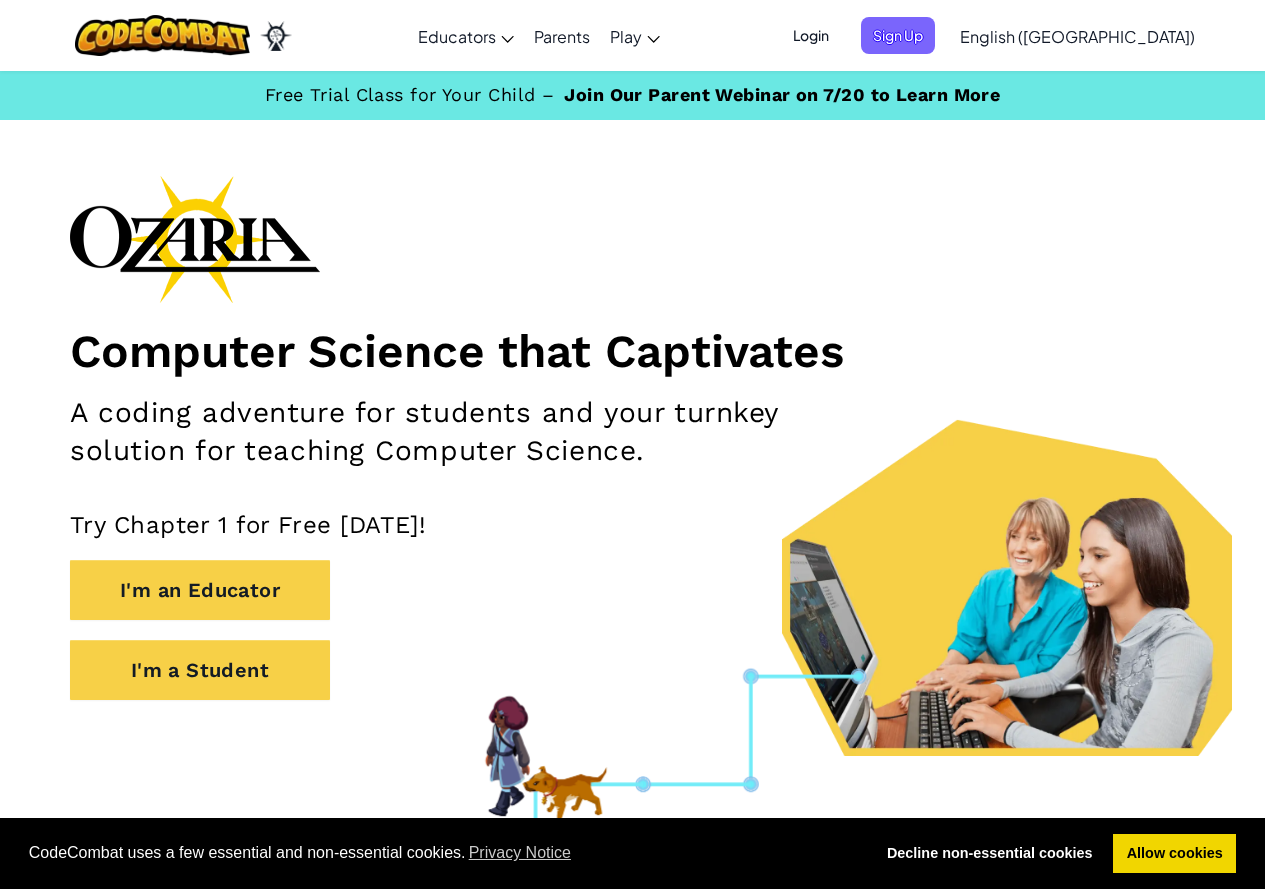 scroll, scrollTop: 0, scrollLeft: 0, axis: both 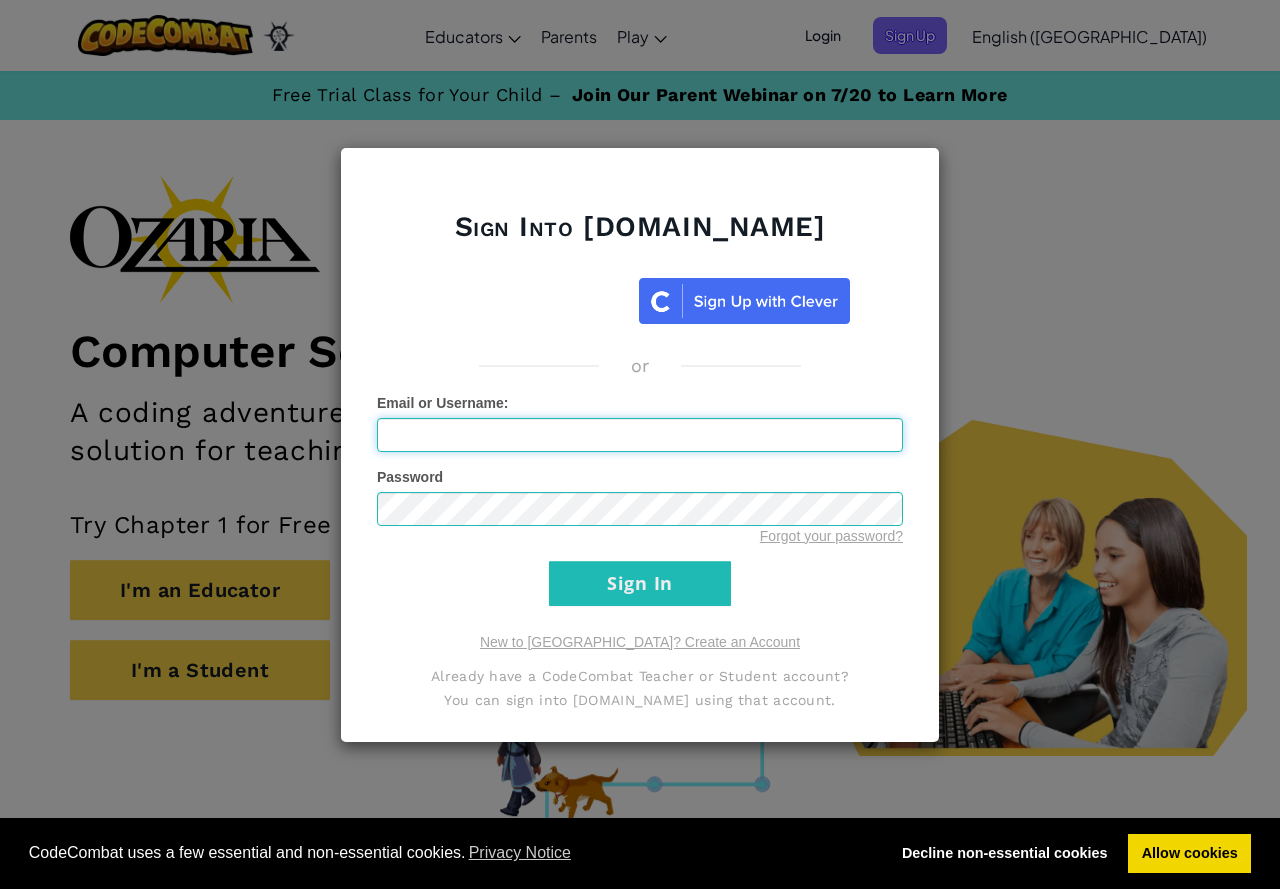 click on "Sign In" at bounding box center (640, 583) 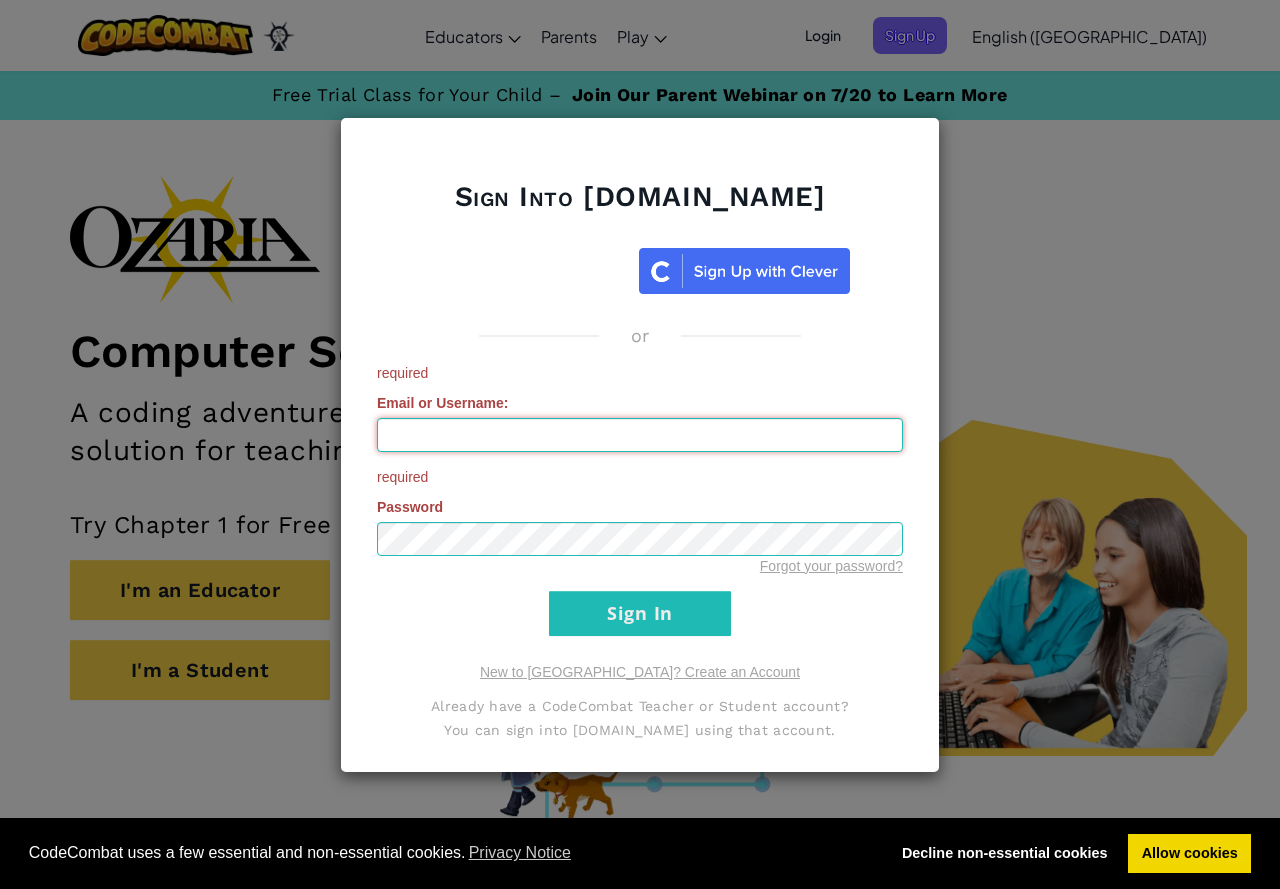 click on "Sign In" at bounding box center (640, 613) 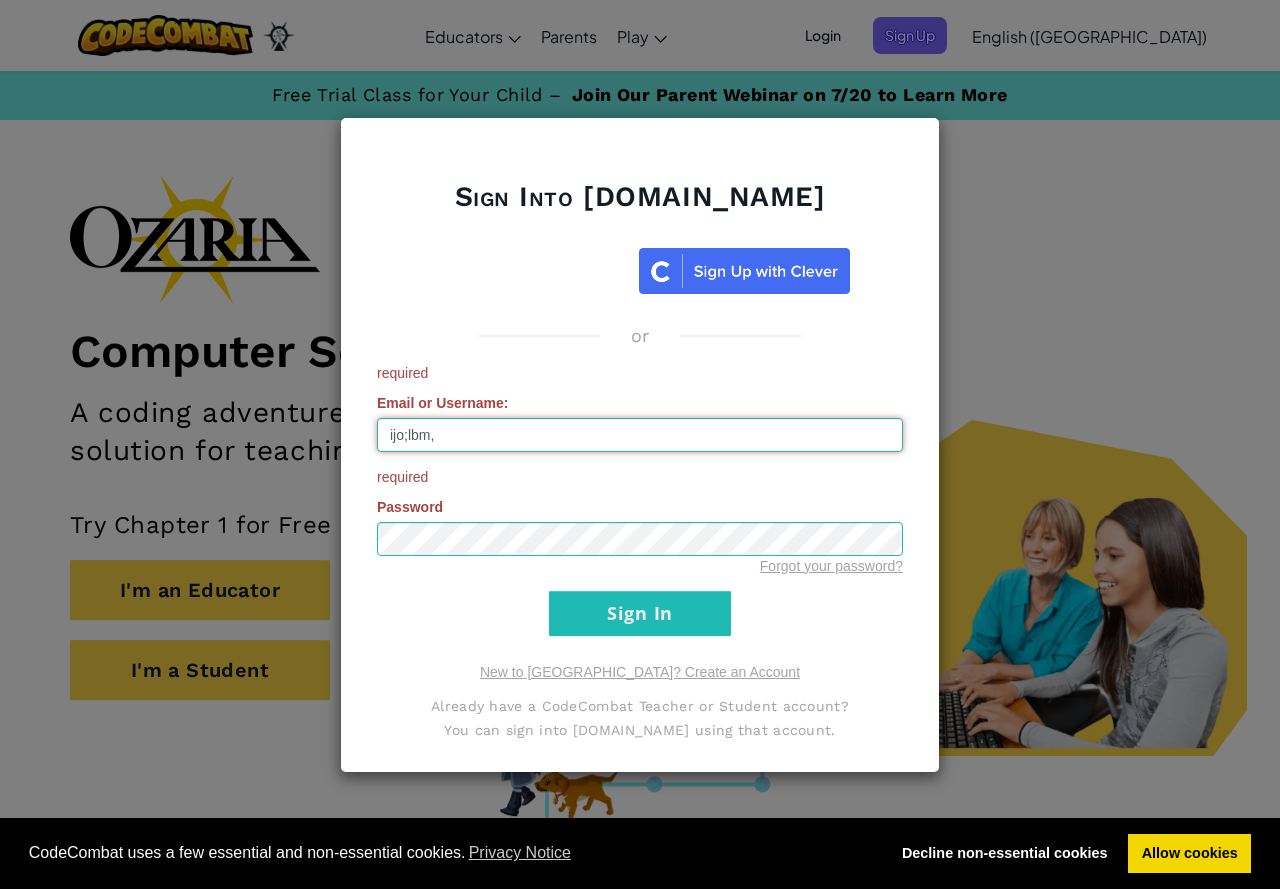 click on "ijo;lbm," at bounding box center [640, 435] 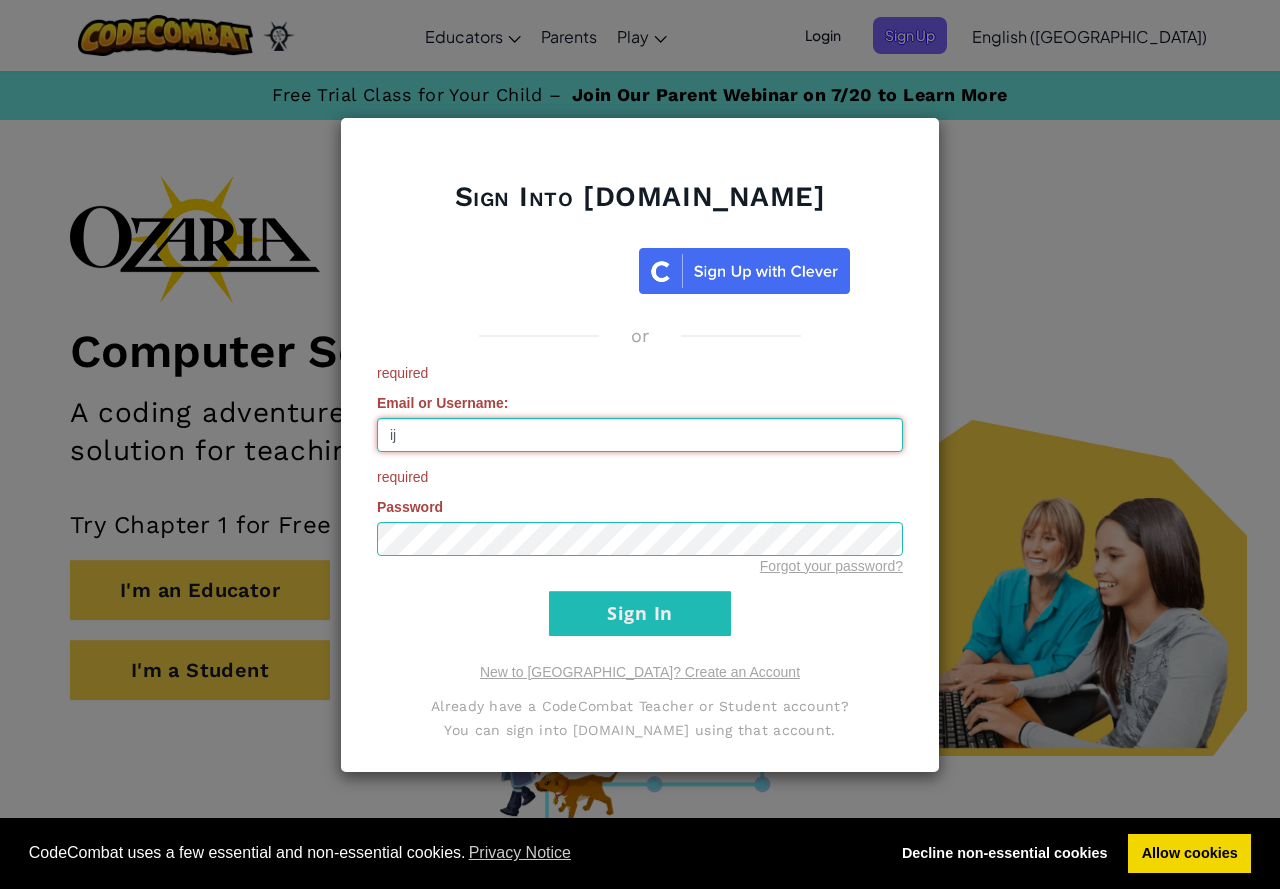 type on "i" 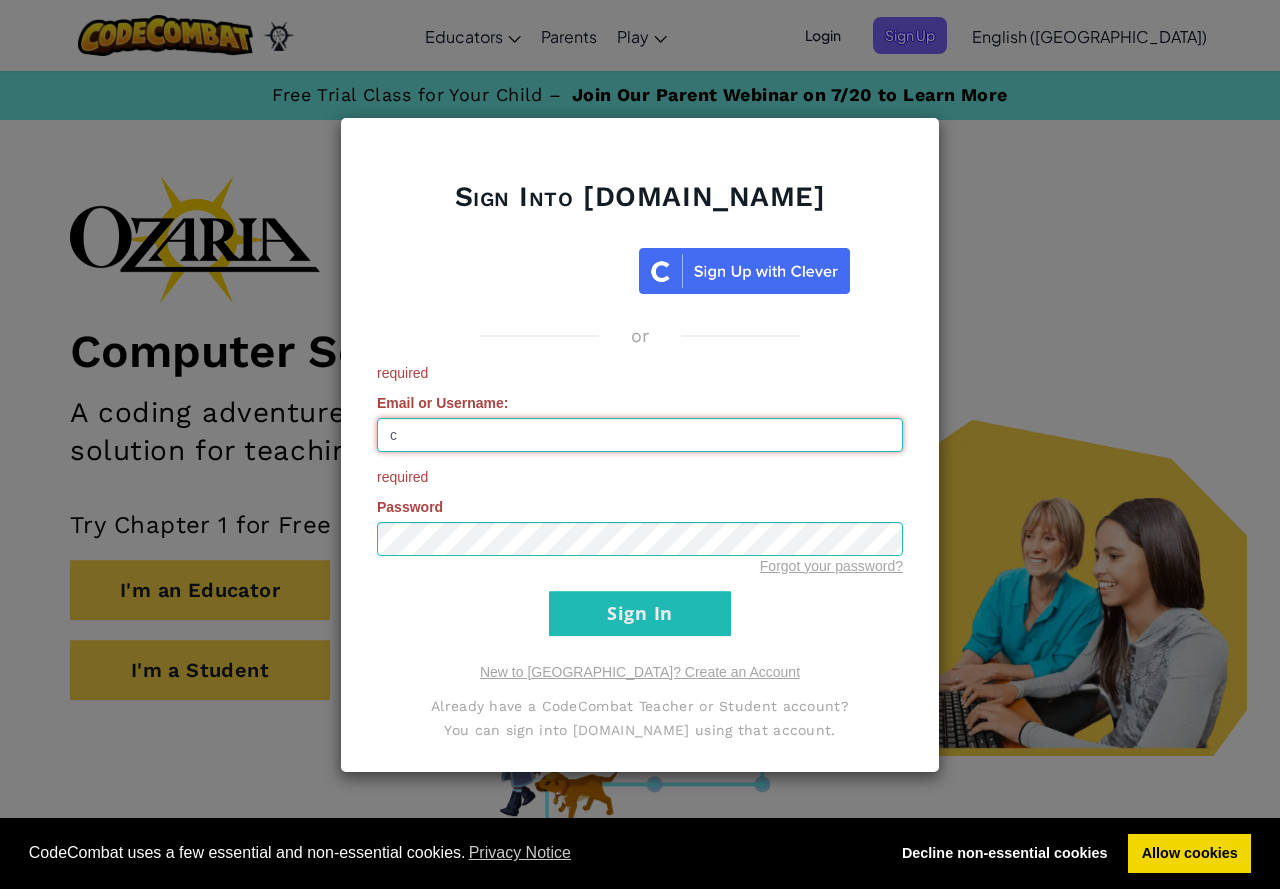 type on "c" 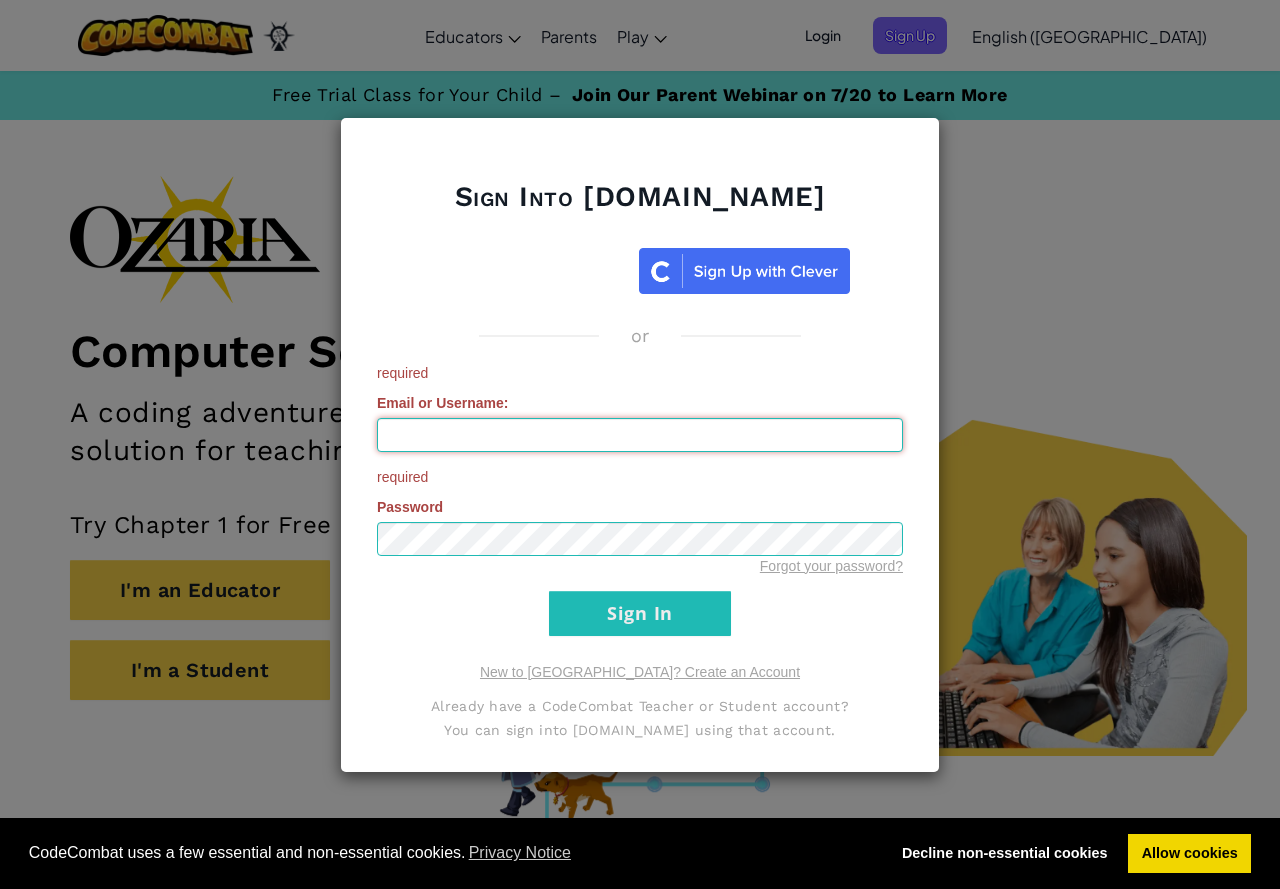 type 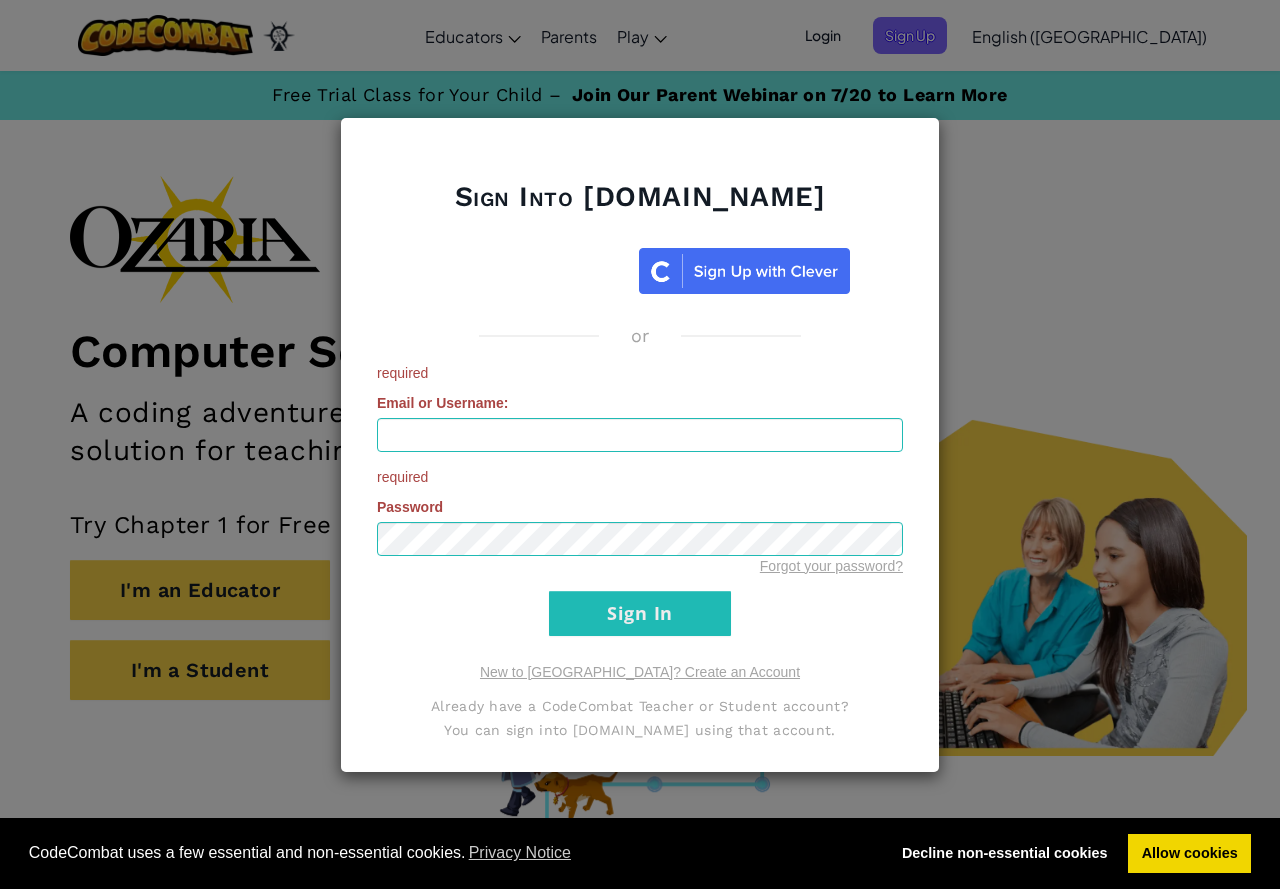 click on "required" at bounding box center (640, 477) 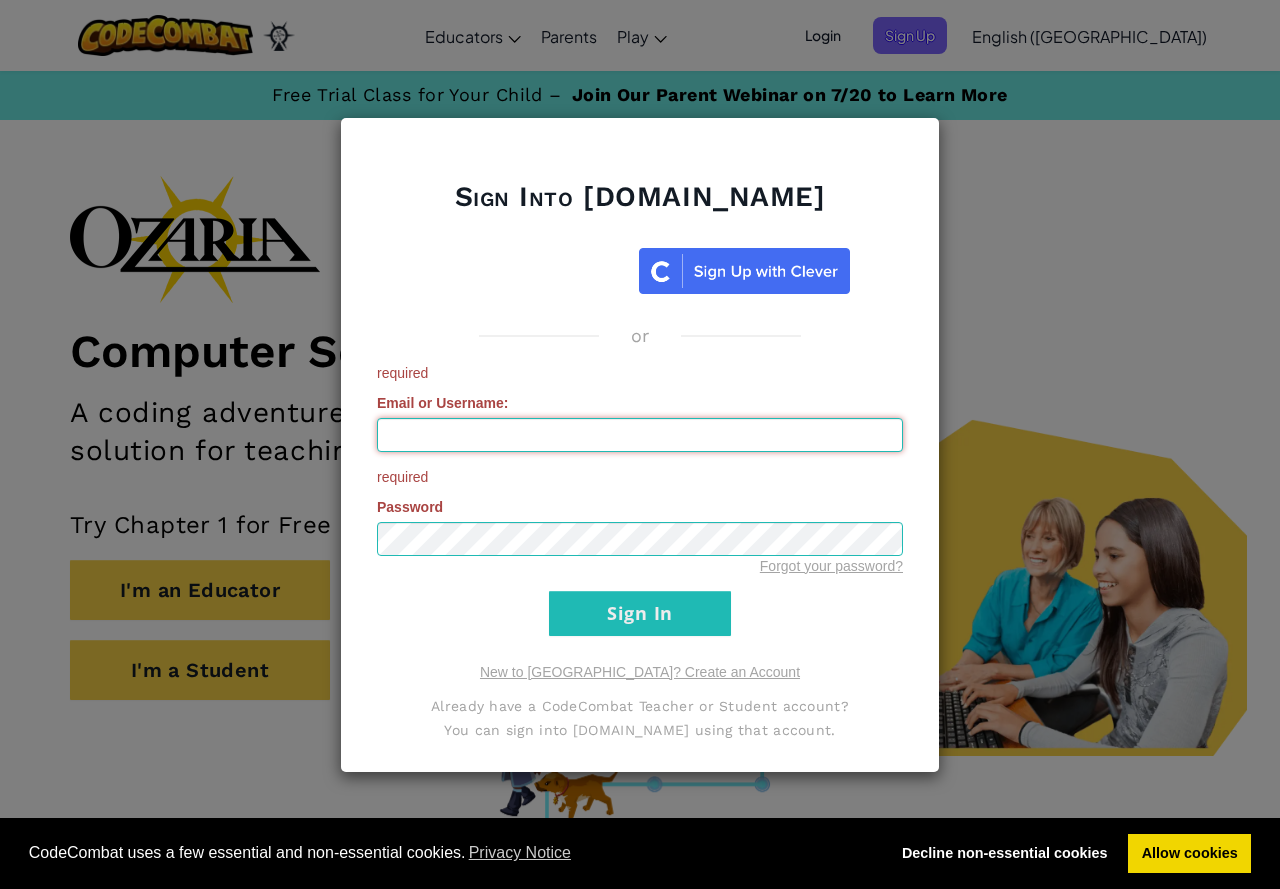 click on "Email or Username :" at bounding box center (640, 435) 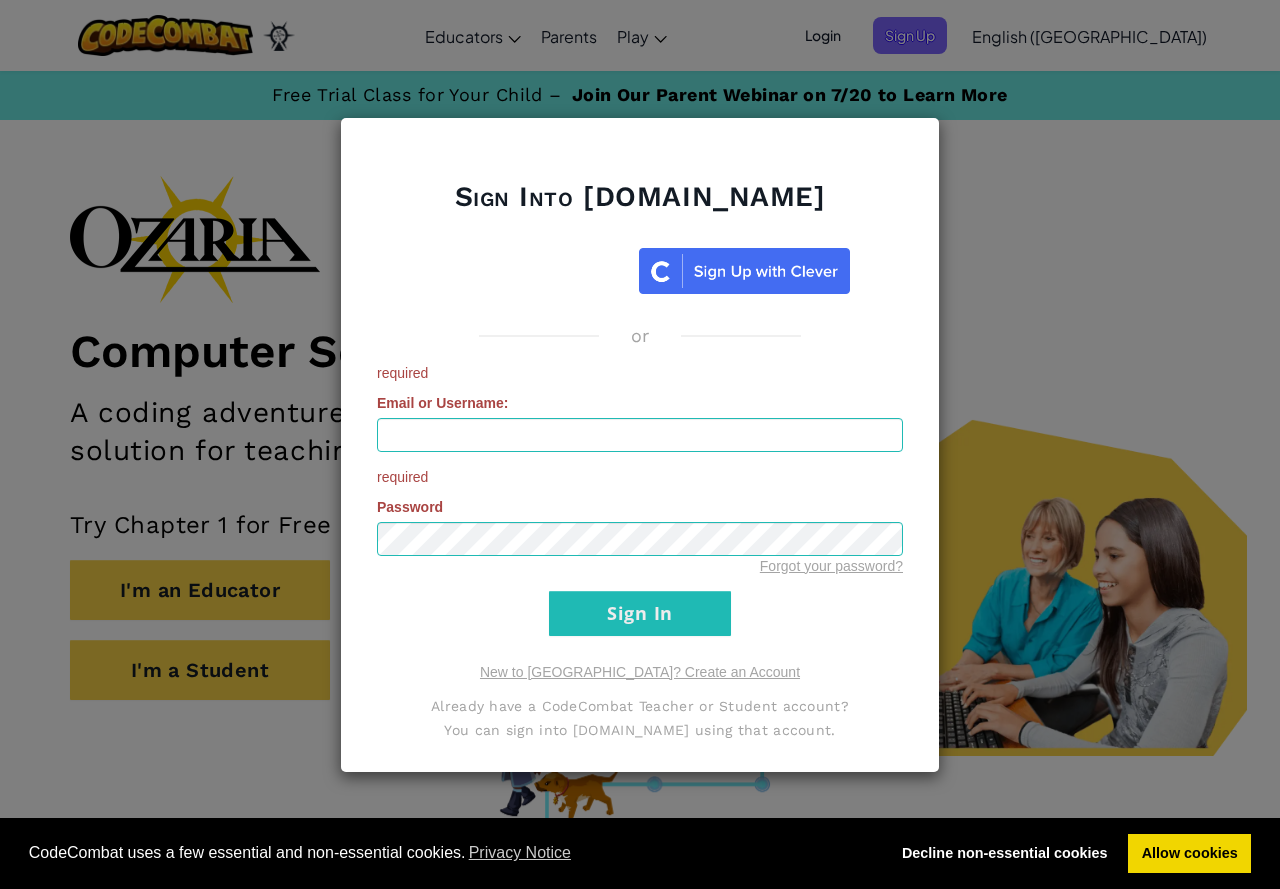 click on "required Email or Username : required Password Forgot your password? Sign In" at bounding box center [640, 499] 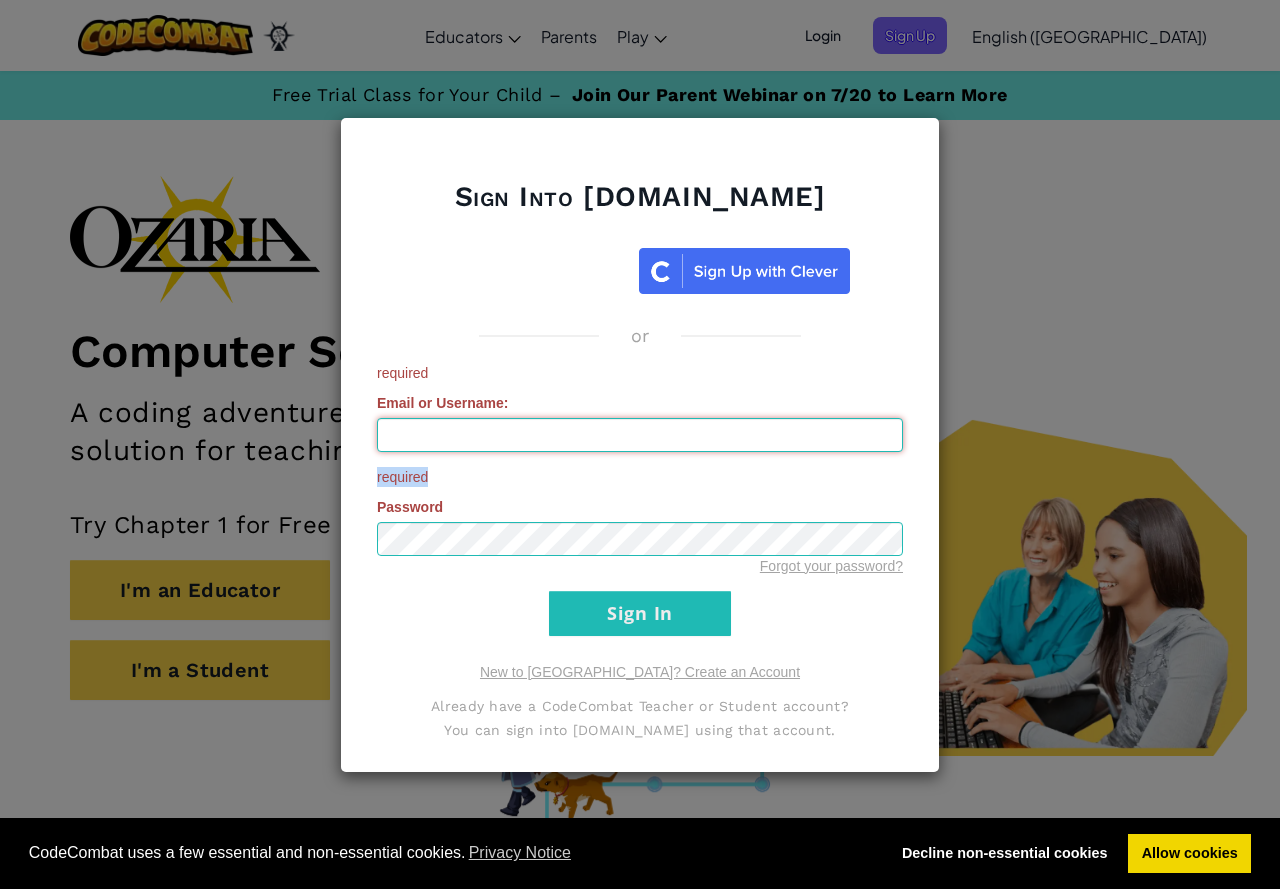 click on "Email or Username :" at bounding box center [640, 435] 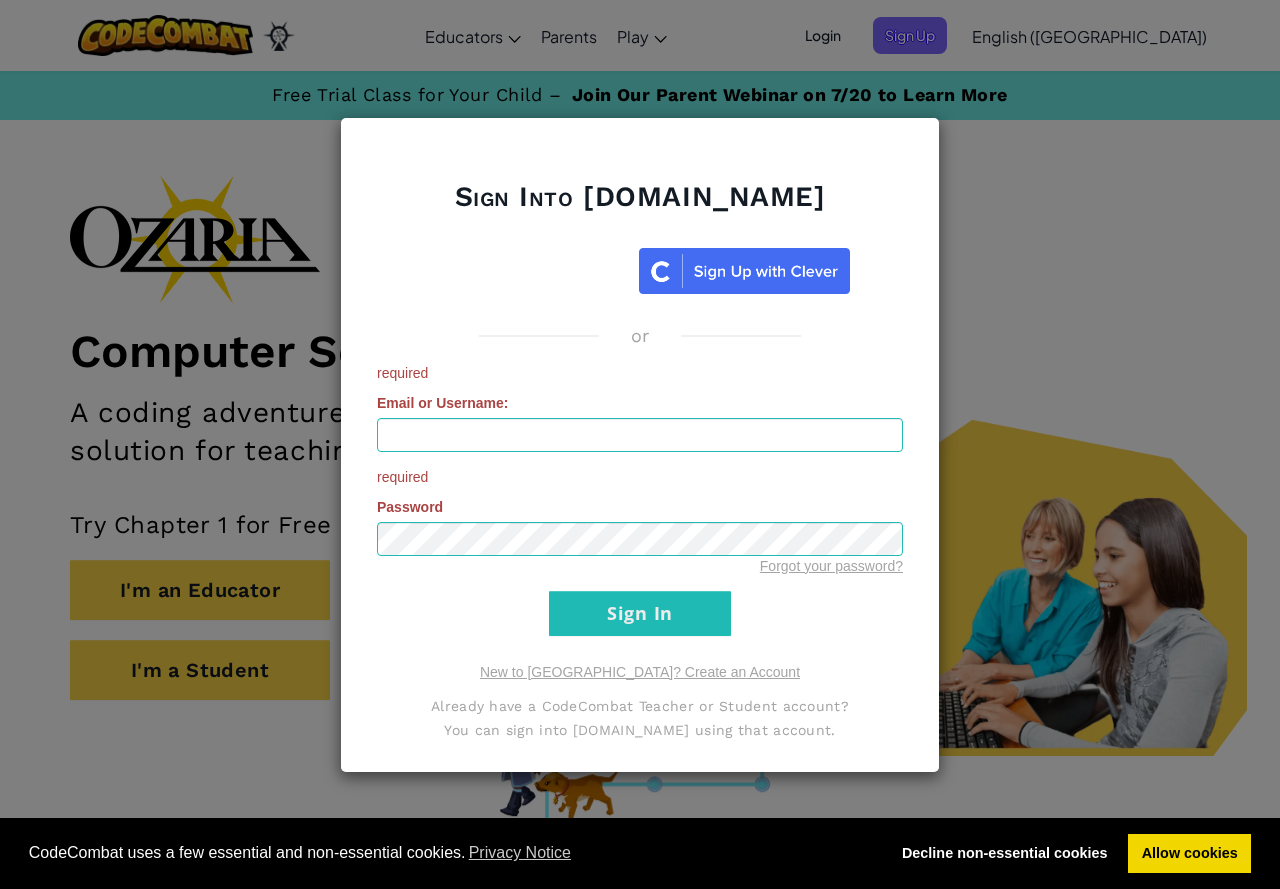click on "Sign Into Ozaria.com or required Email or Username : required Password Forgot your password? Sign In Logging In New to Ozaria? Create an Account Already have a CodeCombat Teacher or Student account? You can sign into Ozaria.com using that account." at bounding box center (640, 444) 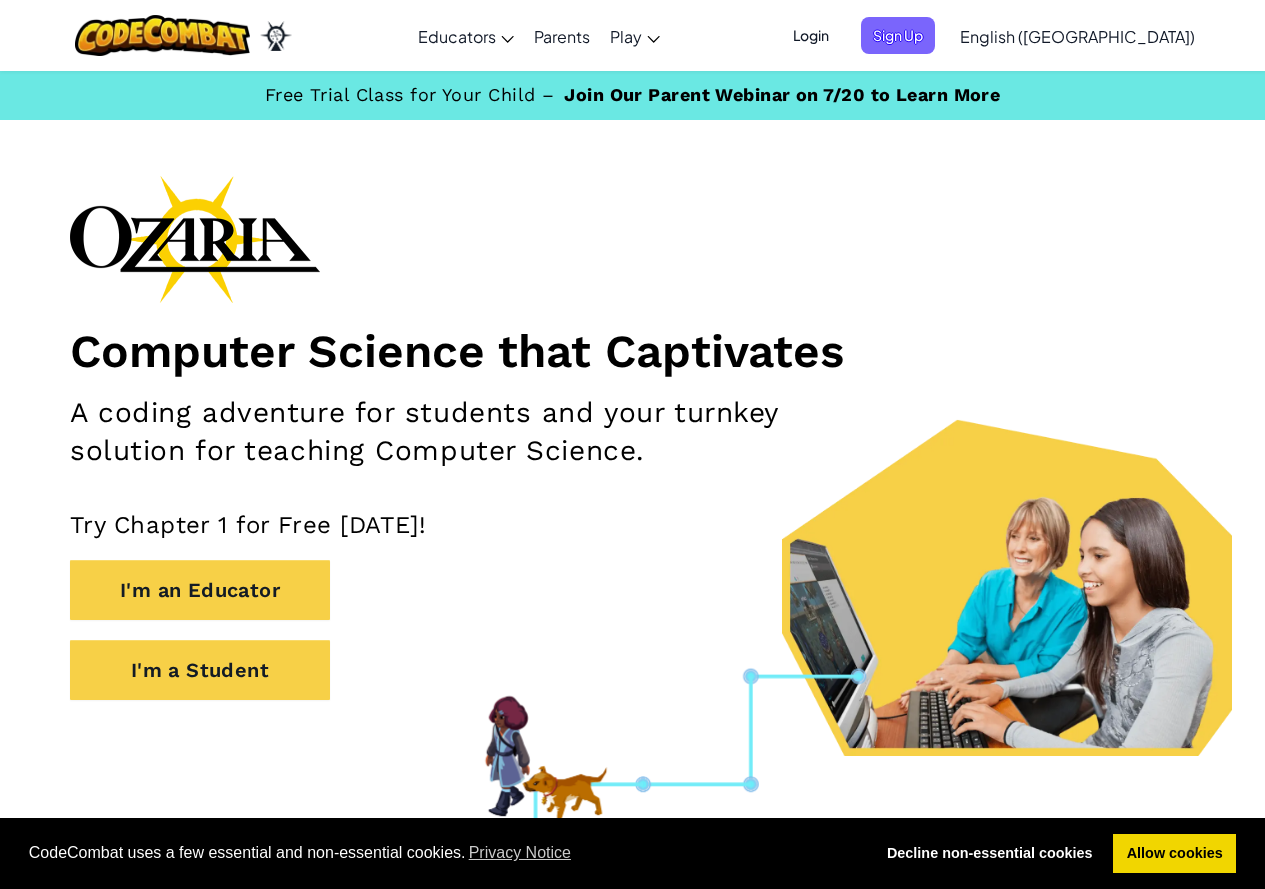 click on "Login" at bounding box center (811, 35) 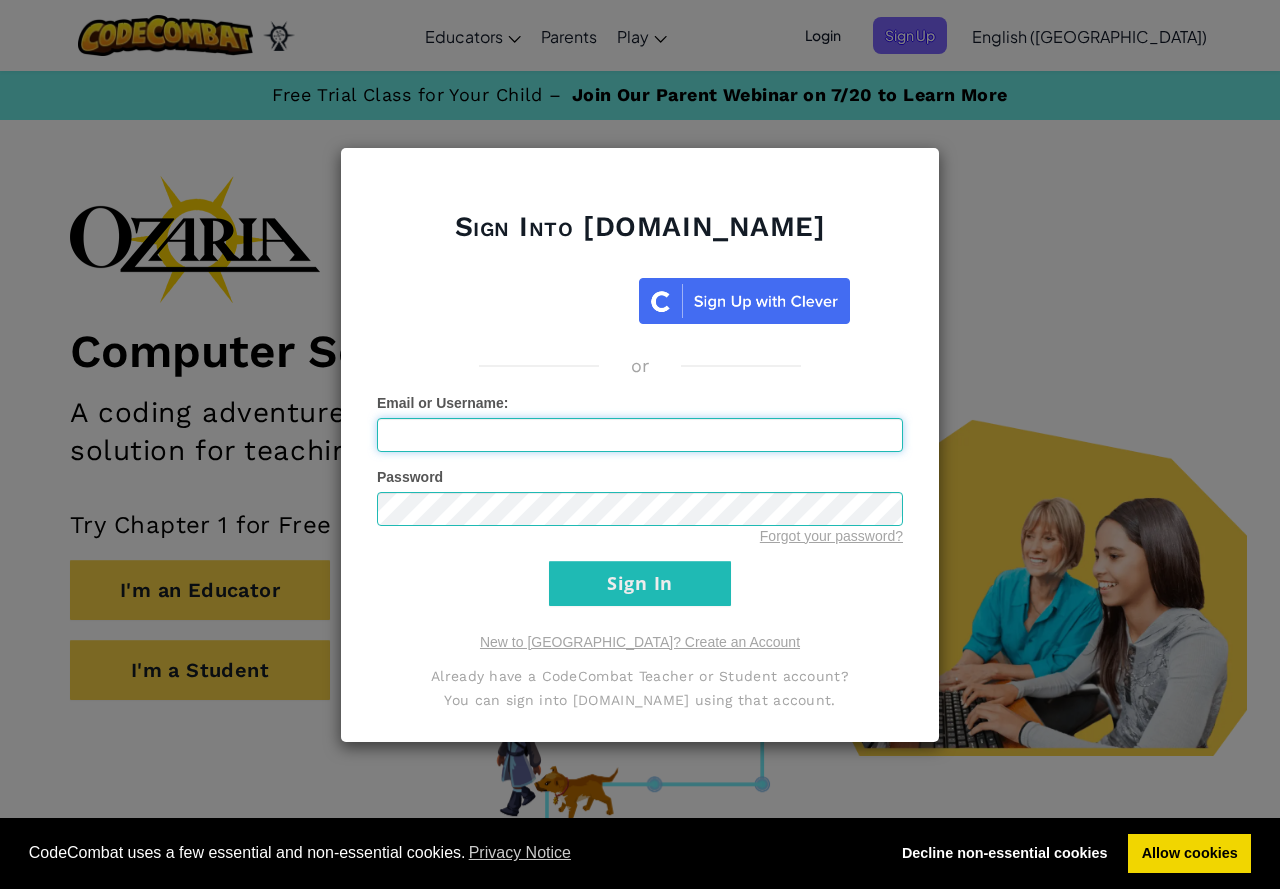 click on "Email or Username :" at bounding box center [640, 435] 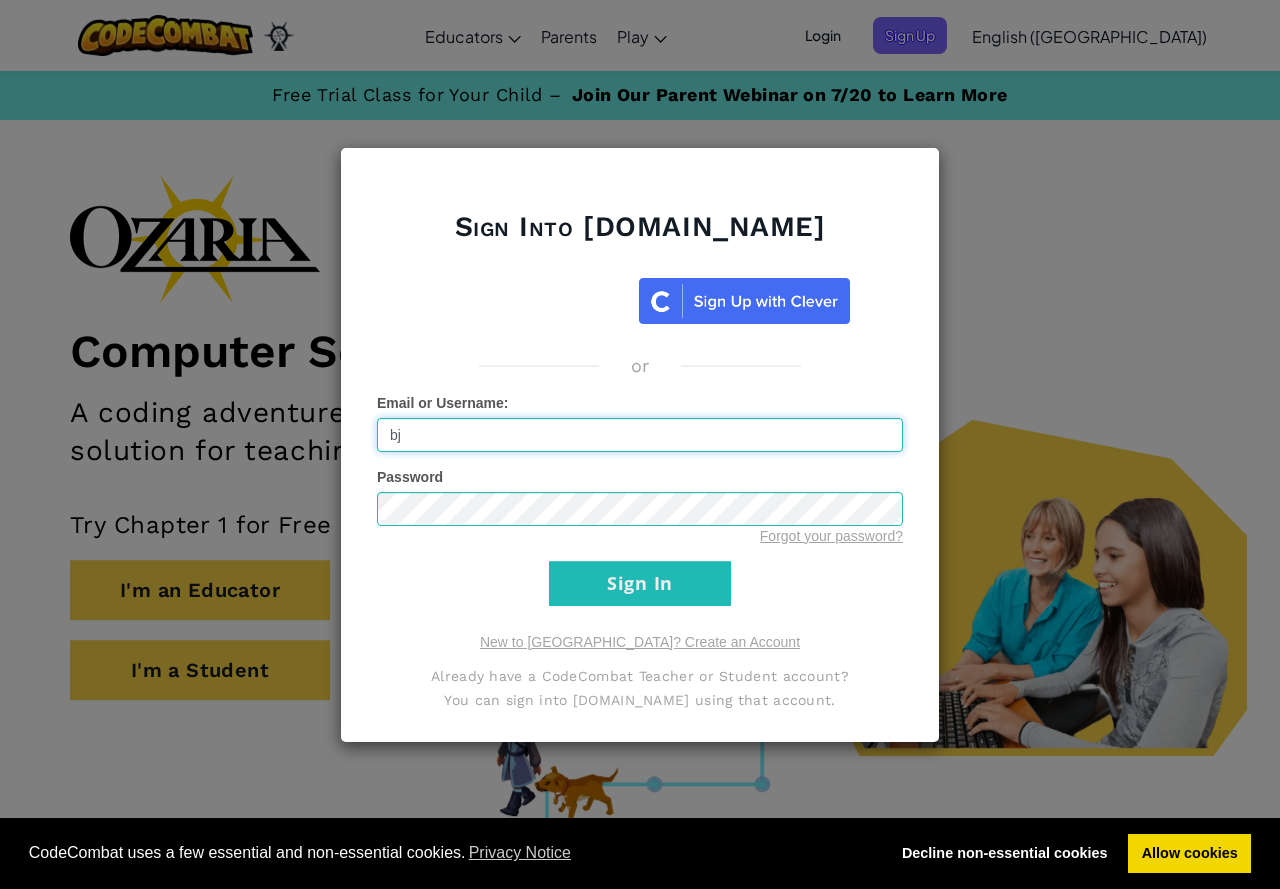 type on "b" 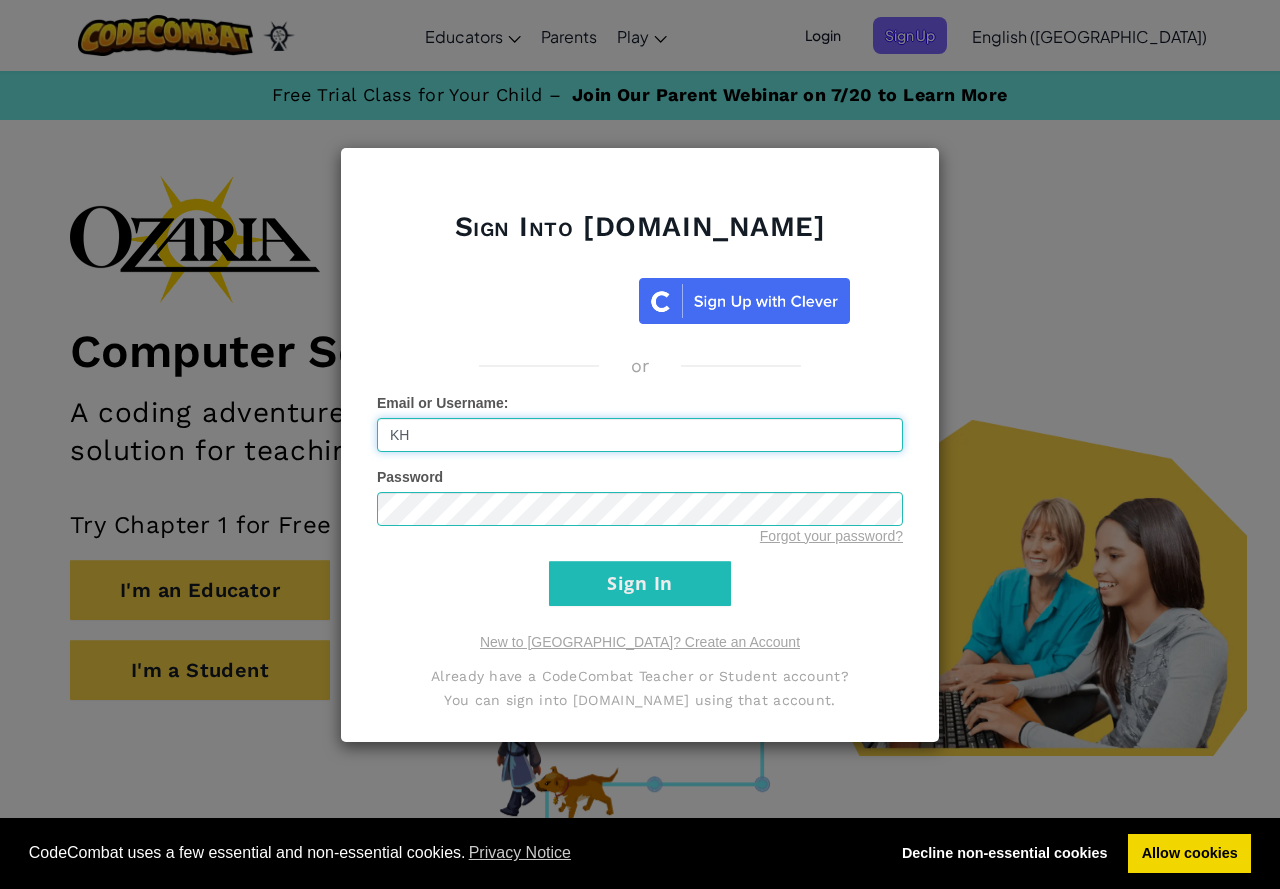 type on "K" 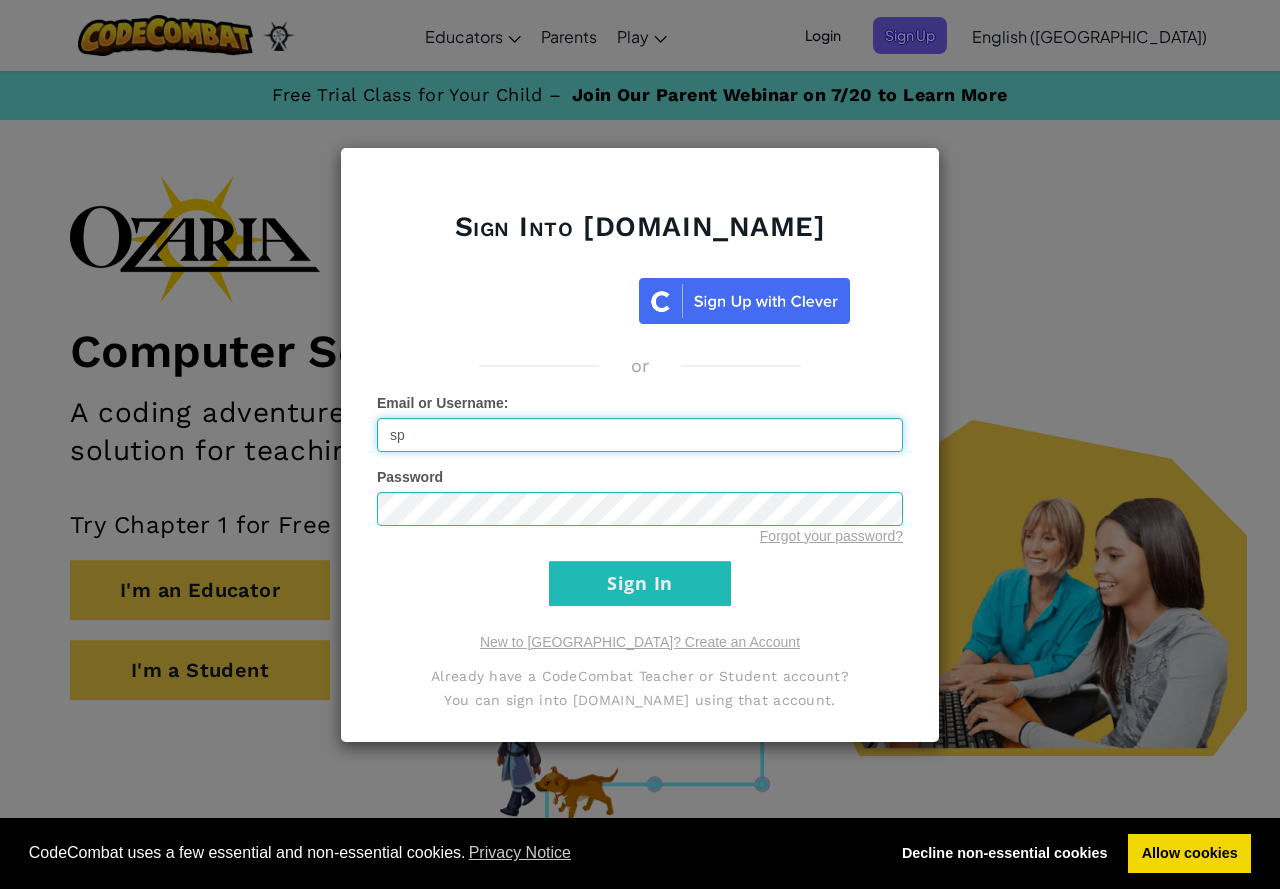 type on "s" 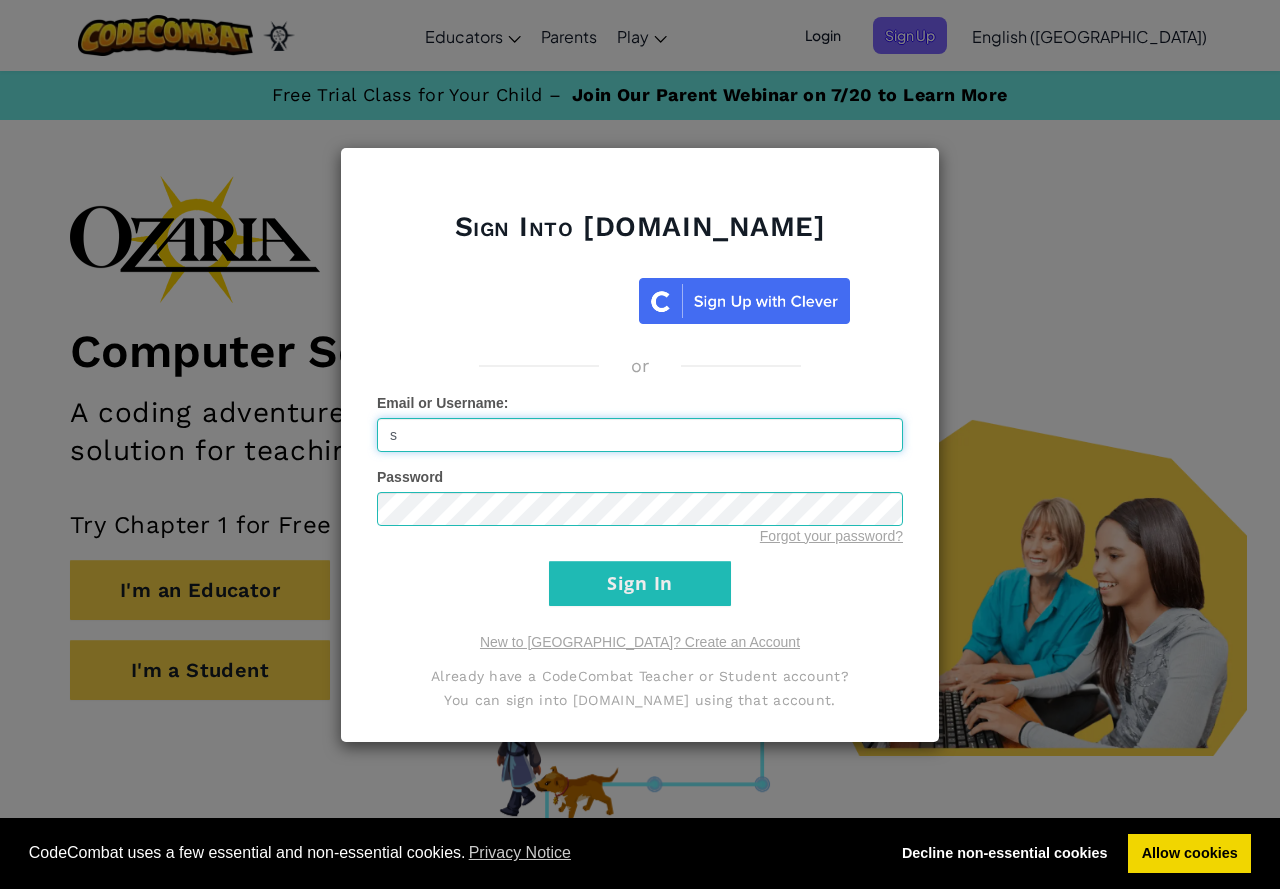 type 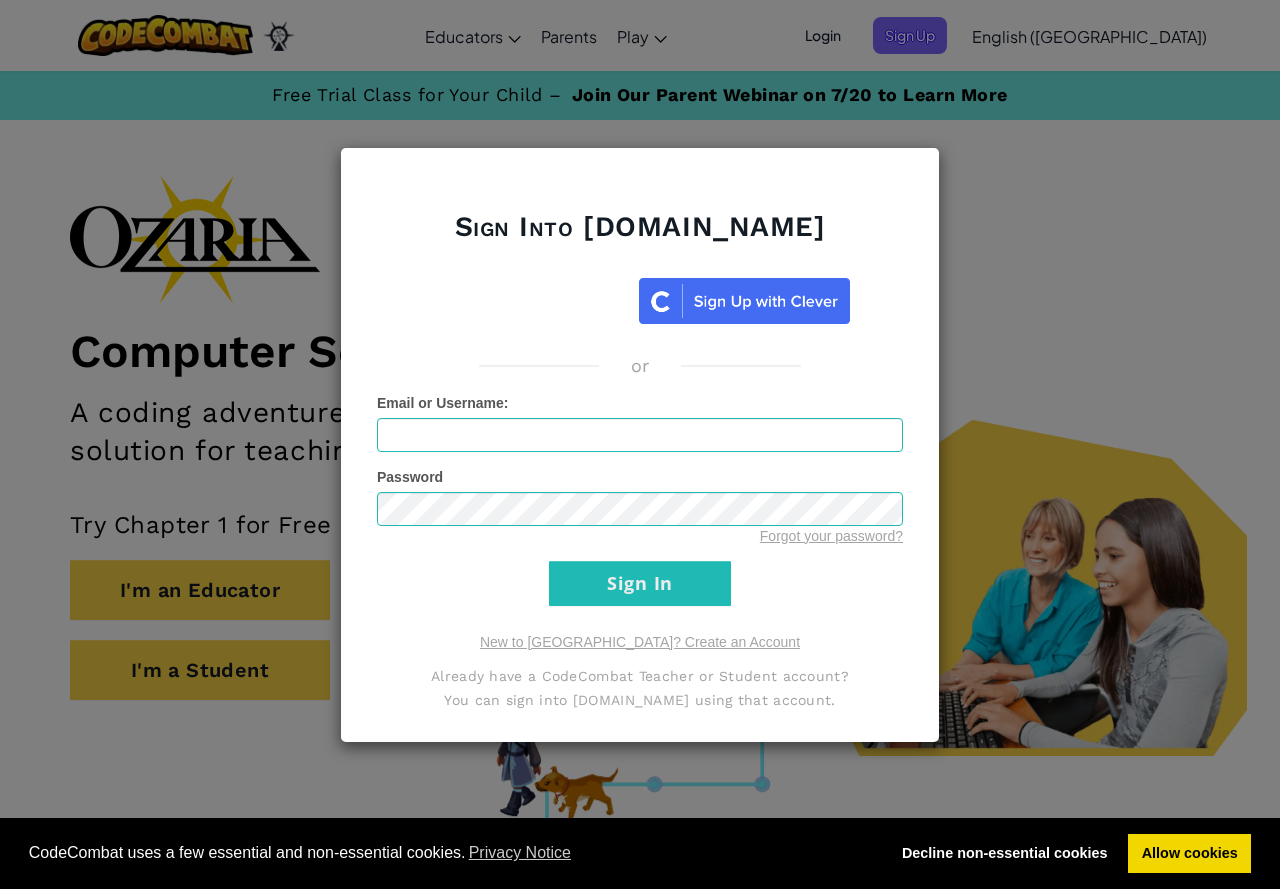 click on "Sign Into Ozaria.com or Unknown Error Email or Username : Password Forgot your password? Sign In Logging In New to Ozaria? Create an Account Already have a CodeCombat Teacher or Student account? You can sign into Ozaria.com using that account." at bounding box center [640, 444] 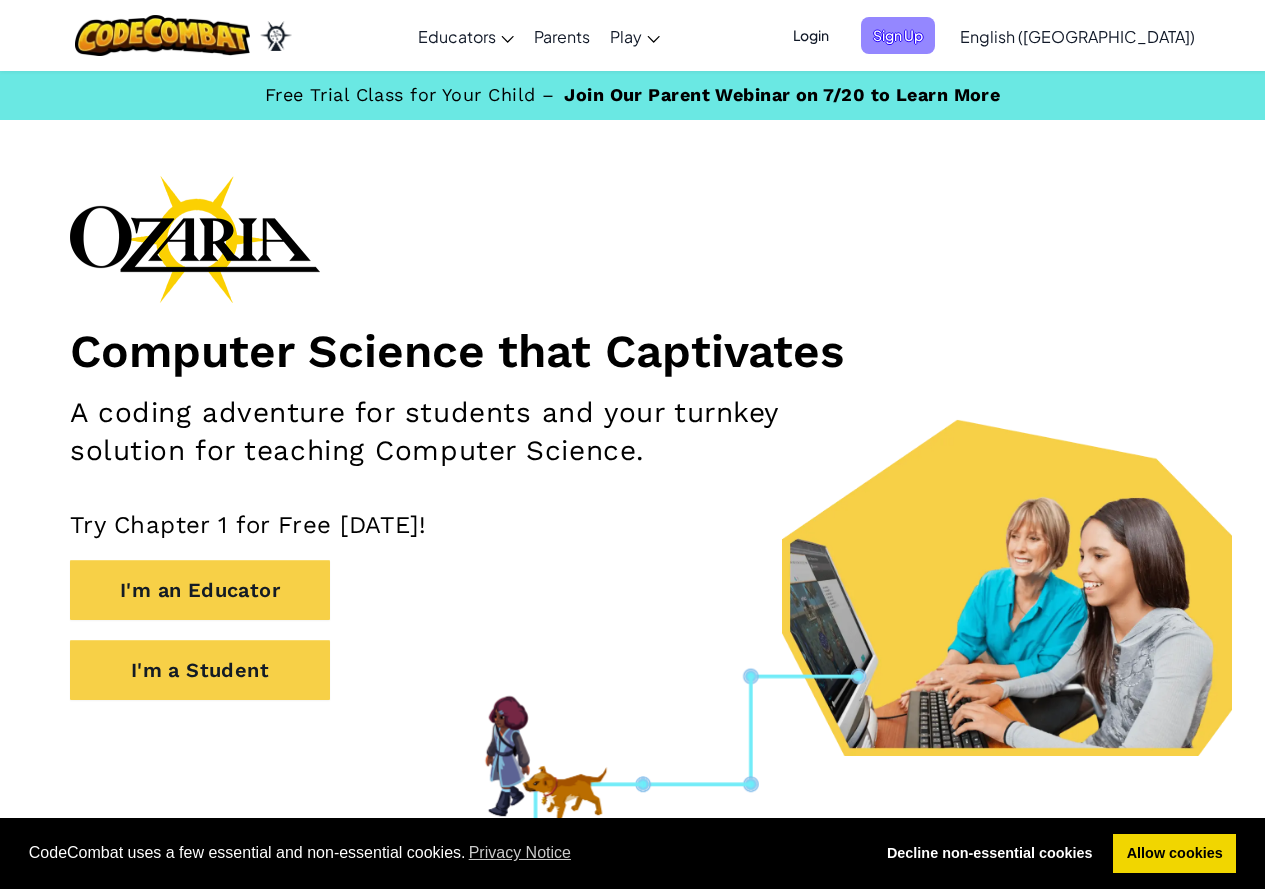 click on "Sign Up" at bounding box center [898, 35] 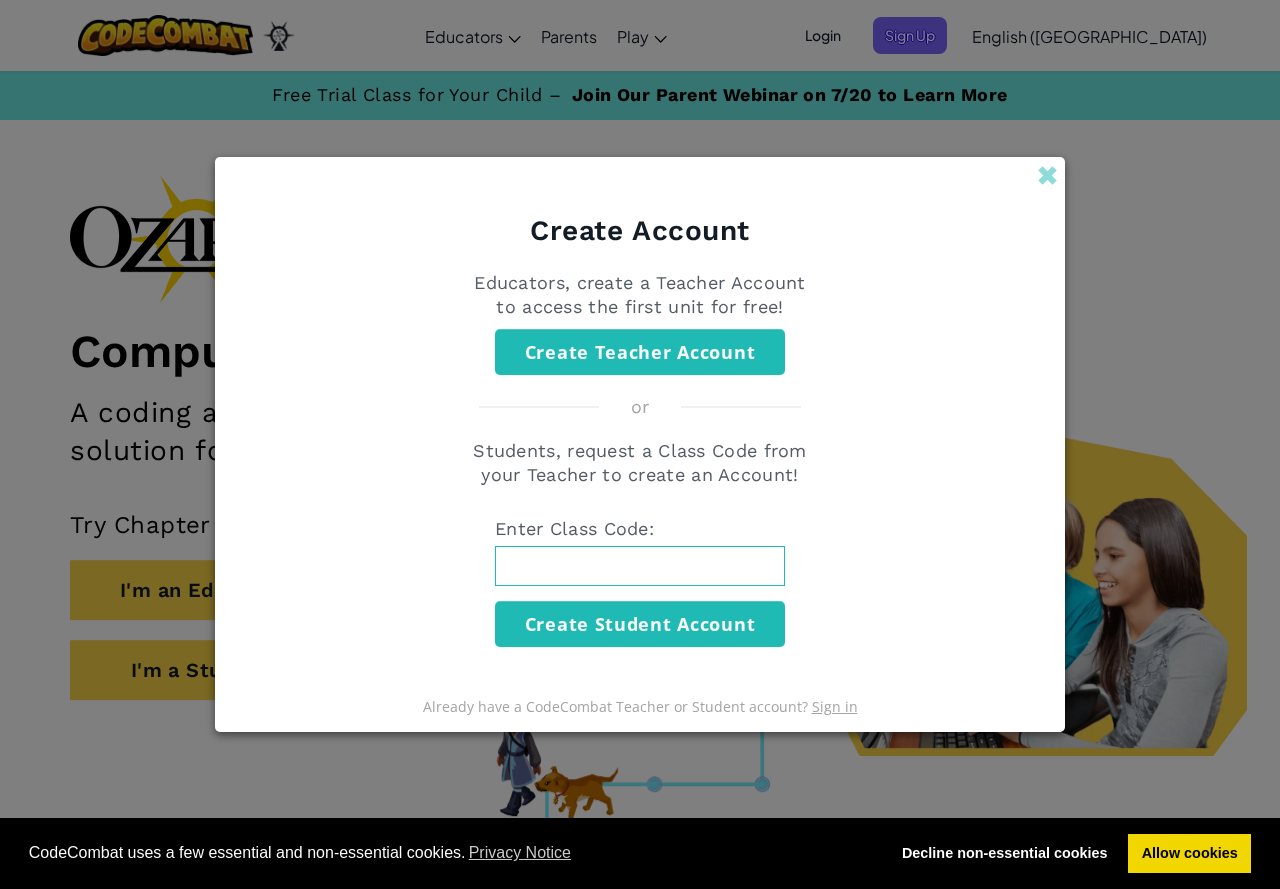 drag, startPoint x: 579, startPoint y: 579, endPoint x: 595, endPoint y: 577, distance: 16.124516 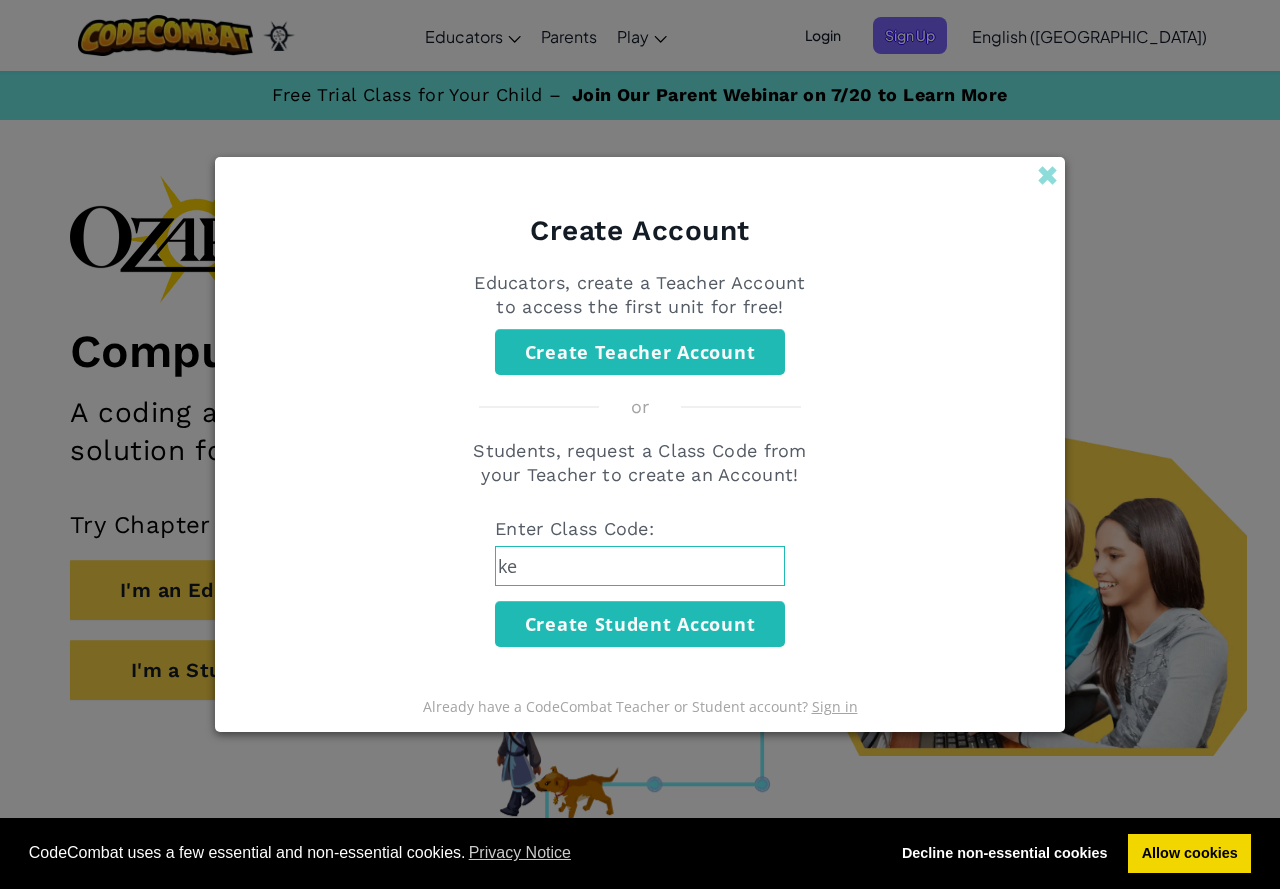 type on "k" 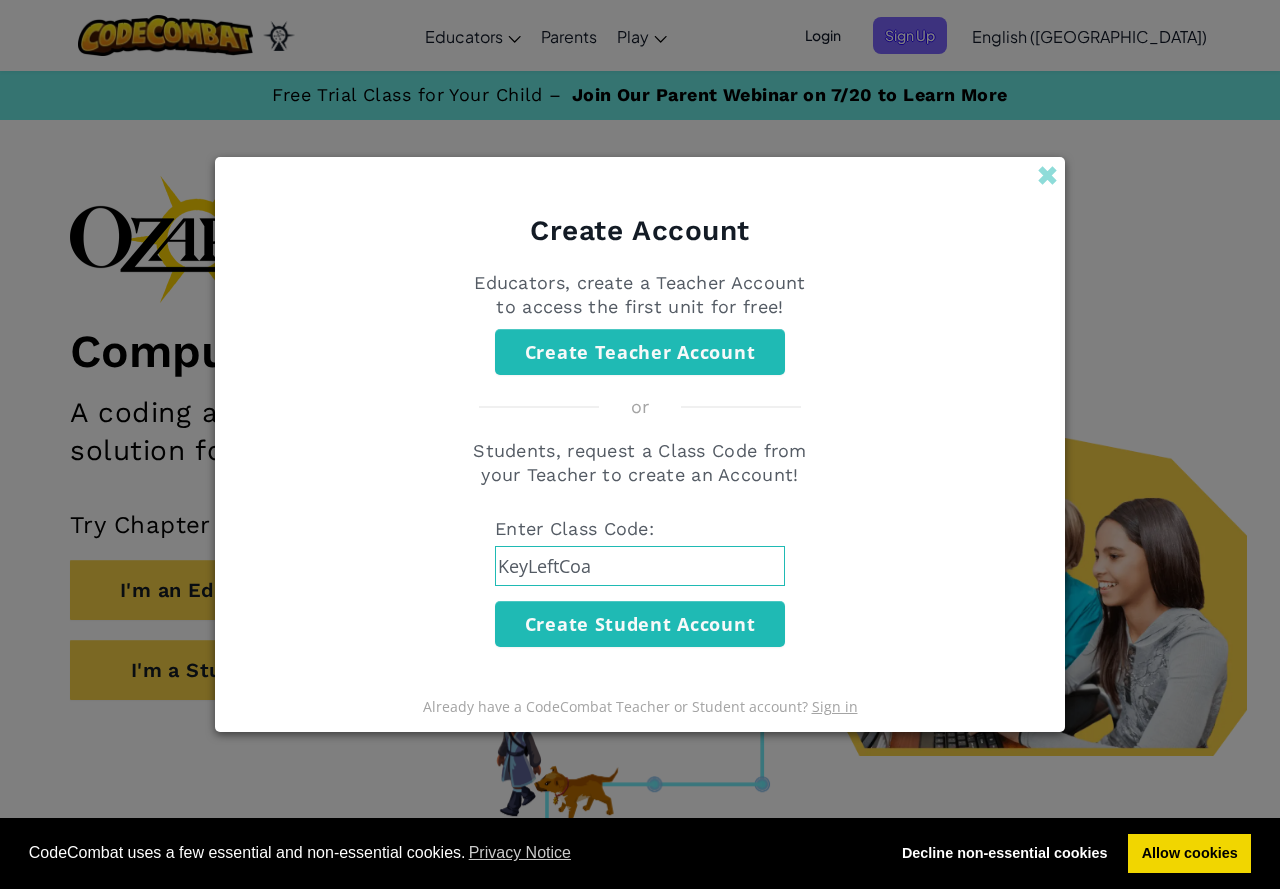 type on "KeyLeftCoat" 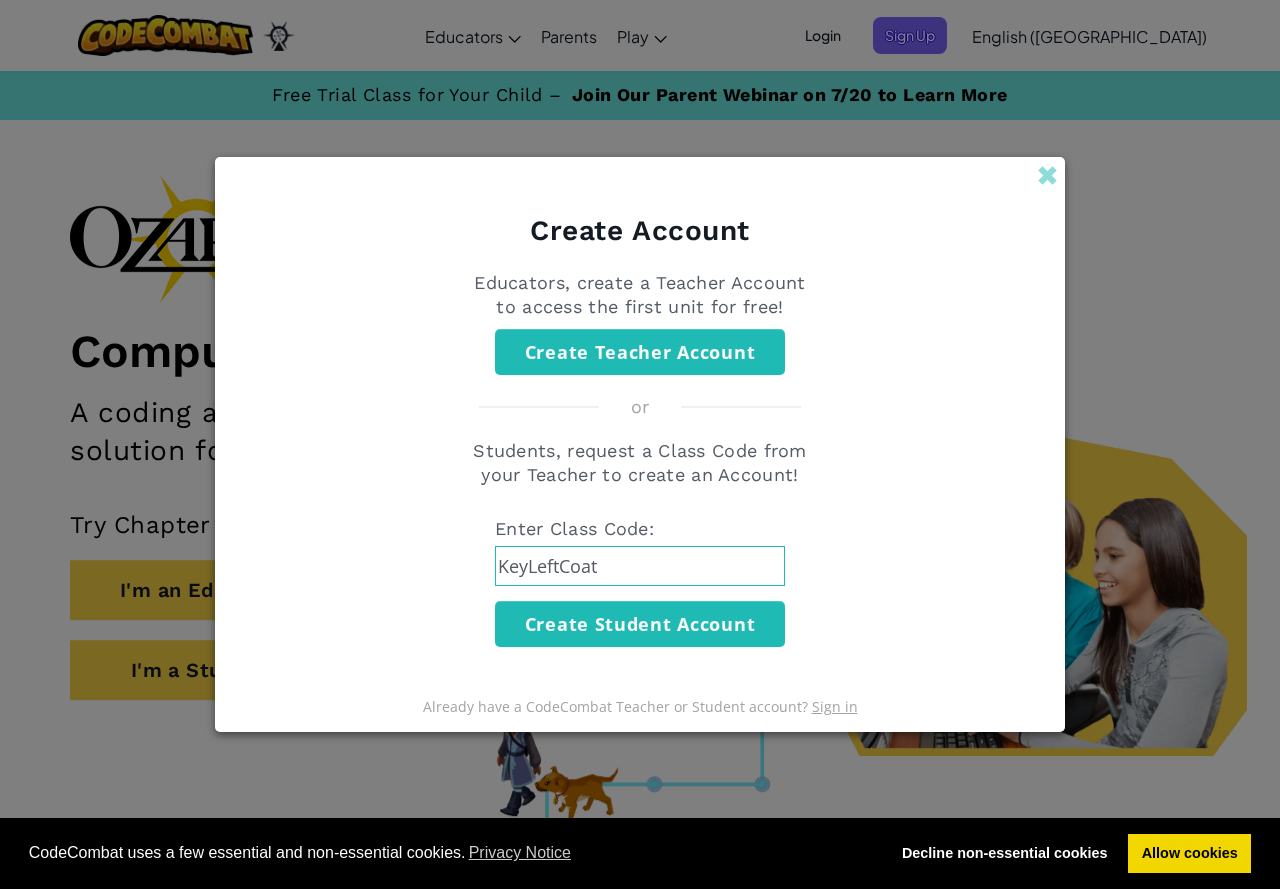 click on "Create Student Account" at bounding box center (640, 624) 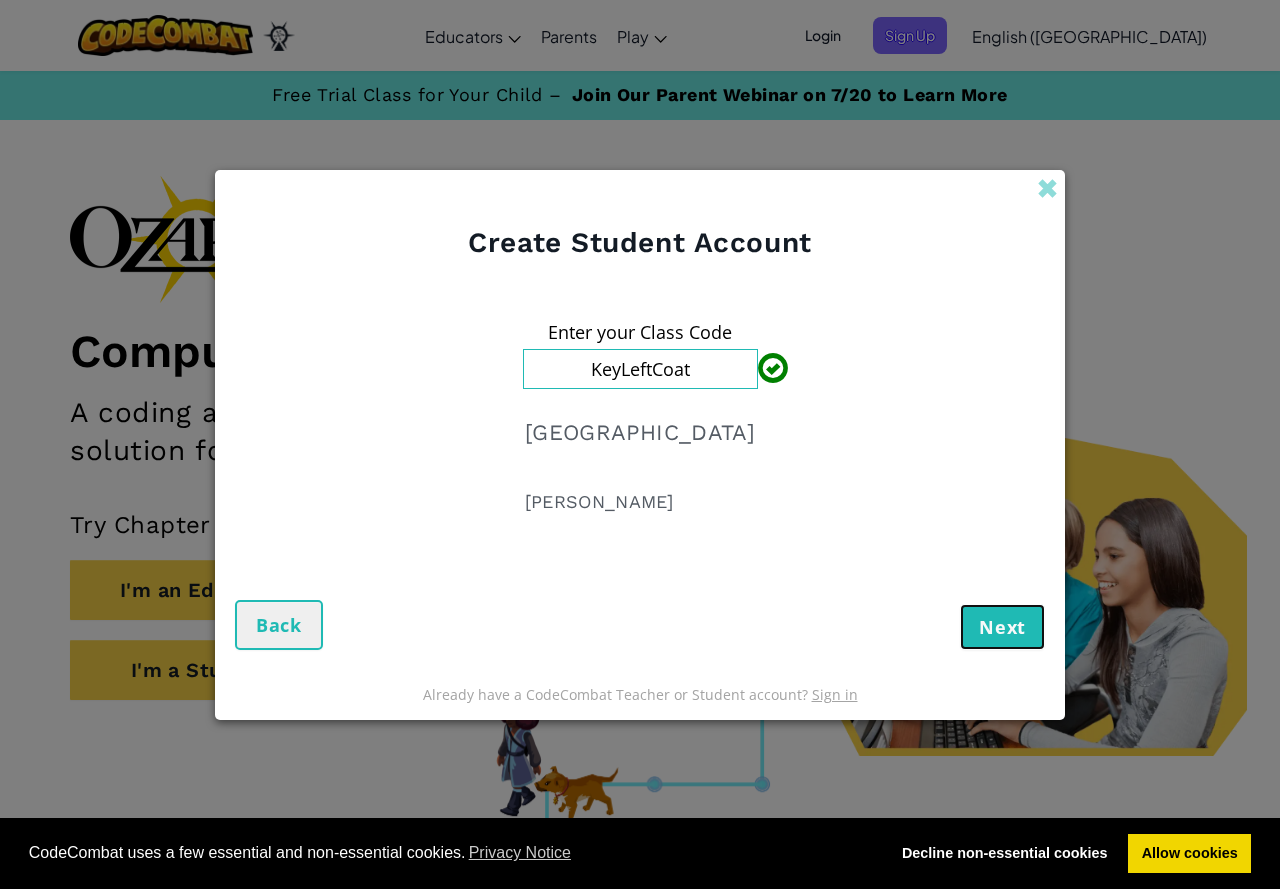 click on "Next" at bounding box center [1002, 627] 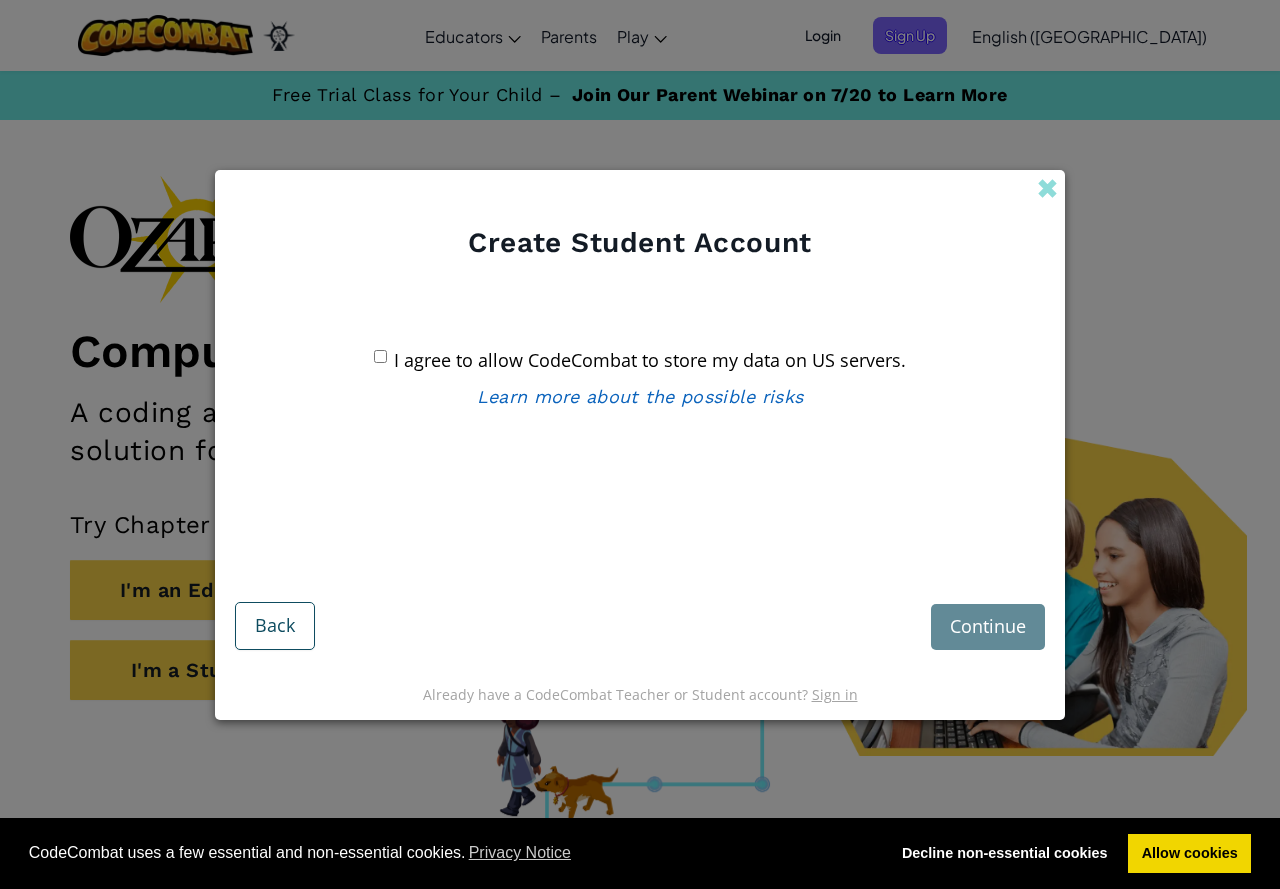click on "I agree to allow CodeCombat to store my data on US servers." at bounding box center [650, 360] 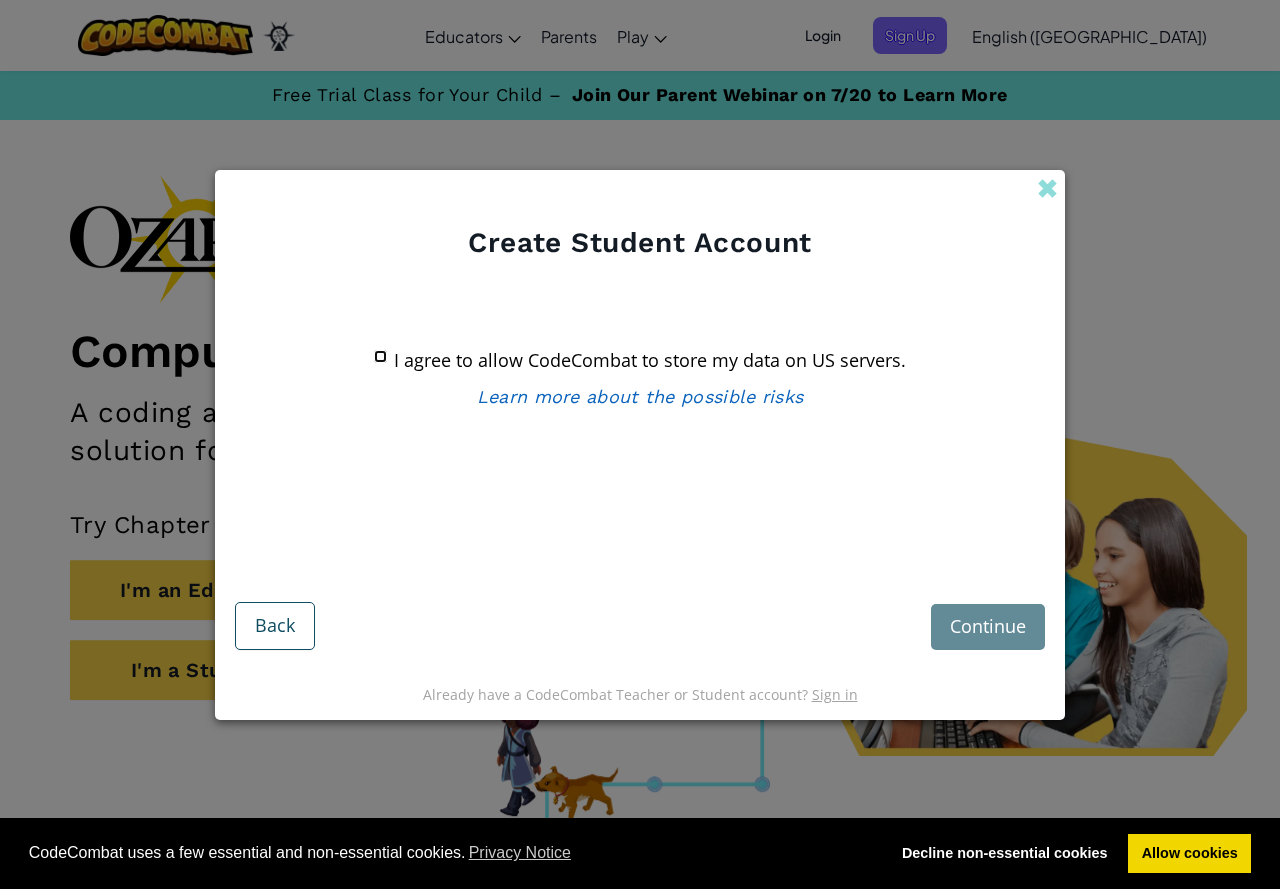click on "I agree to allow CodeCombat to store my data on US servers." at bounding box center [380, 356] 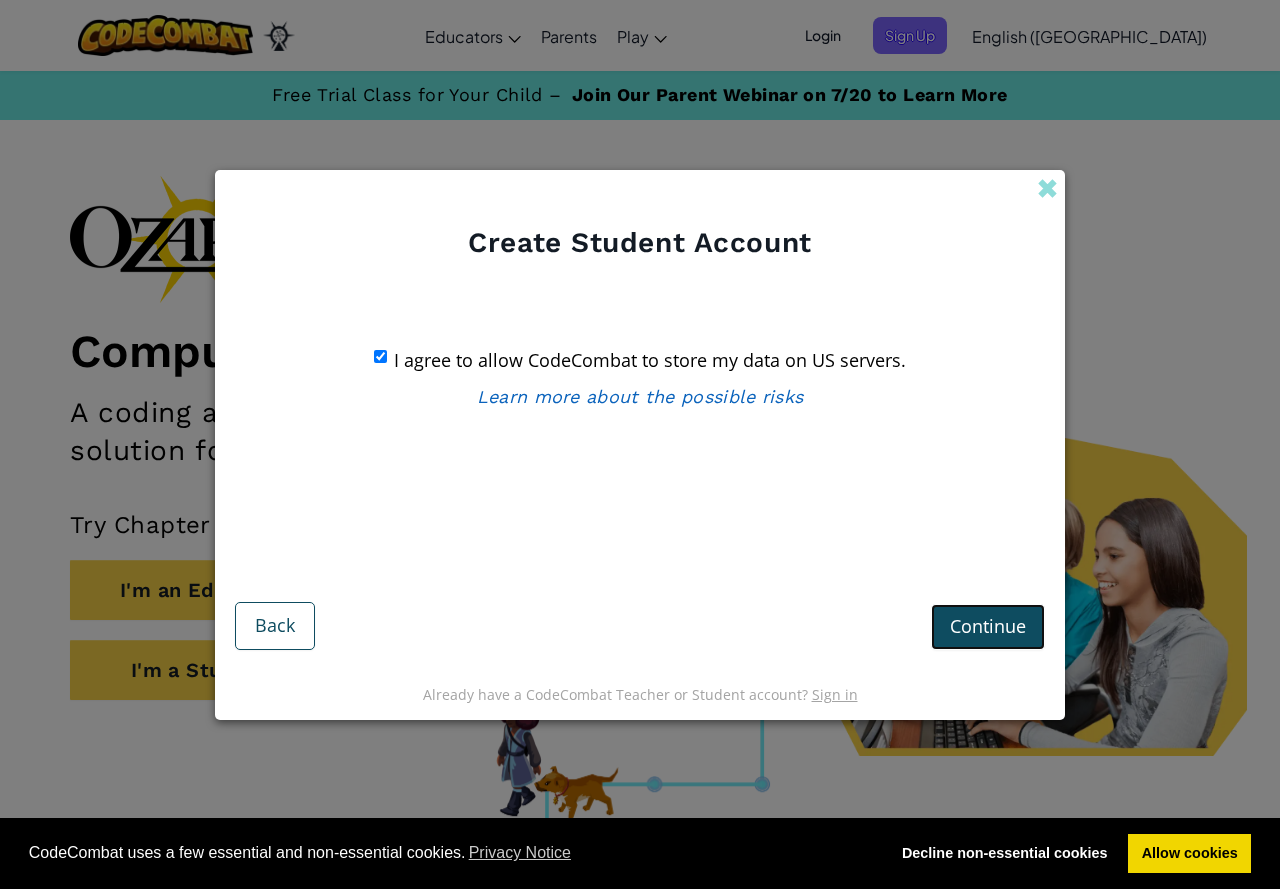 click on "Continue" at bounding box center [988, 627] 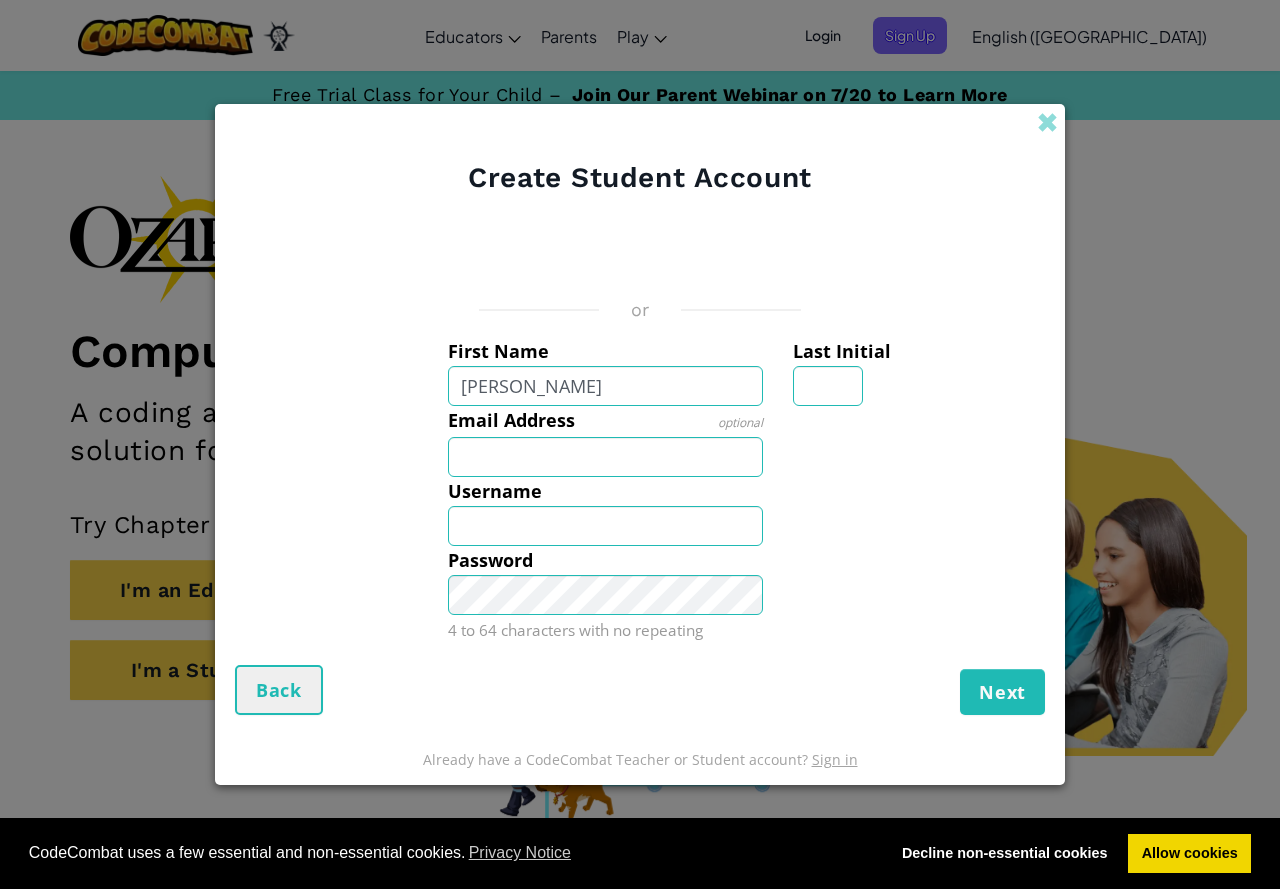 type on "mathis" 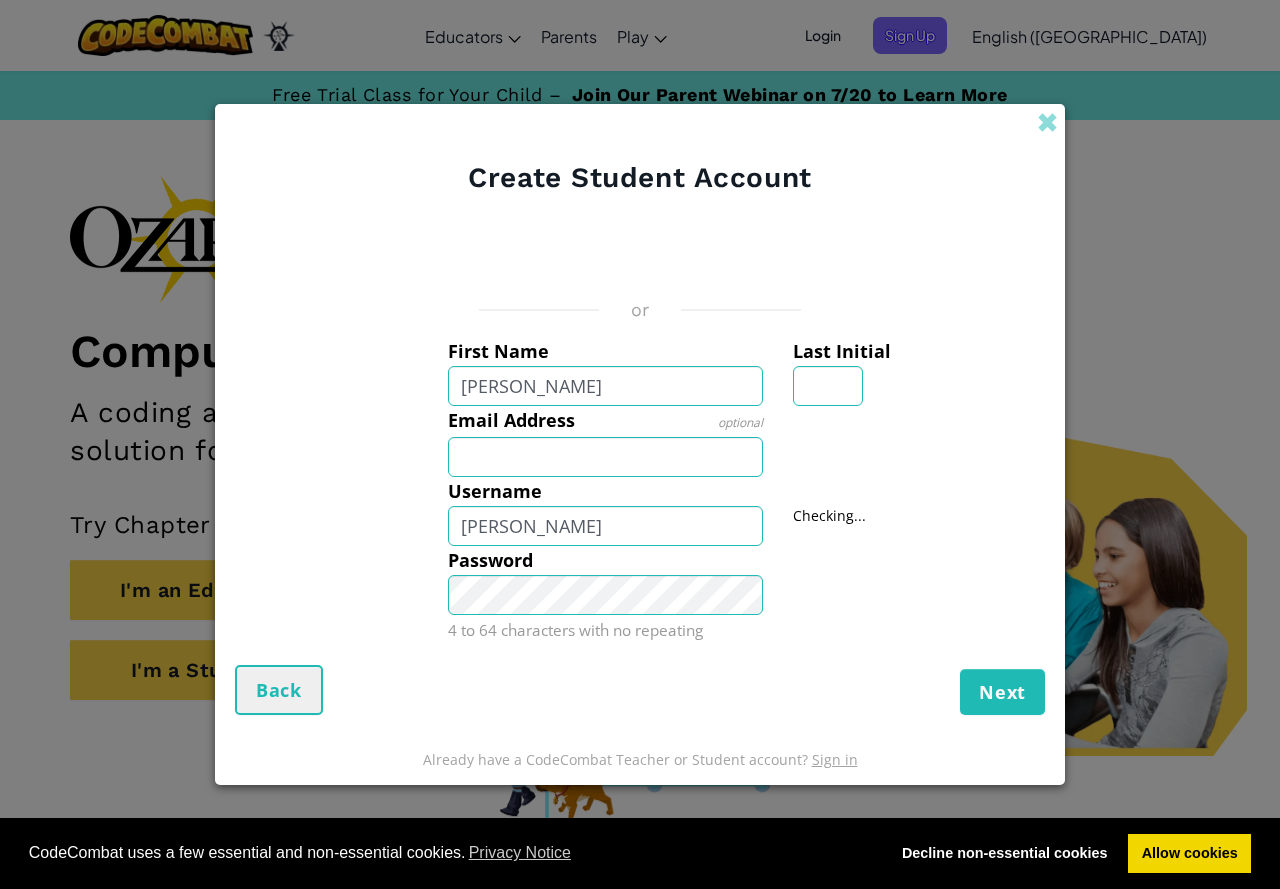 drag, startPoint x: 936, startPoint y: 610, endPoint x: 925, endPoint y: 617, distance: 13.038404 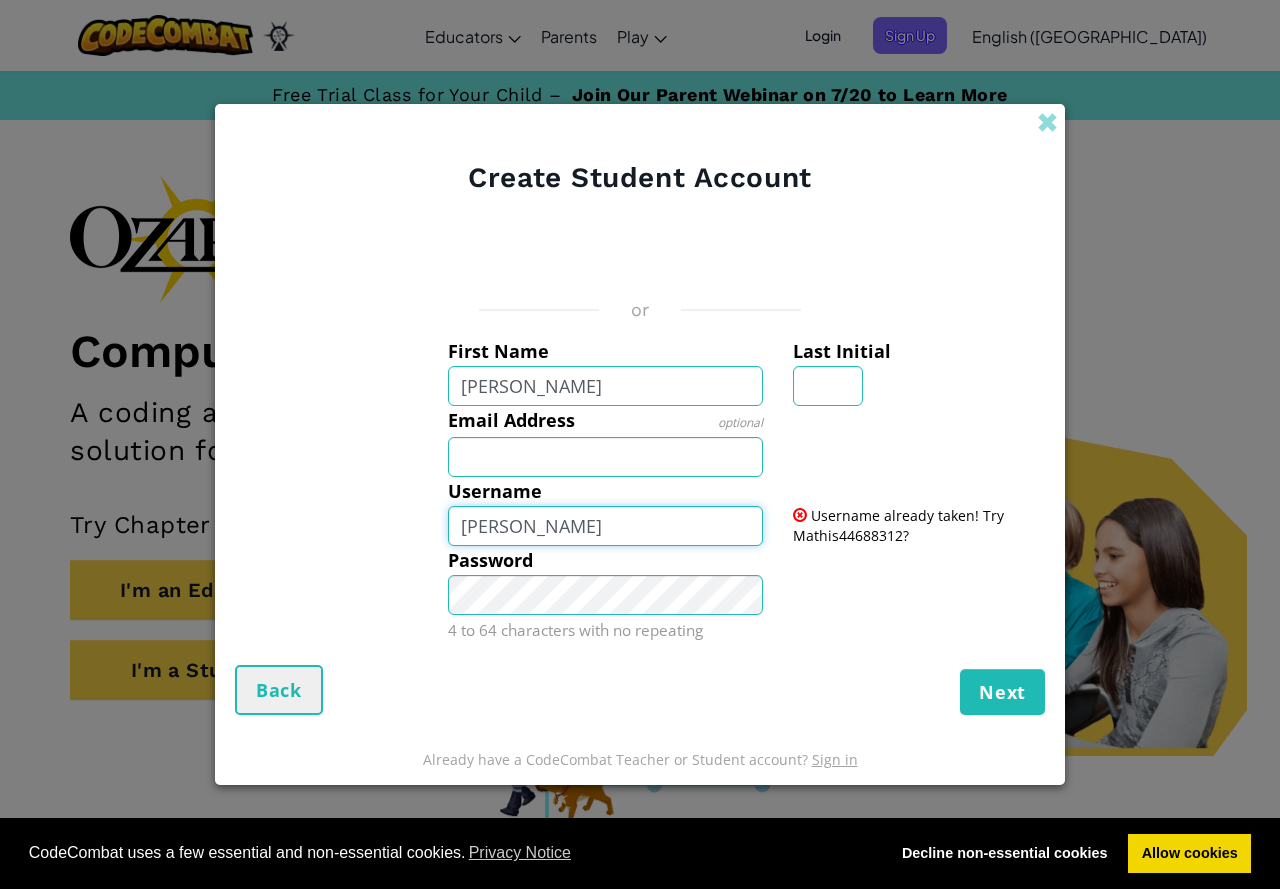 click on "Mathis" at bounding box center (606, 526) 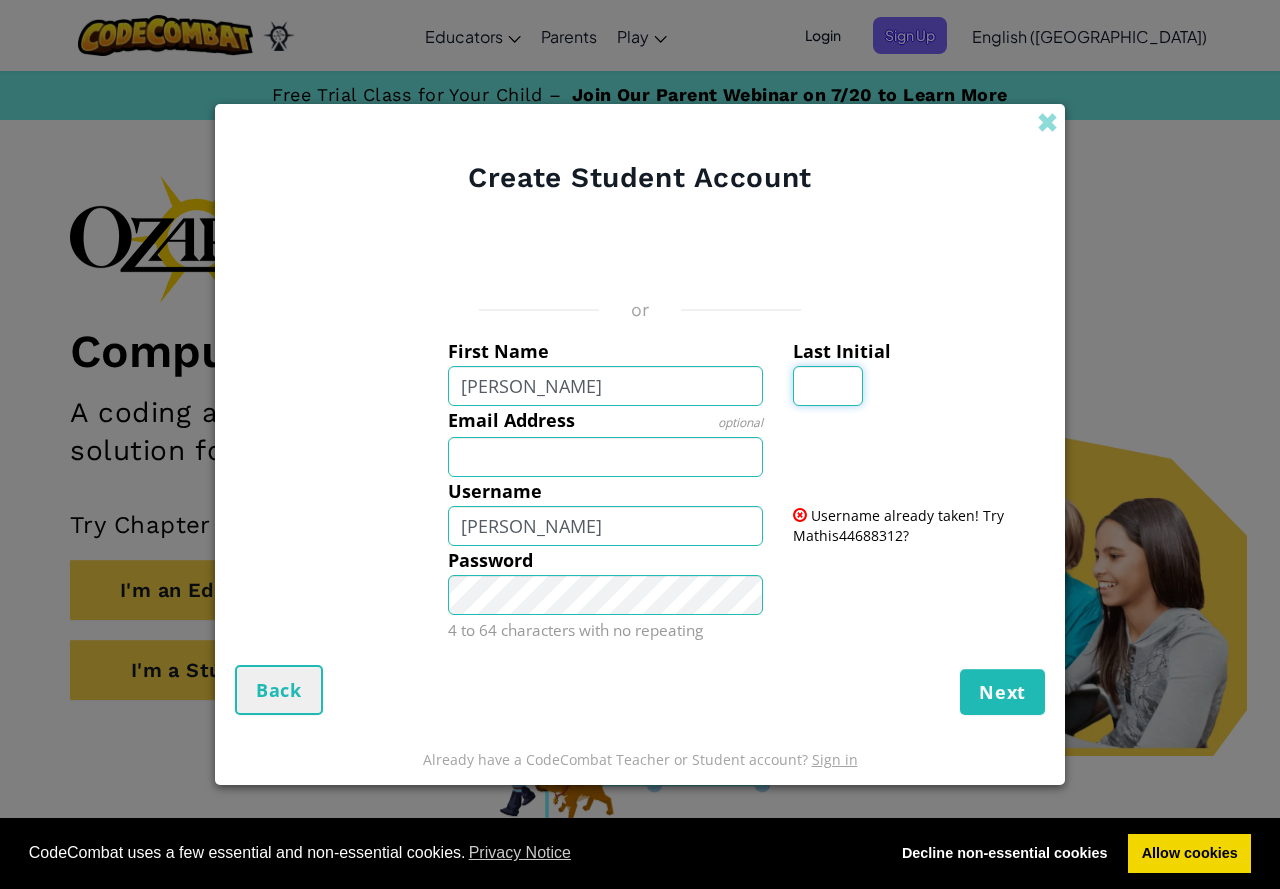 click on "Last Initial" at bounding box center (828, 386) 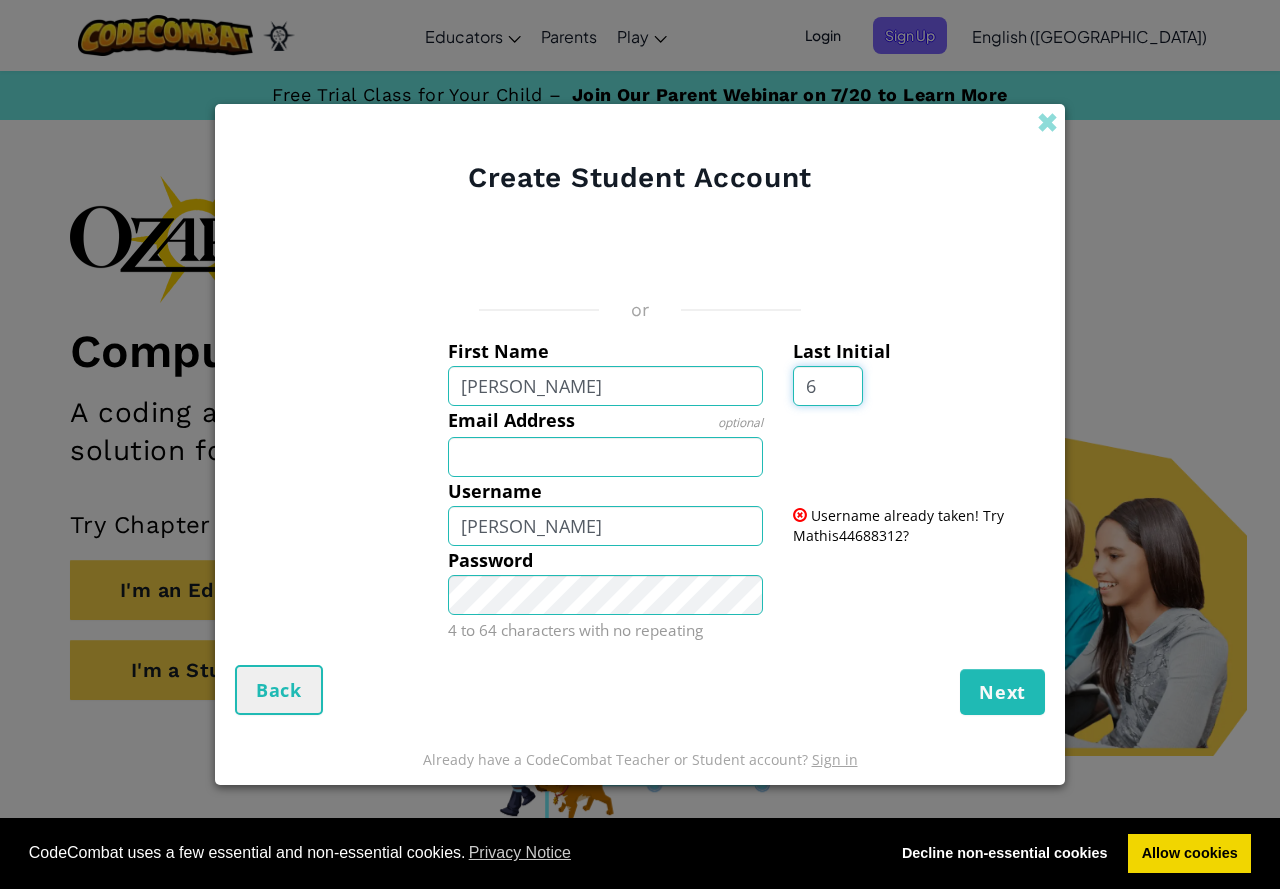 type on "6" 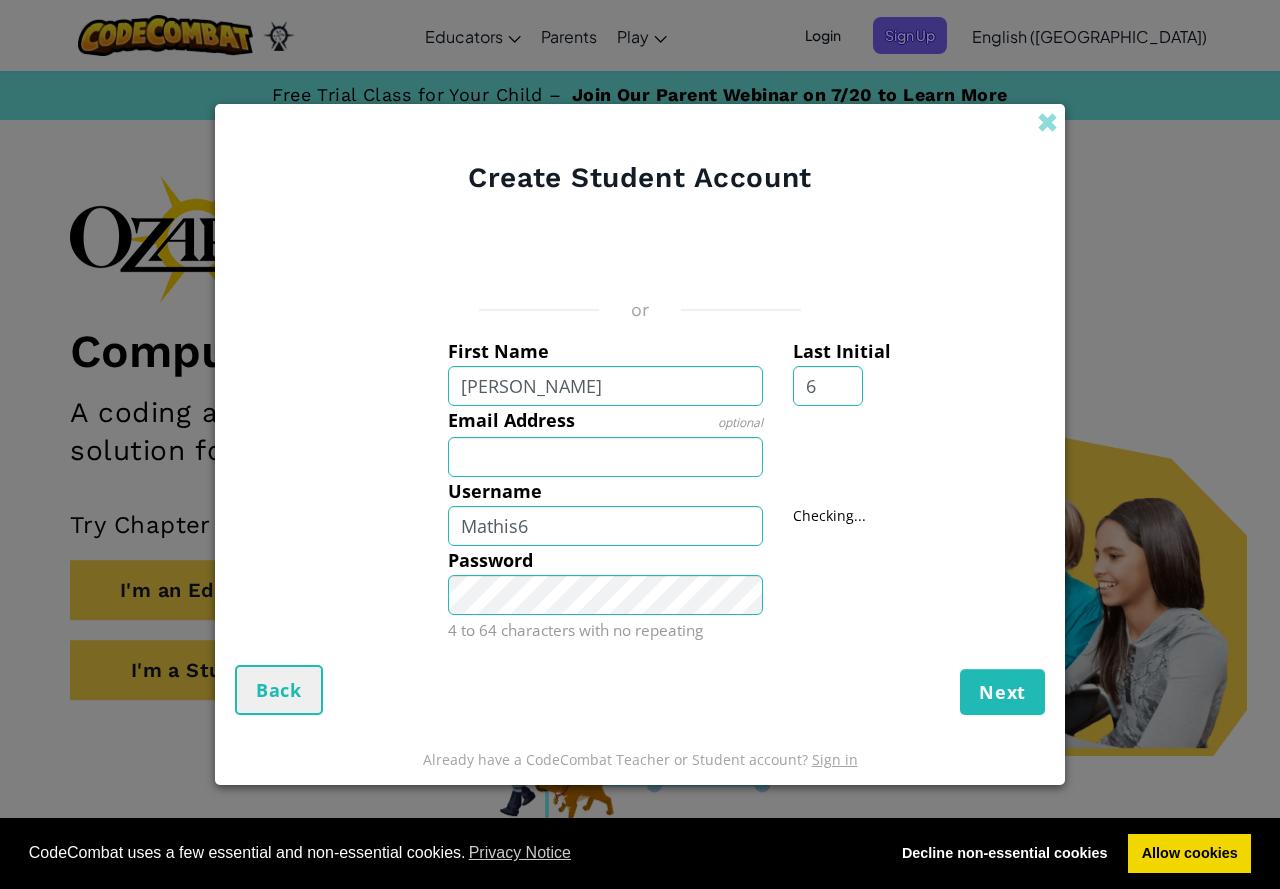 click on "or First Name mathis Last Initial 6 Email Address optional Username Mathis6 Checking... Password 4 to 64 characters with no repeating" at bounding box center (640, 441) 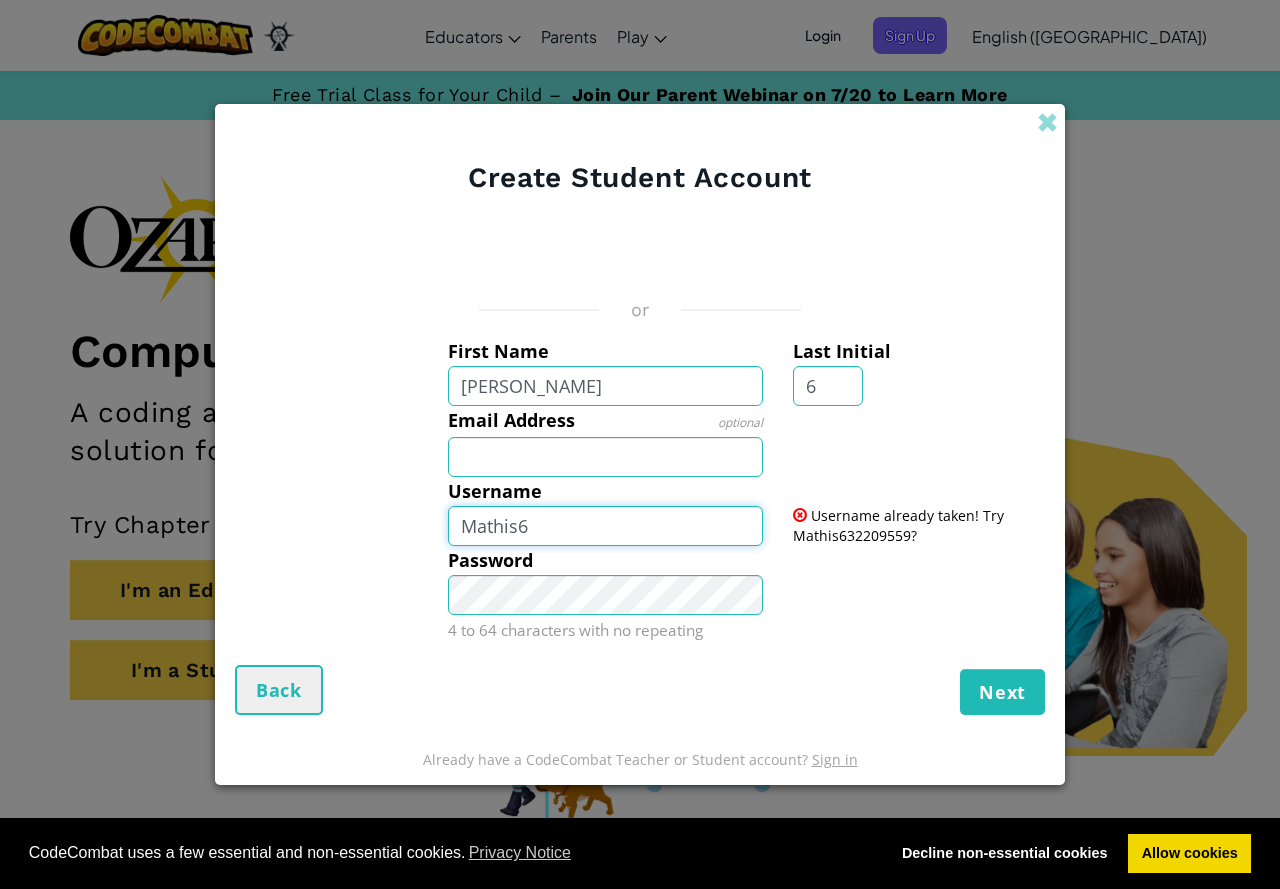 click on "Mathis6" at bounding box center (606, 526) 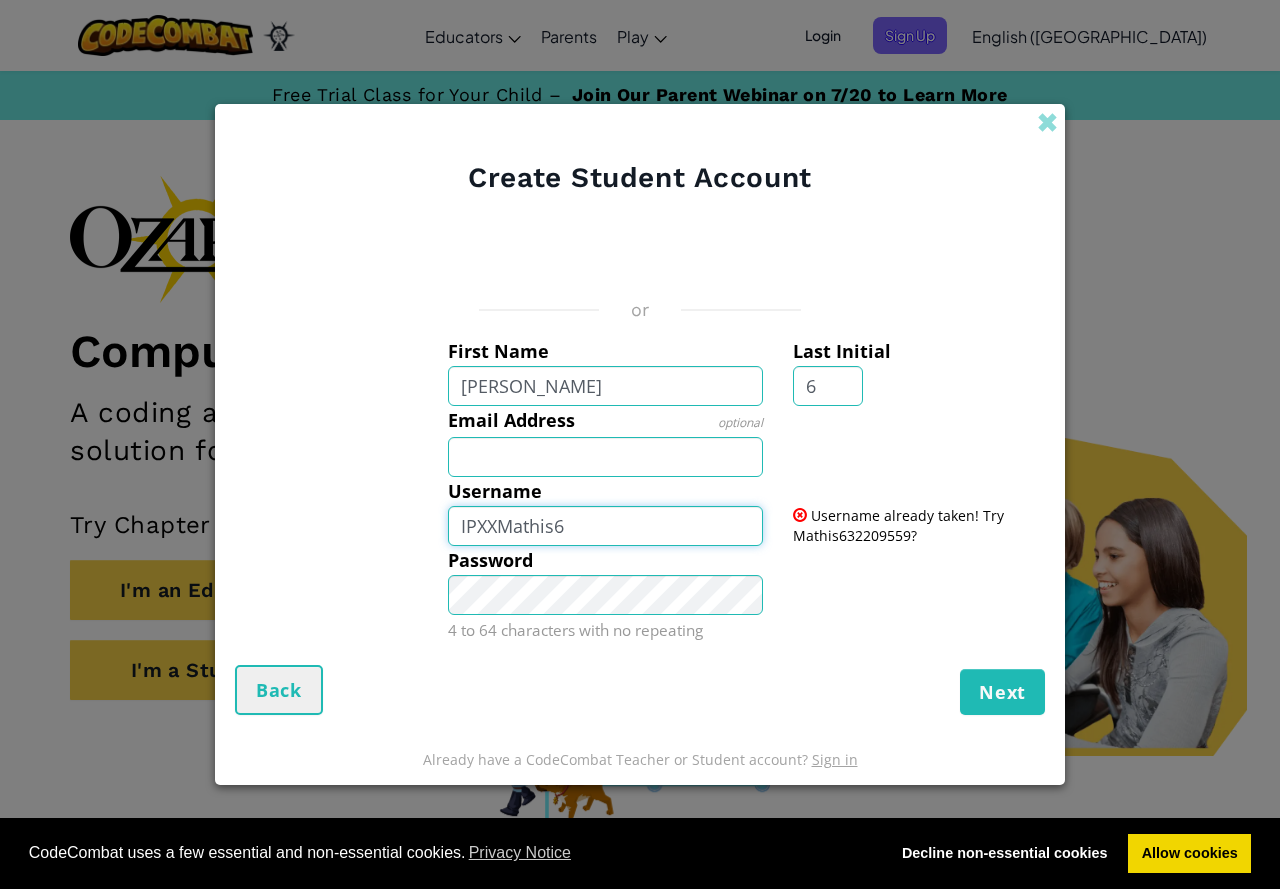 type on "IPXXMathis6" 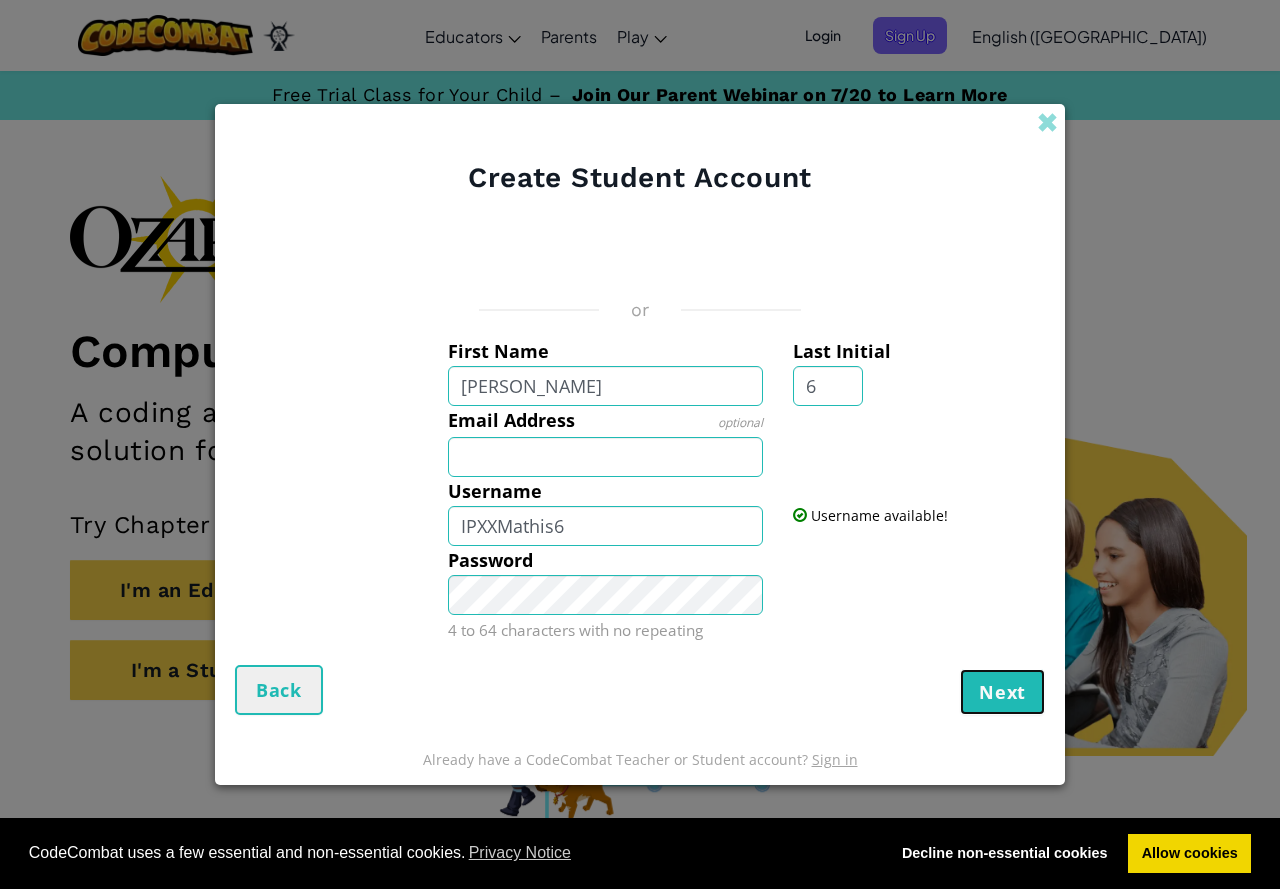 click on "Next" at bounding box center (1002, 692) 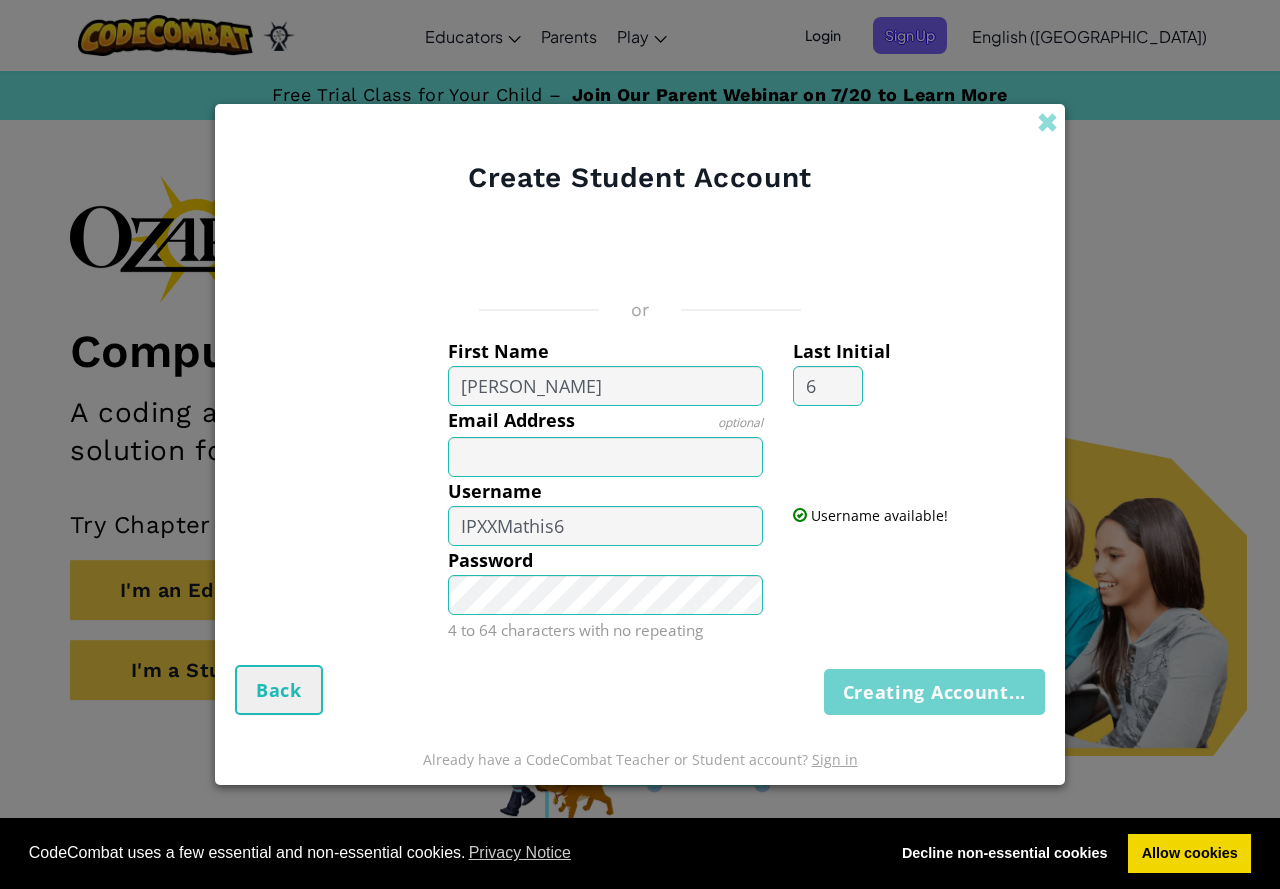 click on "Creating Account... Back" at bounding box center [640, 690] 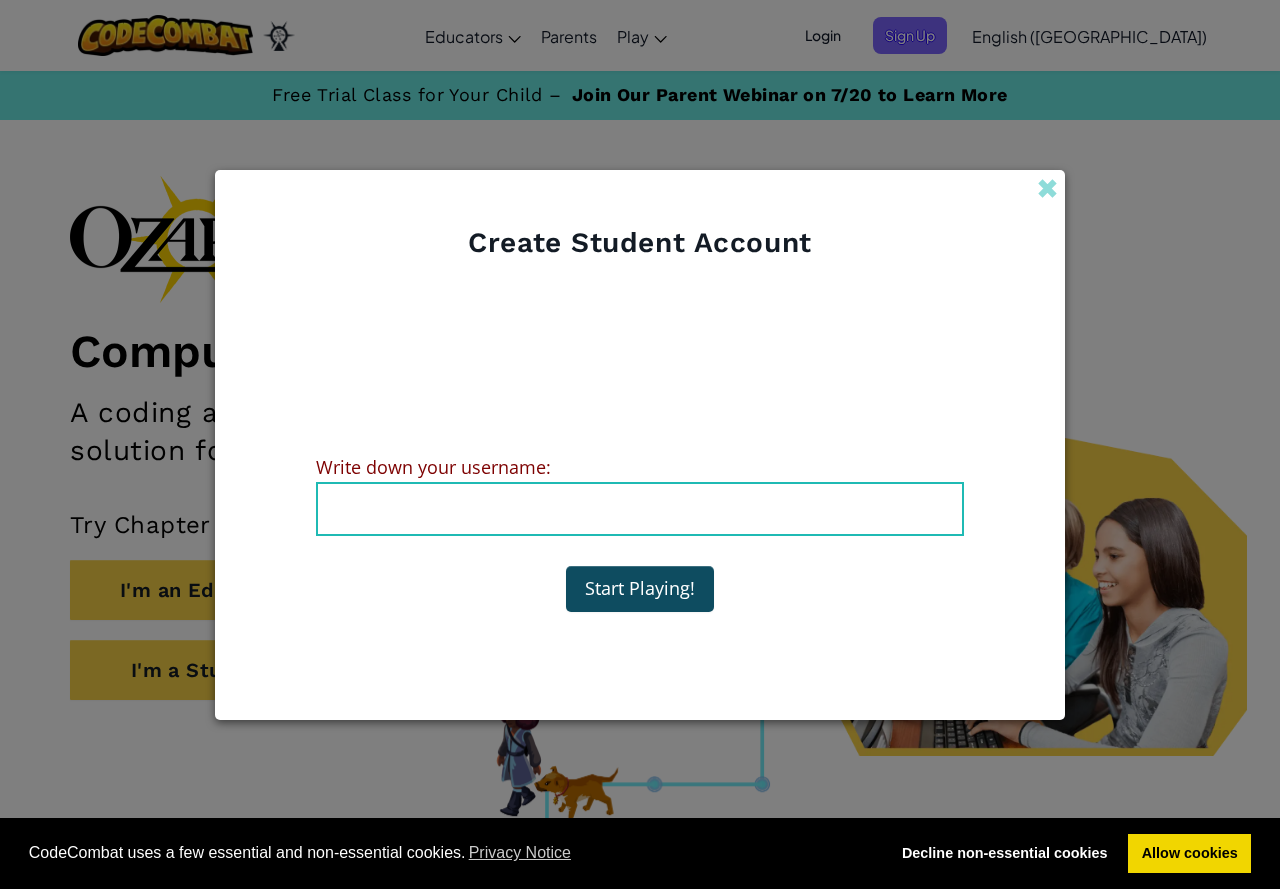 click on "Account Created! Write down your information so that you don't forget it. Your teacher can also help you reset your password at any time. Write down your username: Username : IPXXMathis6 Start Playing!" at bounding box center [640, 466] 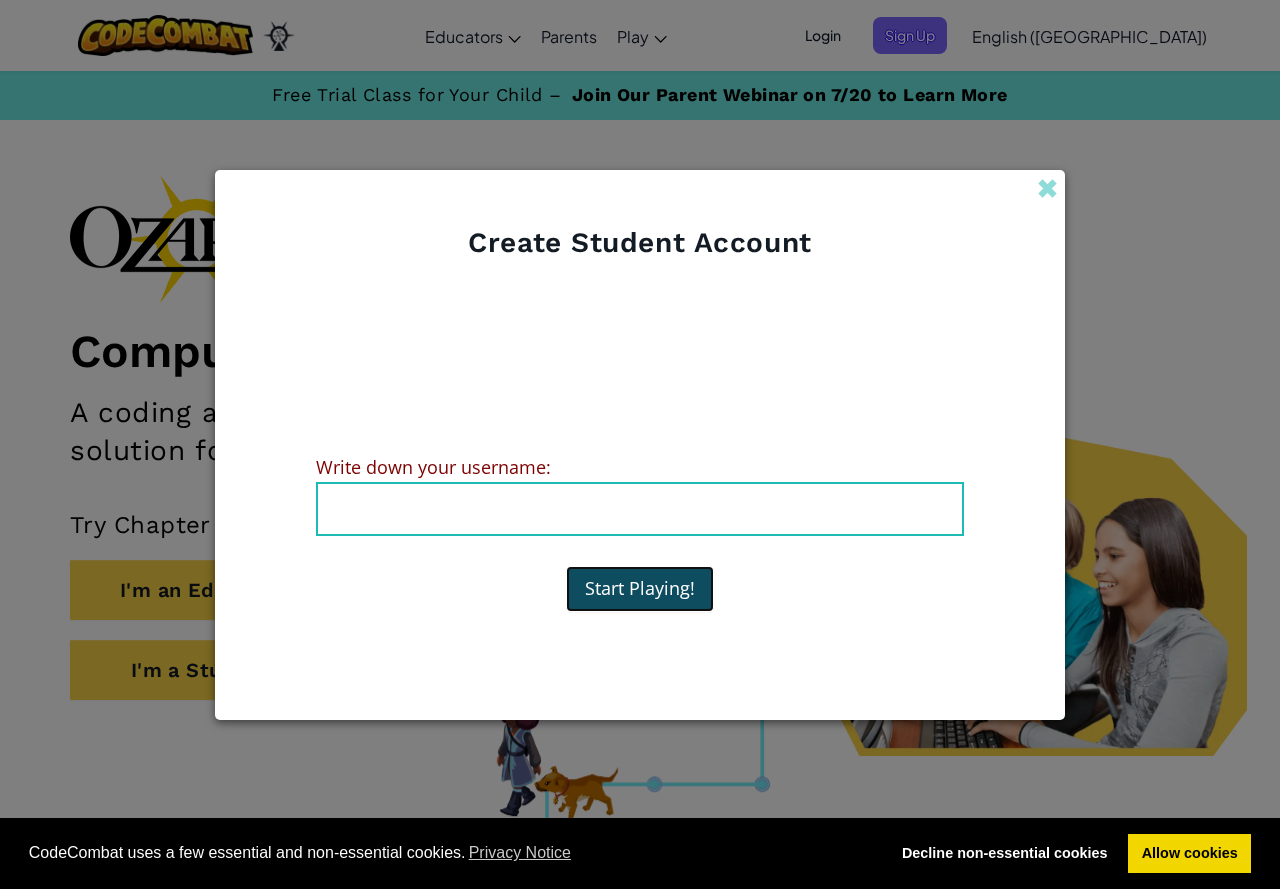 click on "Start Playing!" at bounding box center [640, 589] 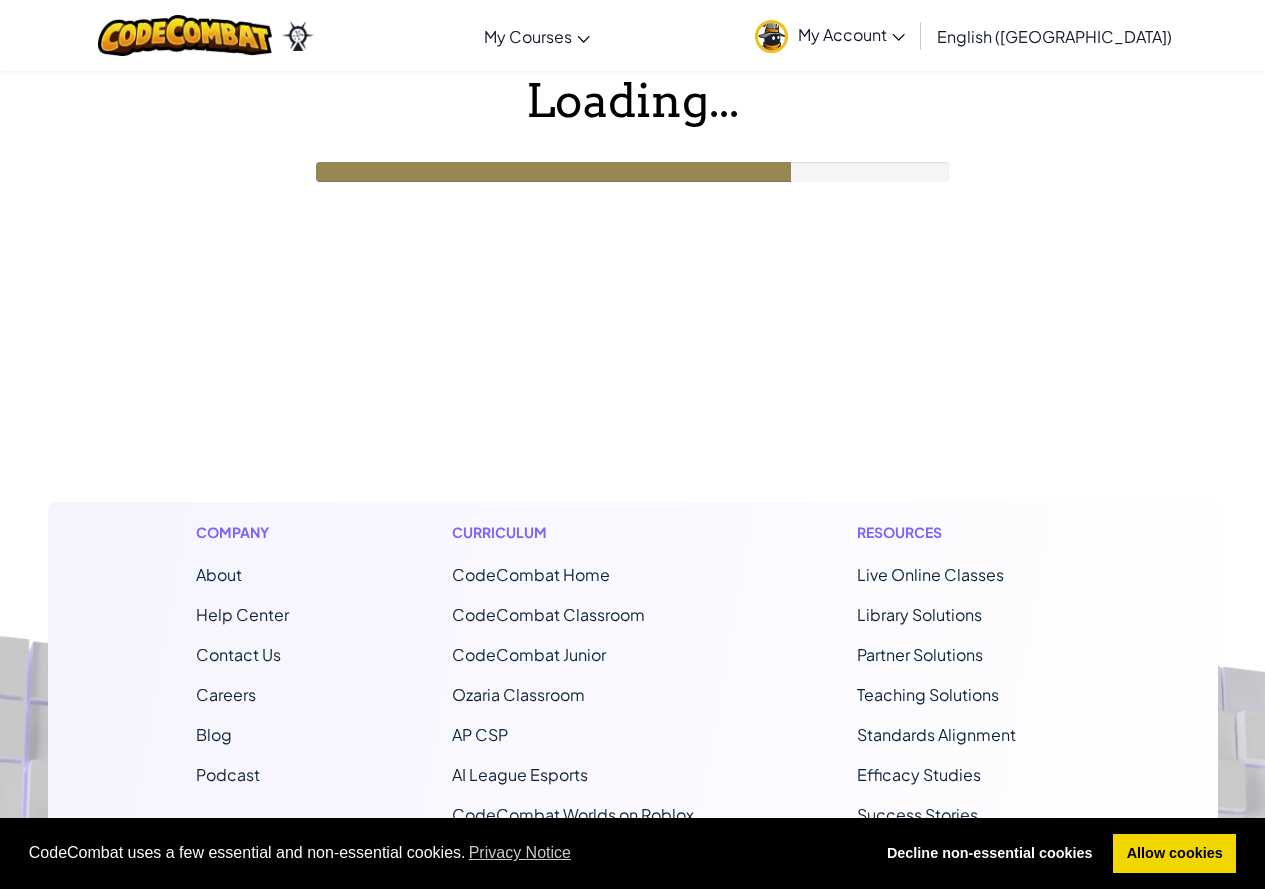scroll, scrollTop: 0, scrollLeft: 0, axis: both 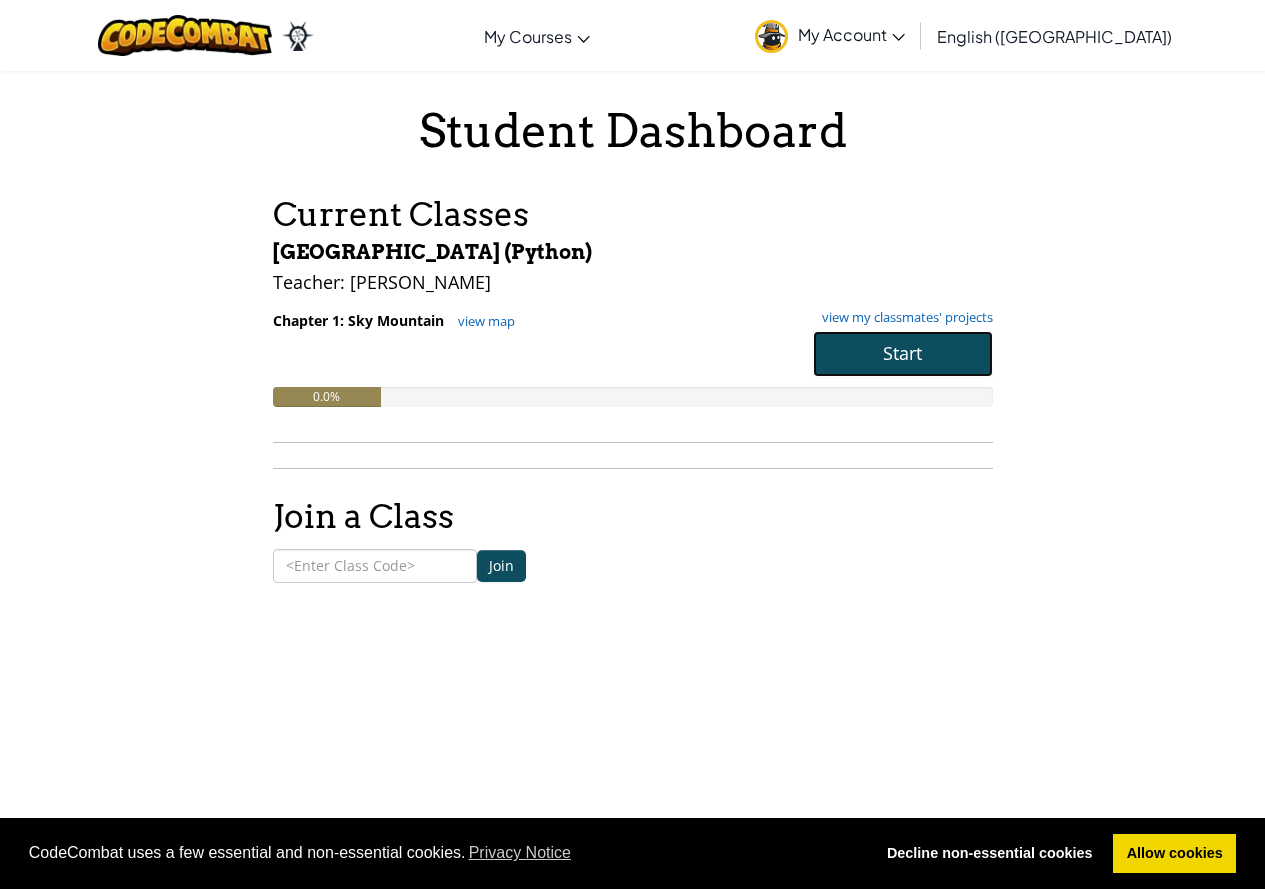click on "Start" at bounding box center (903, 354) 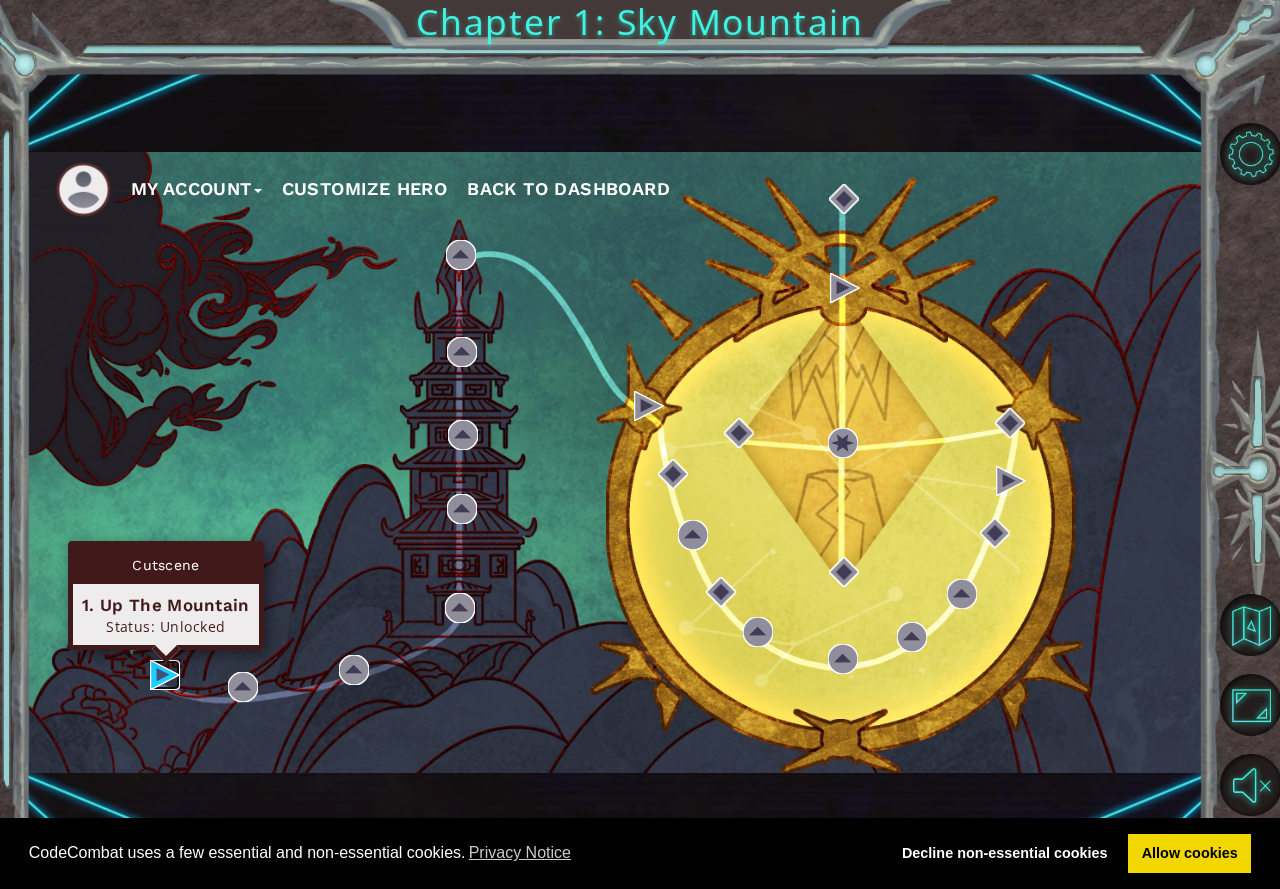 click at bounding box center (165, 675) 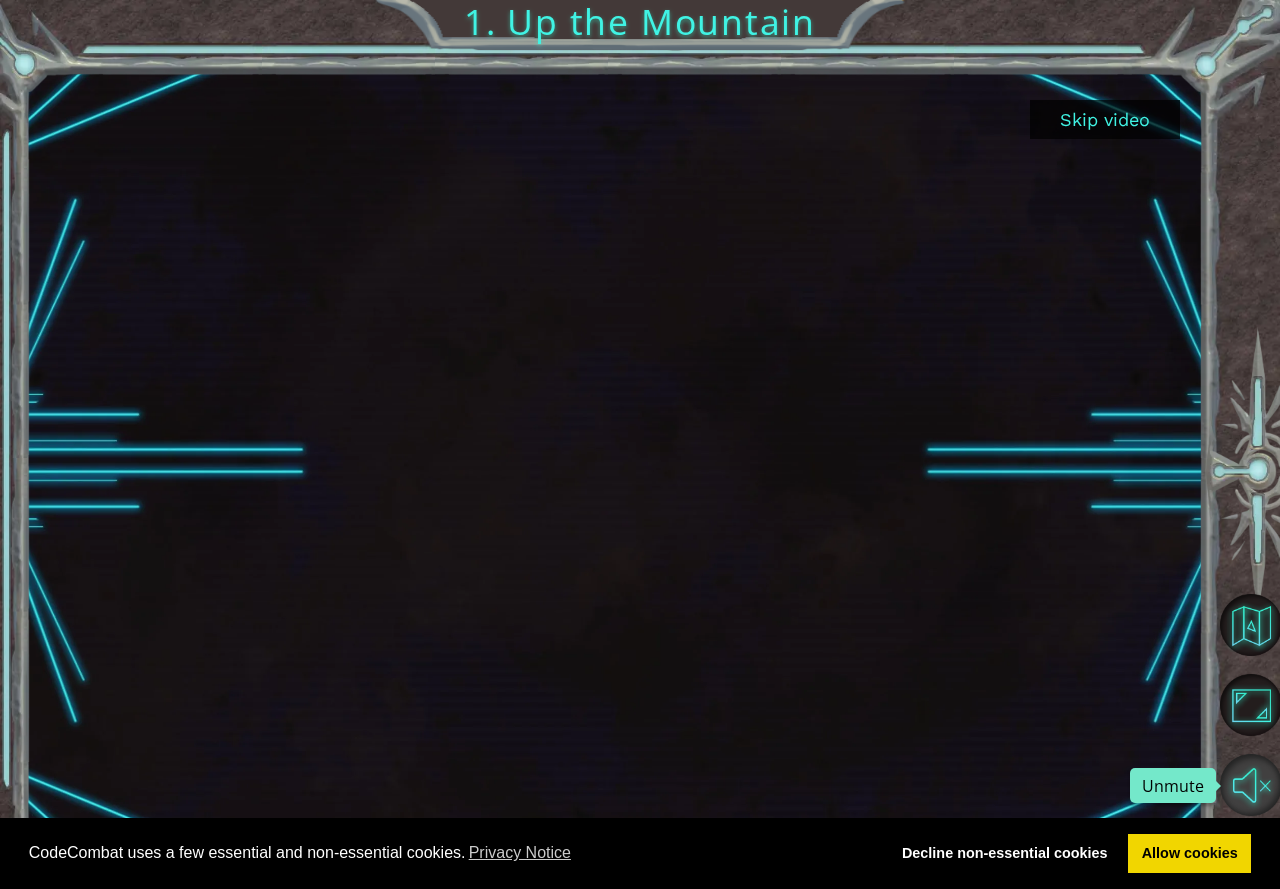 click on "Cookie Policy CodeCombat uses a few essential and non-essential cookies.  Privacy Notice Decline non-essential cookies Allow cookies
Skip video
1. Up the Mountain       Maximize Browser Unmute Back to Map" at bounding box center [640, 444] 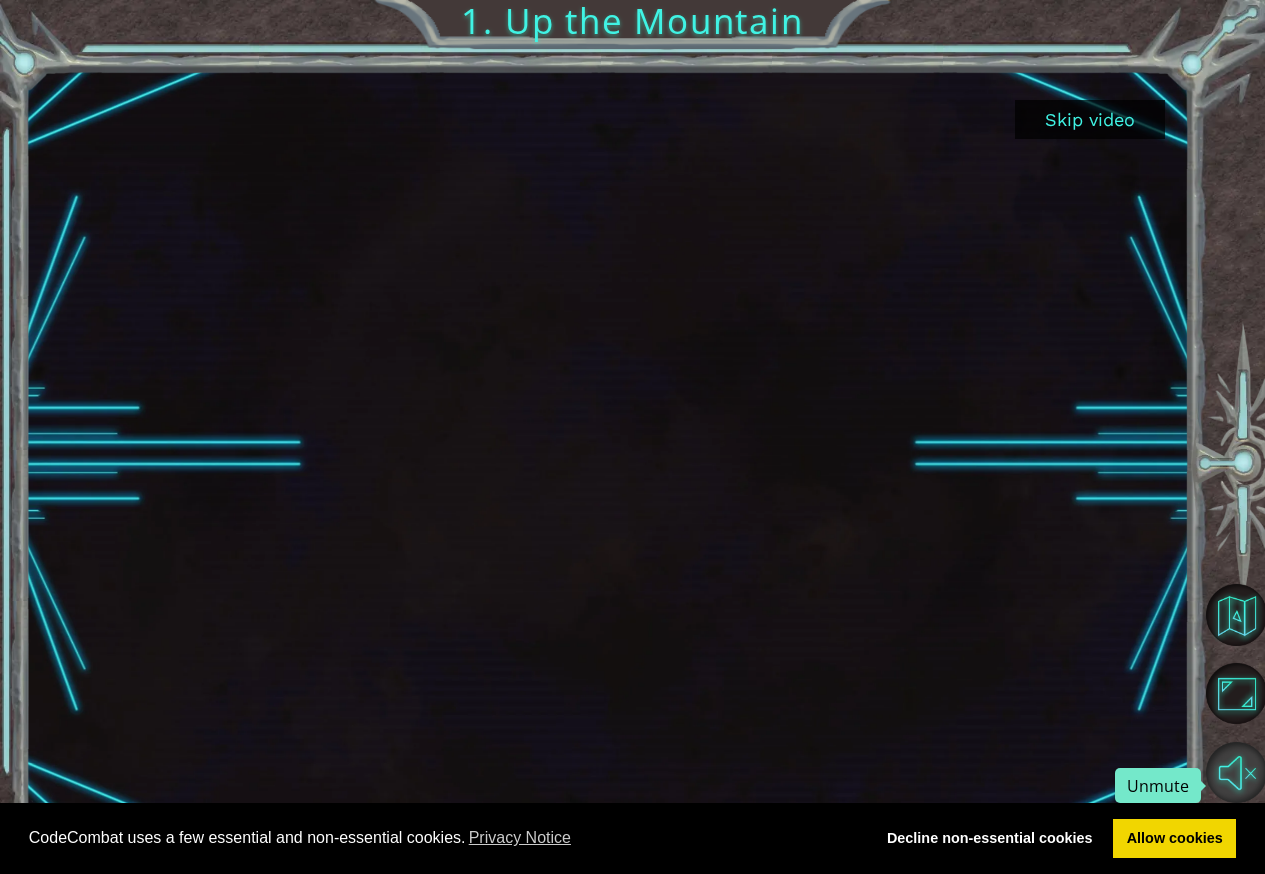 click at bounding box center (1236, 772) 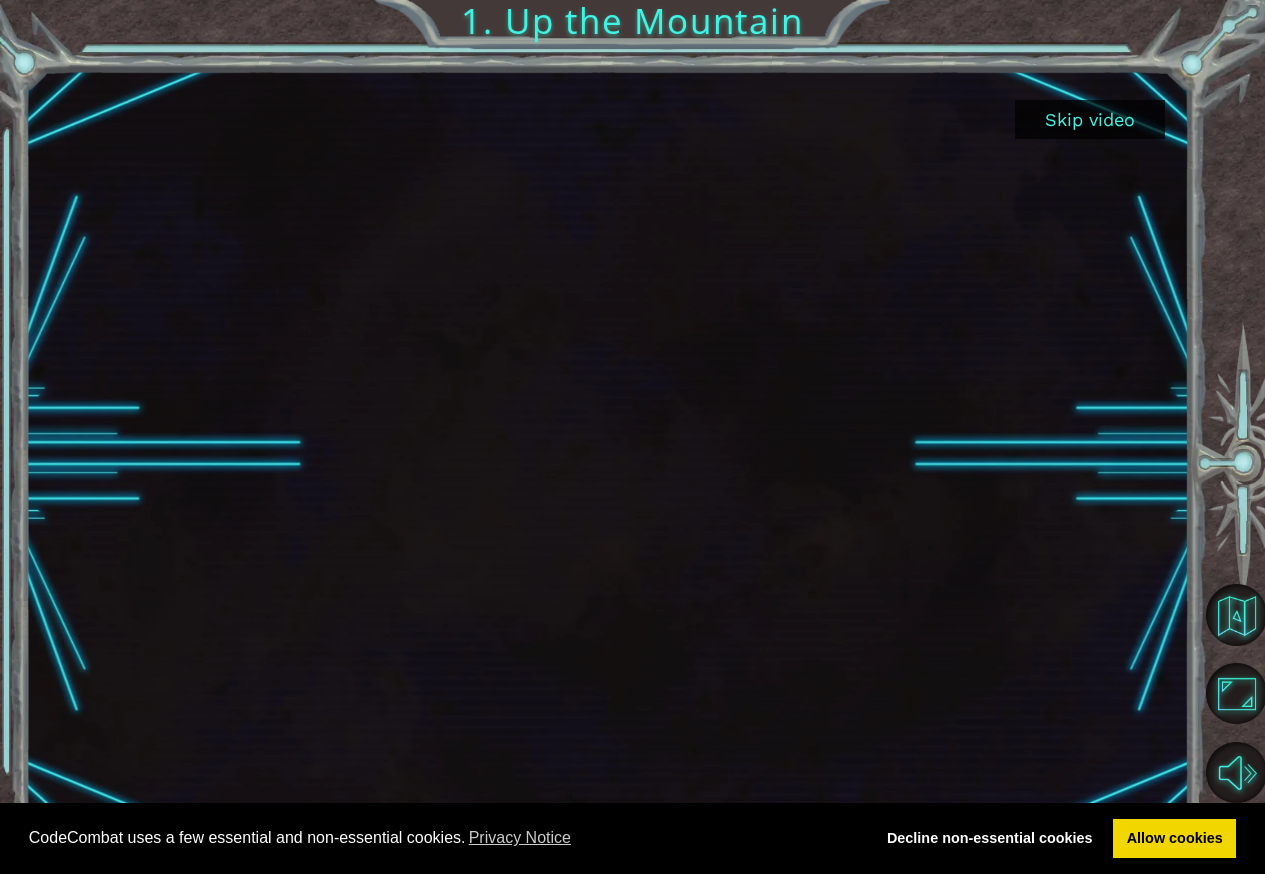 type 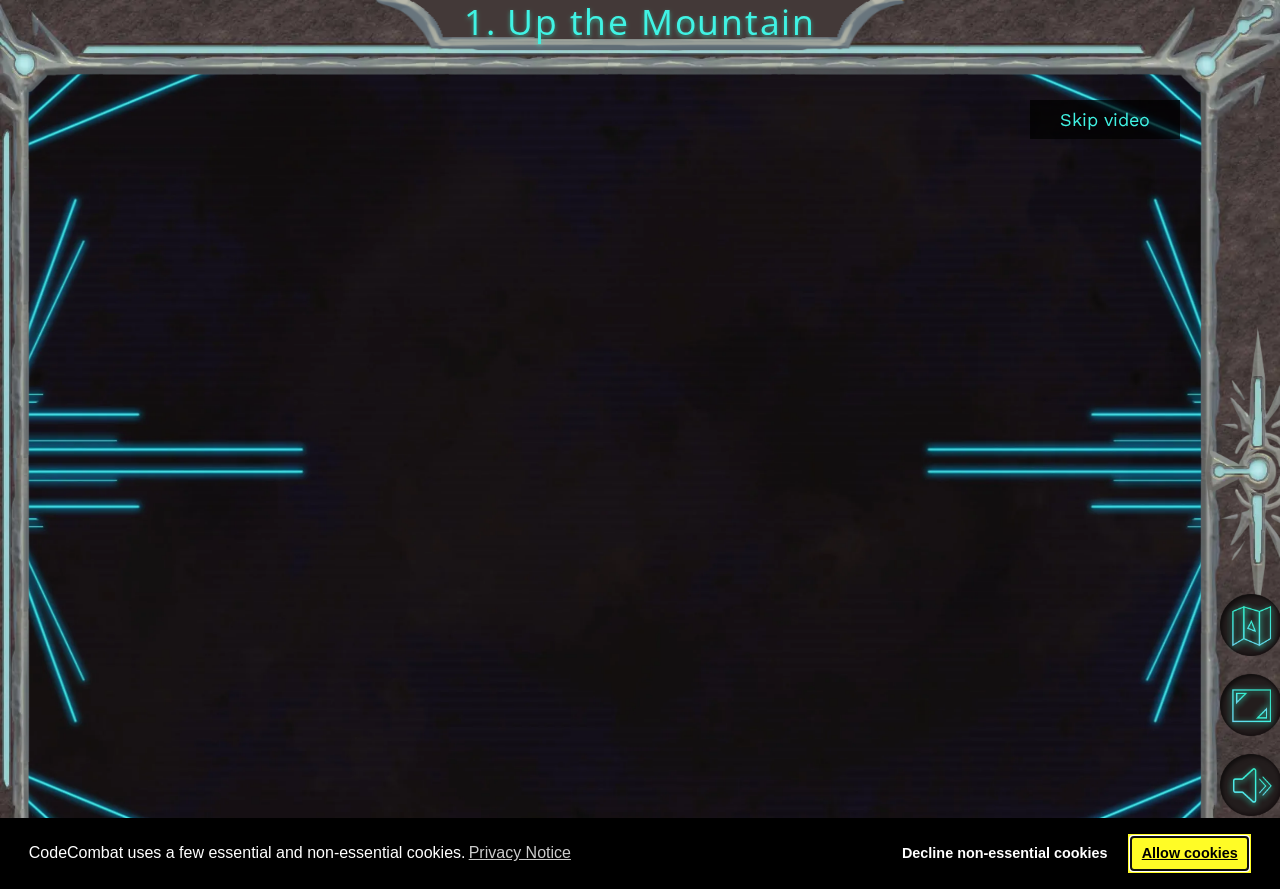 click on "Allow cookies" at bounding box center (1189, 854) 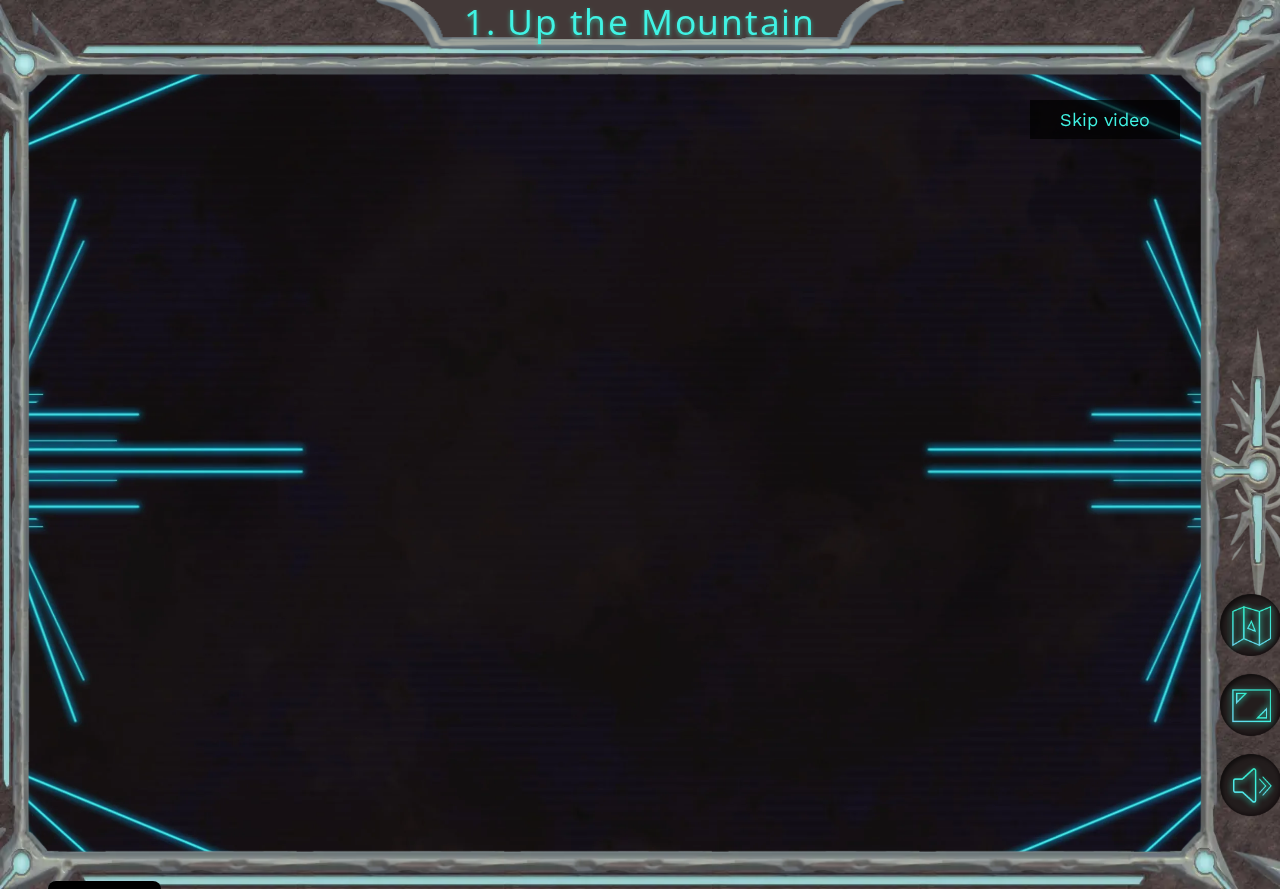 click on "Skip video
1. Up the Mountain" at bounding box center [640, 444] 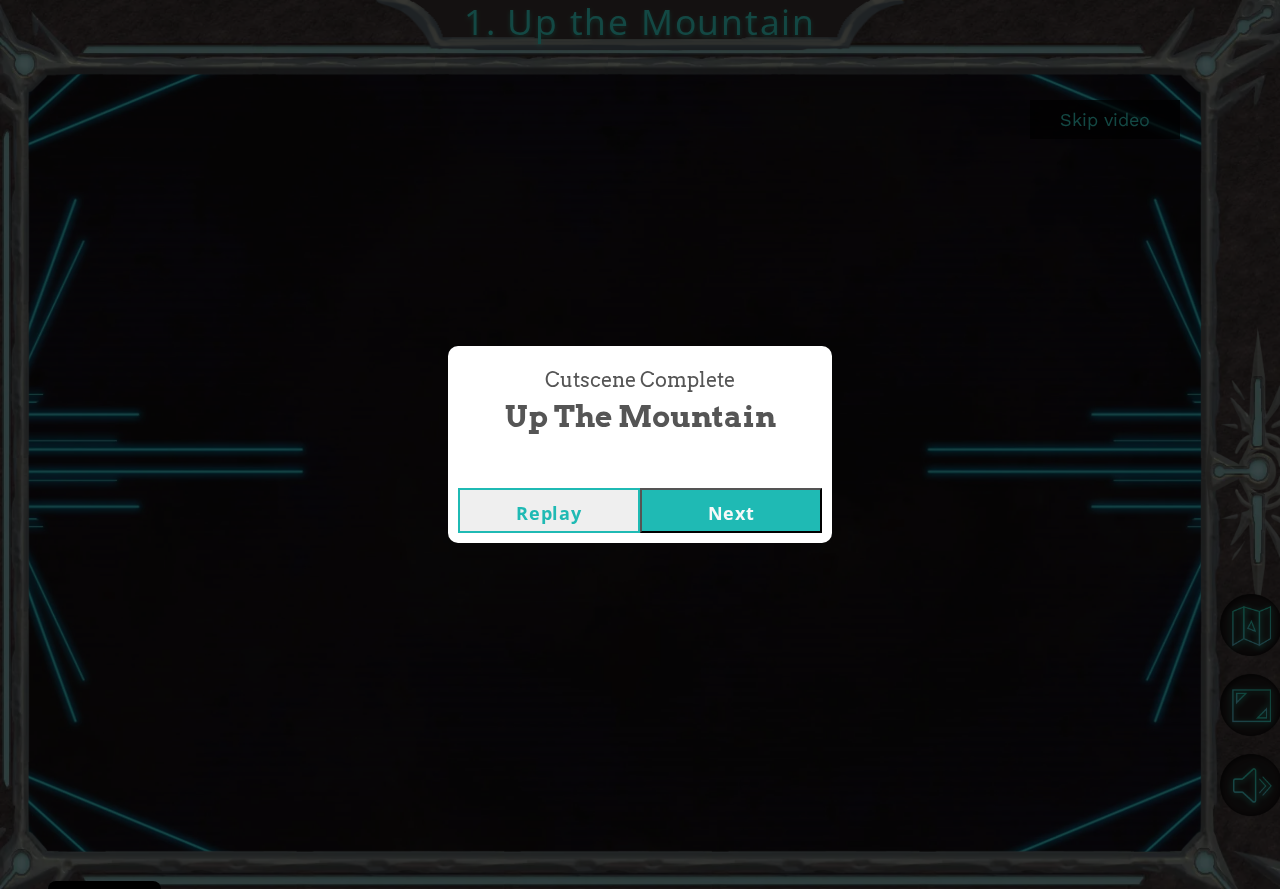 click on "Next" at bounding box center [731, 510] 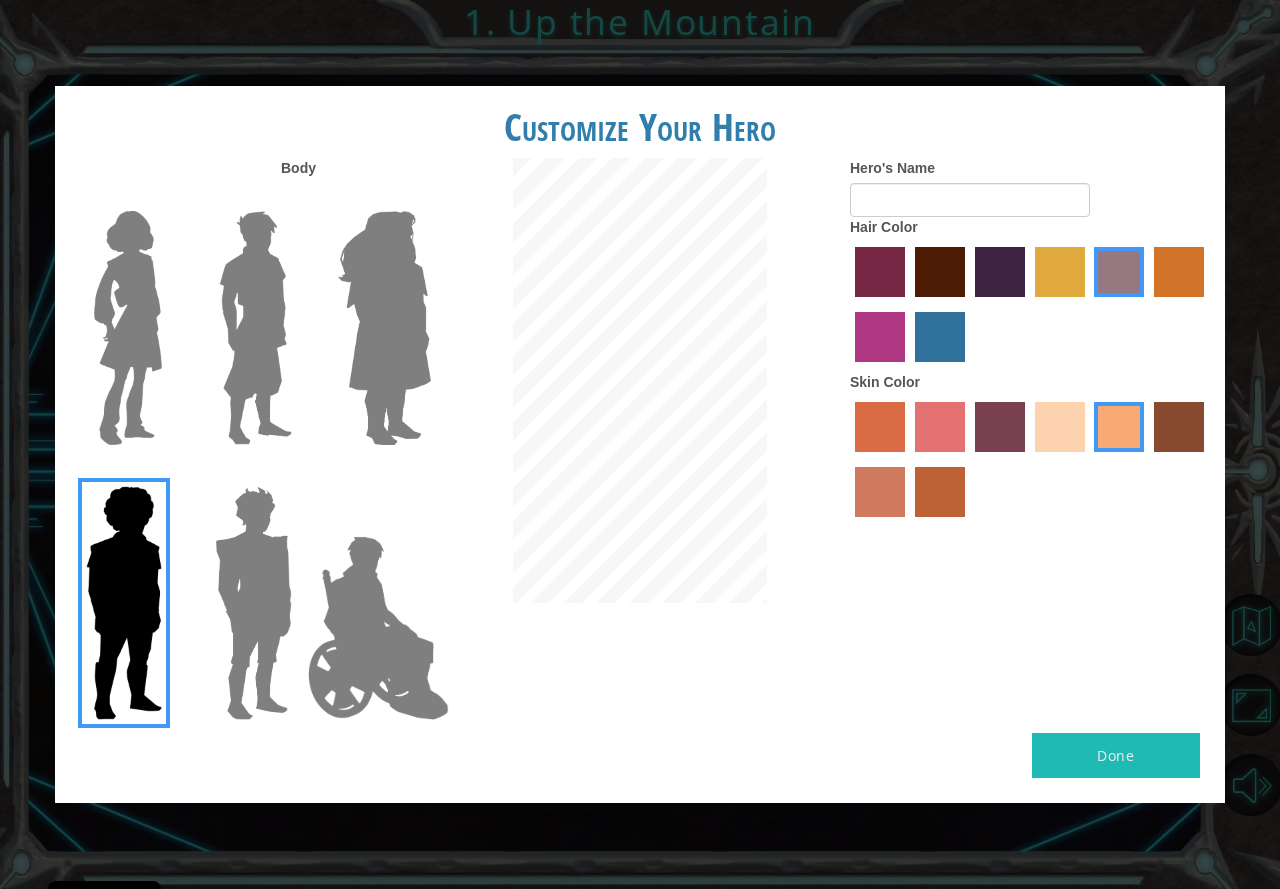 click at bounding box center [253, 603] 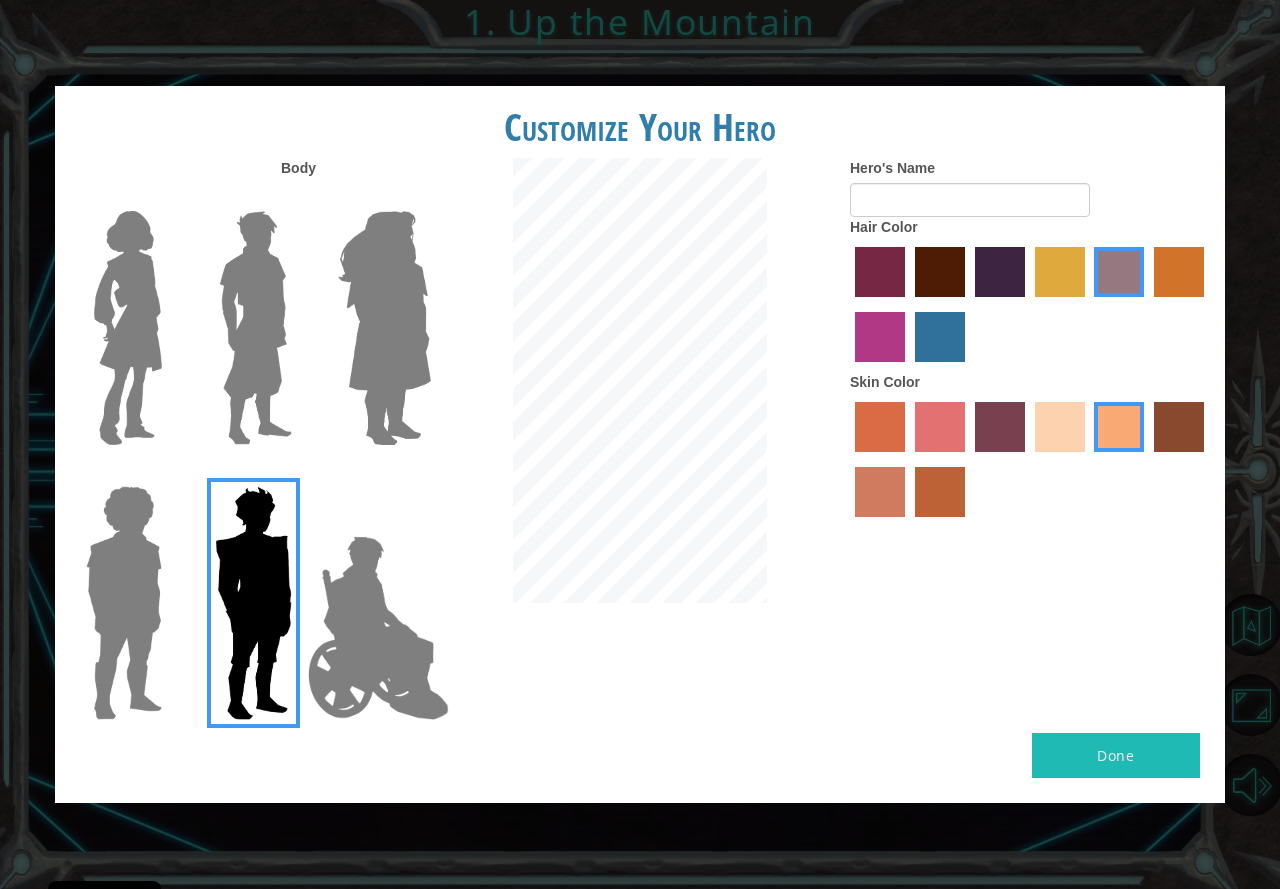 click at bounding box center [255, 328] 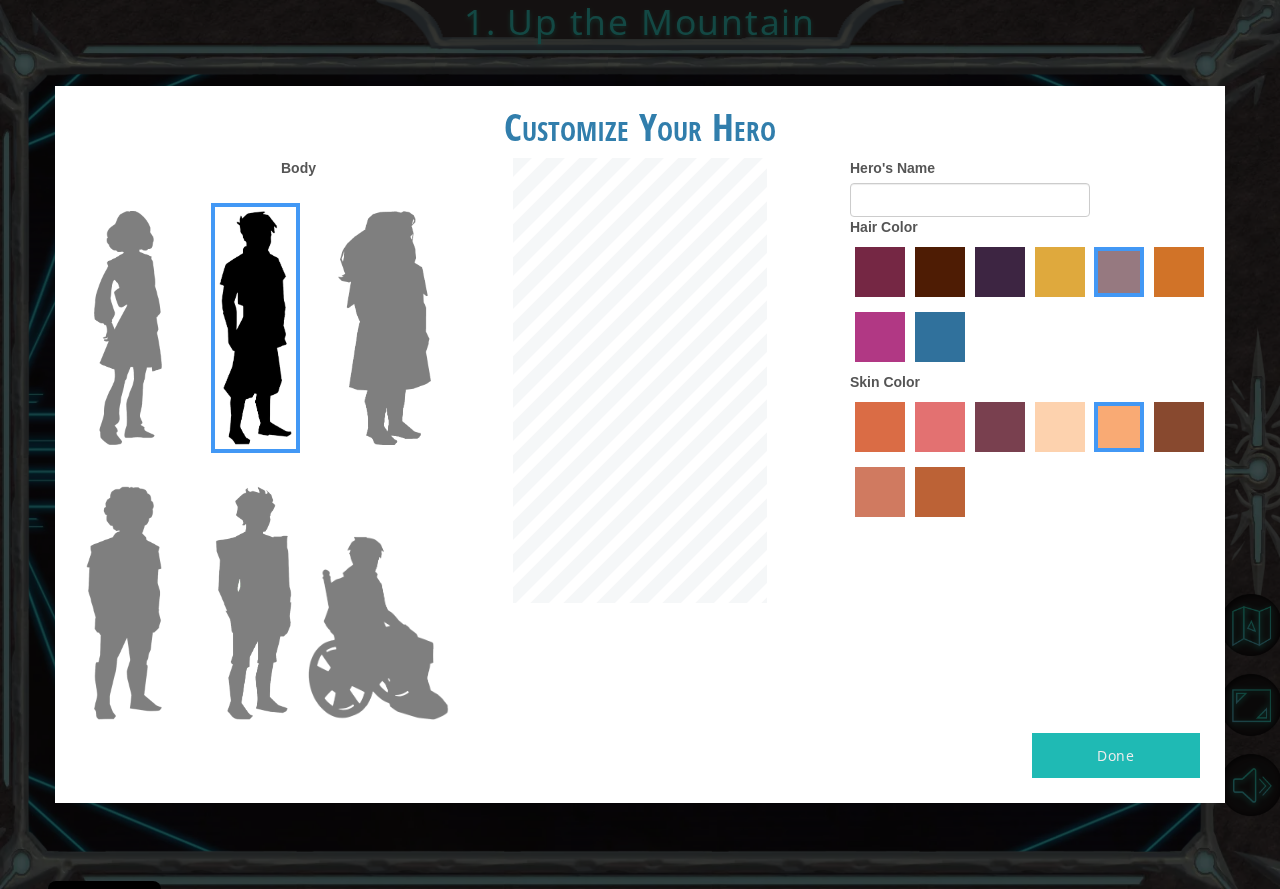 click at bounding box center (253, 603) 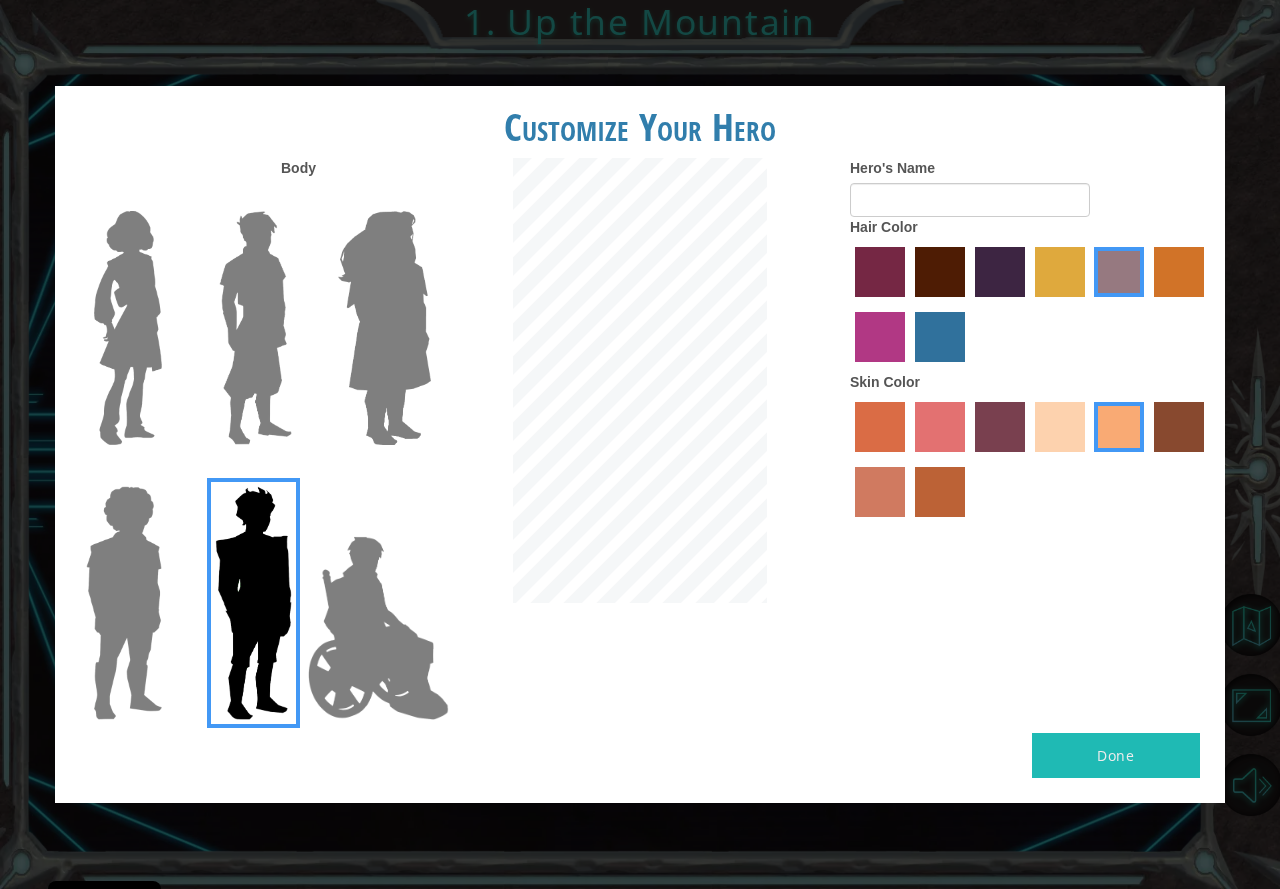 click at bounding box center [255, 328] 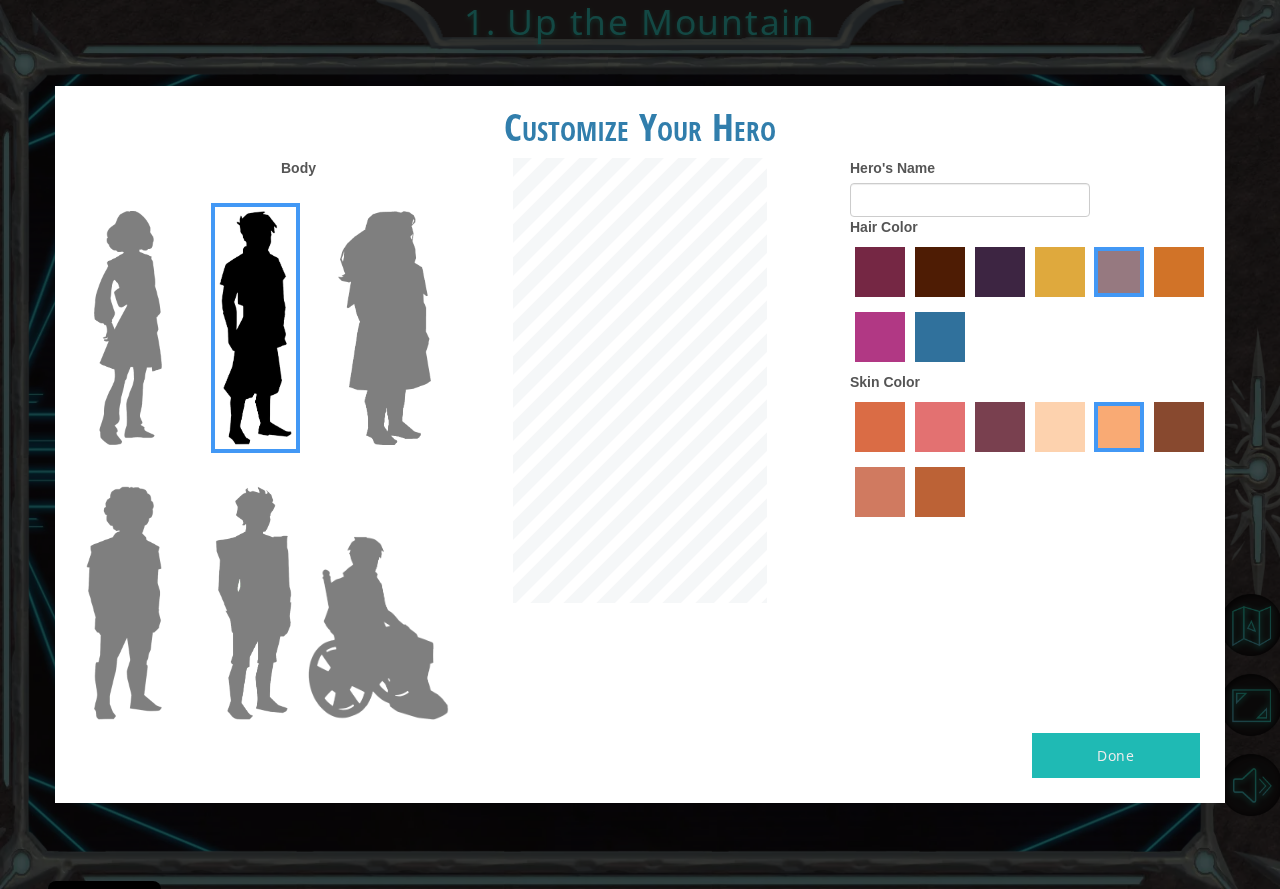 click at bounding box center [940, 337] 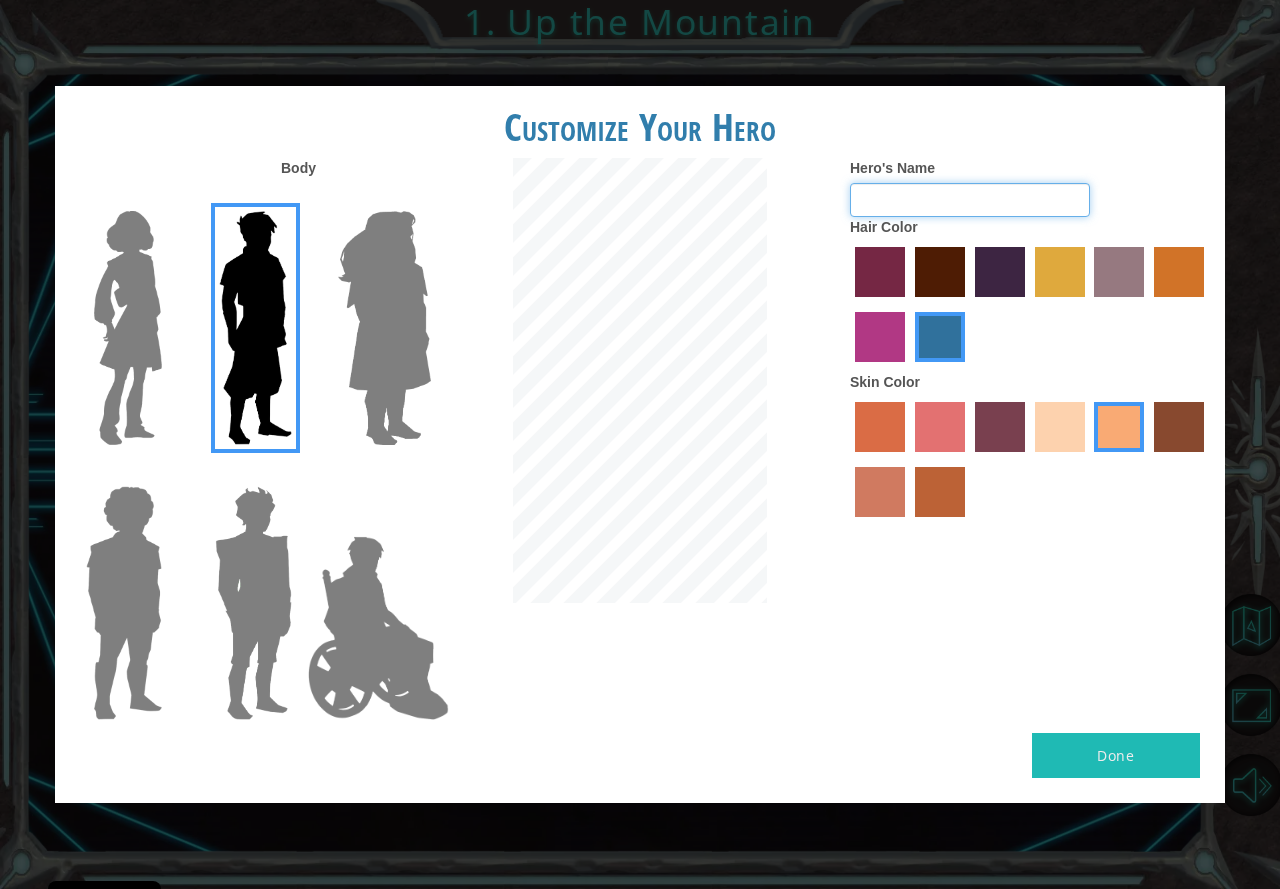 click on "Hero's Name" at bounding box center [970, 200] 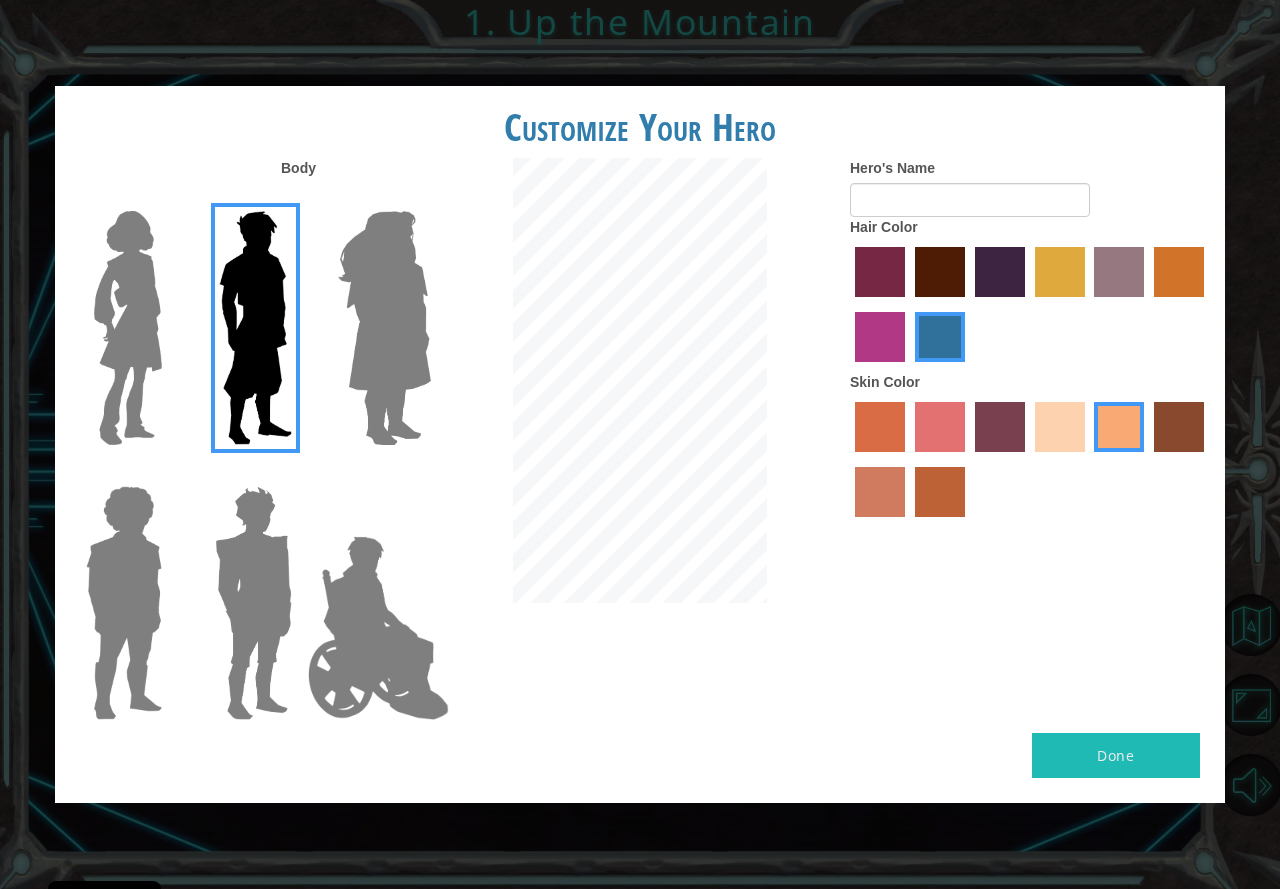 click at bounding box center [1060, 427] 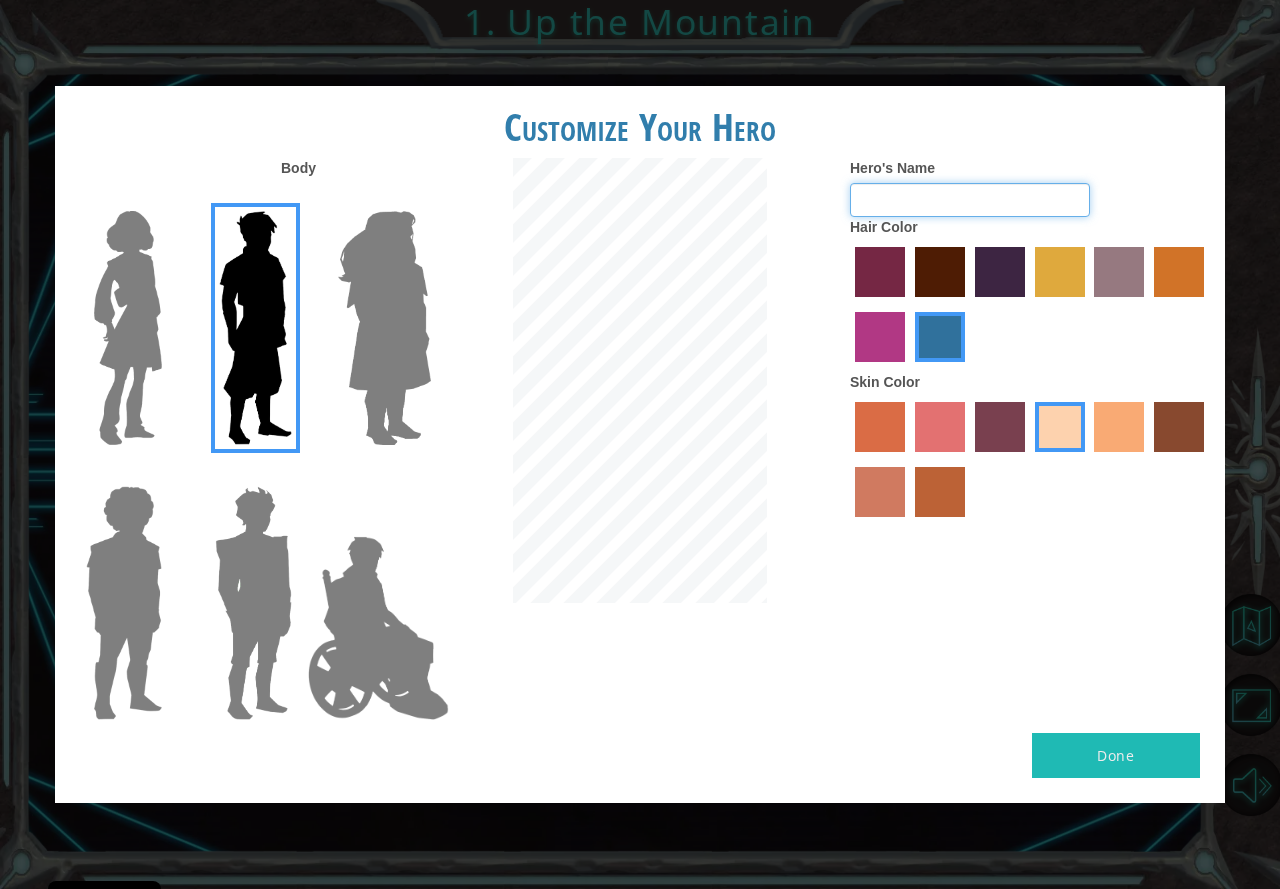 click on "Hero's Name" at bounding box center [970, 200] 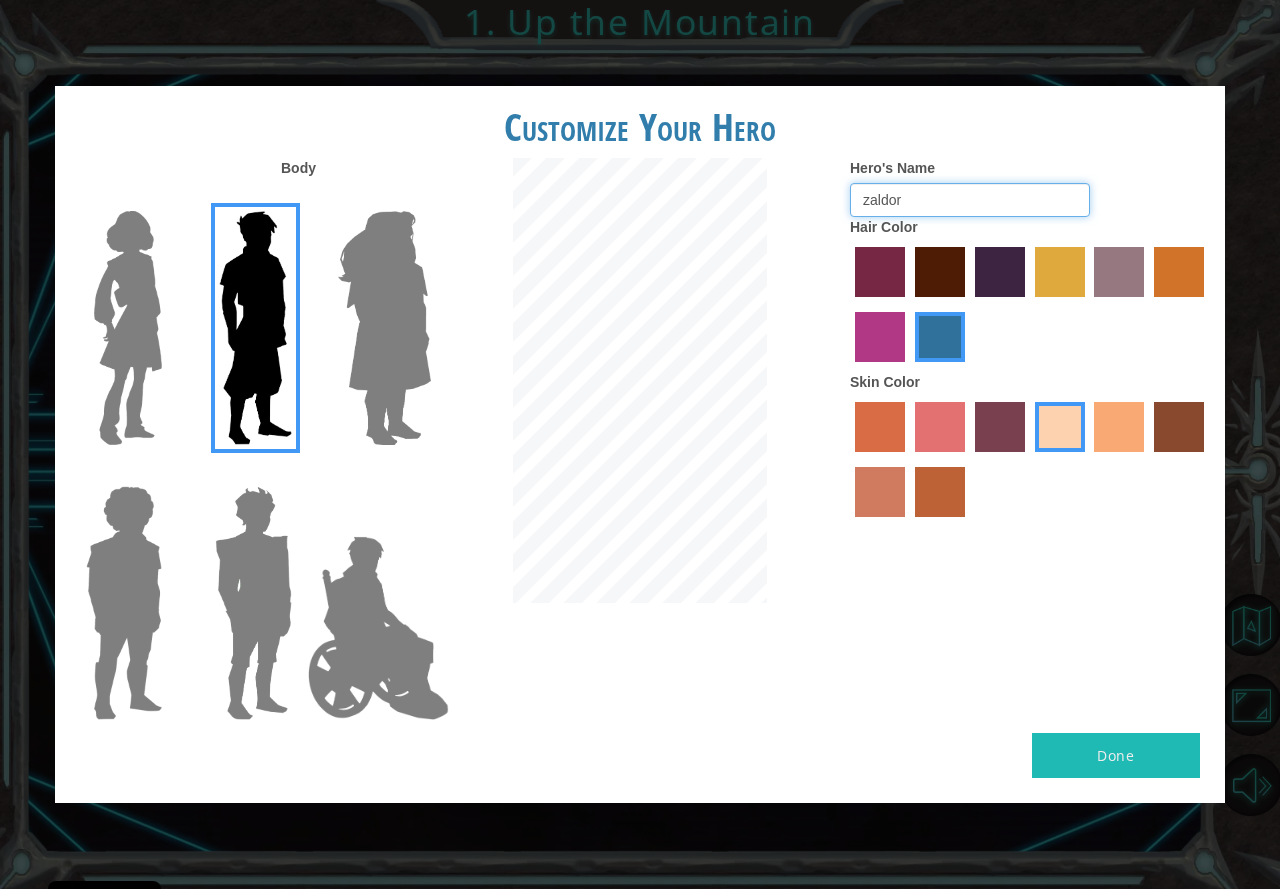 type on "zaldor" 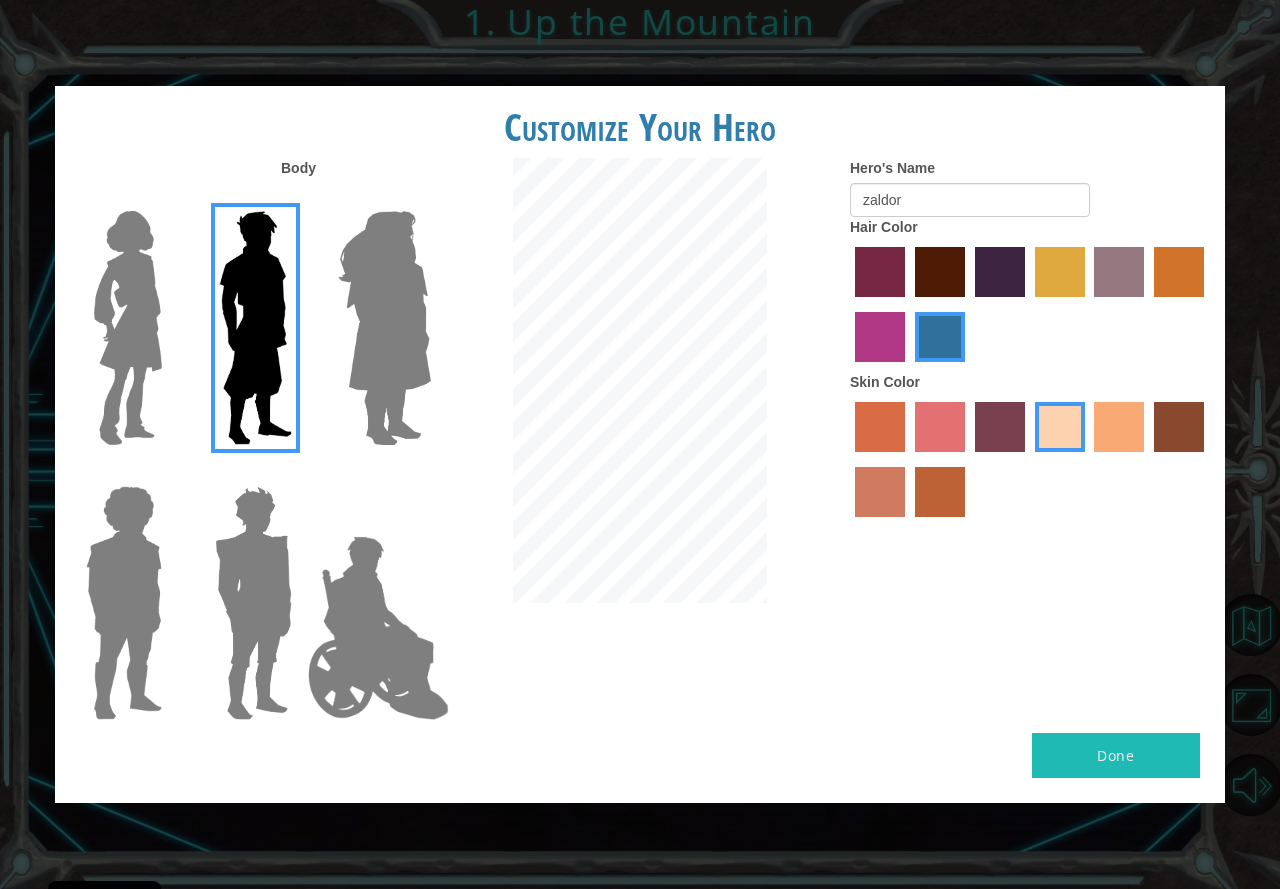 click on "Done" at bounding box center [1116, 755] 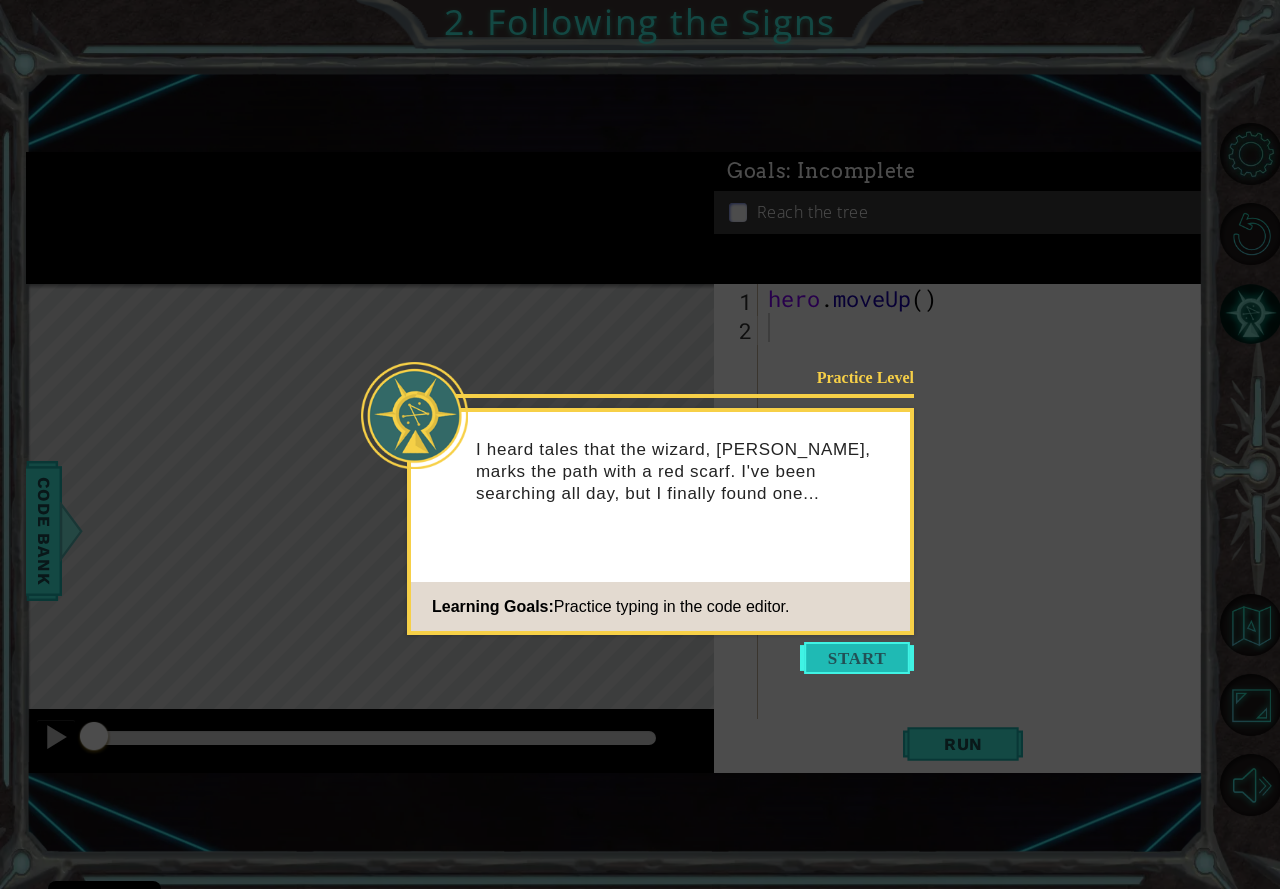 click at bounding box center [857, 658] 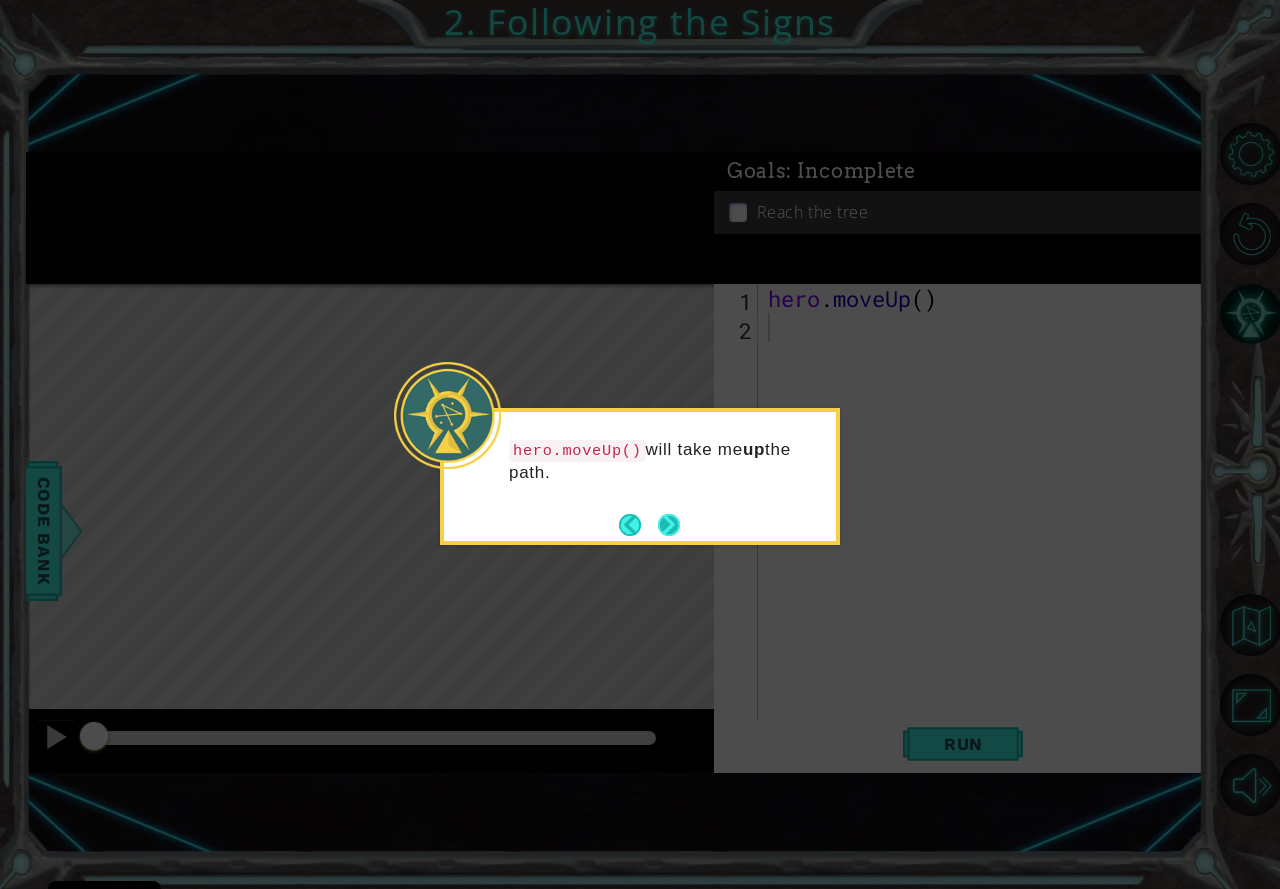 click at bounding box center (669, 525) 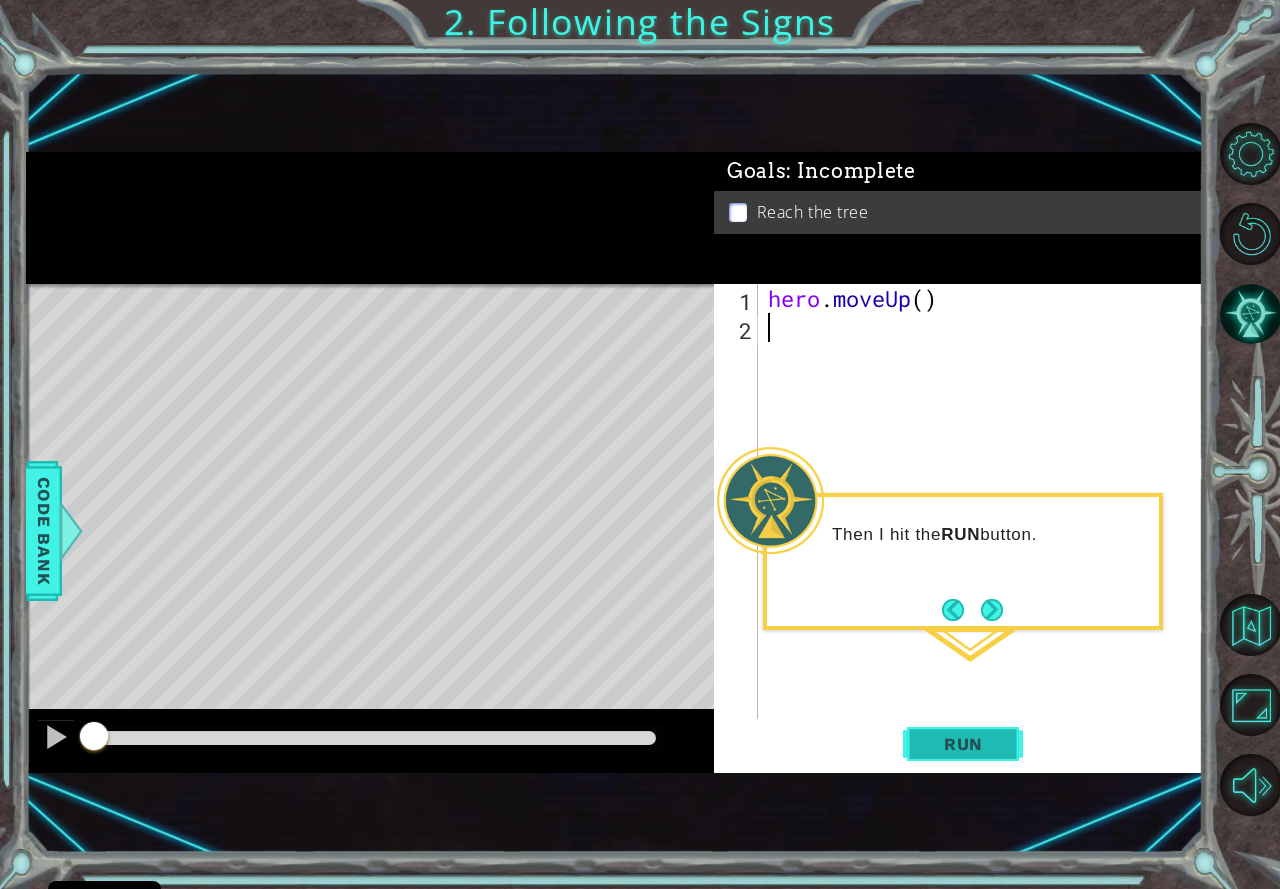 click on "Run" at bounding box center (963, 744) 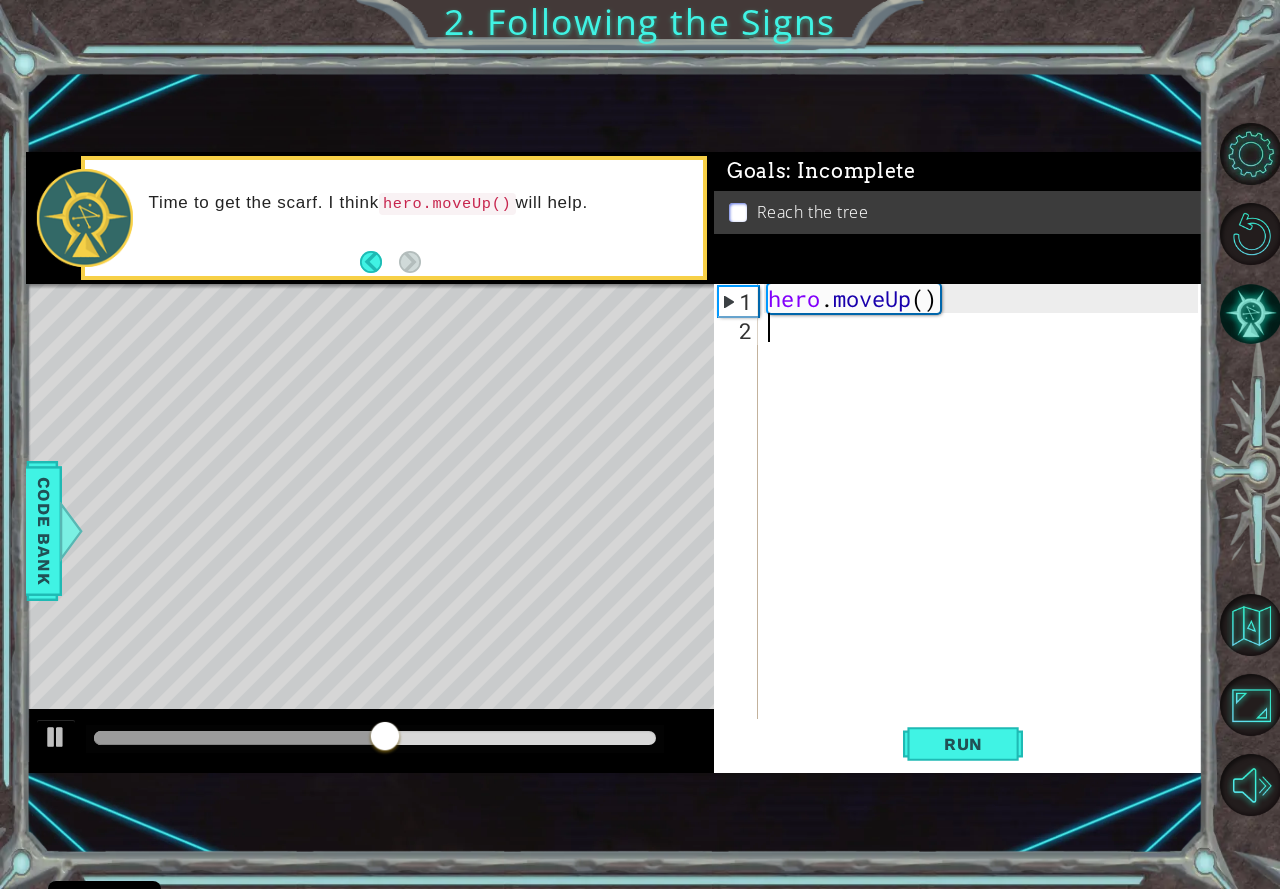 type on "h" 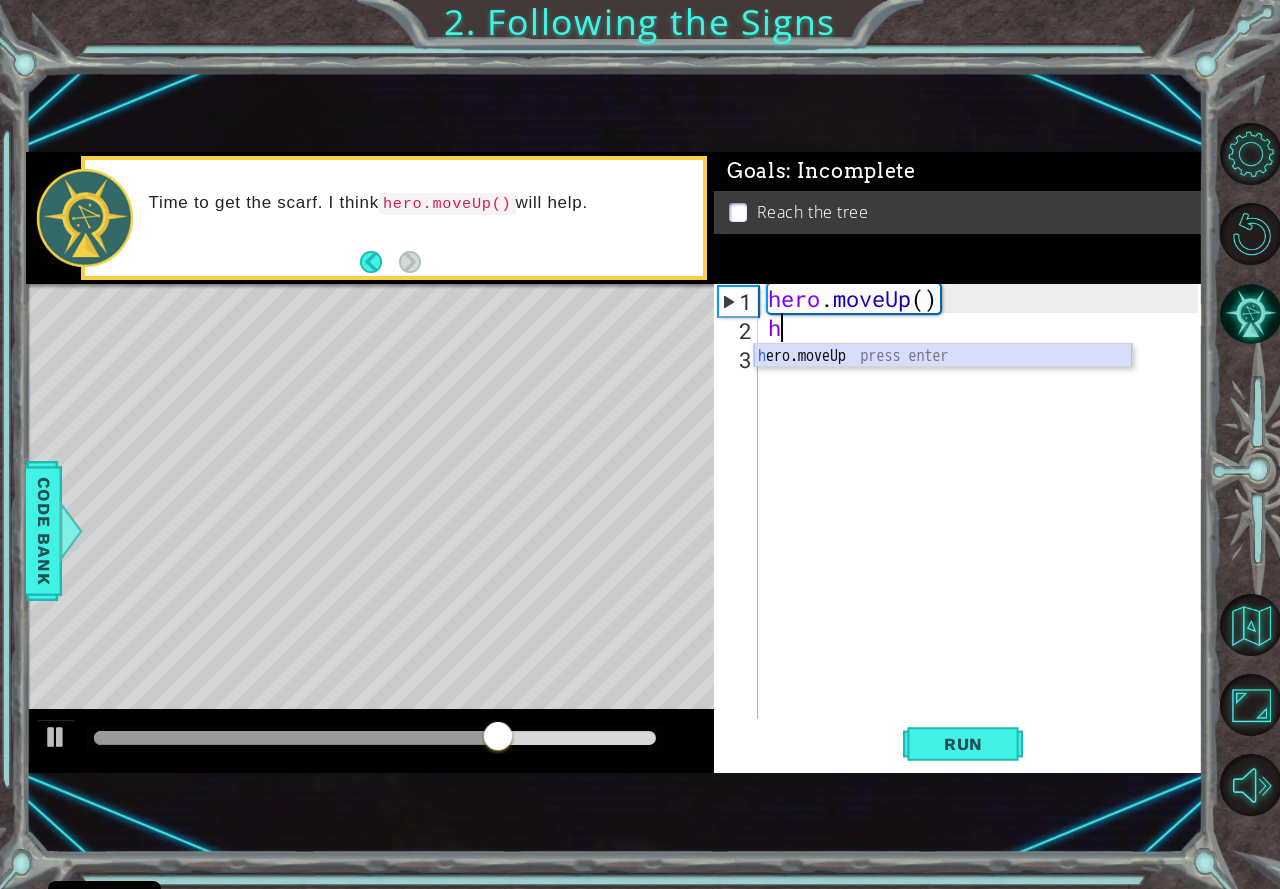click on "h ero.moveUp press enter" at bounding box center (943, 380) 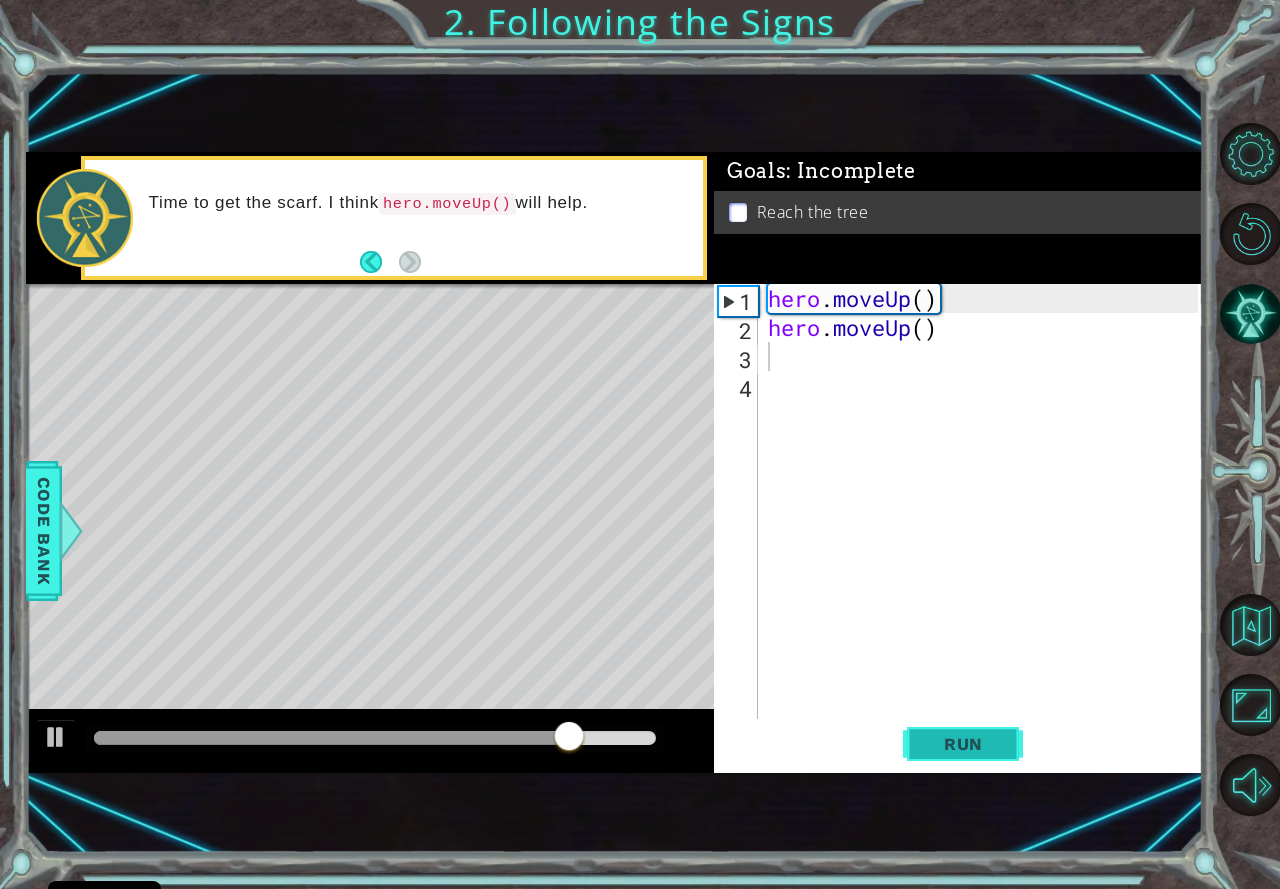 click on "Run" at bounding box center (963, 744) 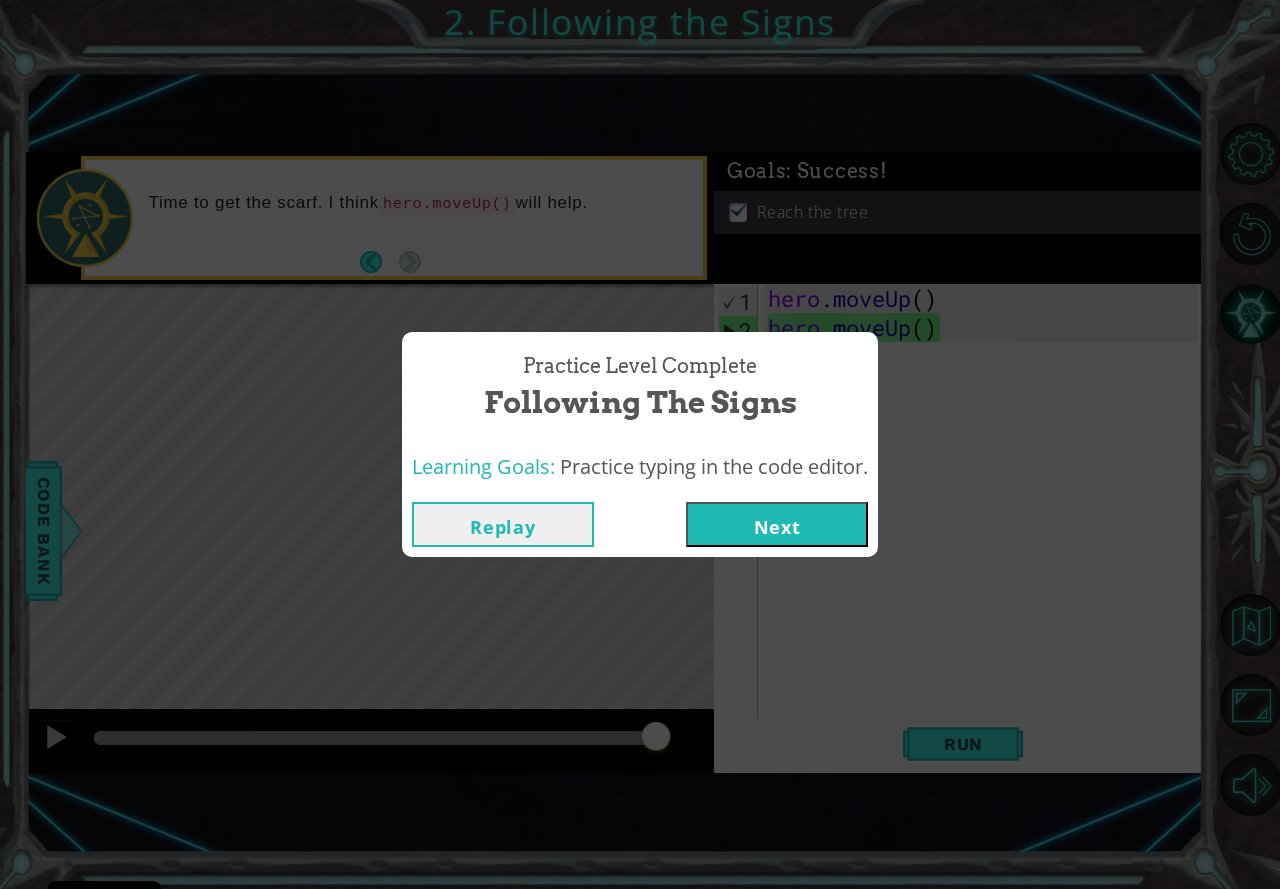 click on "Next" at bounding box center (777, 524) 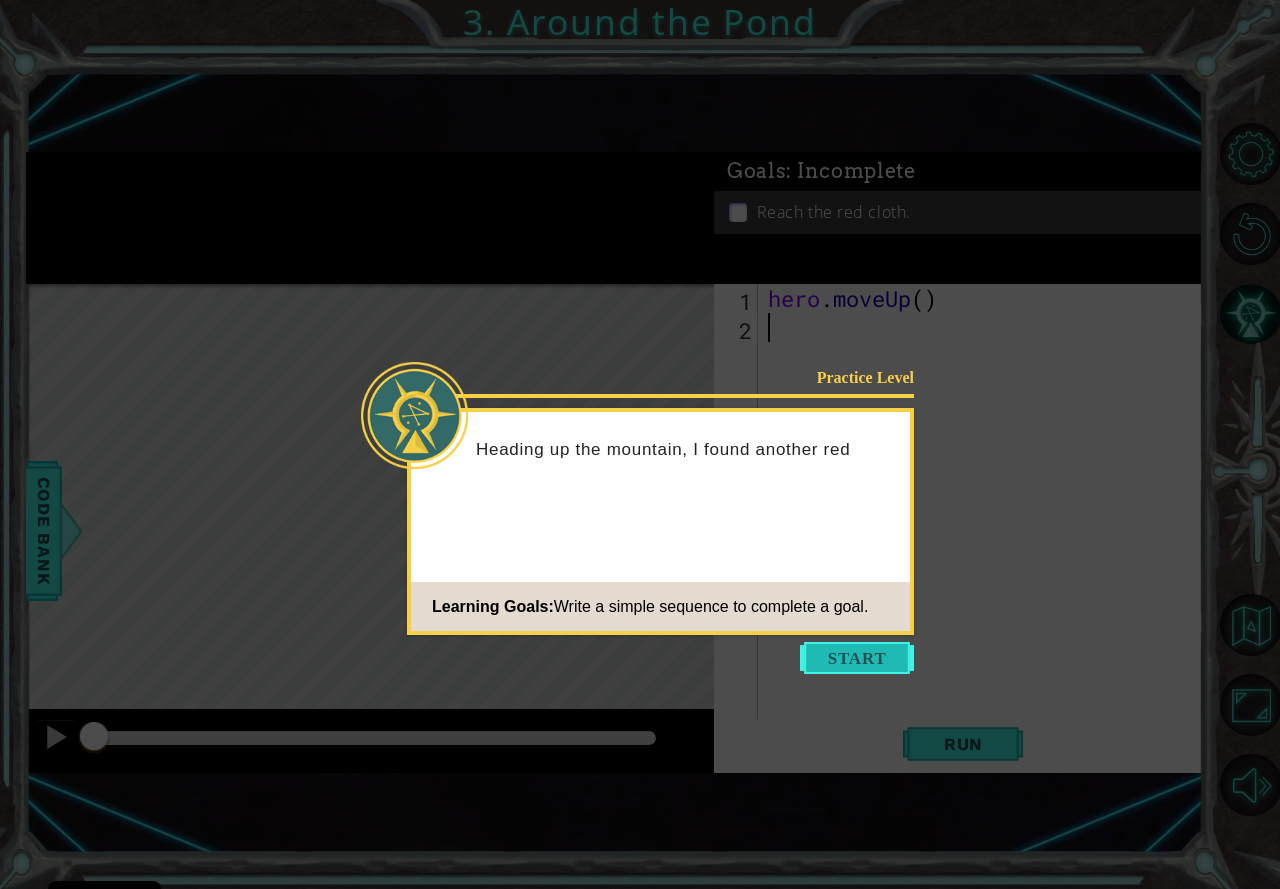click at bounding box center (857, 658) 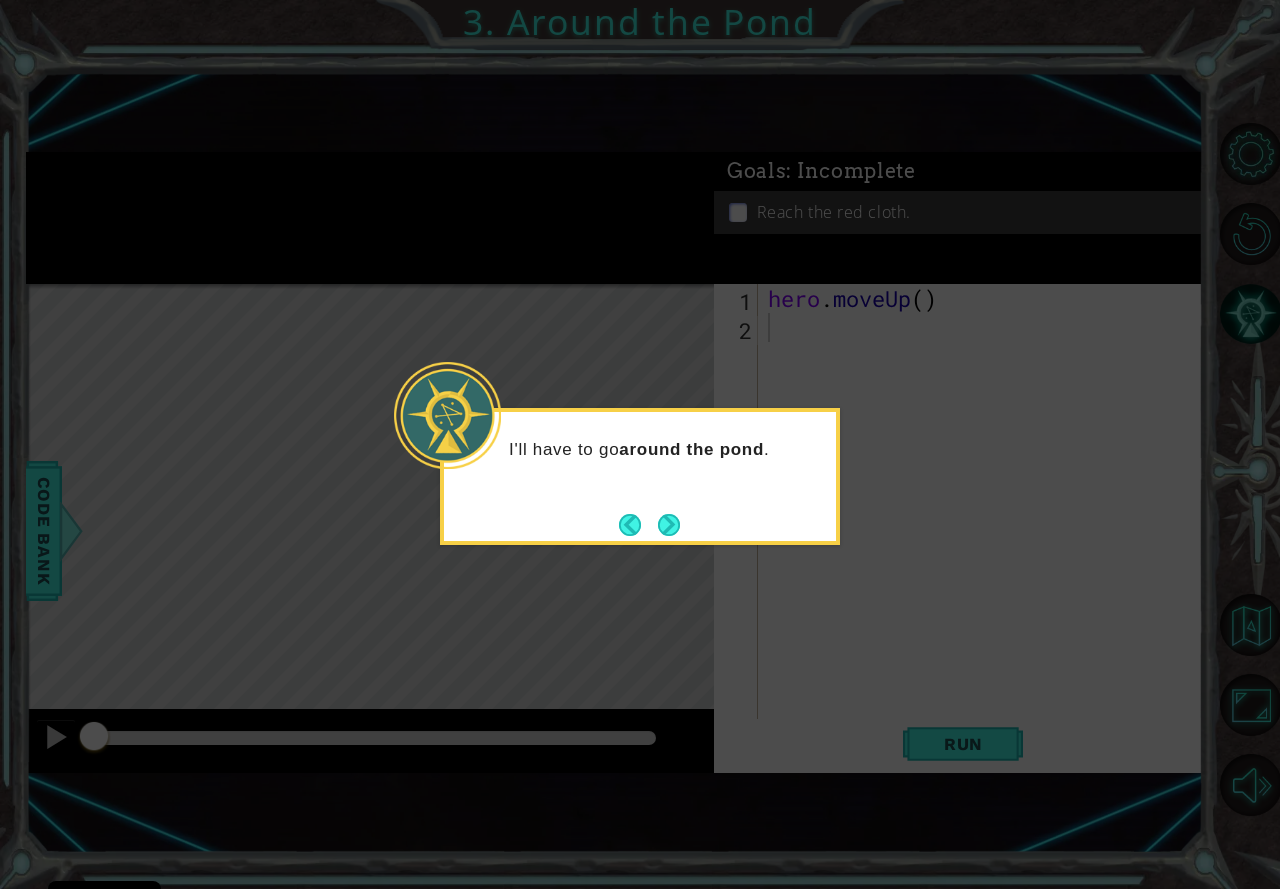 click on "I'll have to go  around the pond ." at bounding box center (640, 476) 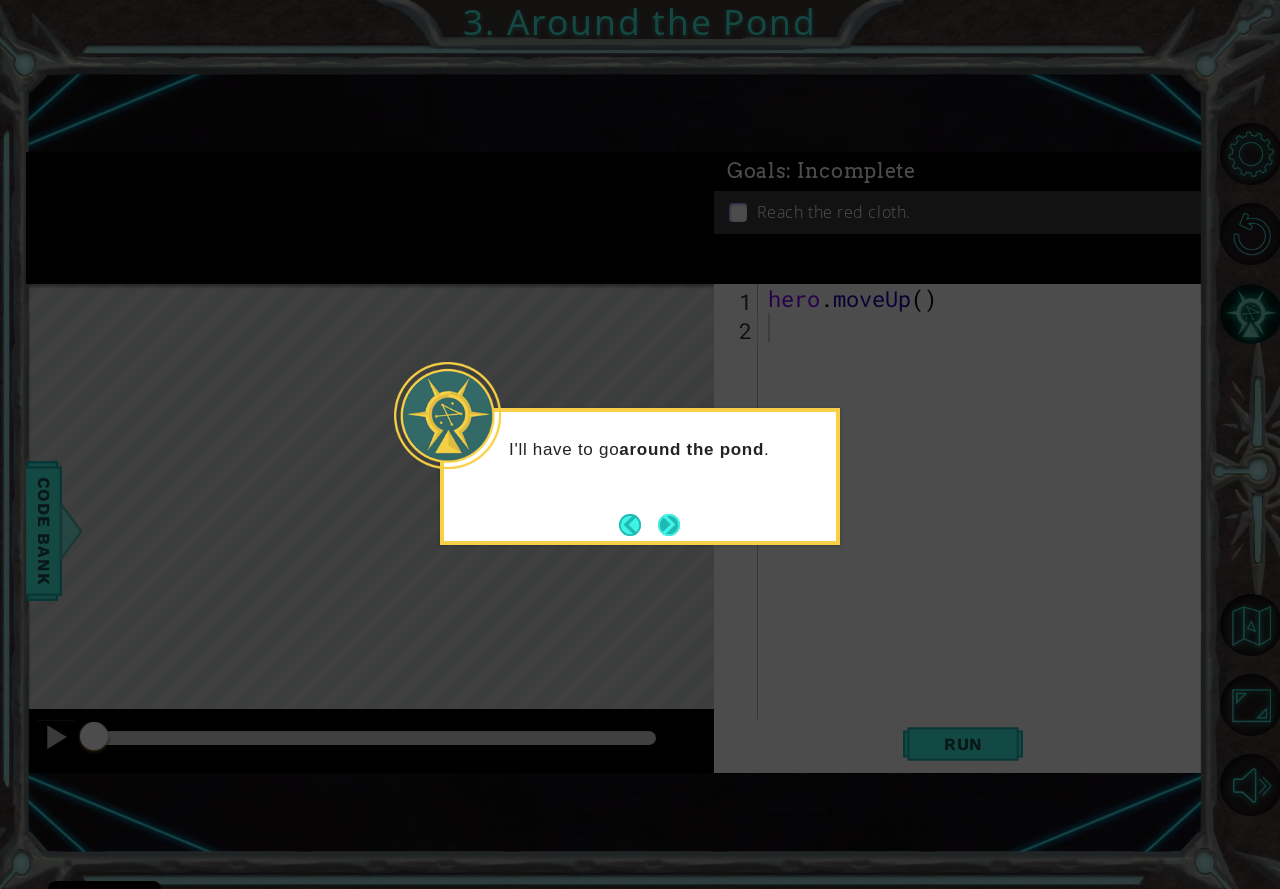 click at bounding box center [669, 525] 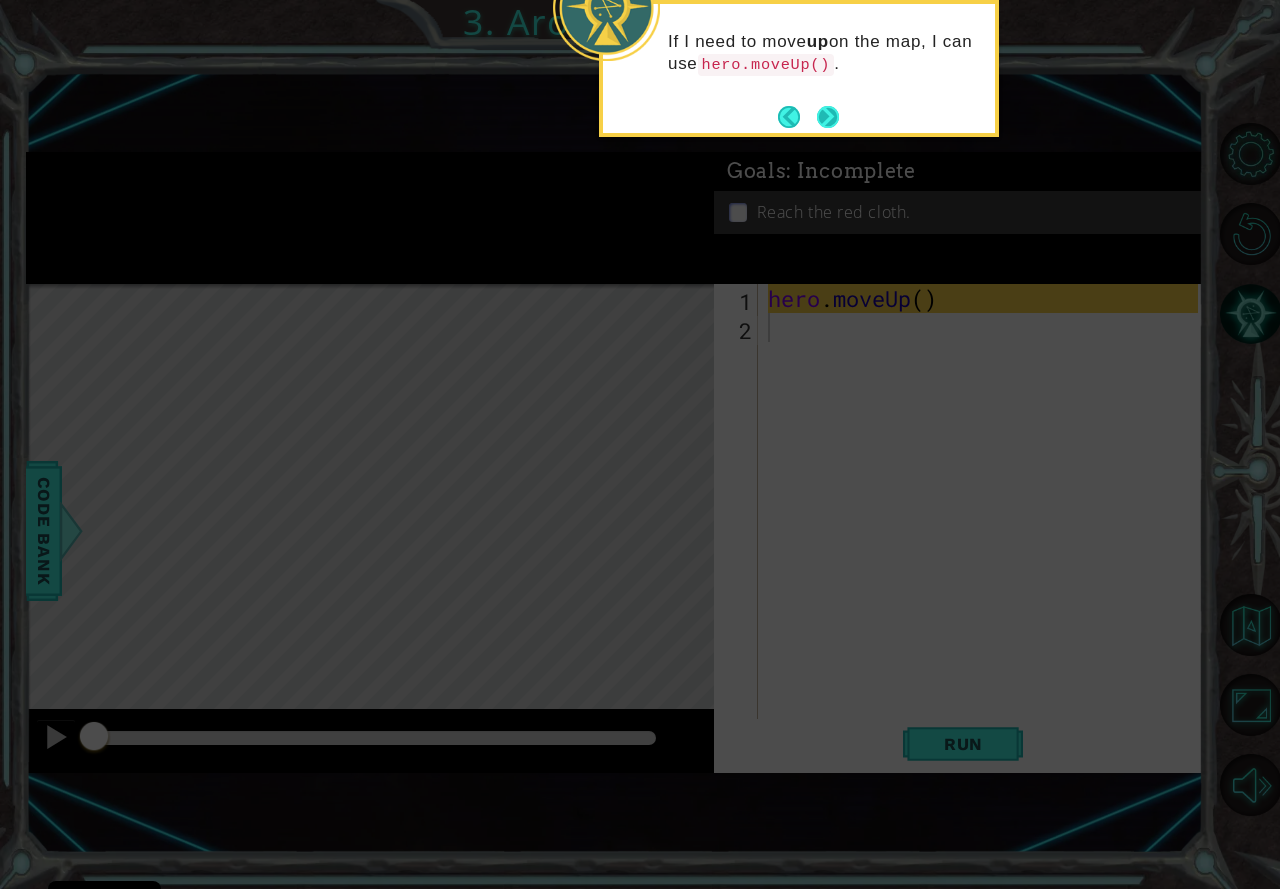 click at bounding box center (828, 117) 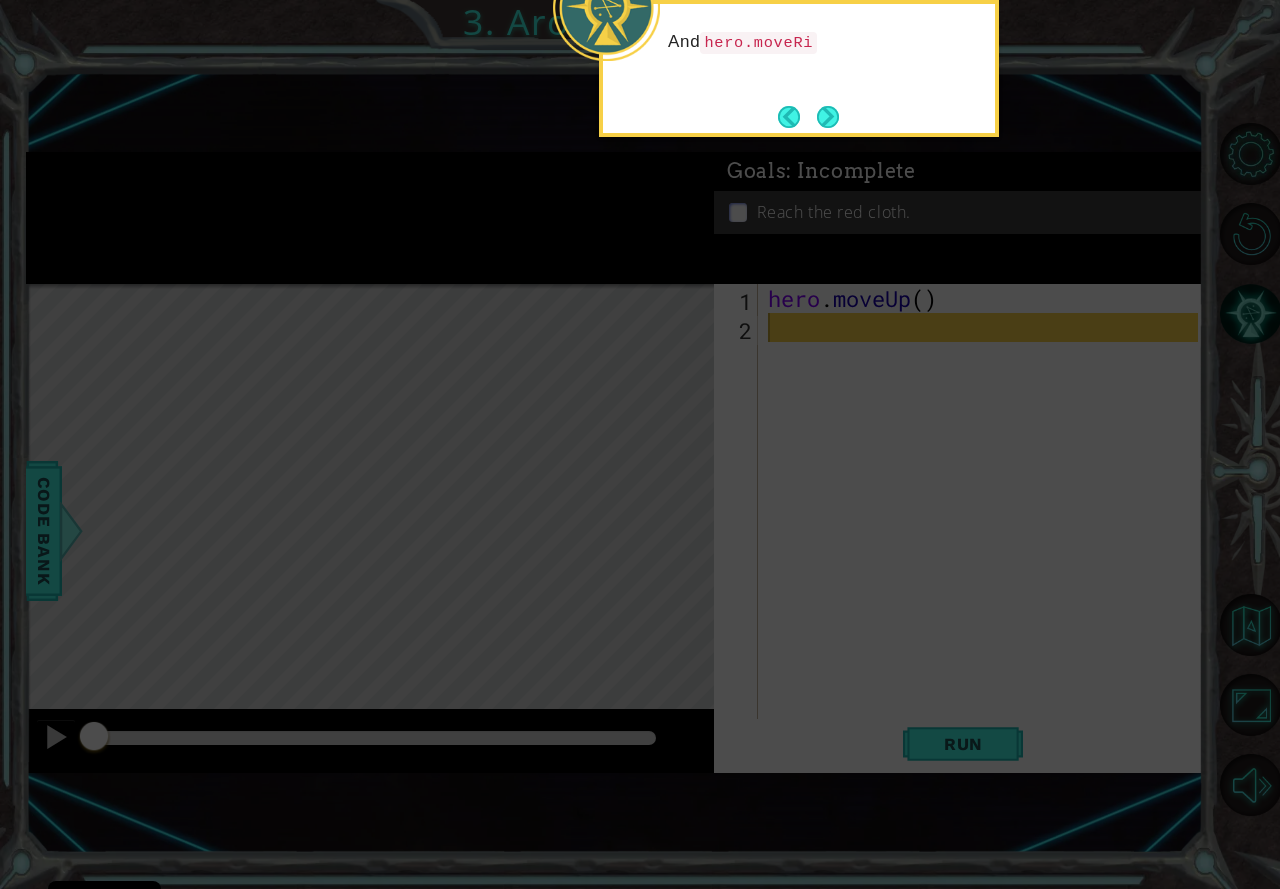click at bounding box center (828, 117) 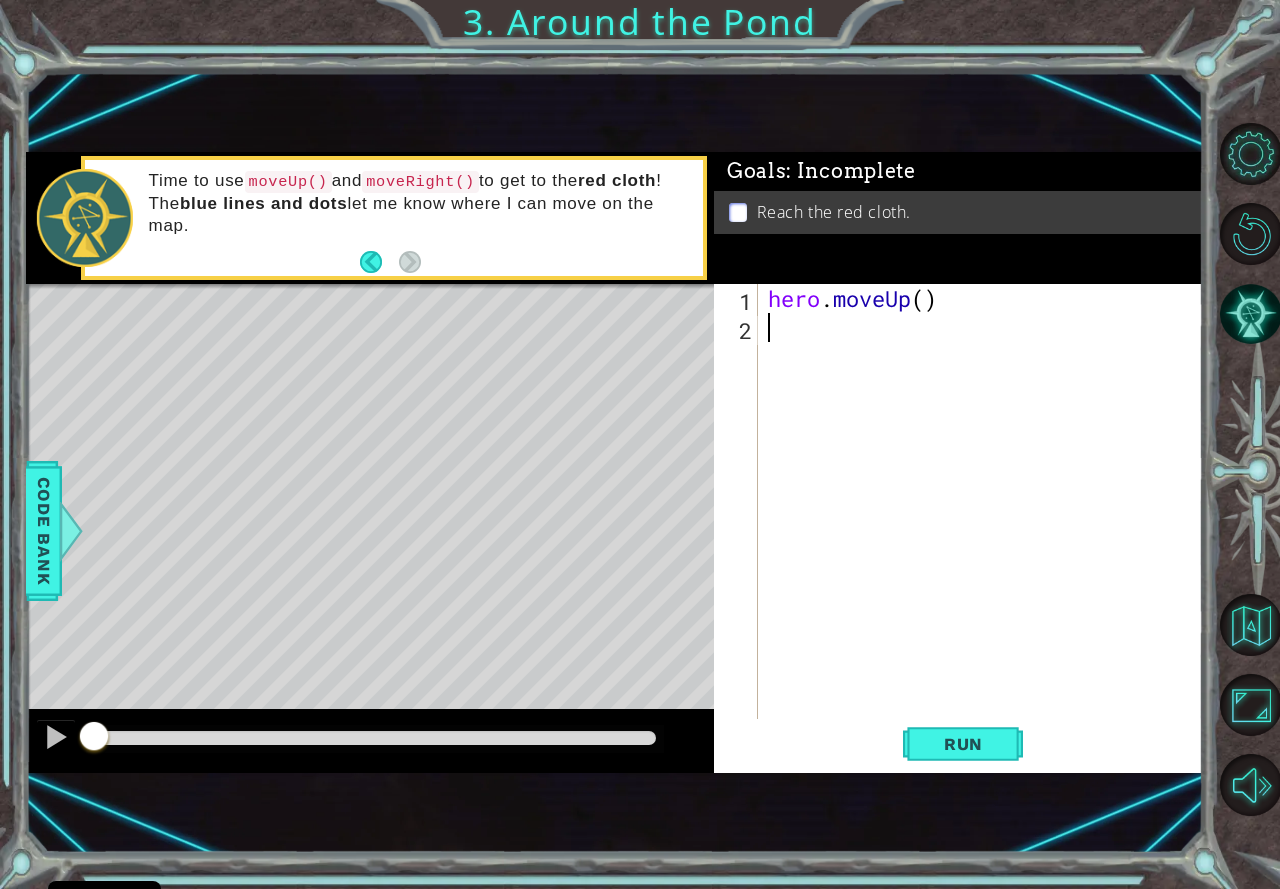 type on "h" 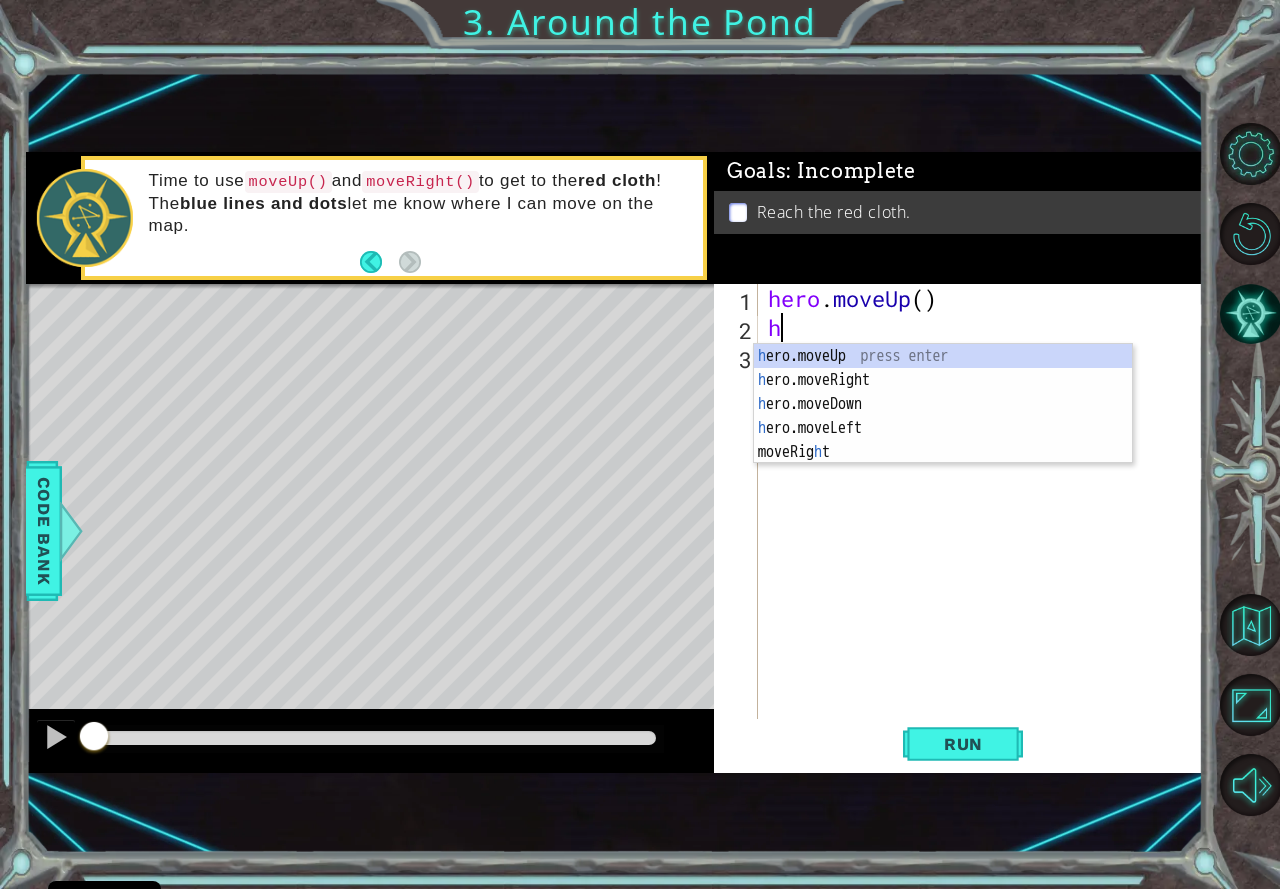 drag, startPoint x: 779, startPoint y: 802, endPoint x: 748, endPoint y: 529, distance: 274.75443 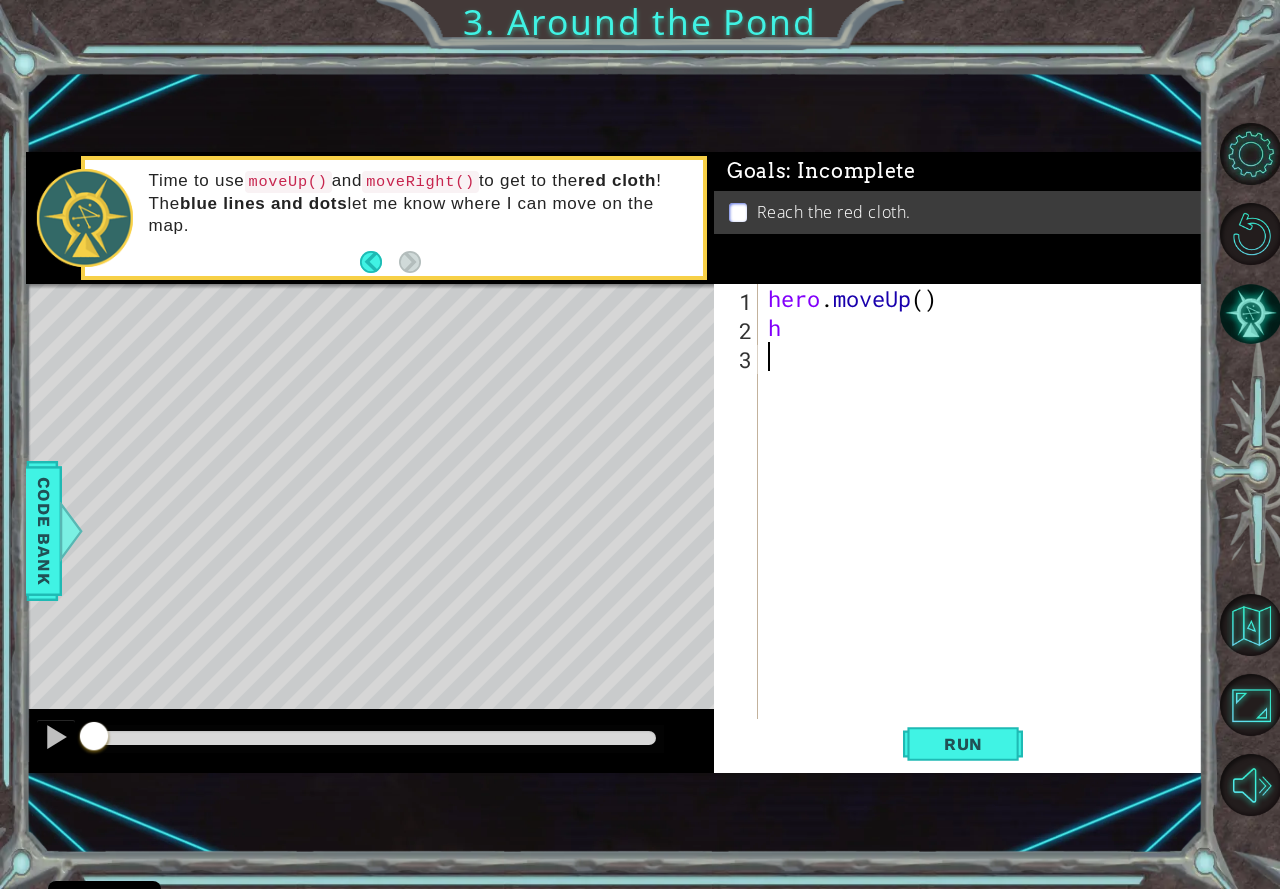 click on "hero . moveUp ( ) h" at bounding box center (986, 530) 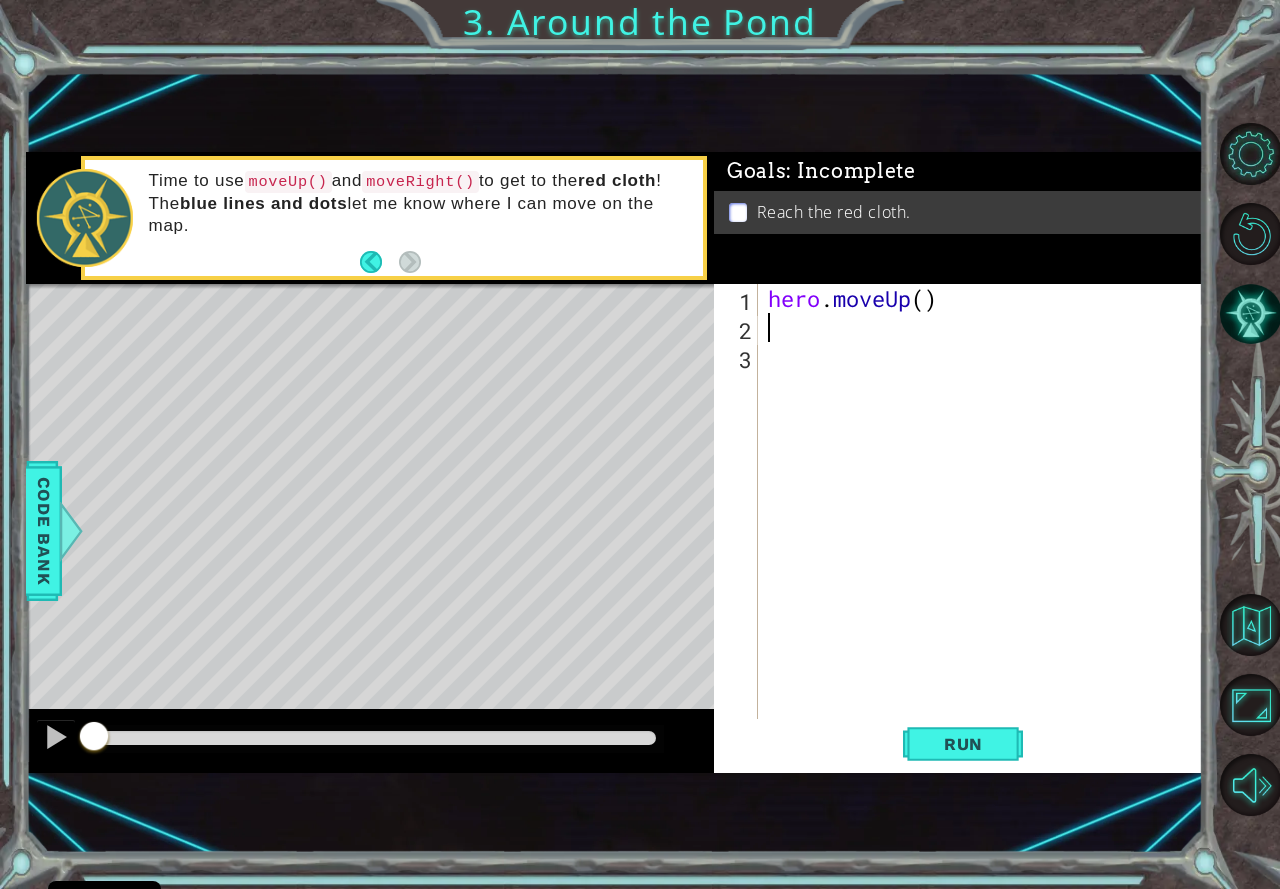 type on "h" 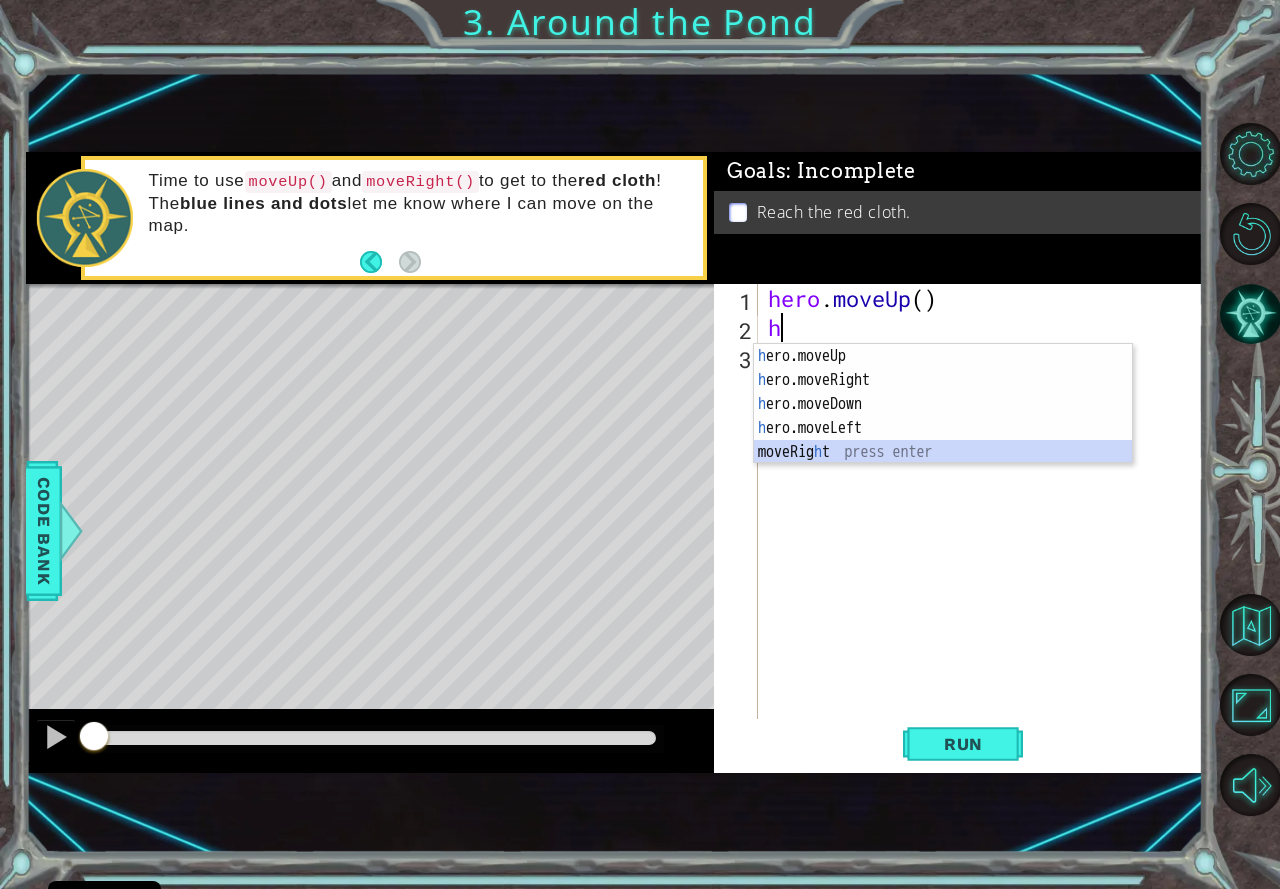 click on "h ero.moveUp press enter h ero.moveRight press enter h ero.moveDown press enter h ero.moveLeft press enter moveRig h t press enter" at bounding box center [943, 428] 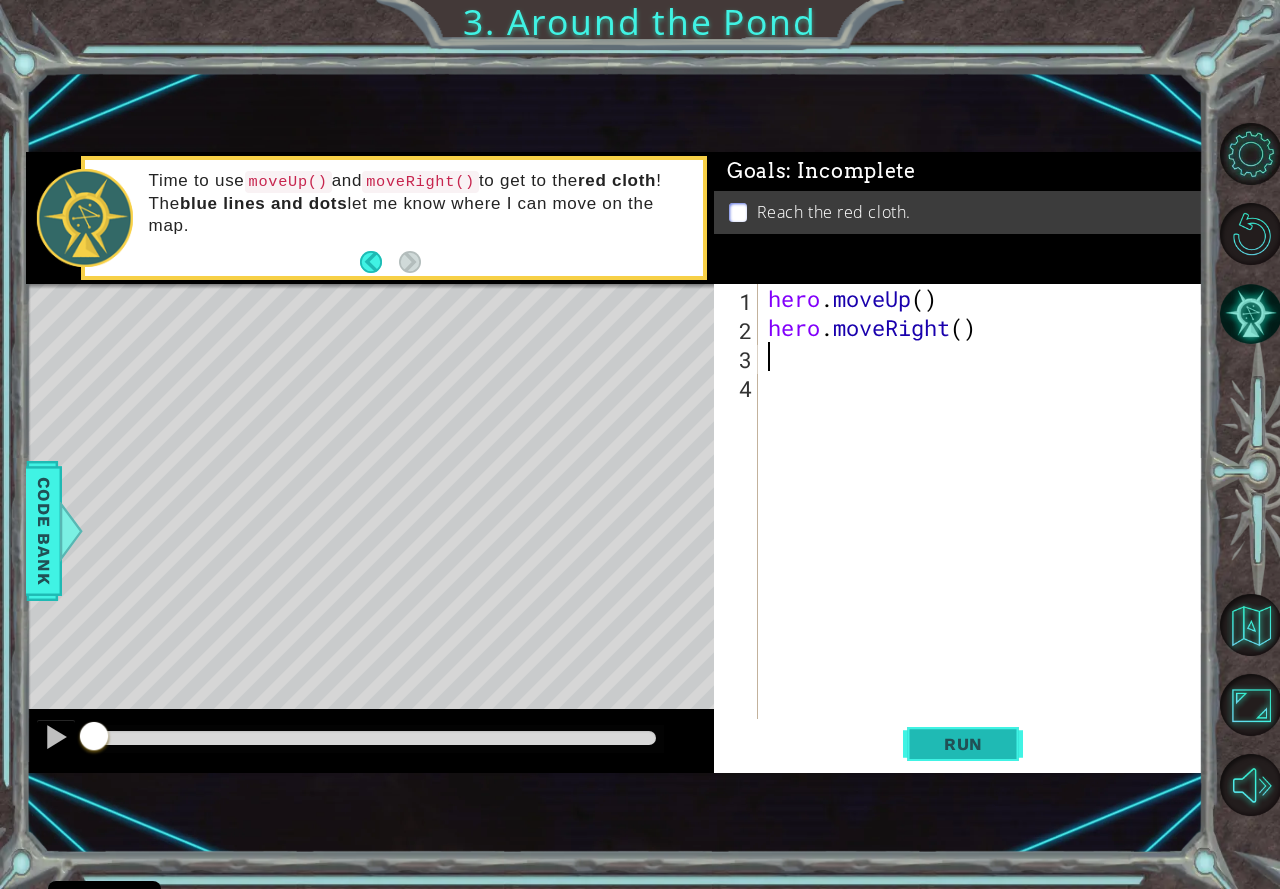 click on "Run" at bounding box center [963, 744] 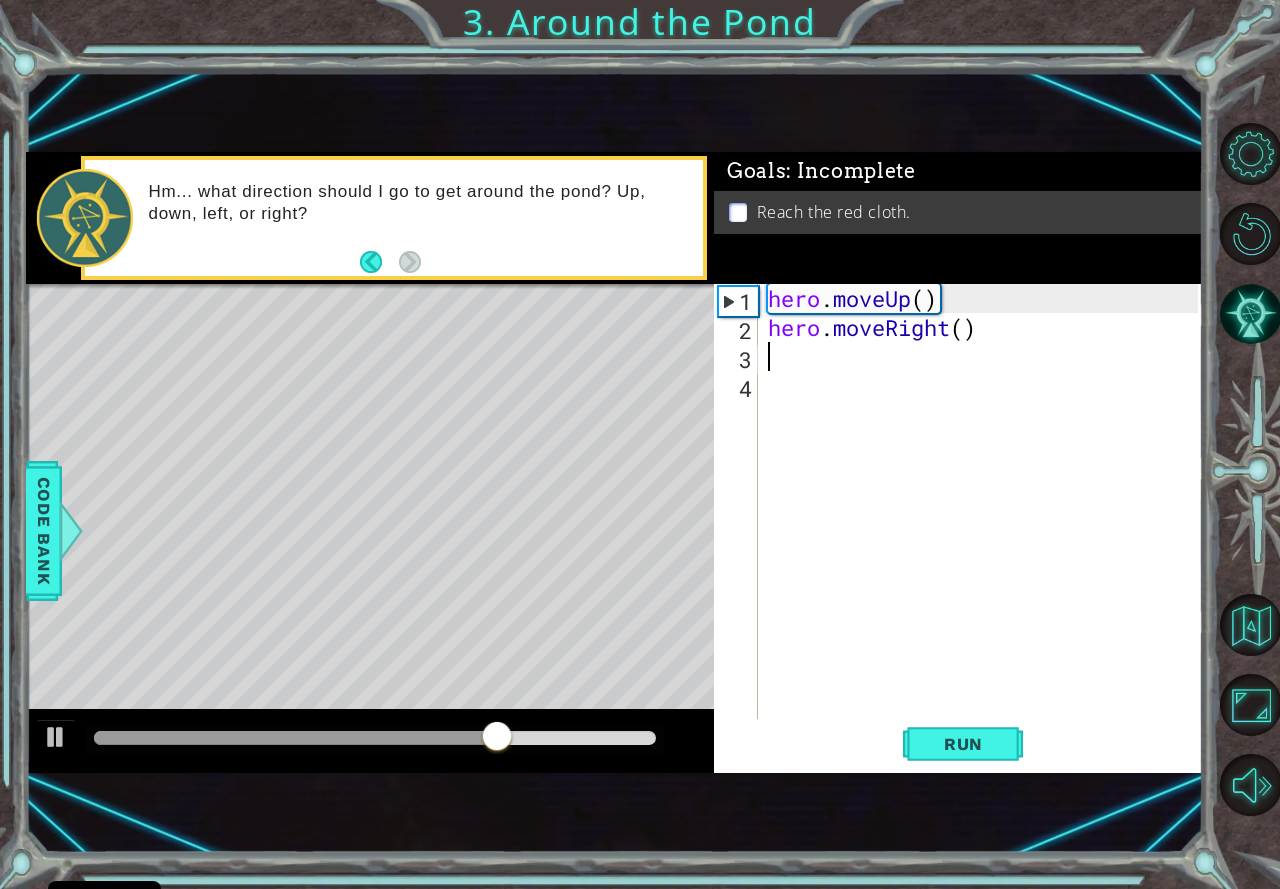 type on "h" 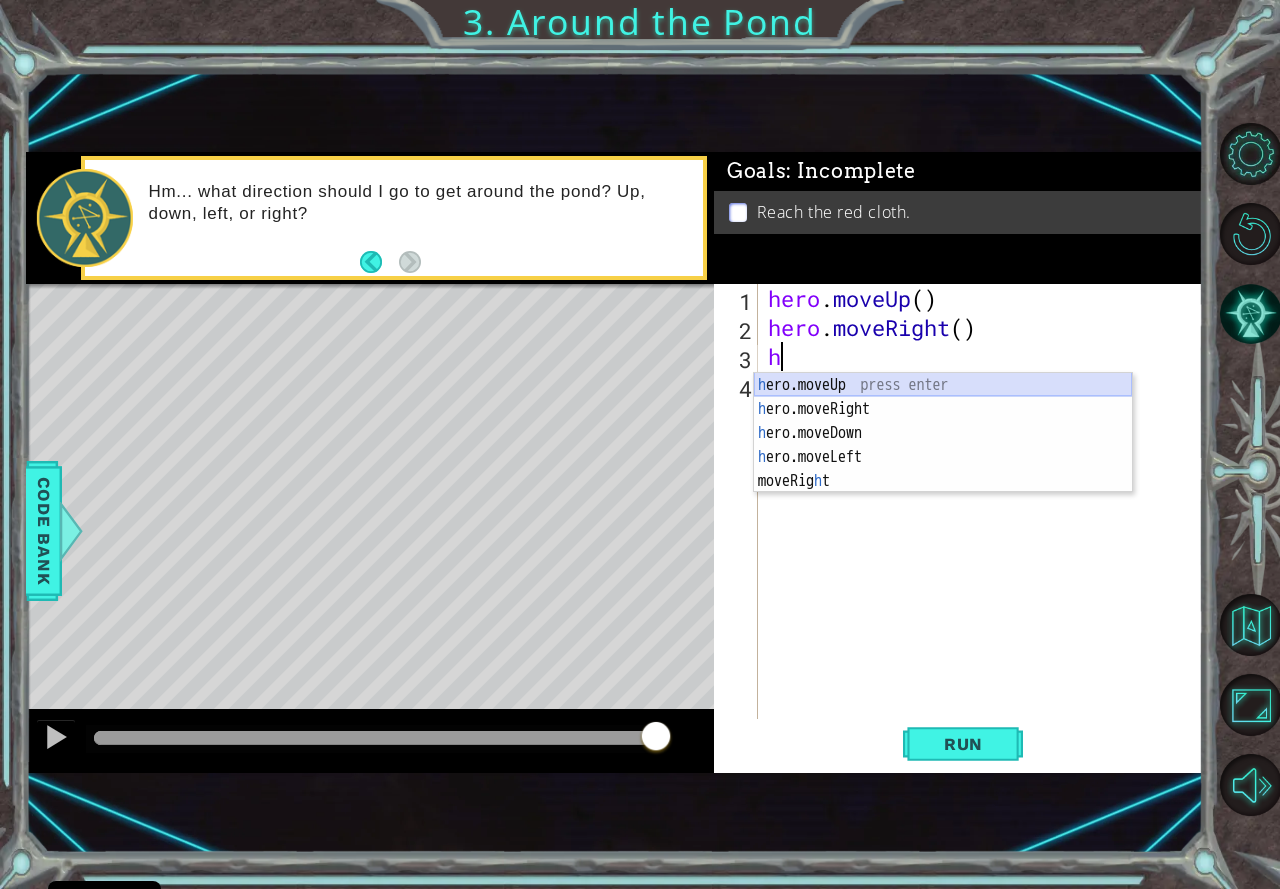 click on "h ero.moveUp press enter h ero.moveRight press enter h ero.moveDown press enter h ero.moveLeft press enter moveRig h t press enter" at bounding box center [943, 457] 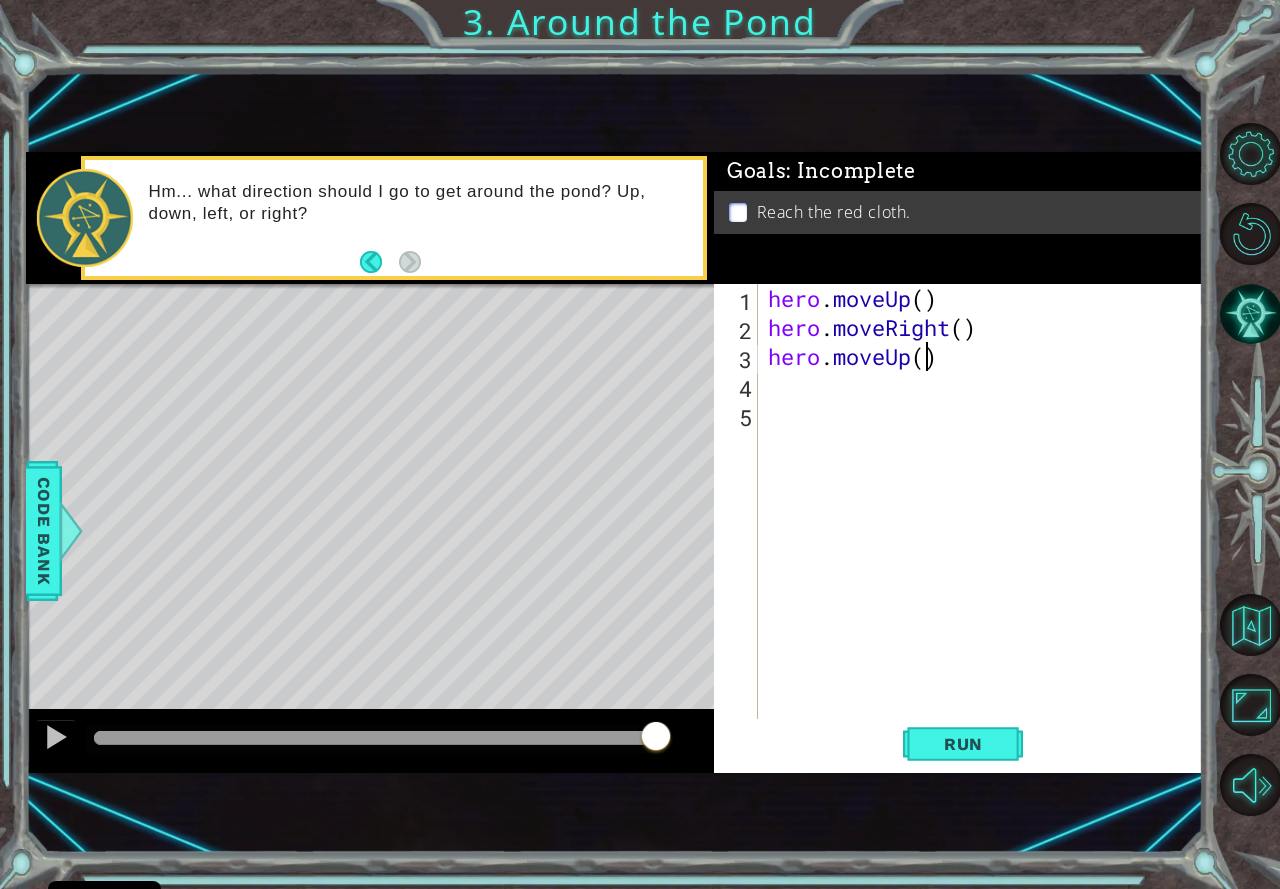 click on "hero . moveUp ( ) hero . moveRight ( ) hero . moveUp ( )" at bounding box center (986, 530) 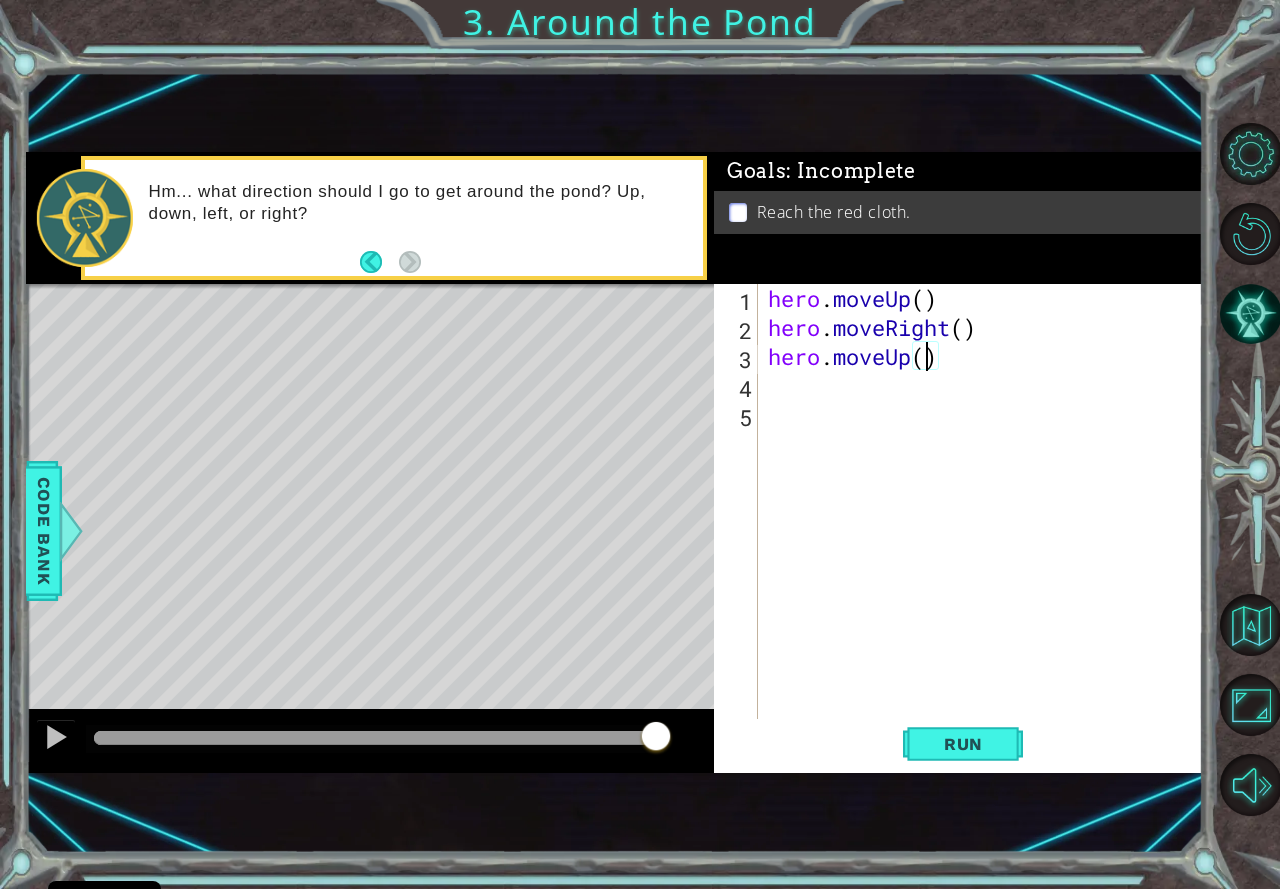 type on "hero.moveUp(2)" 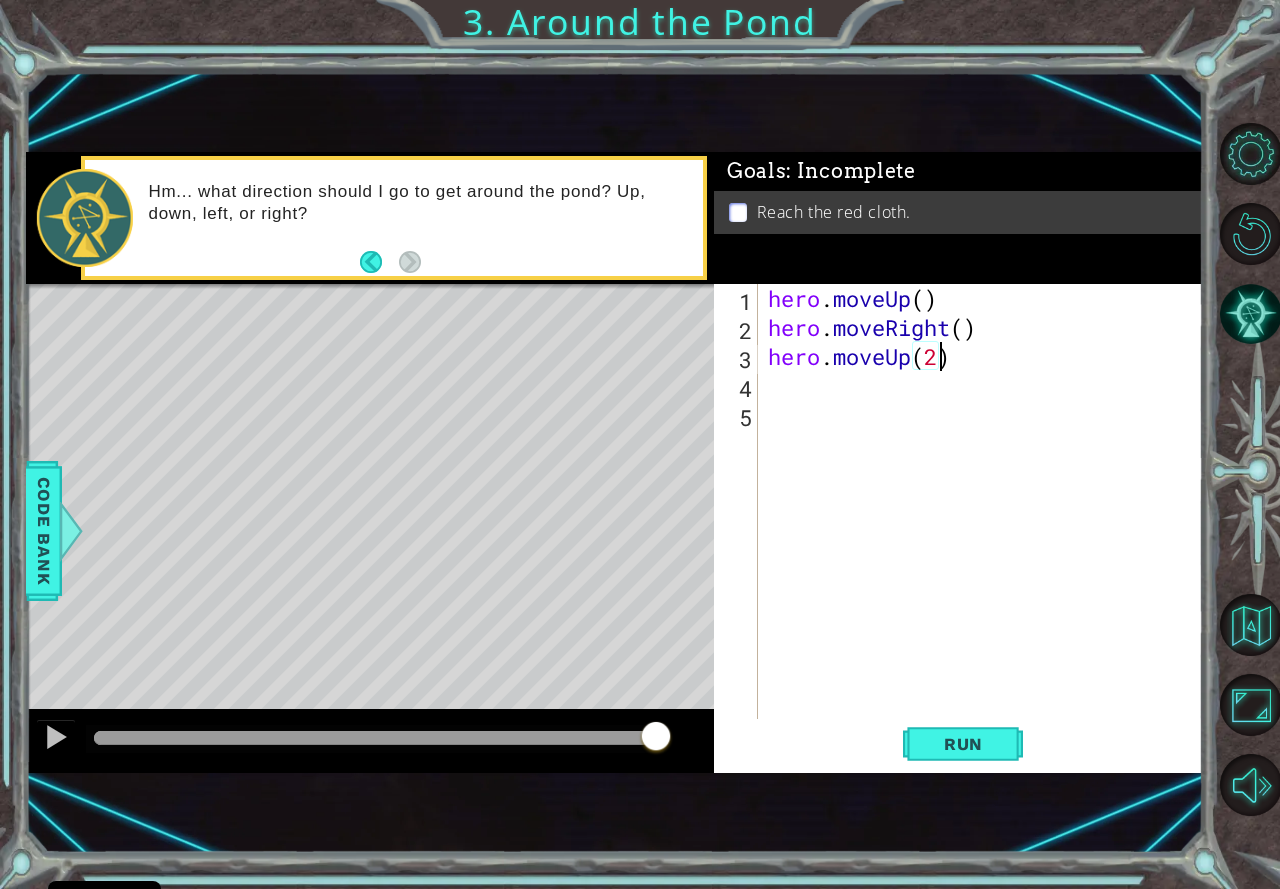 scroll, scrollTop: 0, scrollLeft: 7, axis: horizontal 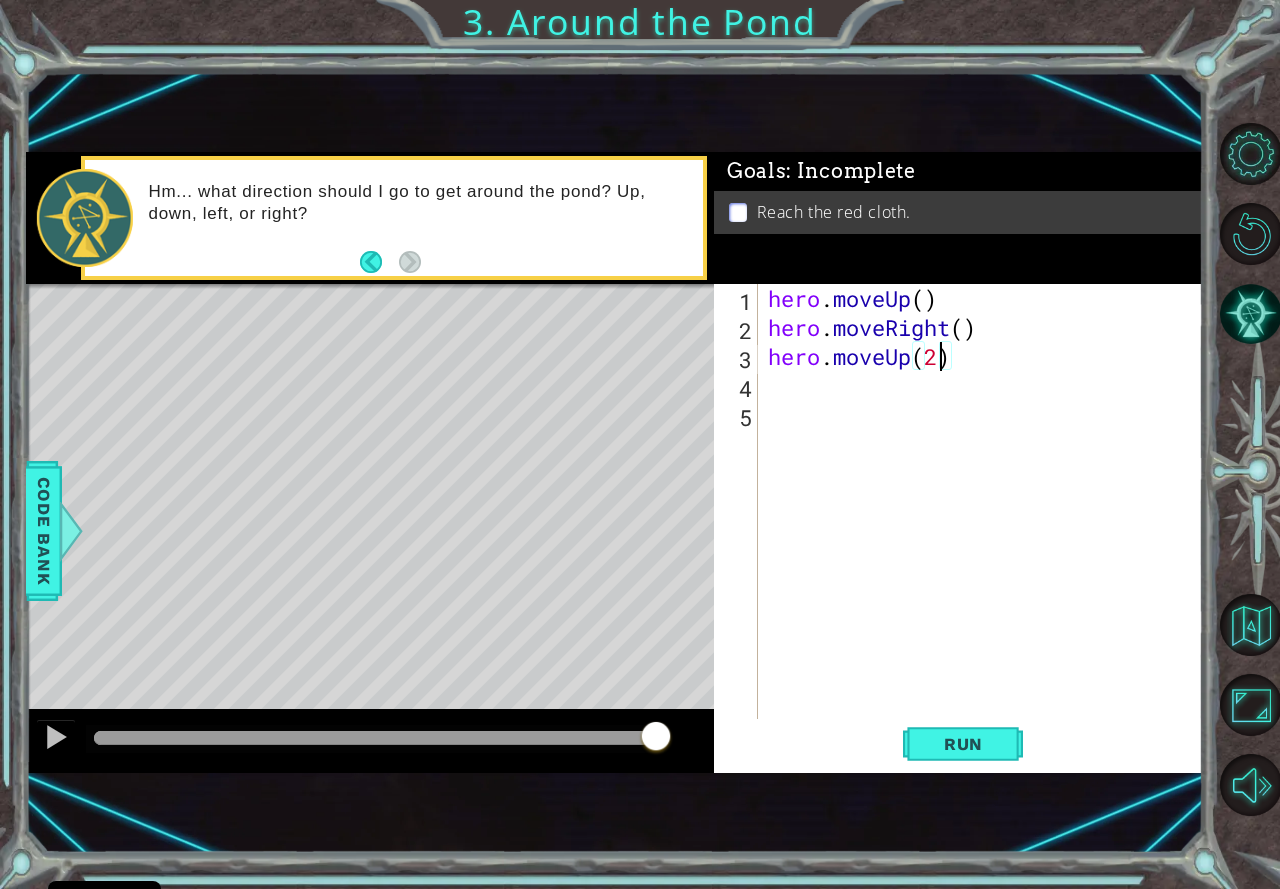 drag, startPoint x: 944, startPoint y: 533, endPoint x: 933, endPoint y: 616, distance: 83.725746 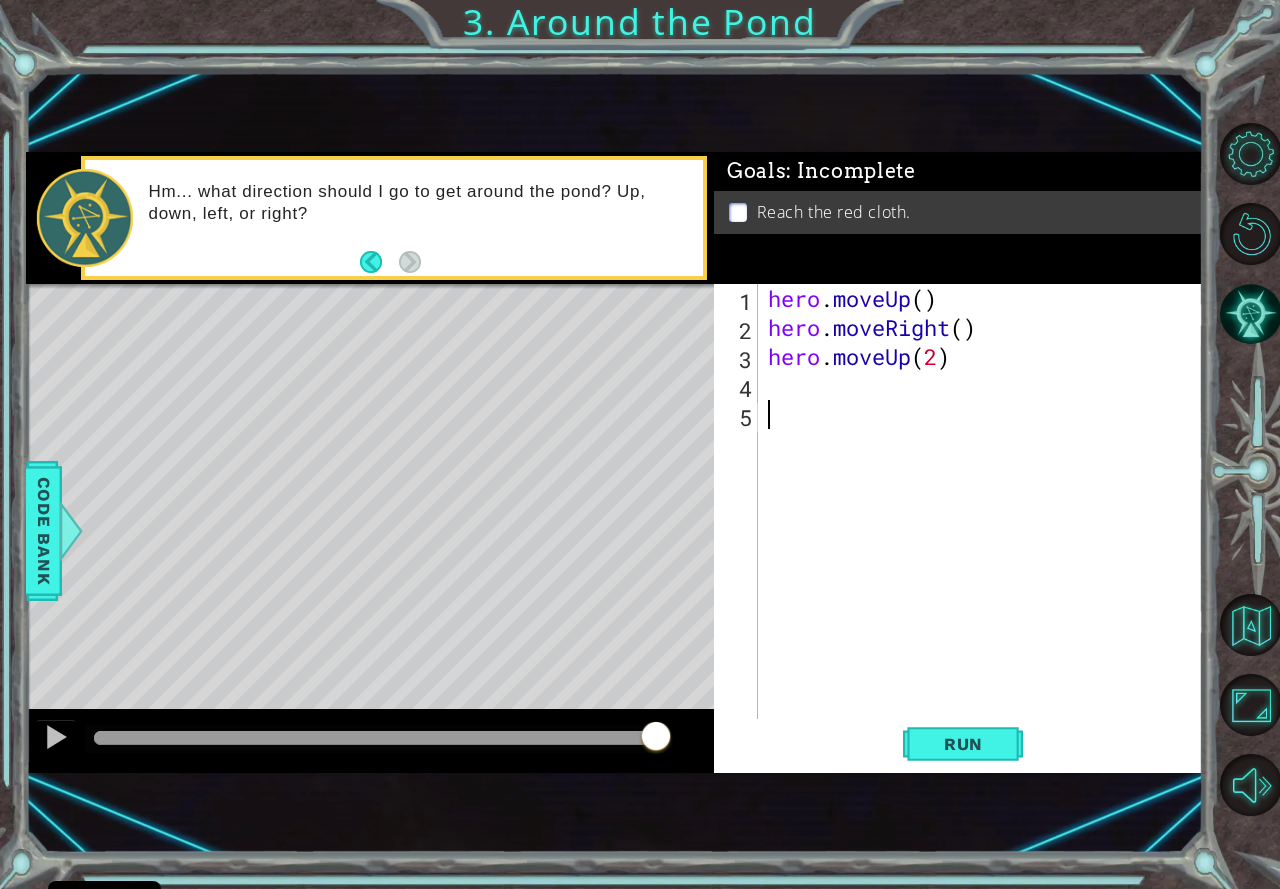 scroll, scrollTop: 0, scrollLeft: 0, axis: both 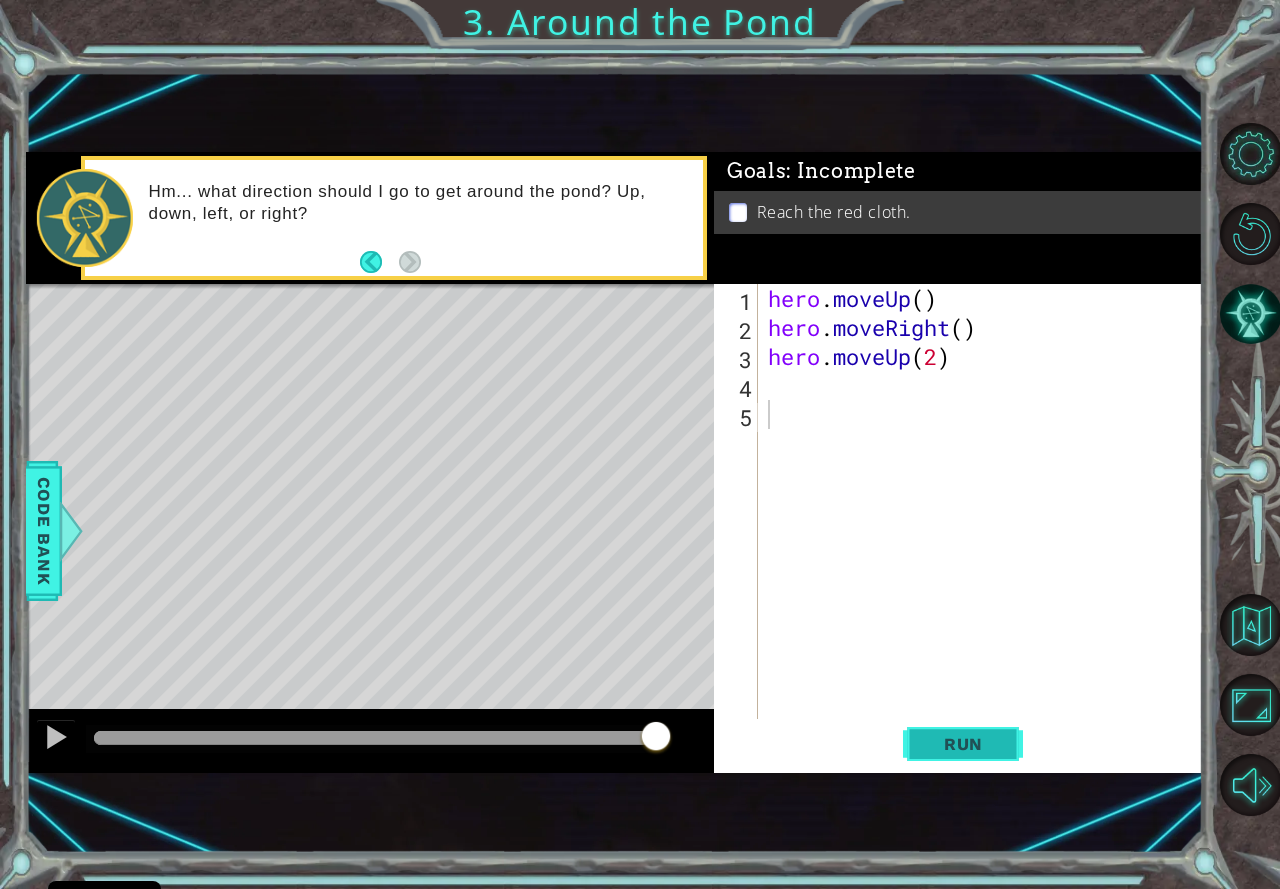 click on "Run" at bounding box center [963, 744] 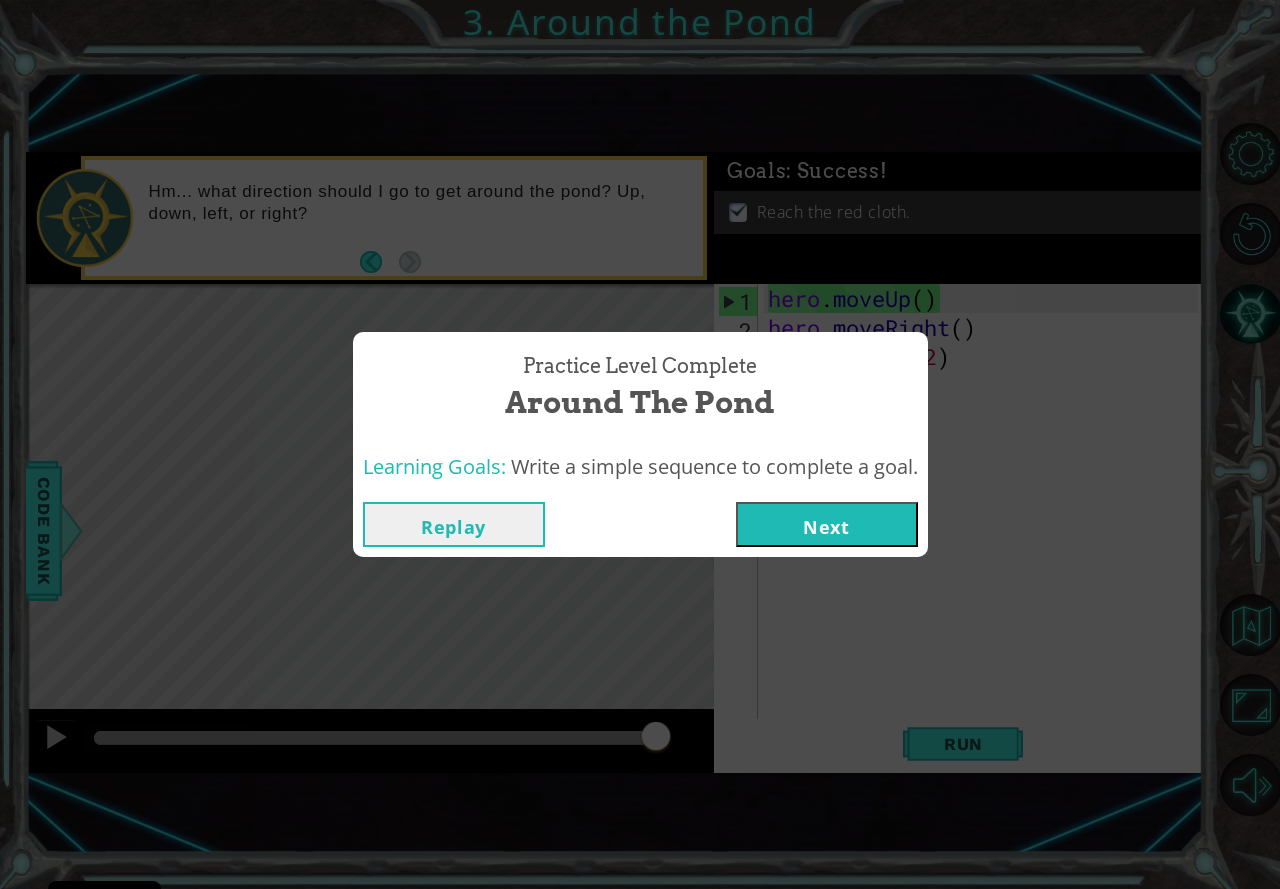 click on "Next" at bounding box center [827, 524] 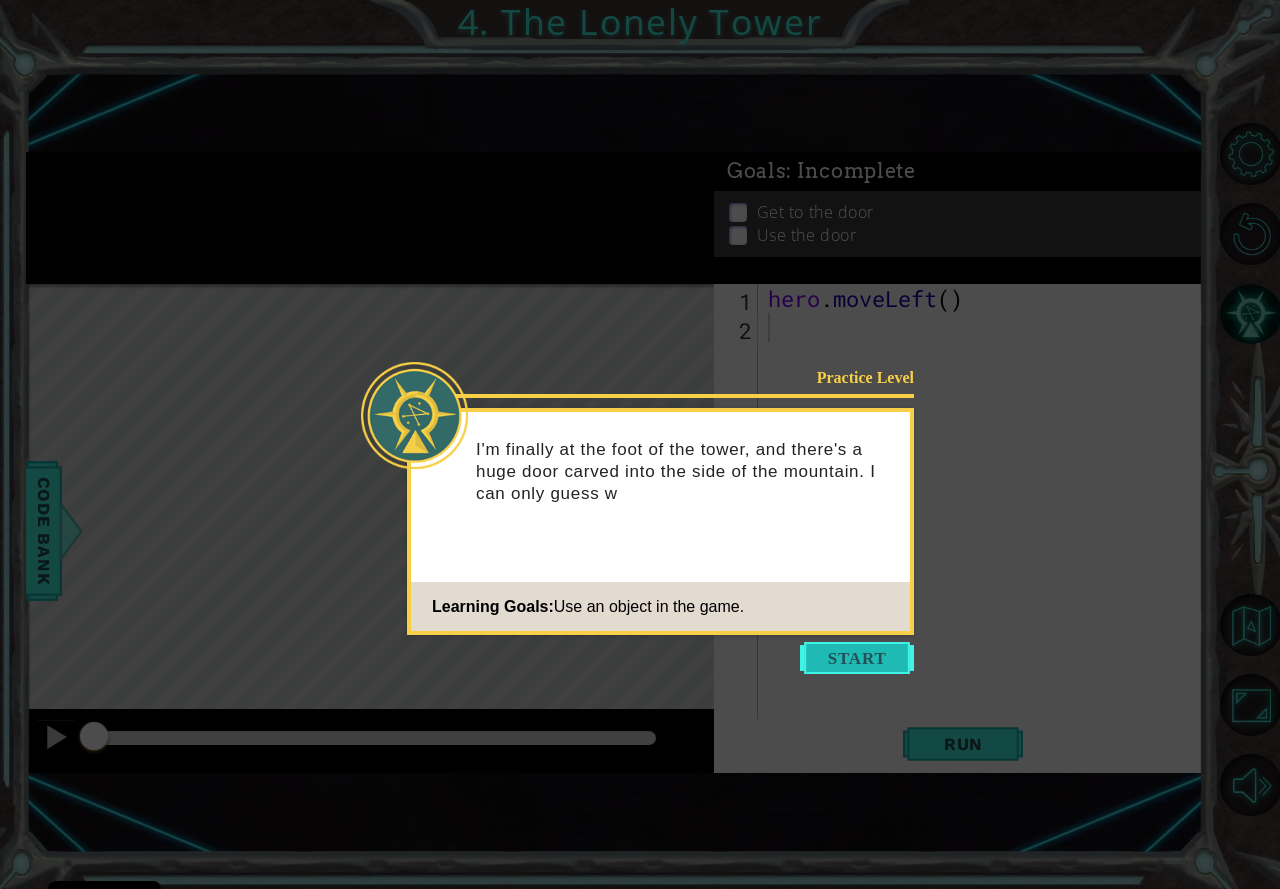 click at bounding box center (857, 658) 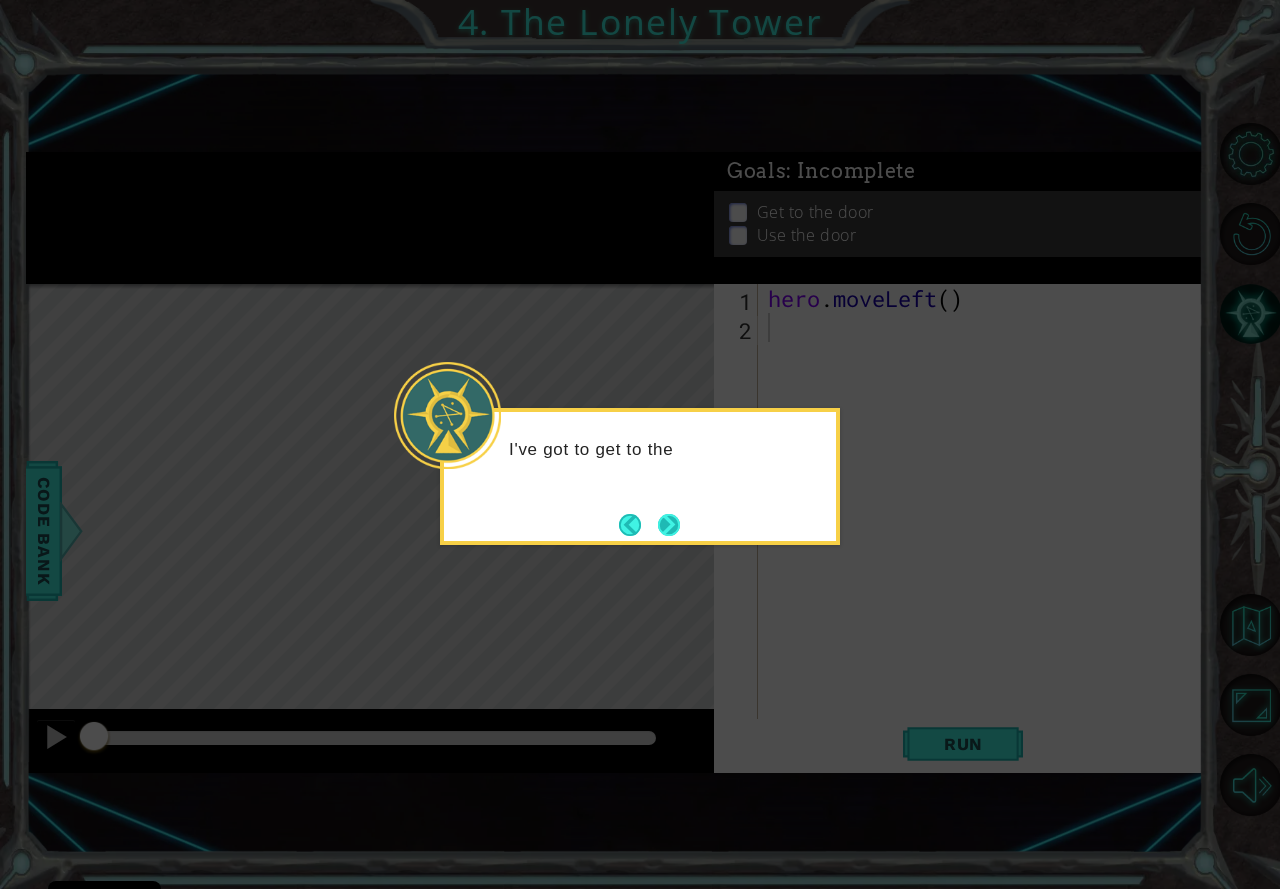 click at bounding box center (669, 525) 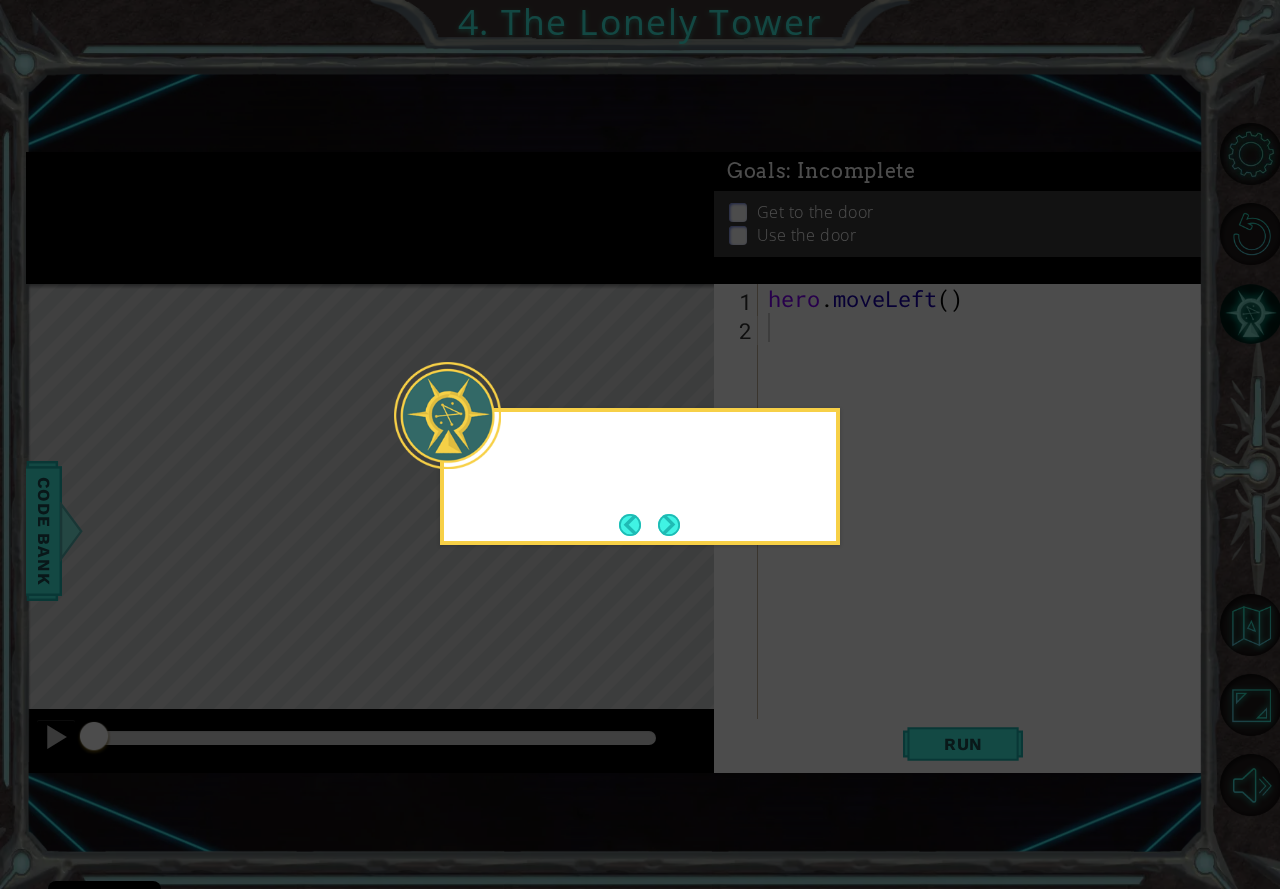 click at bounding box center [669, 525] 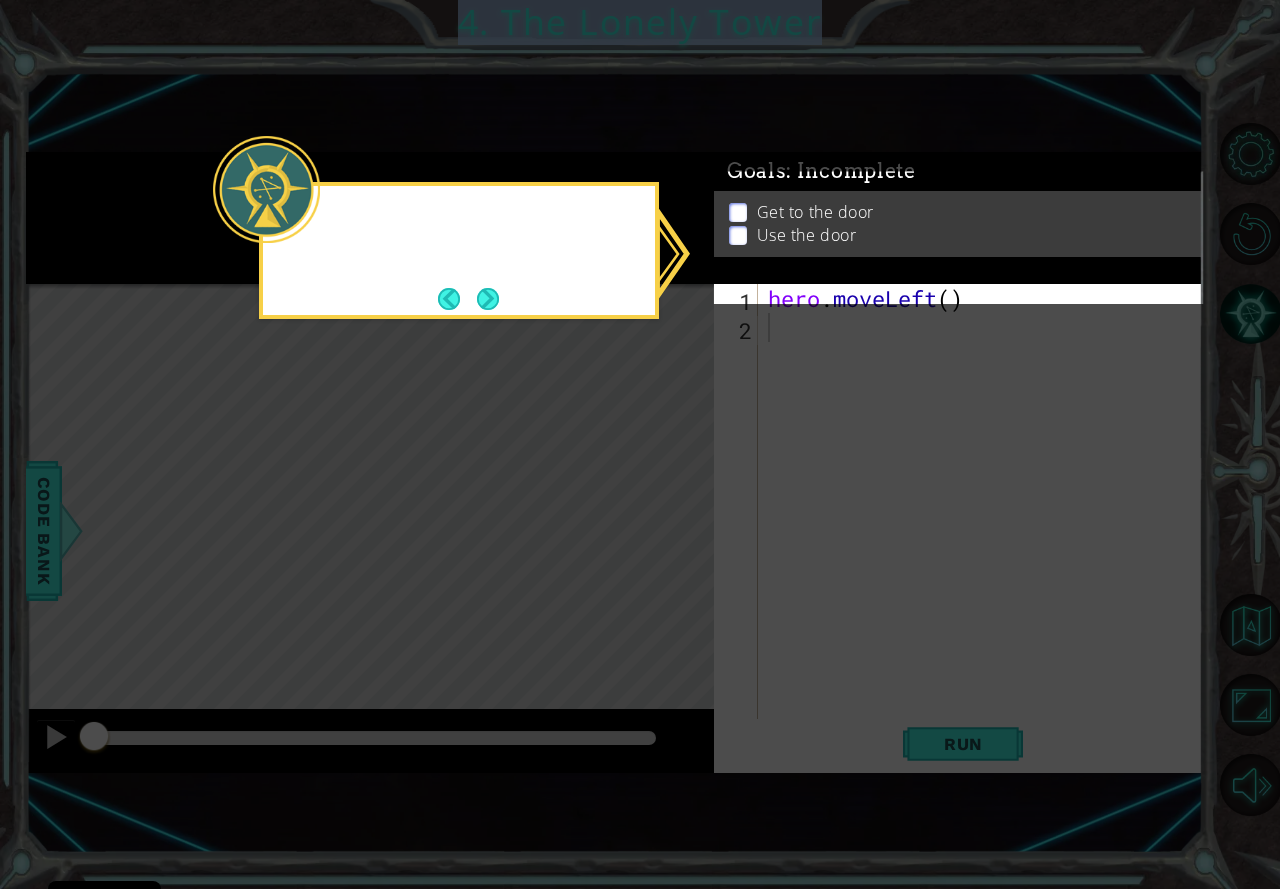 click 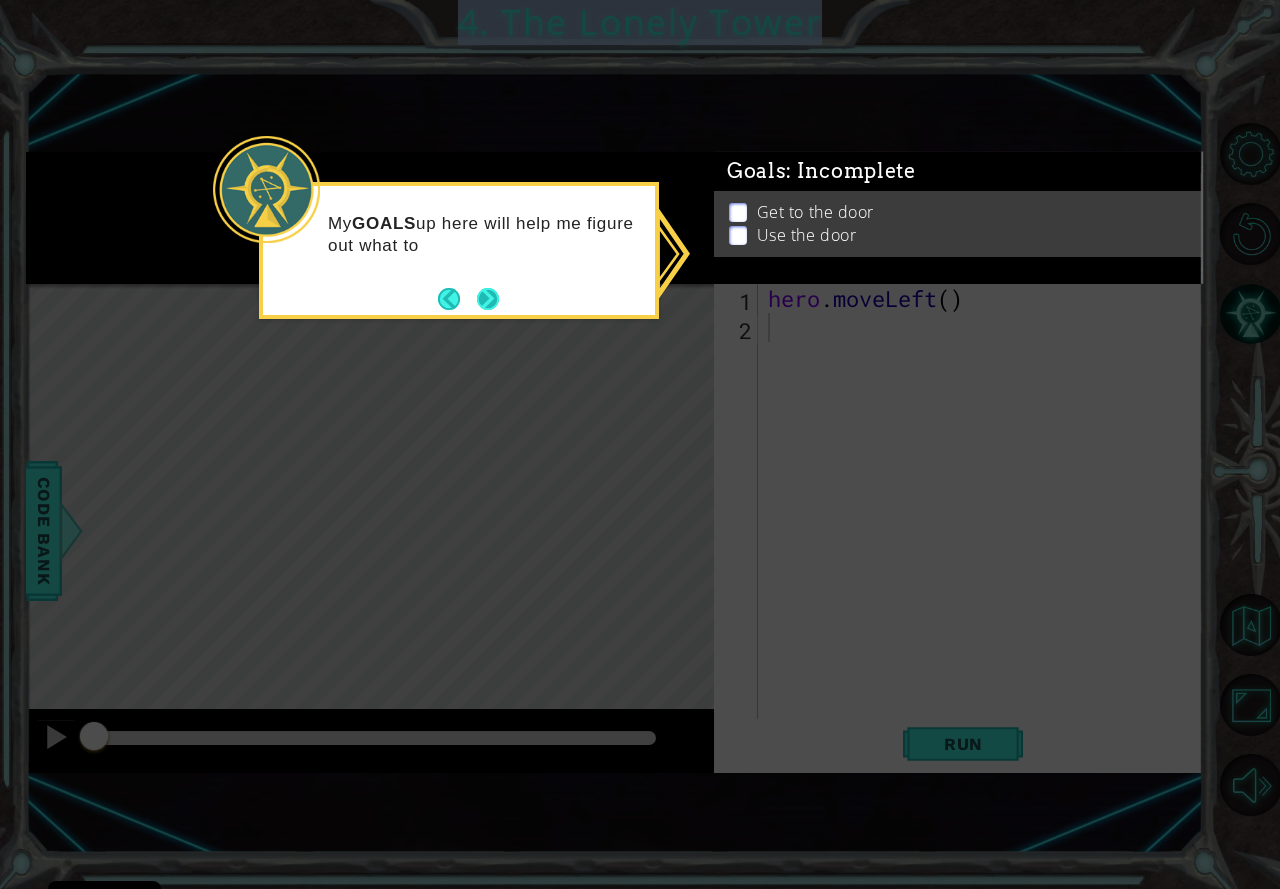 click at bounding box center [488, 299] 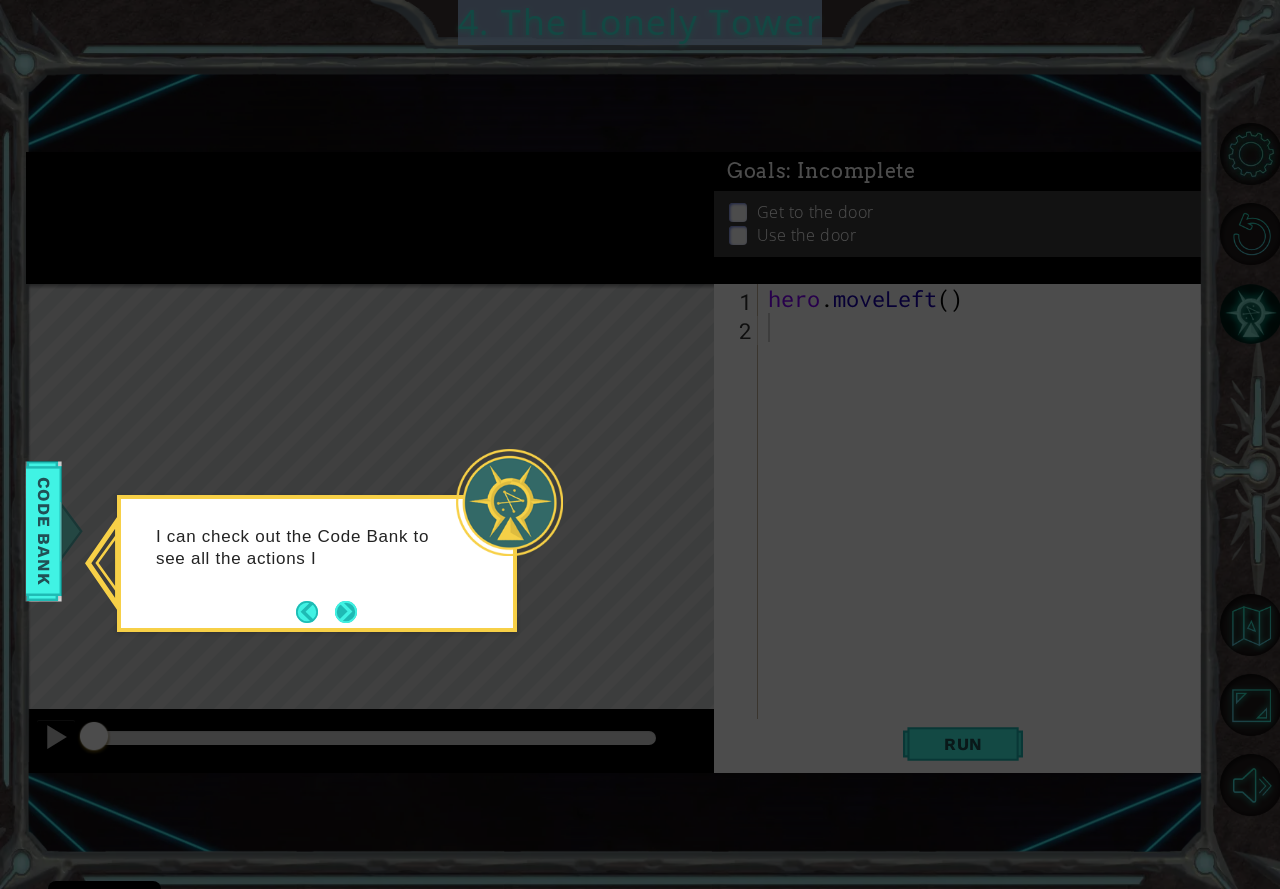 click at bounding box center [346, 612] 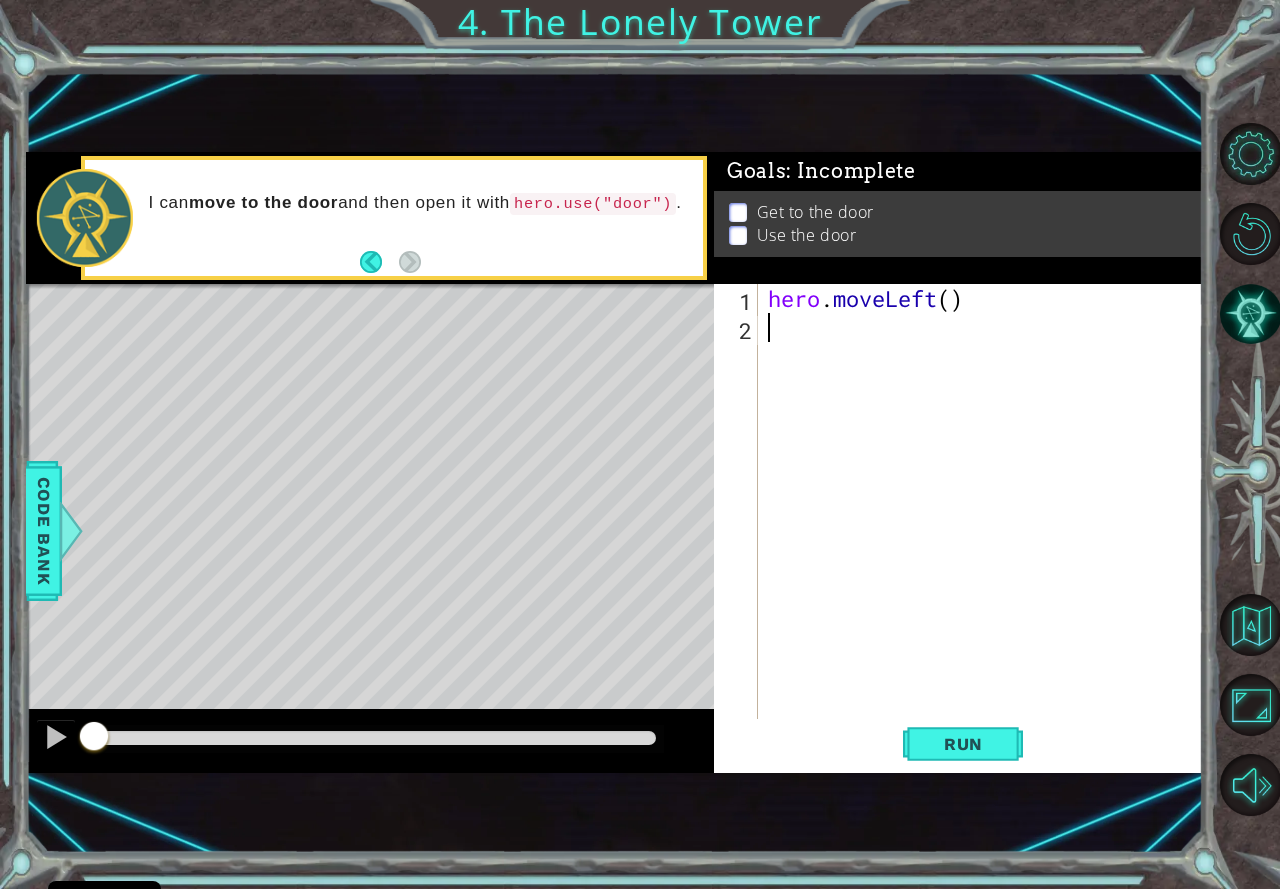 drag, startPoint x: 956, startPoint y: 341, endPoint x: 1016, endPoint y: 393, distance: 79.397736 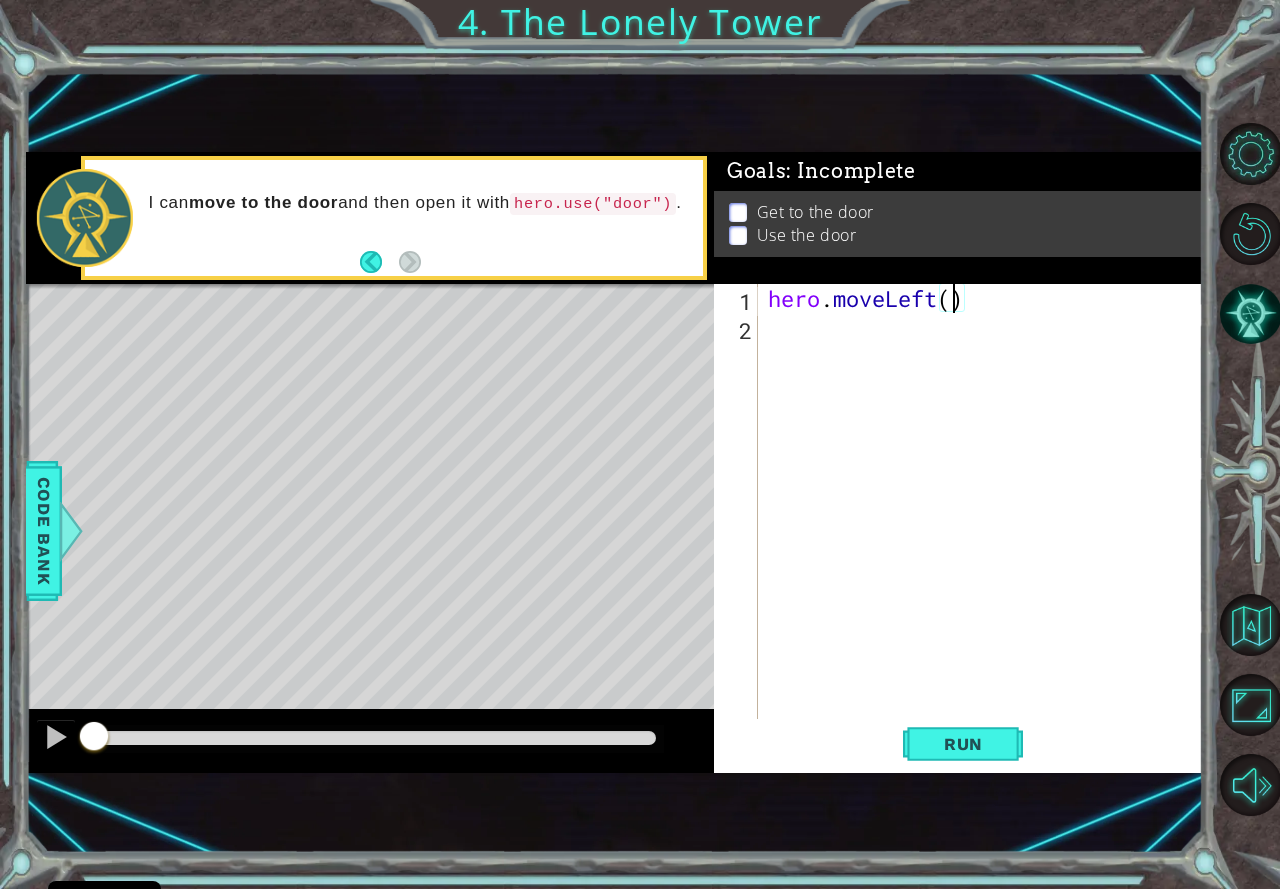 type on "hero.moveLeft(2)" 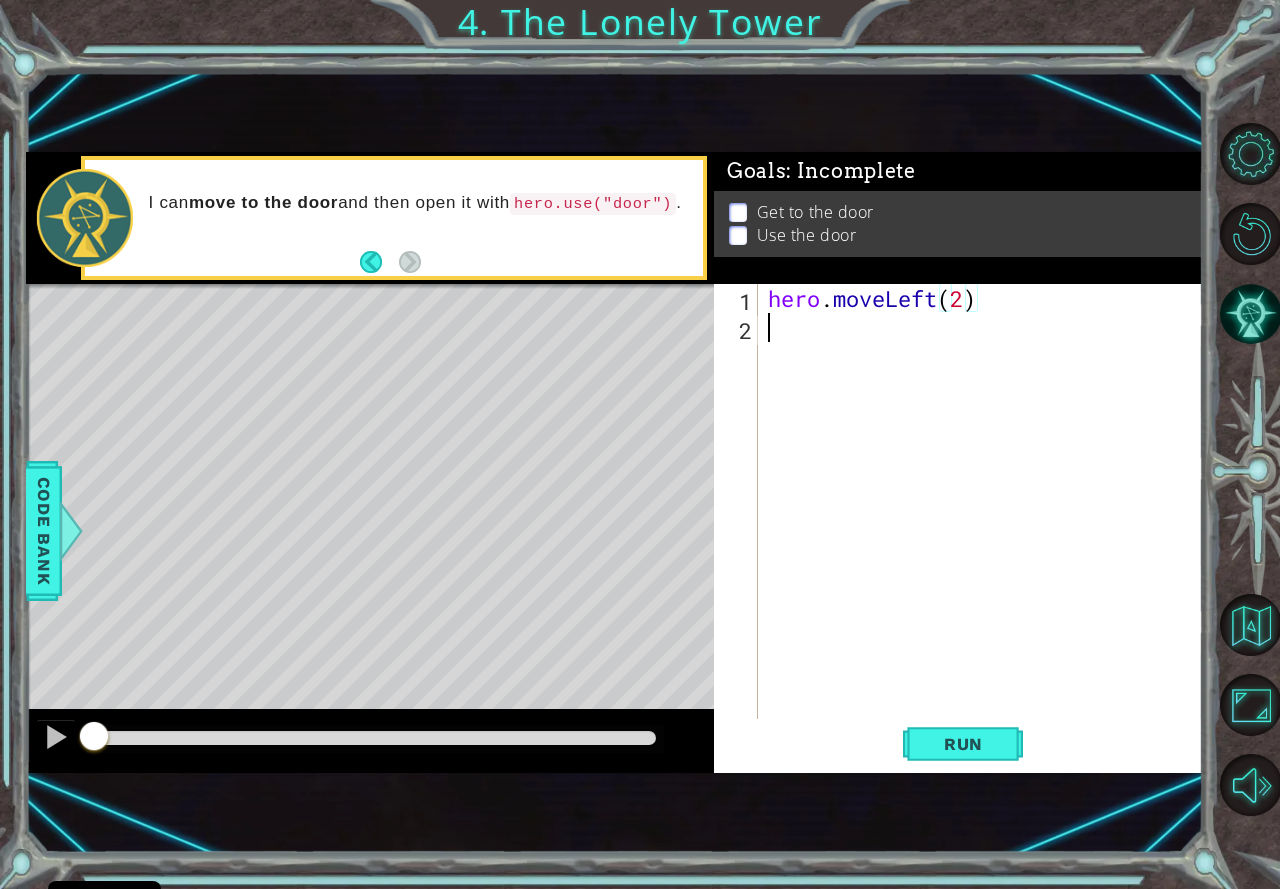 click on "hero . moveLeft ( 2 )" at bounding box center [986, 530] 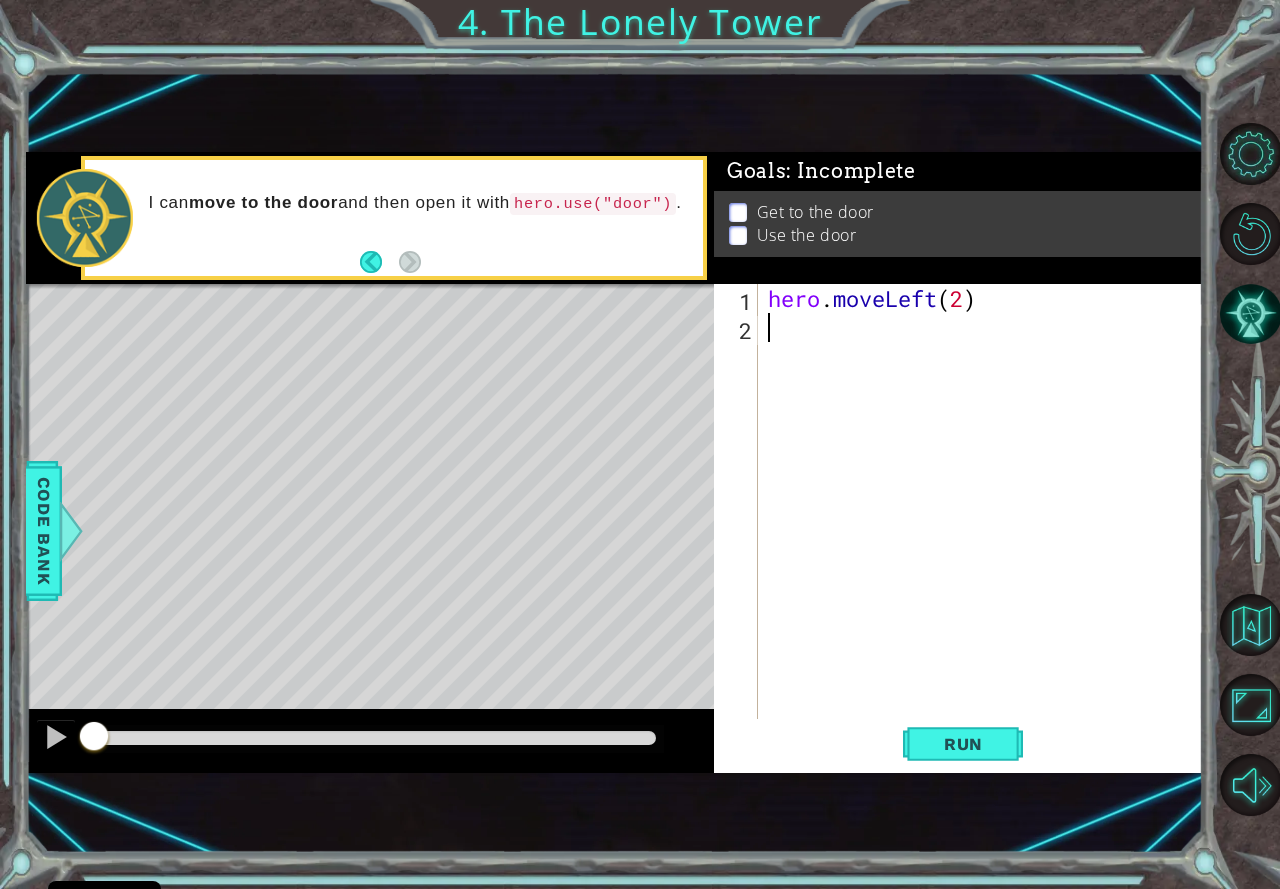 scroll, scrollTop: 0, scrollLeft: 0, axis: both 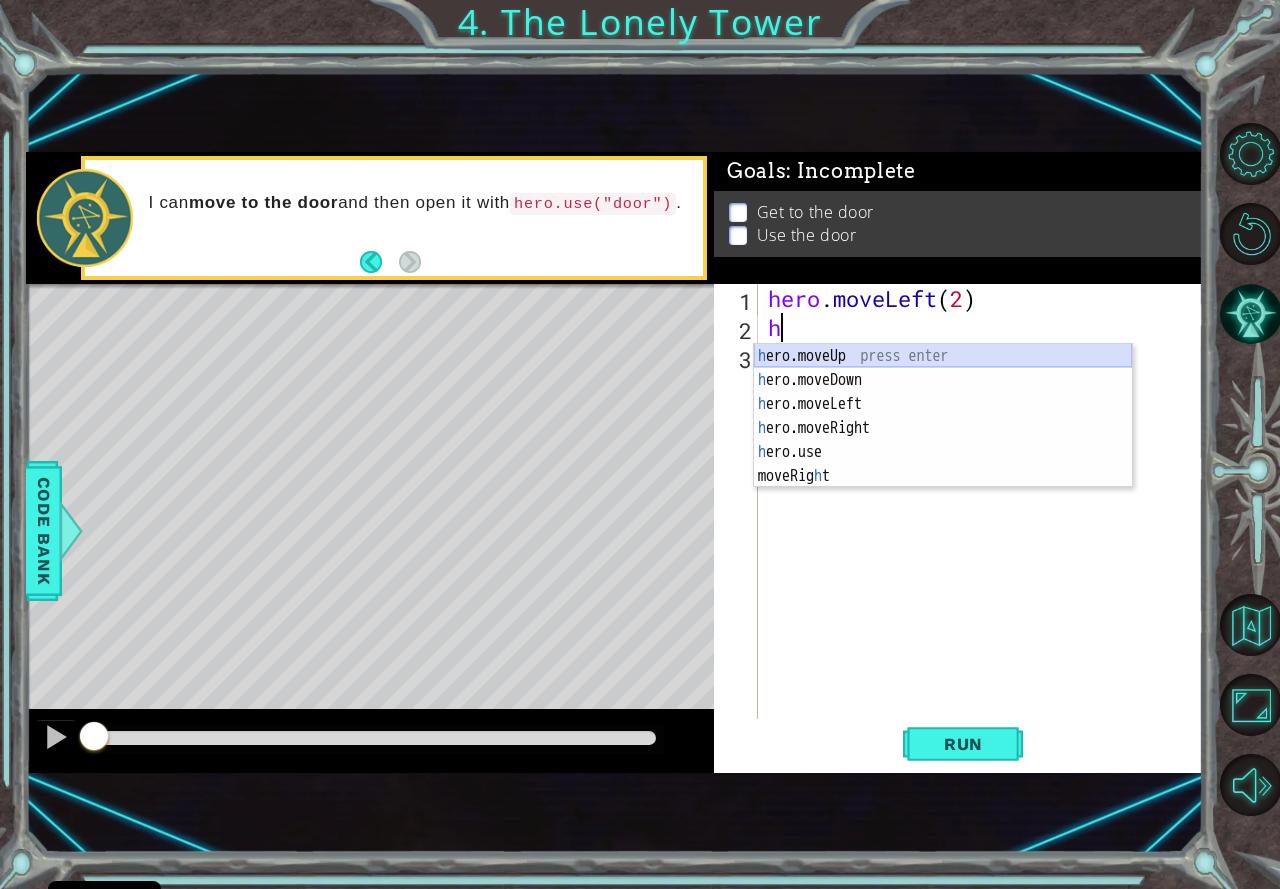 click on "h ero.moveUp press enter h ero.moveDown press enter h ero.moveLeft press enter h ero.moveRight press enter h ero.use press enter moveRig h t press enter" at bounding box center (943, 440) 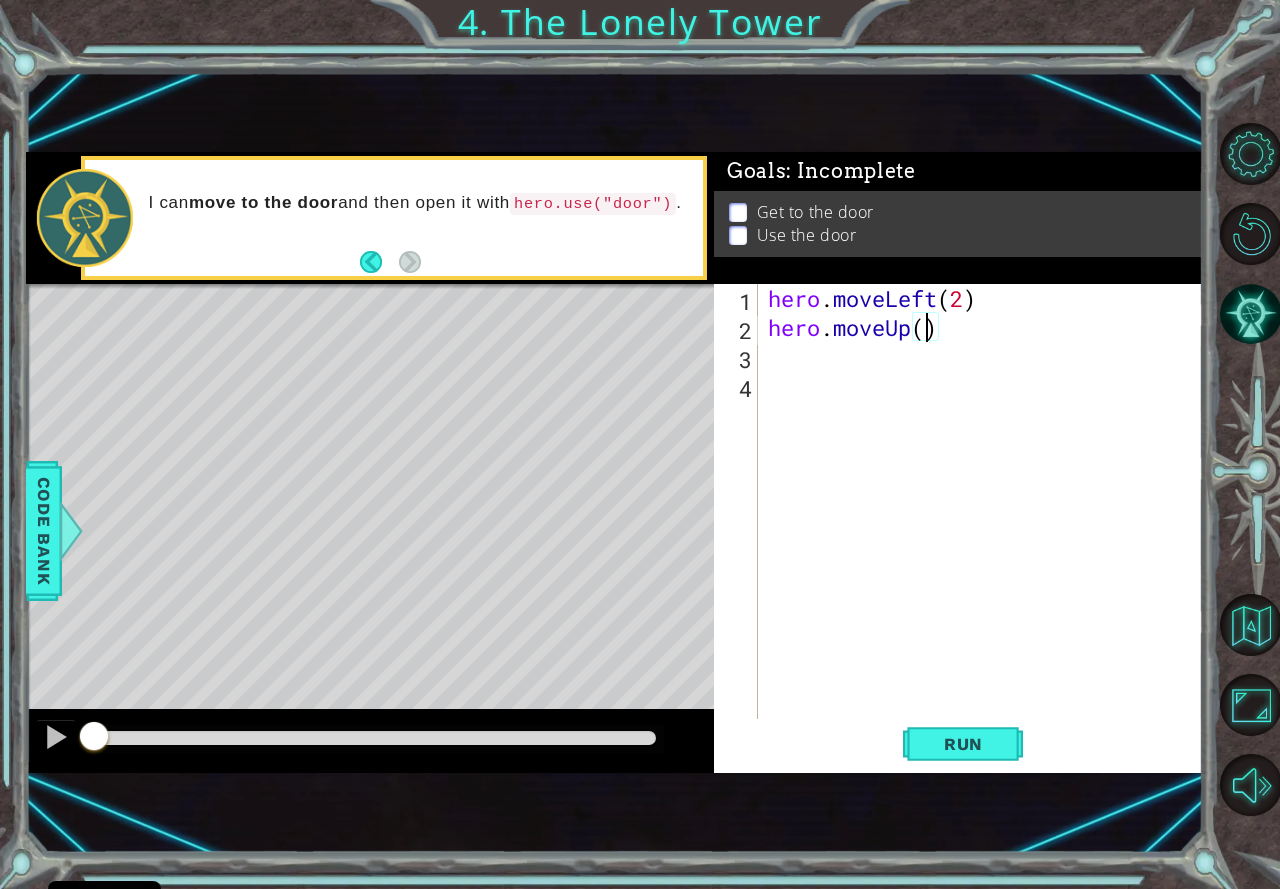 click on "hero . moveLeft ( 2 ) hero . moveUp ( )" at bounding box center (986, 530) 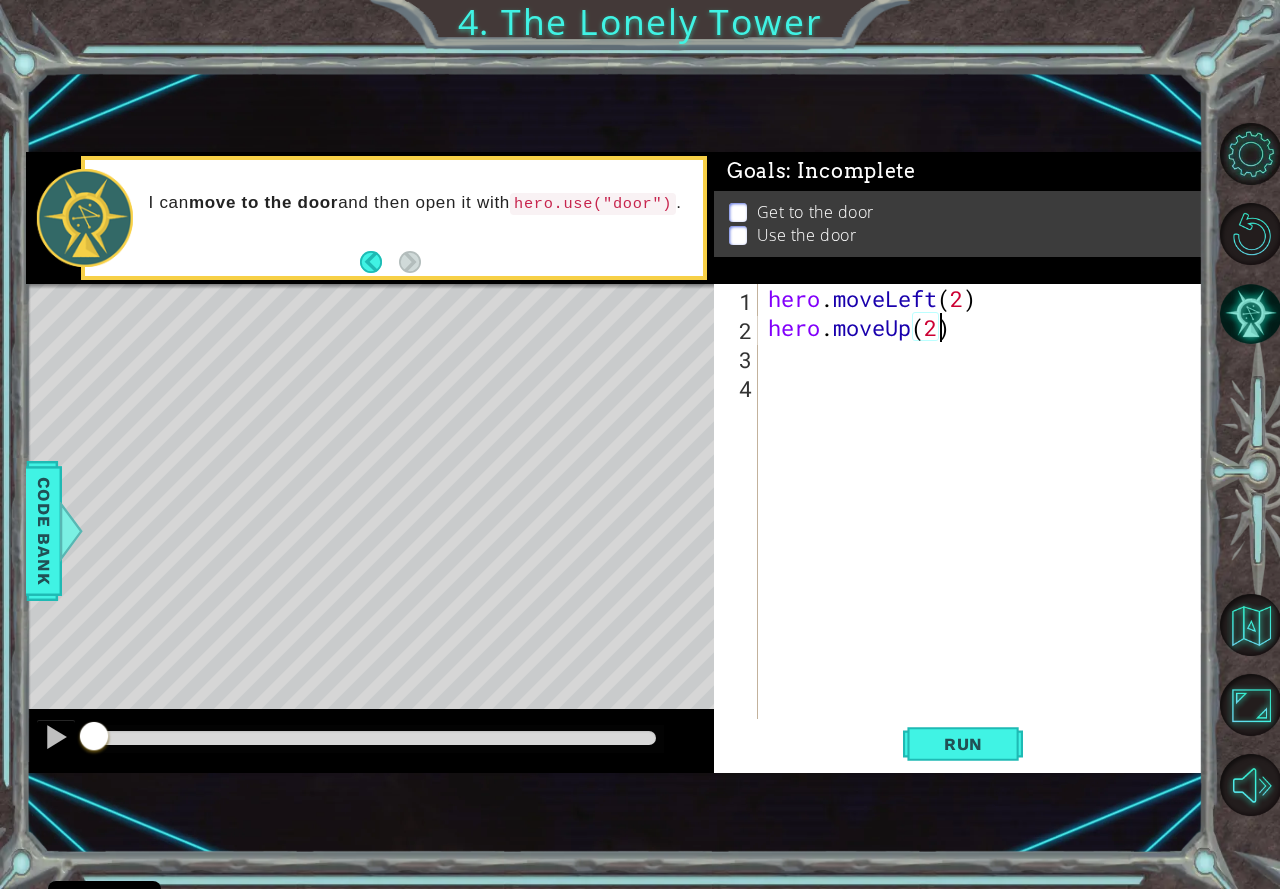 scroll, scrollTop: 0, scrollLeft: 7, axis: horizontal 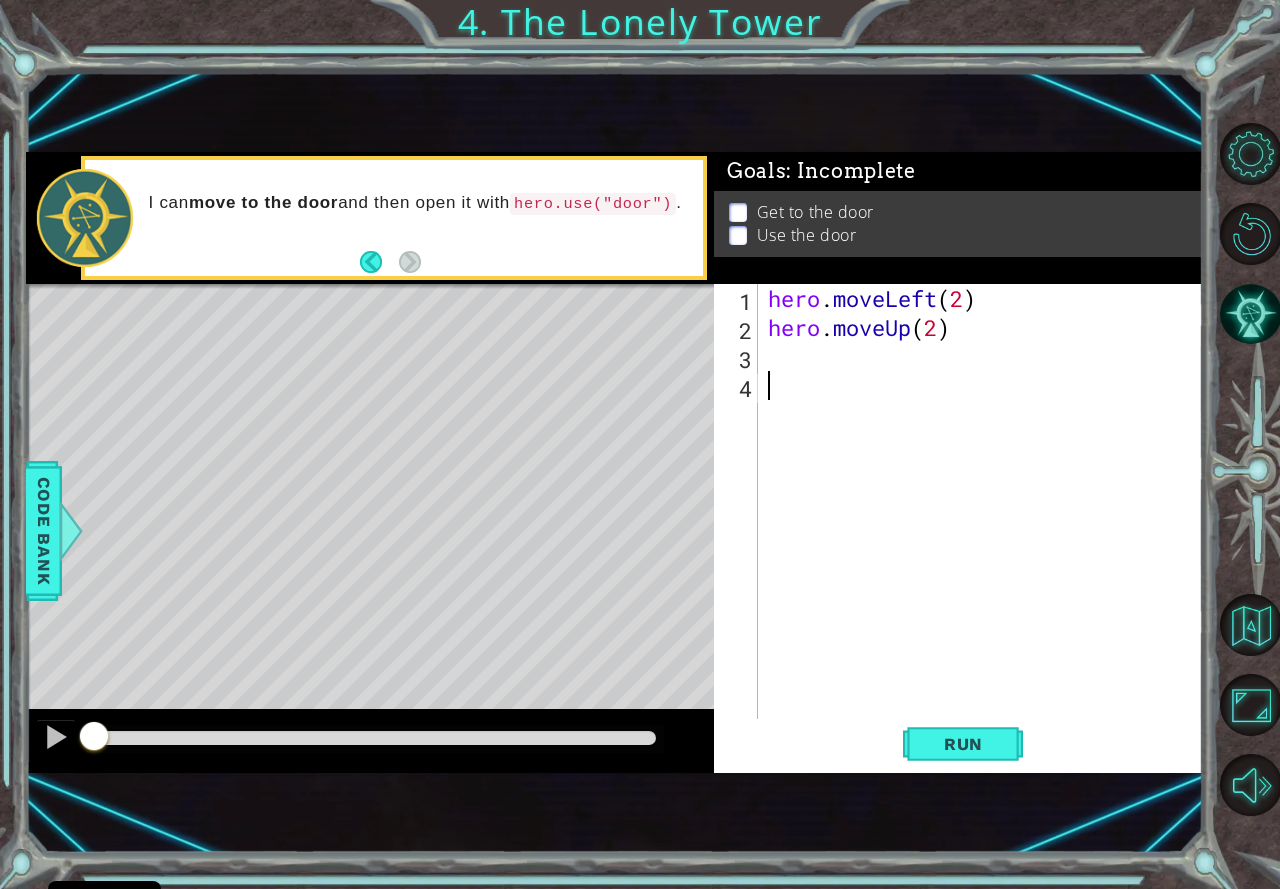 click on "hero . moveLeft ( 2 ) hero . moveUp ( 2 )" at bounding box center (986, 530) 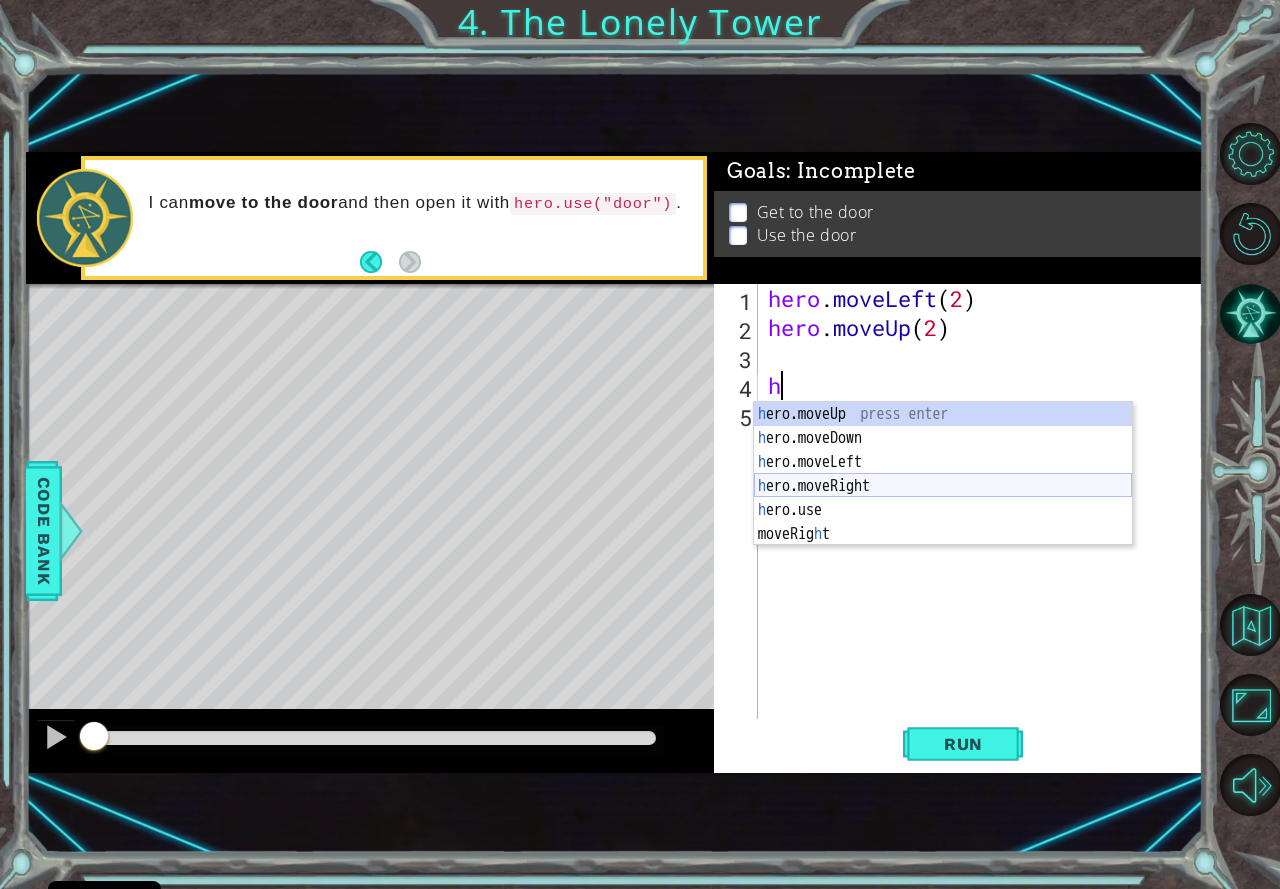 click on "h ero.moveUp press enter h ero.moveDown press enter h ero.moveLeft press enter h ero.moveRight press enter h ero.use press enter moveRig h t press enter" at bounding box center (943, 498) 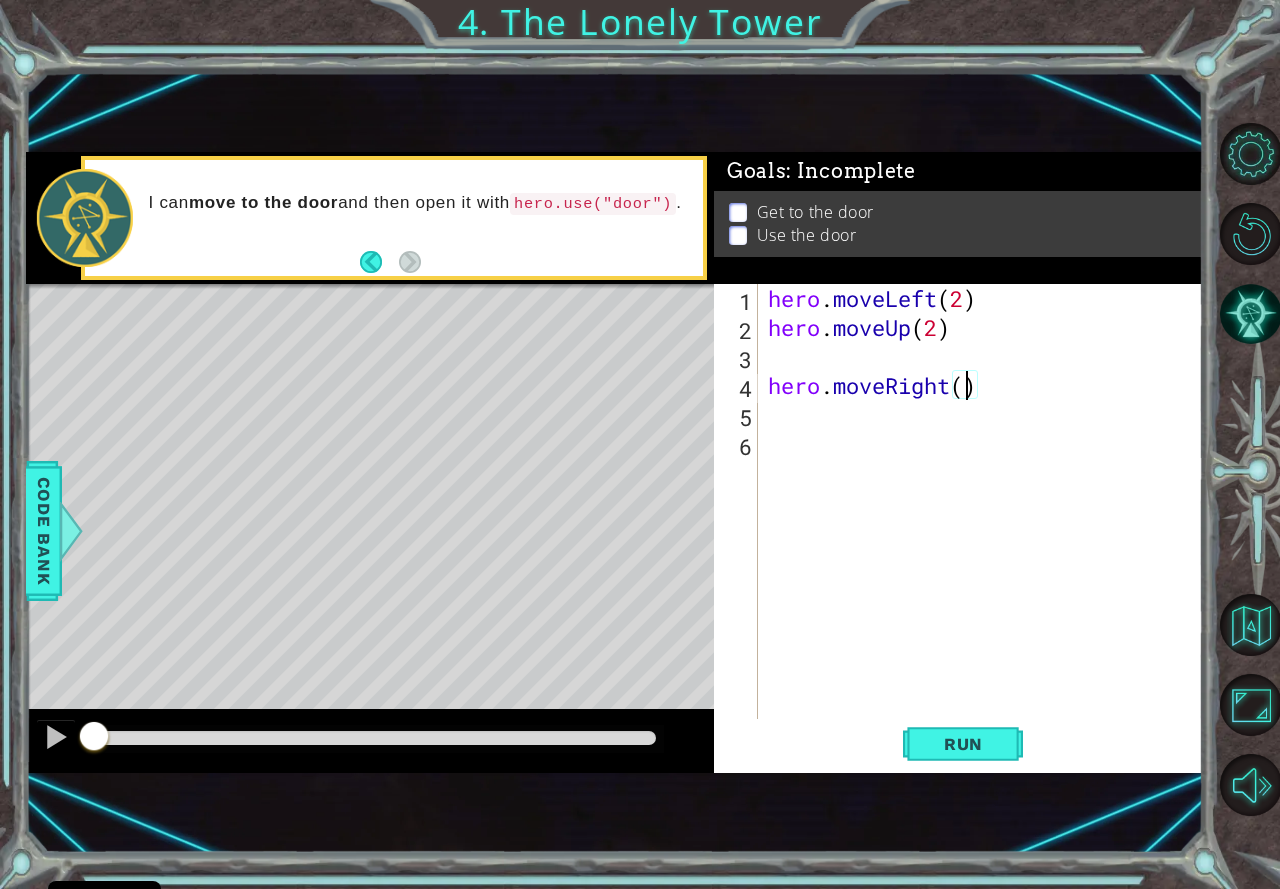 click on "hero . moveLeft ( 2 ) hero . moveUp ( 2 ) hero . moveRight ( )" at bounding box center [986, 530] 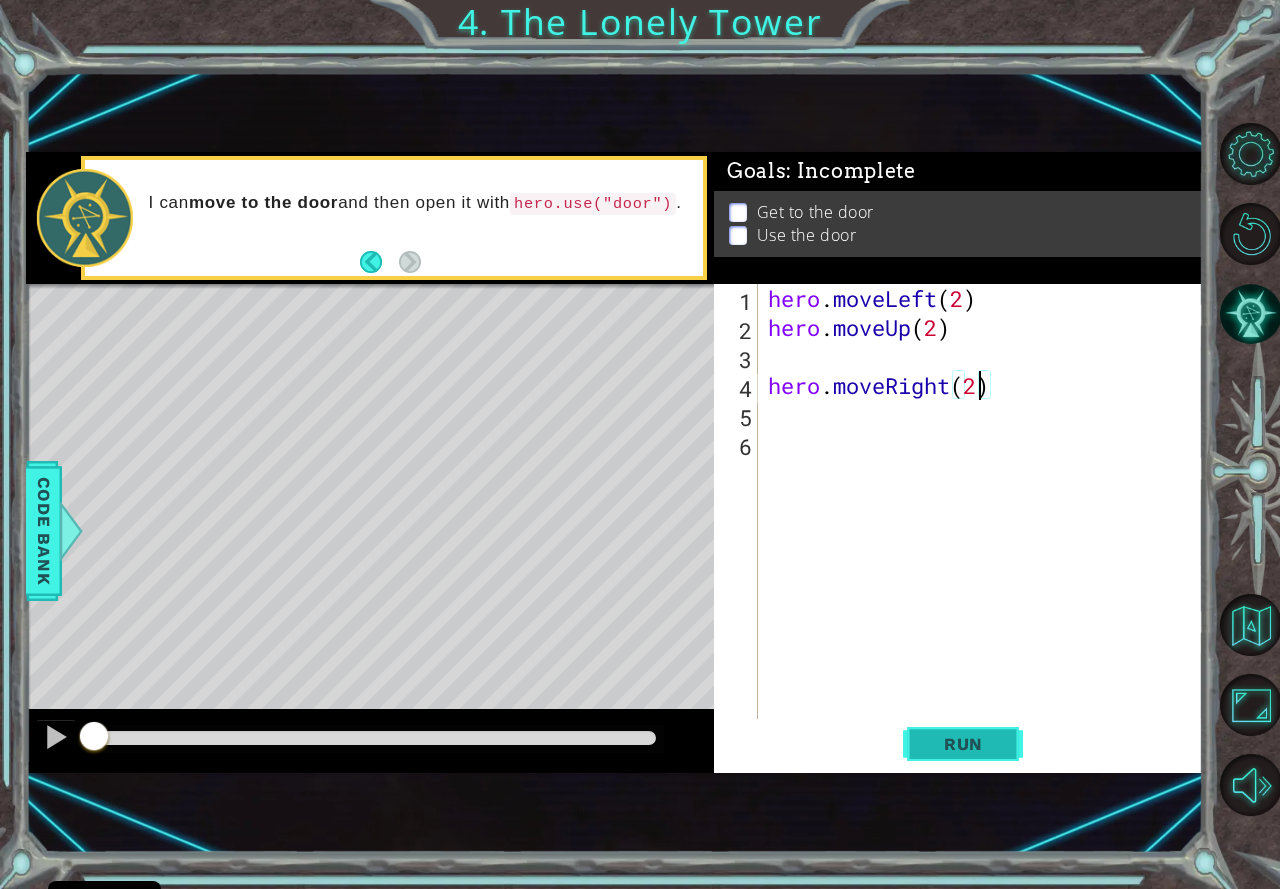 type on "hero.moveRight(2)" 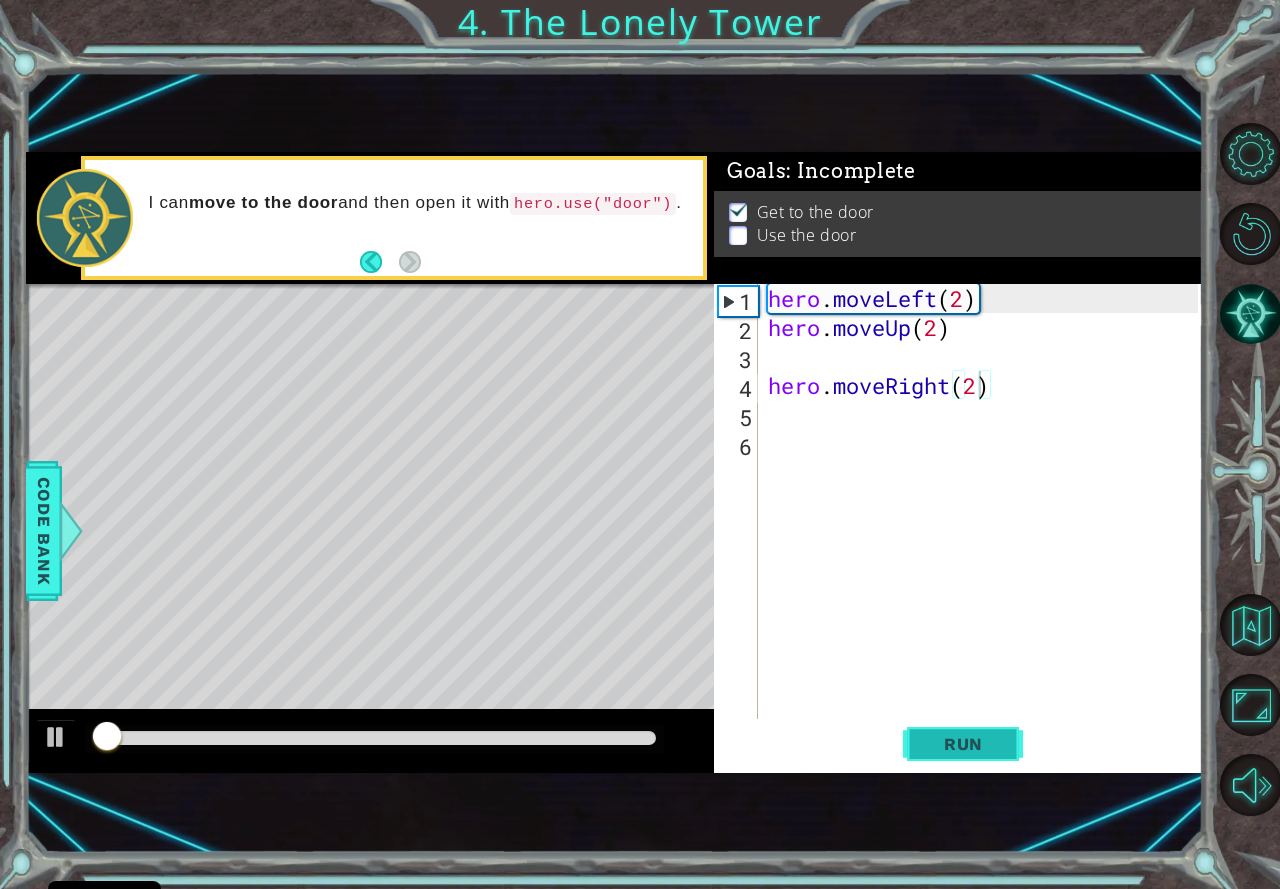 click on "Run" at bounding box center (963, 744) 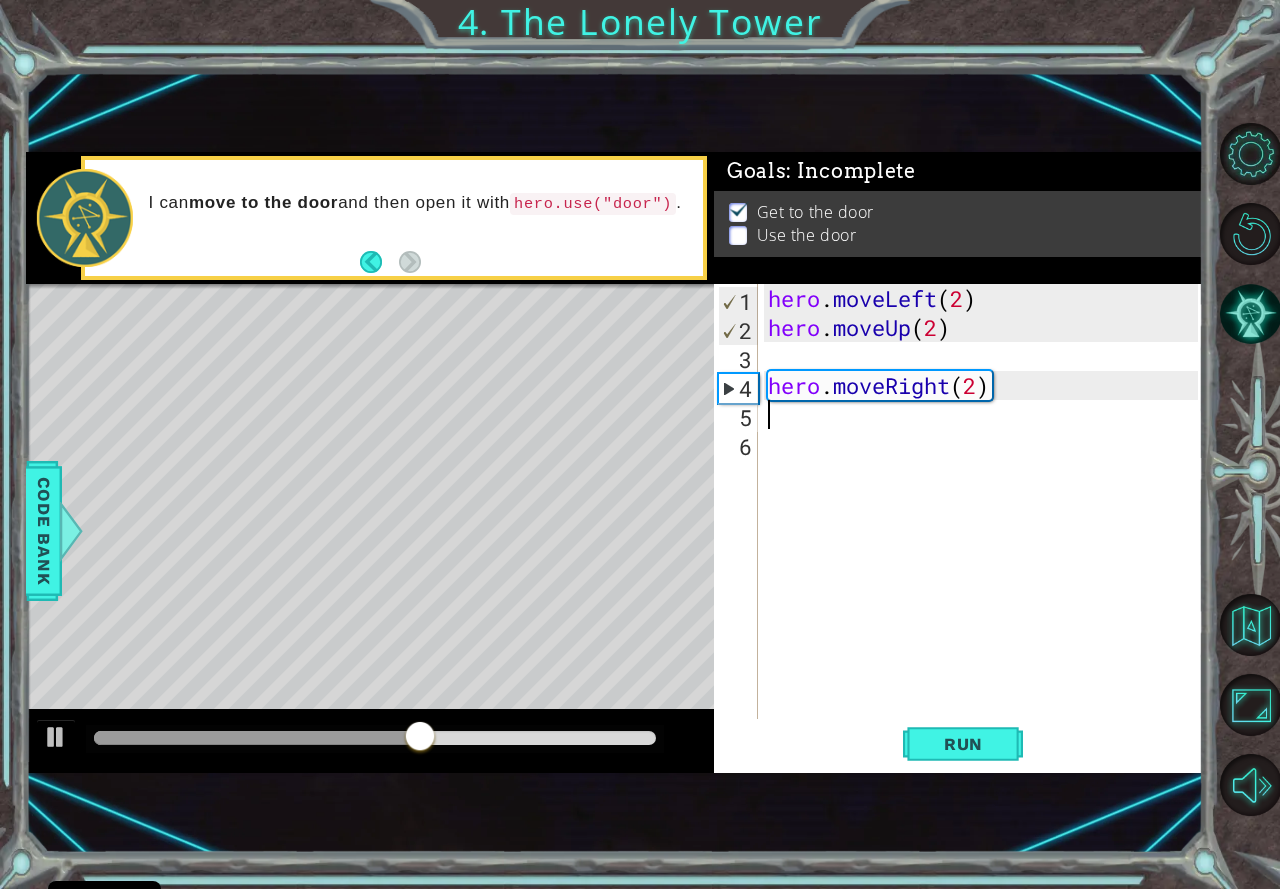 click on "hero . moveLeft ( 2 ) hero . moveUp ( 2 ) hero . moveRight ( 2 )" at bounding box center [986, 530] 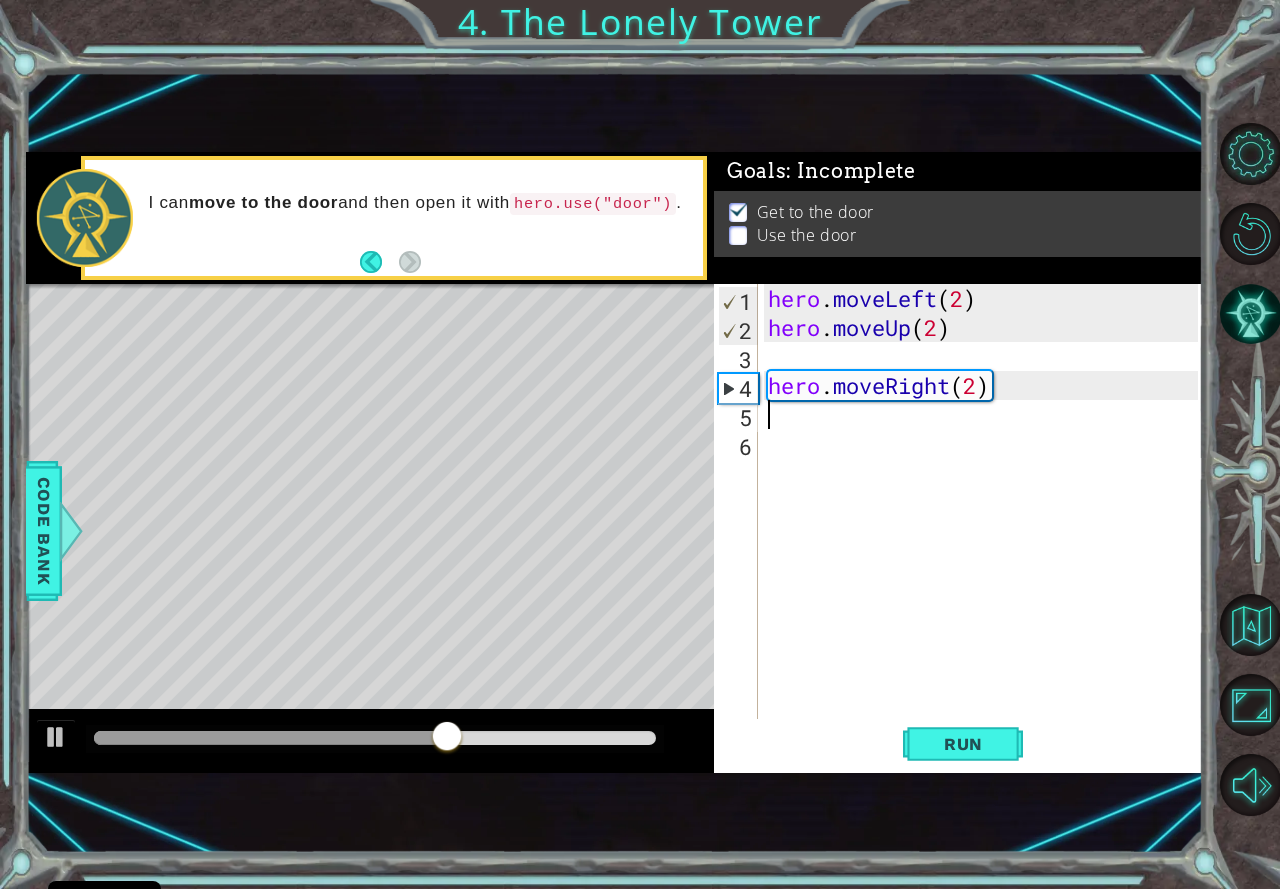 type on "h" 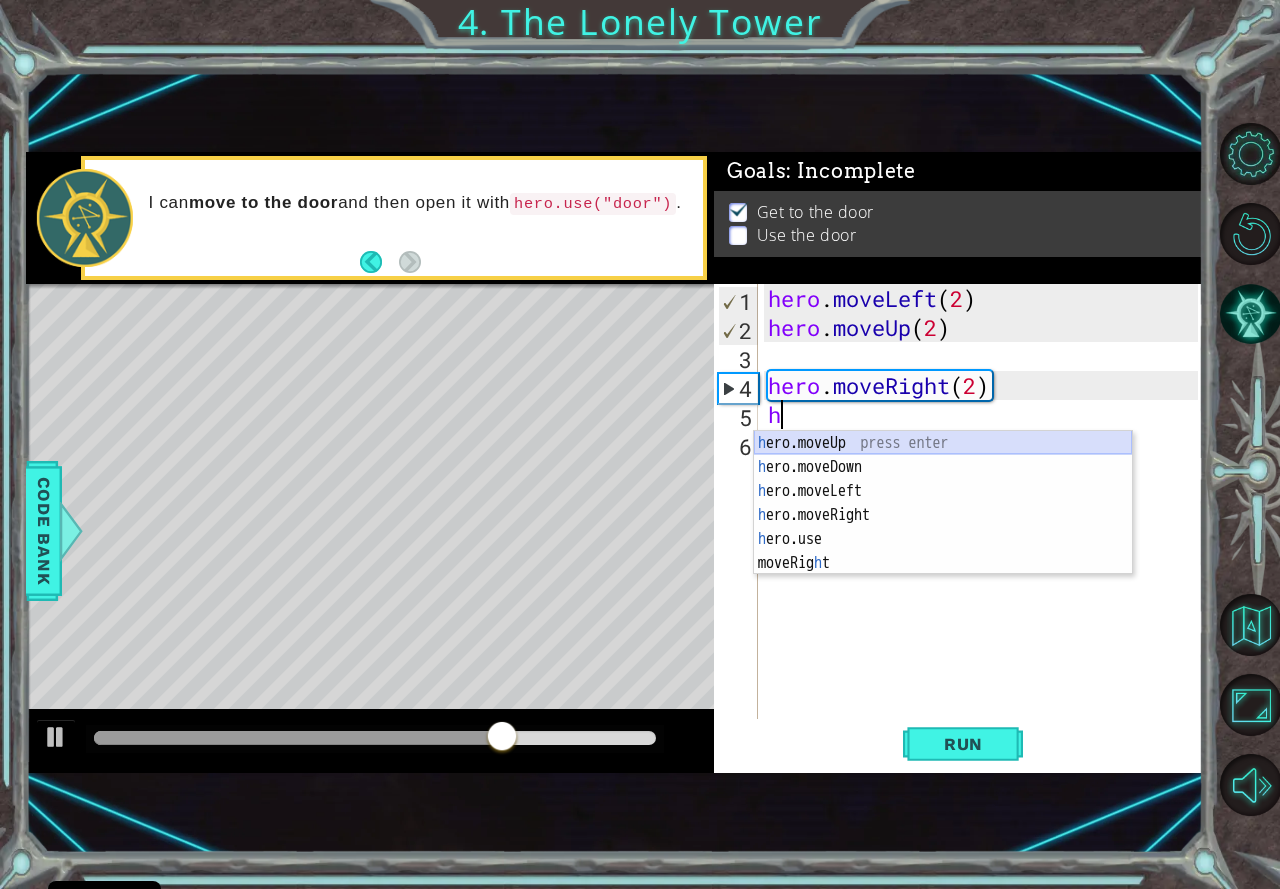 click on "h ero.moveUp press enter h ero.moveDown press enter h ero.moveLeft press enter h ero.moveRight press enter h ero.use press enter moveRig h t press enter" at bounding box center [943, 527] 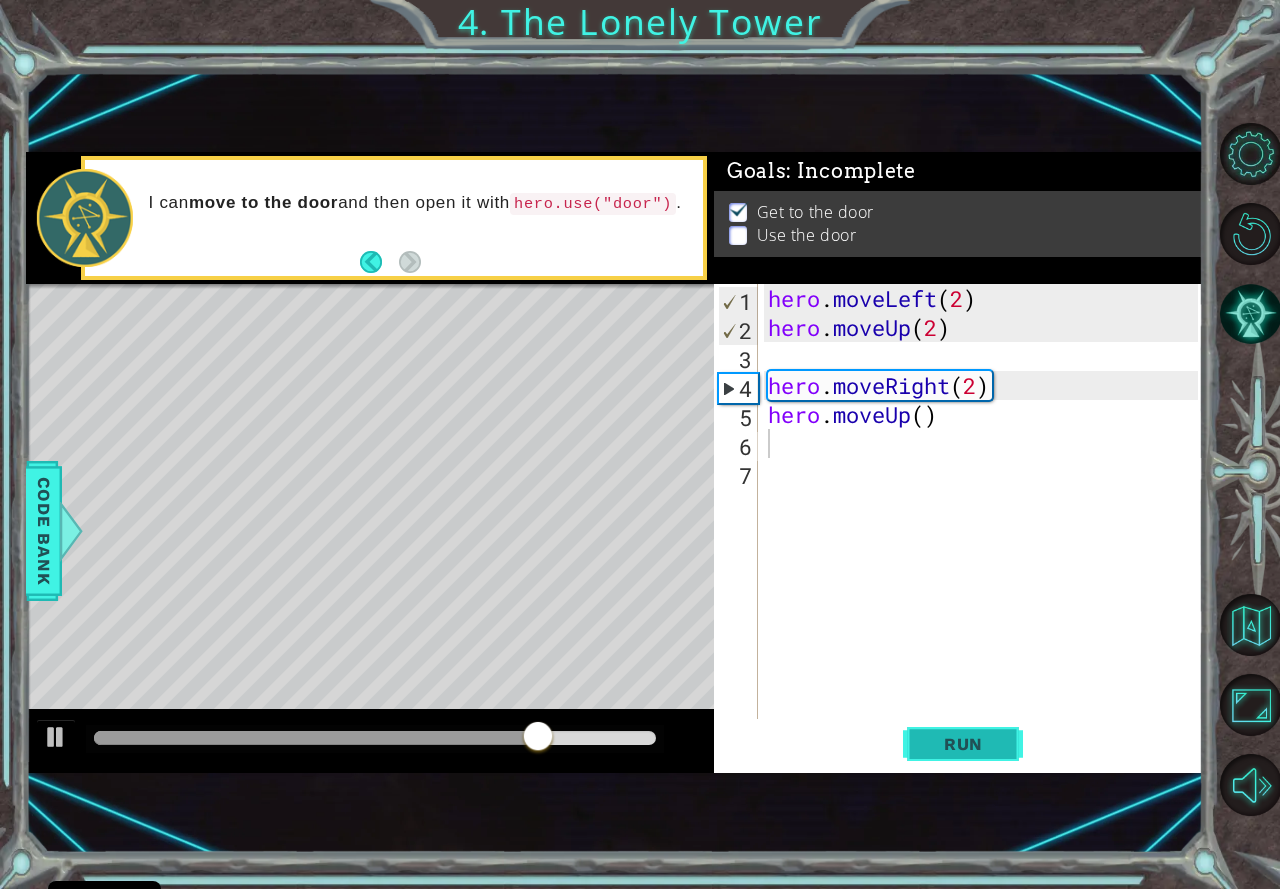 click on "Run" at bounding box center [963, 744] 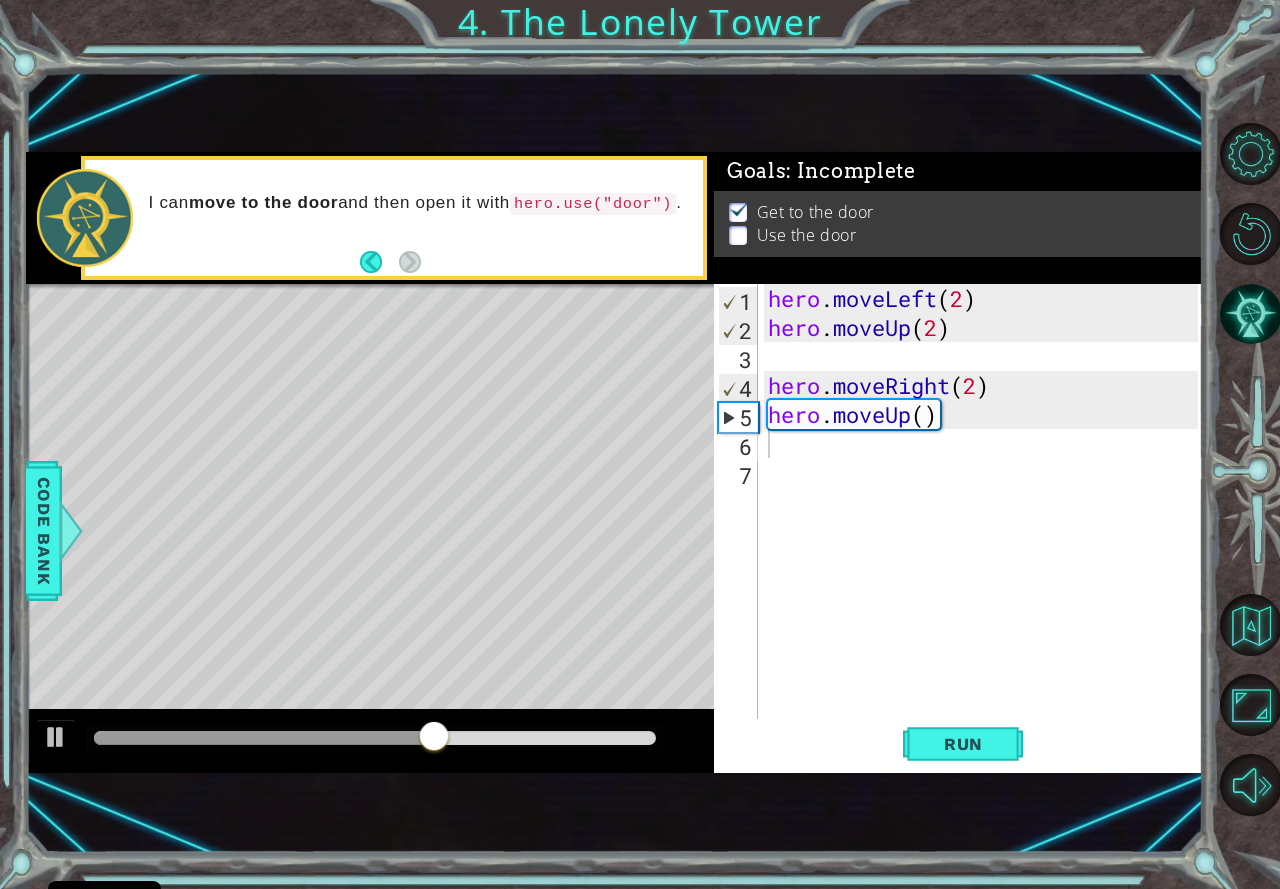 click at bounding box center [488, 578] 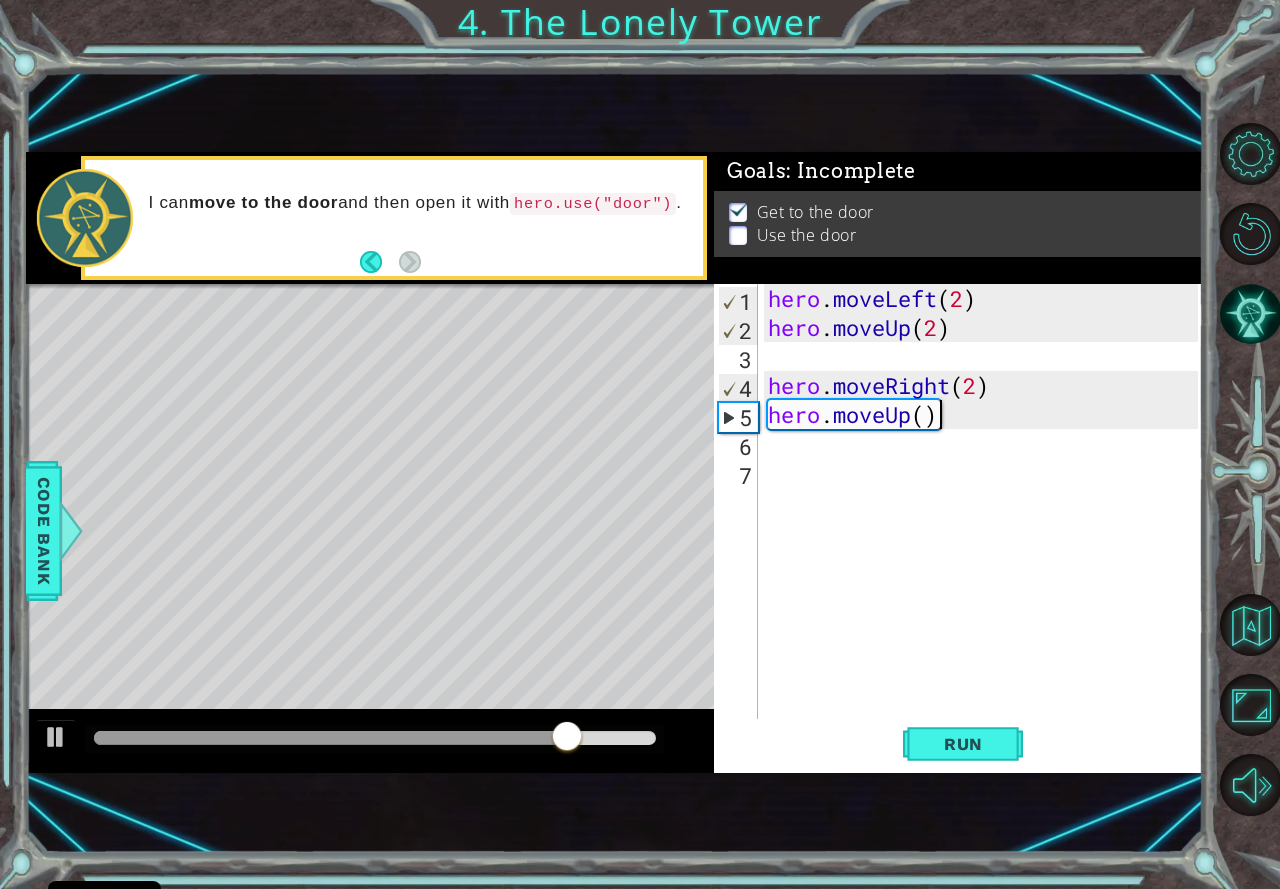 click on "hero . moveLeft ( 2 ) hero . moveUp ( 2 ) hero . moveRight ( 2 ) hero . moveUp ( )" at bounding box center [986, 530] 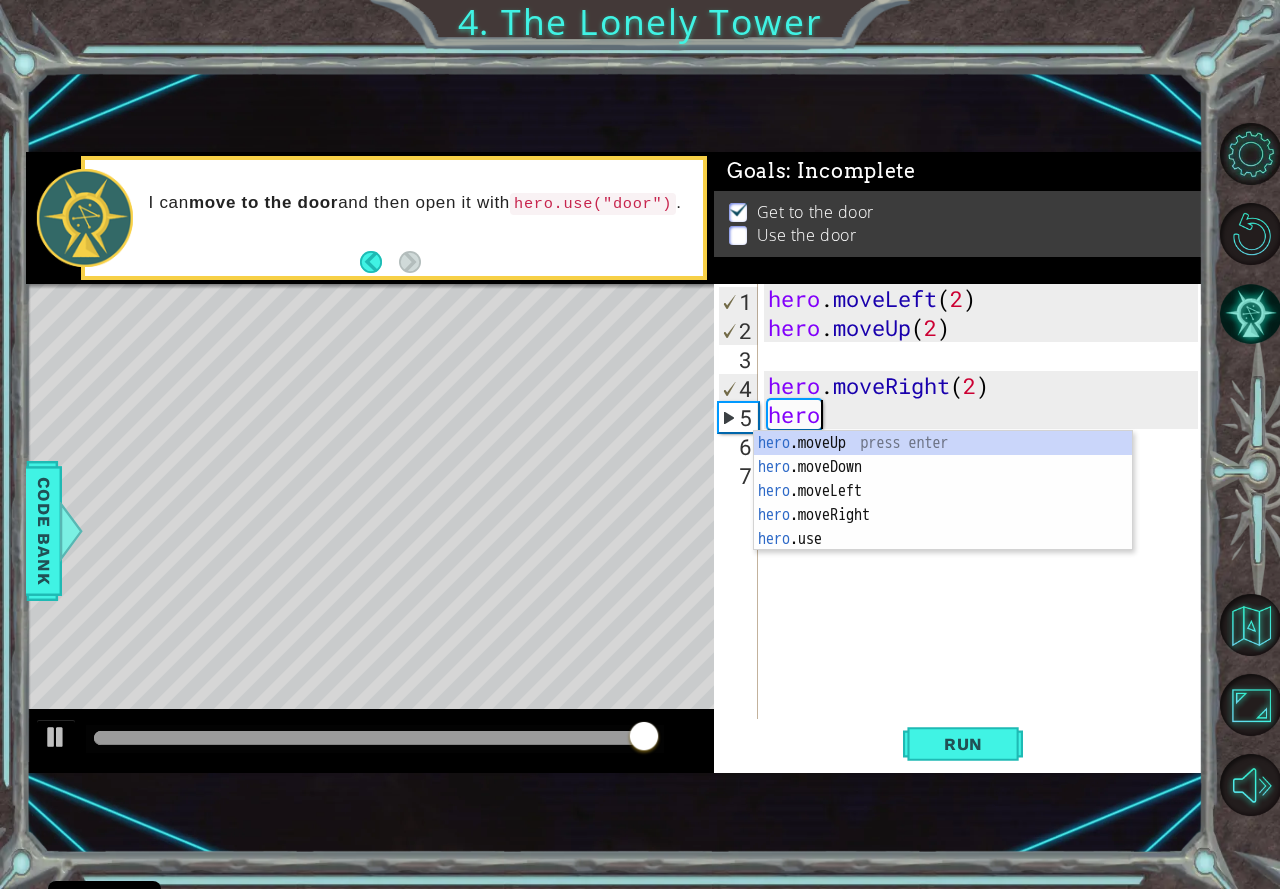 type on "h" 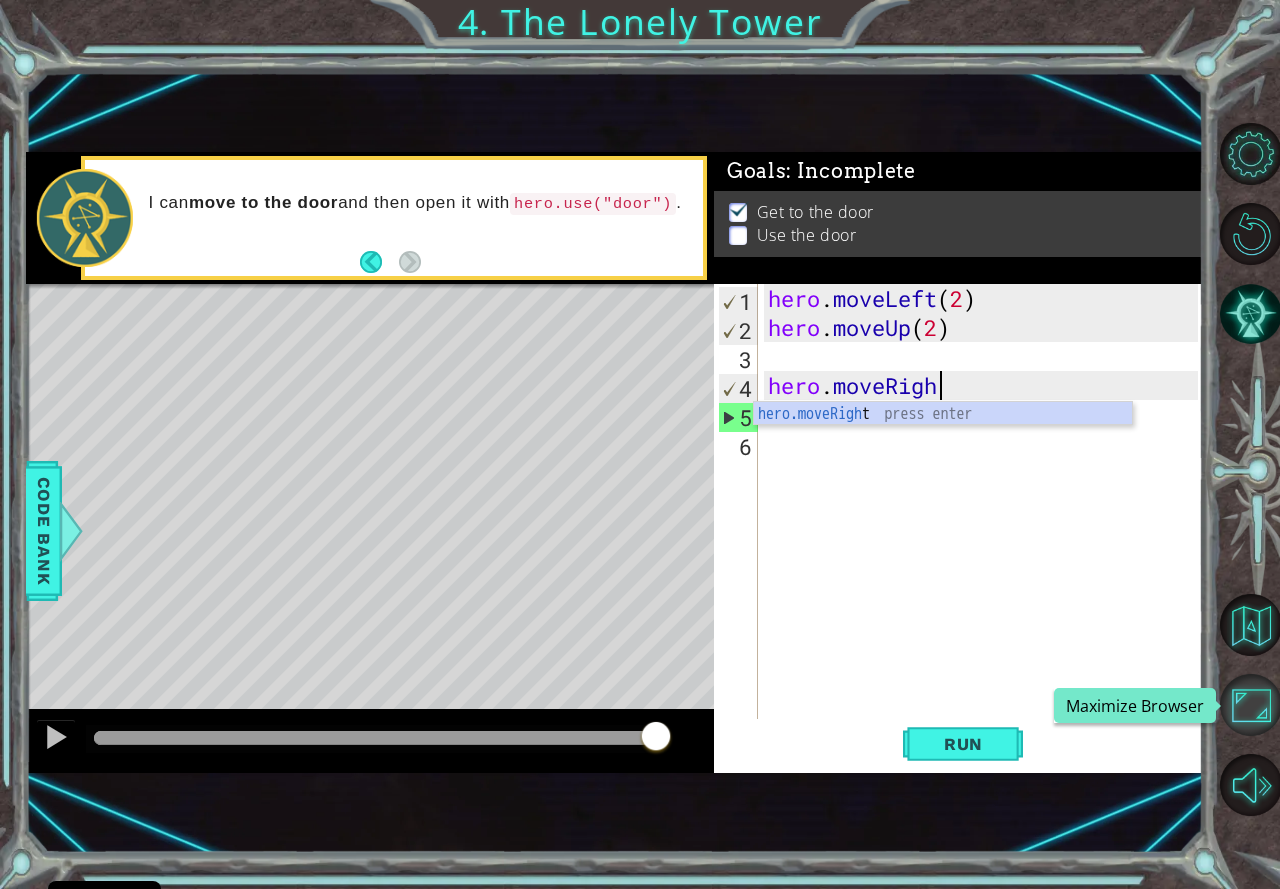 type on "hero.moveRight" 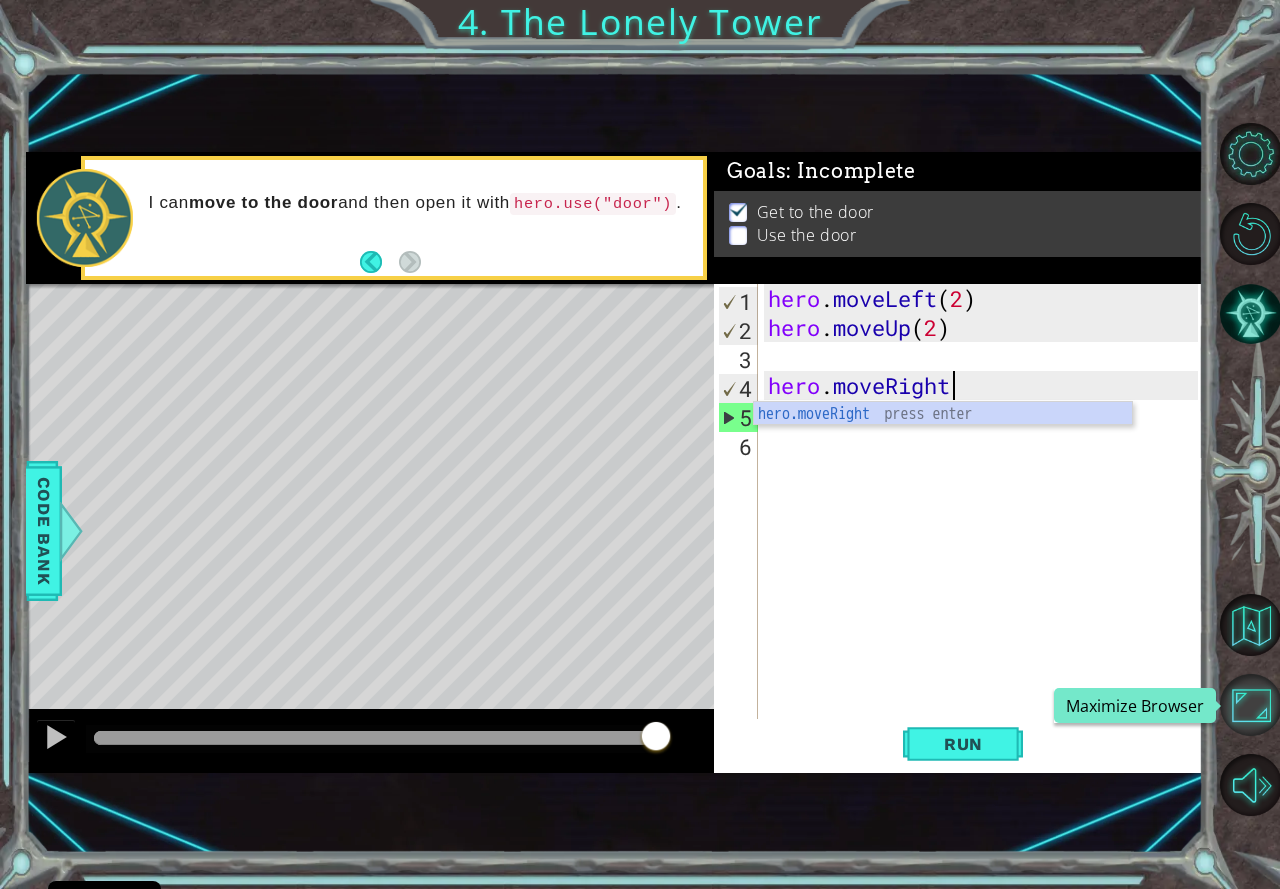 scroll, scrollTop: 0, scrollLeft: 7, axis: horizontal 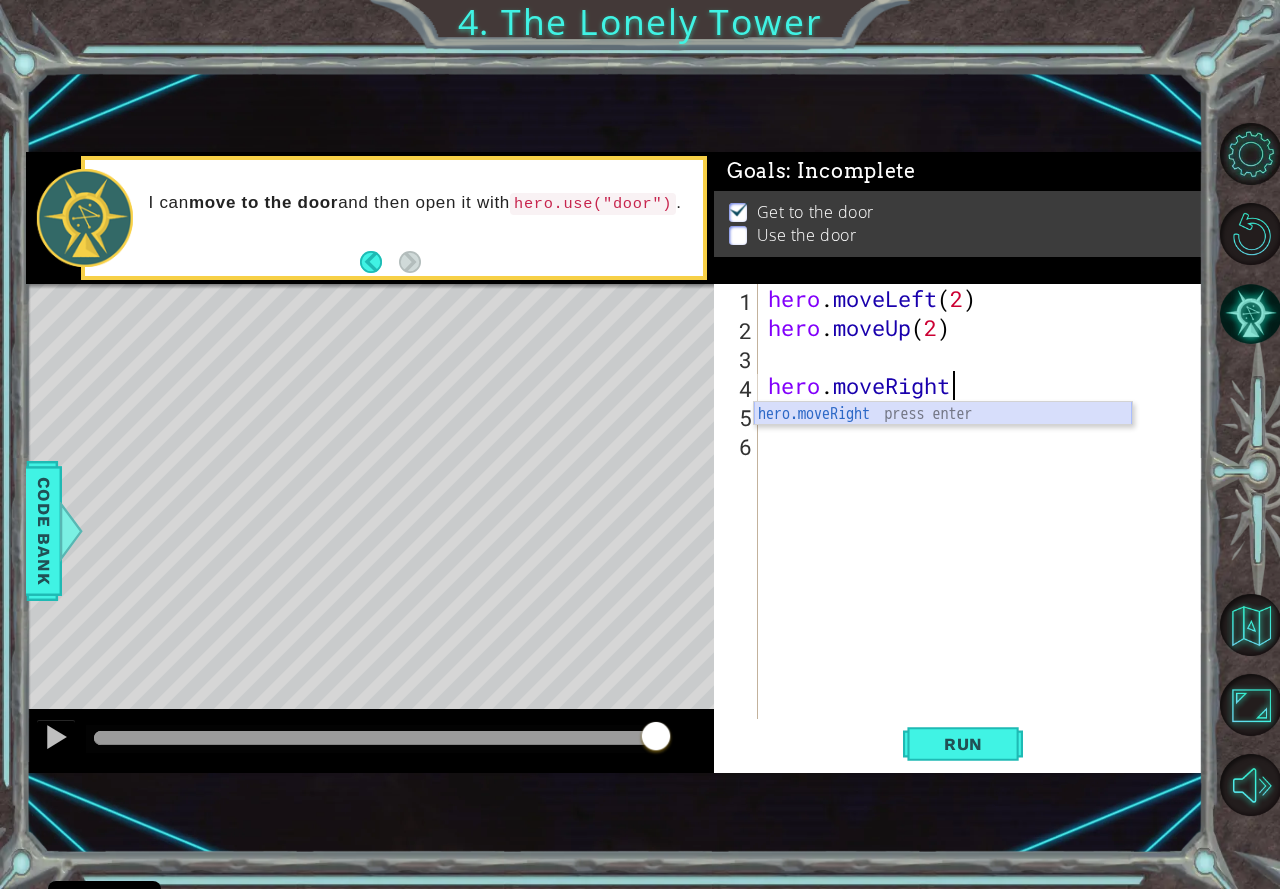 click on "hero.moveRight press enter" at bounding box center [943, 438] 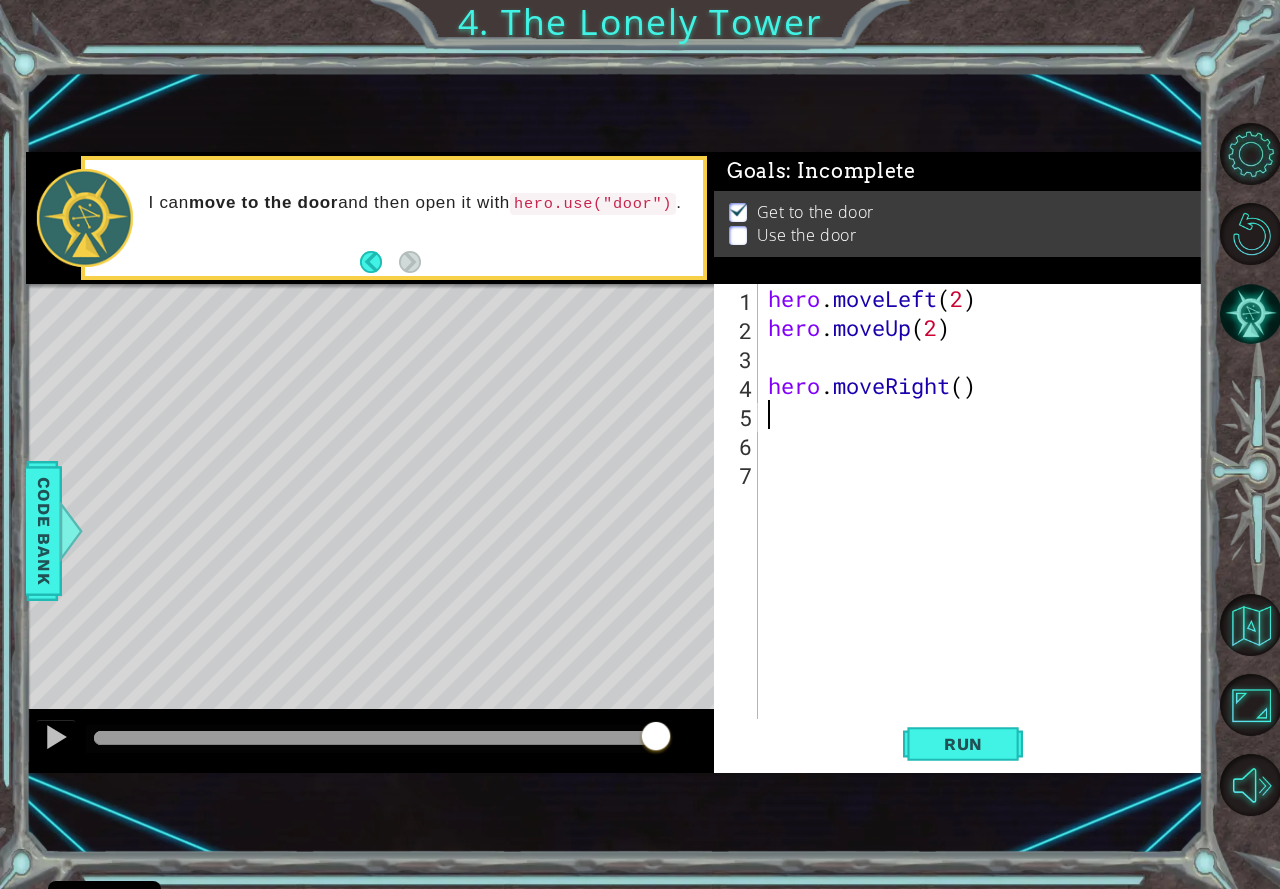 scroll, scrollTop: 0, scrollLeft: 0, axis: both 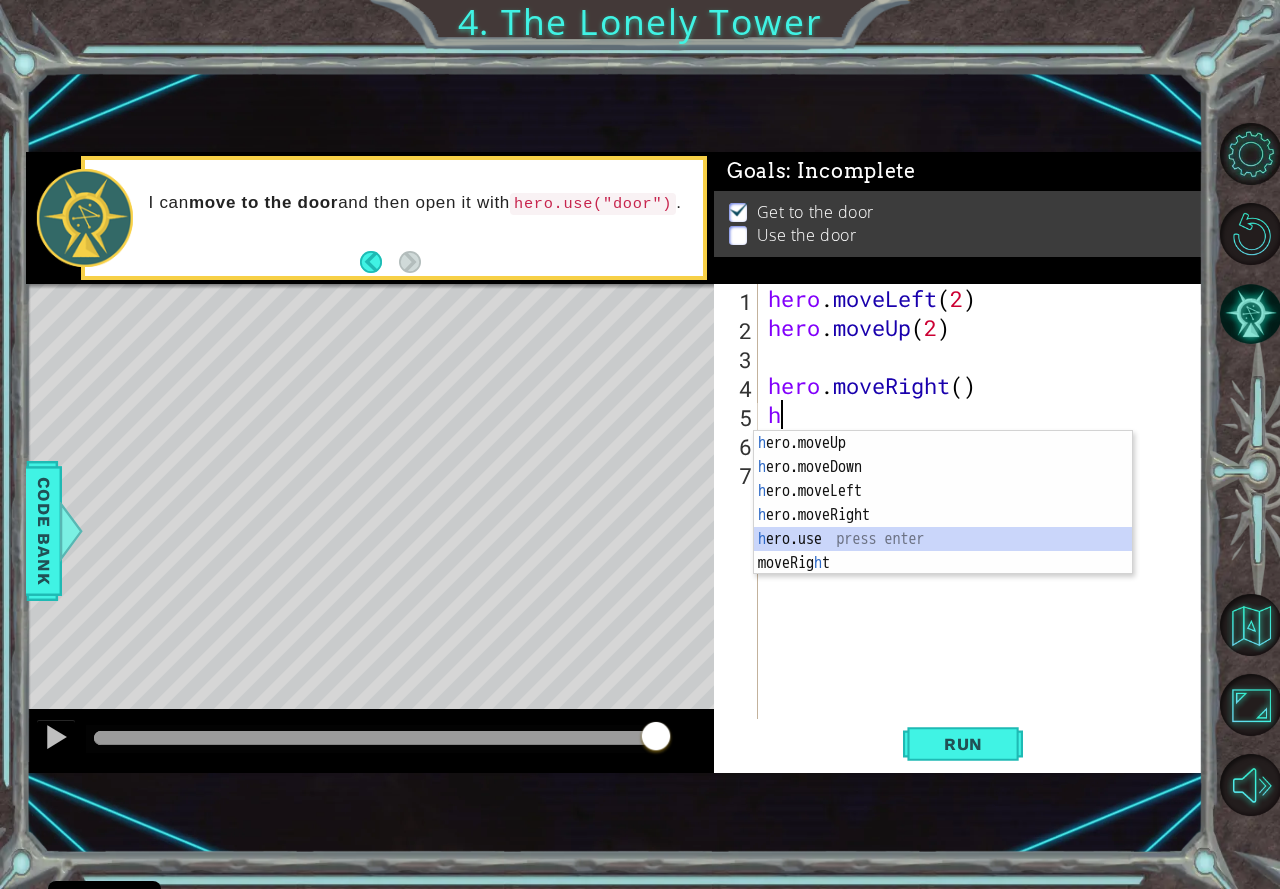 click on "h ero.moveUp press enter h ero.moveDown press enter h ero.moveLeft press enter h ero.moveRight press enter h ero.use press enter moveRig h t press enter" at bounding box center [943, 527] 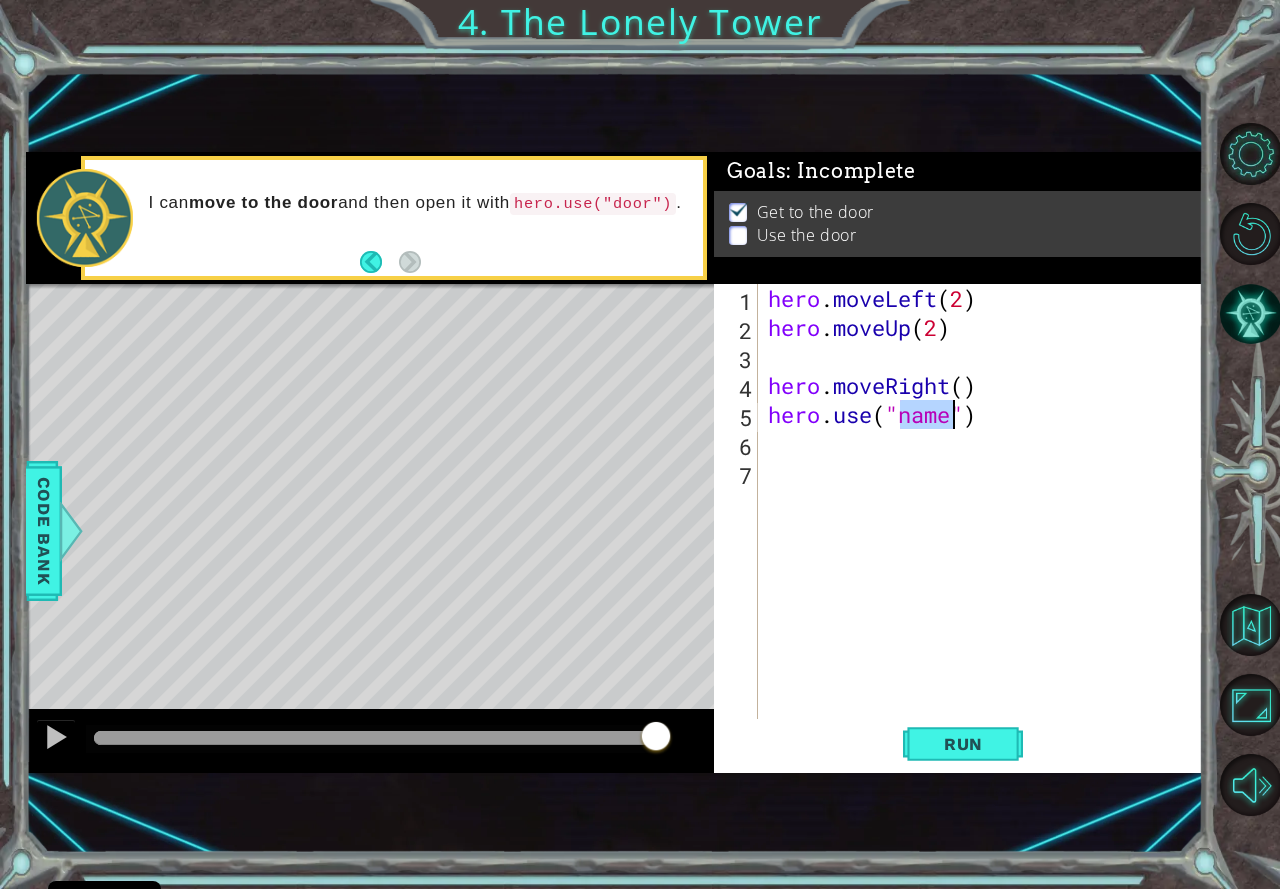 click on "hero . moveLeft ( 2 ) hero . moveUp ( 2 ) hero . moveRight ( ) hero . use ( "name" )" at bounding box center (981, 501) 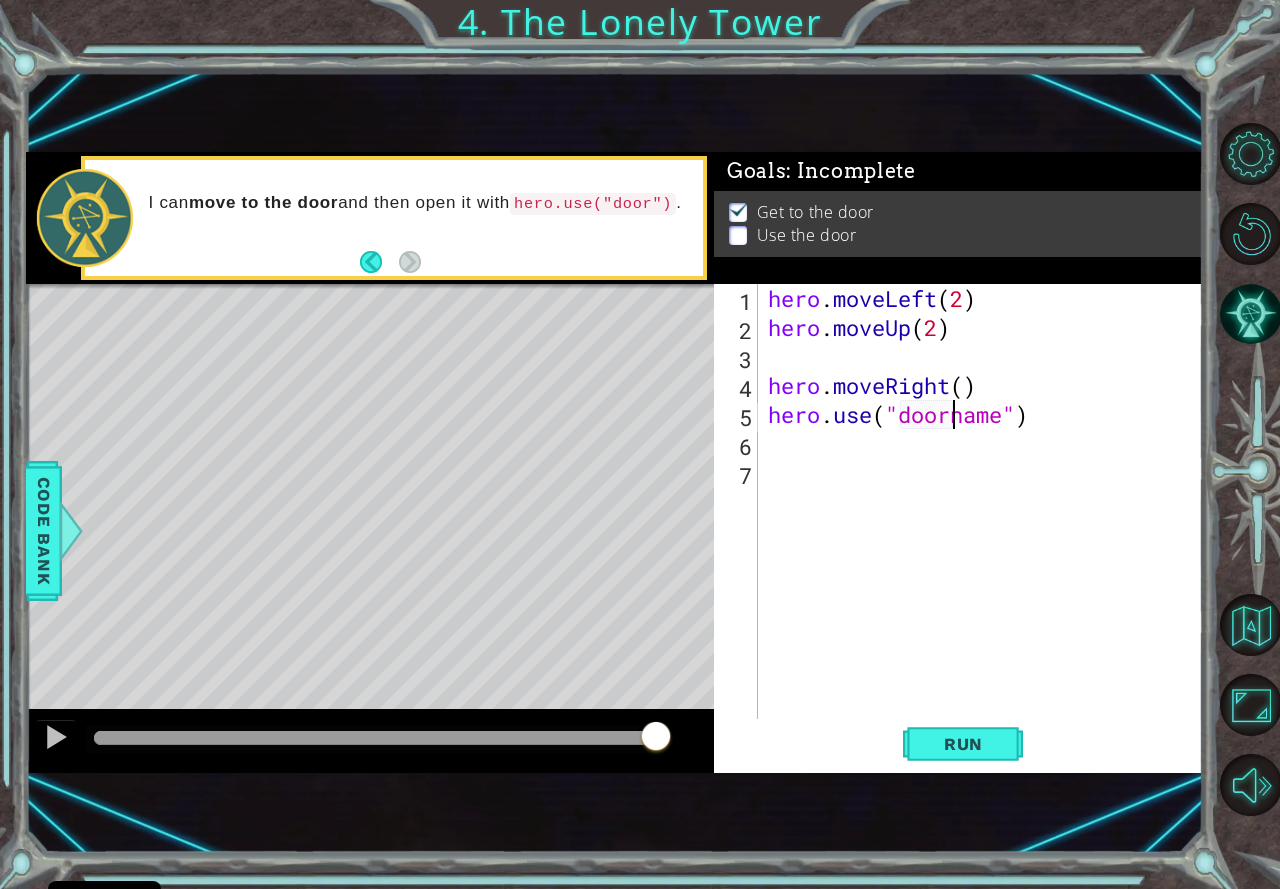 scroll, scrollTop: 0, scrollLeft: 8, axis: horizontal 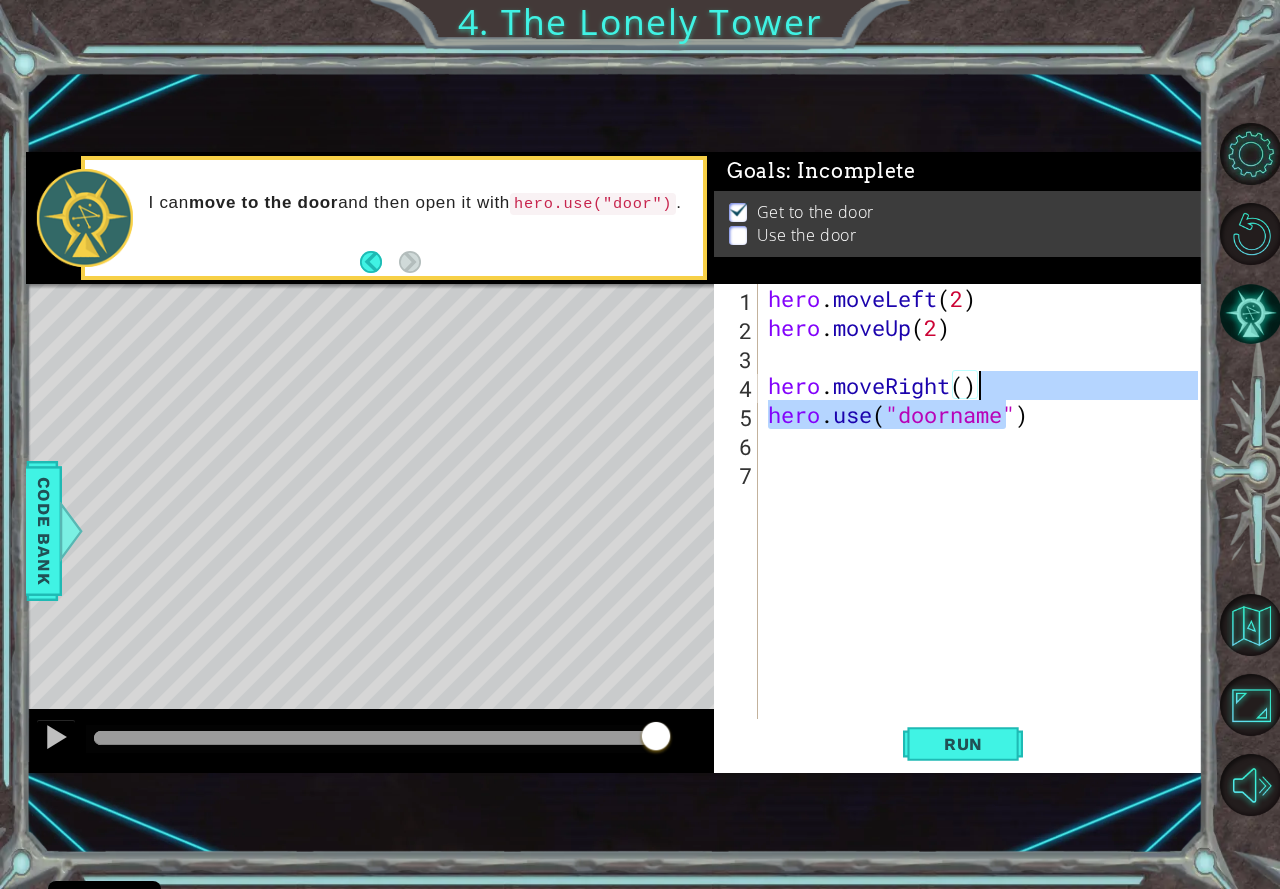 click on "hero . moveLeft ( 2 ) hero . moveUp ( 2 ) hero . moveRight ( ) hero . use ( "doorname" )" at bounding box center (981, 501) 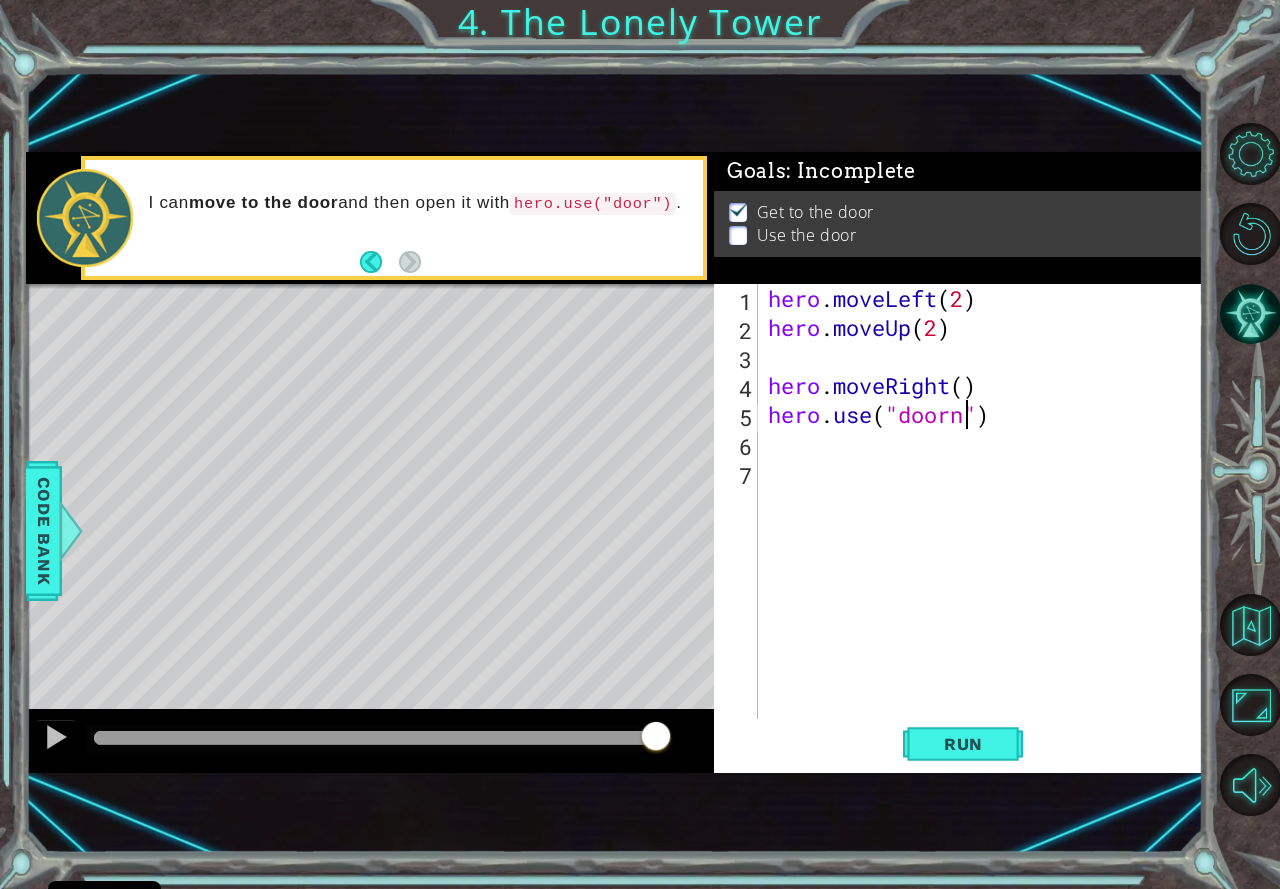 type on "hero.use("door")" 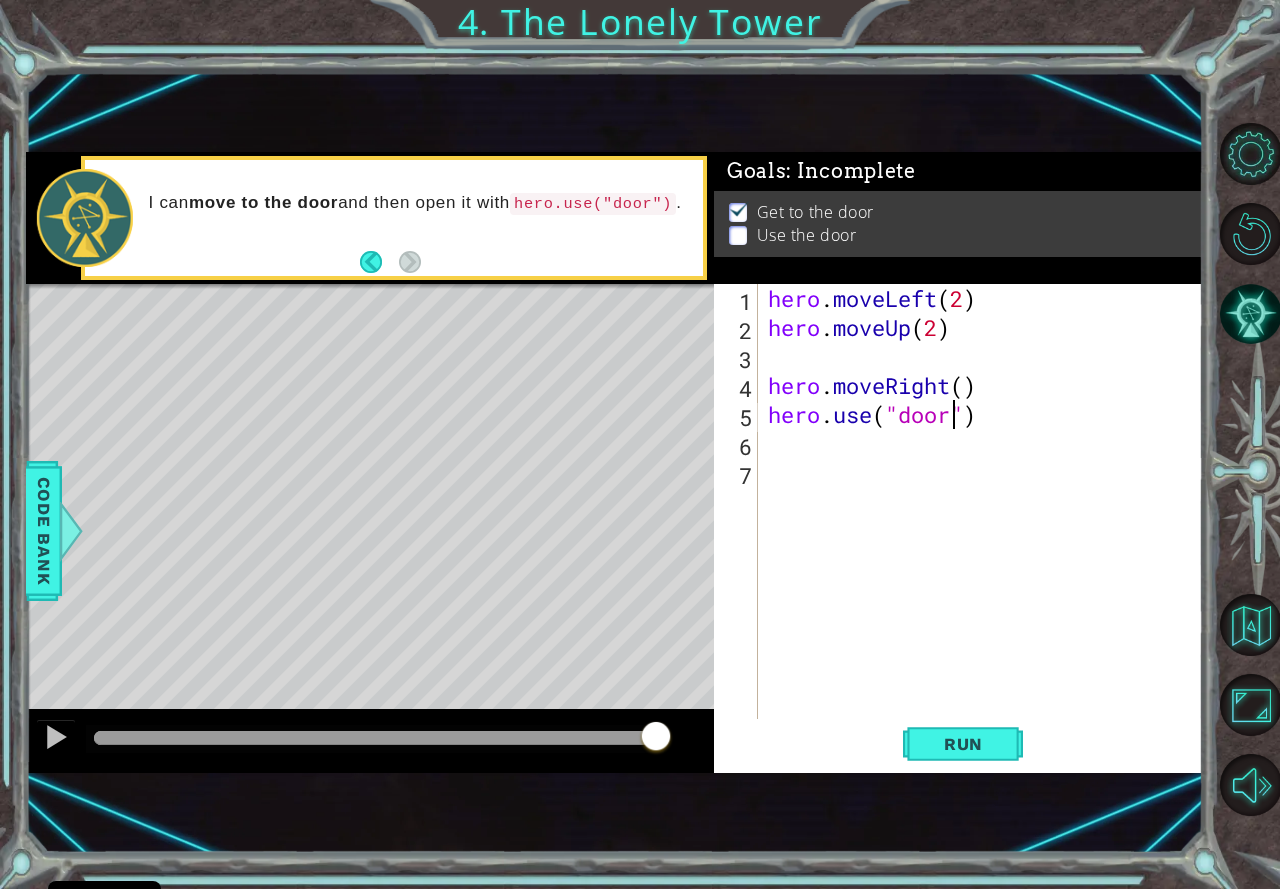 click on "hero . moveLeft ( 2 ) hero . moveUp ( 2 ) hero . moveRight ( ) hero . use ( "door" )" at bounding box center [986, 530] 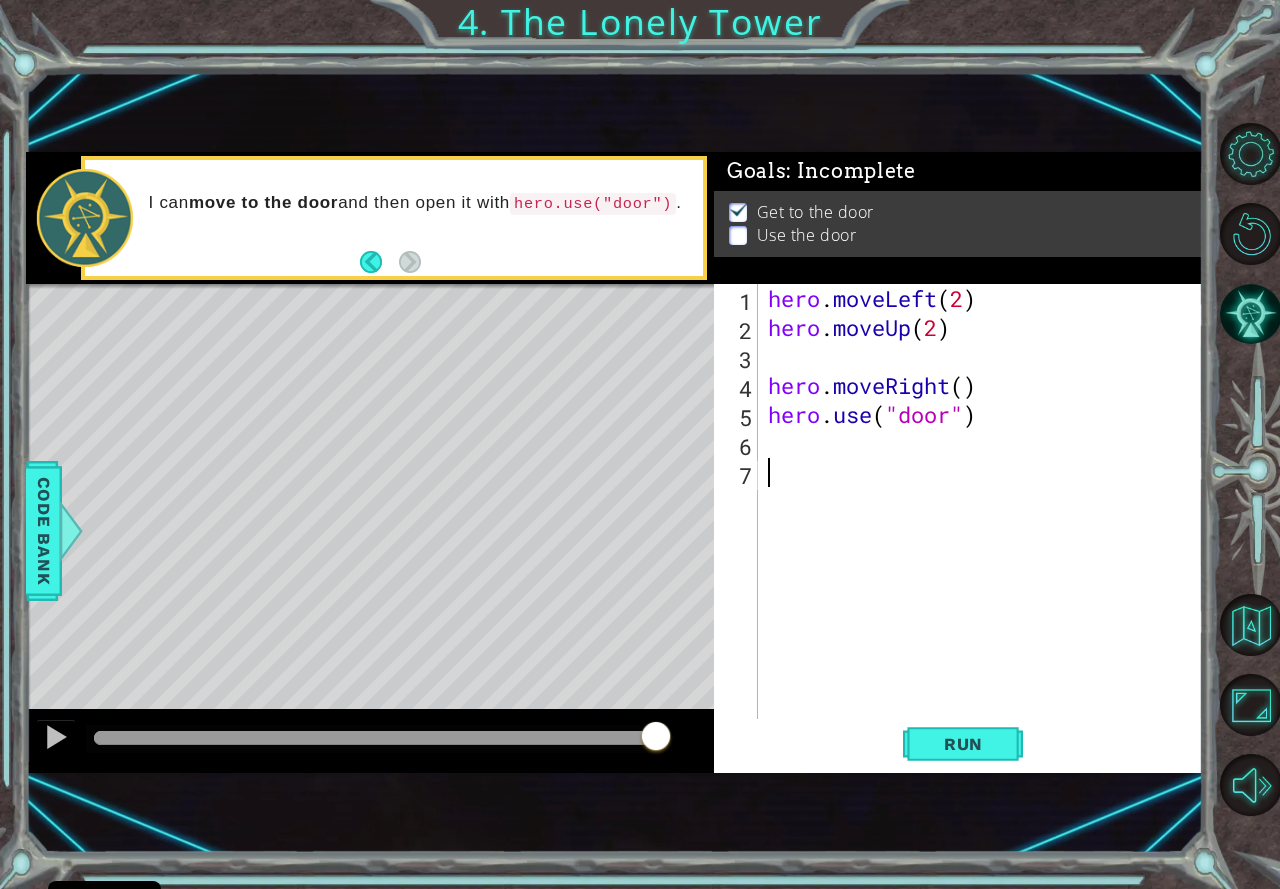 scroll, scrollTop: 0, scrollLeft: 0, axis: both 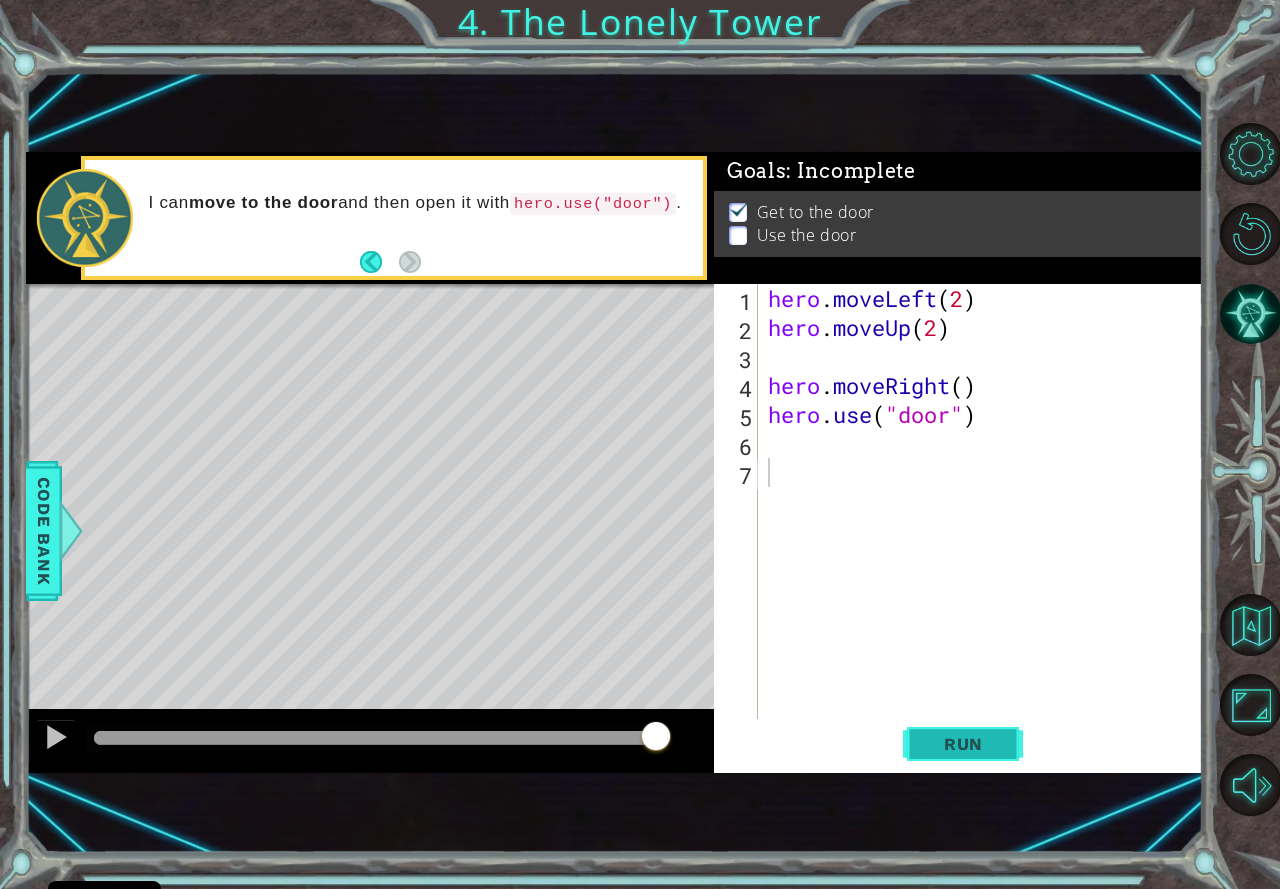 click on "Run" at bounding box center (963, 744) 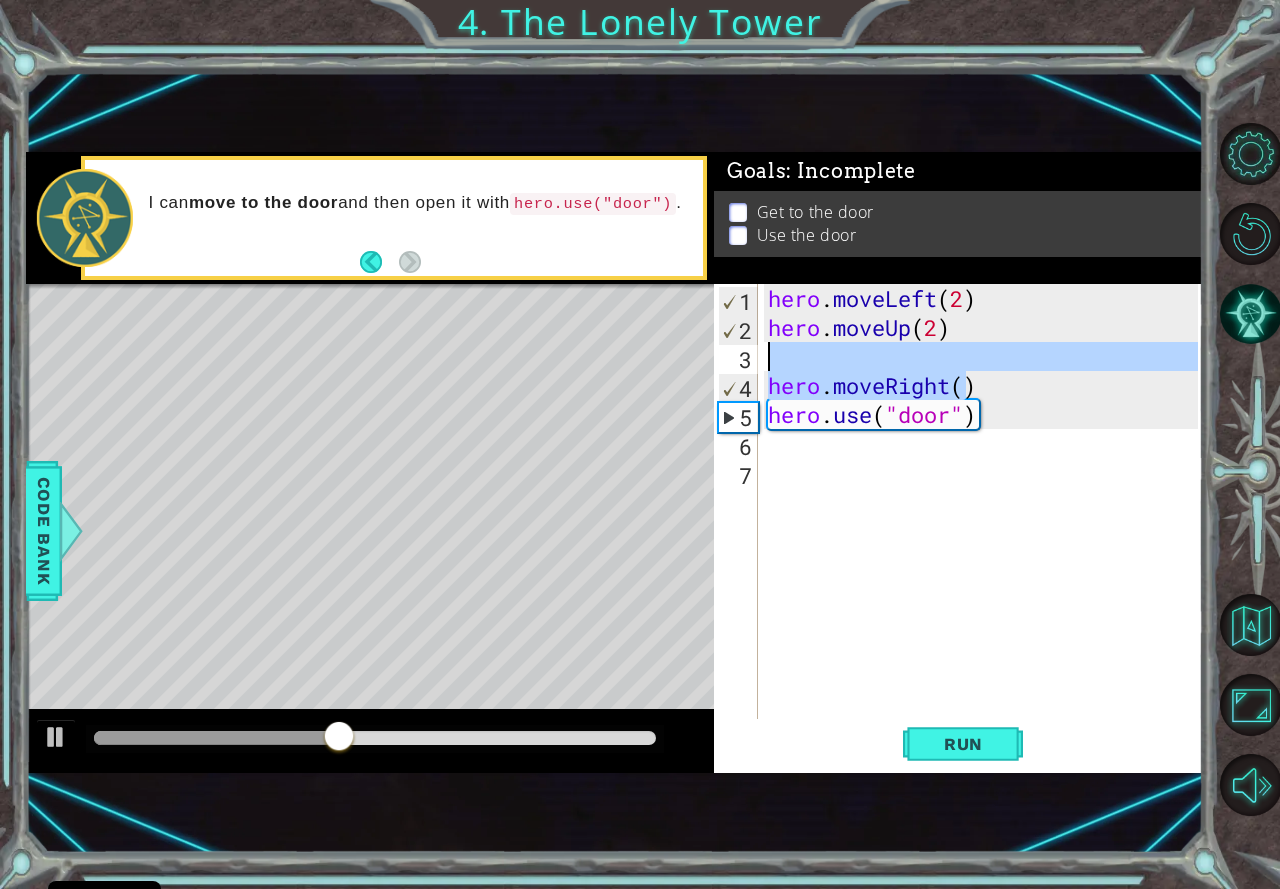 click on "hero . moveLeft ( 2 ) hero . moveUp ( 2 ) hero . moveRight ( ) hero . use ( "door" )" at bounding box center [986, 530] 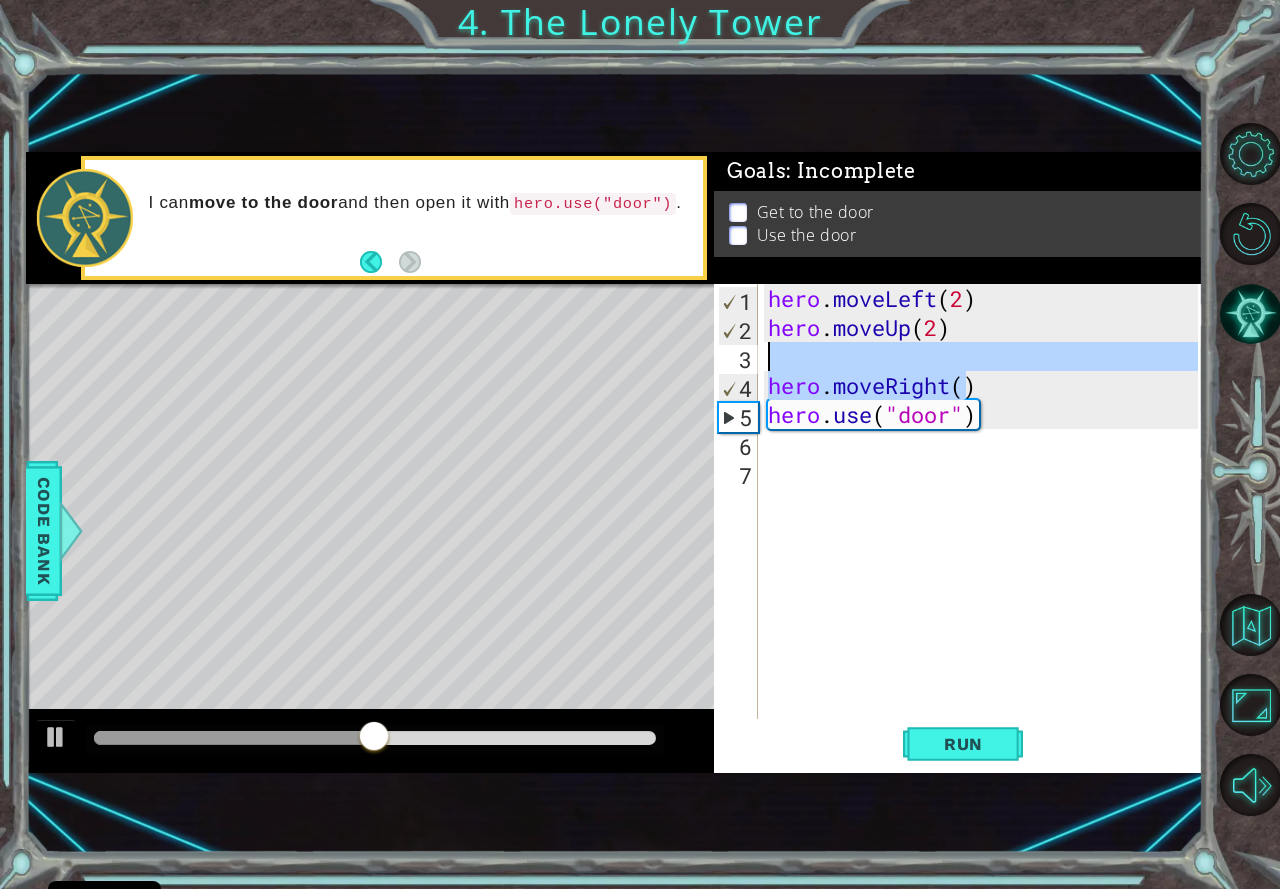 click on "hero . moveLeft ( 2 ) hero . moveUp ( 2 ) hero . moveRight ( ) hero . use ( "door" )" at bounding box center (981, 501) 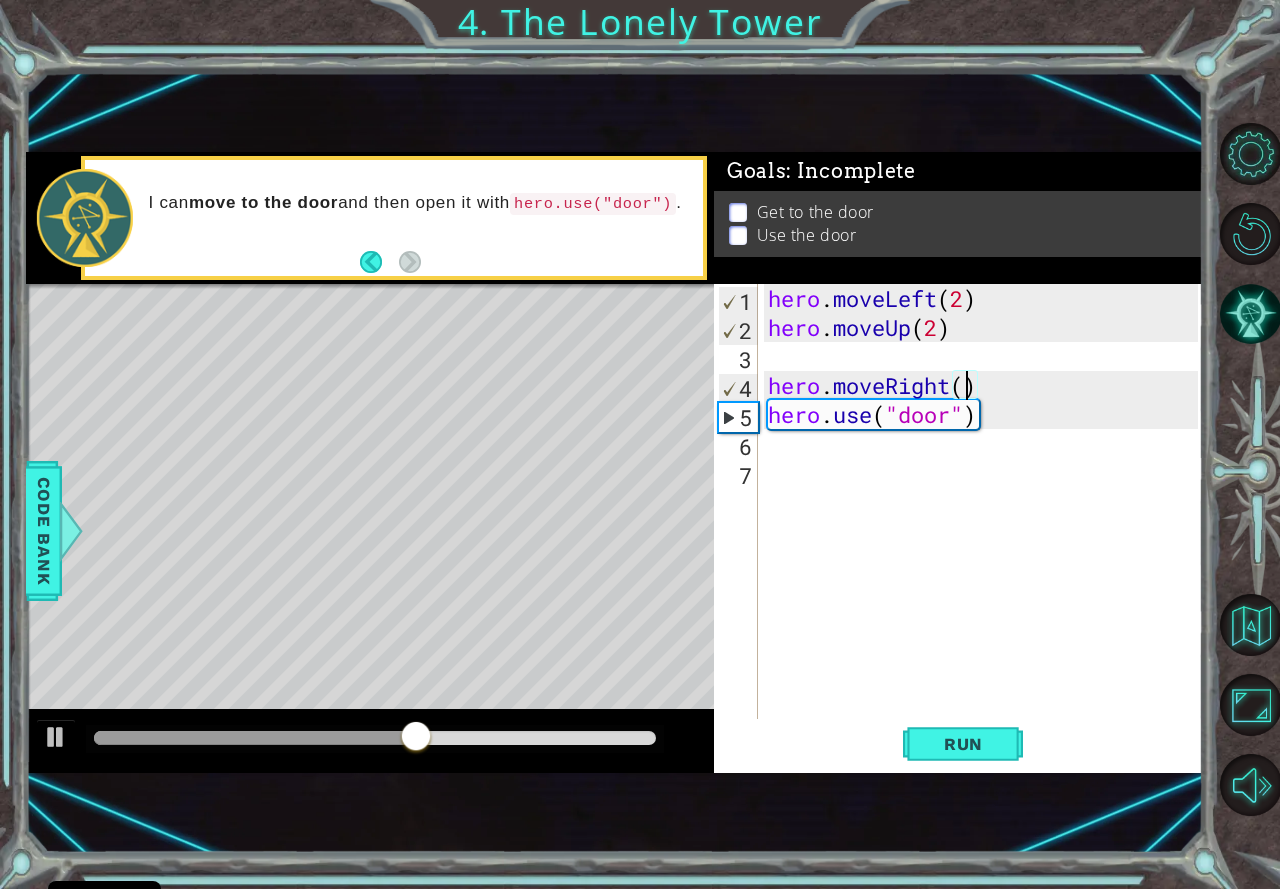 type on "hero.moveRight(2)" 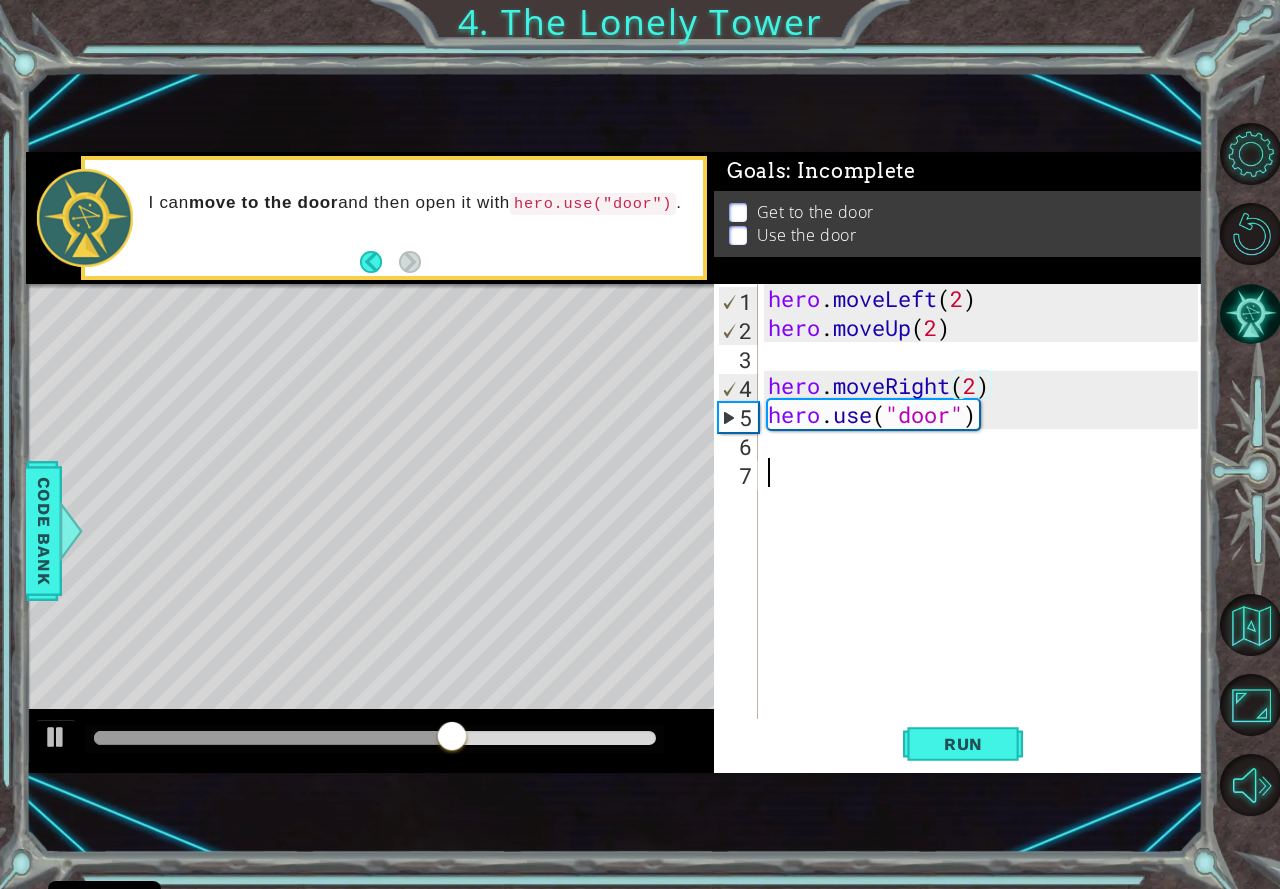 click on "hero . moveLeft ( 2 ) hero . moveUp ( 2 ) hero . moveRight ( 2 ) hero . use ( "door" )" at bounding box center (986, 530) 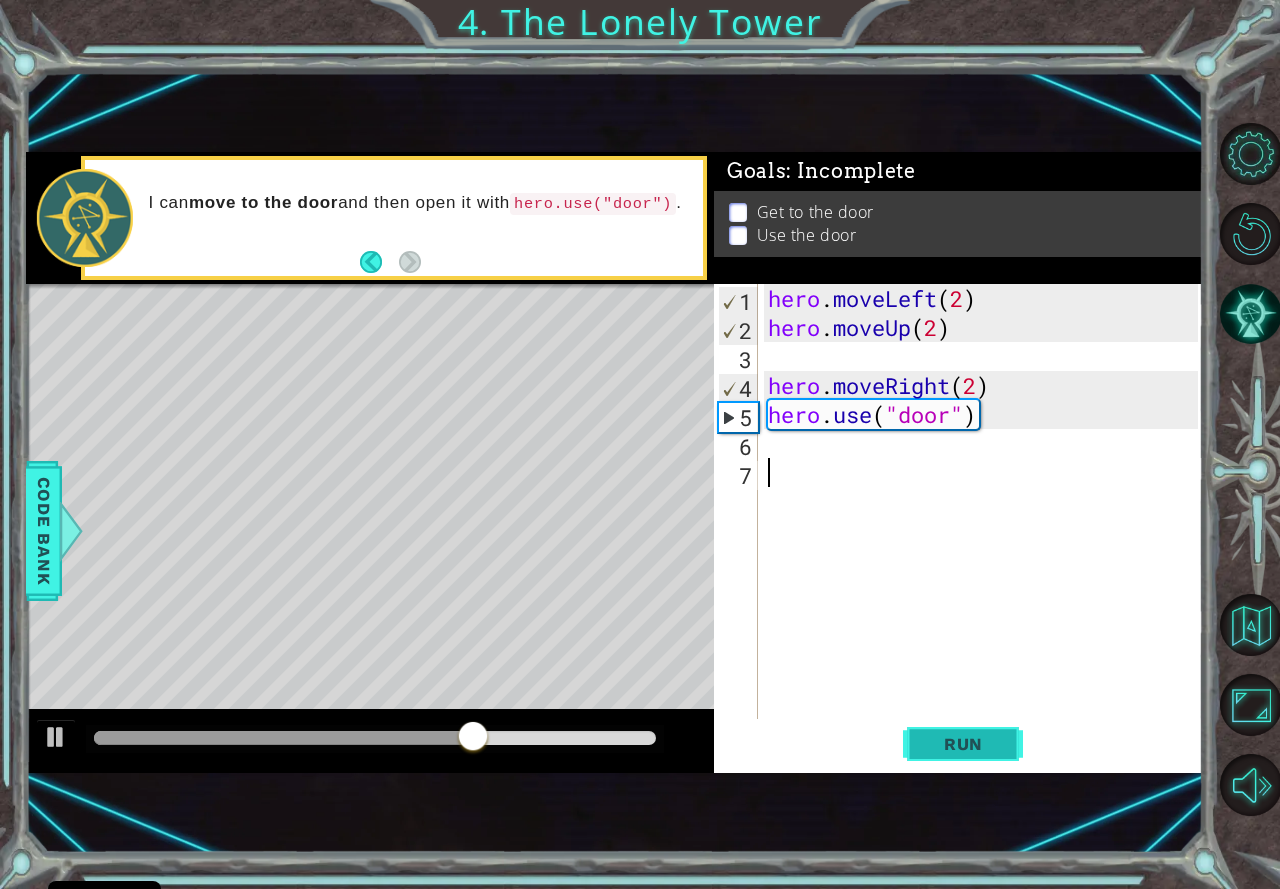 type 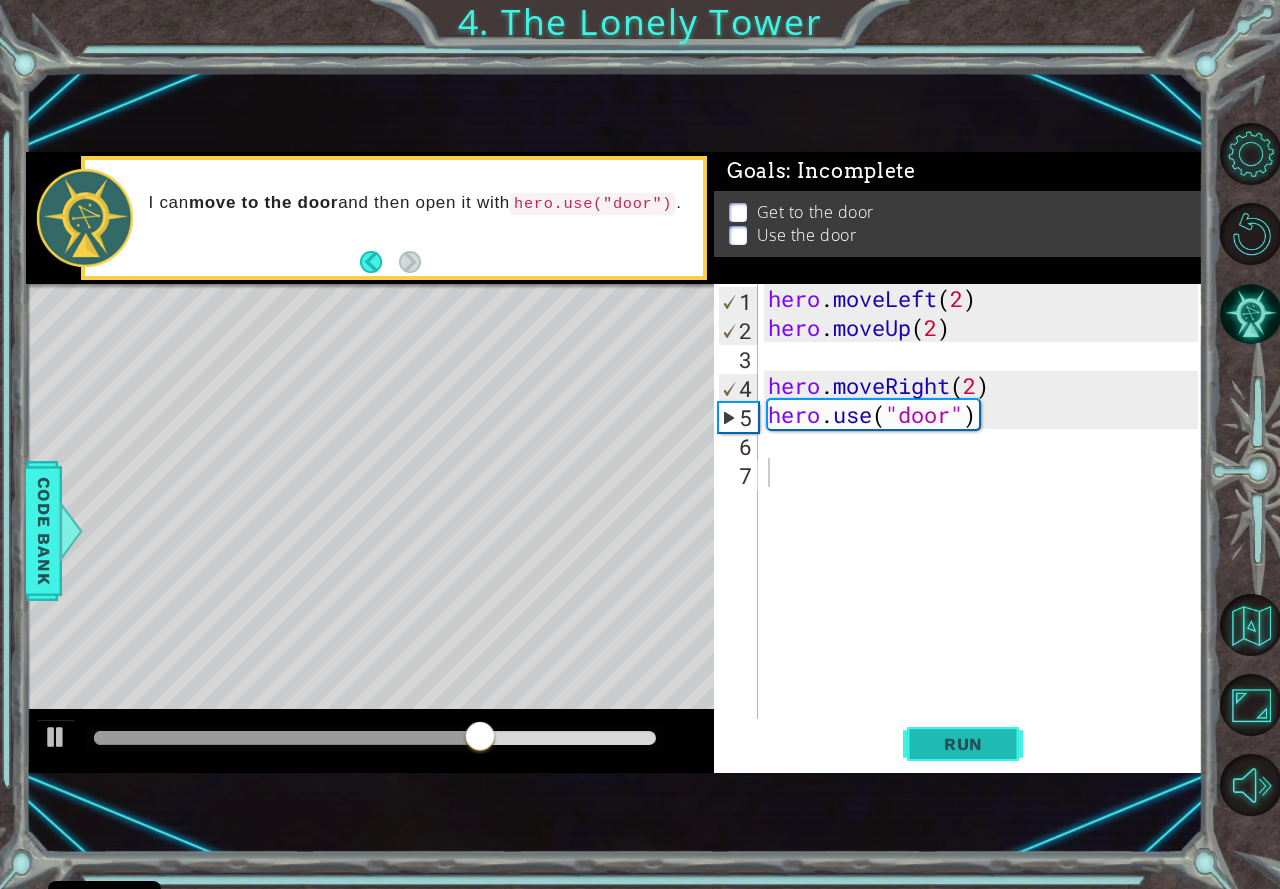 click on "Run" at bounding box center (963, 744) 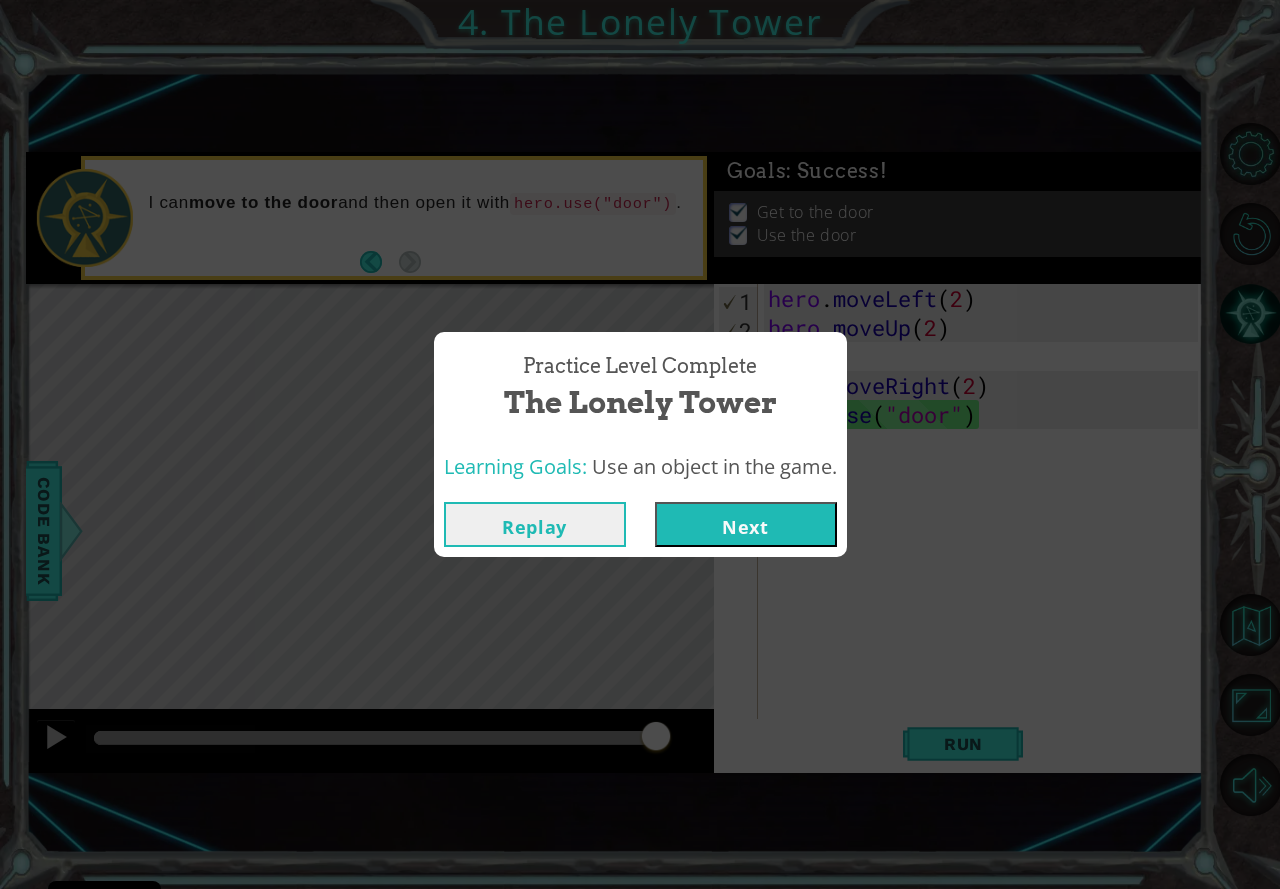 click on "Next" at bounding box center (746, 524) 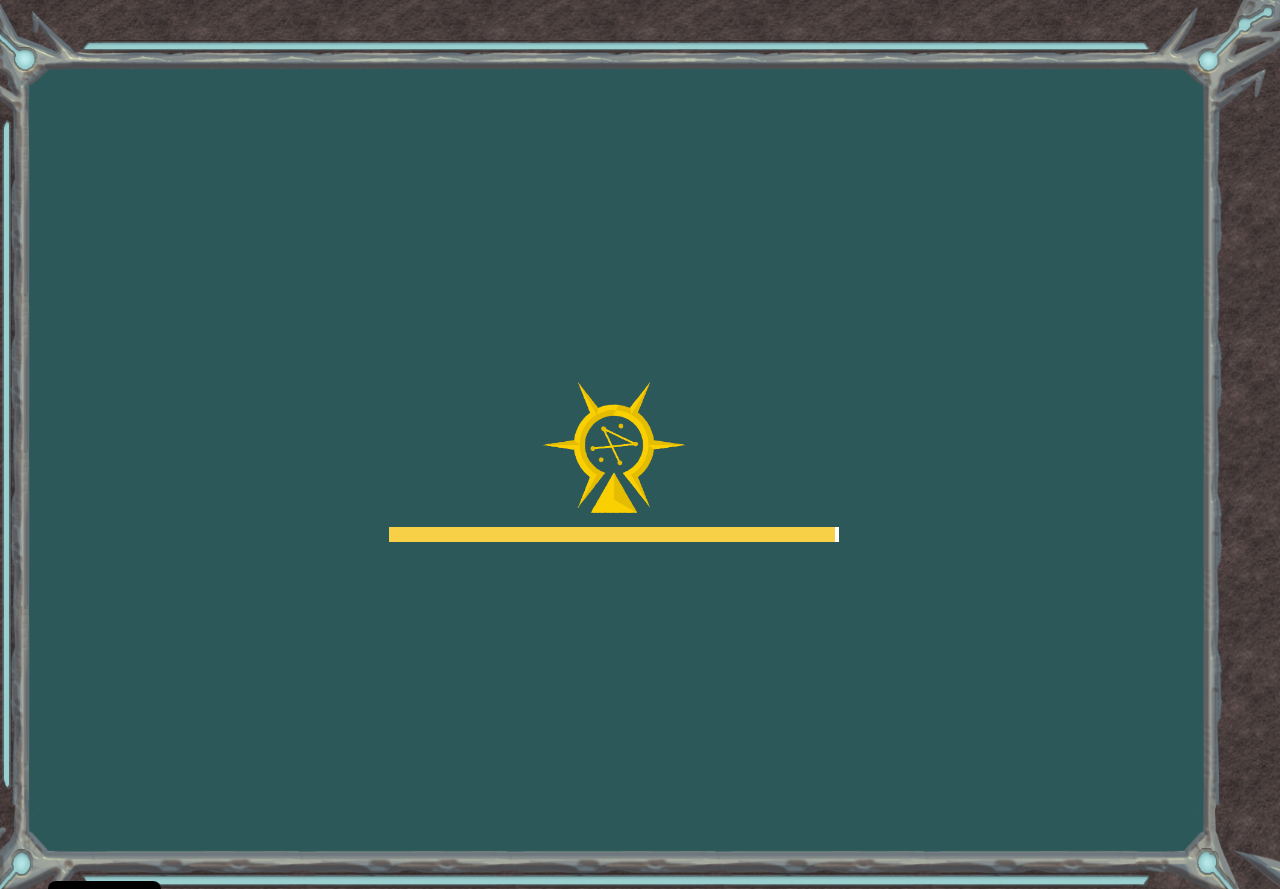 click on "Goals Error loading from server. Try refreshing the page. You'll need to join a course to play this level. Back to Classes Ask your teacher to assign you a license so you can continue to play [PERSON_NAME]! Back to Classes This level is locked. Back to Classes" at bounding box center (640, 444) 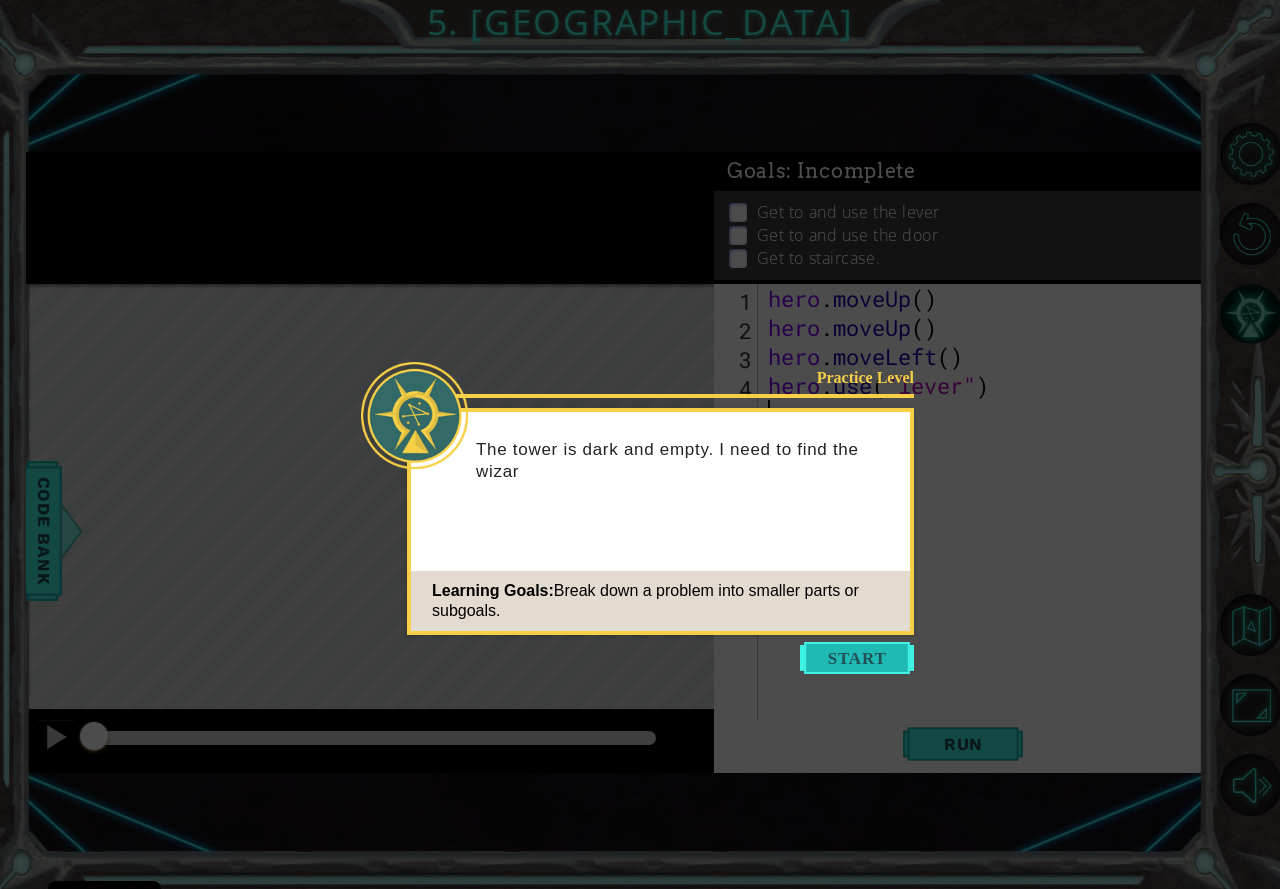 click at bounding box center [857, 658] 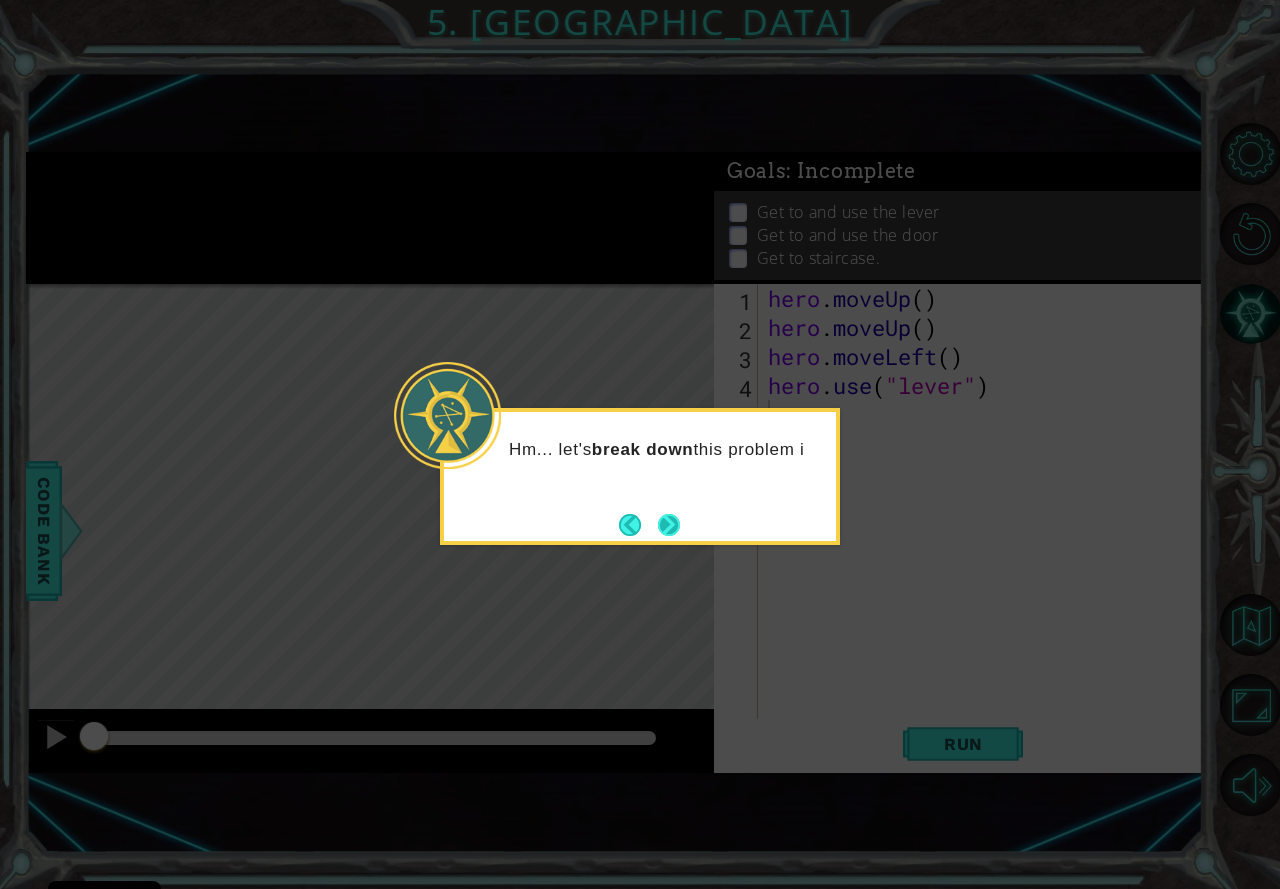 click at bounding box center [669, 525] 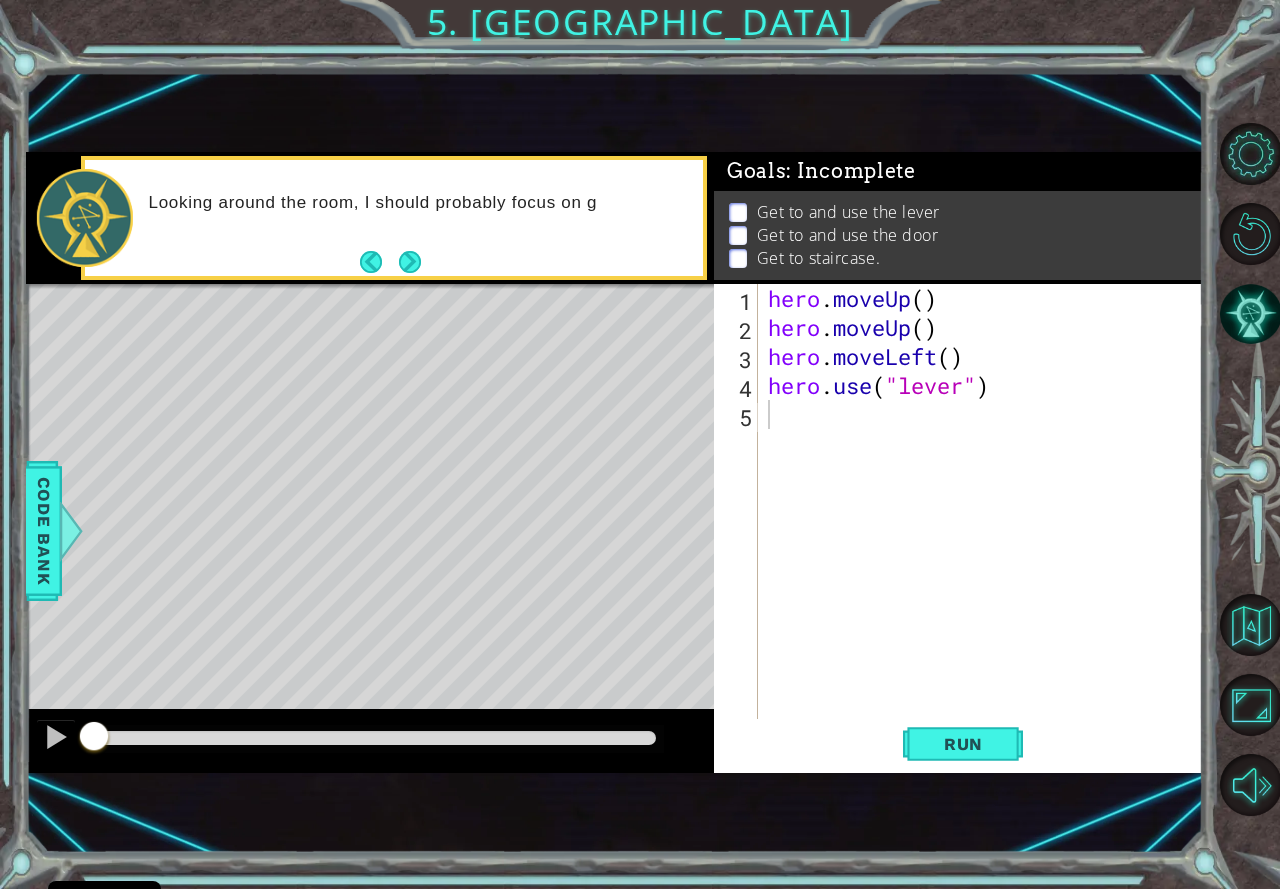click on "Looking around the room, I should probably focus on g" at bounding box center [394, 218] 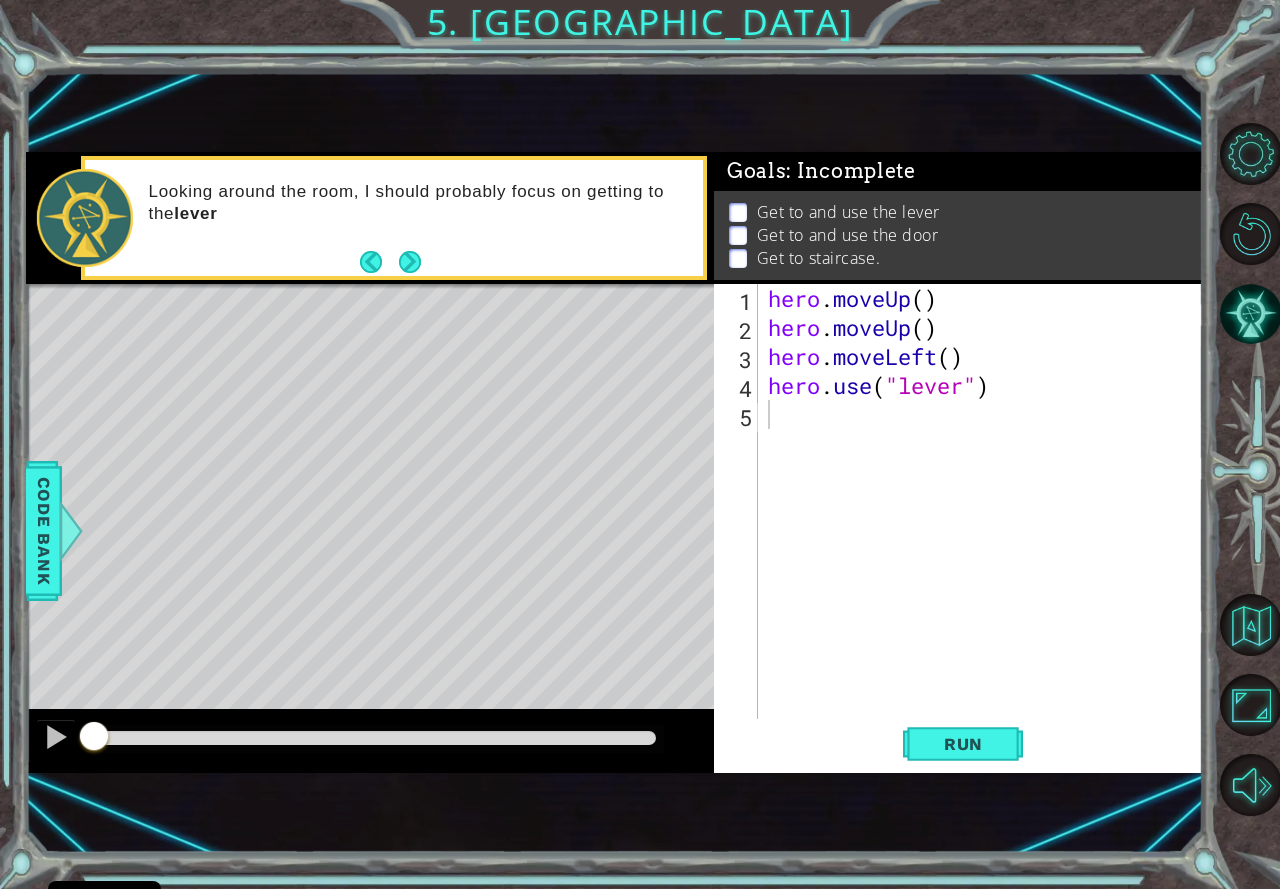 click at bounding box center [390, 262] 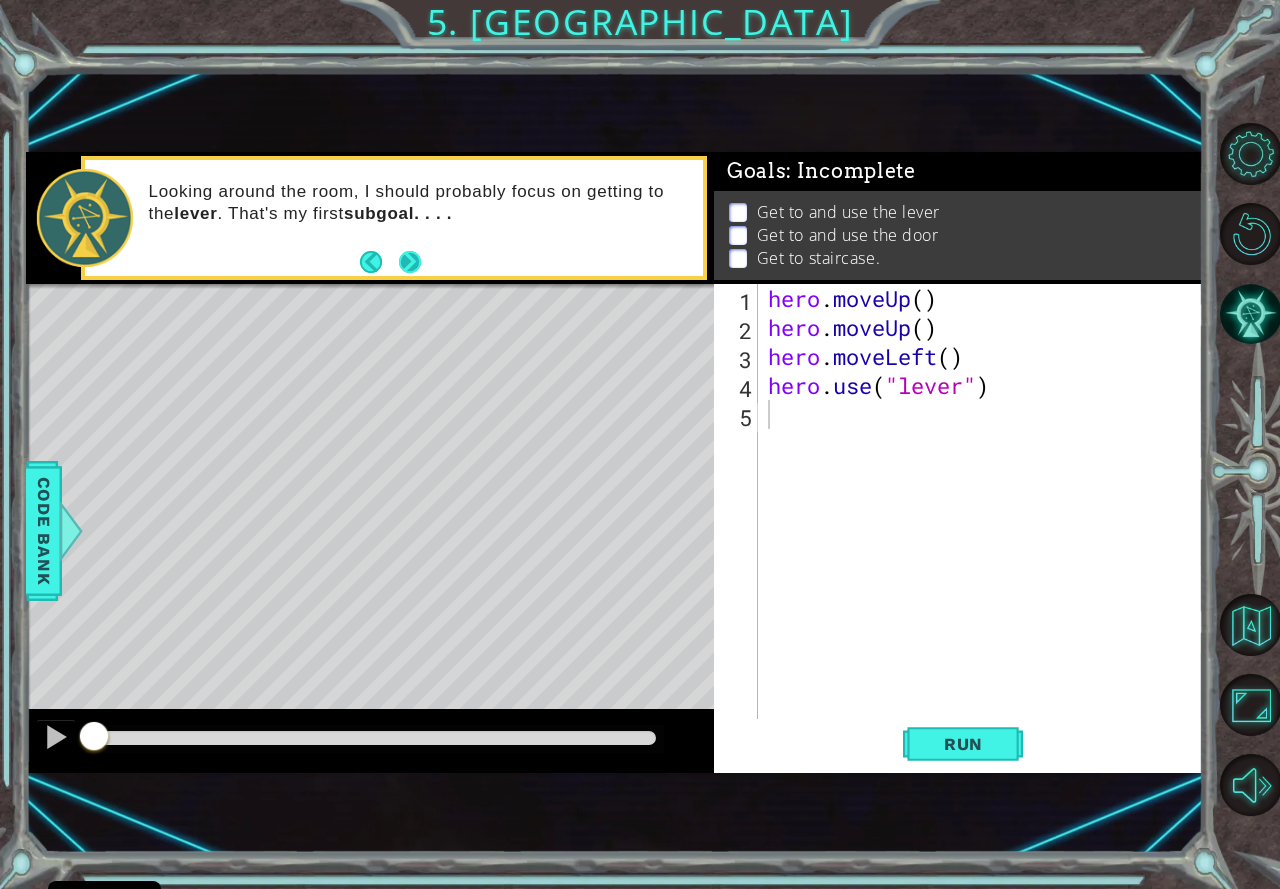 click at bounding box center [410, 262] 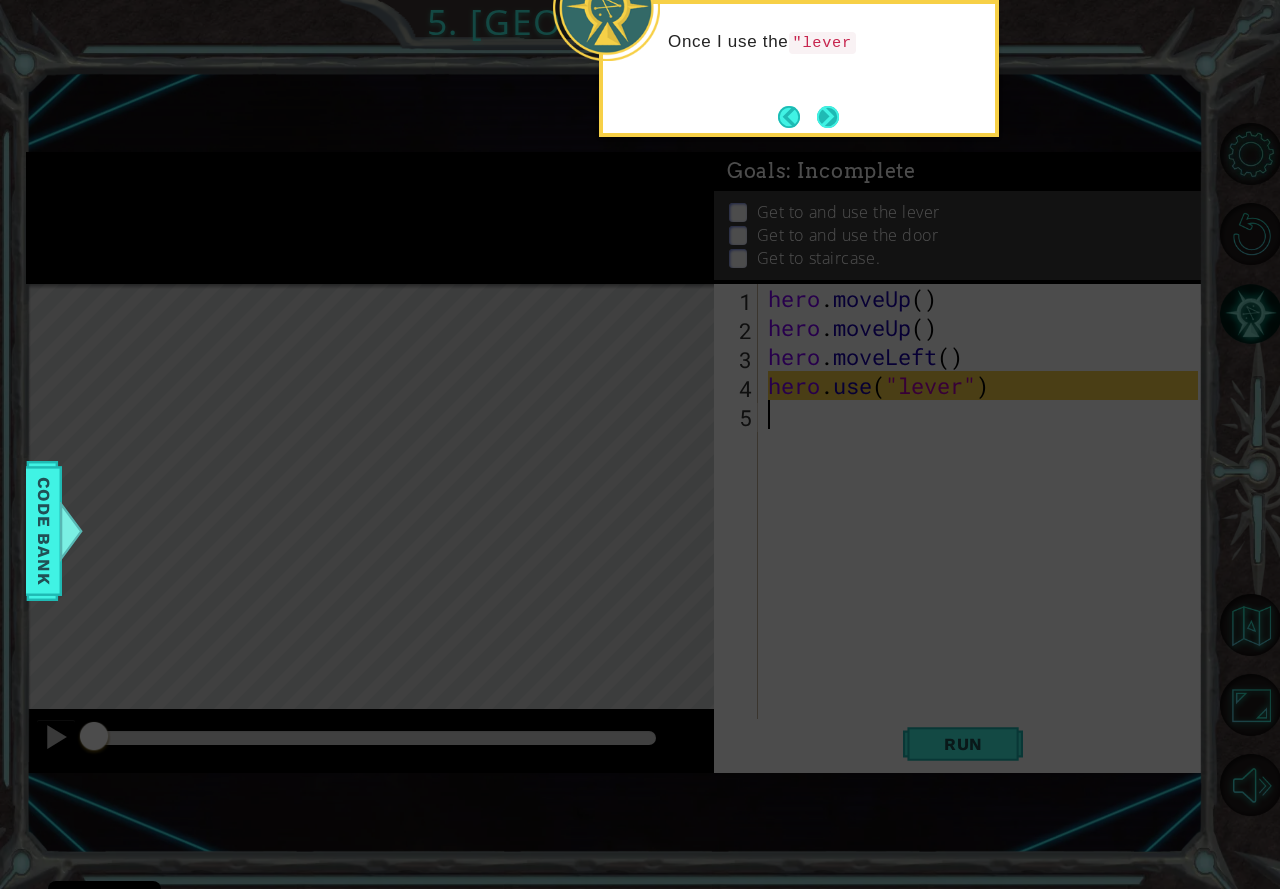 click at bounding box center [828, 116] 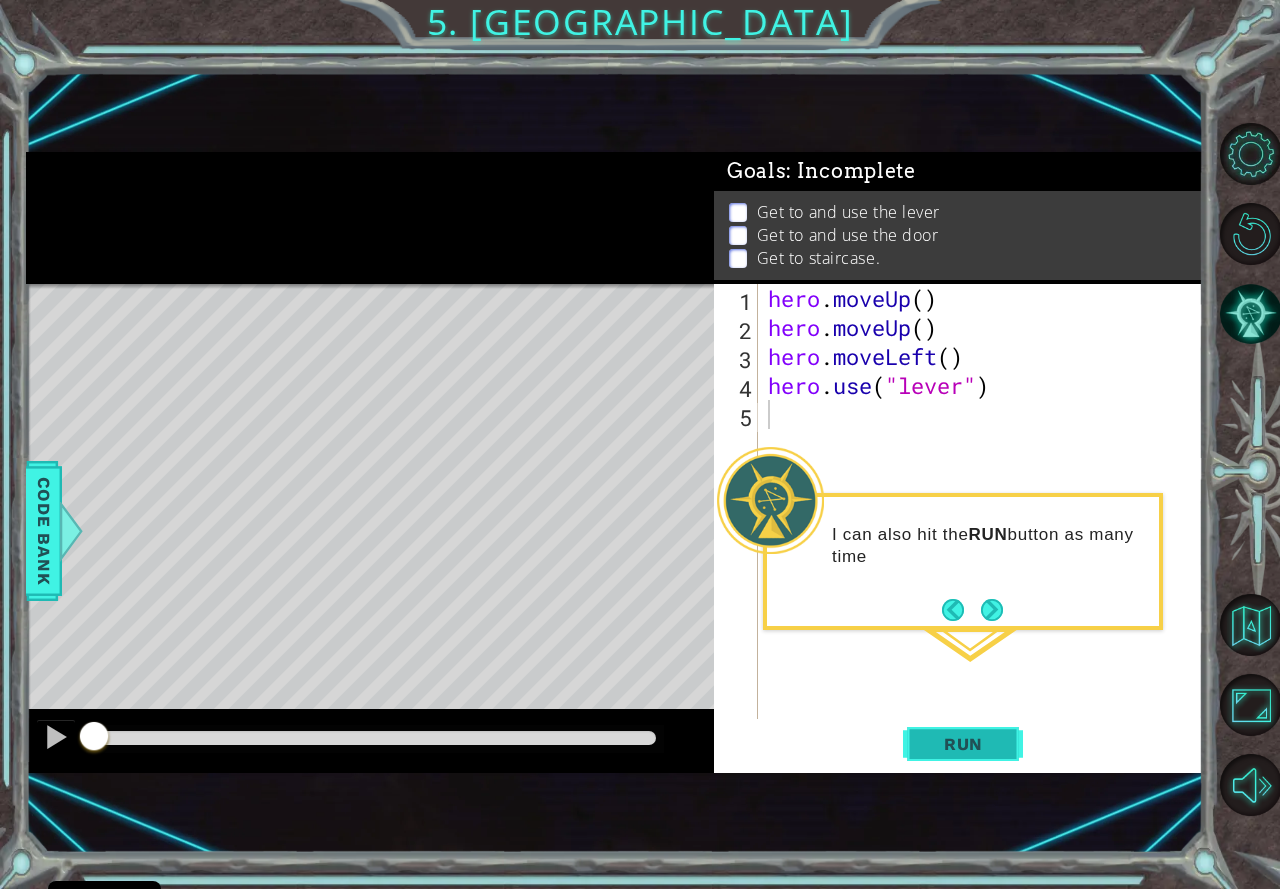 click on "Run" at bounding box center (963, 744) 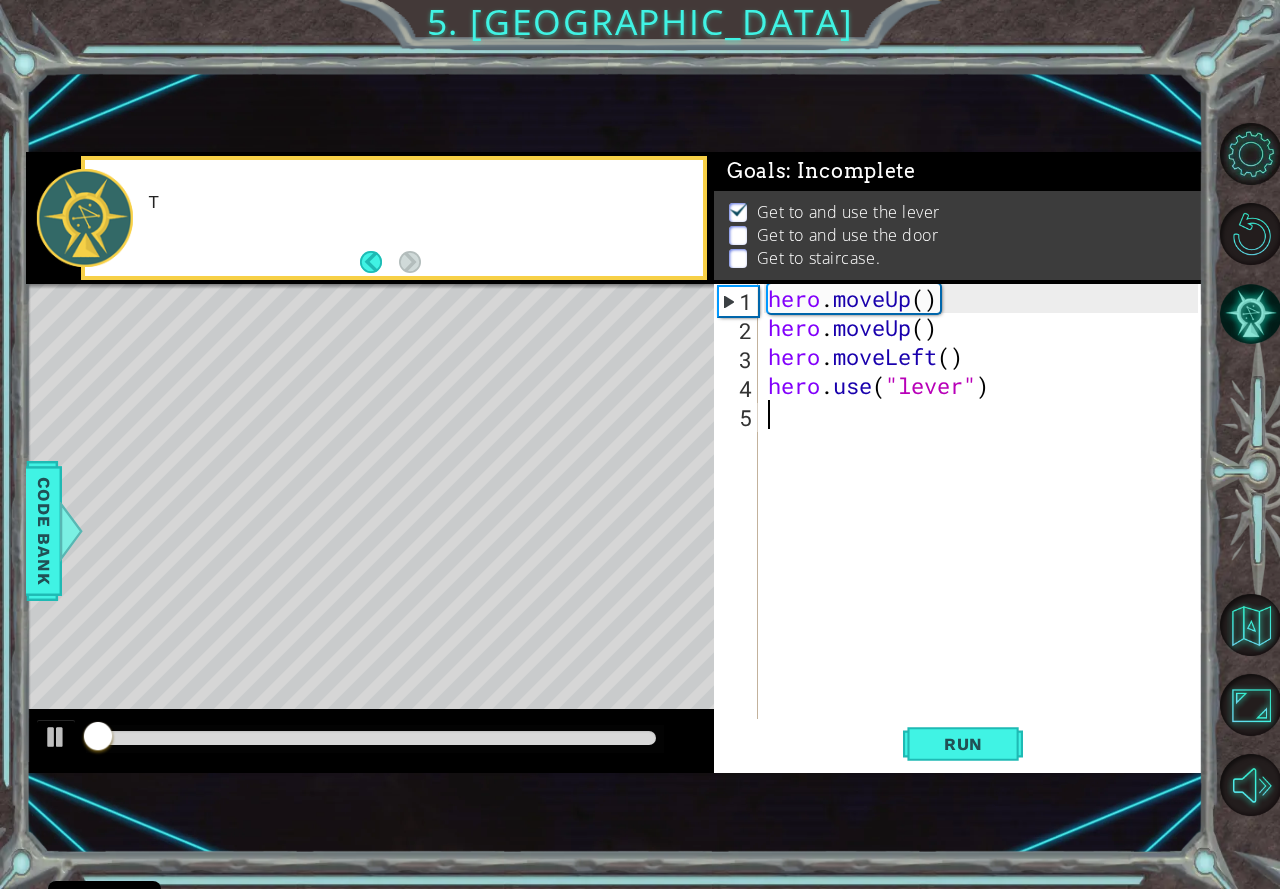 scroll, scrollTop: 11, scrollLeft: 0, axis: vertical 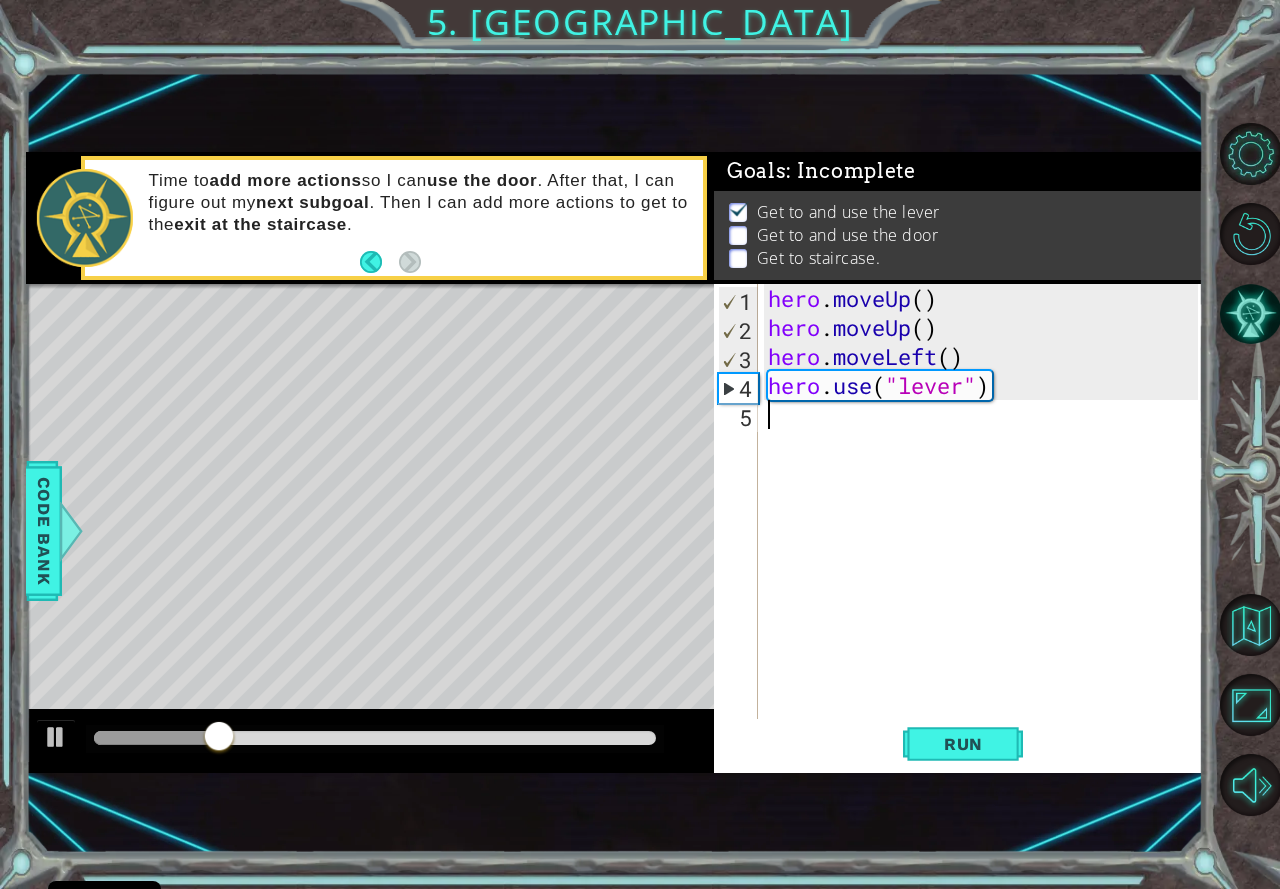 type on "h" 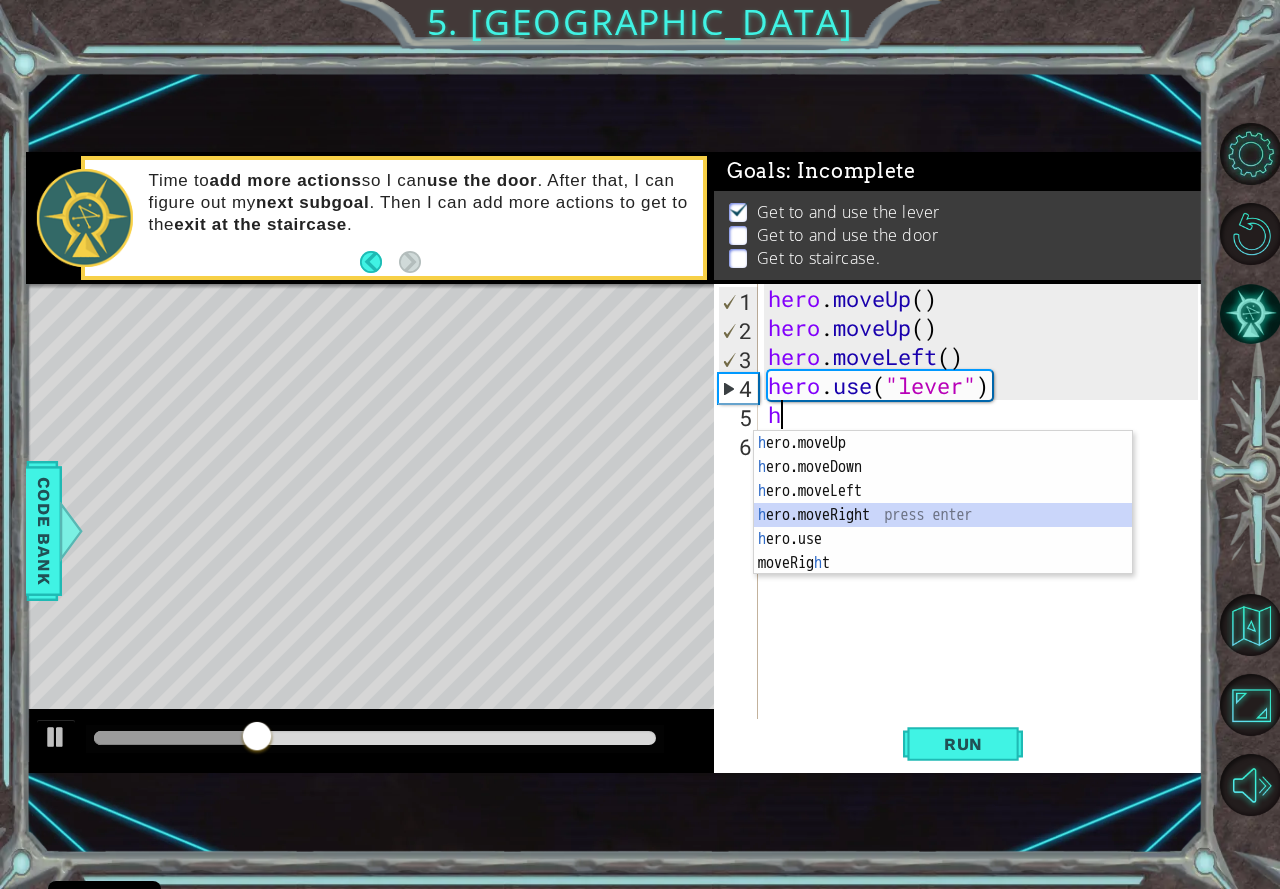 click on "h ero.moveUp press enter h ero.moveDown press enter h ero.moveLeft press enter h ero.moveRight press enter h ero.use press enter moveRig h t press enter" at bounding box center (943, 527) 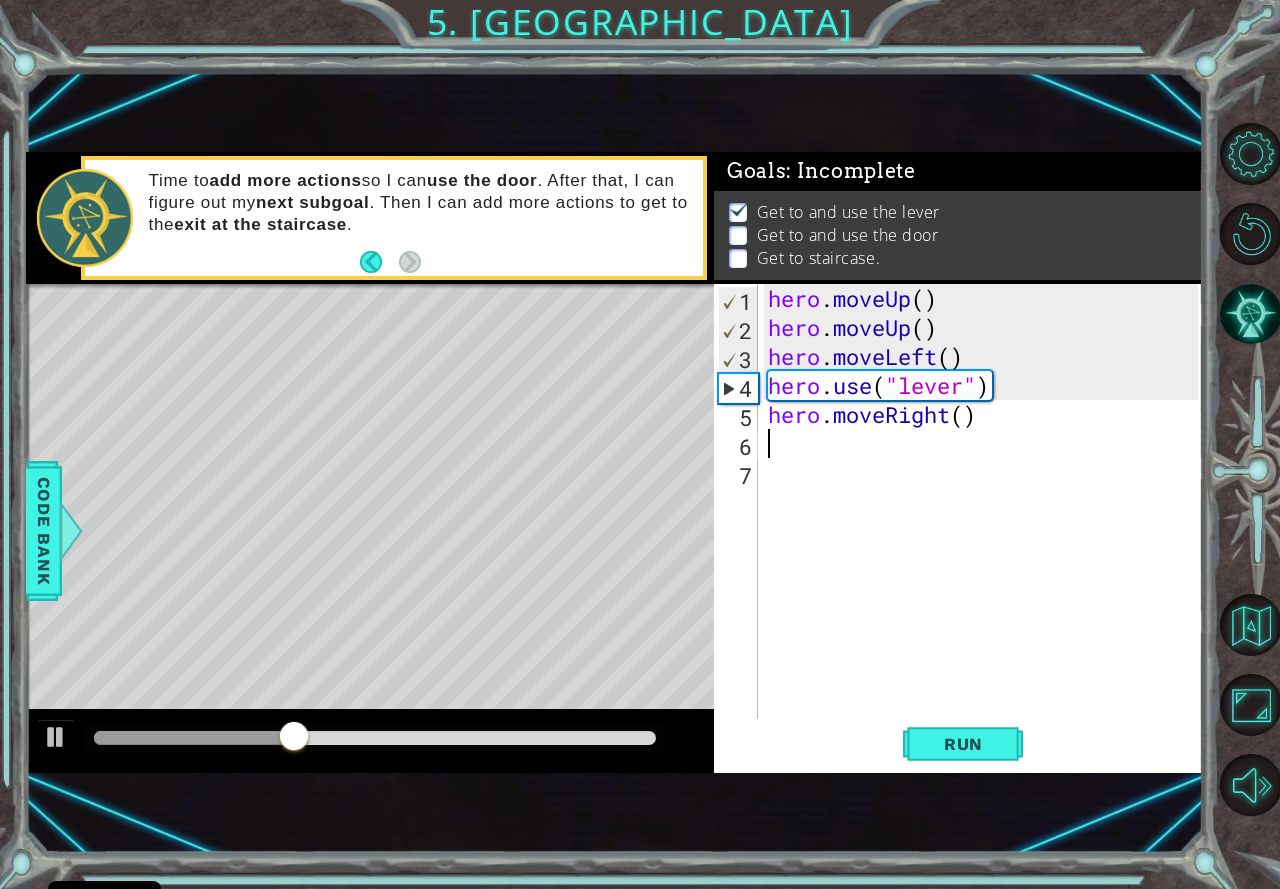 click on "hero . moveUp ( ) hero . moveUp ( ) hero . moveLeft ( ) hero . use ( "lever" ) hero . moveRight ( )" at bounding box center (986, 530) 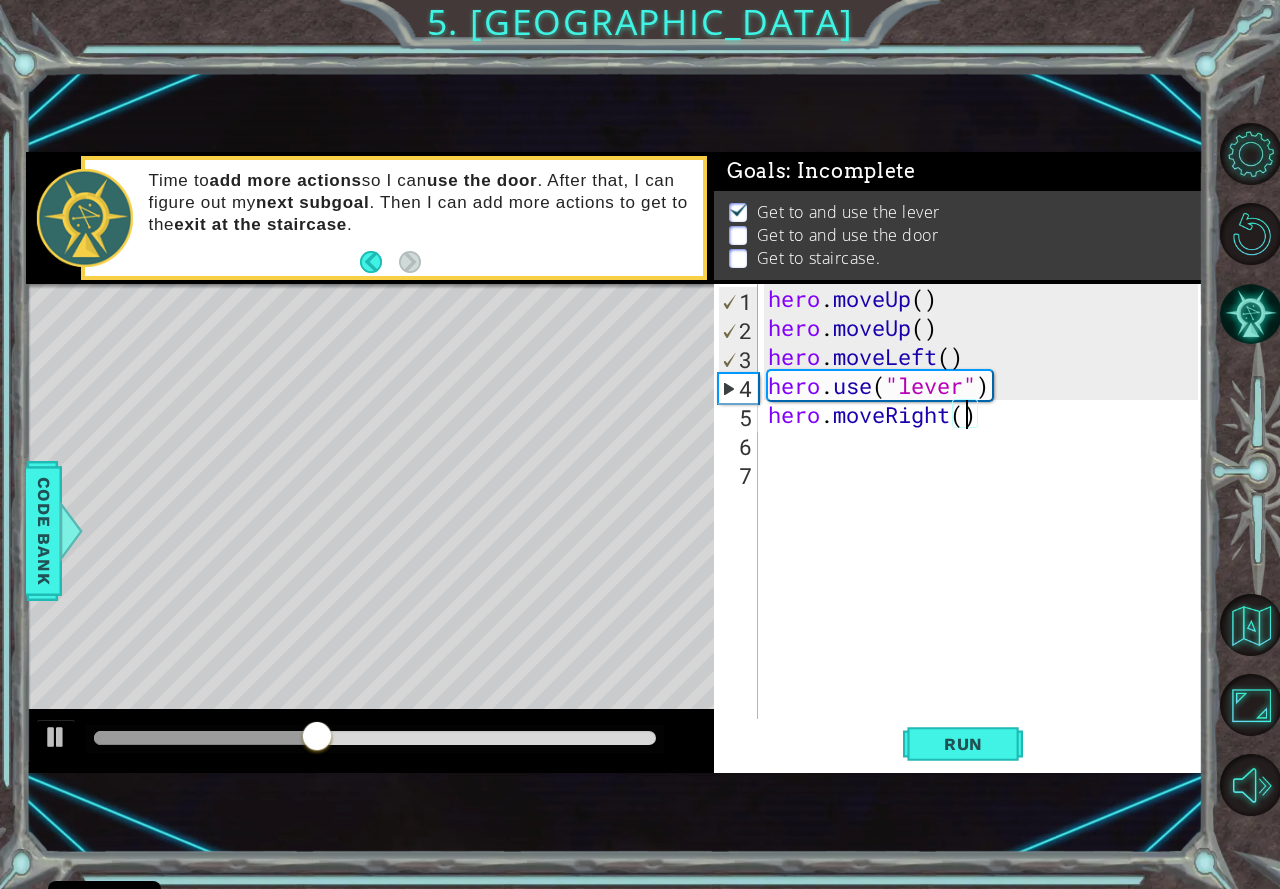 type on "hero.moveRight(2)" 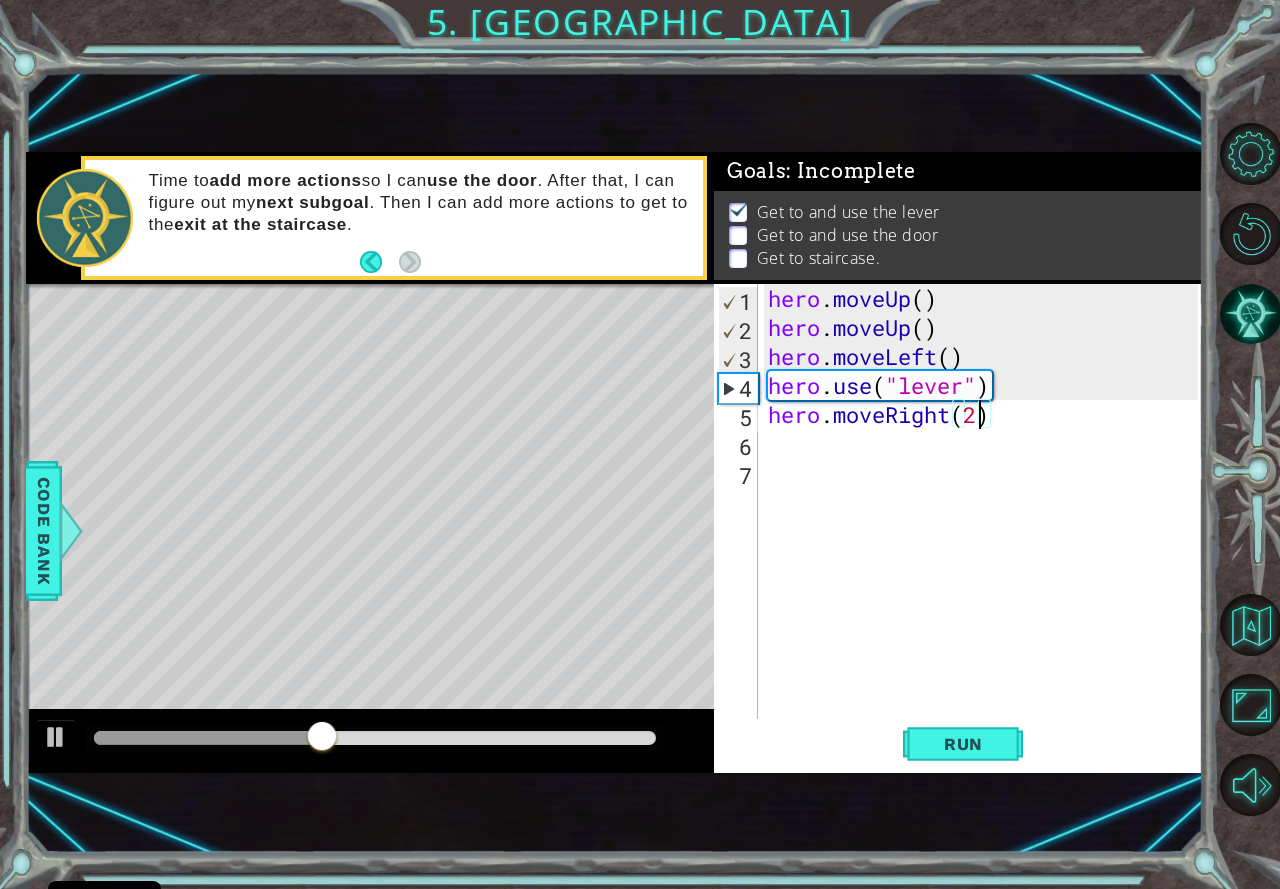scroll, scrollTop: 0, scrollLeft: 9, axis: horizontal 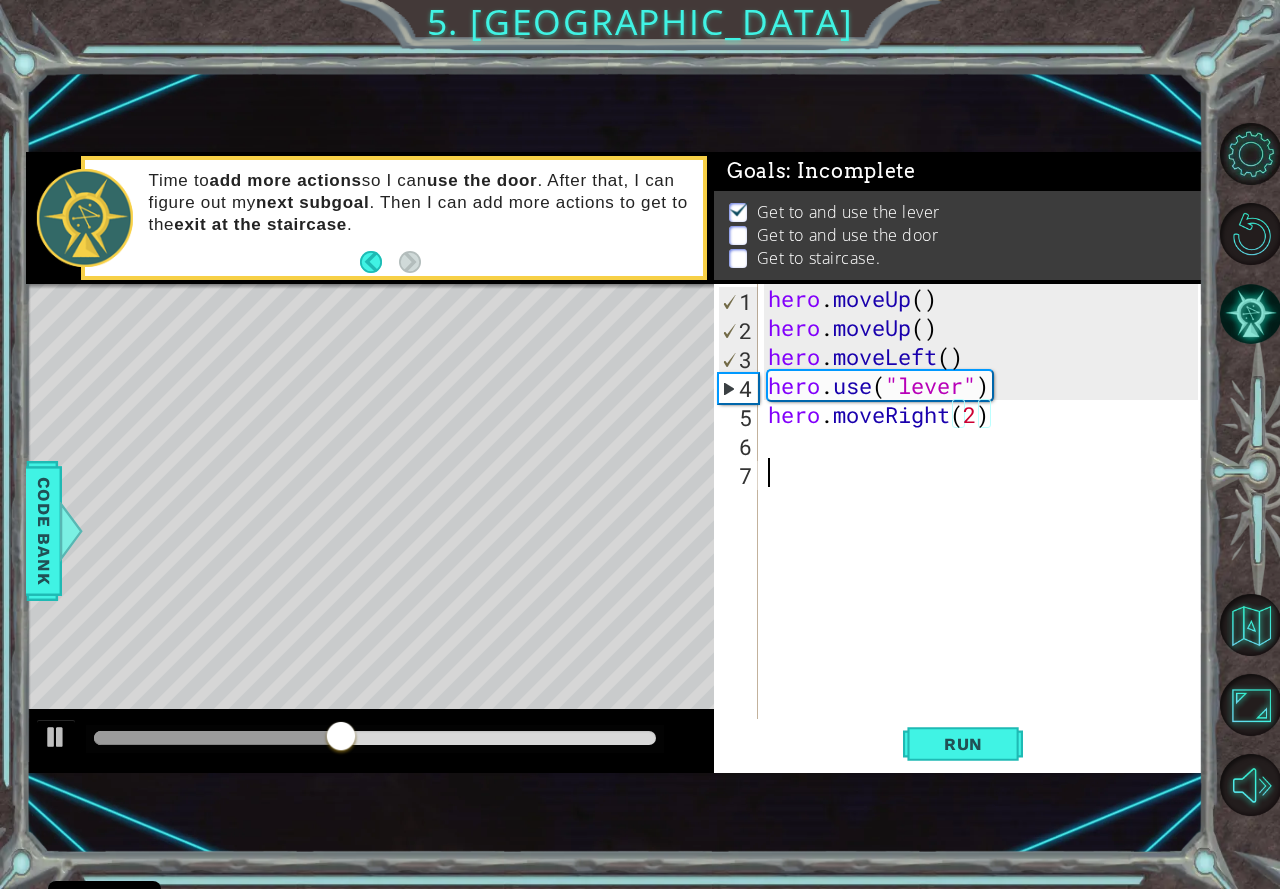 click on "hero . moveUp ( ) hero . moveUp ( ) hero . moveLeft ( ) hero . use ( "lever" ) hero . moveRight ( 2 )" at bounding box center [986, 530] 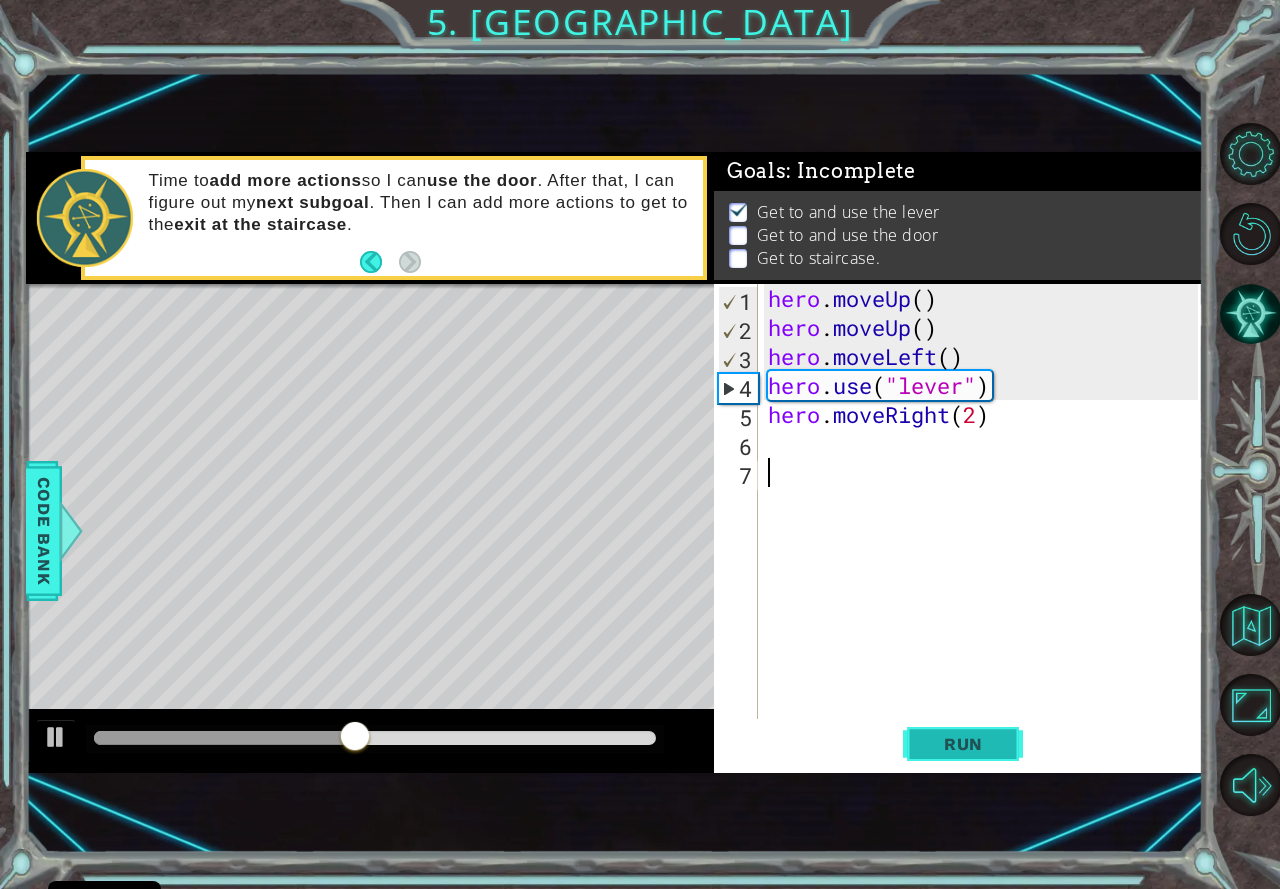 click on "Run" at bounding box center (963, 744) 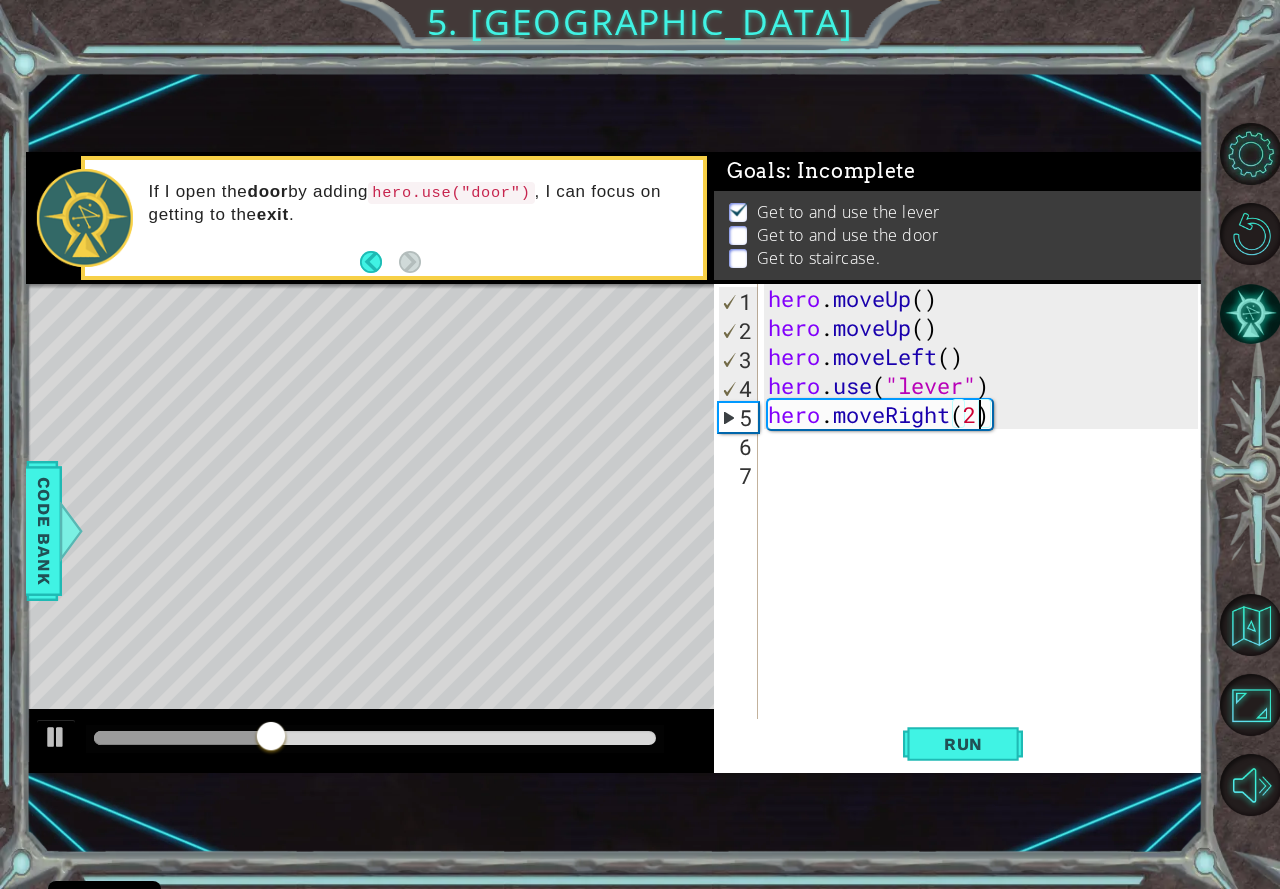 click on "hero . moveUp ( ) hero . moveUp ( ) hero . moveLeft ( ) hero . use ( "lever" ) hero . moveRight ( 2 )" at bounding box center [986, 530] 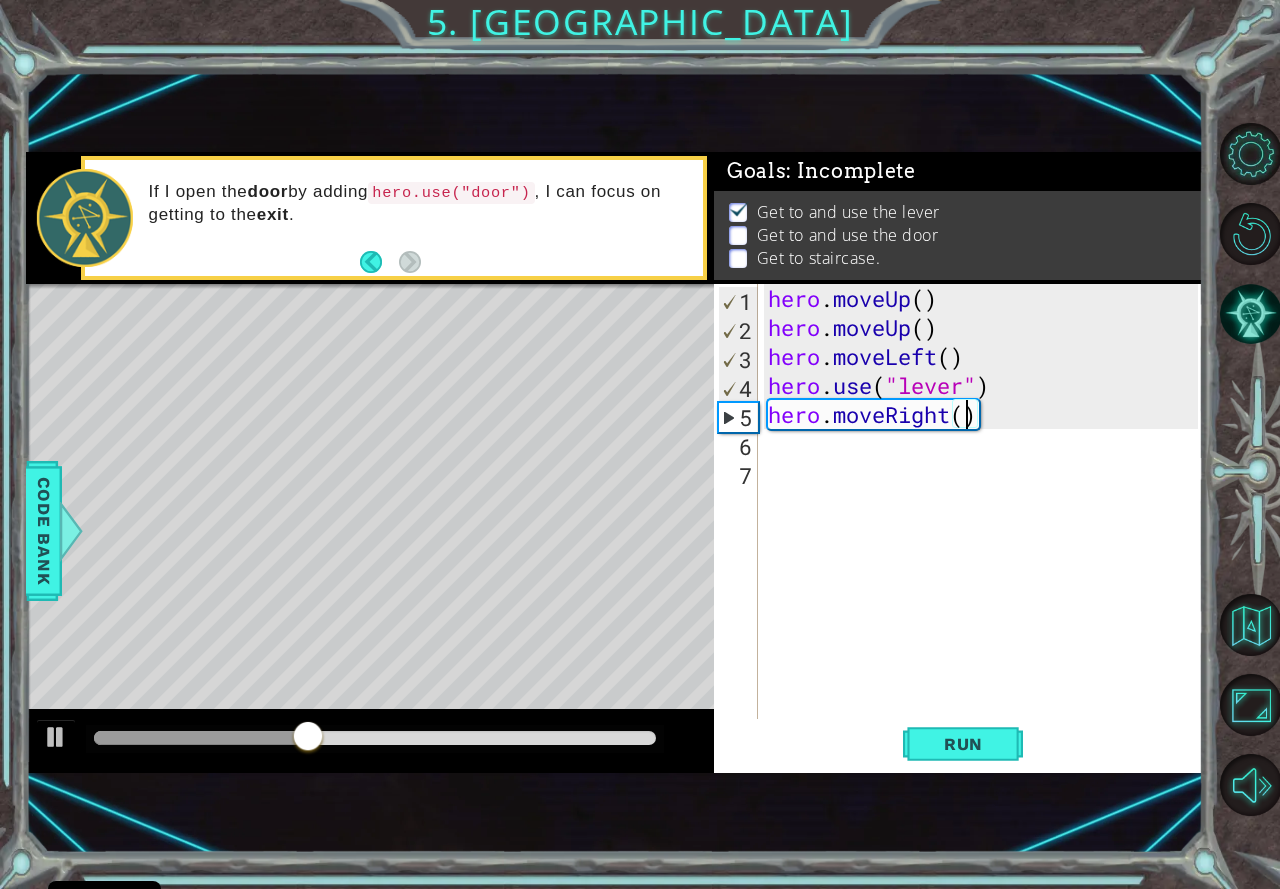 type on "hero.moveRight(3)" 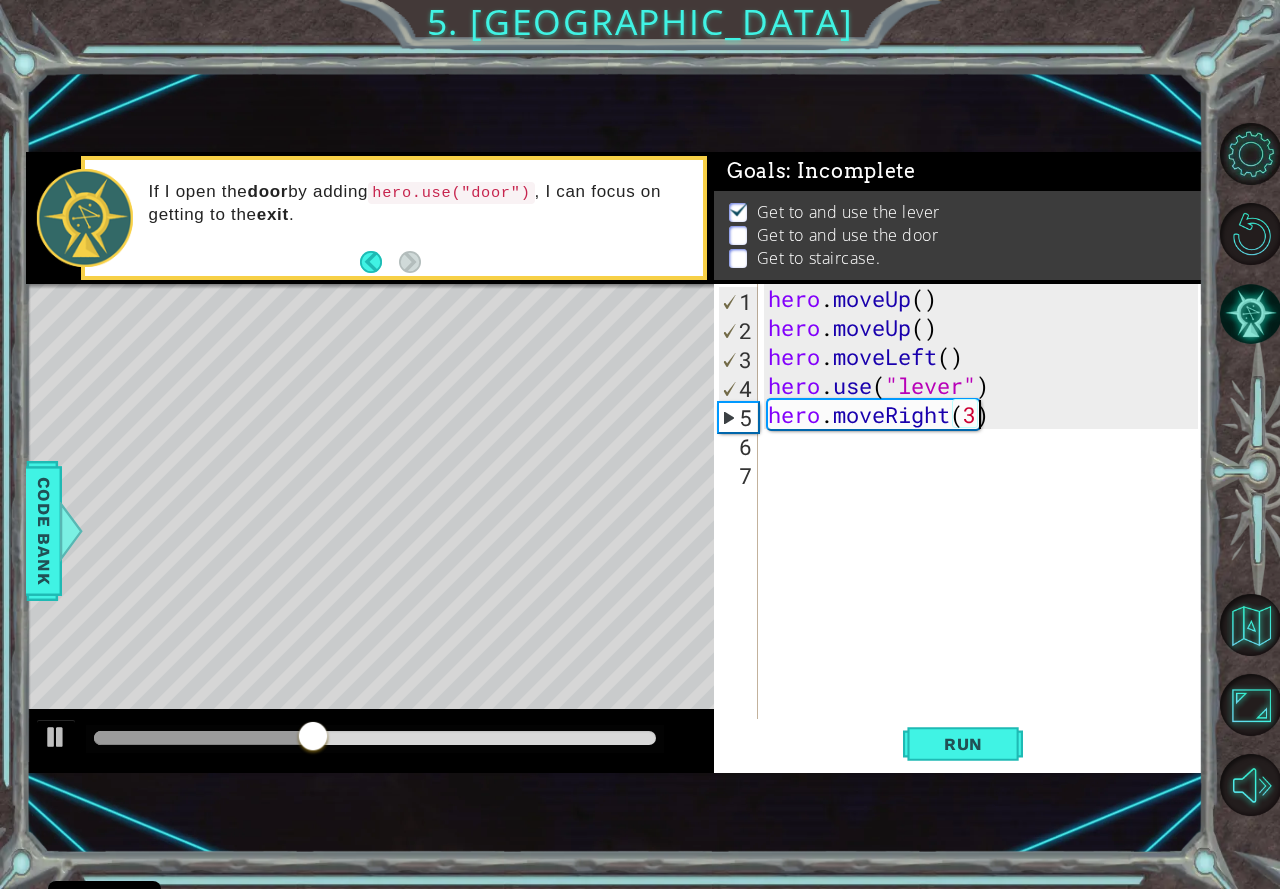 scroll, scrollTop: 0, scrollLeft: 9, axis: horizontal 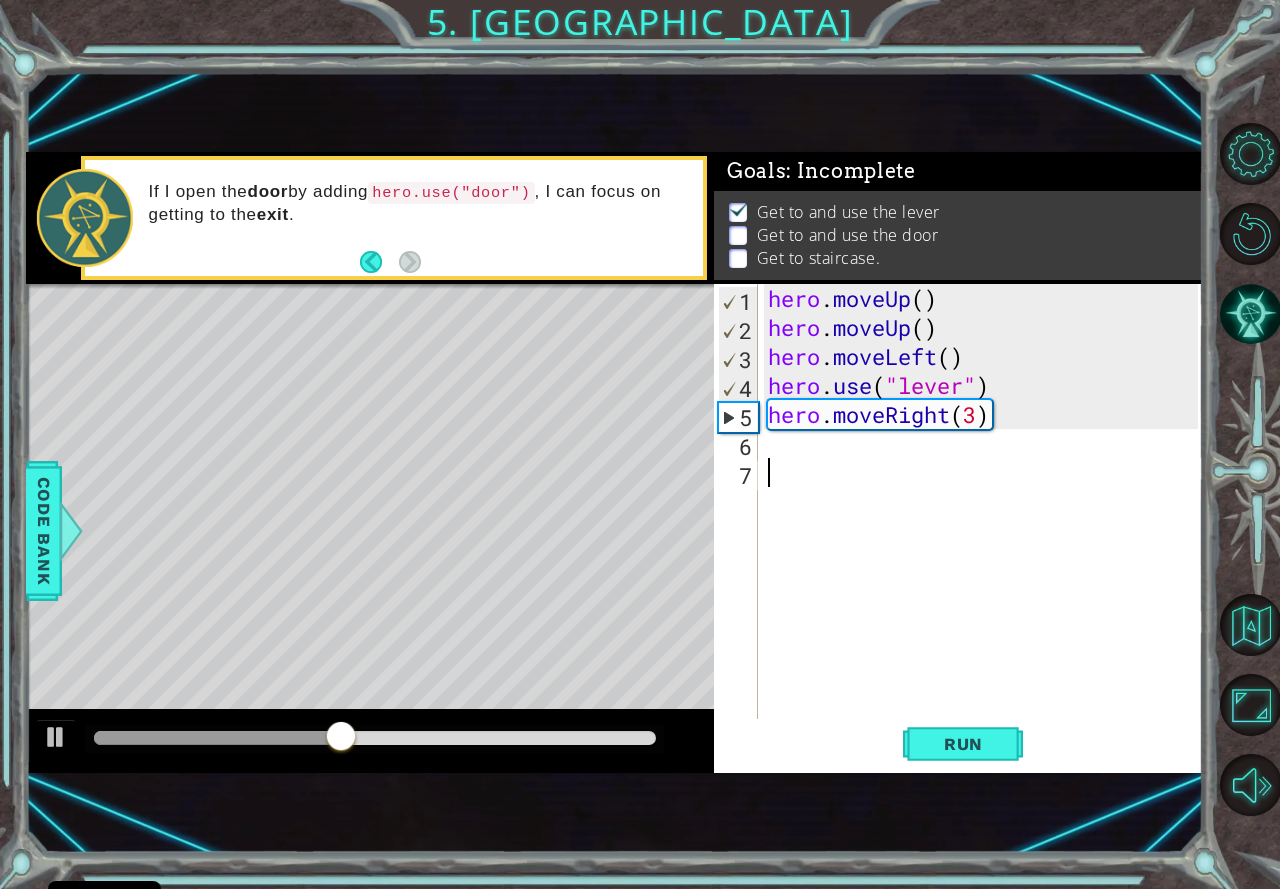 click on "hero . moveUp ( ) hero . moveUp ( ) hero . moveLeft ( ) hero . use ( "lever" ) hero . moveRight ( 3 )" at bounding box center (986, 530) 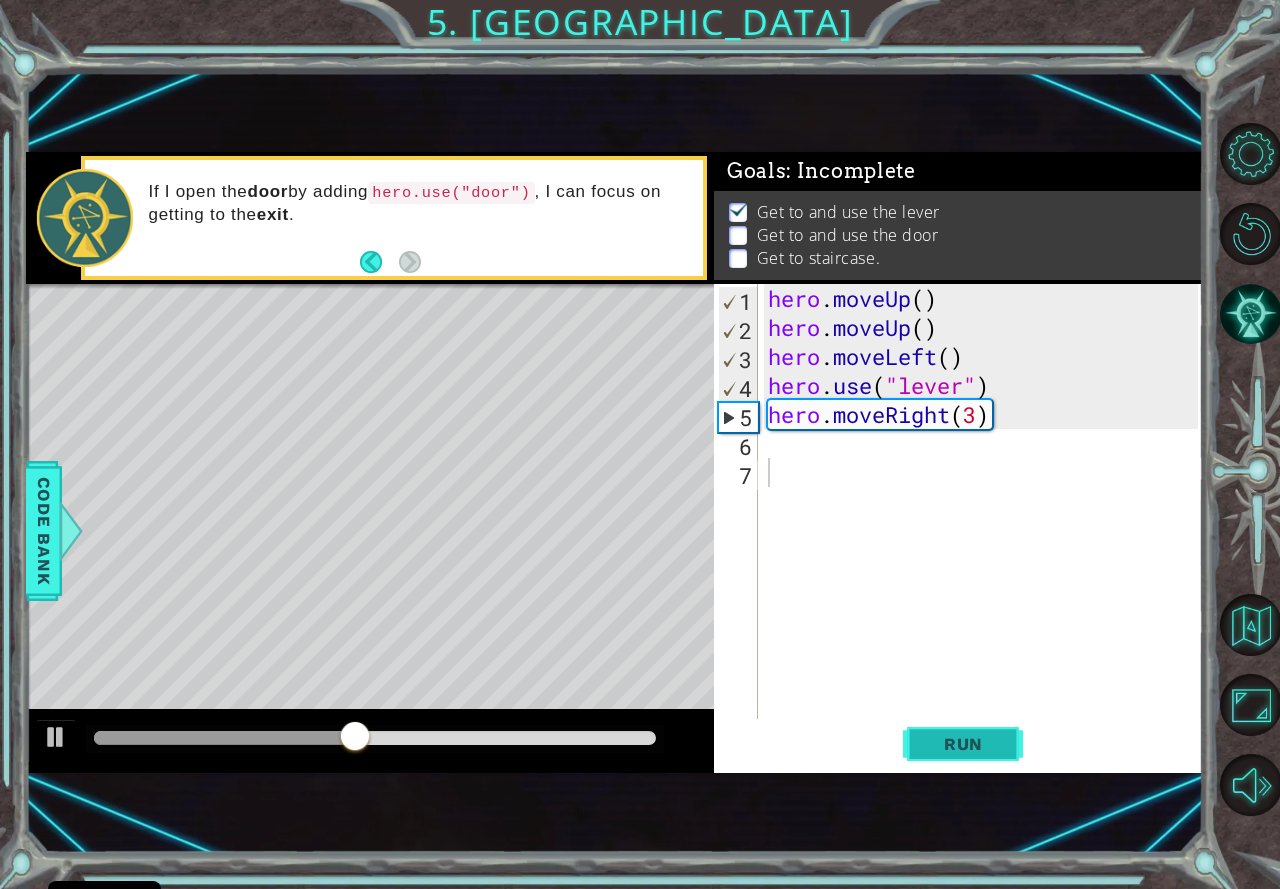 click on "Run" at bounding box center (963, 744) 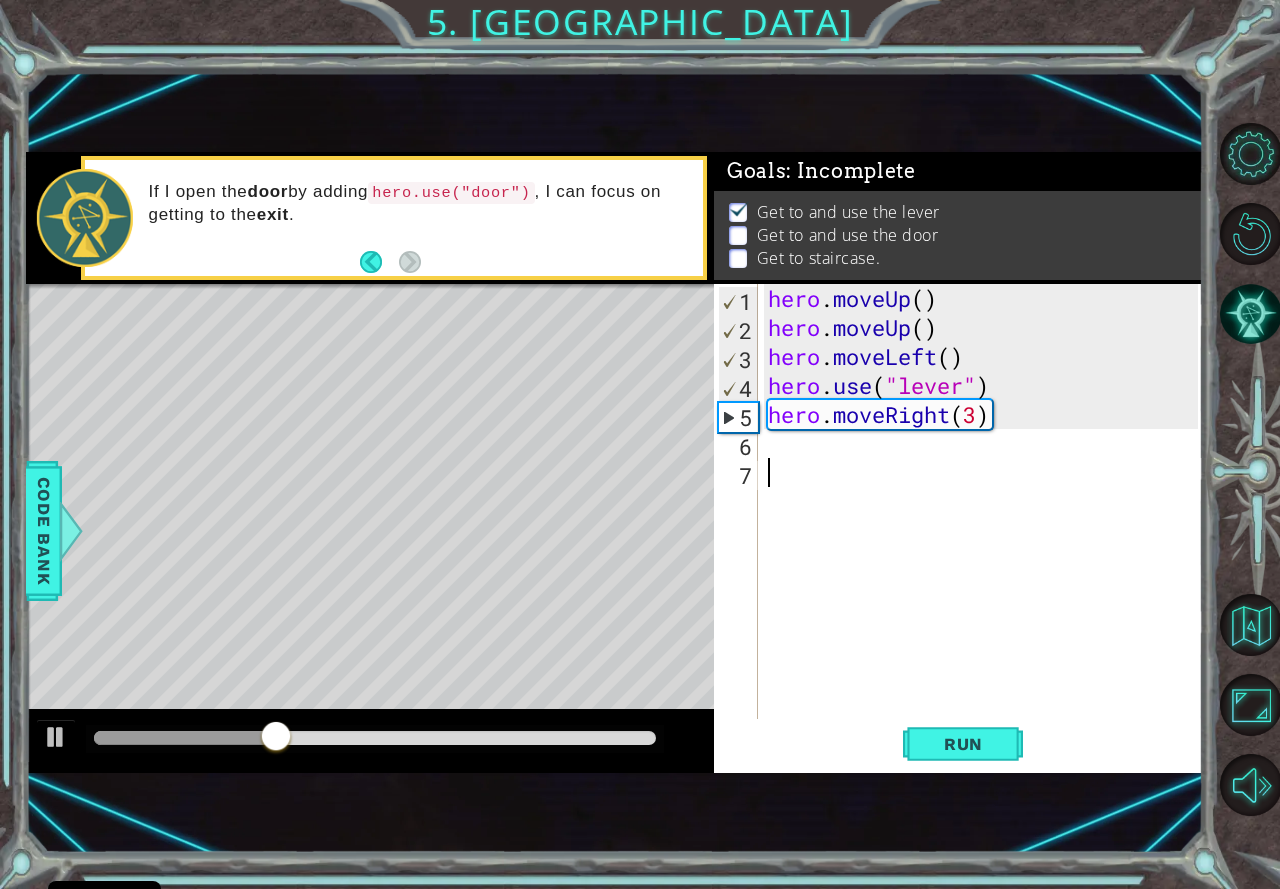 click on "hero . moveUp ( ) hero . moveUp ( ) hero . moveLeft ( ) hero . use ( "lever" ) hero . moveRight ( 3 )" at bounding box center [986, 530] 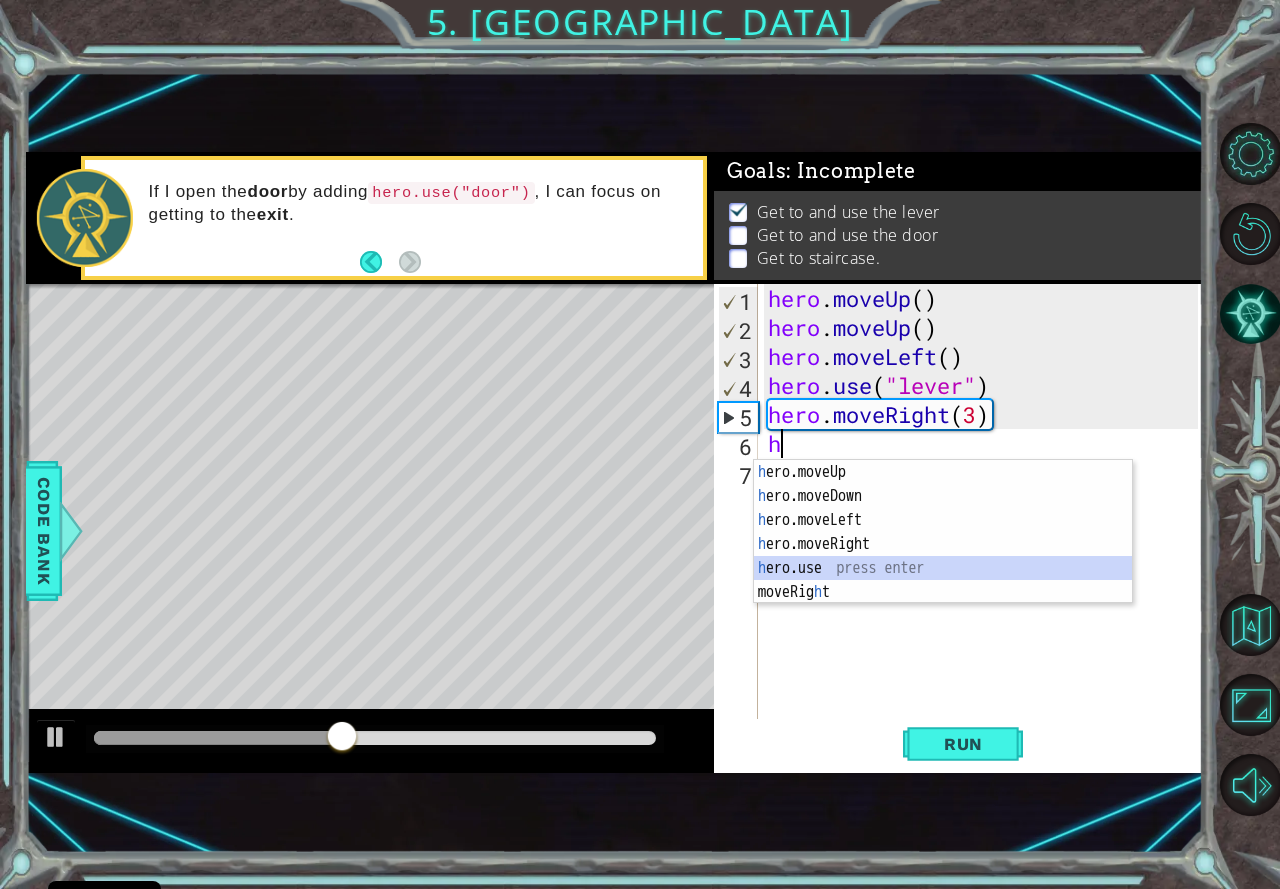 click on "h ero.moveUp press enter h ero.moveDown press enter h ero.moveLeft press enter h ero.moveRight press enter h ero.use press enter moveRig h t press enter" at bounding box center [943, 556] 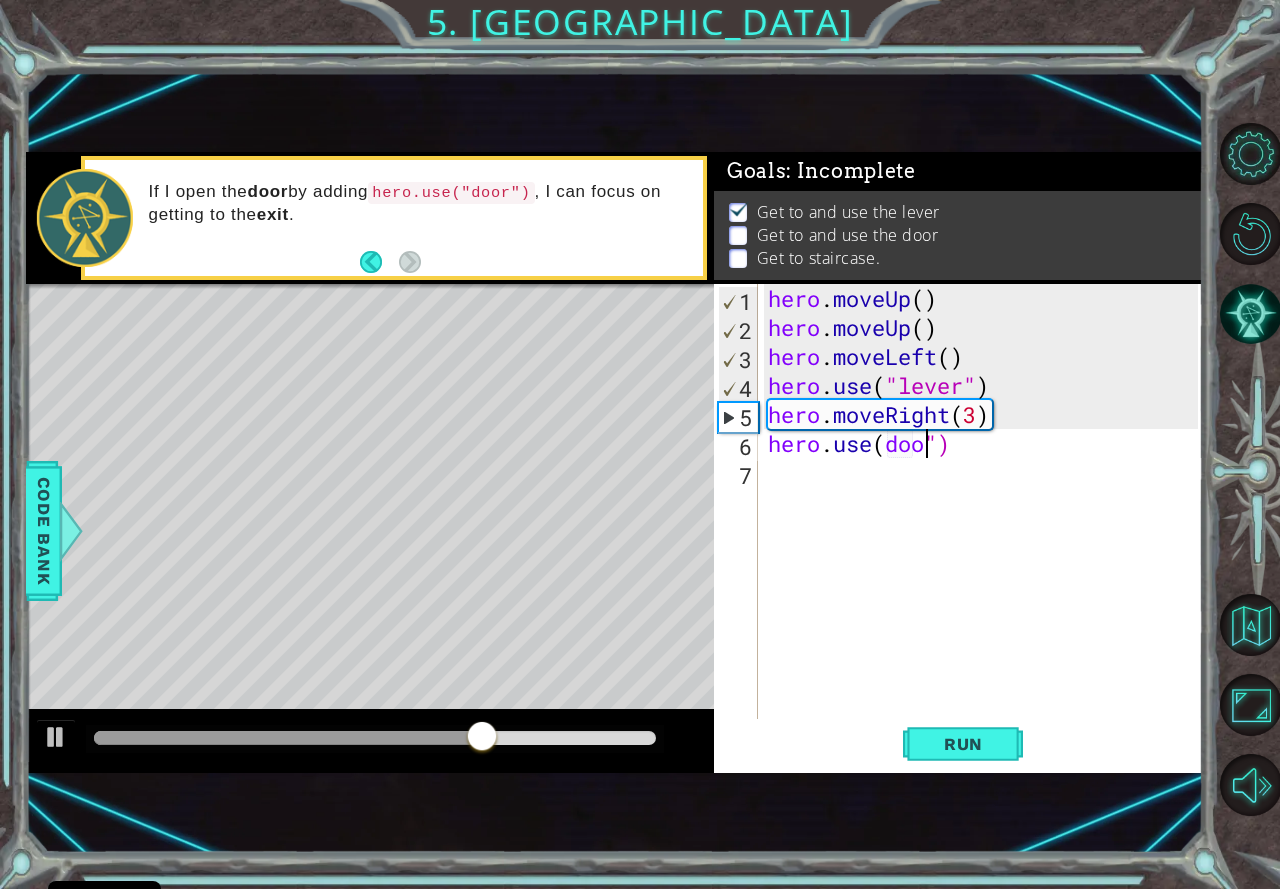 scroll, scrollTop: 0, scrollLeft: 7, axis: horizontal 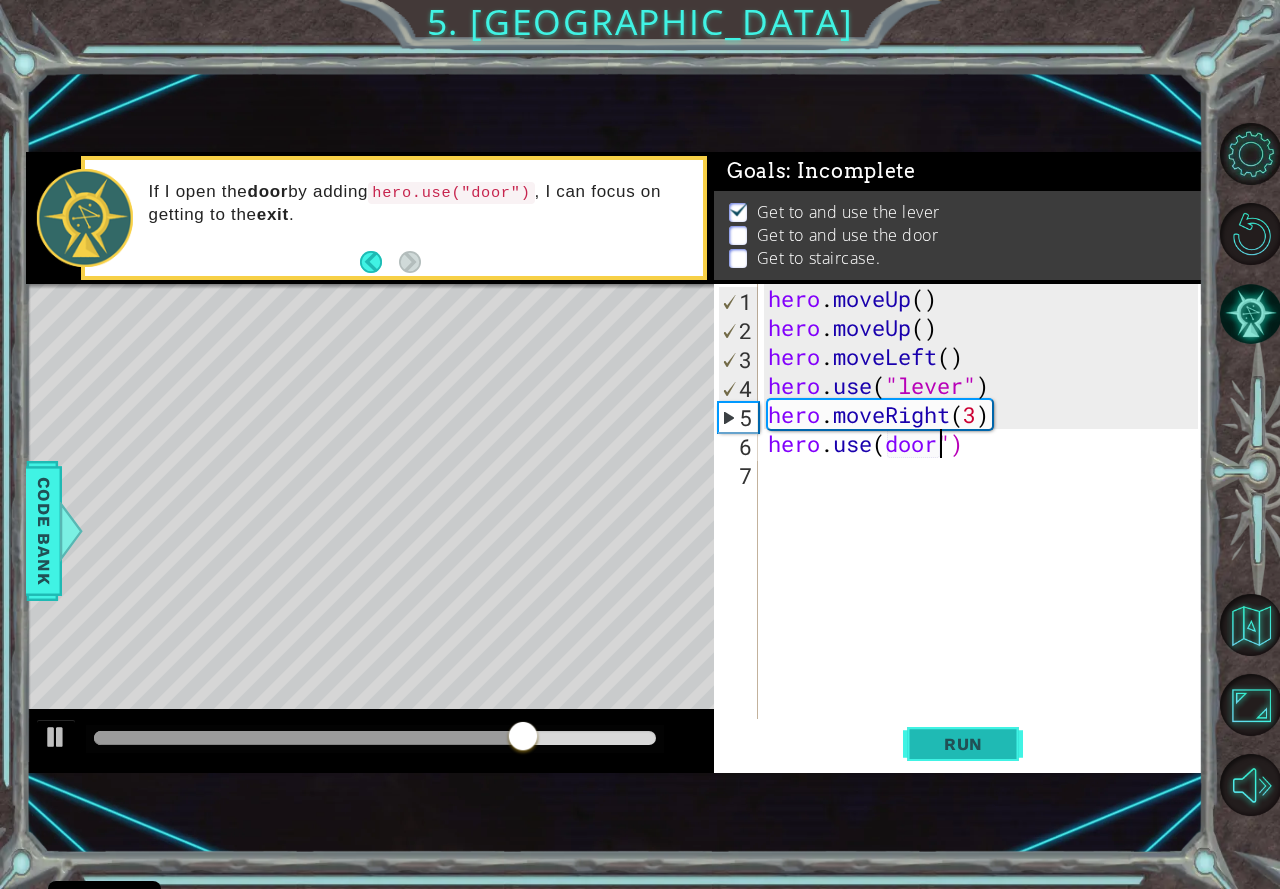 click on "Run" at bounding box center [963, 744] 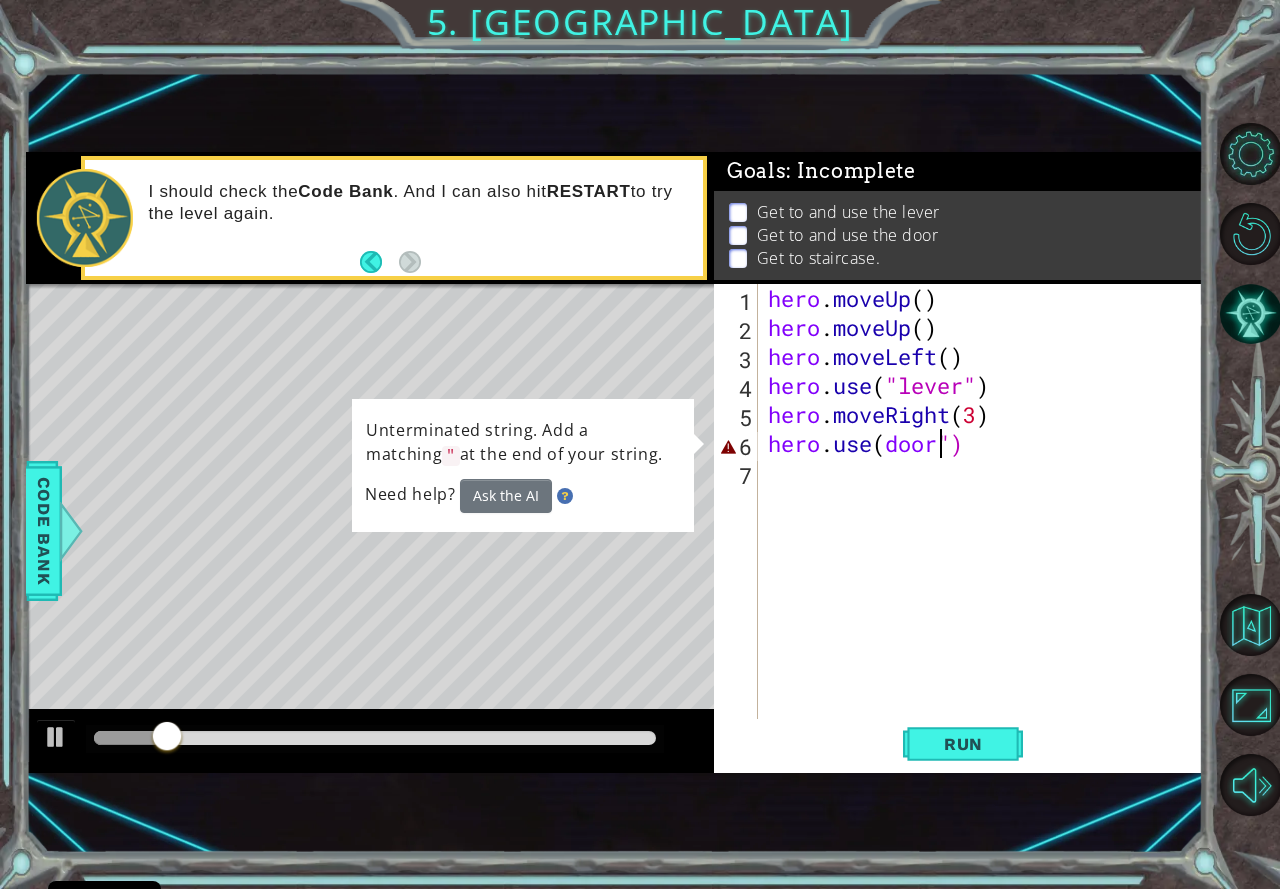 click on "hero . moveUp ( ) hero . moveUp ( ) hero . moveLeft ( ) hero . use ( "lever" ) hero . moveRight ( 3 ) hero . use ( door ")" at bounding box center (986, 530) 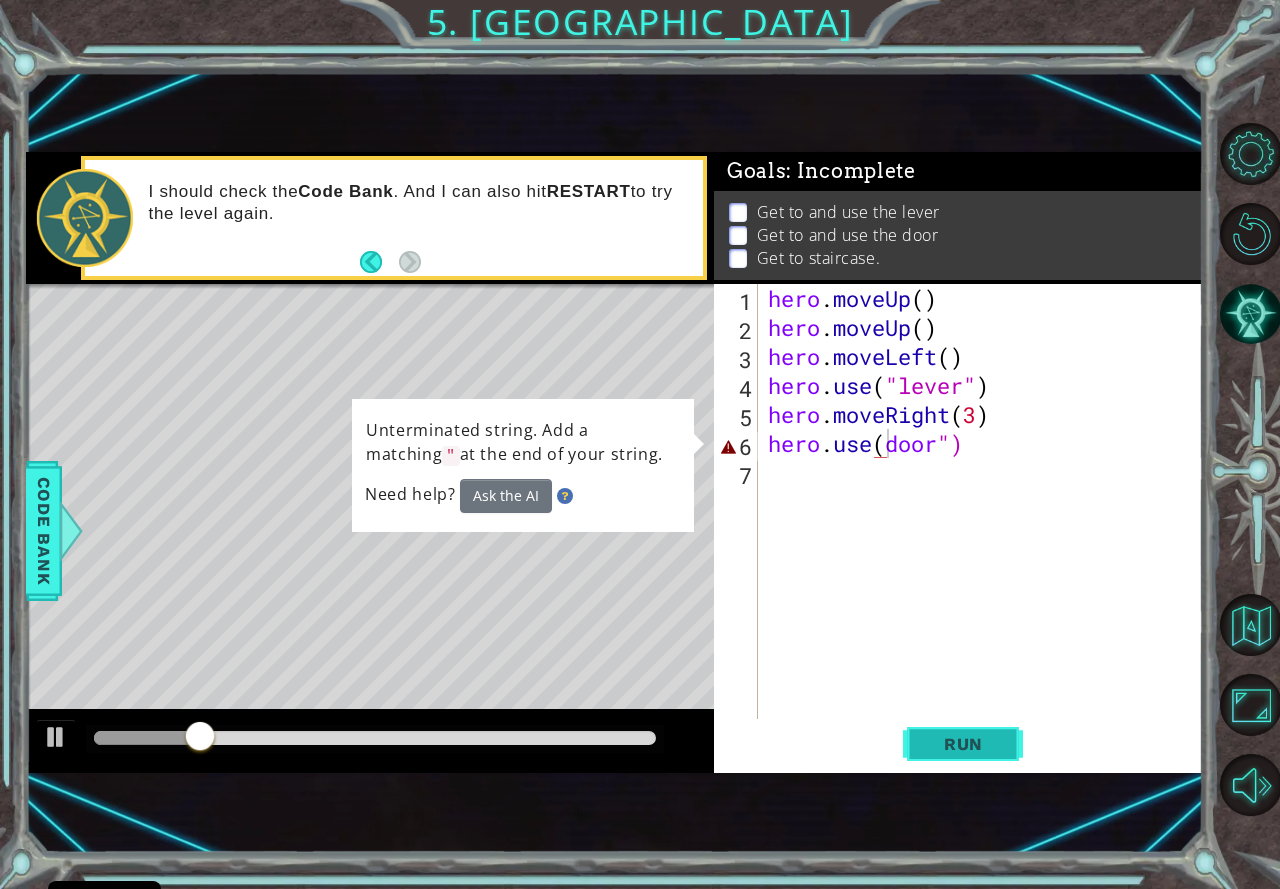 click on "Run" at bounding box center (963, 744) 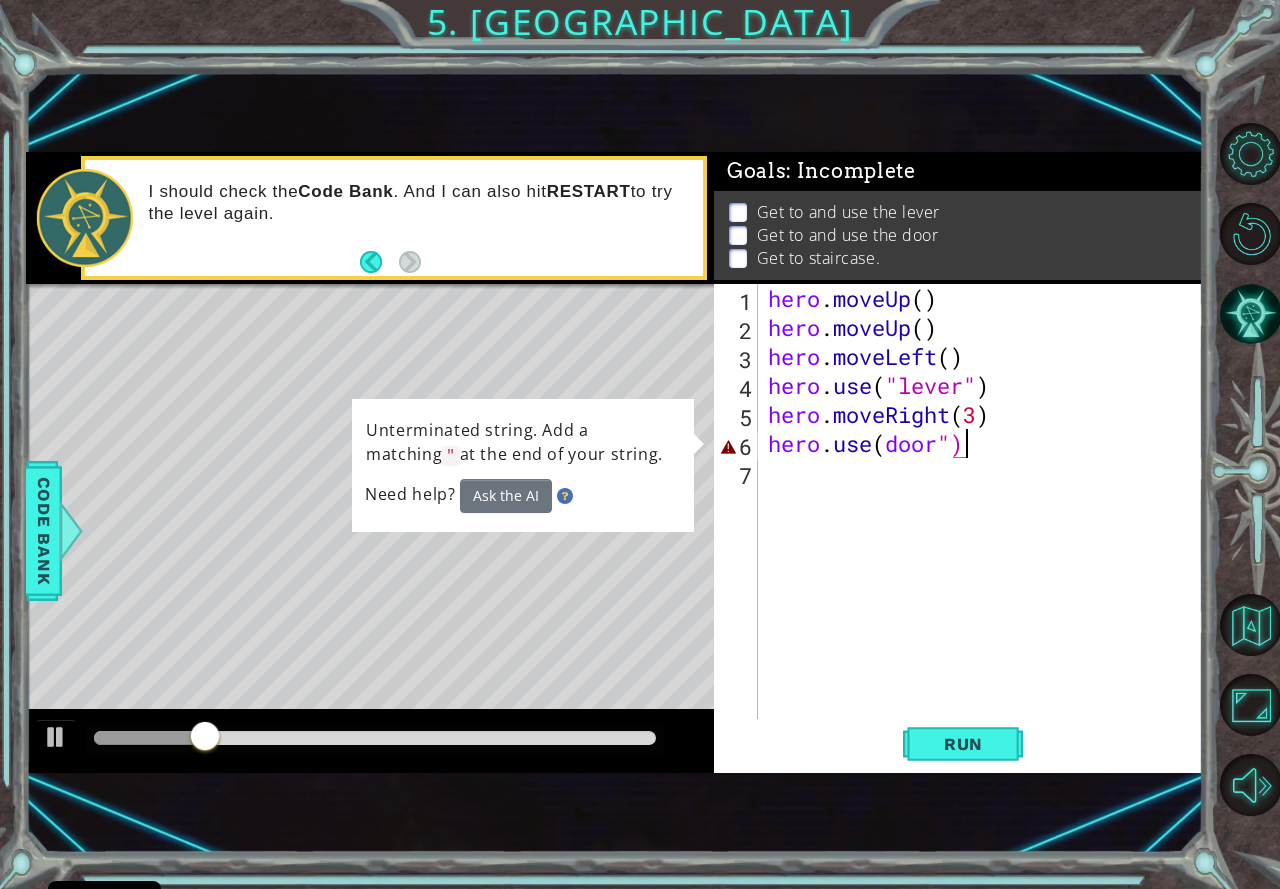 click on "hero . moveUp ( ) hero . moveUp ( ) hero . moveLeft ( ) hero . use ( "lever" ) hero . moveRight ( 3 ) hero . use ( door ")" at bounding box center (986, 530) 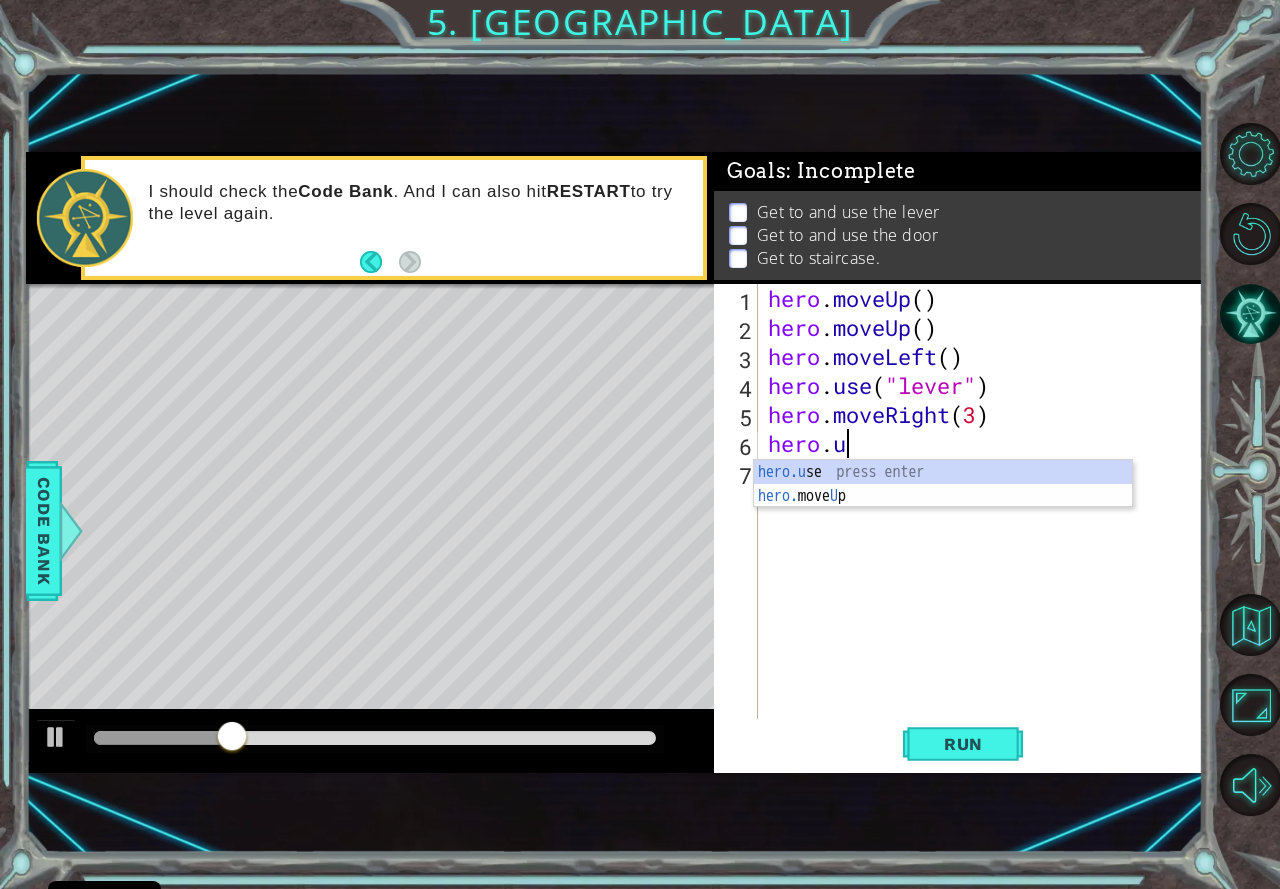 scroll, scrollTop: 0, scrollLeft: 1, axis: horizontal 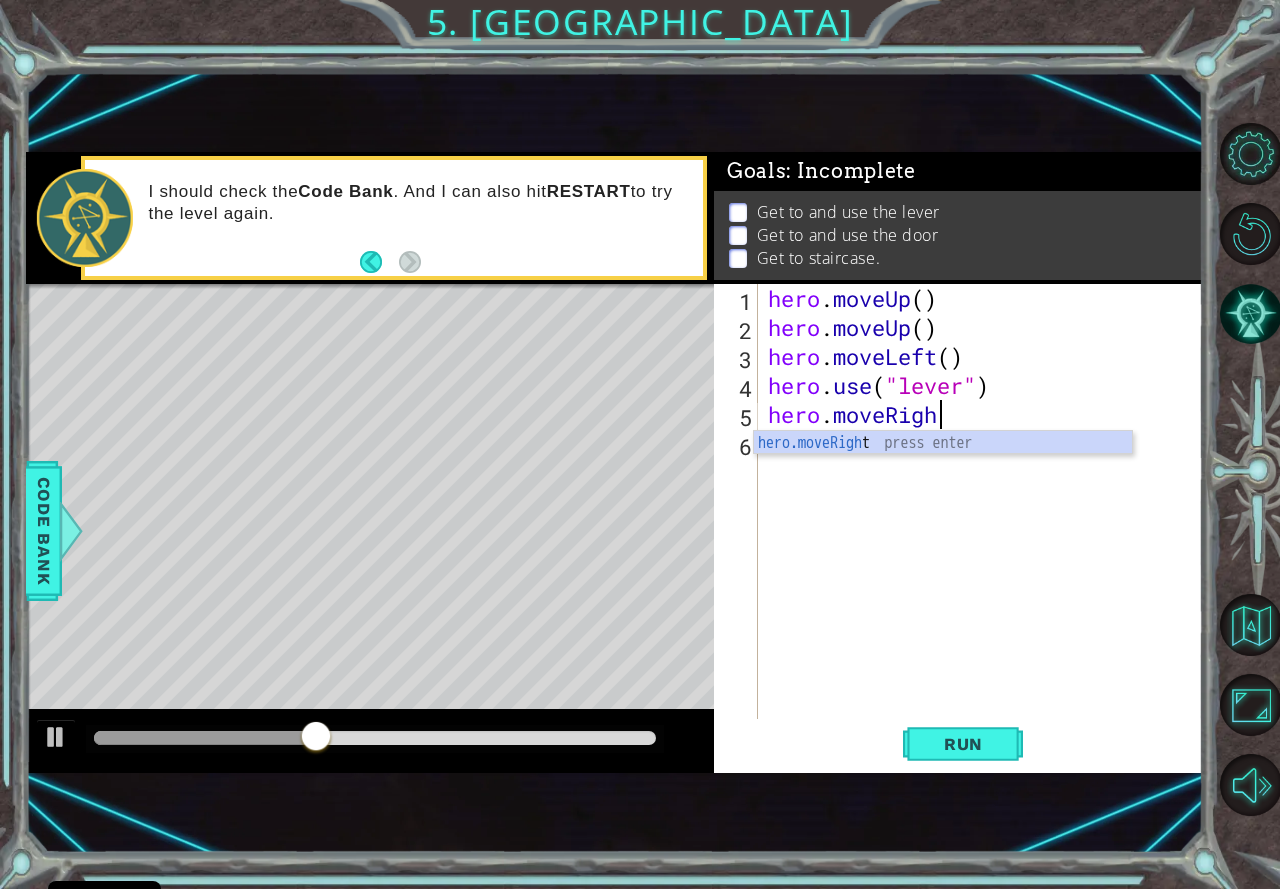 type on "hero.moveRight" 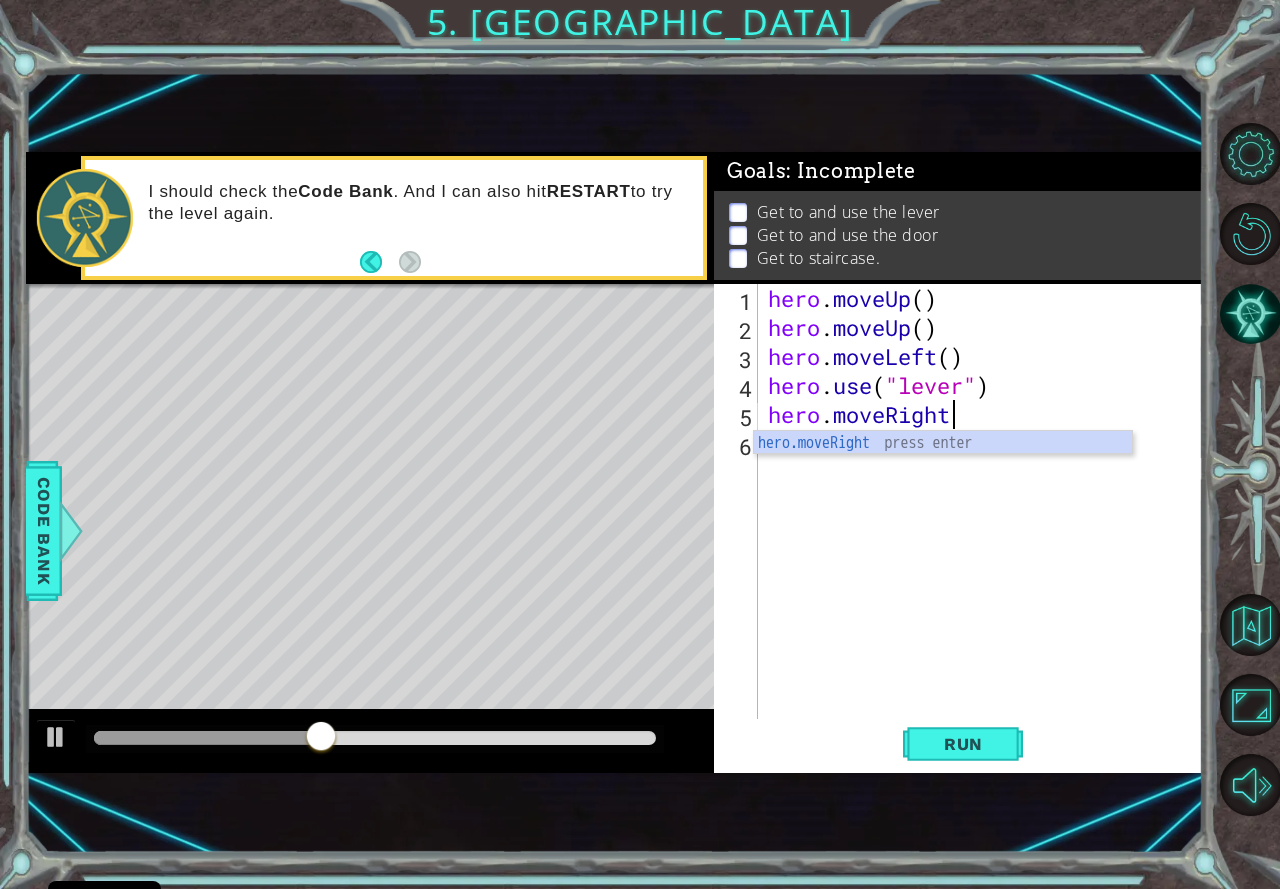 scroll, scrollTop: 0, scrollLeft: 7, axis: horizontal 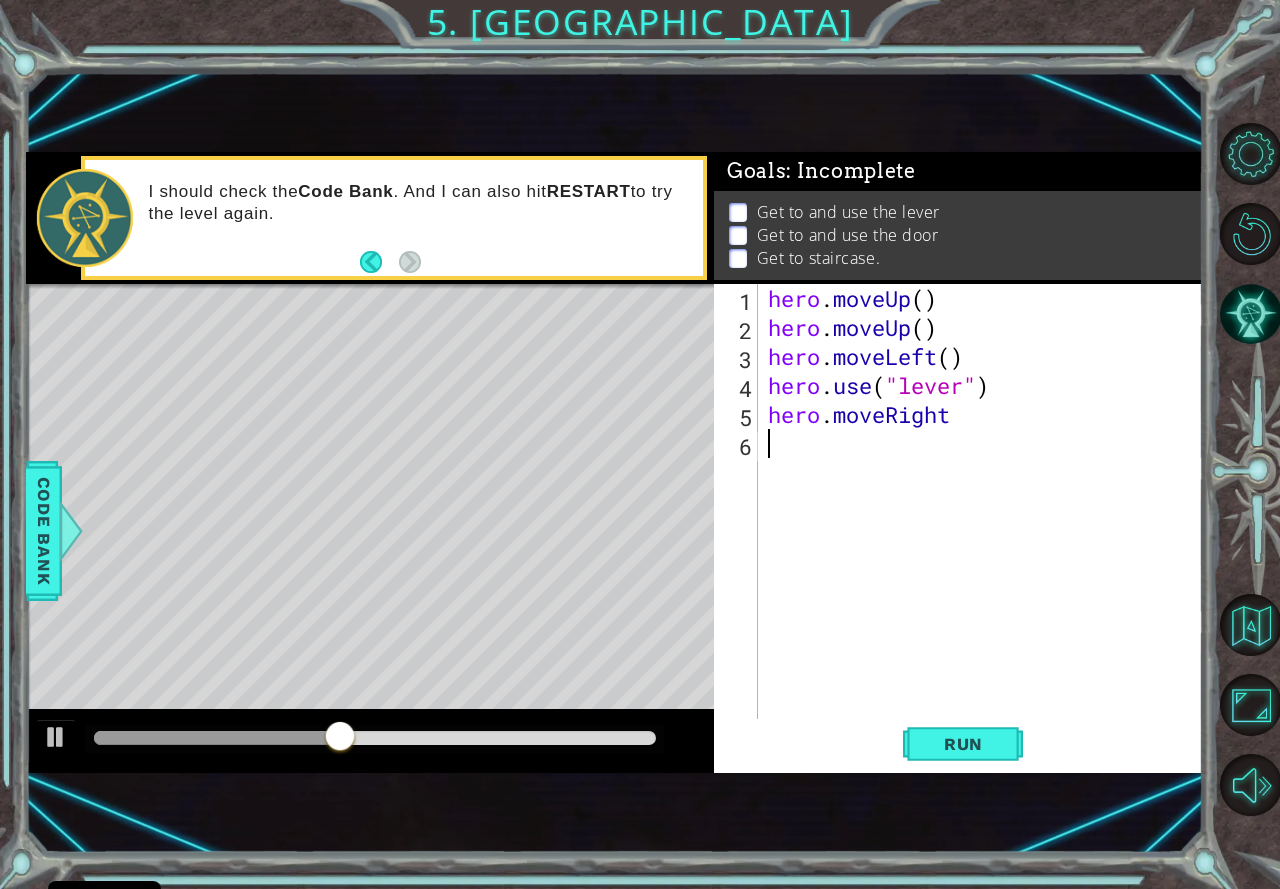 click on "hero . moveUp ( ) hero . moveUp ( ) hero . moveLeft ( ) hero . use ( "lever" ) hero . moveRight" at bounding box center [986, 530] 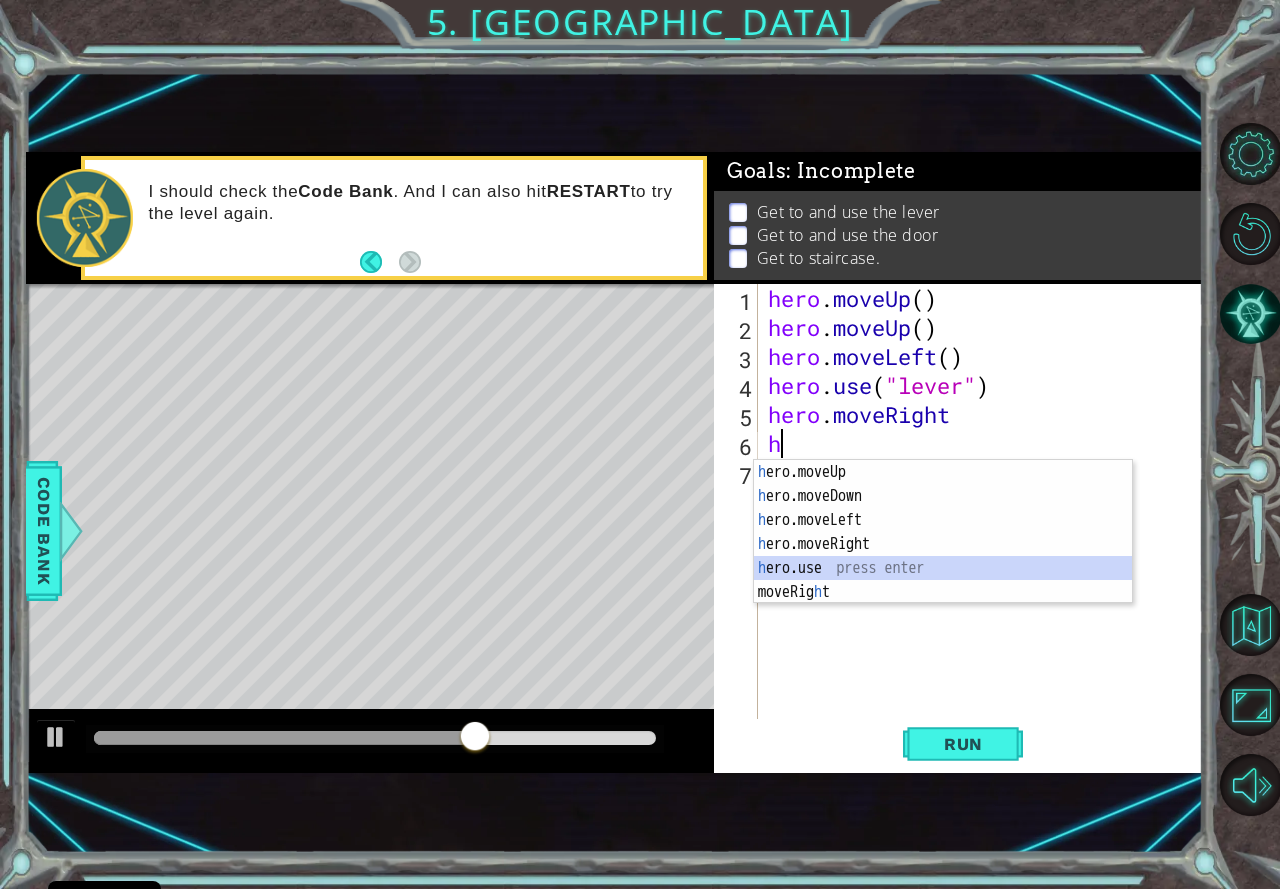 click on "h ero.moveUp press enter h ero.moveDown press enter h ero.moveLeft press enter h ero.moveRight press enter h ero.use press enter moveRig h t press enter" at bounding box center (943, 556) 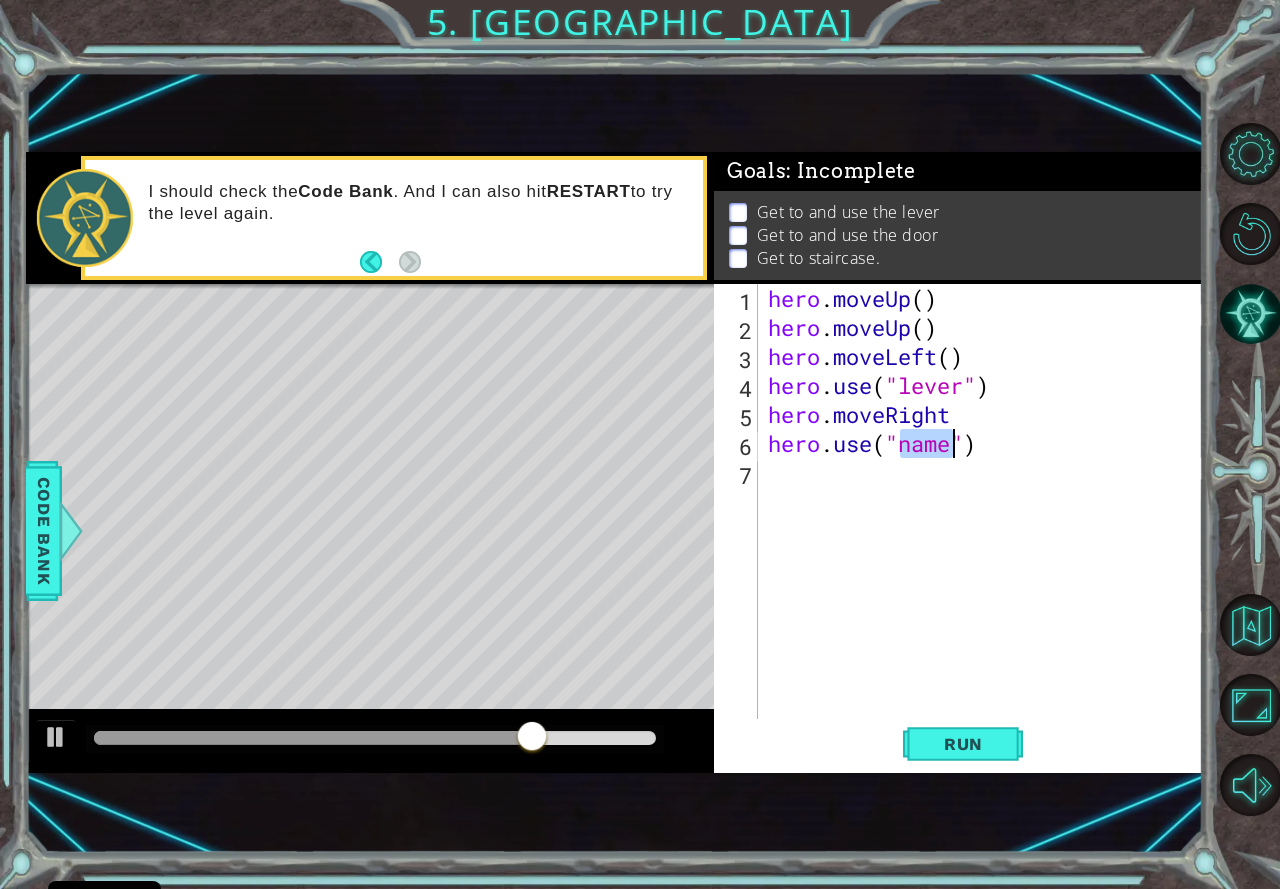 click on "hero . moveUp ( ) hero . moveUp ( ) hero . moveLeft ( ) hero . use ( "lever" ) hero . moveRight hero . use ( "name" )" at bounding box center (981, 501) 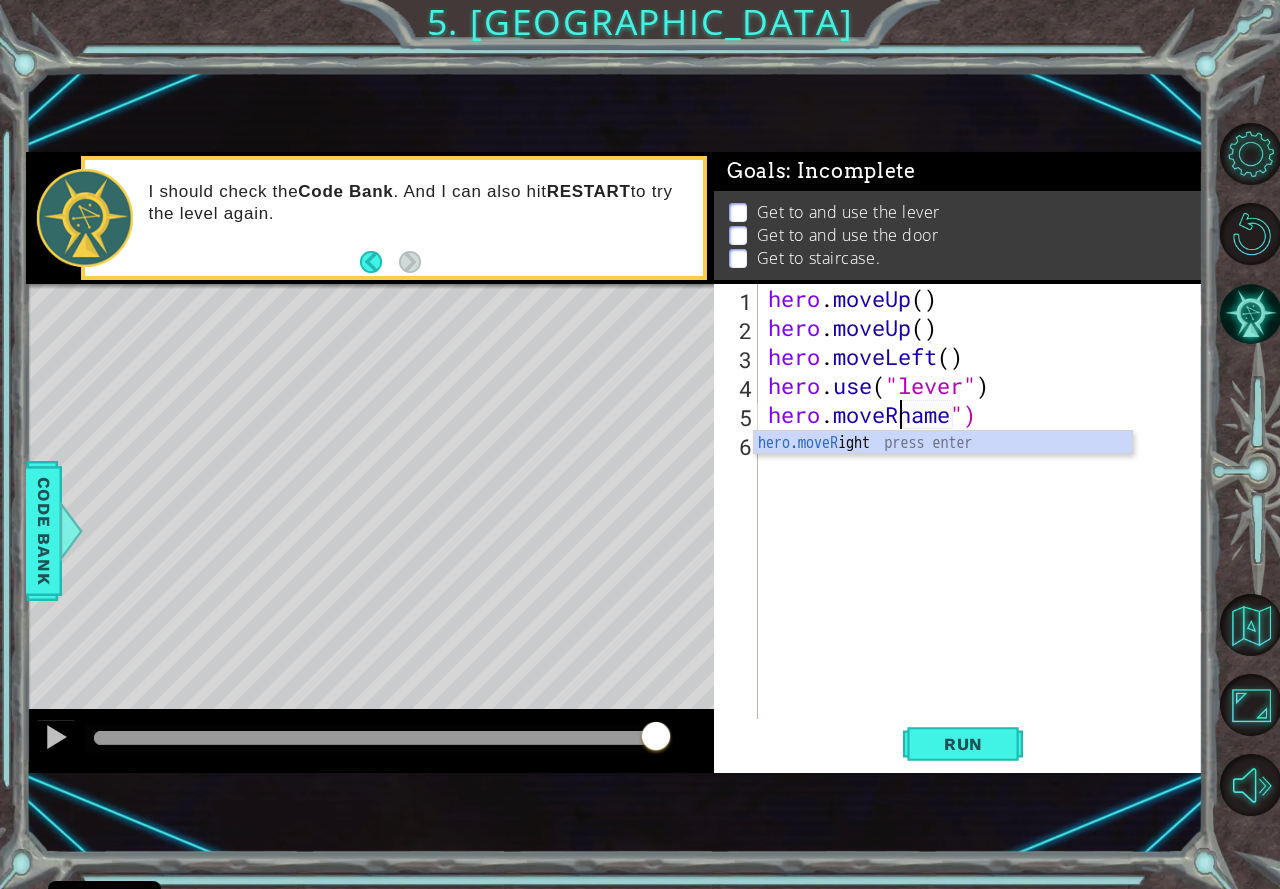 click on "1 2 3 4 5 6 hero.moveR ight press enter     הההההההההההההההההההההההההההההההההההההההההההההההההההההההההההההההההההההההההההההההההההההההההההההההההההההההההההההההההההההההההההההההההההההההההההההההההההההההההההההההההההההההההההההההההההההההההההההההההההההההההההההההההההההההההההההההההההההההההההההההההההההההההההההההה XXXXXXXXXXXXXXXXXXXXXXXXXXXXXXXXXXXXXXXXXXXXXXXXXXXXXXXXXXXXXXXXXXXXXXXXXXXXXXXXXXXXXXXXXXXXXXXXXXXXXXXXXXXXXXXXXXXXXXXXXXXXXXXXXXXXXXXXXXXXXXXXXXXXXXXXXXXXXXXXXXXXXXXXXXXXXXXXXXXXXXXXXXXXXXXXXXXXXXXXXXXXXXXXXXXXXXXXXXXXXXXXXXXXXXXXXXXXXXXXXXXXXXXXXXXXXXXX" at bounding box center (943, 442) 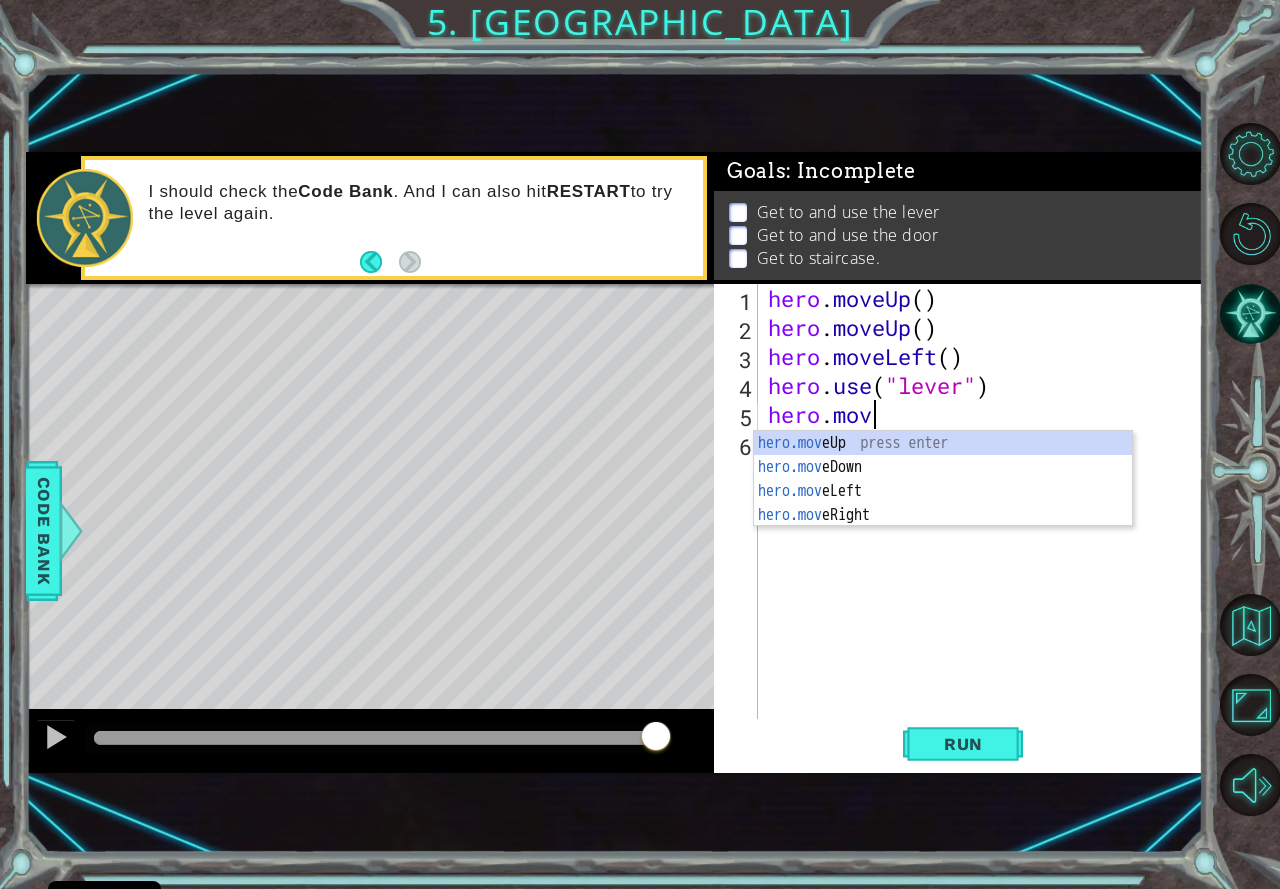 type on "h" 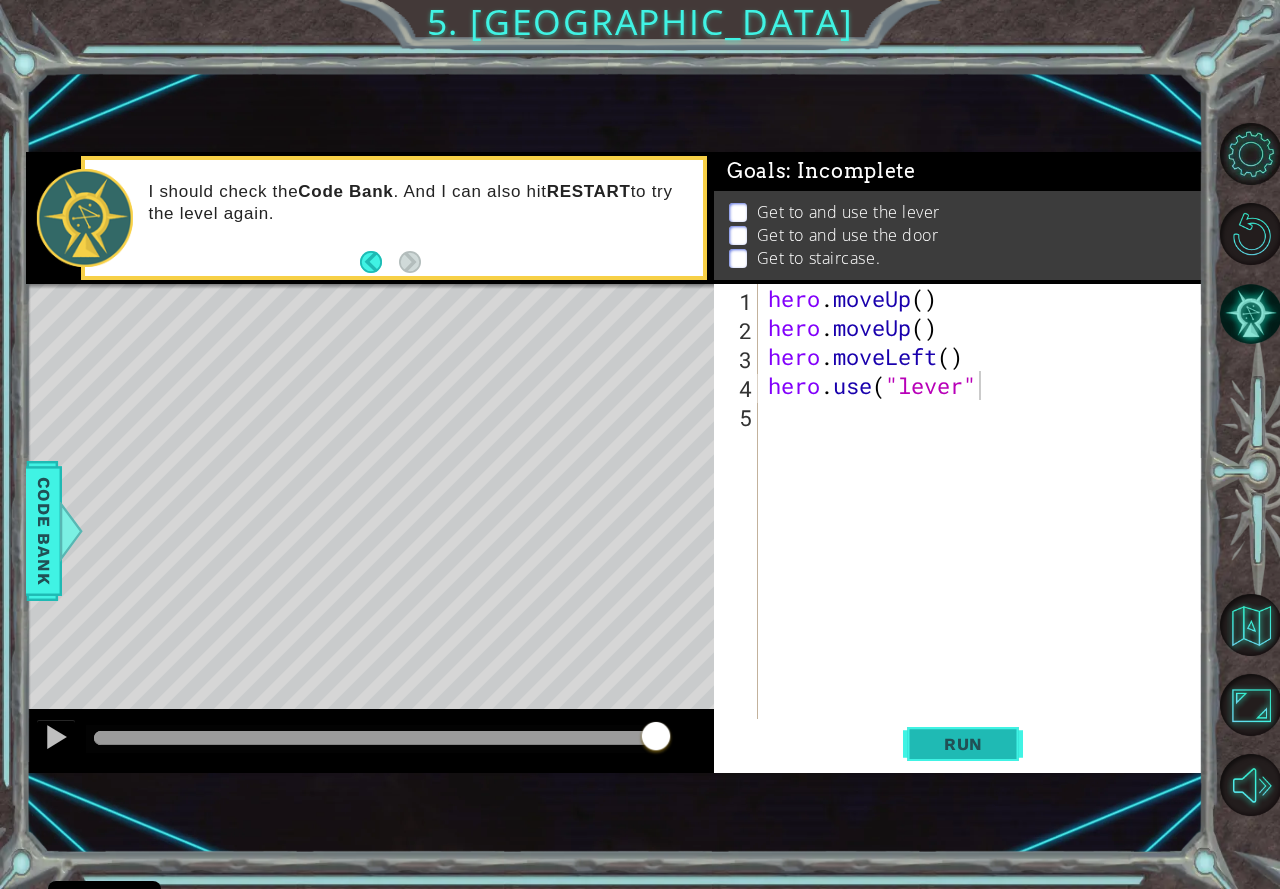click on "Run" at bounding box center (963, 744) 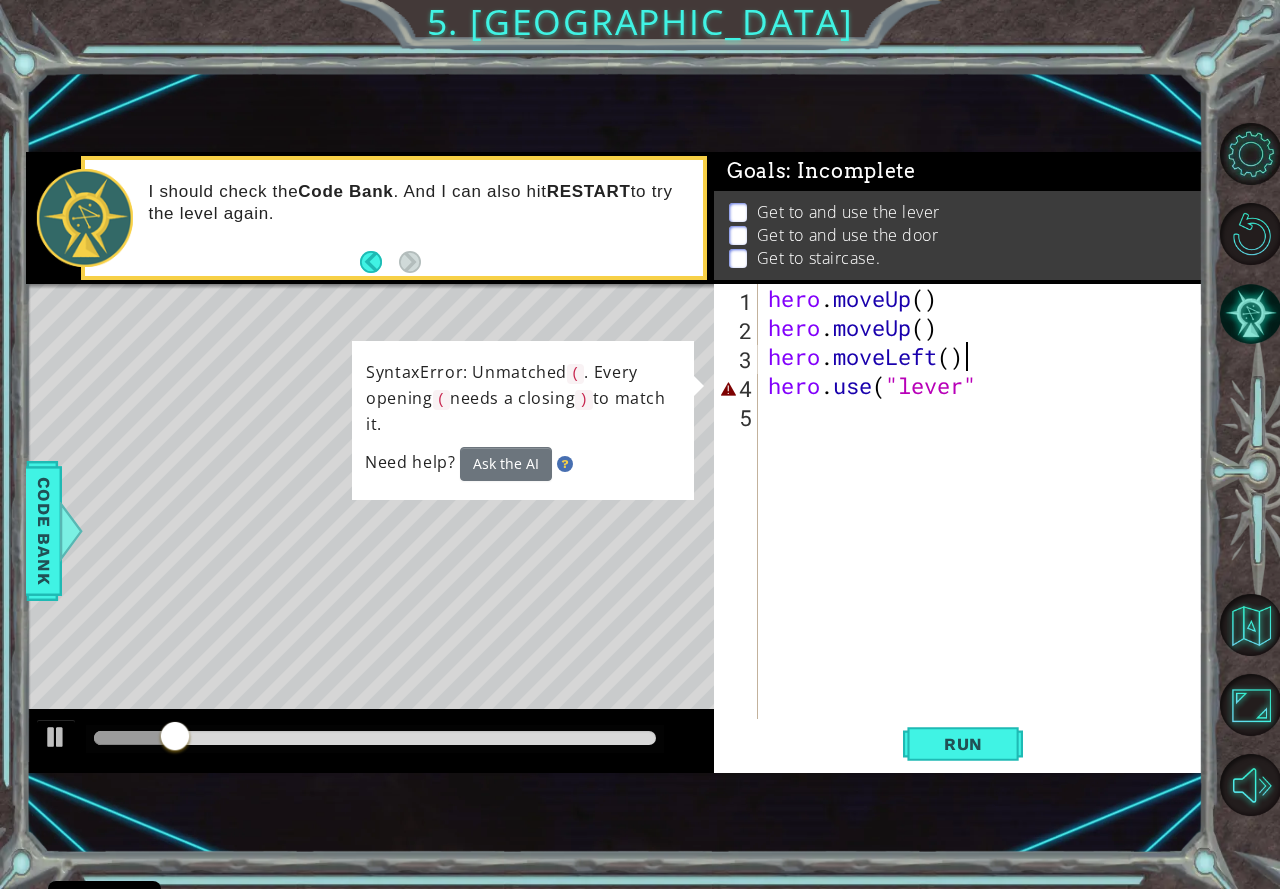 click on "hero . moveUp ( ) hero . moveUp ( ) hero . moveLeft ( ) hero . use ( "lever"" at bounding box center (986, 530) 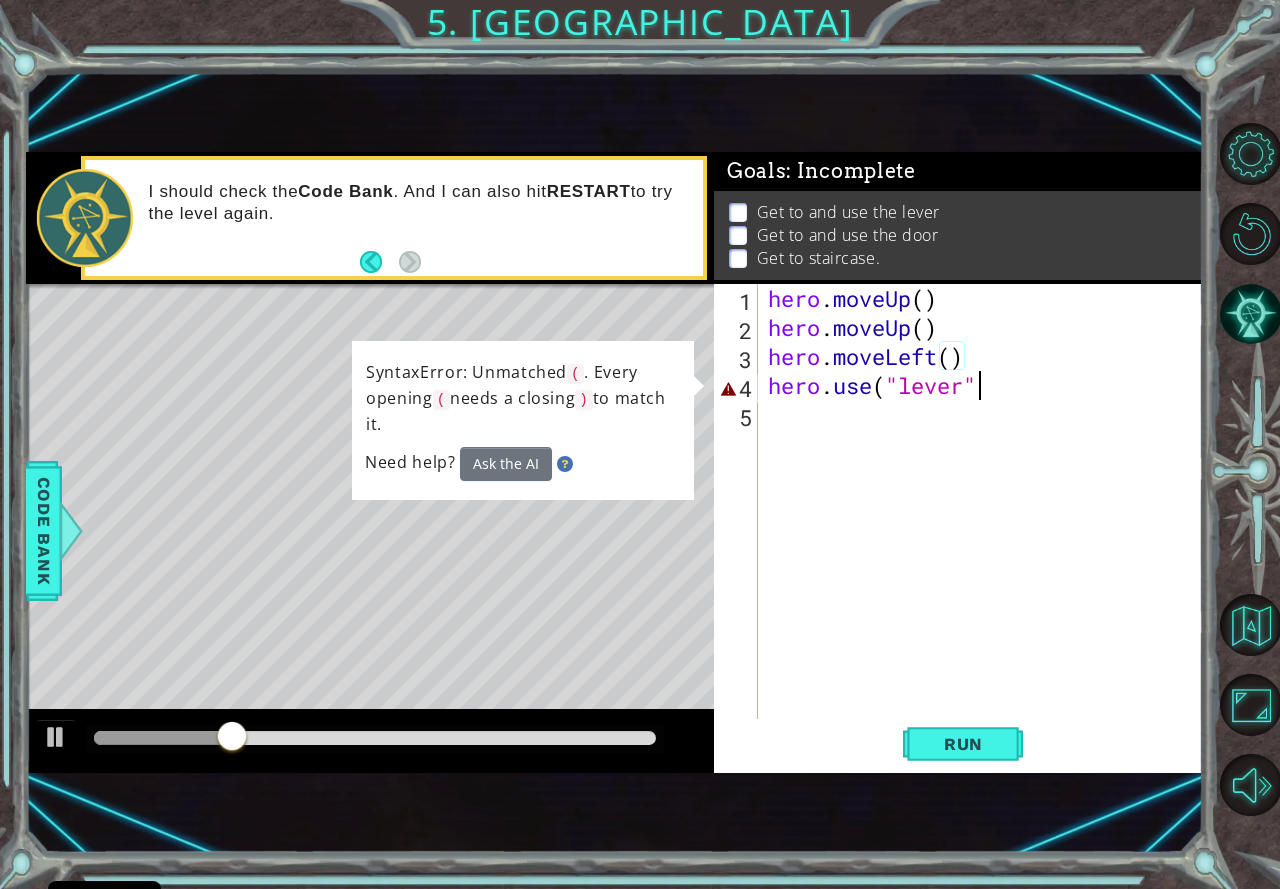 click on "hero . moveUp ( ) hero . moveUp ( ) hero . moveLeft ( ) hero . use ( "lever"" at bounding box center [986, 530] 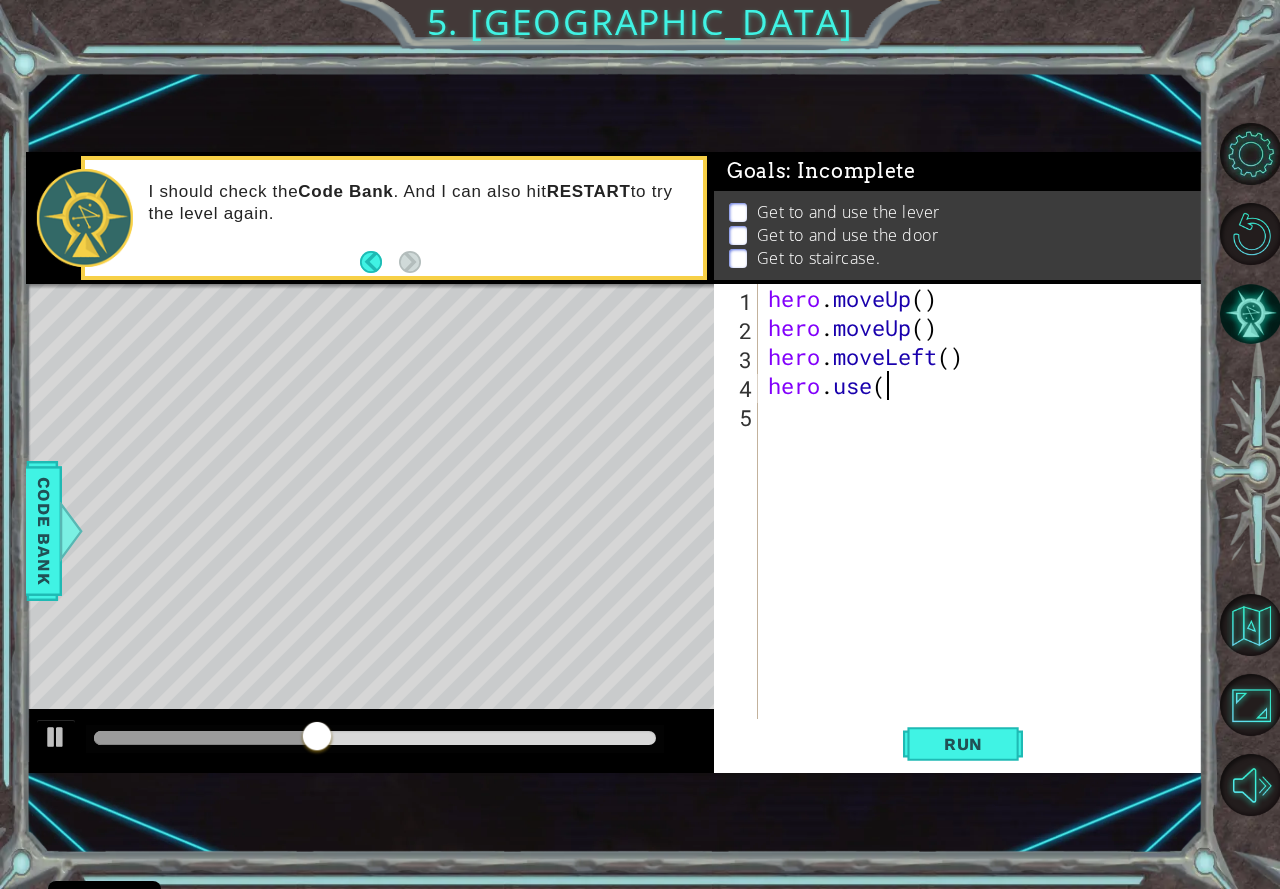 type on "h" 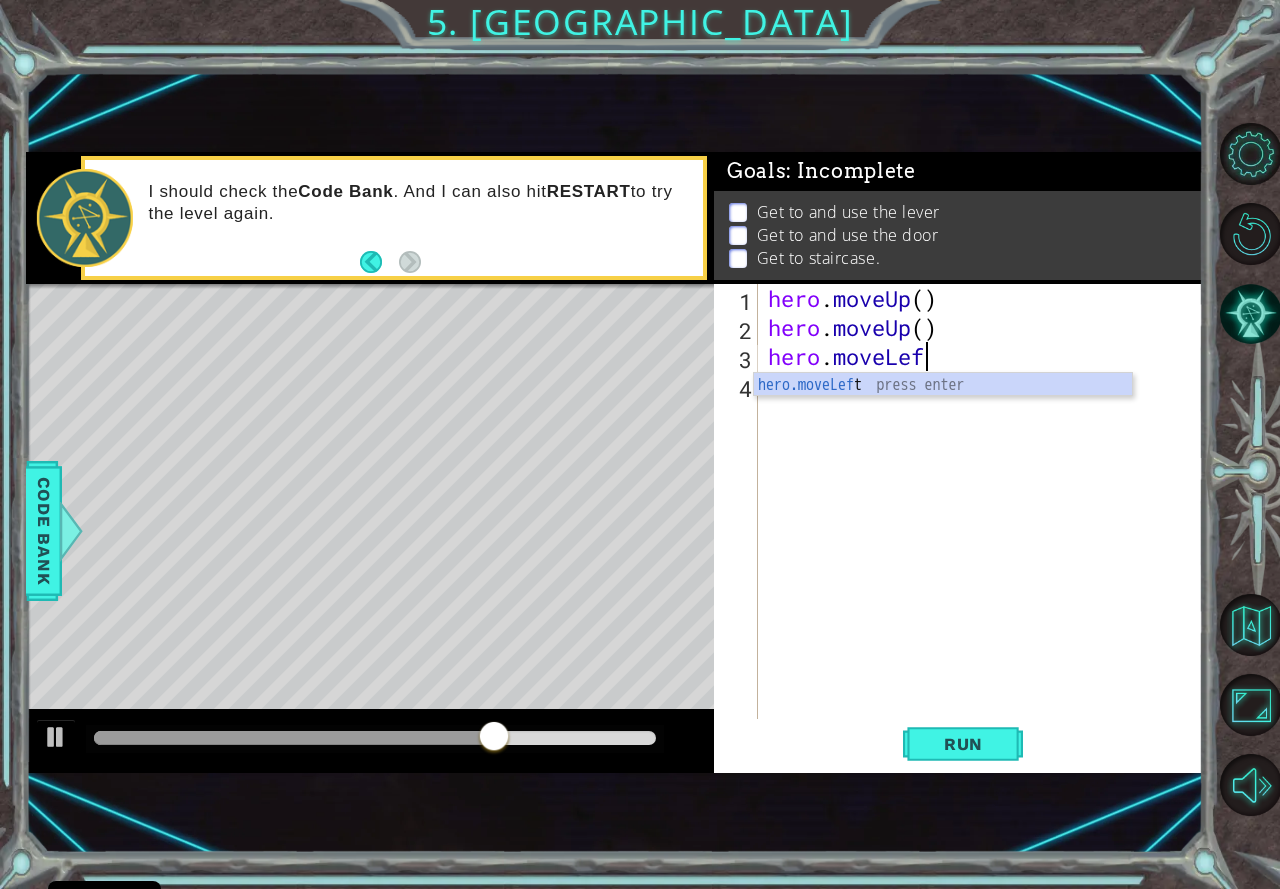 scroll, scrollTop: 0, scrollLeft: 6, axis: horizontal 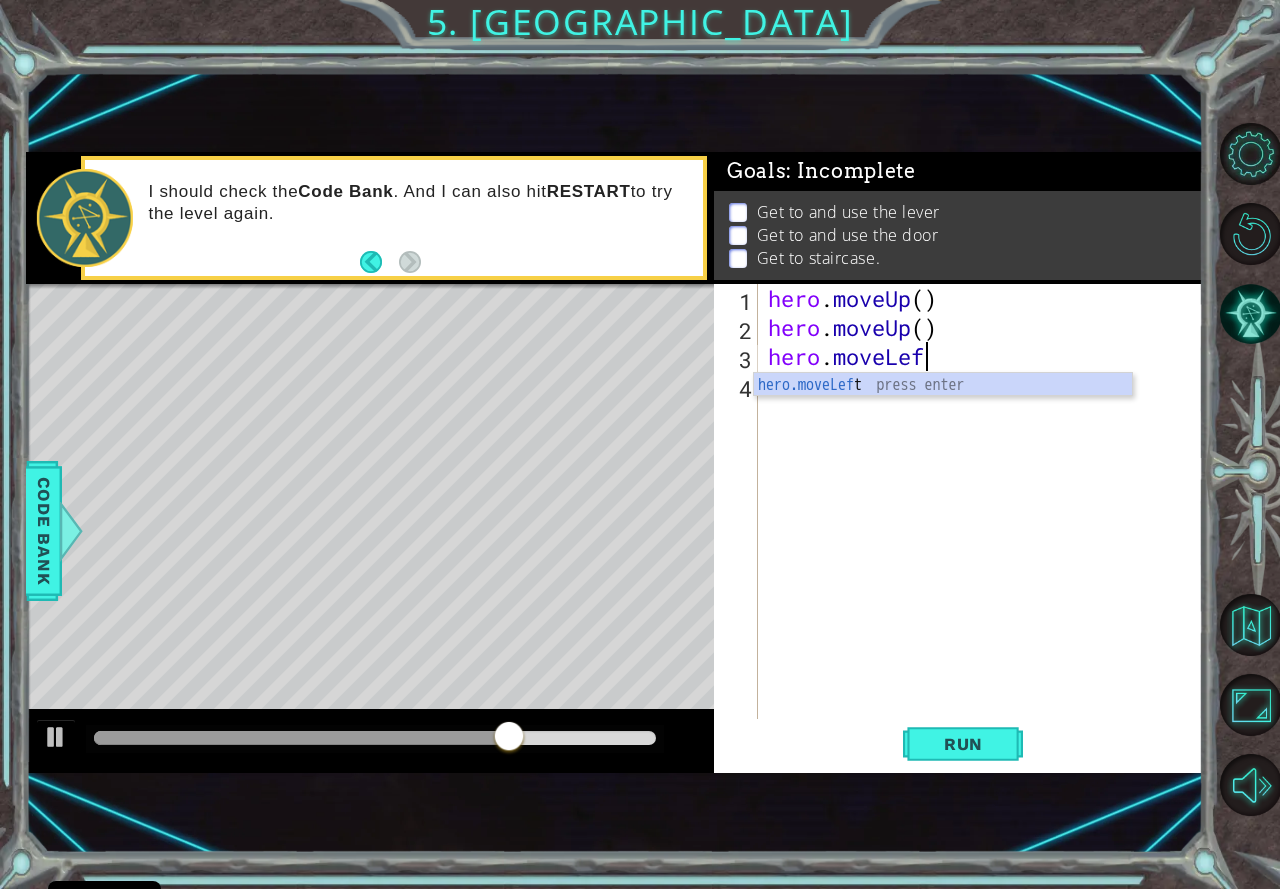 type on "hero.moveLeft" 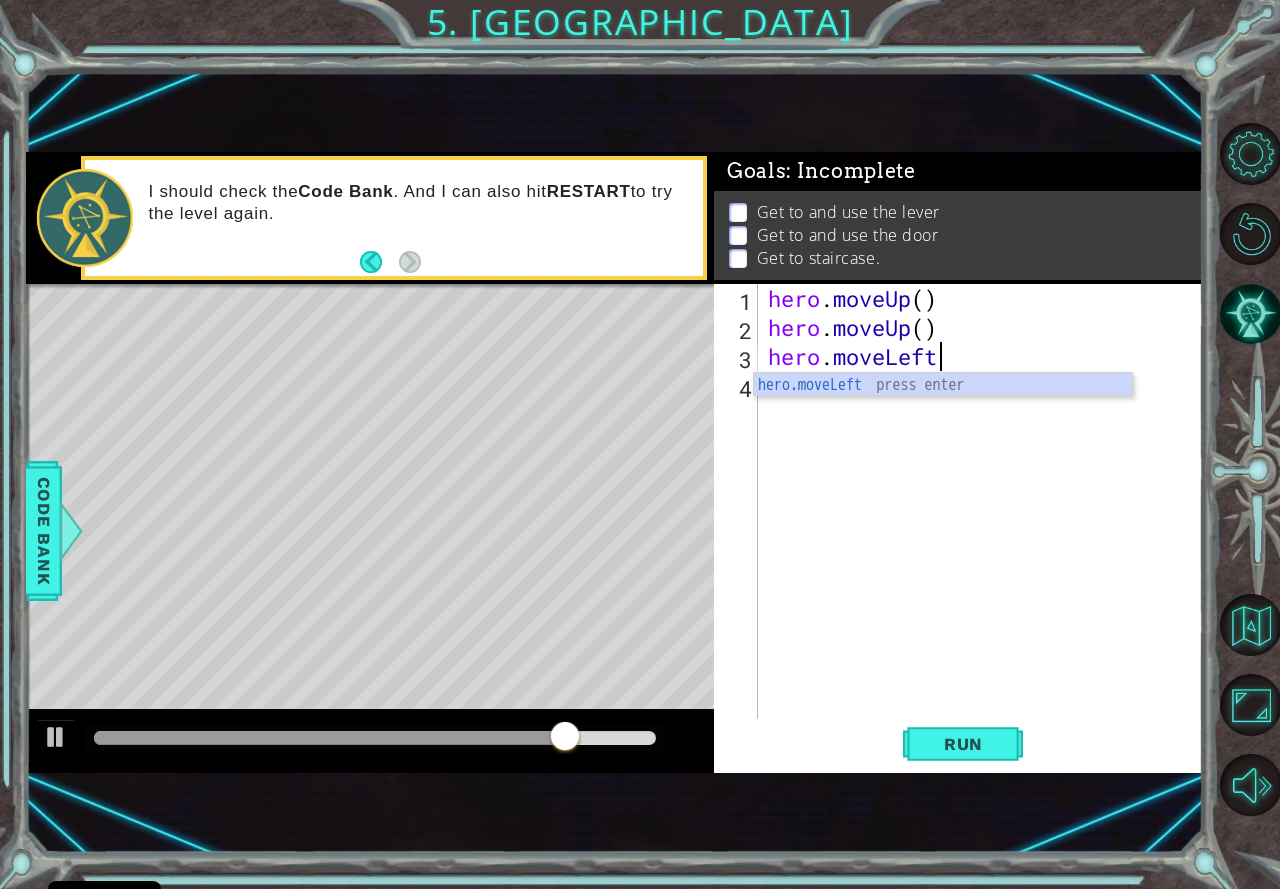 click on "hero . moveUp ( ) hero . moveUp ( ) hero . moveLeft" at bounding box center (986, 530) 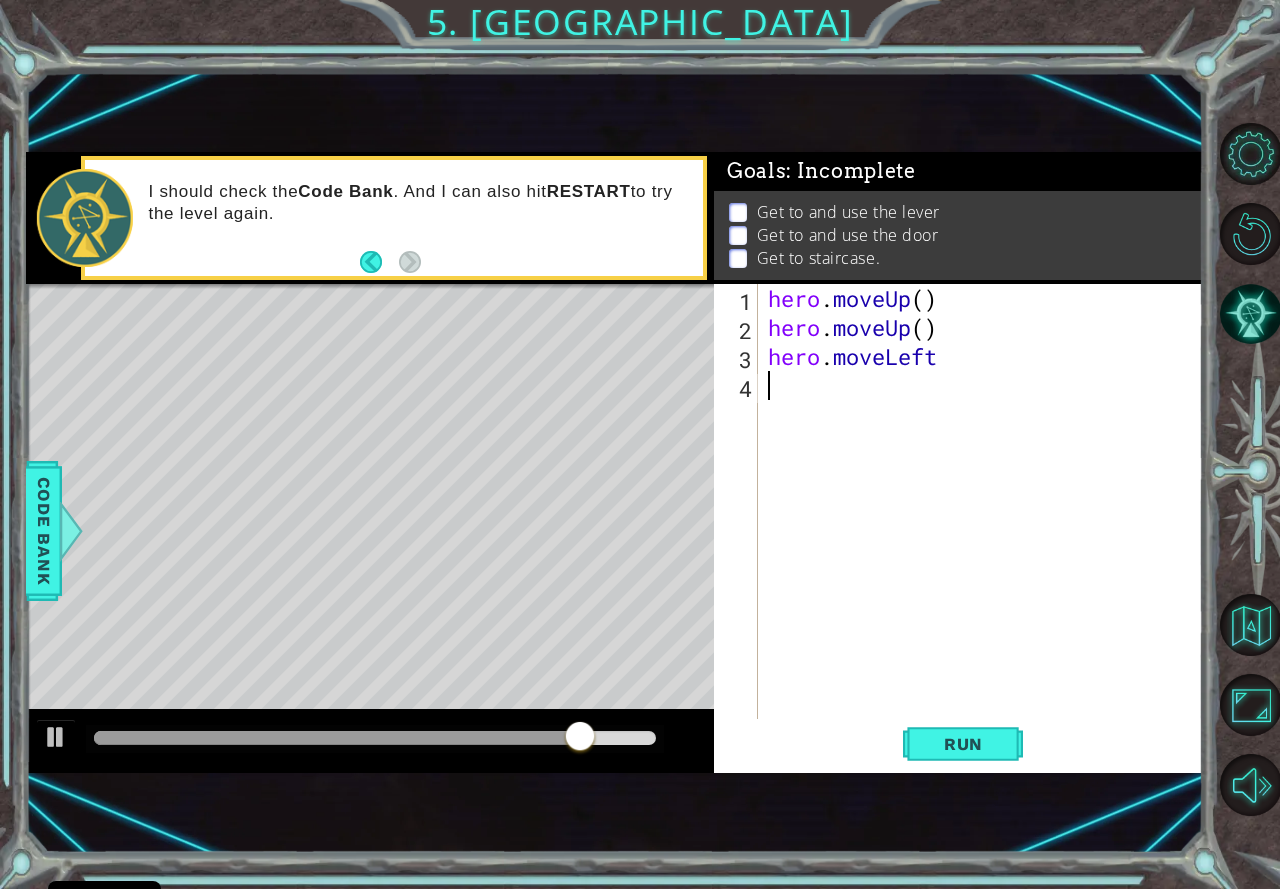 scroll, scrollTop: 0, scrollLeft: 0, axis: both 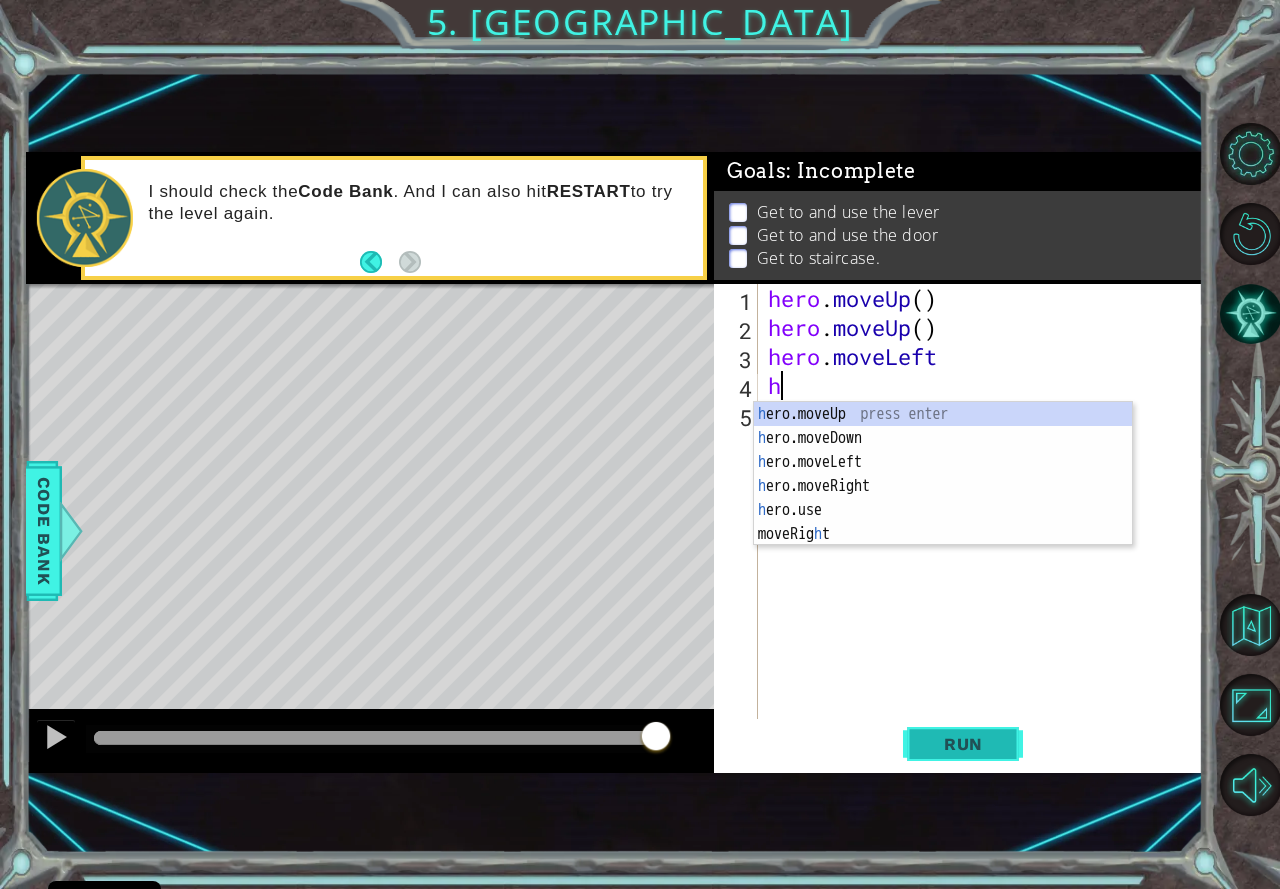type on "h" 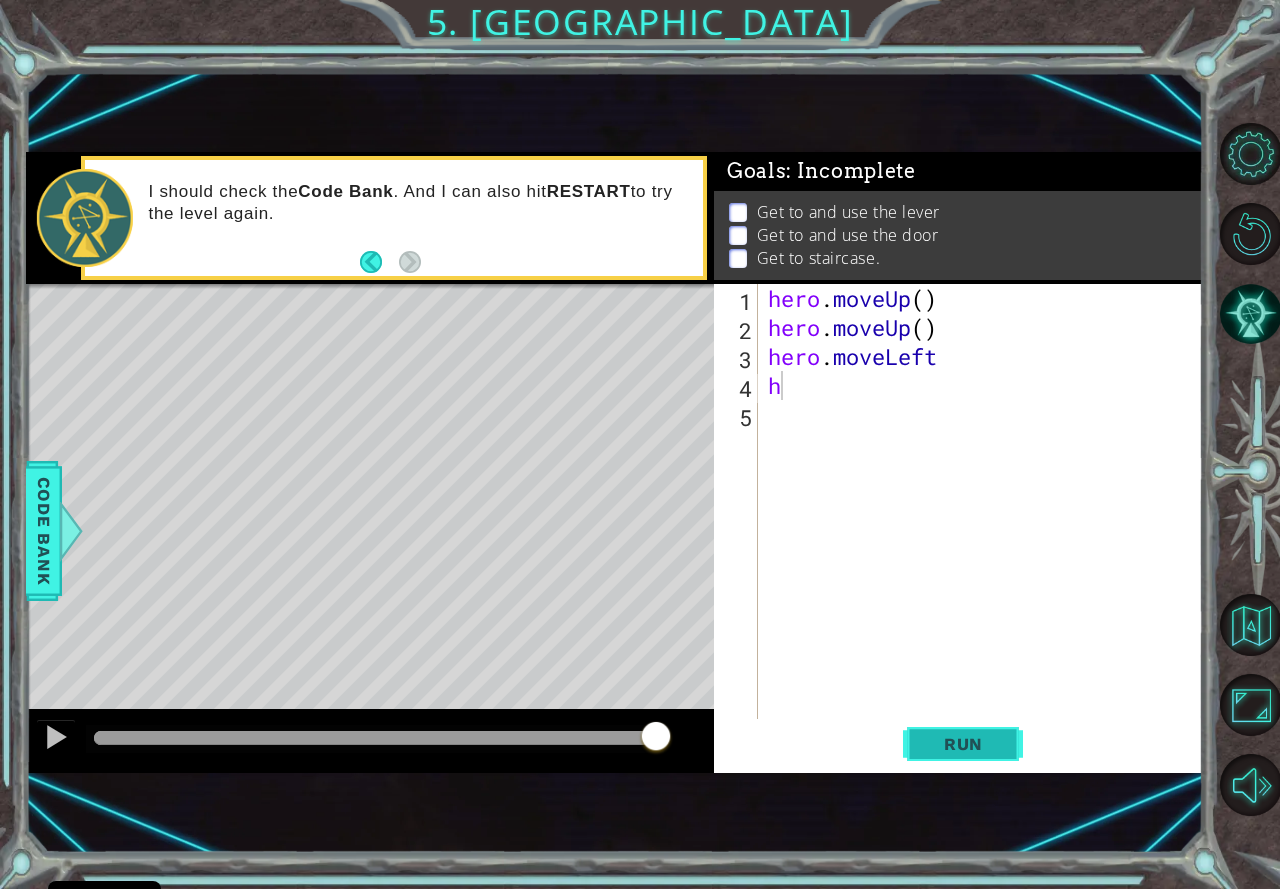click on "Run" at bounding box center (963, 744) 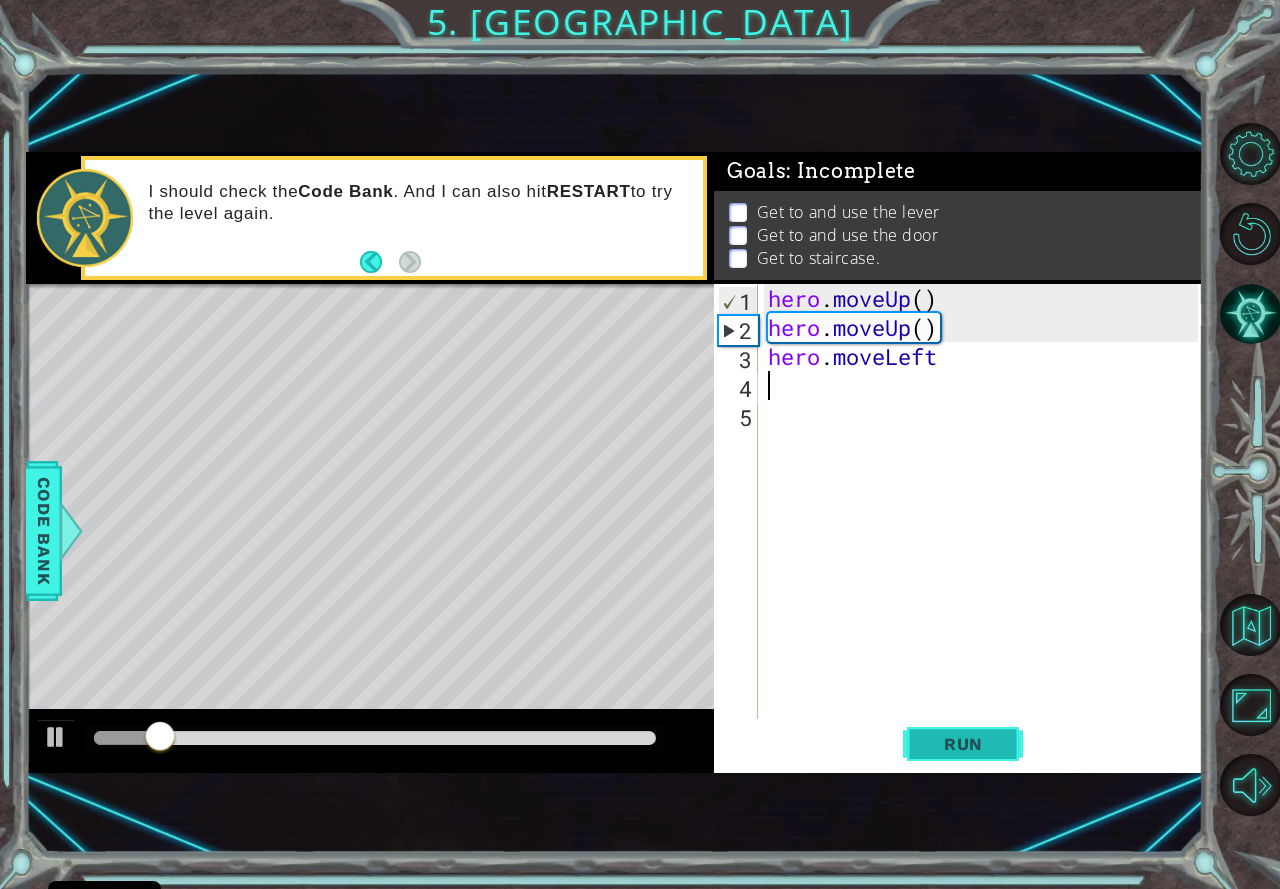 click on "Run" at bounding box center [963, 744] 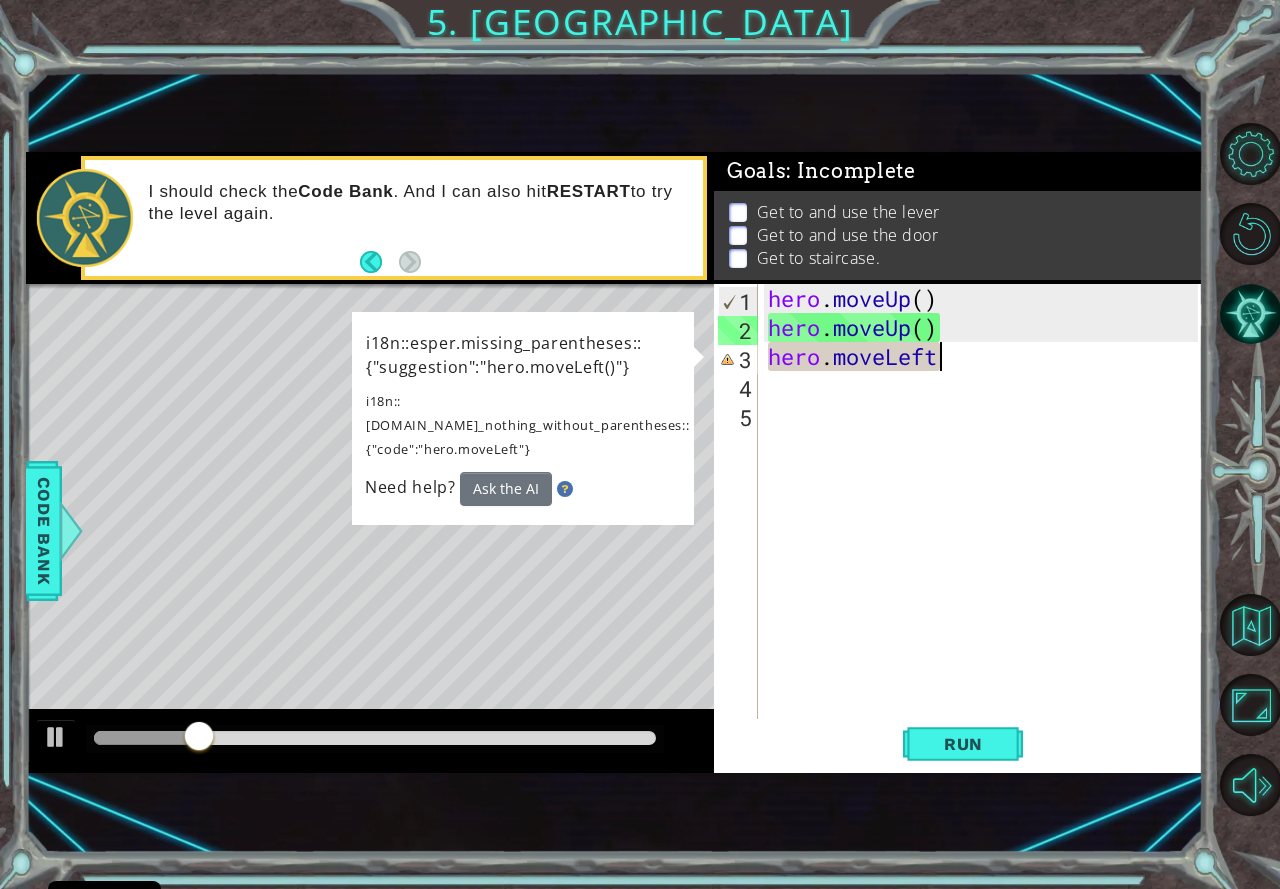 click on "hero . moveUp ( ) hero . moveUp ( ) hero . moveLeft" at bounding box center [986, 530] 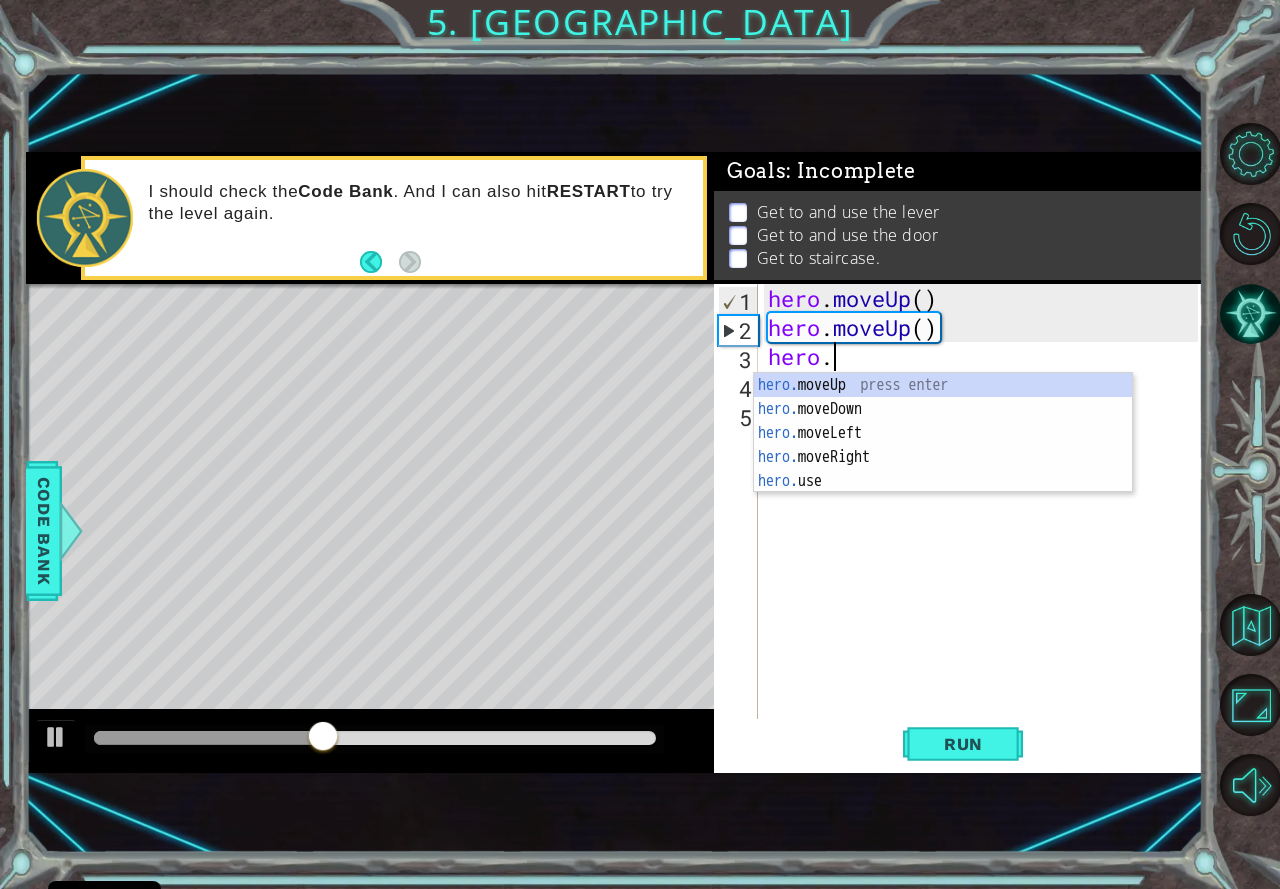type on "h" 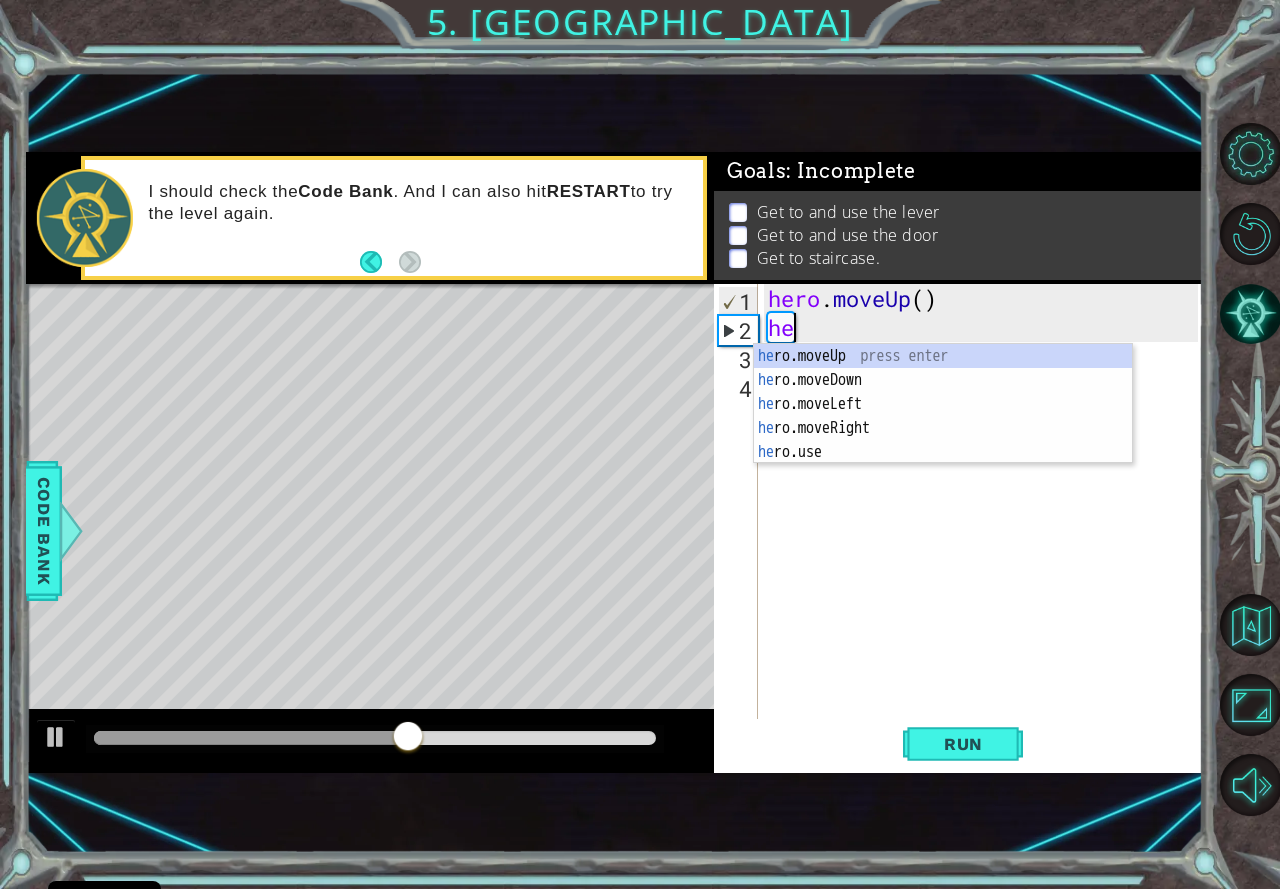 type on "h" 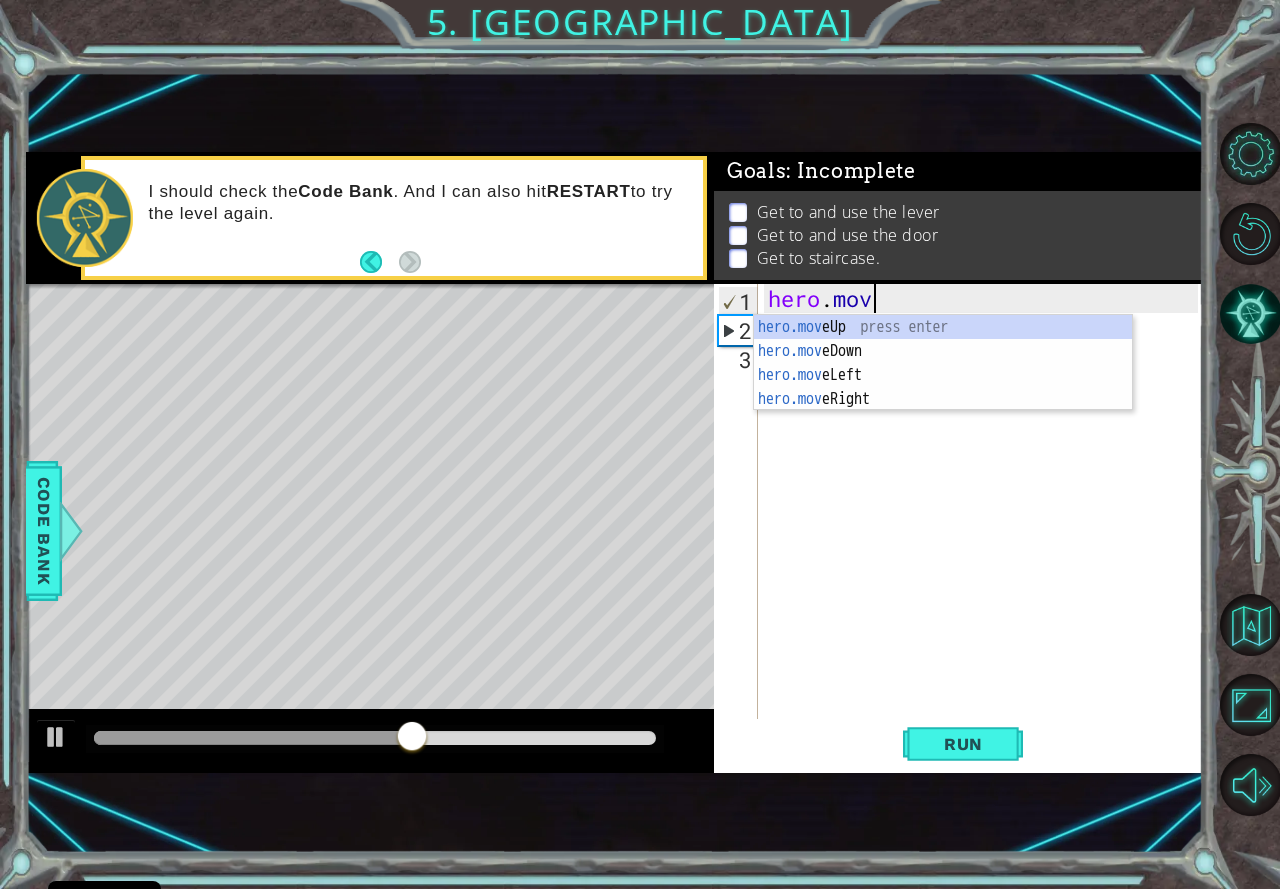 type on "h" 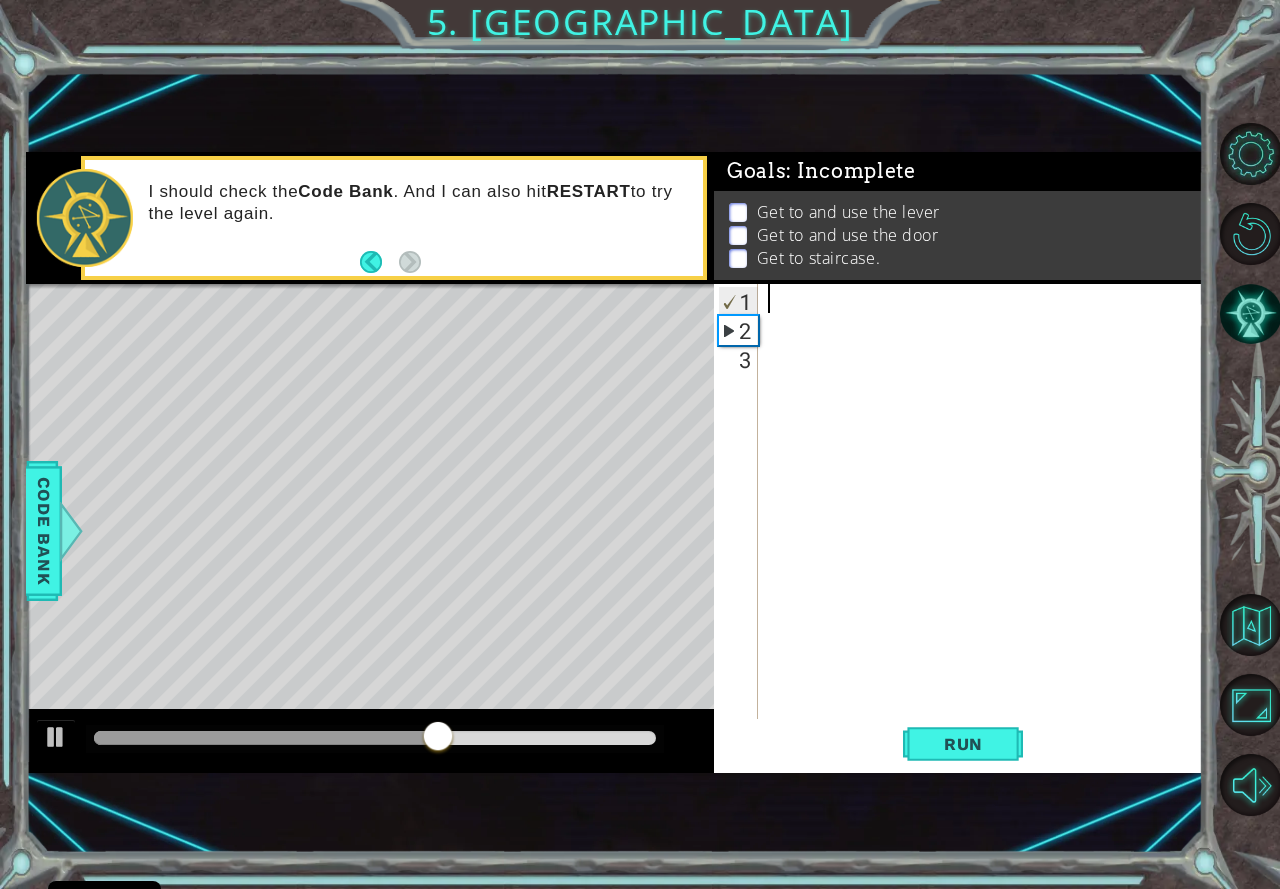 type on "h" 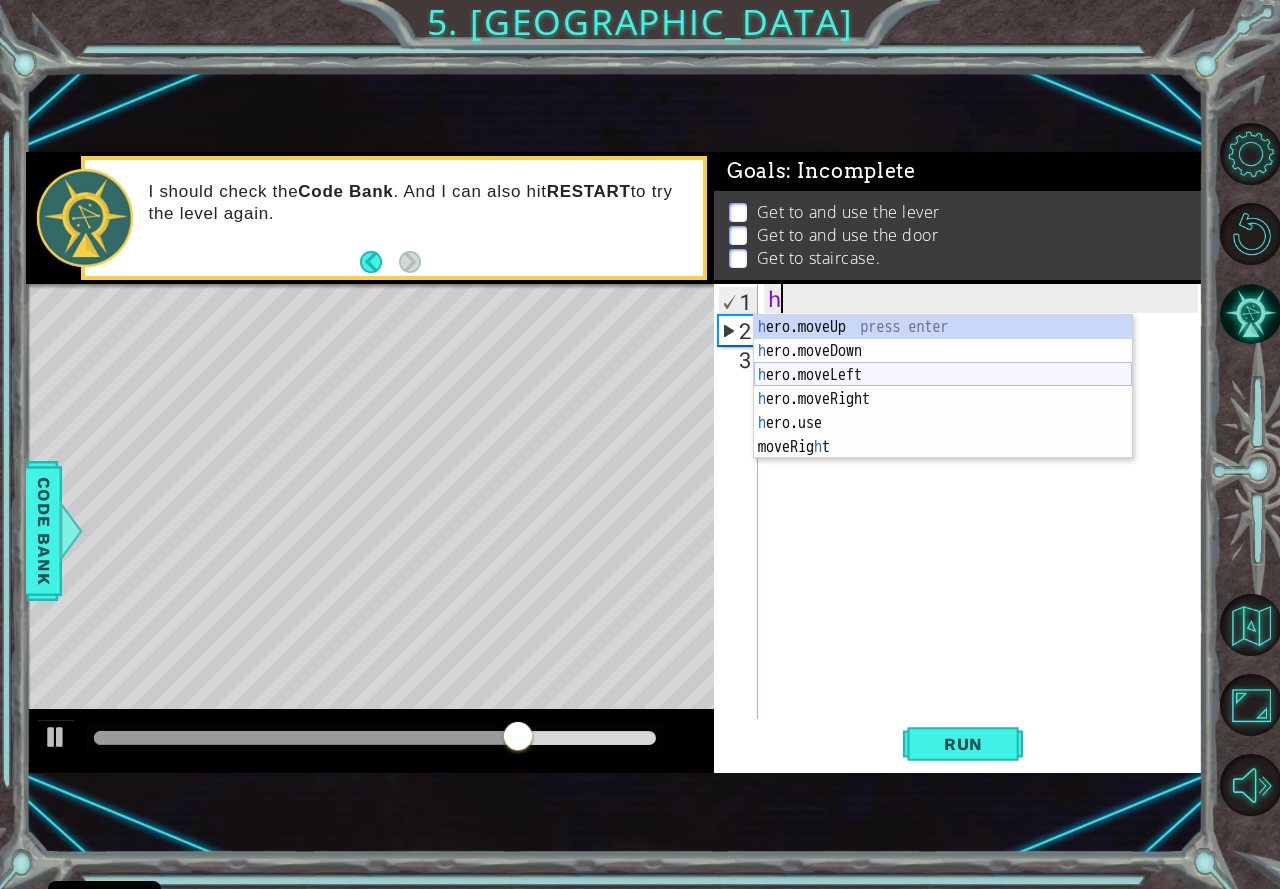 click on "h ero.moveUp press enter h ero.moveDown press enter h ero.moveLeft press enter h ero.moveRight press enter h ero.use press enter moveRig h t press enter" at bounding box center [943, 411] 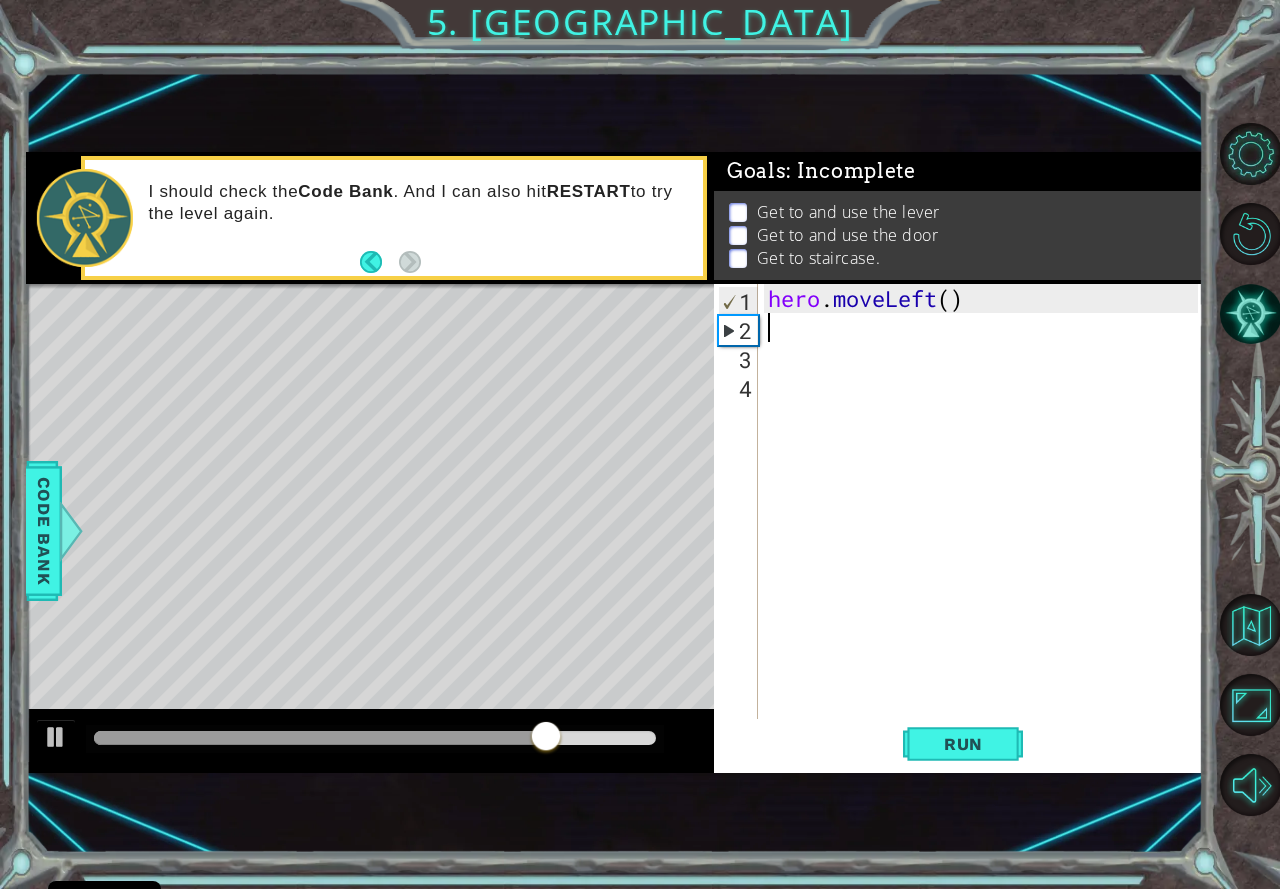 click on "hero . moveLeft ( )" at bounding box center (986, 530) 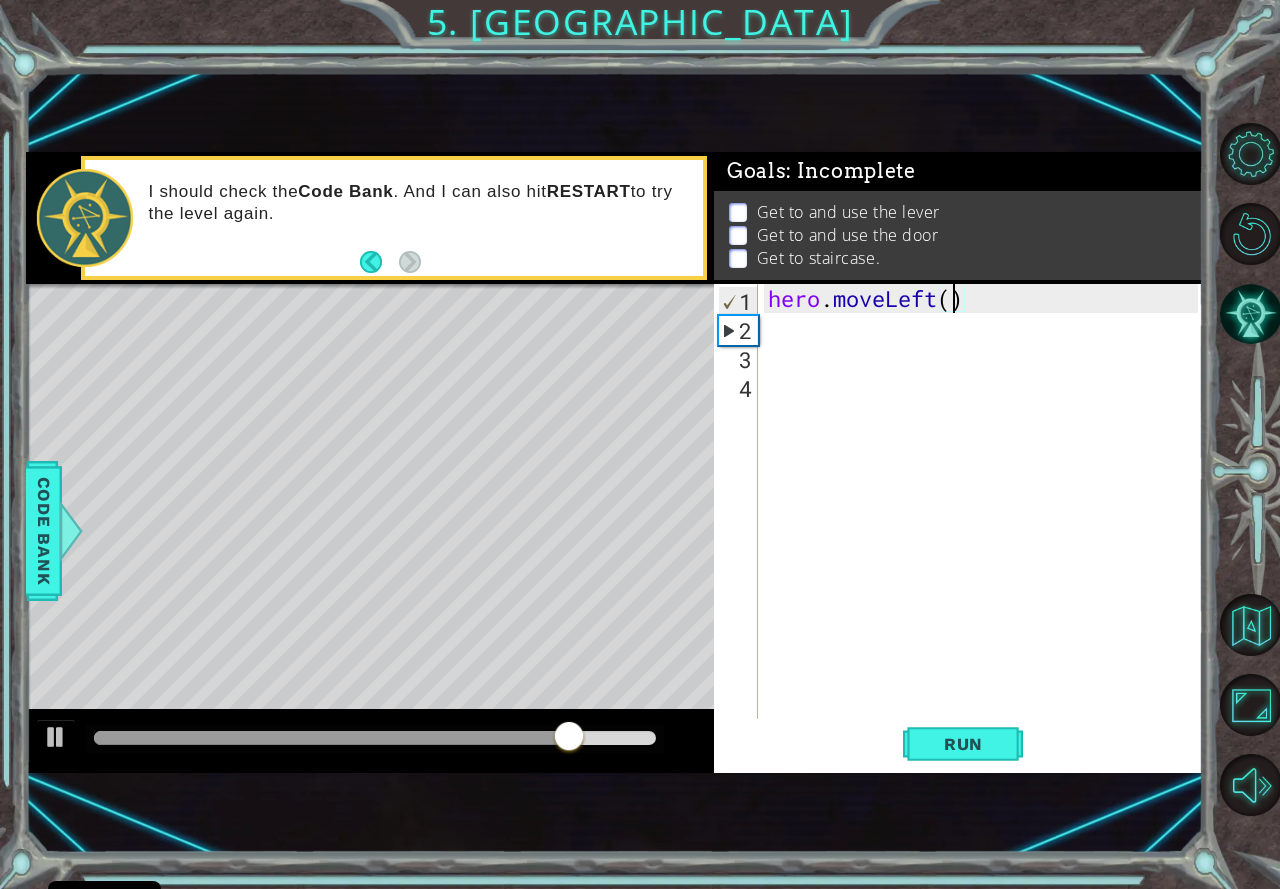 type on "hero.moveLeft(3)" 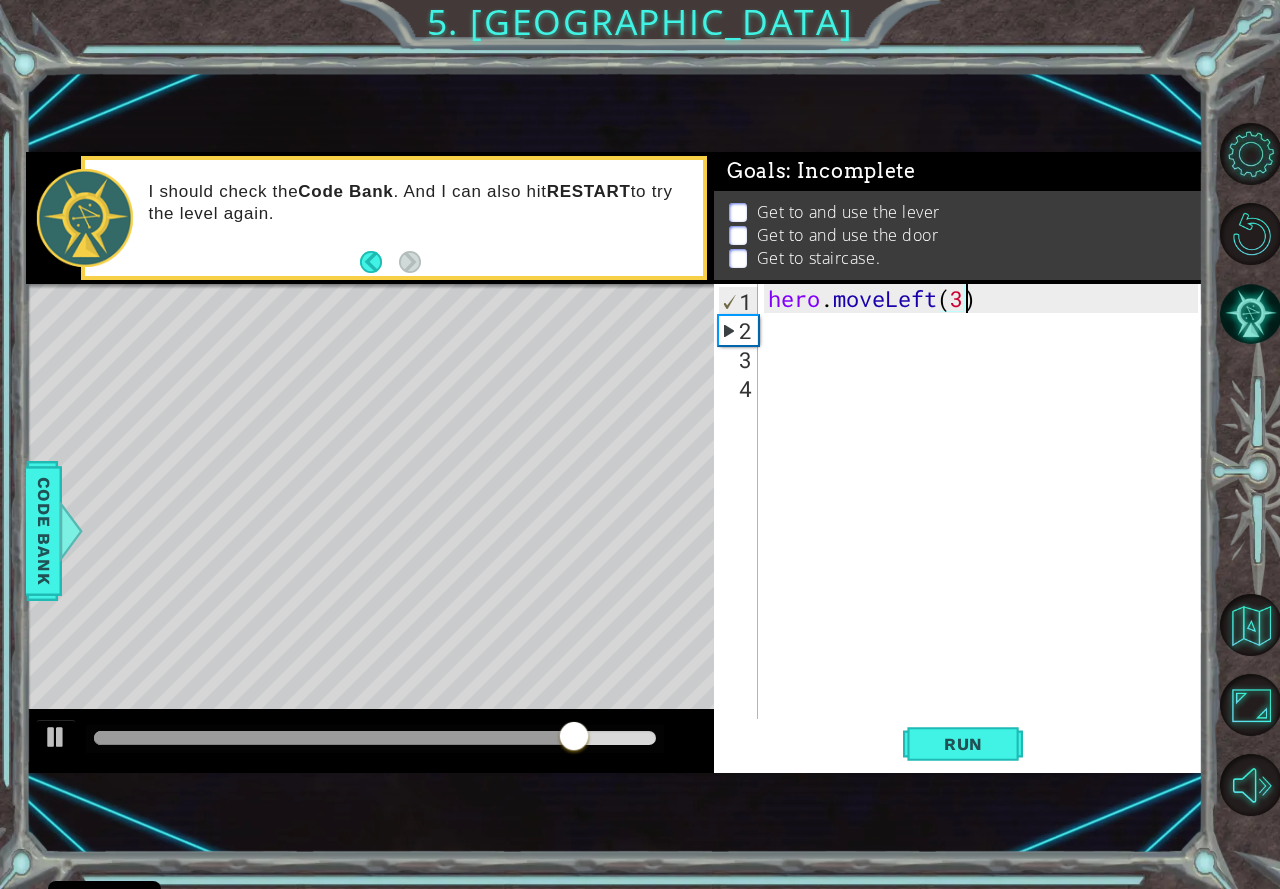 scroll, scrollTop: 0, scrollLeft: 8, axis: horizontal 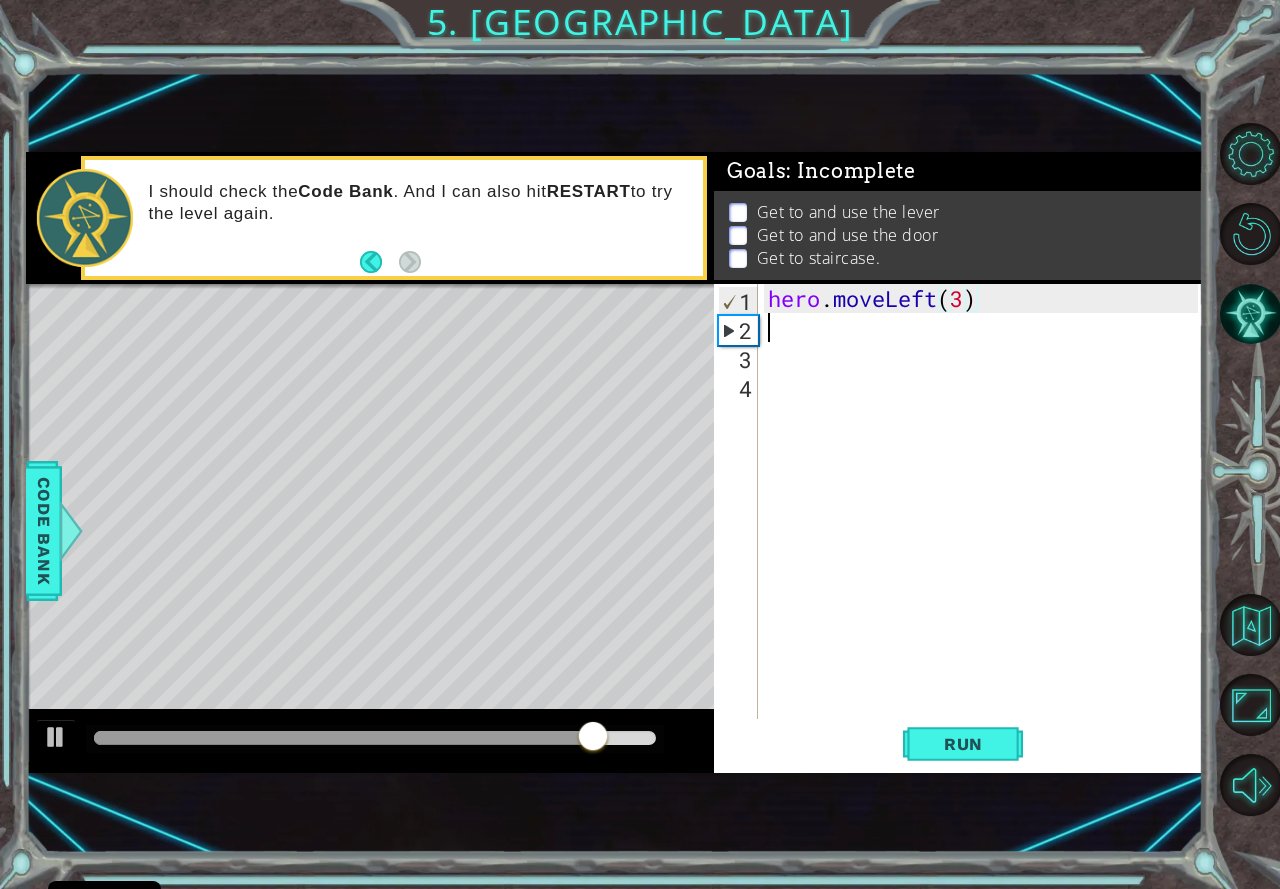 click on "hero . moveLeft ( 3 )" at bounding box center (986, 530) 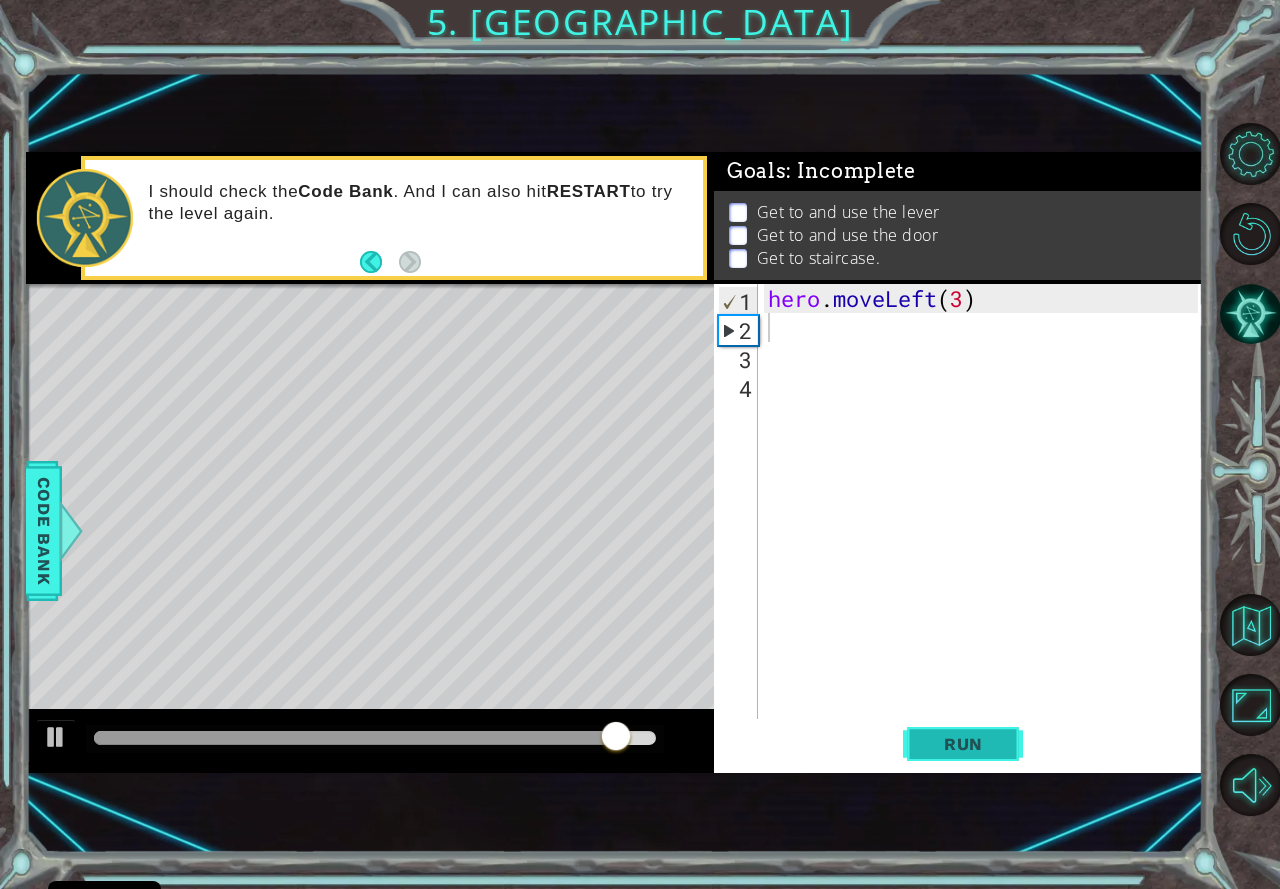 click on "Run" at bounding box center [963, 744] 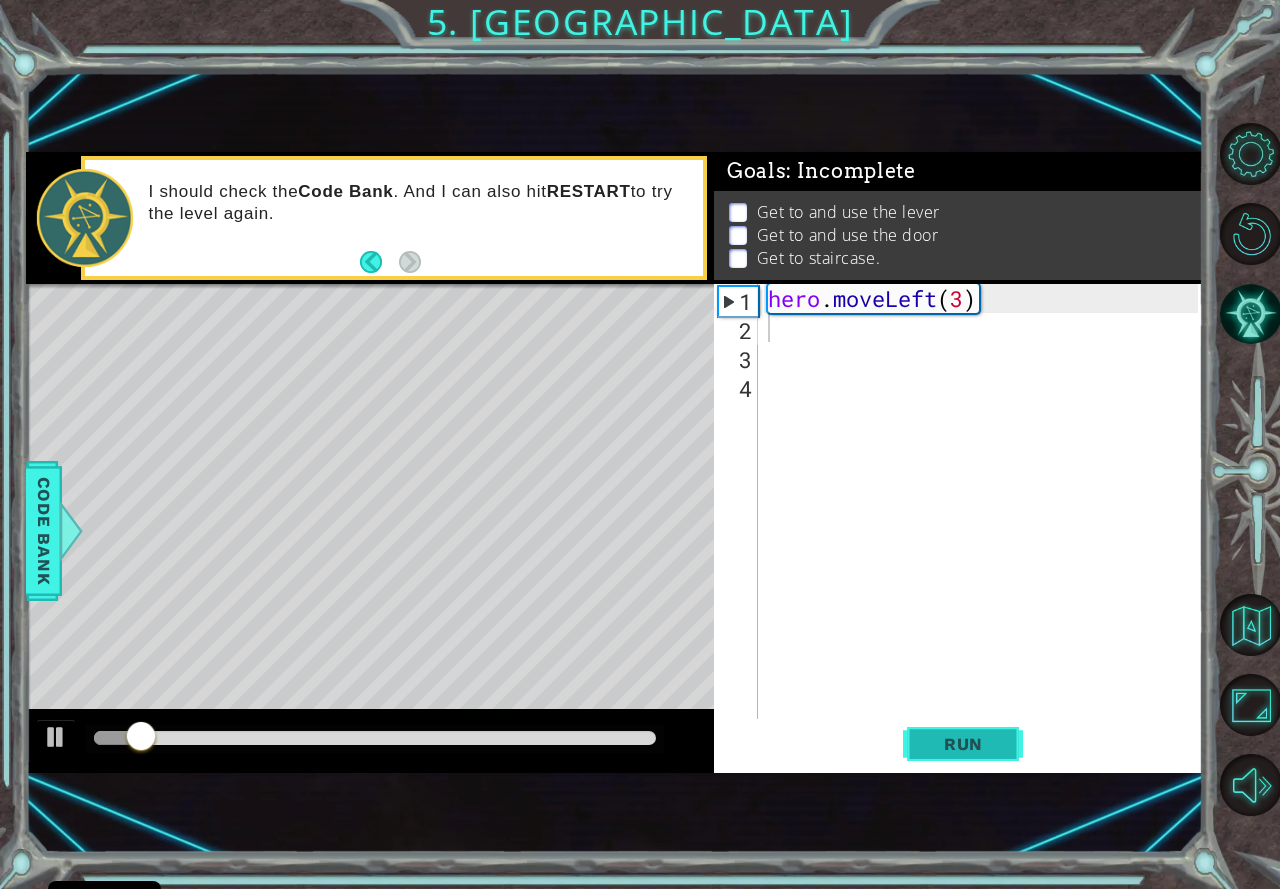 click on "Run" at bounding box center [963, 744] 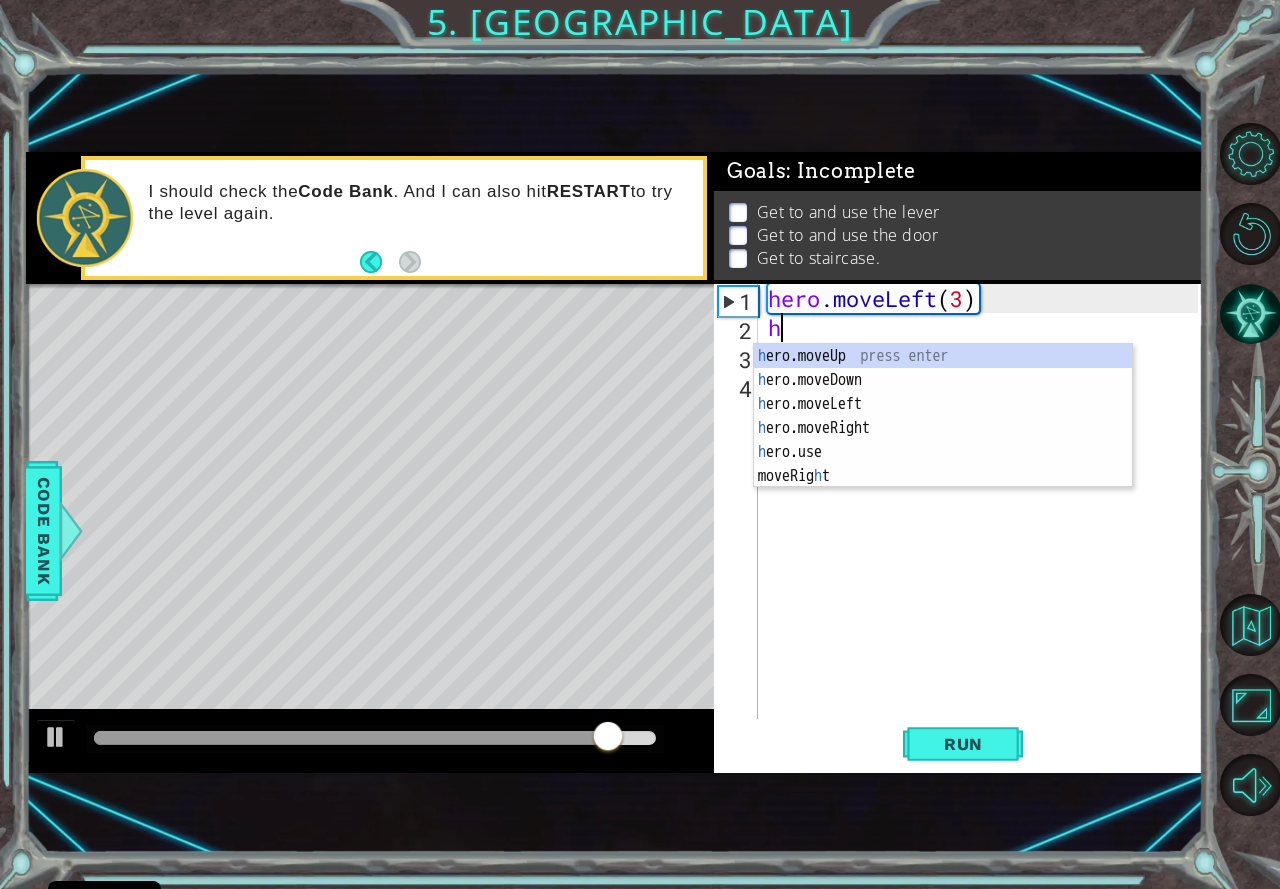 type on "he" 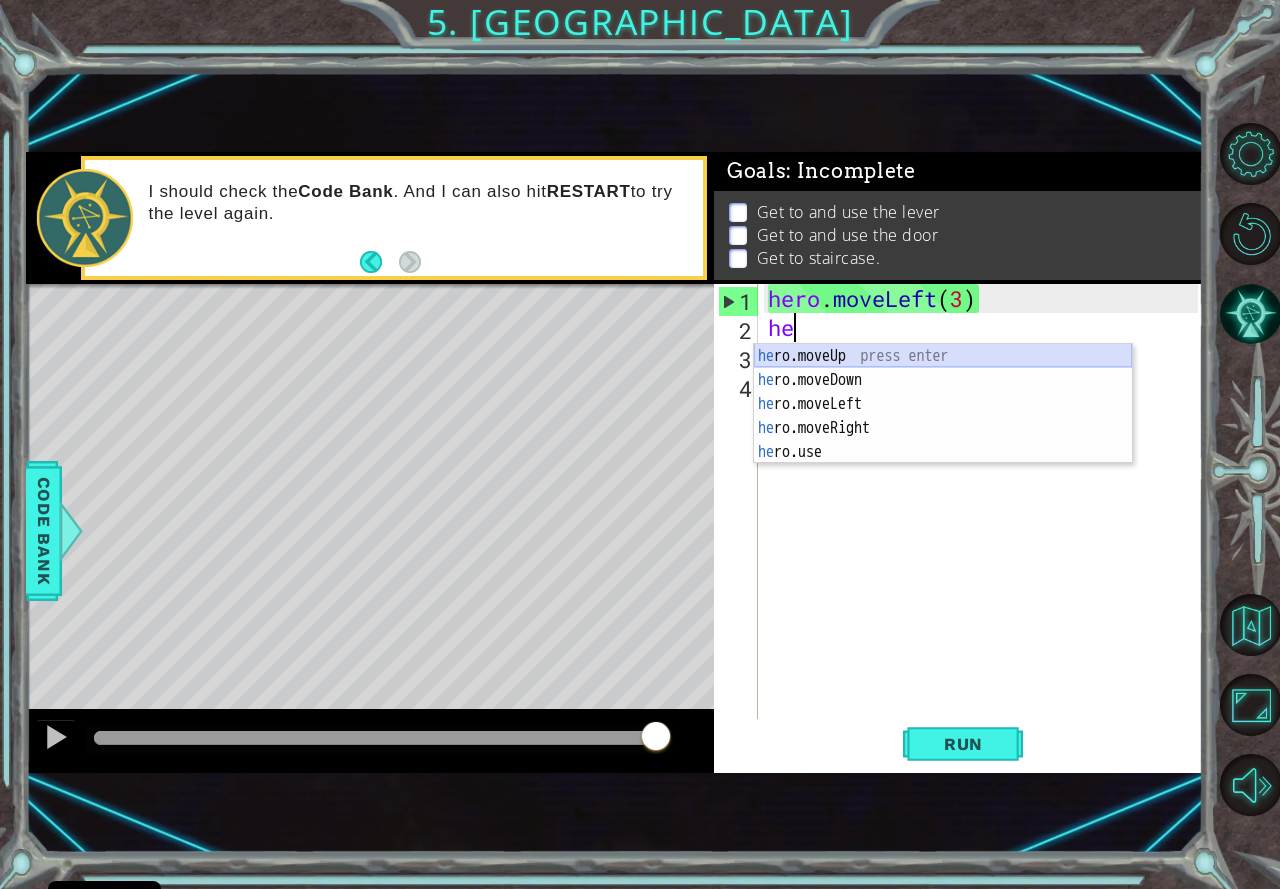 click on "he ro.moveUp press enter he ro.moveDown press enter he ro.moveLeft press enter he ro.moveRight press enter he ro.use press enter" at bounding box center (943, 428) 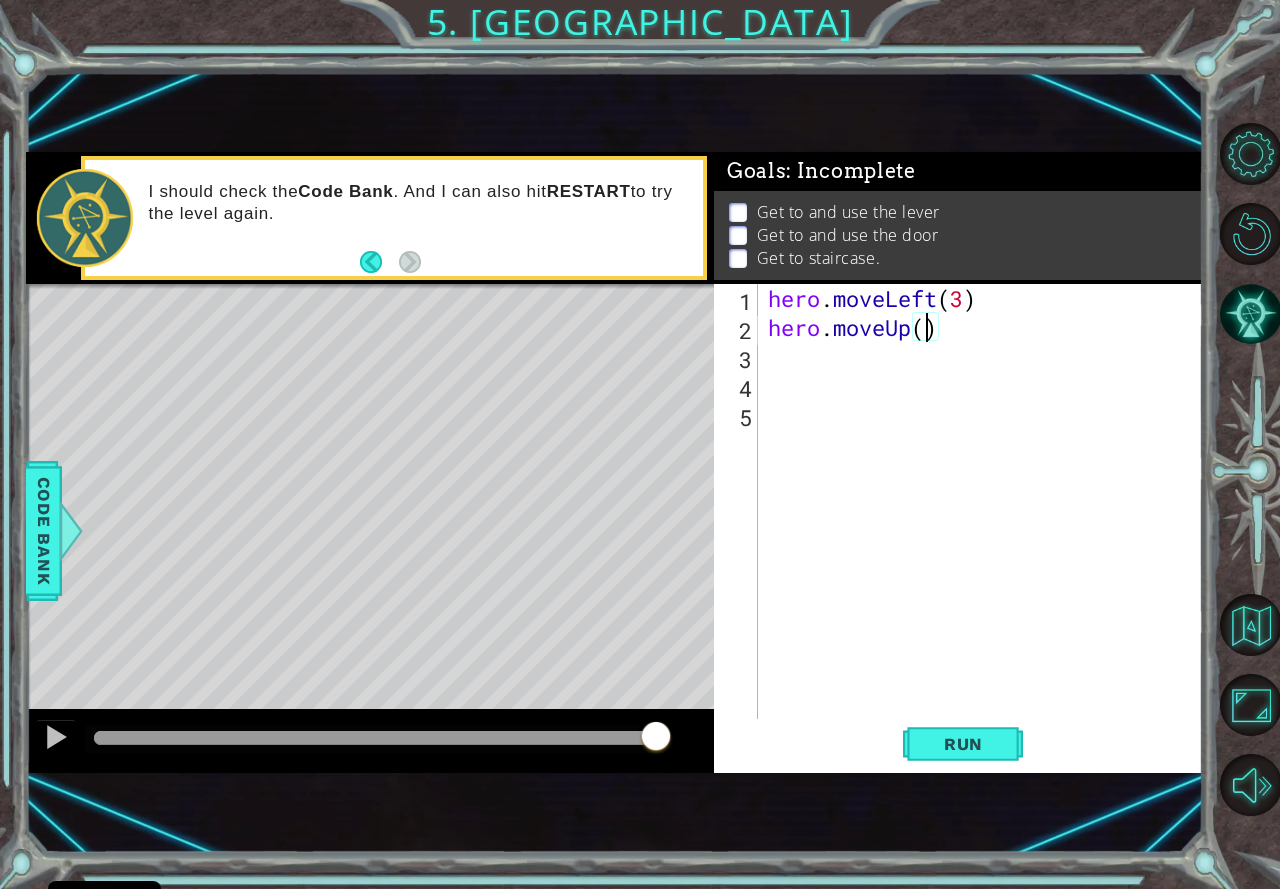 click on "hero . moveLeft ( 3 ) hero . moveUp ( )" at bounding box center (986, 530) 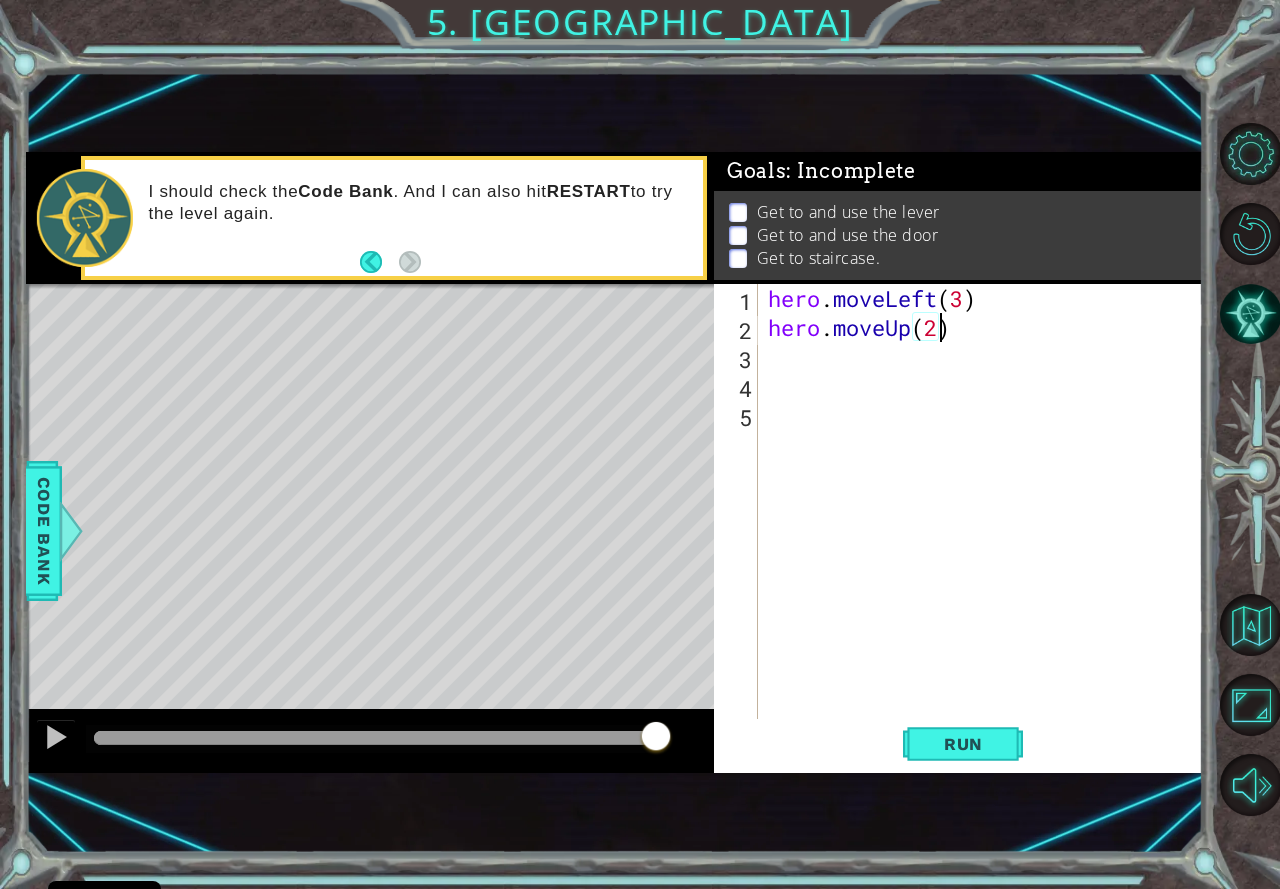 scroll, scrollTop: 0, scrollLeft: 7, axis: horizontal 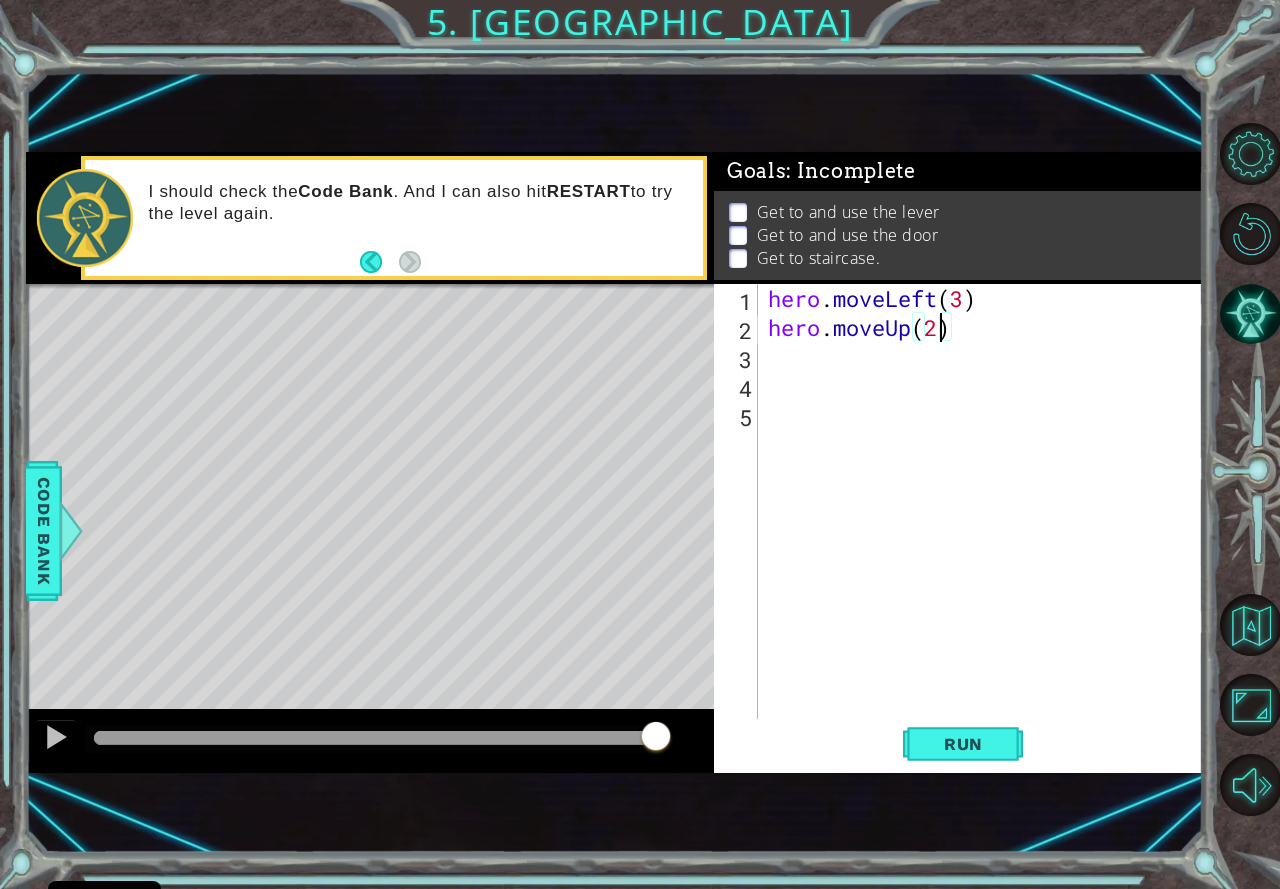 click on "hero . moveLeft ( 3 ) hero . moveUp ( 2 )" at bounding box center (986, 530) 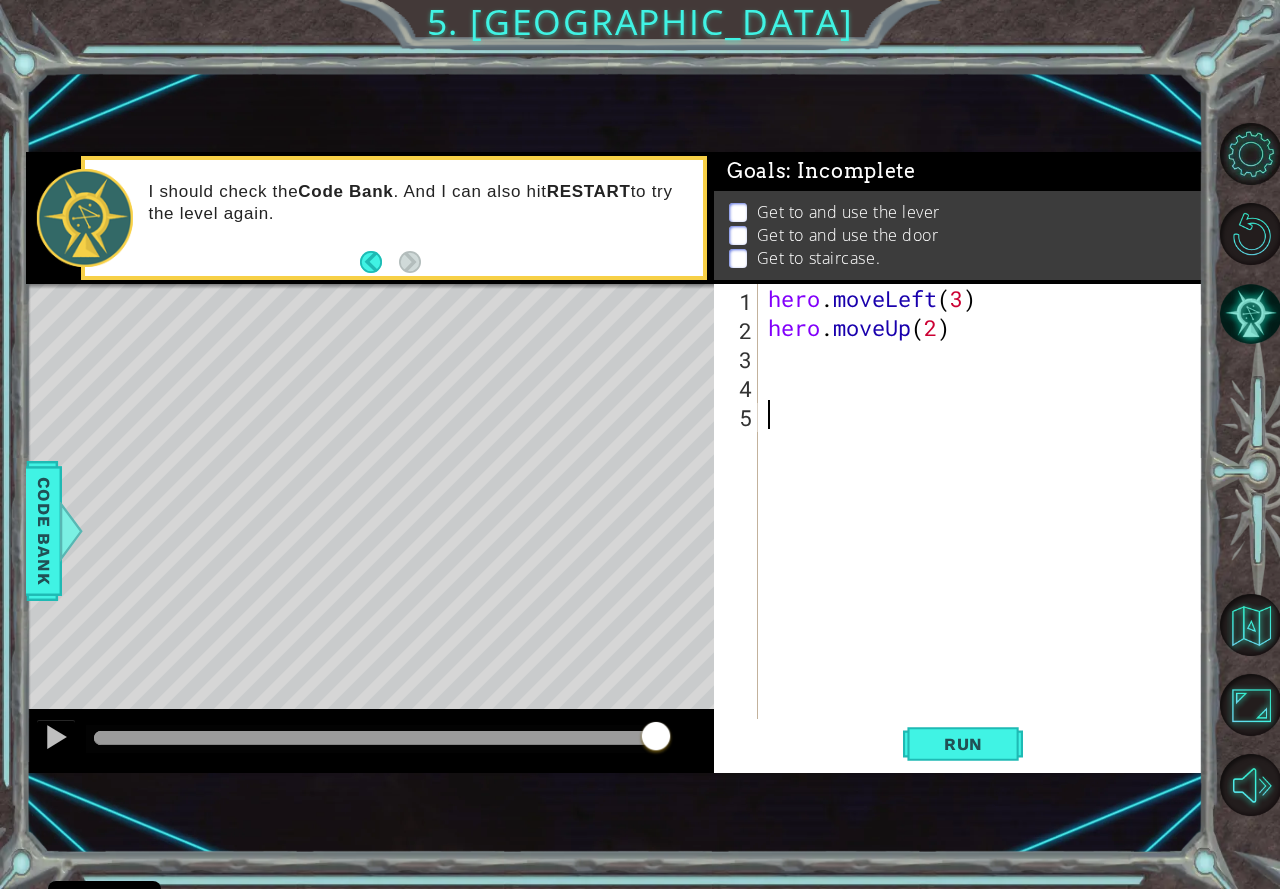 scroll, scrollTop: 0, scrollLeft: 0, axis: both 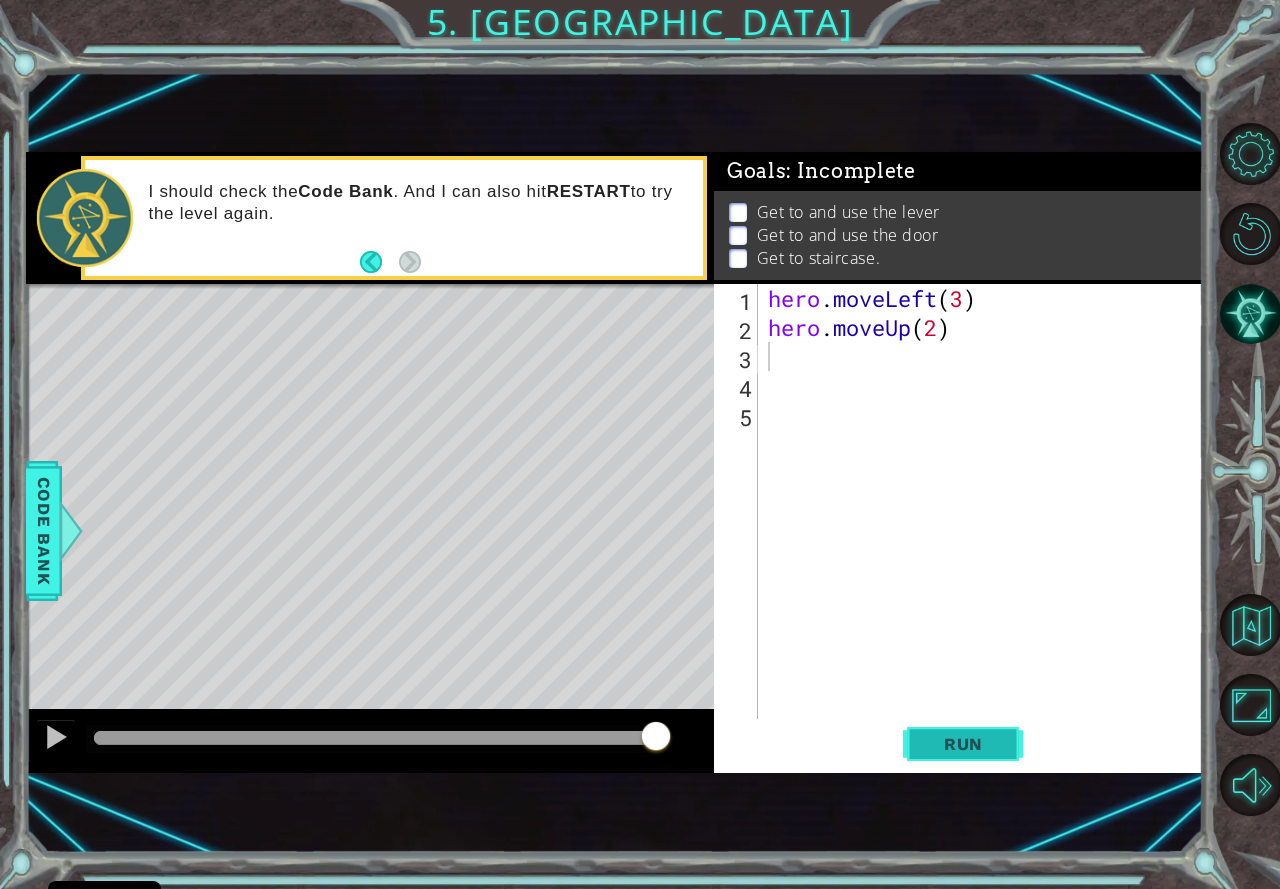 click on "Run" at bounding box center [963, 744] 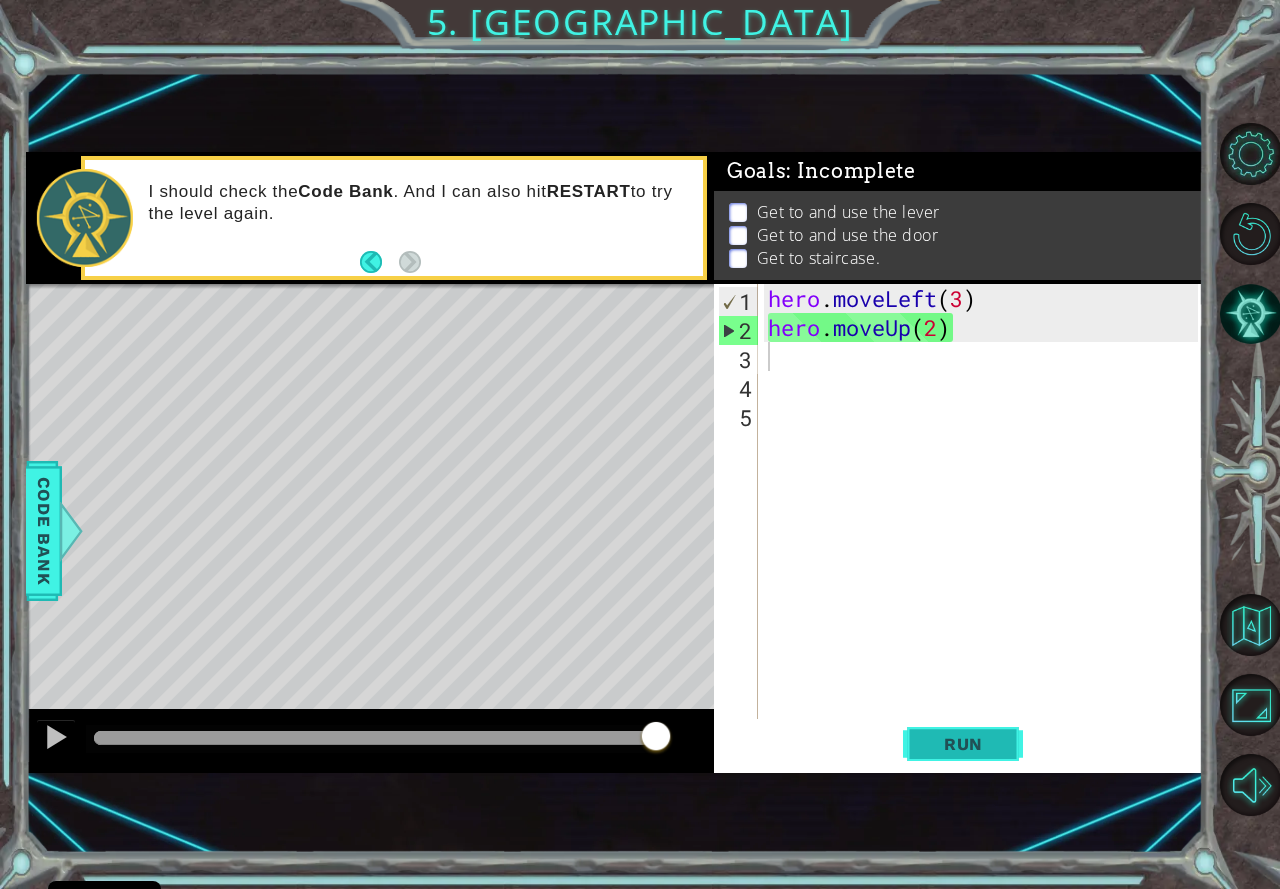 click on "Run" at bounding box center [963, 744] 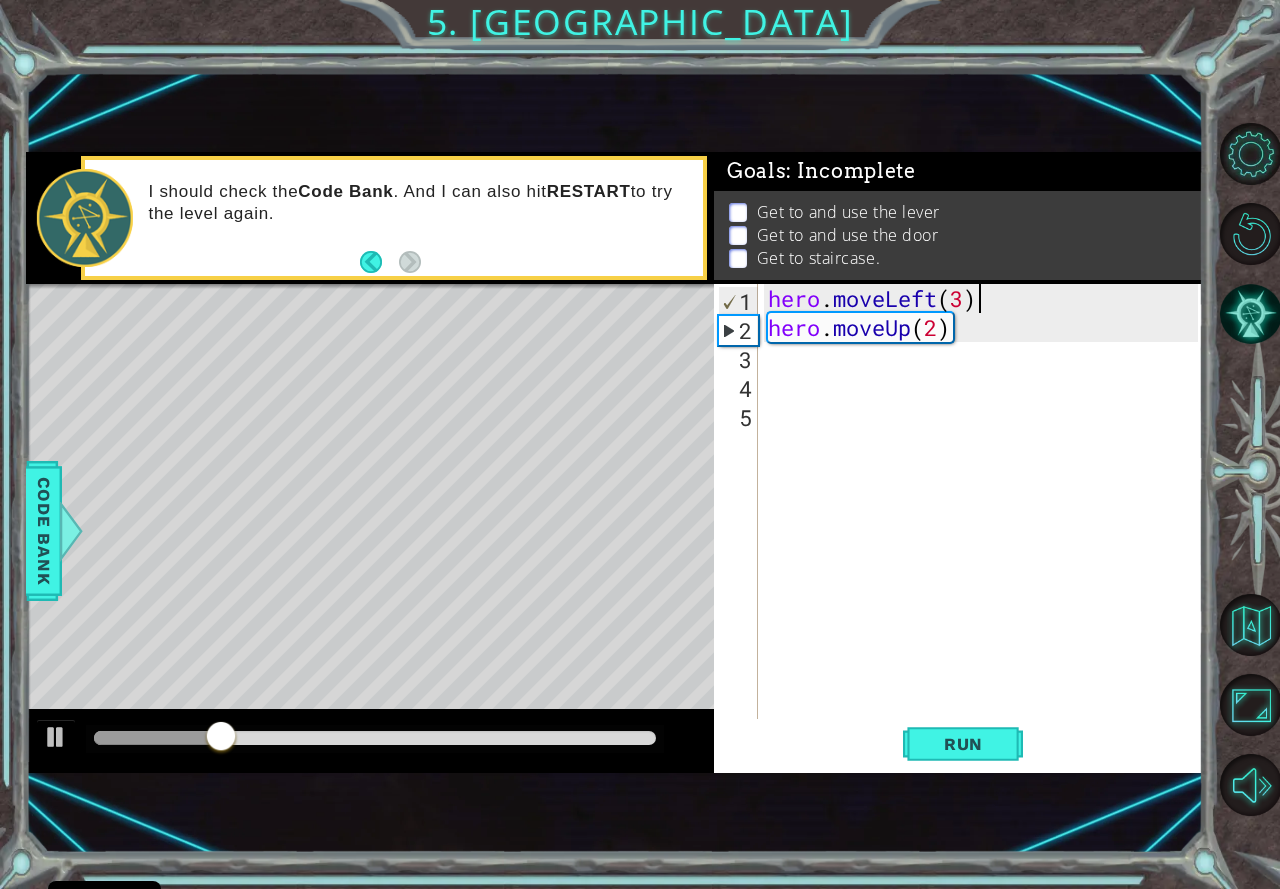 click on "hero . moveLeft ( 3 ) hero . moveUp ( 2 )" at bounding box center [986, 530] 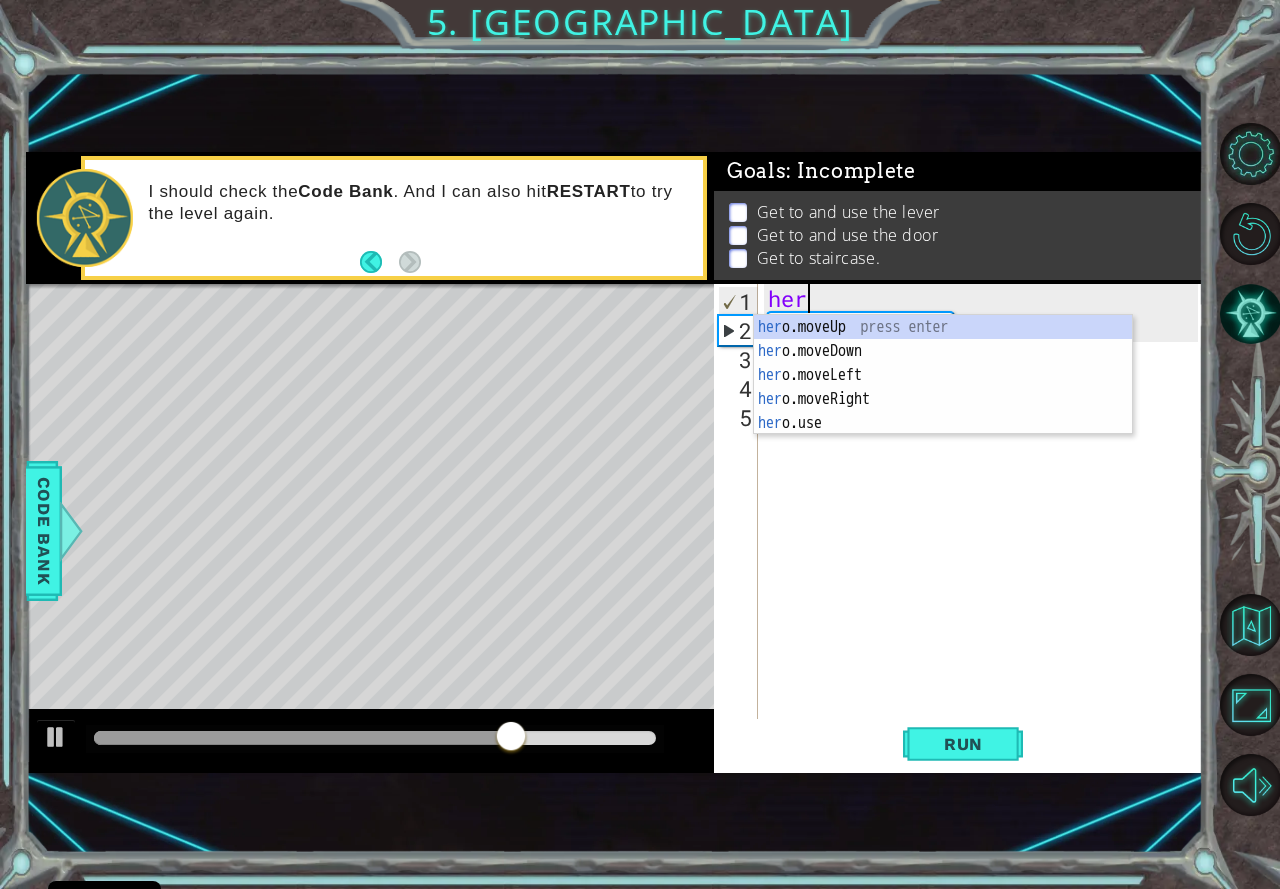 type on "he" 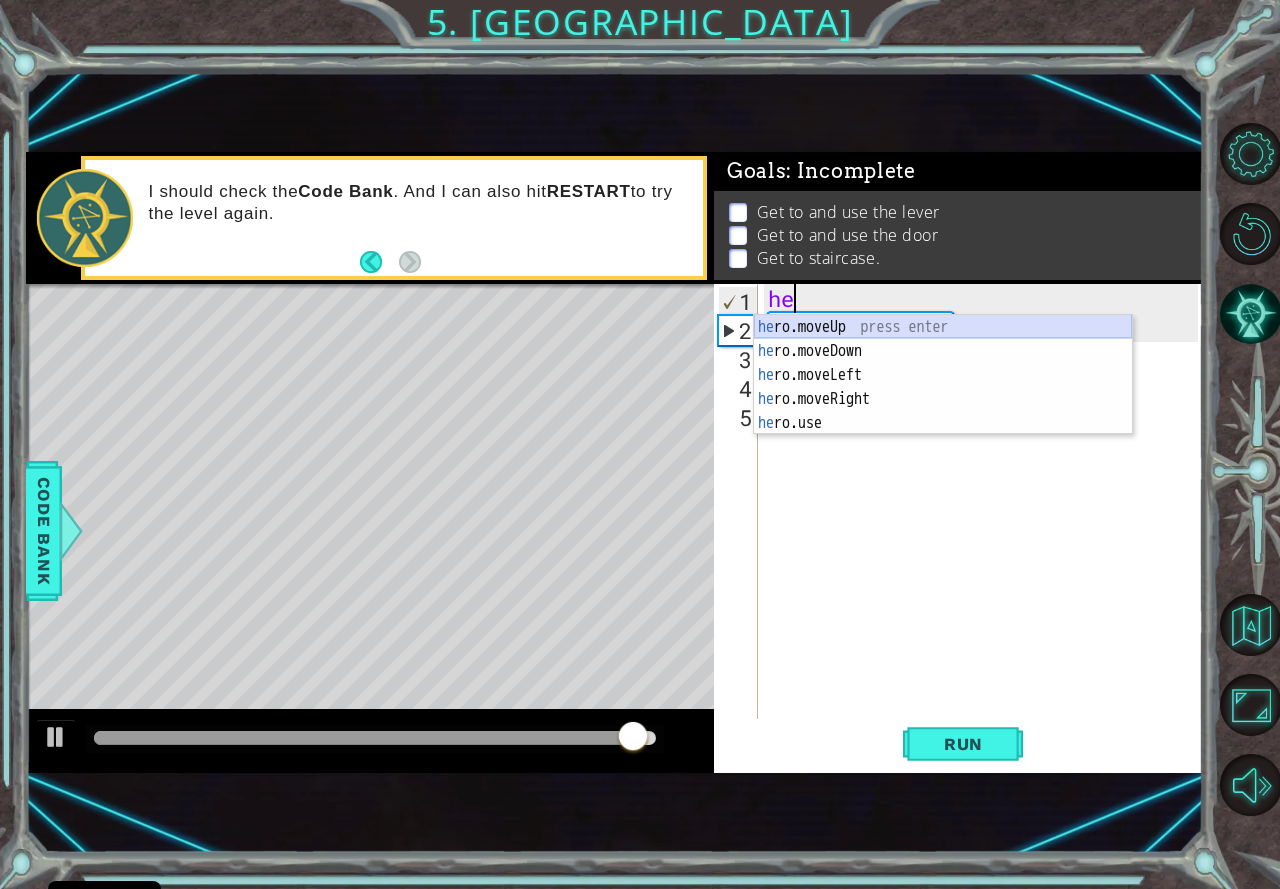click on "he ro.moveUp press enter he ro.moveDown press enter he ro.moveLeft press enter he ro.moveRight press enter he ro.use press enter" at bounding box center [943, 399] 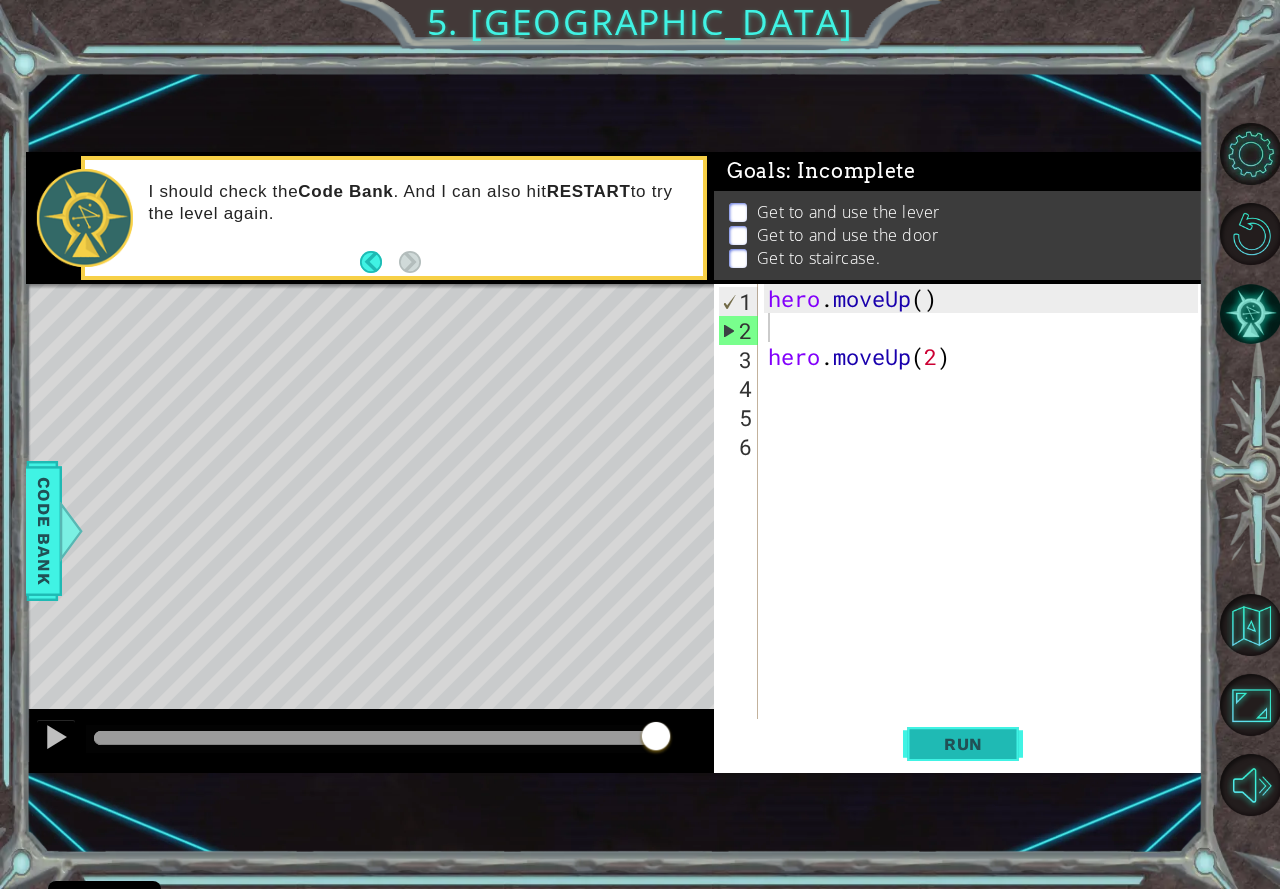 click on "Run" at bounding box center [963, 744] 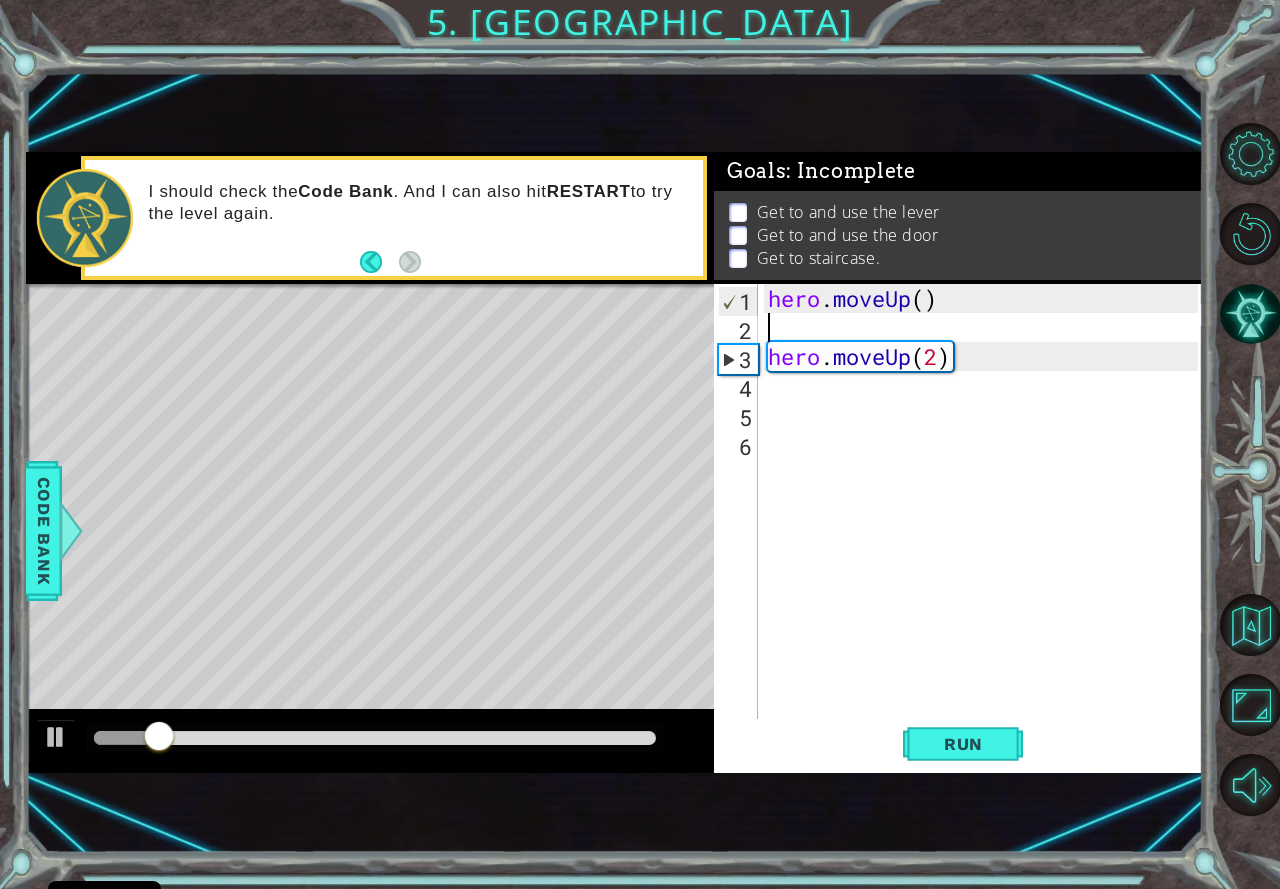 click on "hero . moveUp ( ) hero . moveUp ( 2 )" at bounding box center (986, 530) 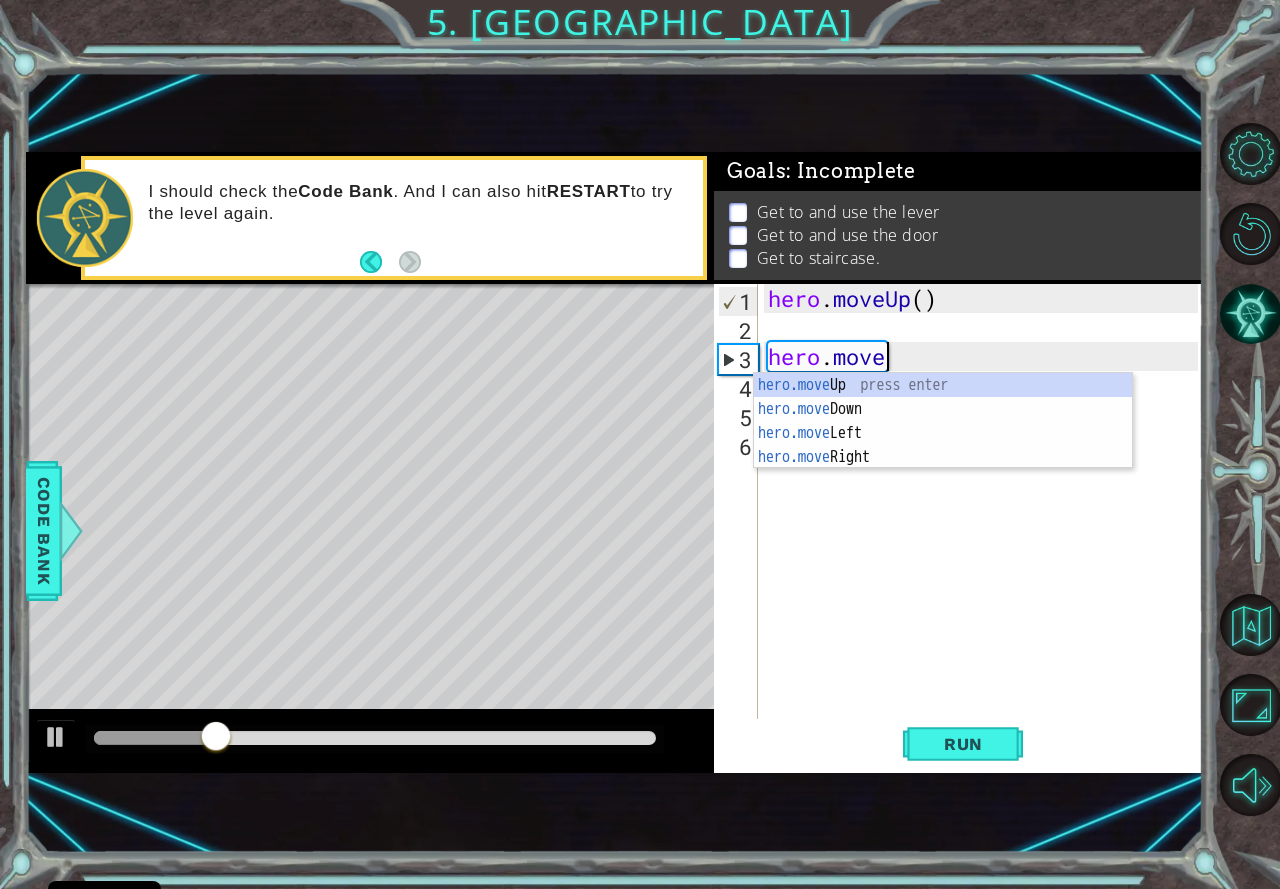 type on "hero.mov" 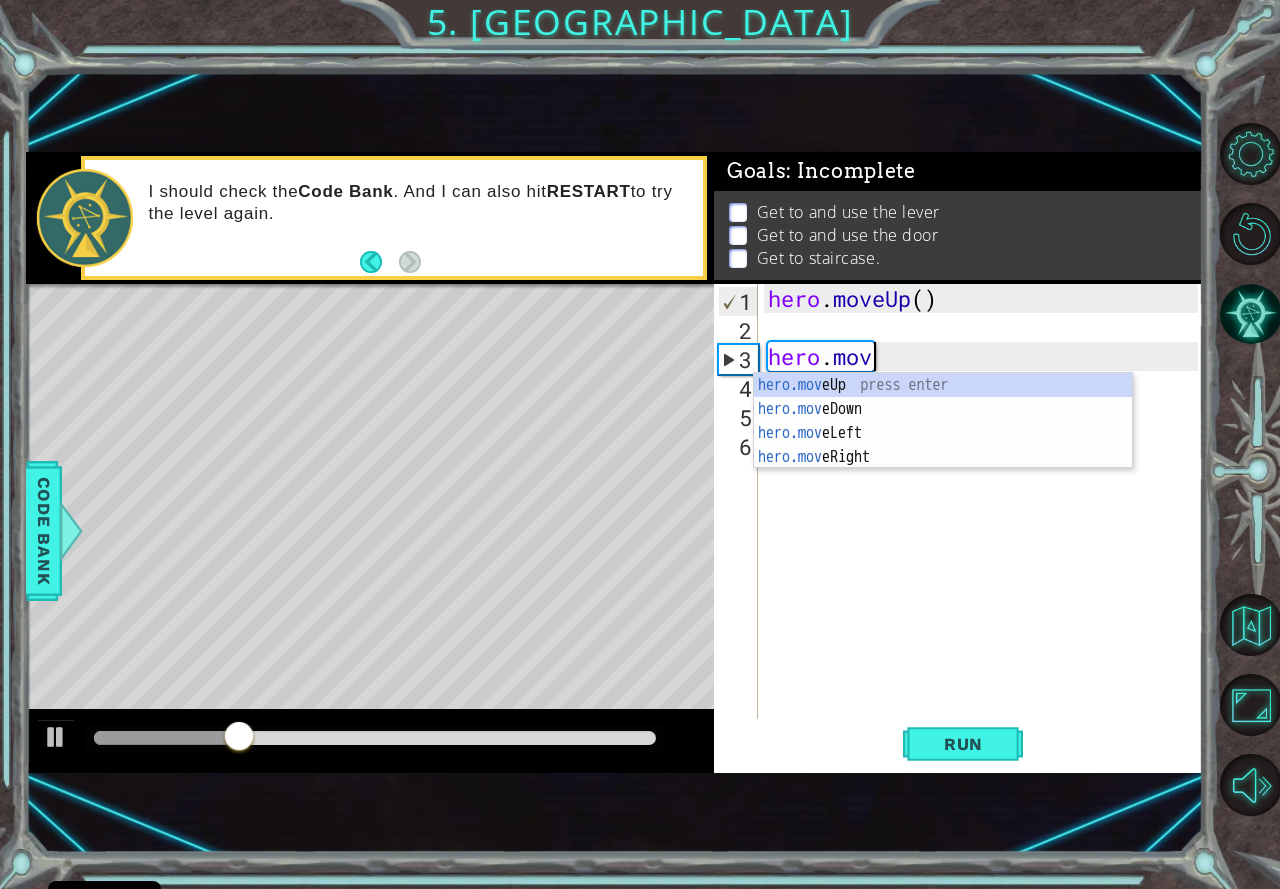 click on "hero . moveUp ( ) hero . mov" at bounding box center (986, 530) 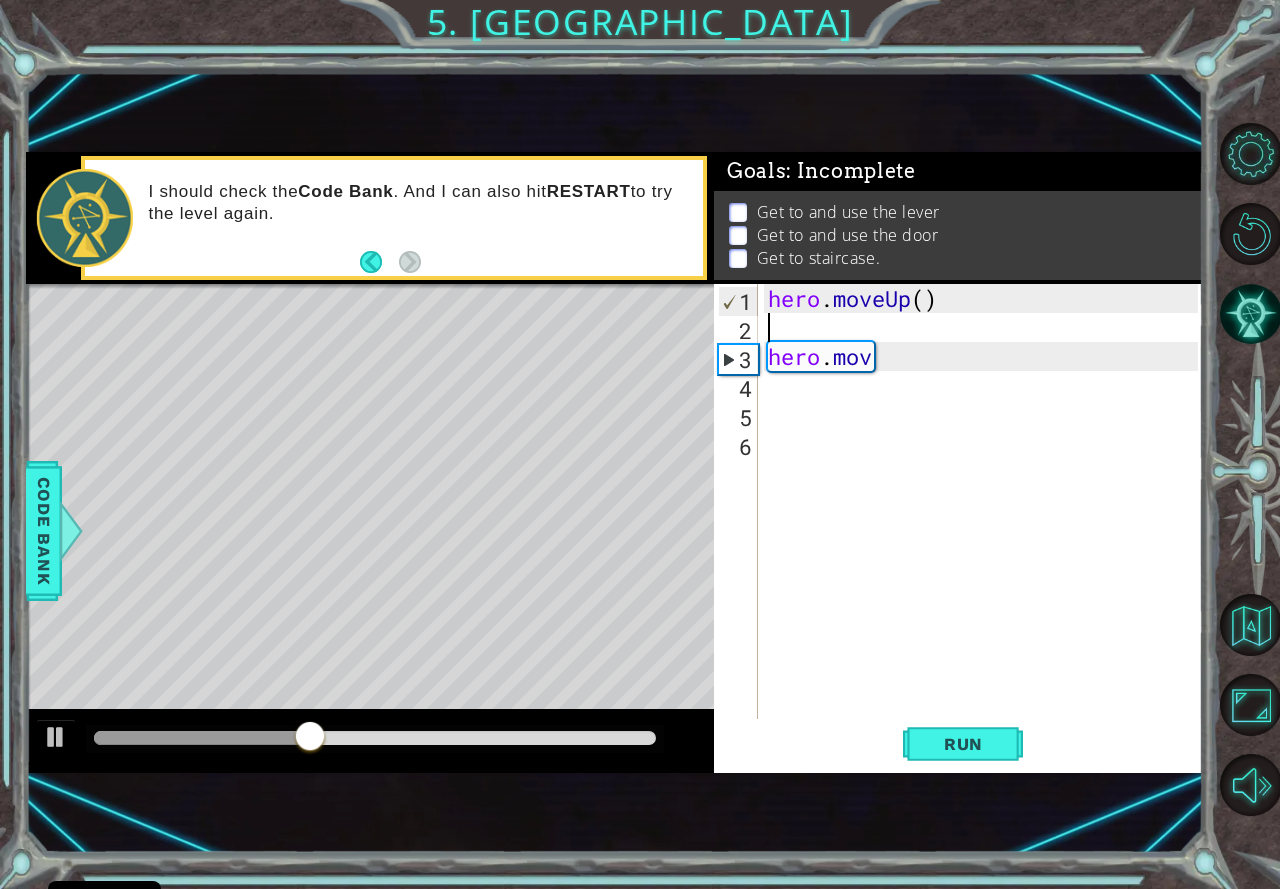 type on "h" 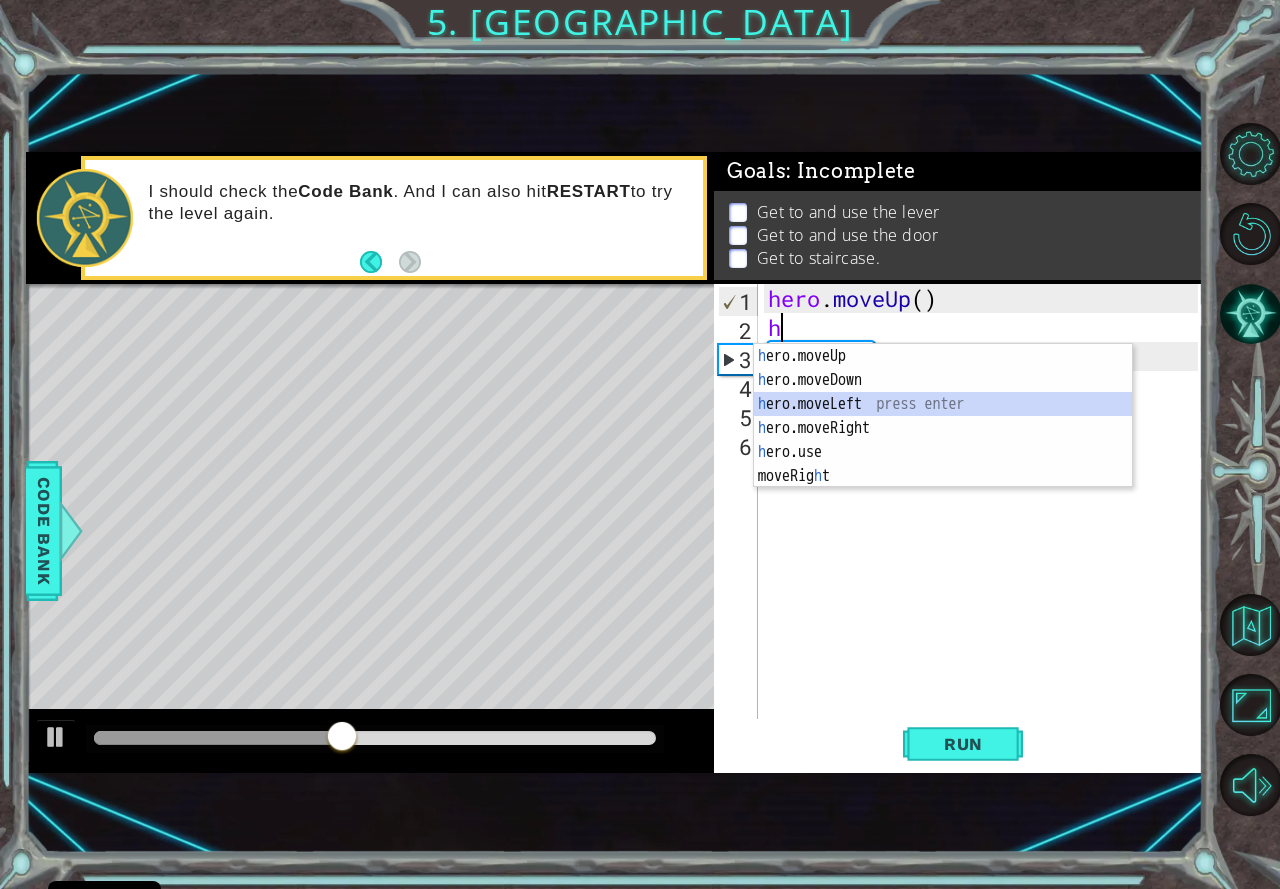 click on "h ero.moveUp press enter h ero.moveDown press enter h ero.moveLeft press enter h ero.moveRight press enter h ero.use press enter moveRig h t press enter" at bounding box center (943, 440) 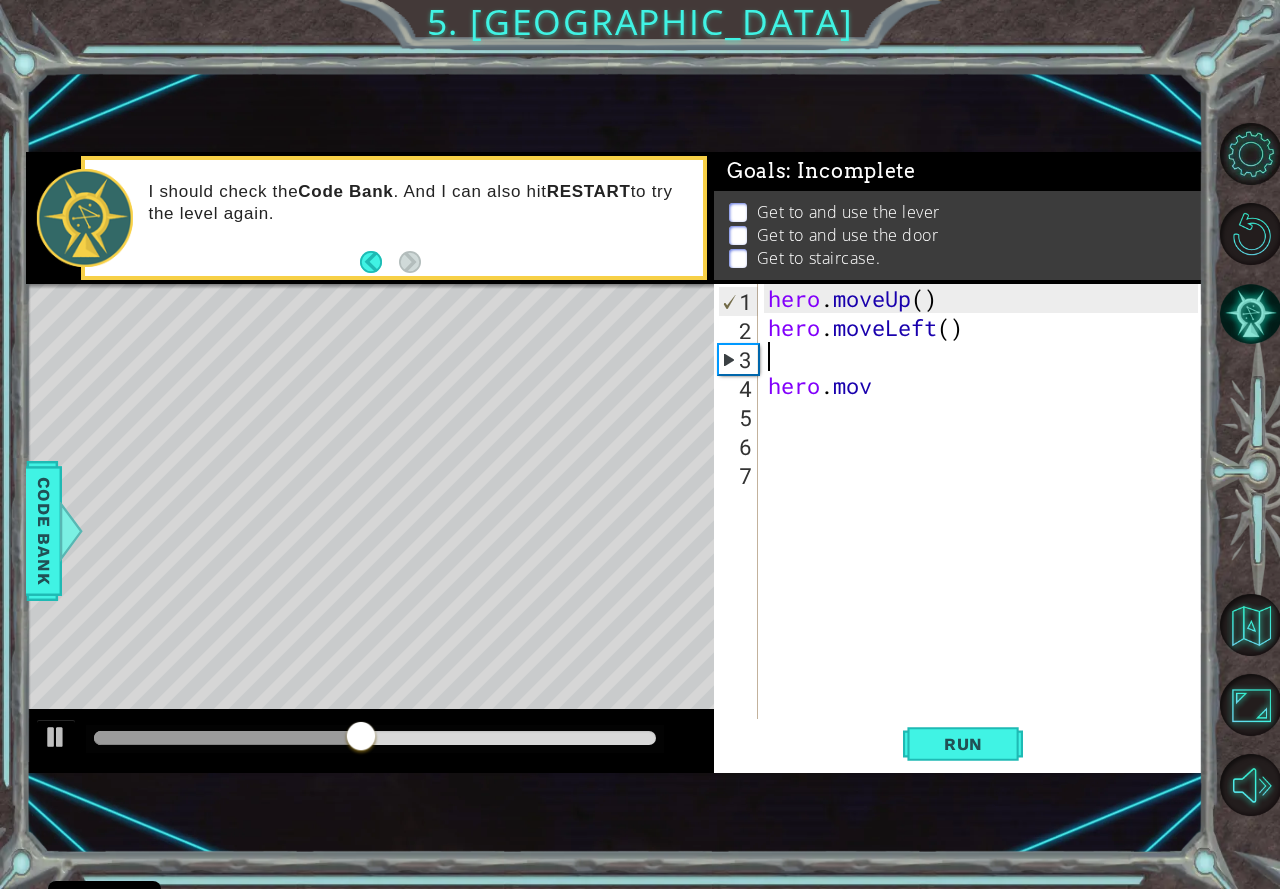click on "hero . moveUp ( ) hero . moveLeft ( ) hero . mov" at bounding box center (986, 530) 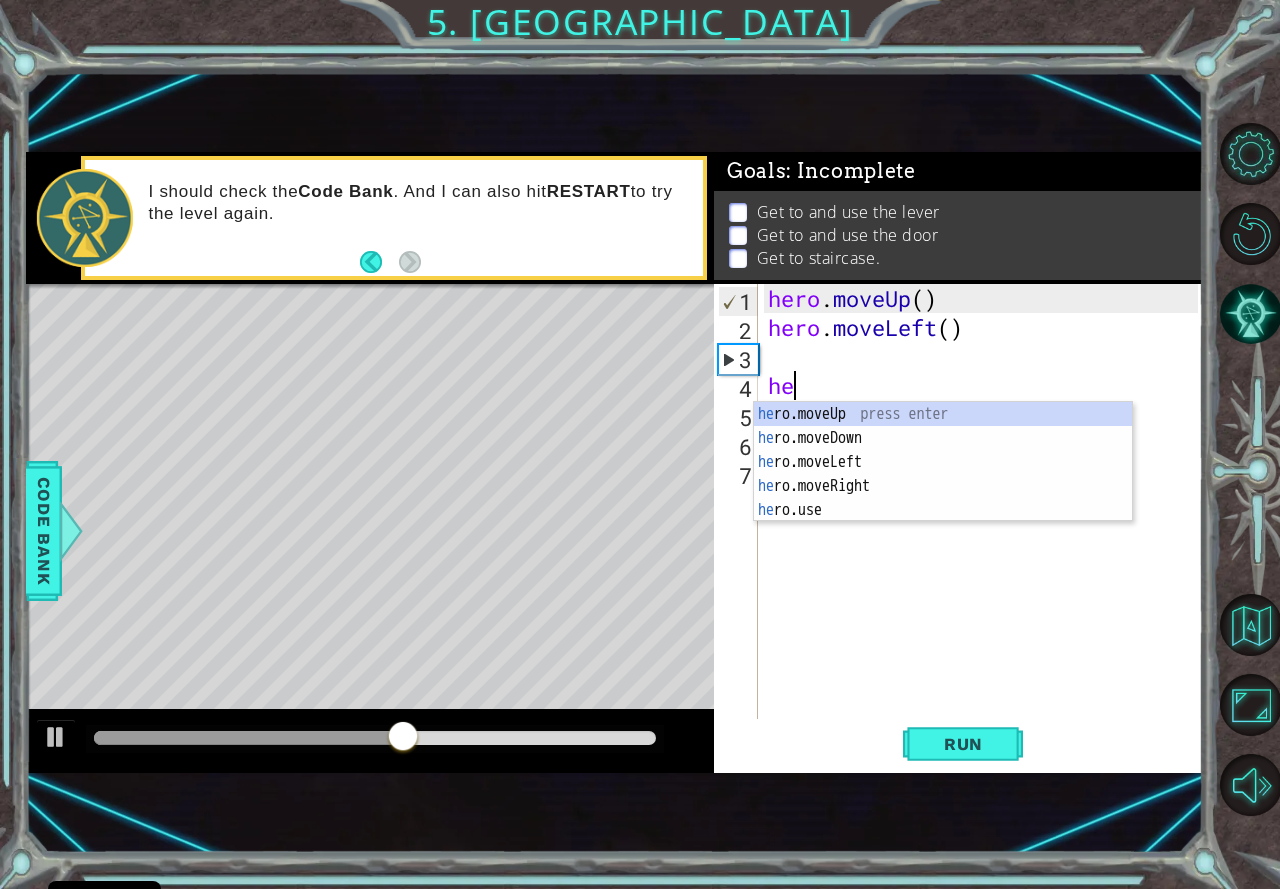 type on "h" 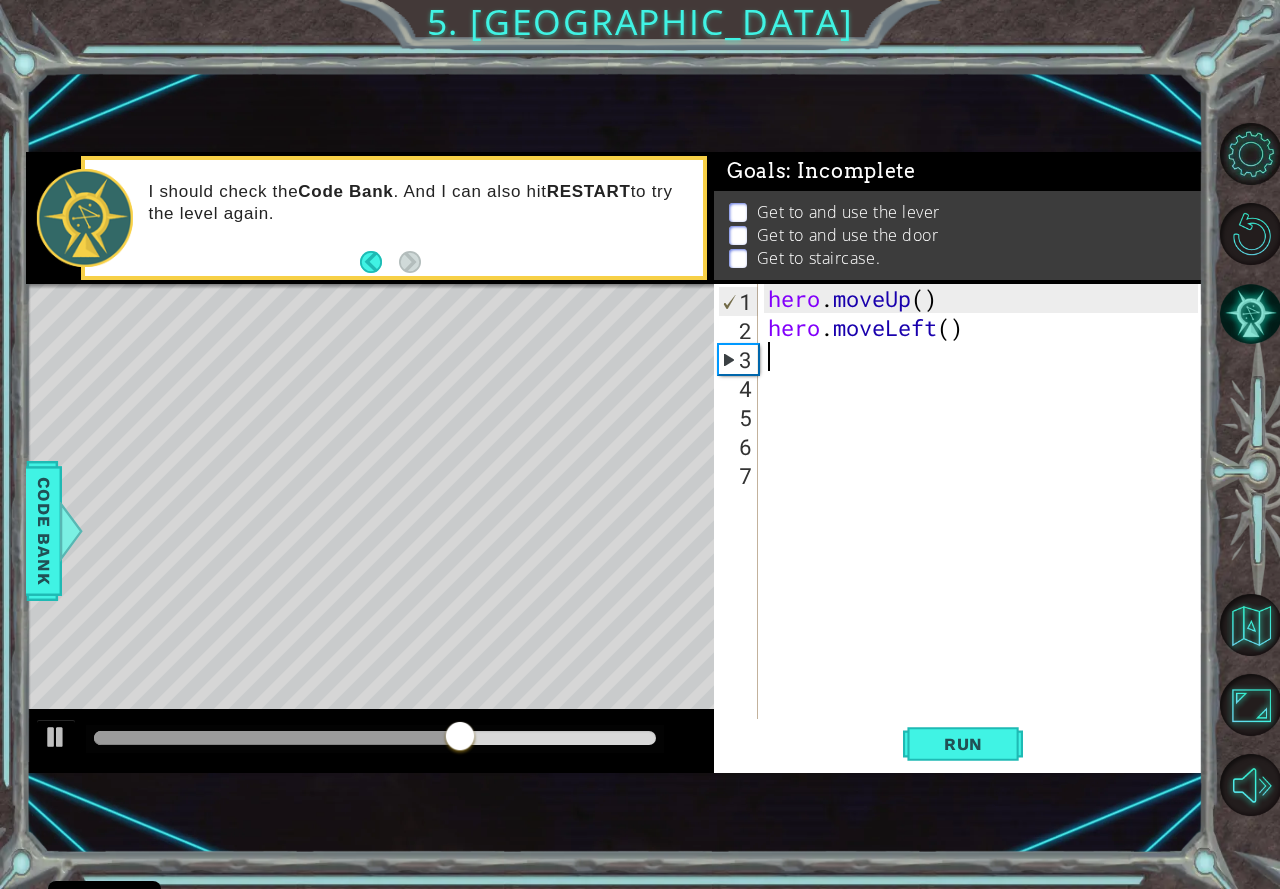 click on "hero . moveUp ( ) hero . moveLeft ( )" at bounding box center [986, 530] 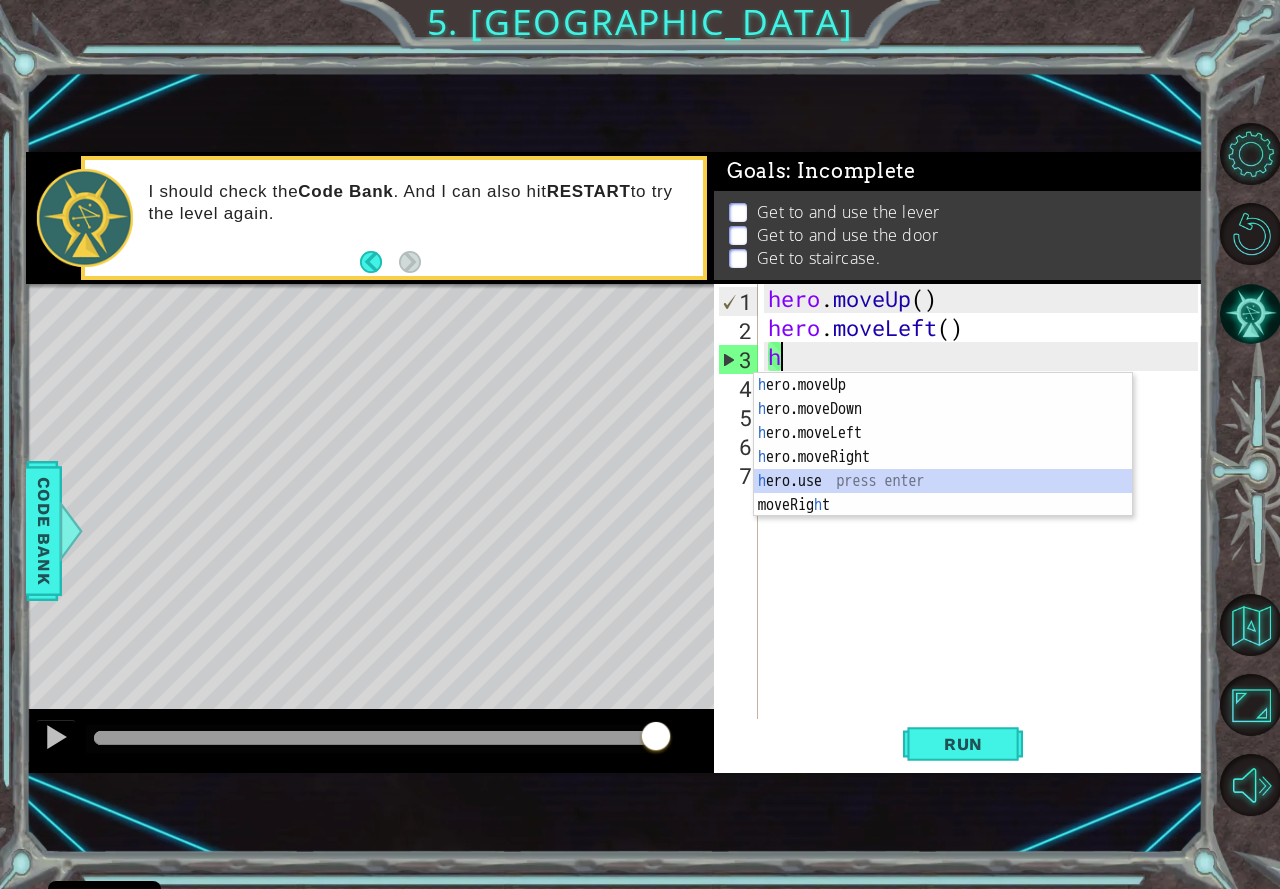 click on "h ero.moveUp press enter h ero.moveDown press enter h ero.moveLeft press enter h ero.moveRight press enter h ero.use press enter moveRig h t press enter" at bounding box center (943, 469) 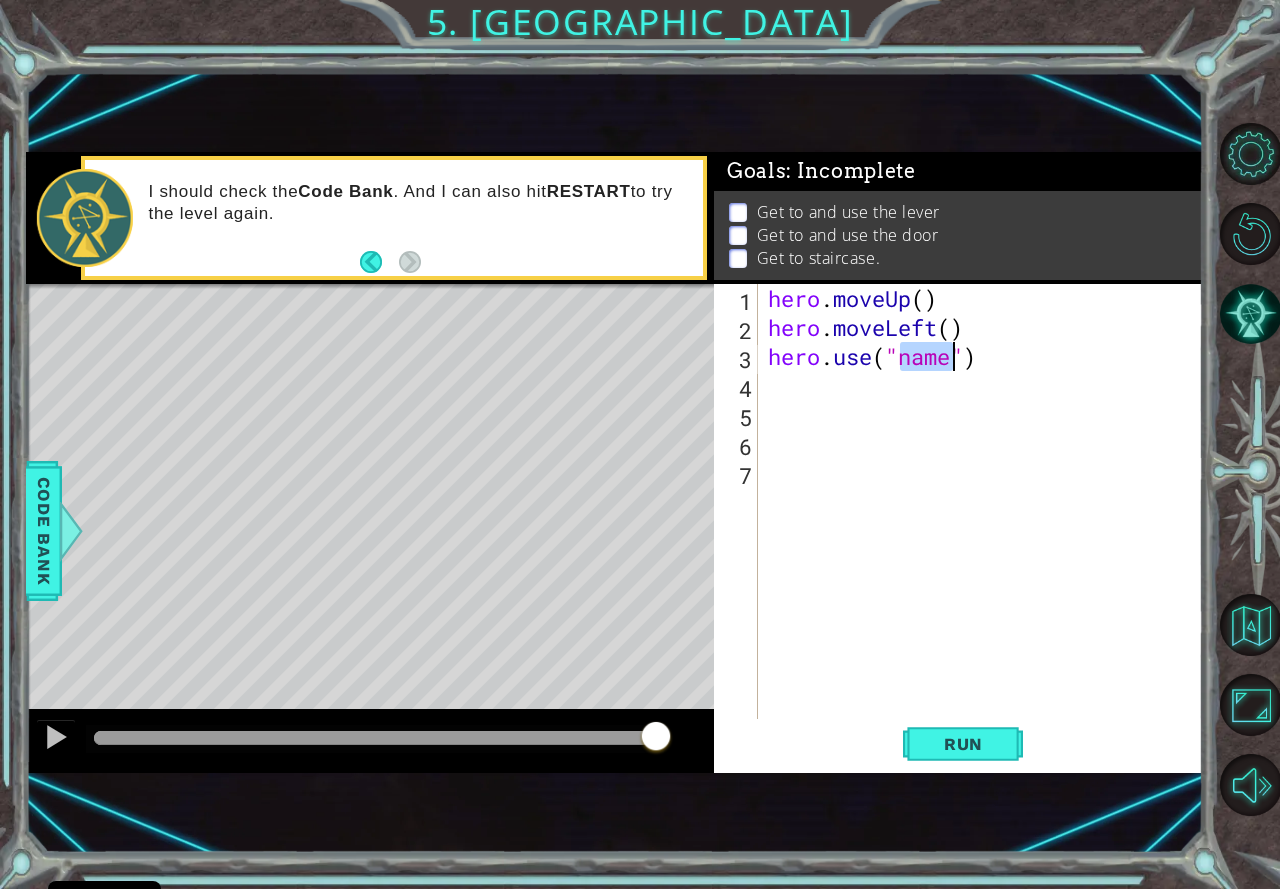 click on "hero . moveUp ( ) hero . moveLeft ( ) hero . use ( "name" )" at bounding box center (981, 501) 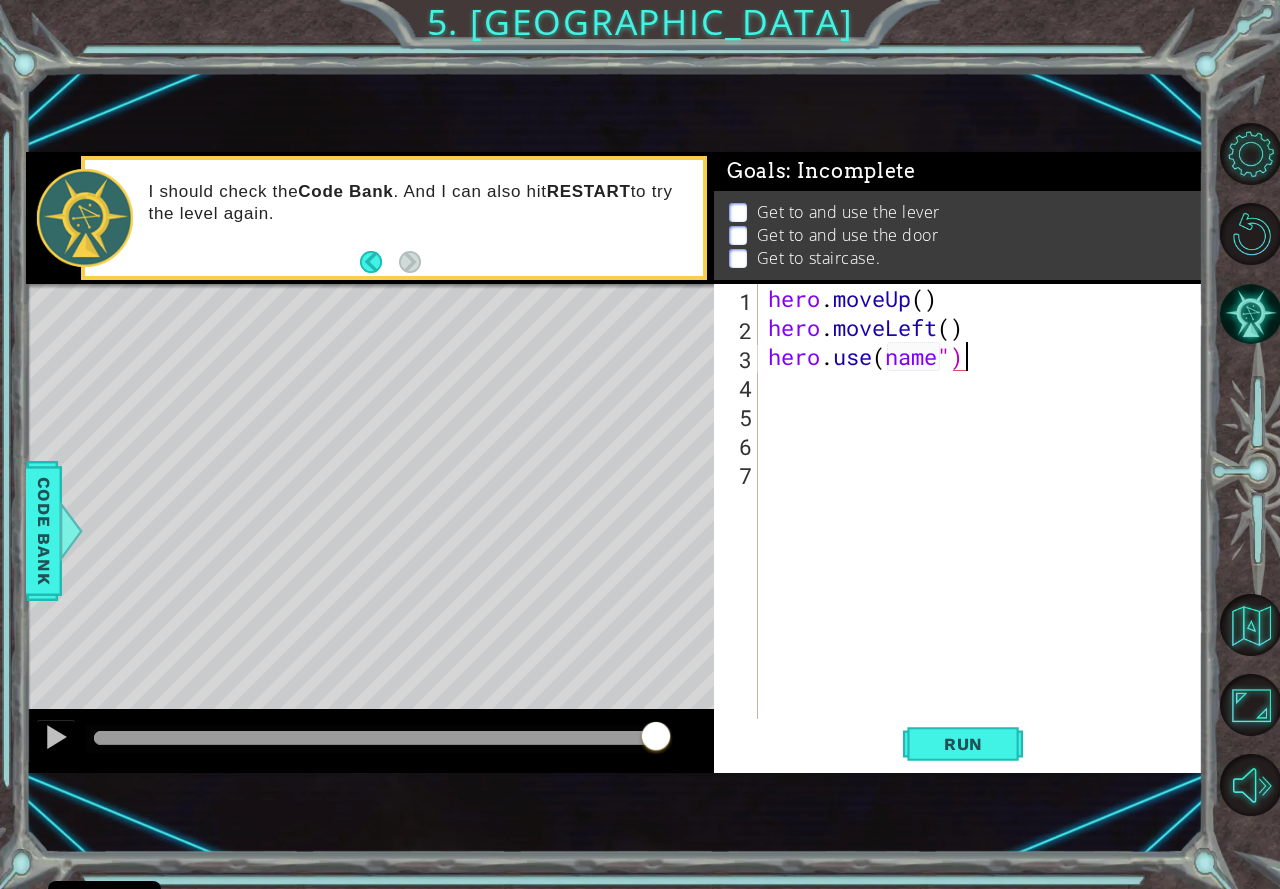 click on "hero . moveUp ( ) hero . moveLeft ( ) hero . use ( name ")" at bounding box center (986, 530) 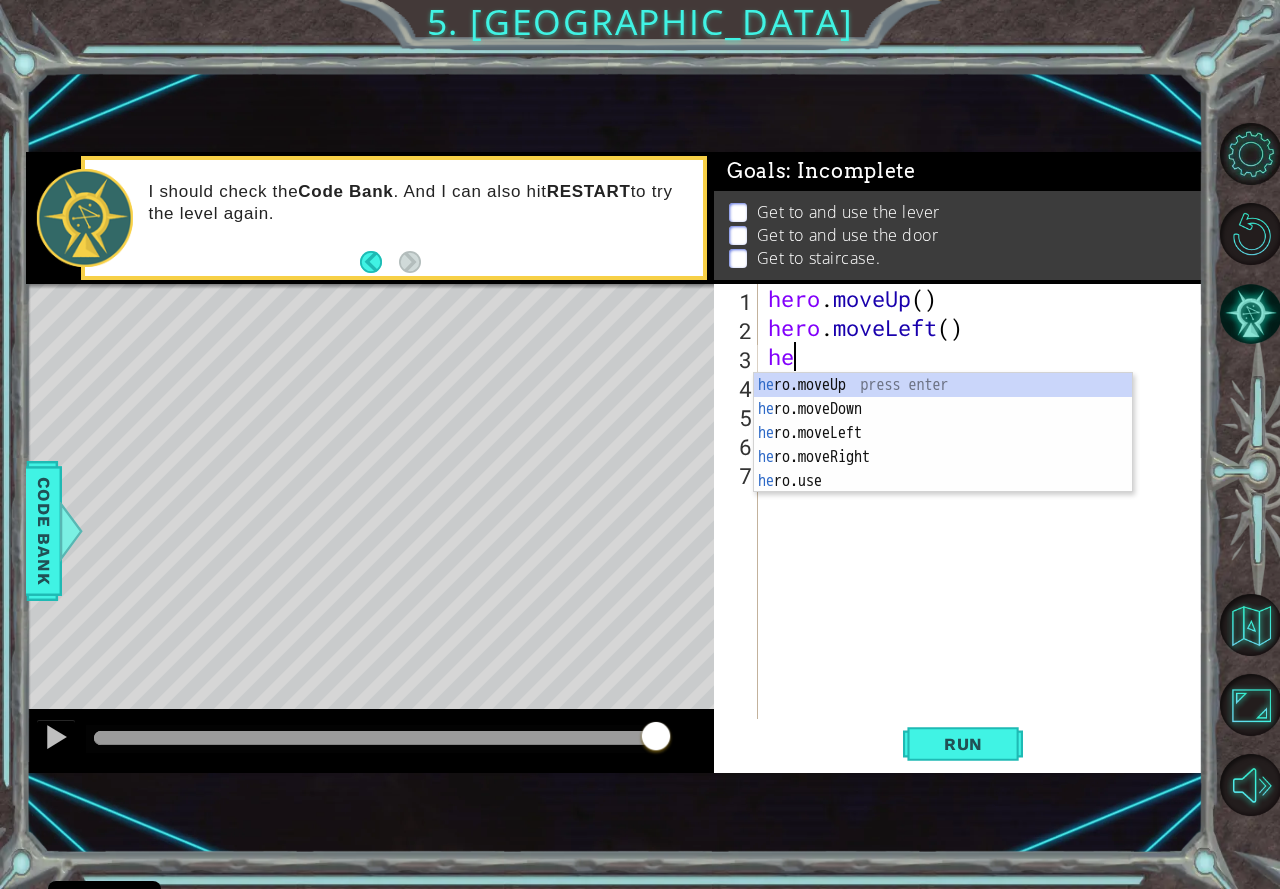 type on "h" 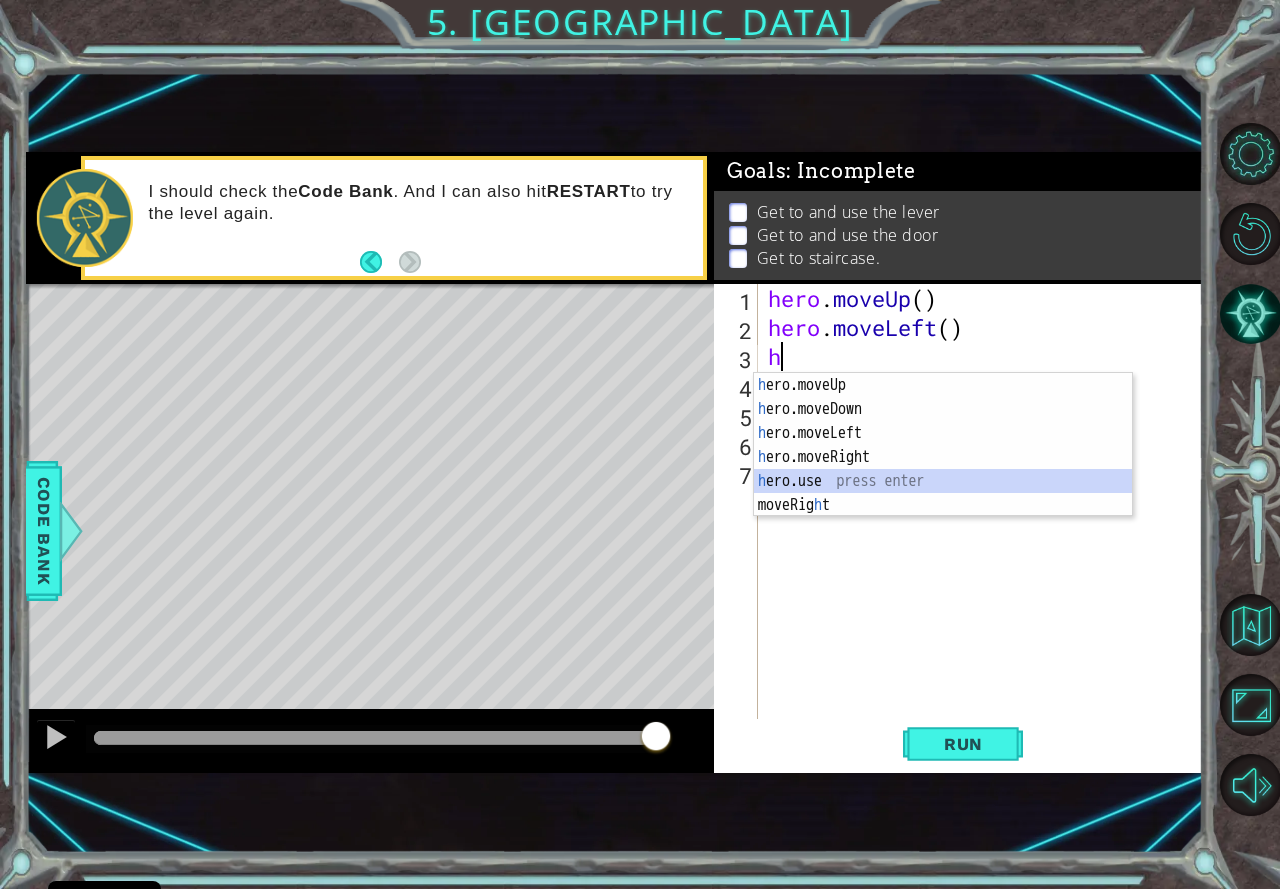 click on "h ero.moveUp press enter h ero.moveDown press enter h ero.moveLeft press enter h ero.moveRight press enter h ero.use press enter moveRig h t press enter" at bounding box center (943, 469) 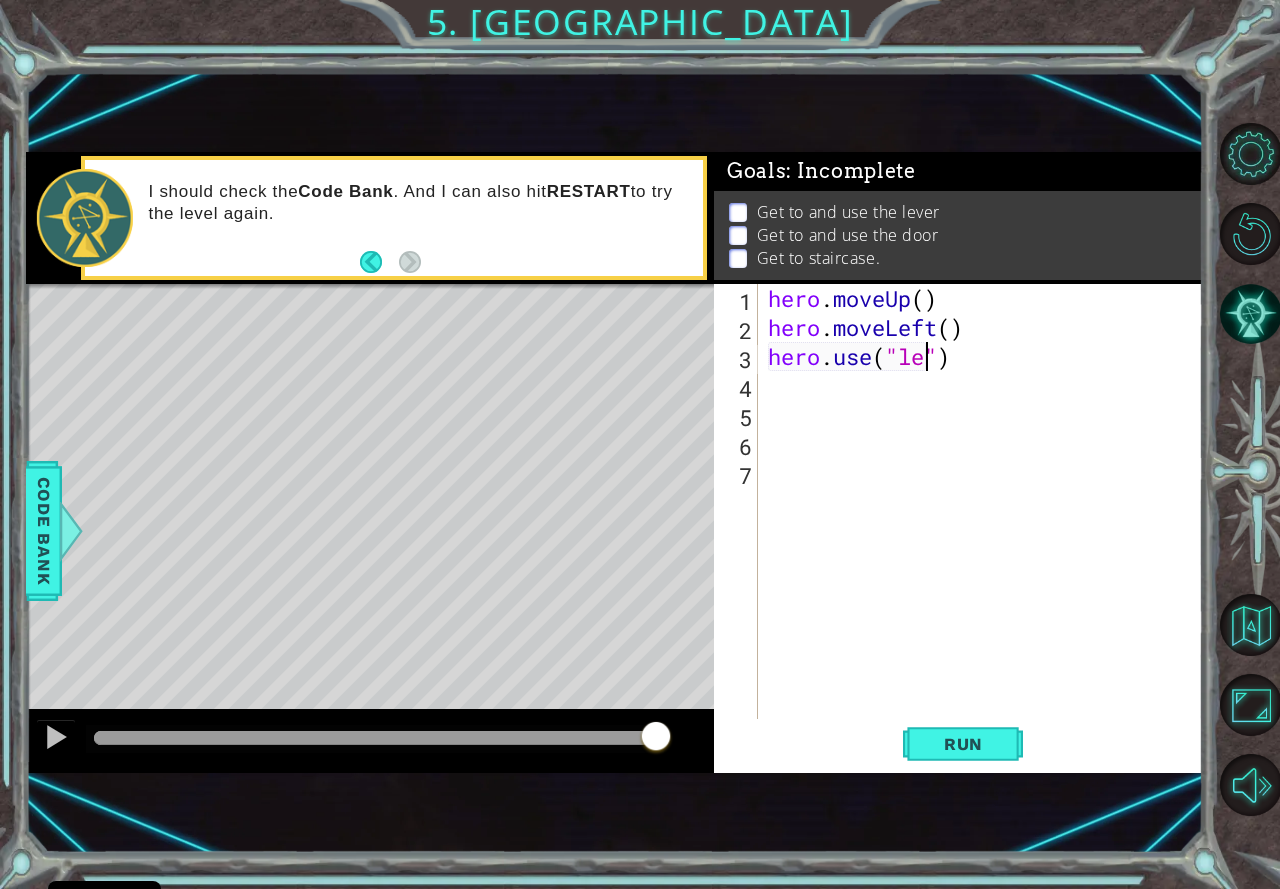 scroll, scrollTop: 0, scrollLeft: 7, axis: horizontal 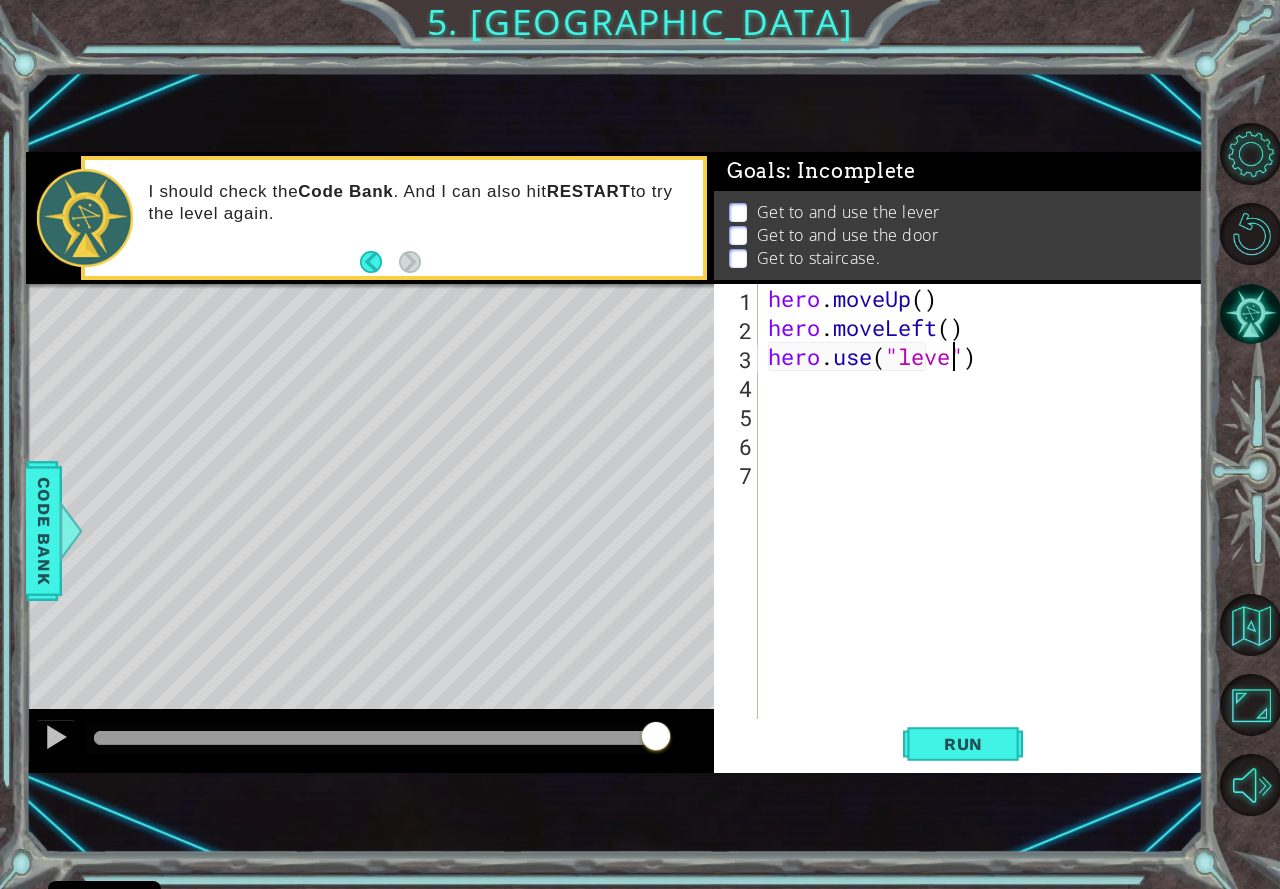 type on "hero.use("lever")" 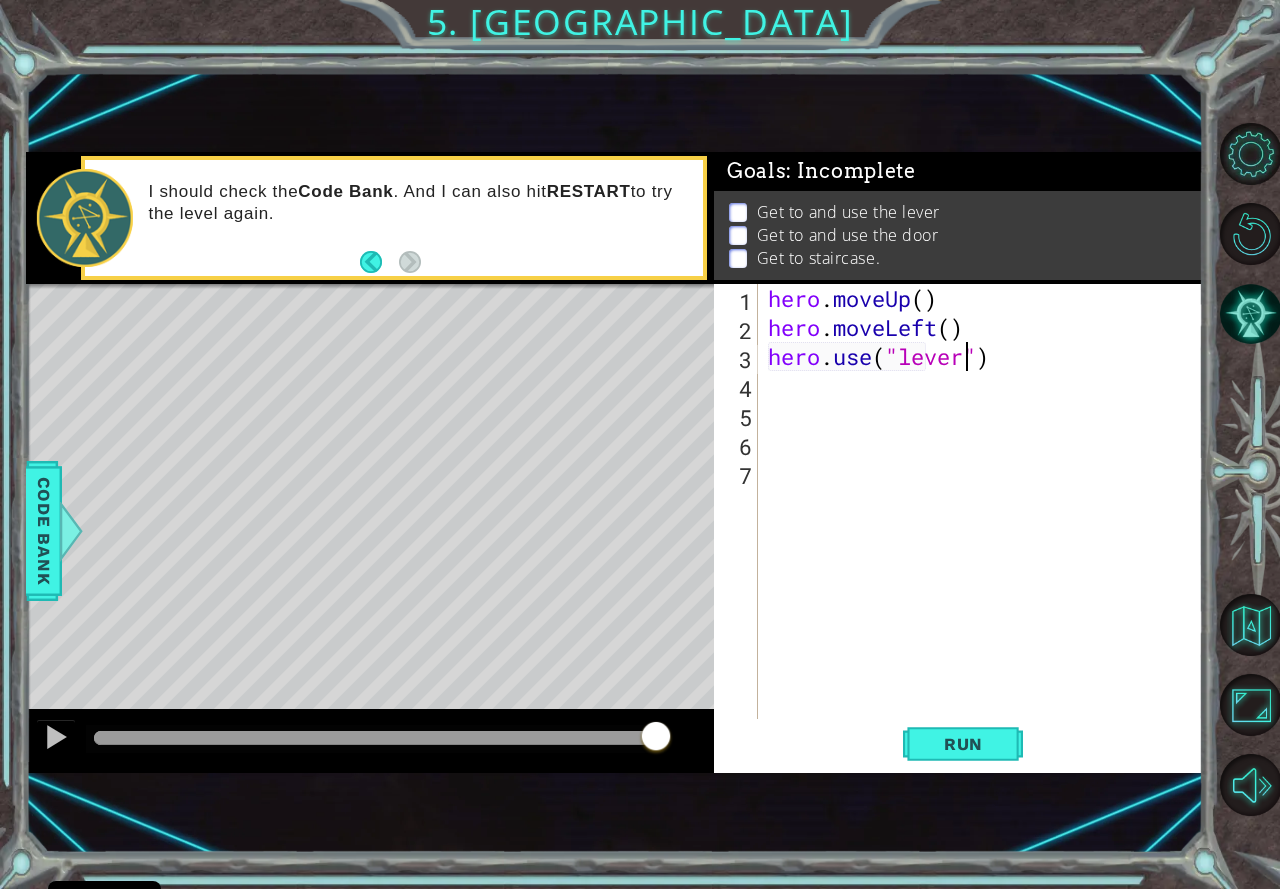 click on "hero . moveUp ( ) hero . moveLeft ( ) hero . use ( "lever" )" at bounding box center (986, 530) 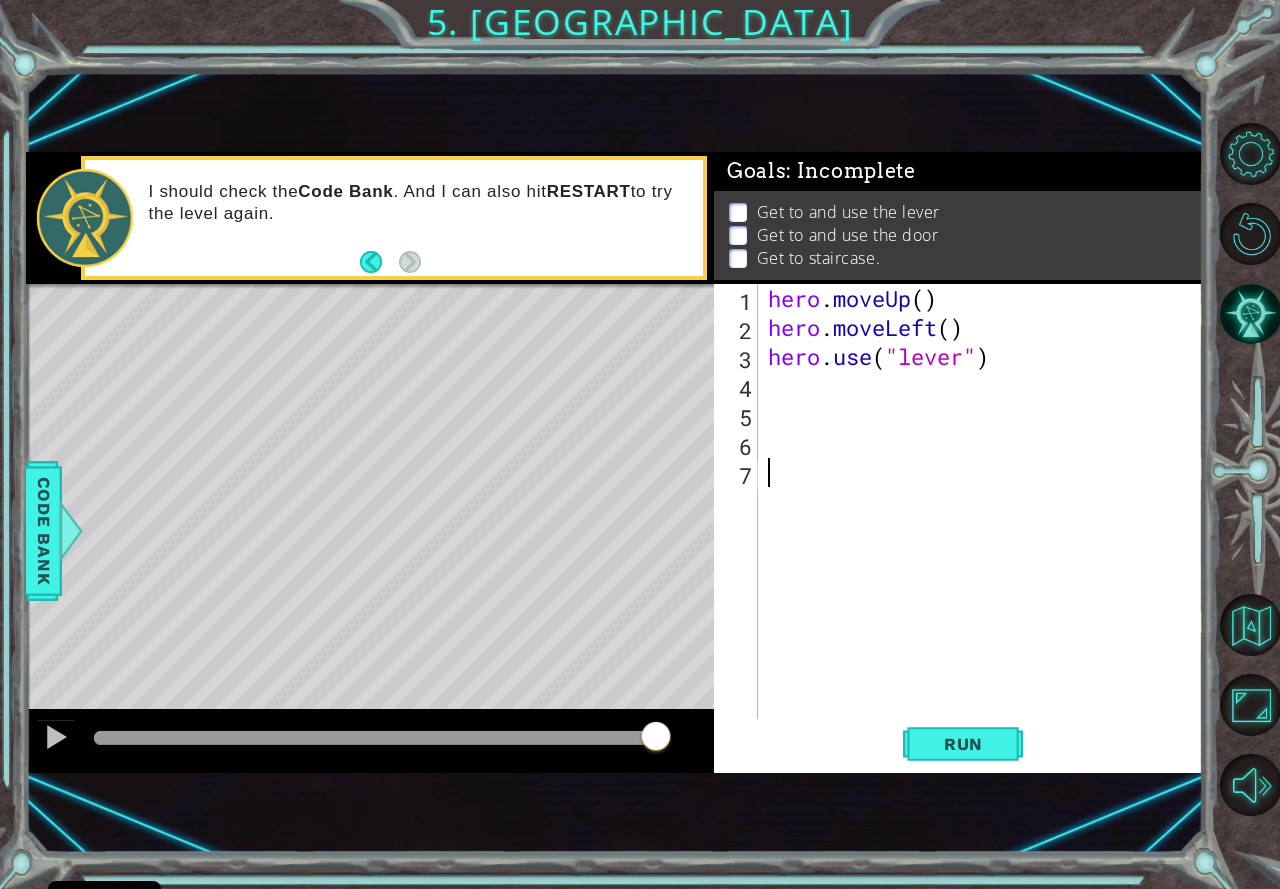 scroll, scrollTop: 0, scrollLeft: 0, axis: both 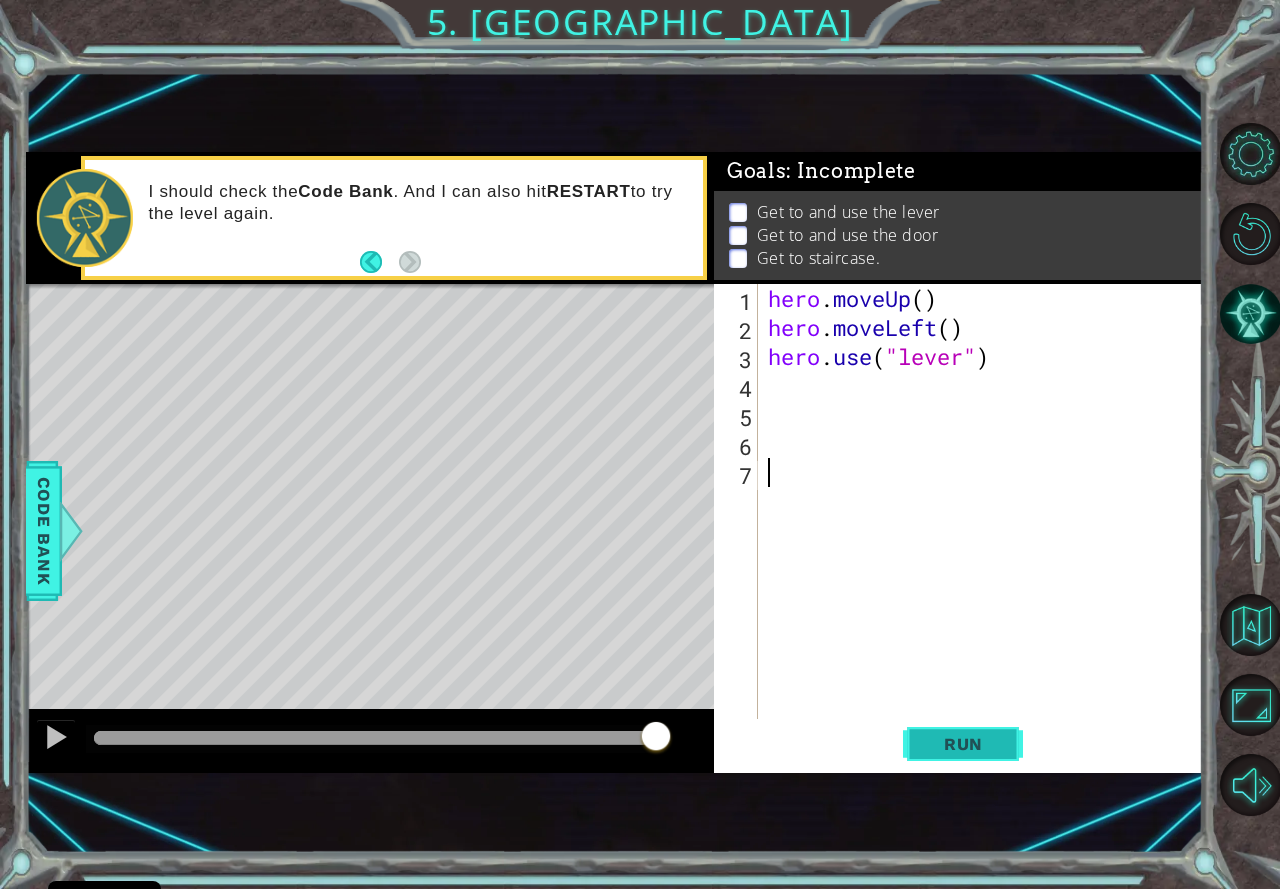 click on "Run" at bounding box center [963, 744] 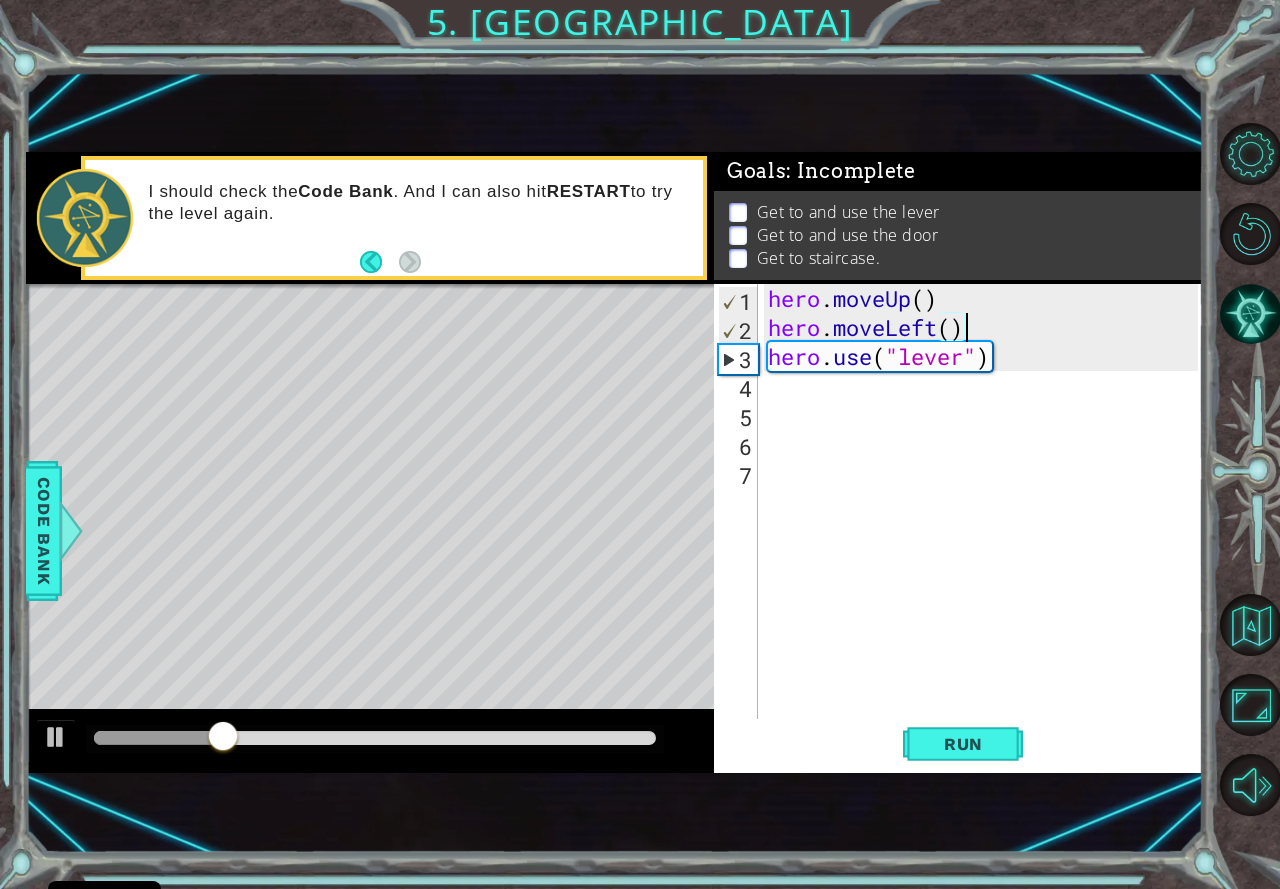 click on "hero . moveUp ( ) hero . moveLeft ( ) hero . use ( "lever" )" at bounding box center (986, 530) 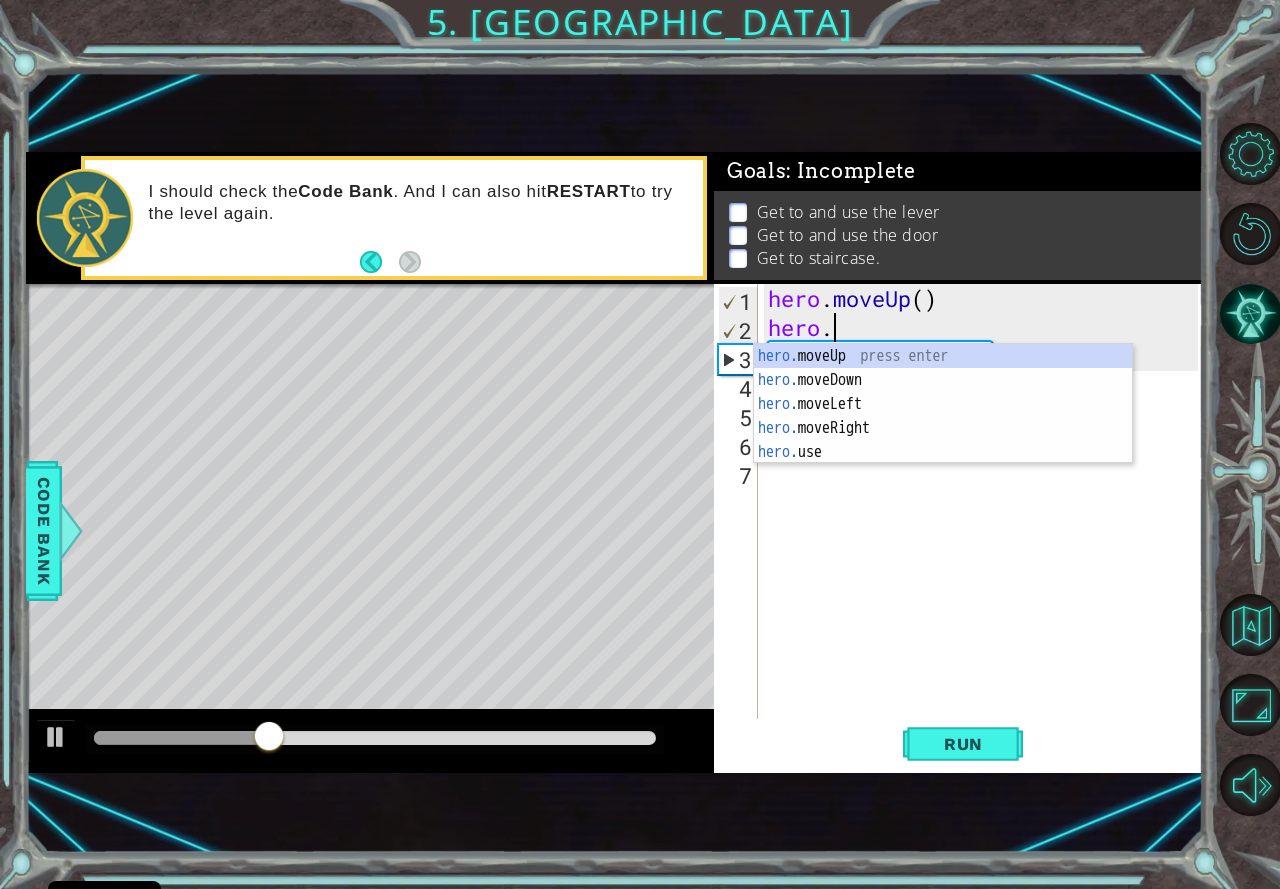 type on "hero" 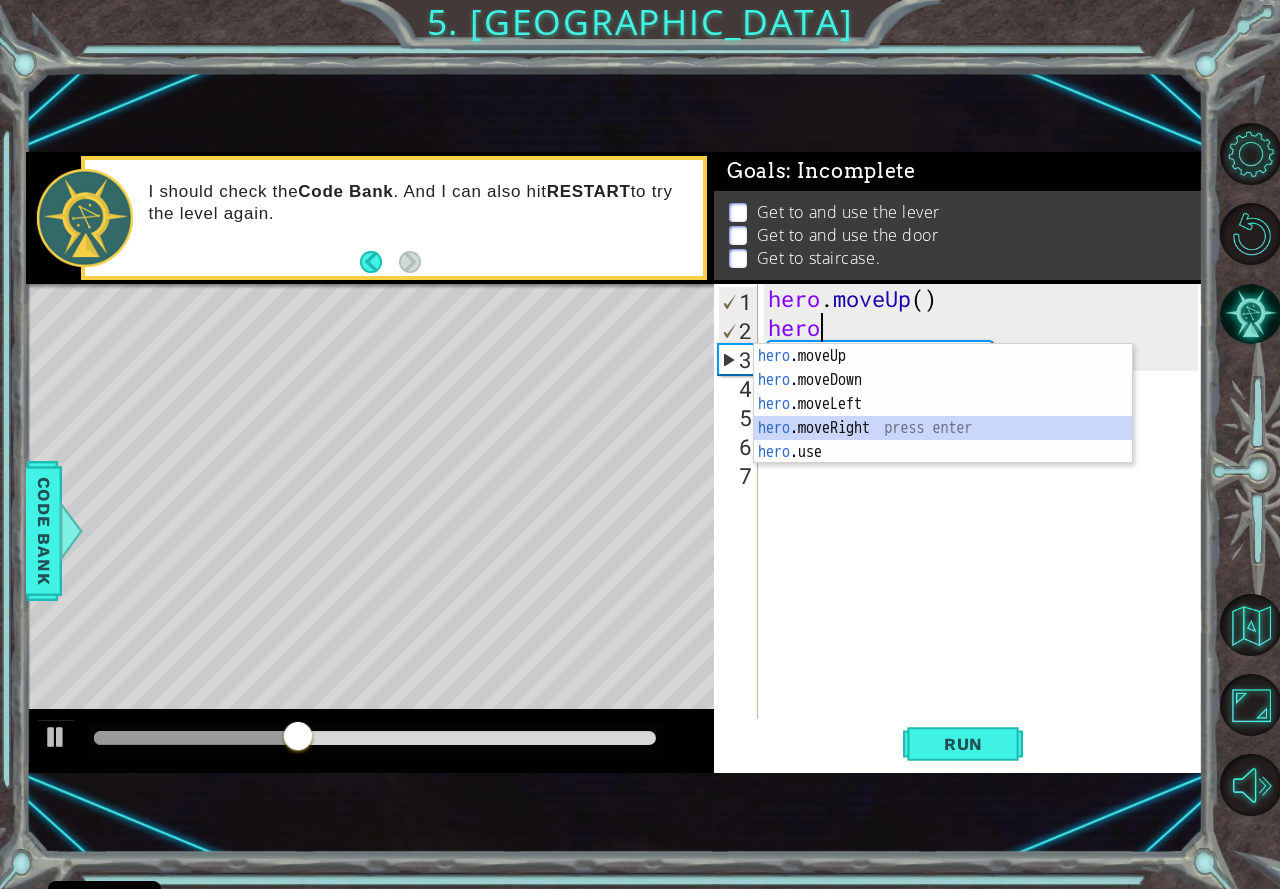 click on "hero .moveUp press enter hero .moveDown press enter hero .moveLeft press enter hero .moveRight press enter hero .use press enter" at bounding box center [943, 428] 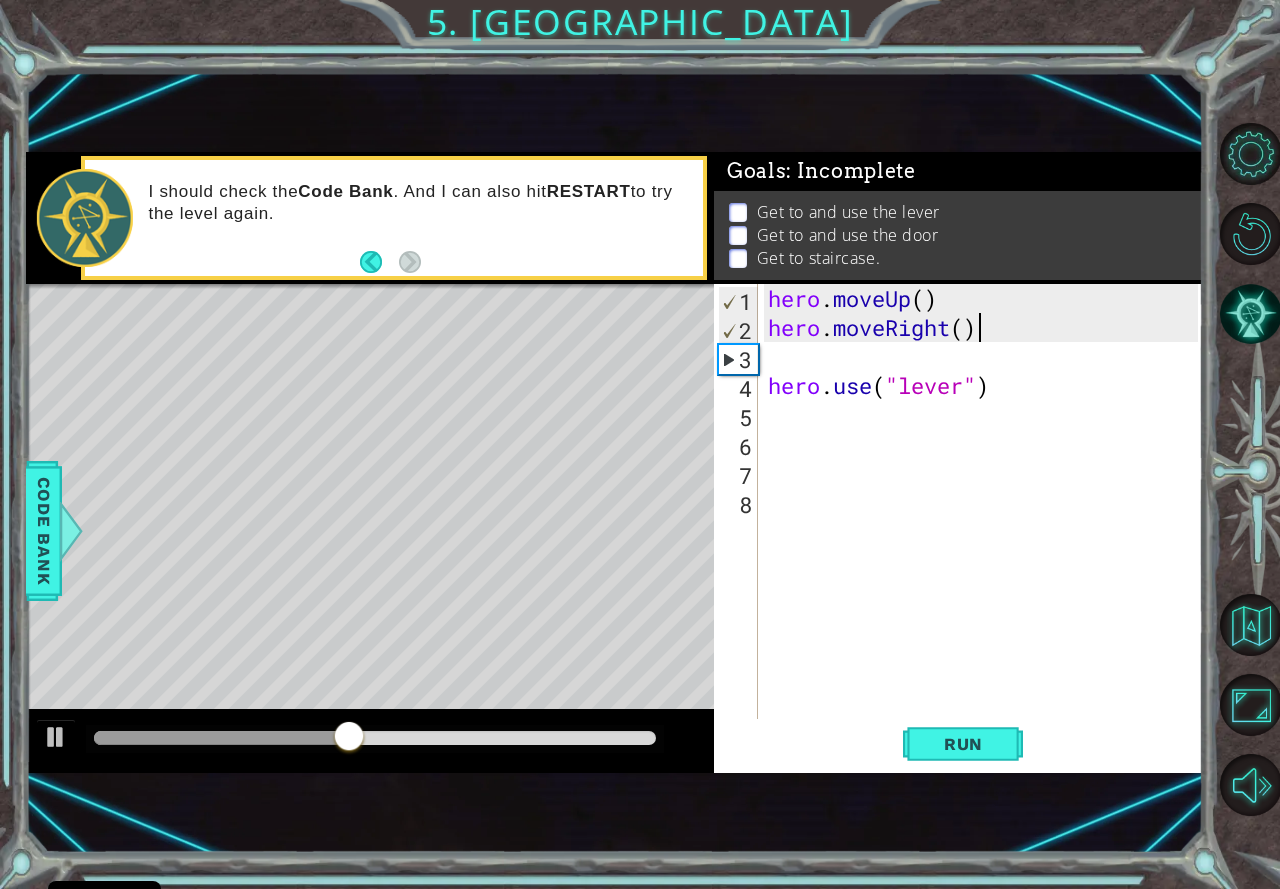 click on "hero . moveUp ( ) hero . moveRight ( ) hero . use ( "lever" )" at bounding box center (986, 530) 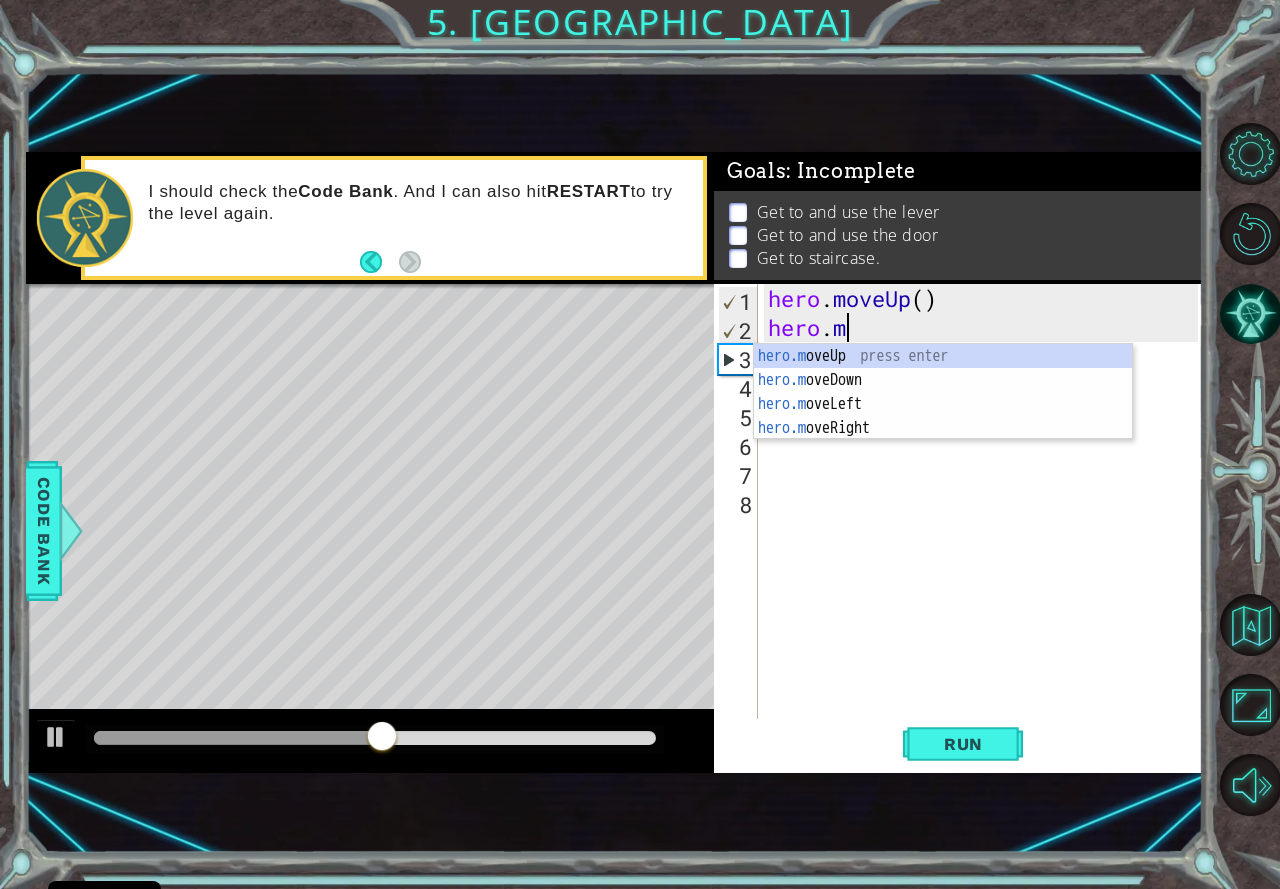 type on "h" 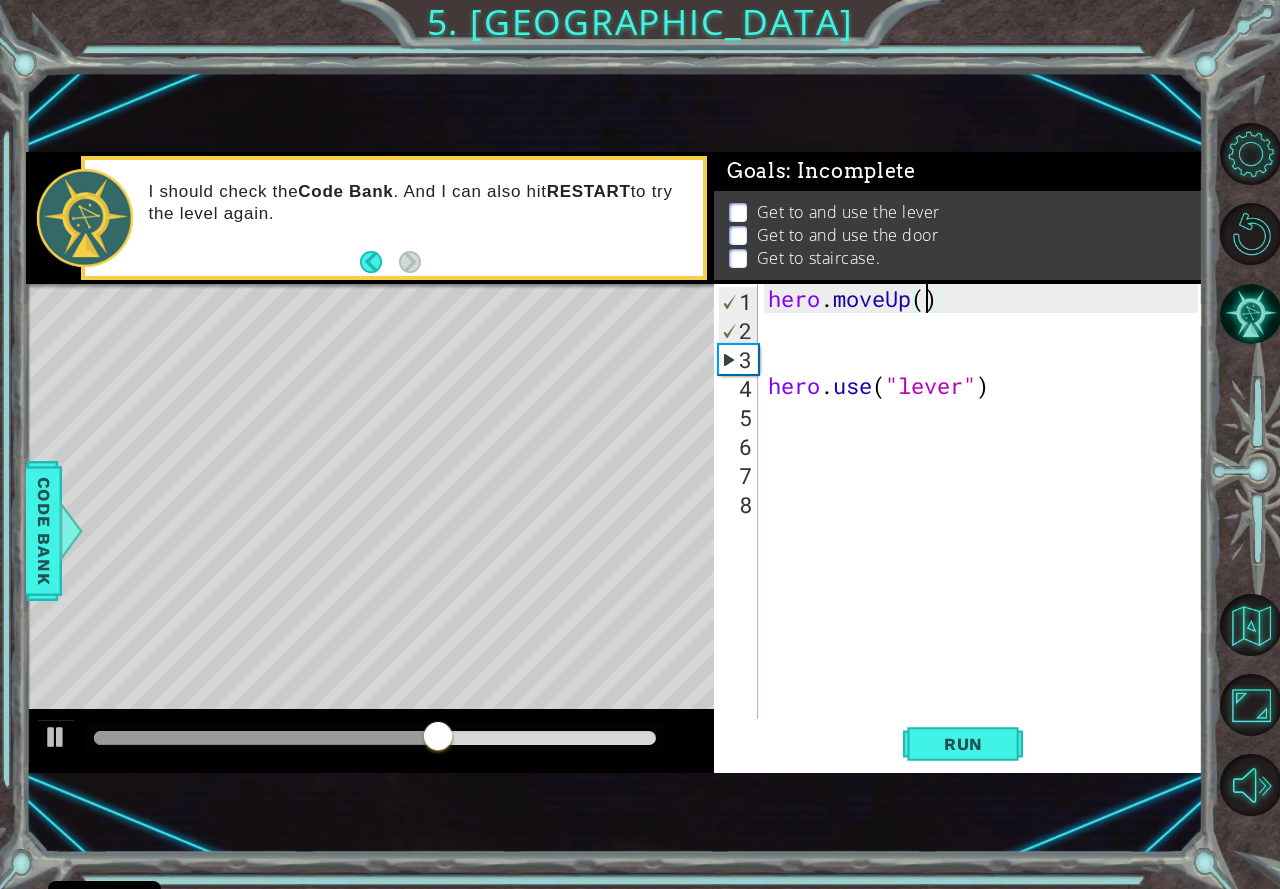 click on "hero . moveUp ( ) hero . use ( "lever" )" at bounding box center (986, 530) 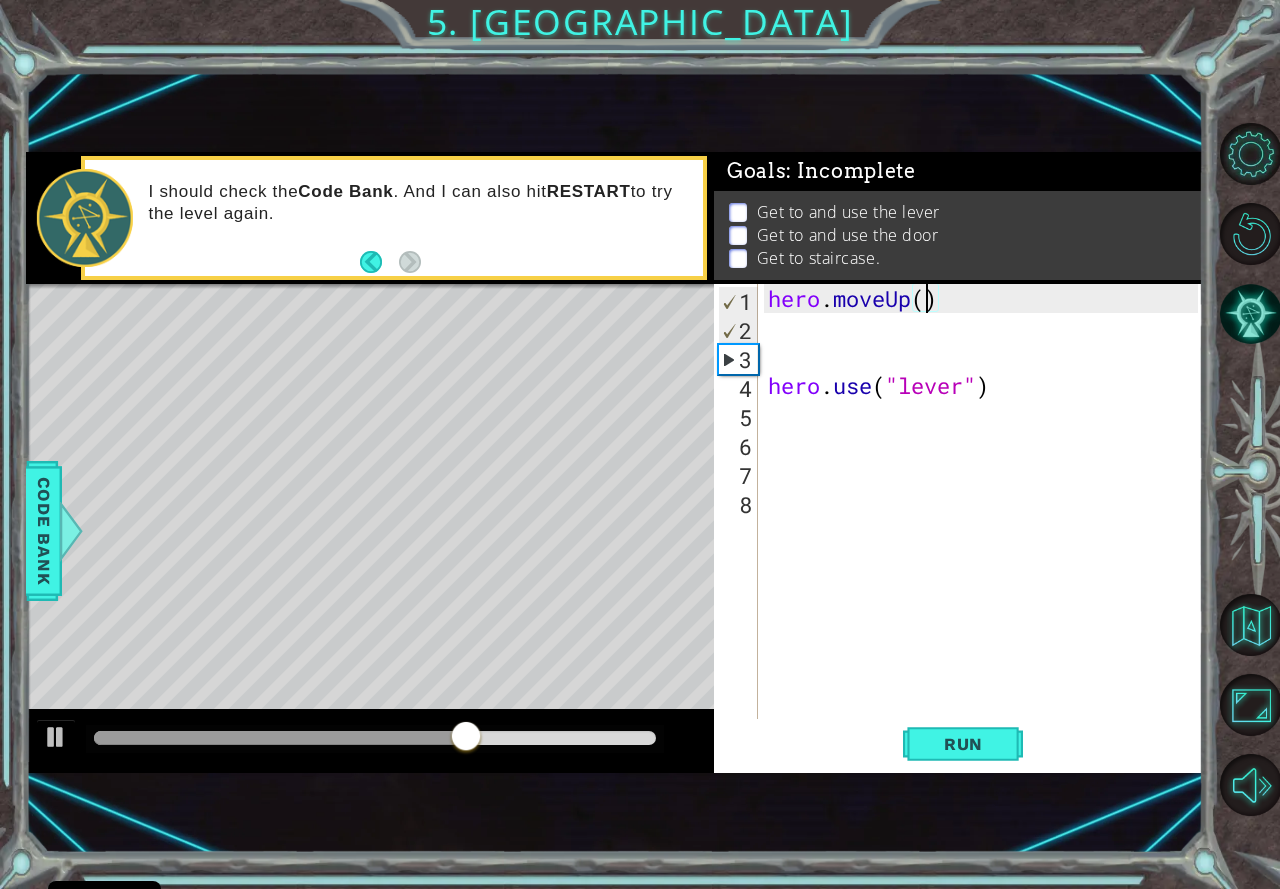 scroll, scrollTop: 0, scrollLeft: 7, axis: horizontal 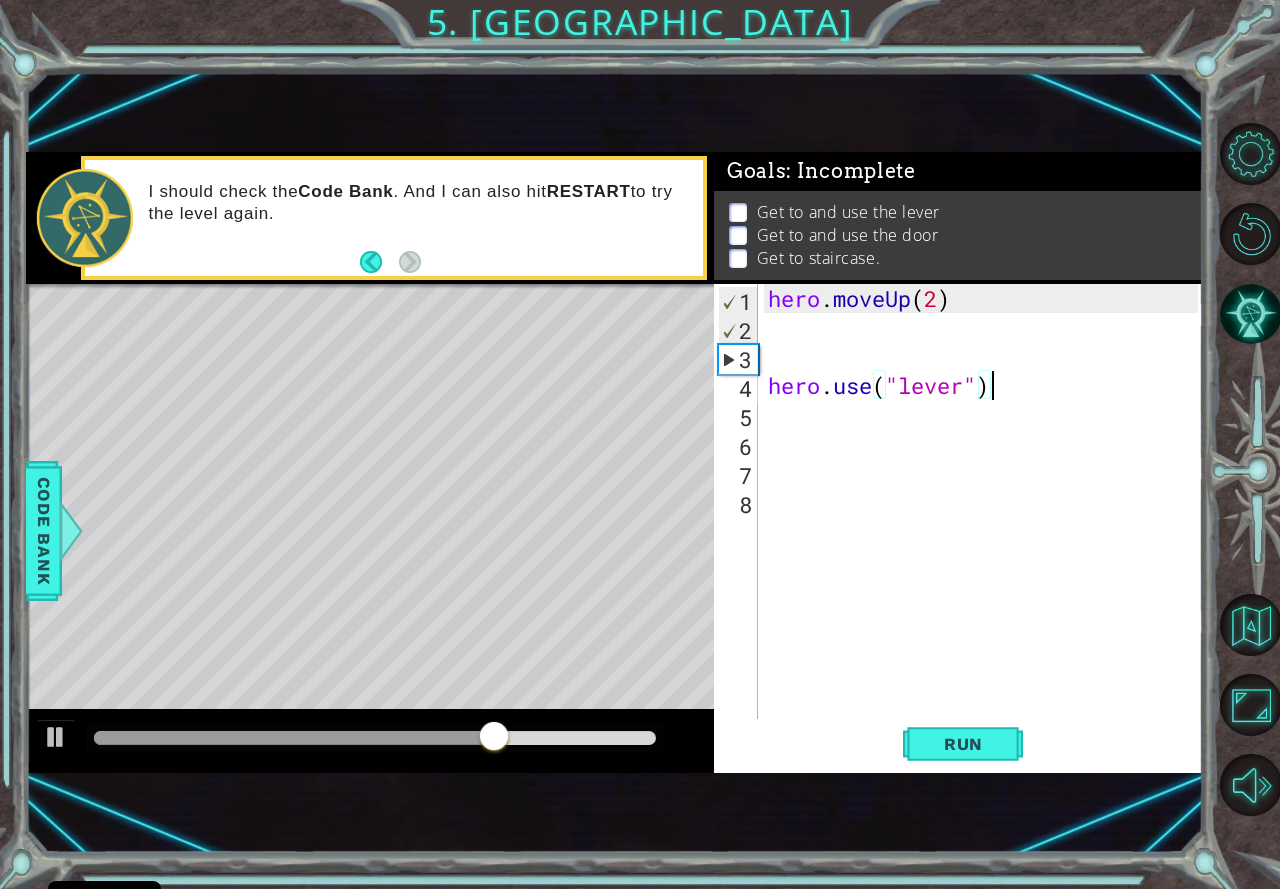 click on "hero . moveUp ( 2 ) hero . use ( "lever" )" at bounding box center [986, 530] 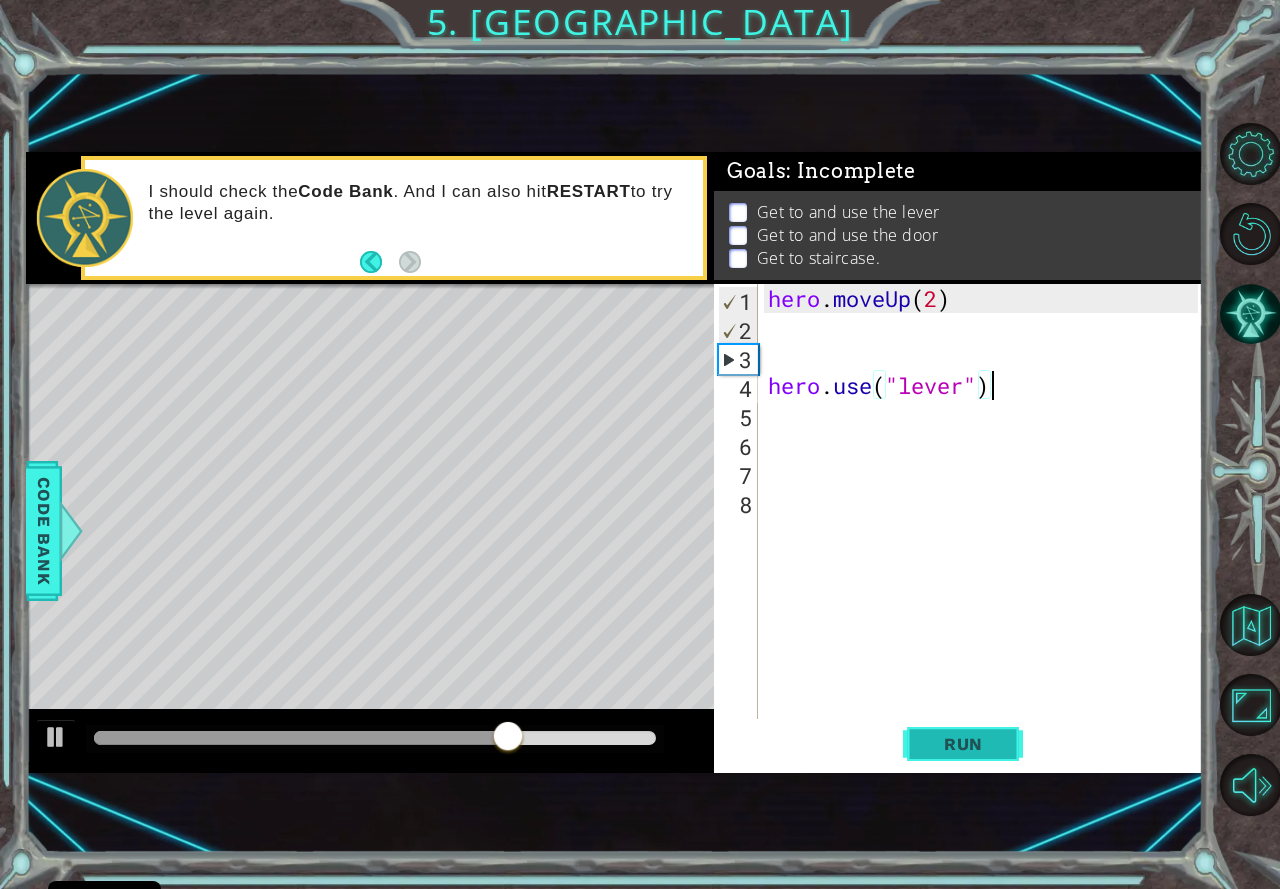 click on "Run" at bounding box center (963, 744) 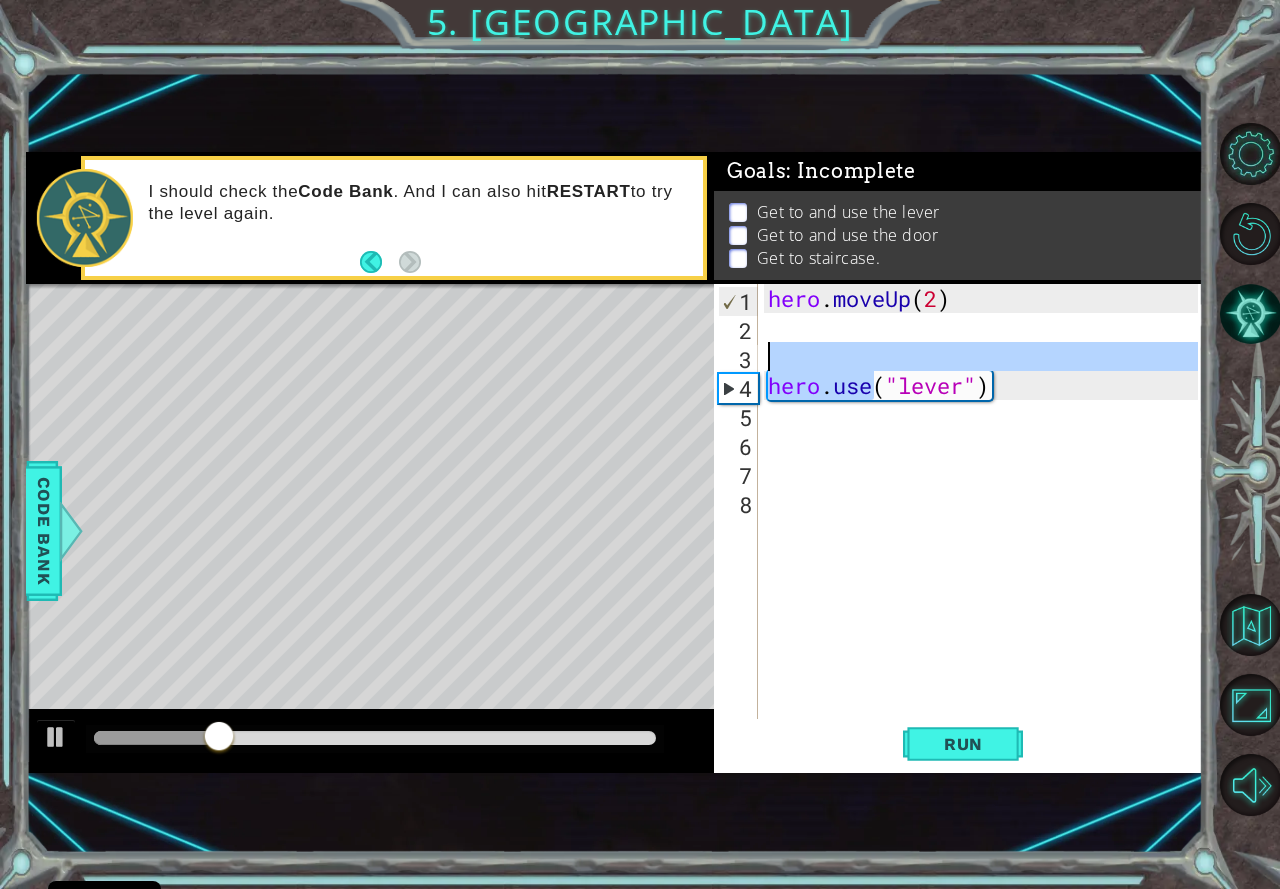 drag, startPoint x: 871, startPoint y: 397, endPoint x: 886, endPoint y: 364, distance: 36.249138 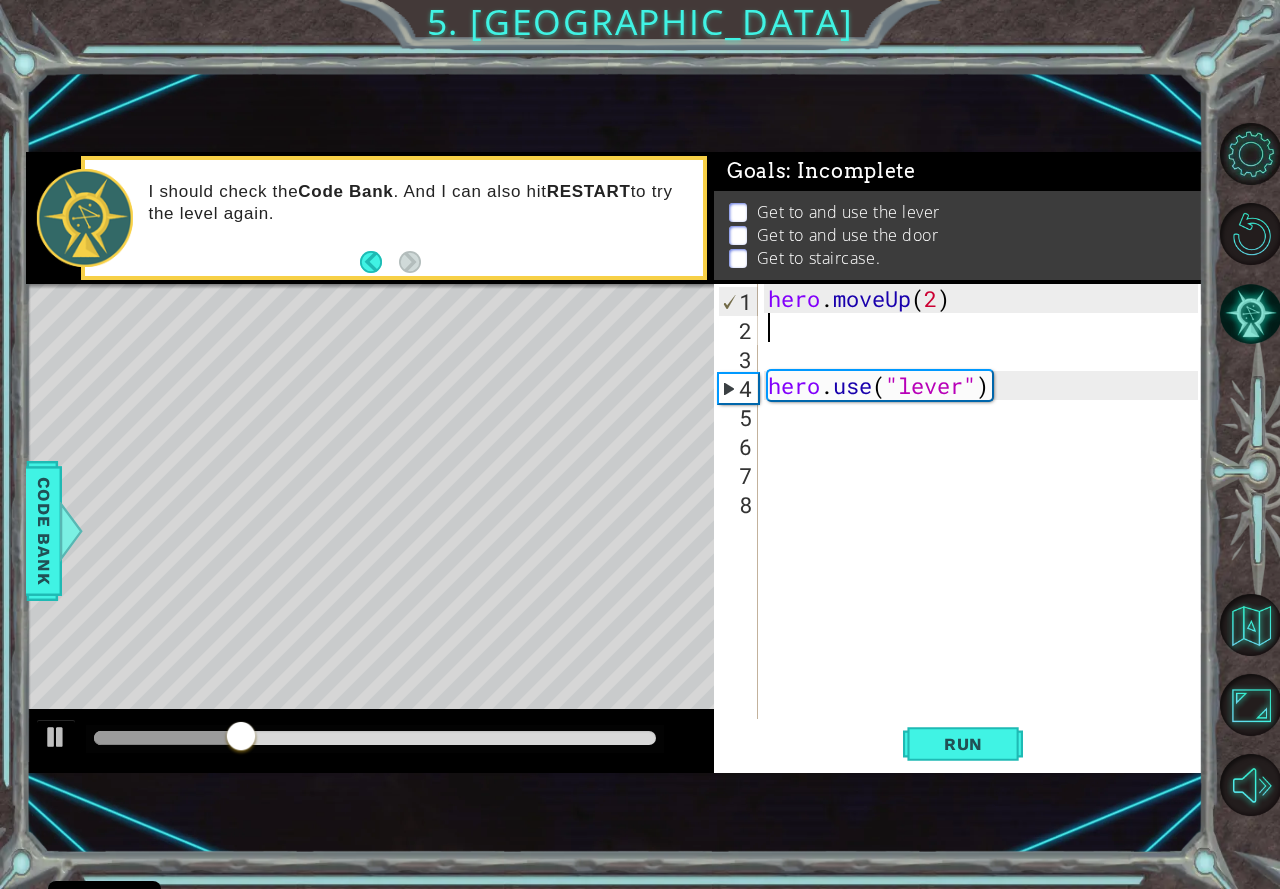 click on "hero . moveUp ( 2 ) hero . use ( "lever" )" at bounding box center (986, 530) 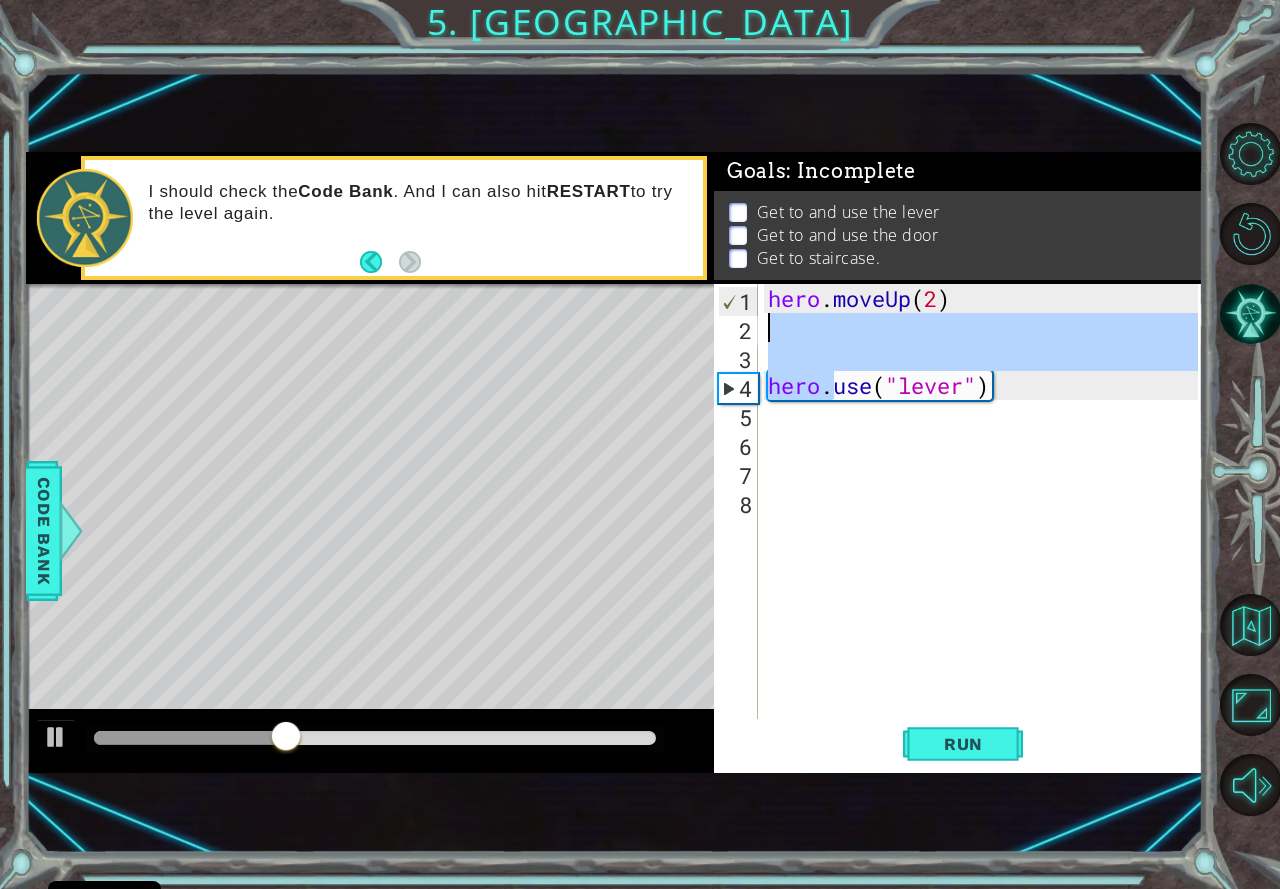 drag, startPoint x: 830, startPoint y: 399, endPoint x: 843, endPoint y: 333, distance: 67.26812 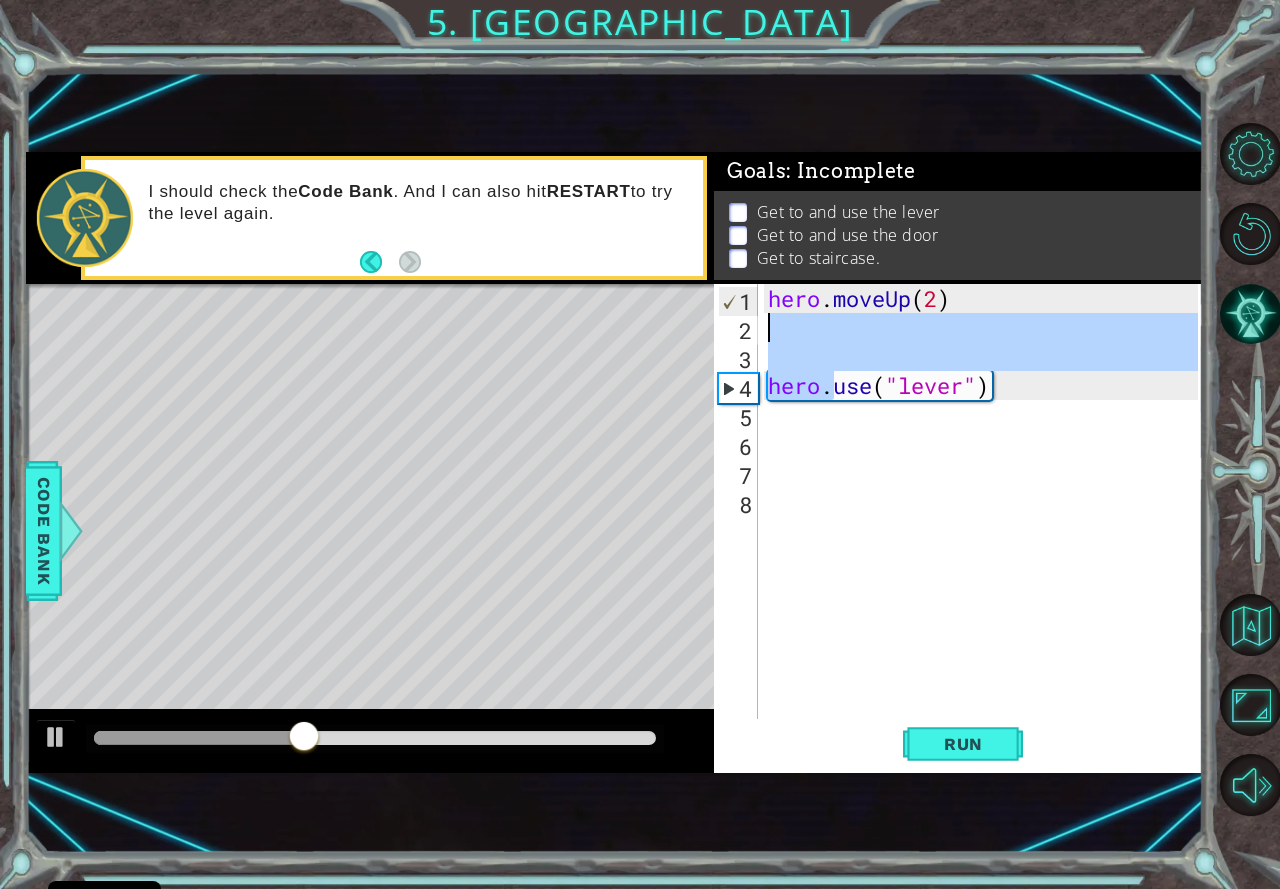 click on "hero . moveUp ( 2 ) hero . use ( "lever" )" at bounding box center [981, 501] 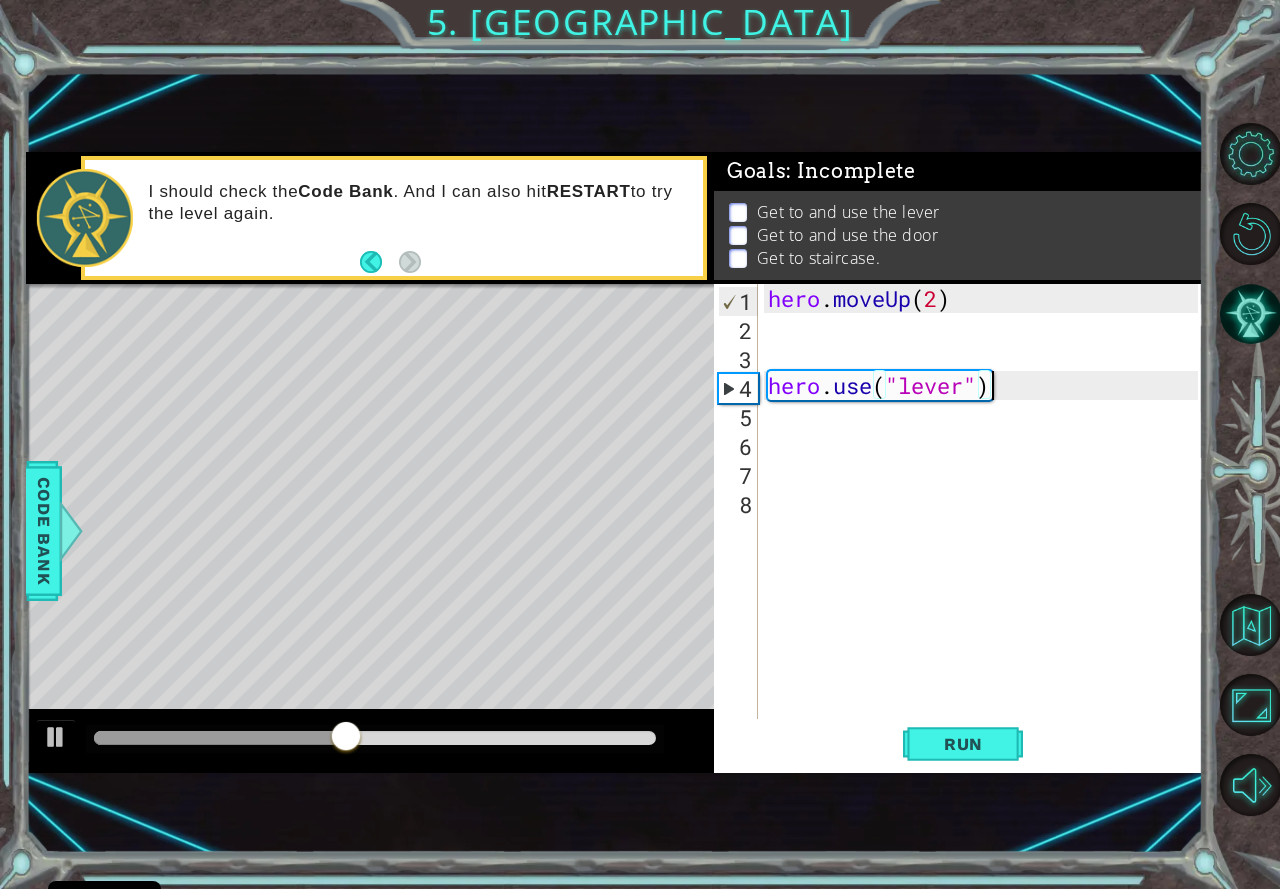 click on "hero . moveUp ( 2 ) hero . use ( "lever" )" at bounding box center [986, 530] 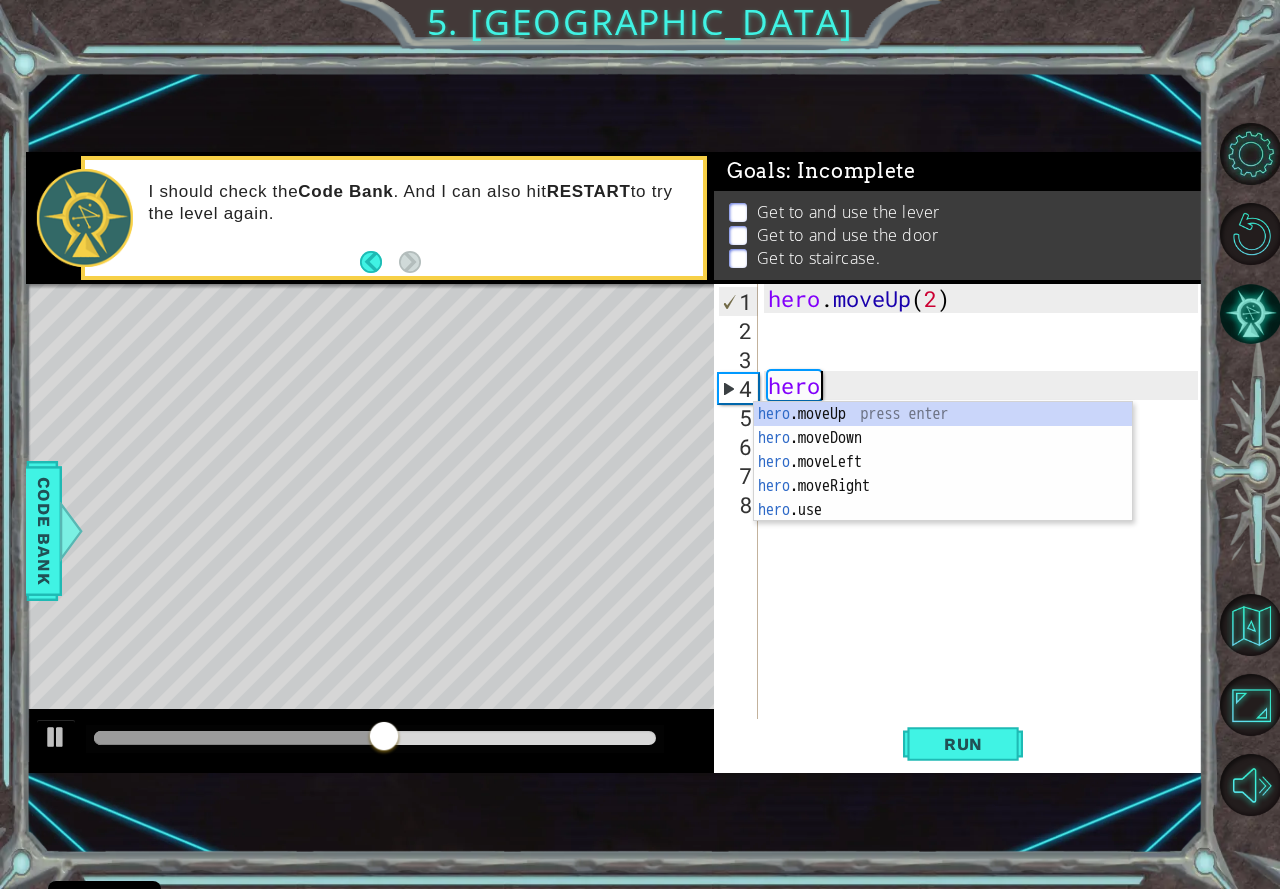 type on "h" 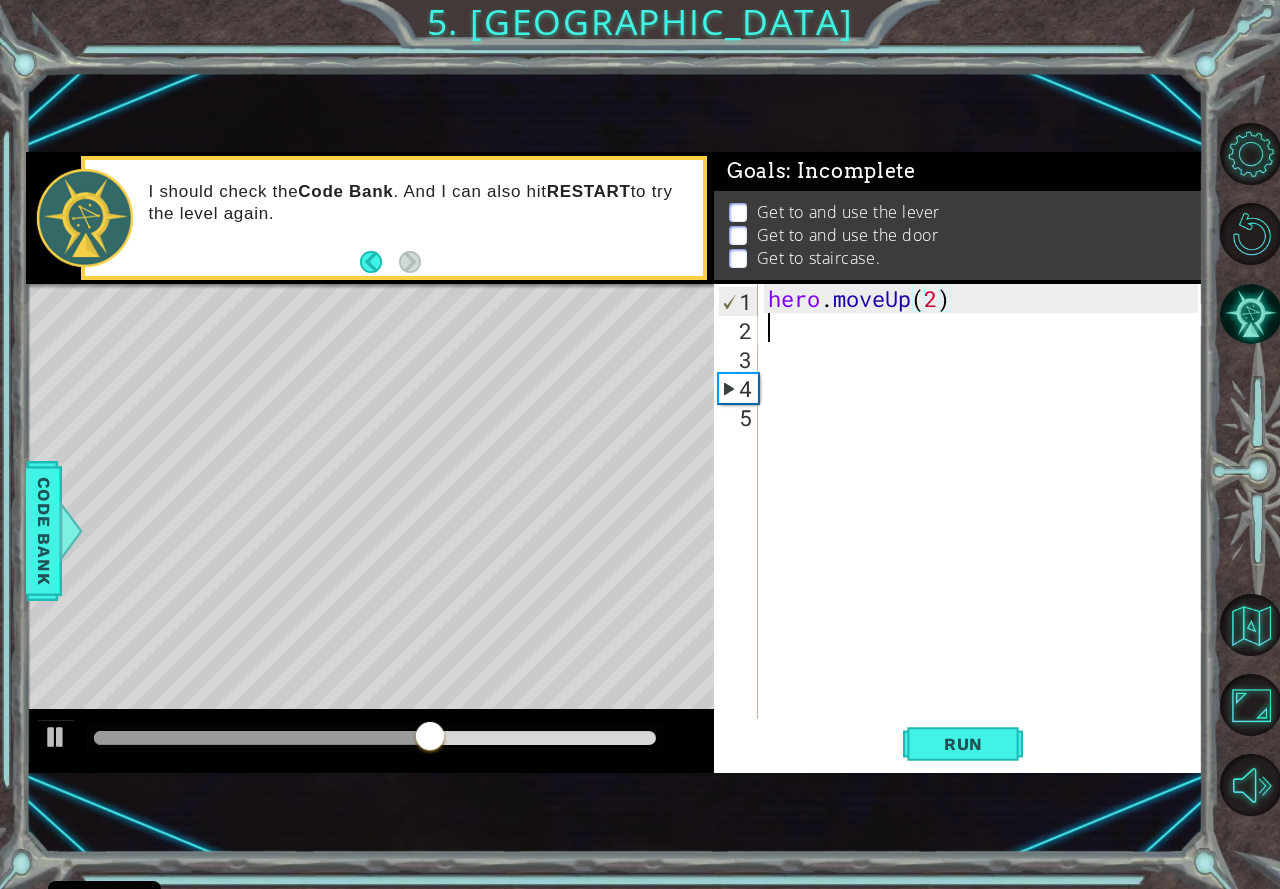 click on "hero . moveUp ( 2 )" at bounding box center [986, 530] 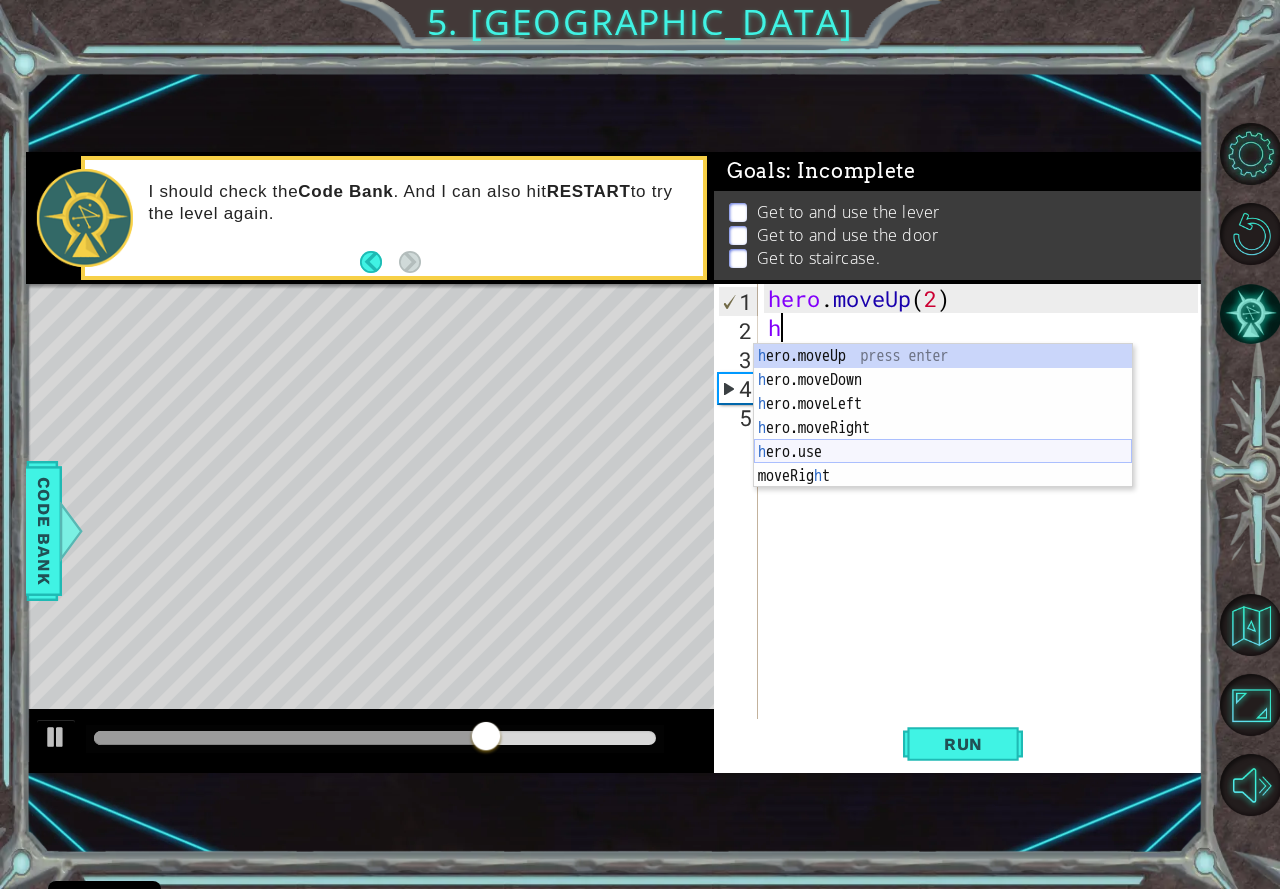 click on "h ero.moveUp press enter h ero.moveDown press enter h ero.moveLeft press enter h ero.moveRight press enter h ero.use press enter moveRig h t press enter" at bounding box center [943, 440] 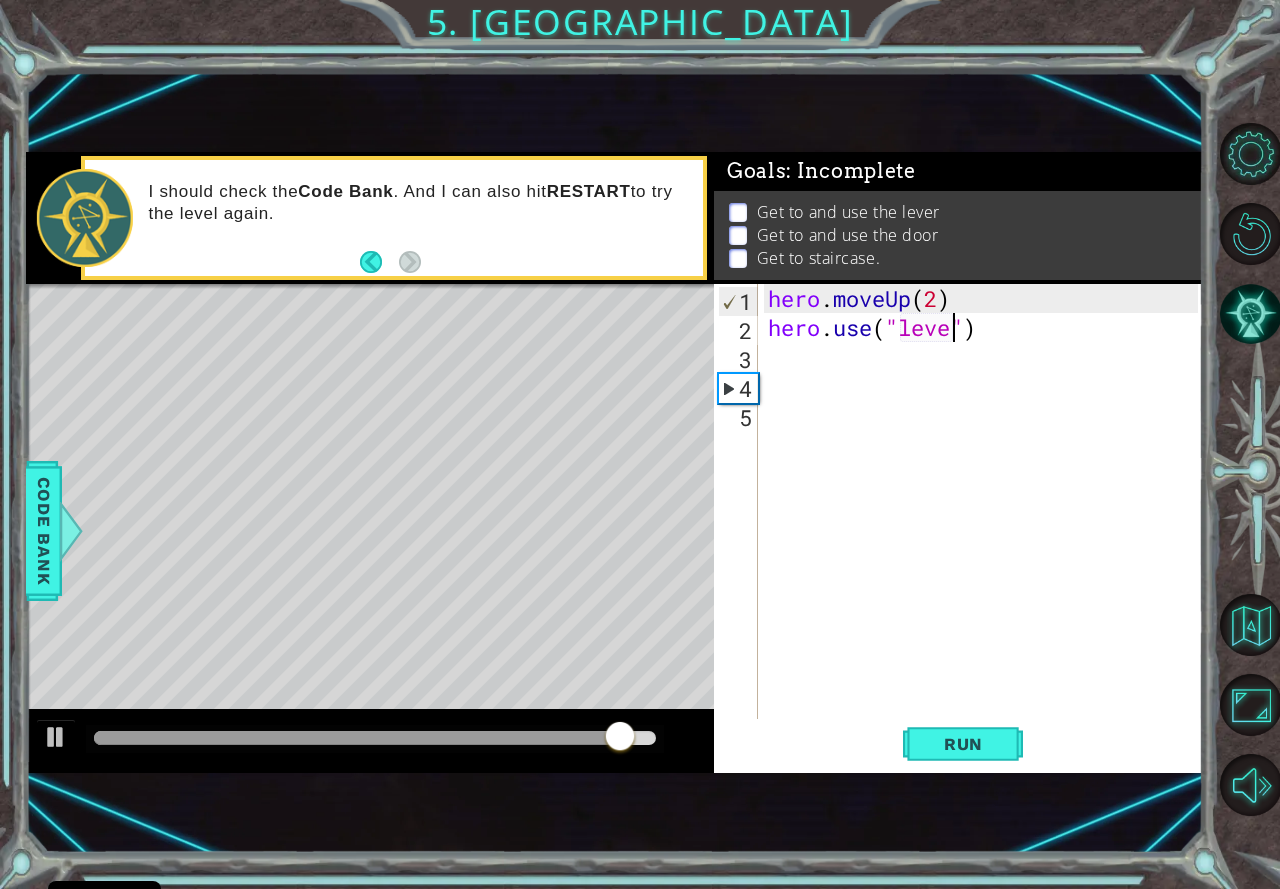 scroll, scrollTop: 0, scrollLeft: 9, axis: horizontal 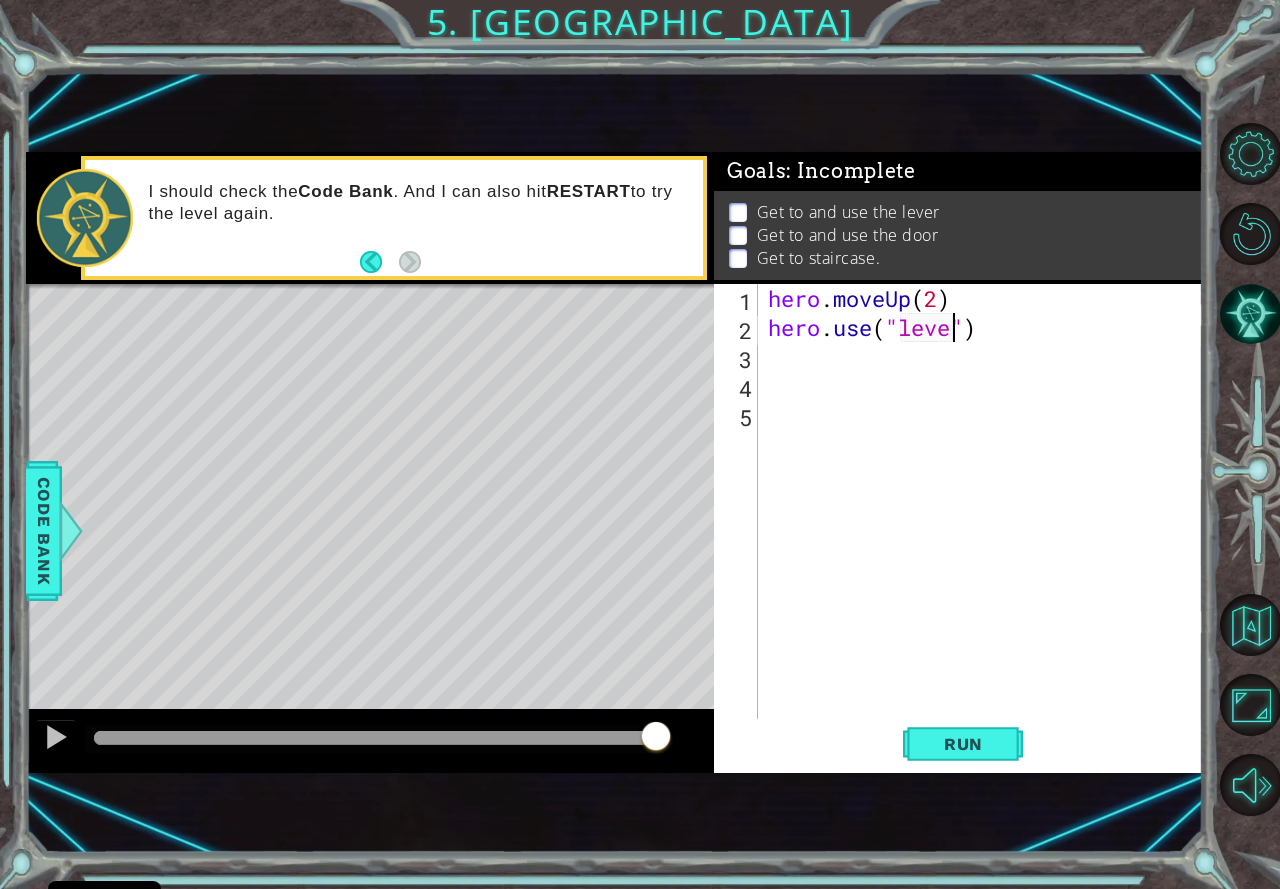 type on "hero.use("lever")" 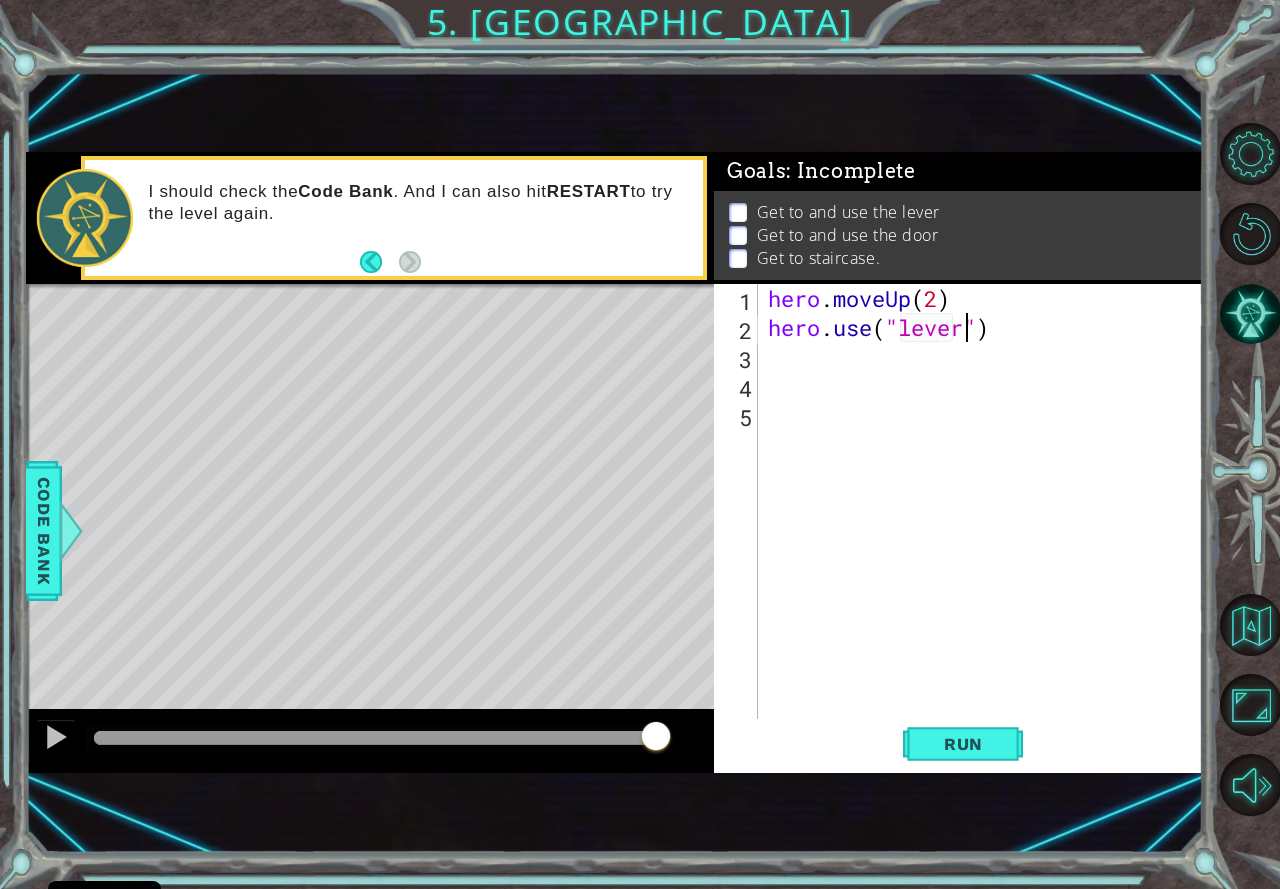 click on "hero . moveUp ( 2 ) hero . use ( "lever" )" at bounding box center (986, 530) 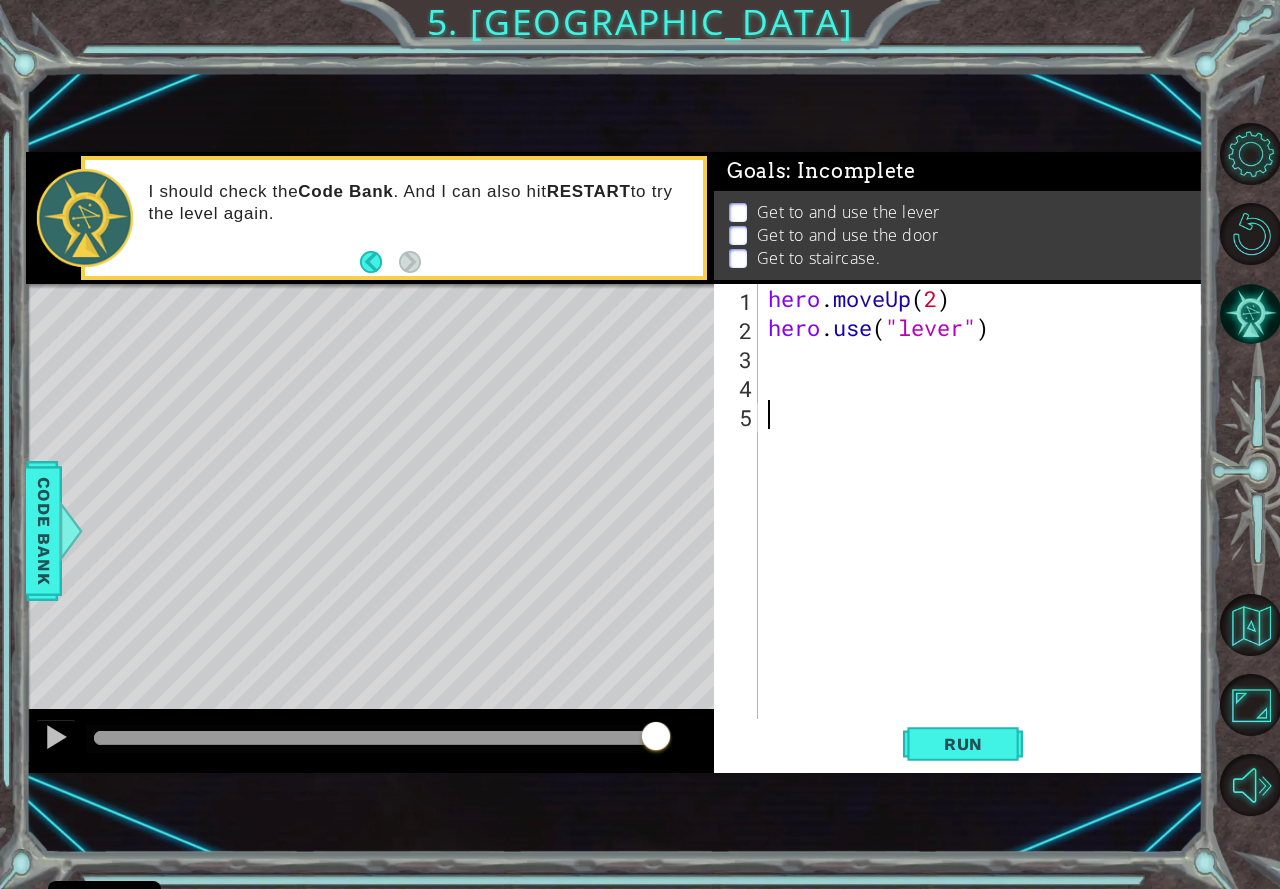 scroll, scrollTop: 0, scrollLeft: 0, axis: both 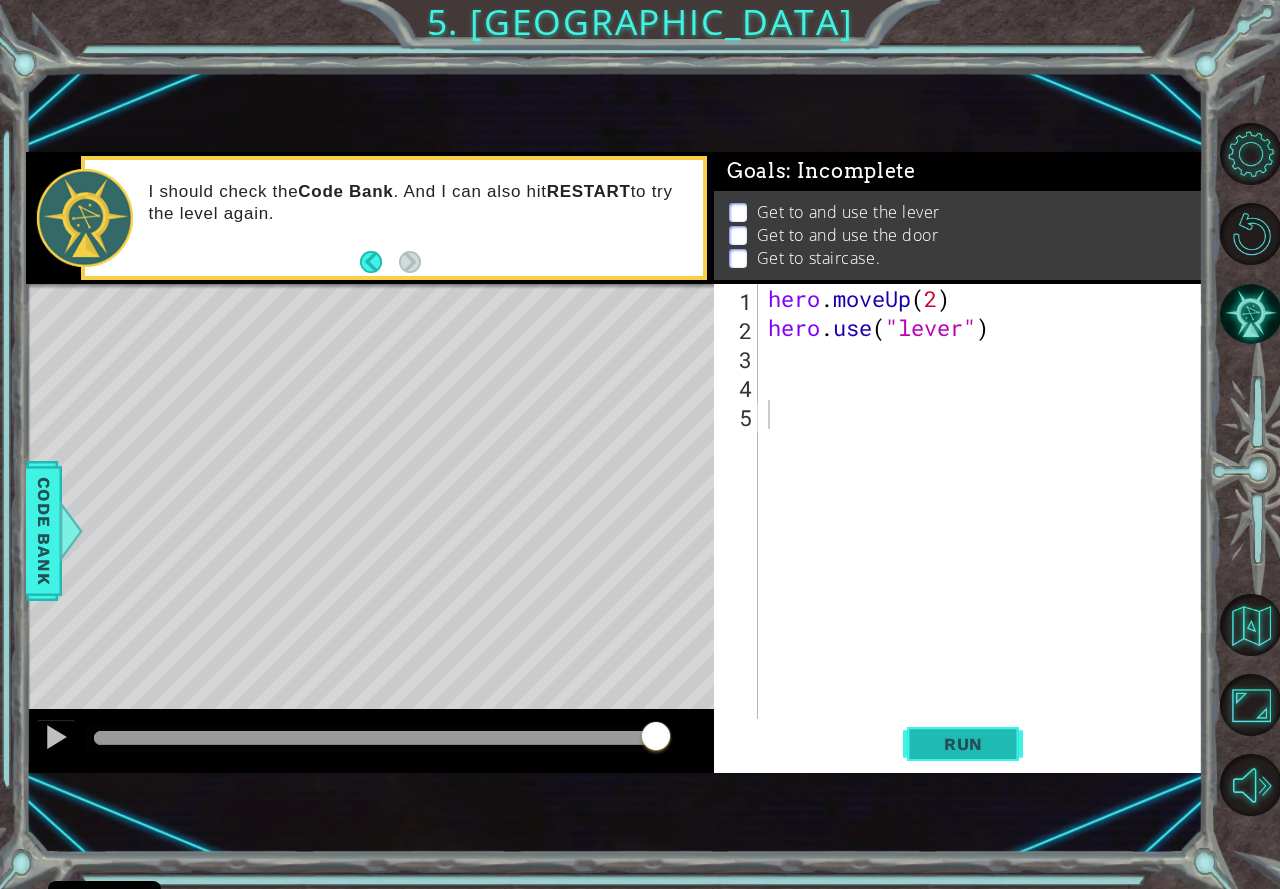 click on "Run" at bounding box center (963, 744) 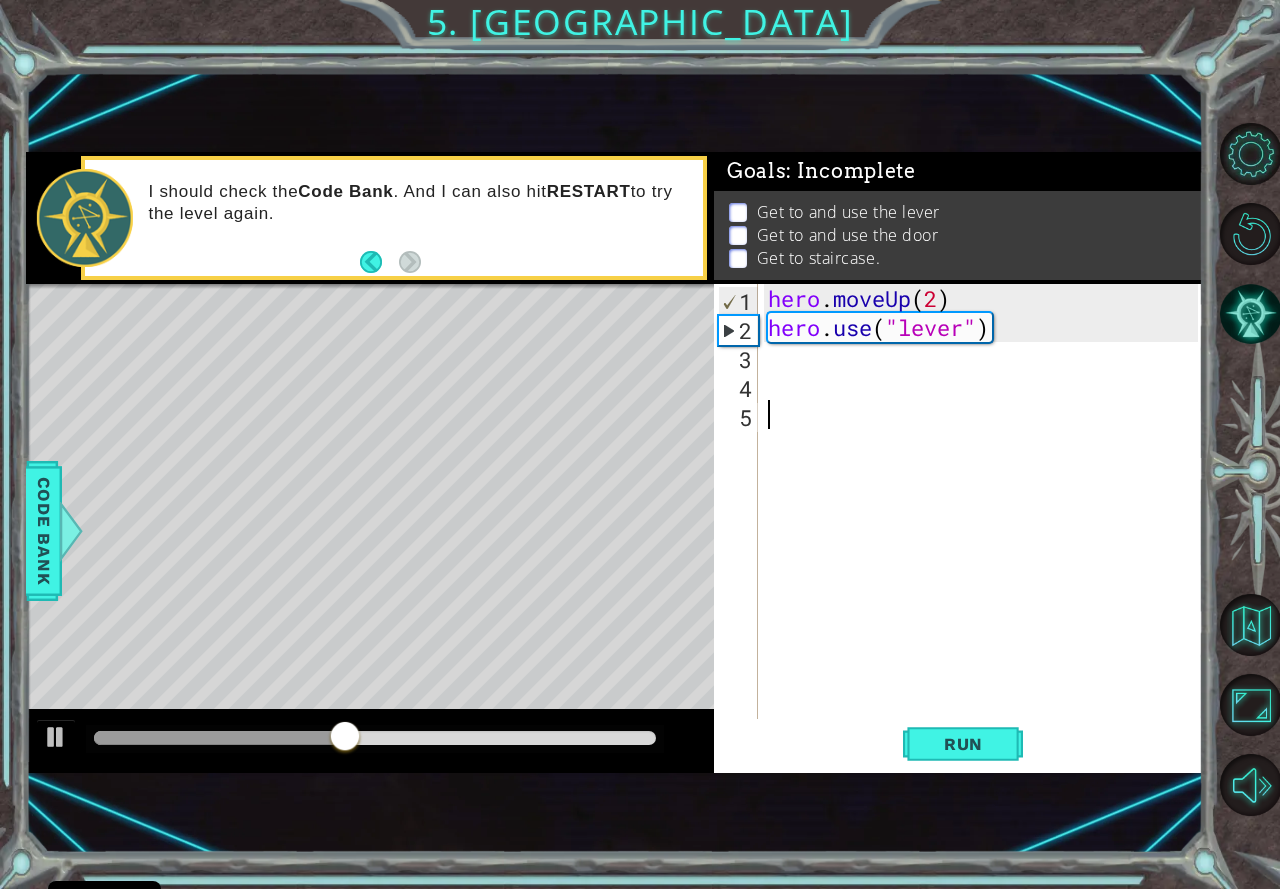 click on "hero . moveUp ( 2 ) hero . use ( "lever" )" at bounding box center (986, 530) 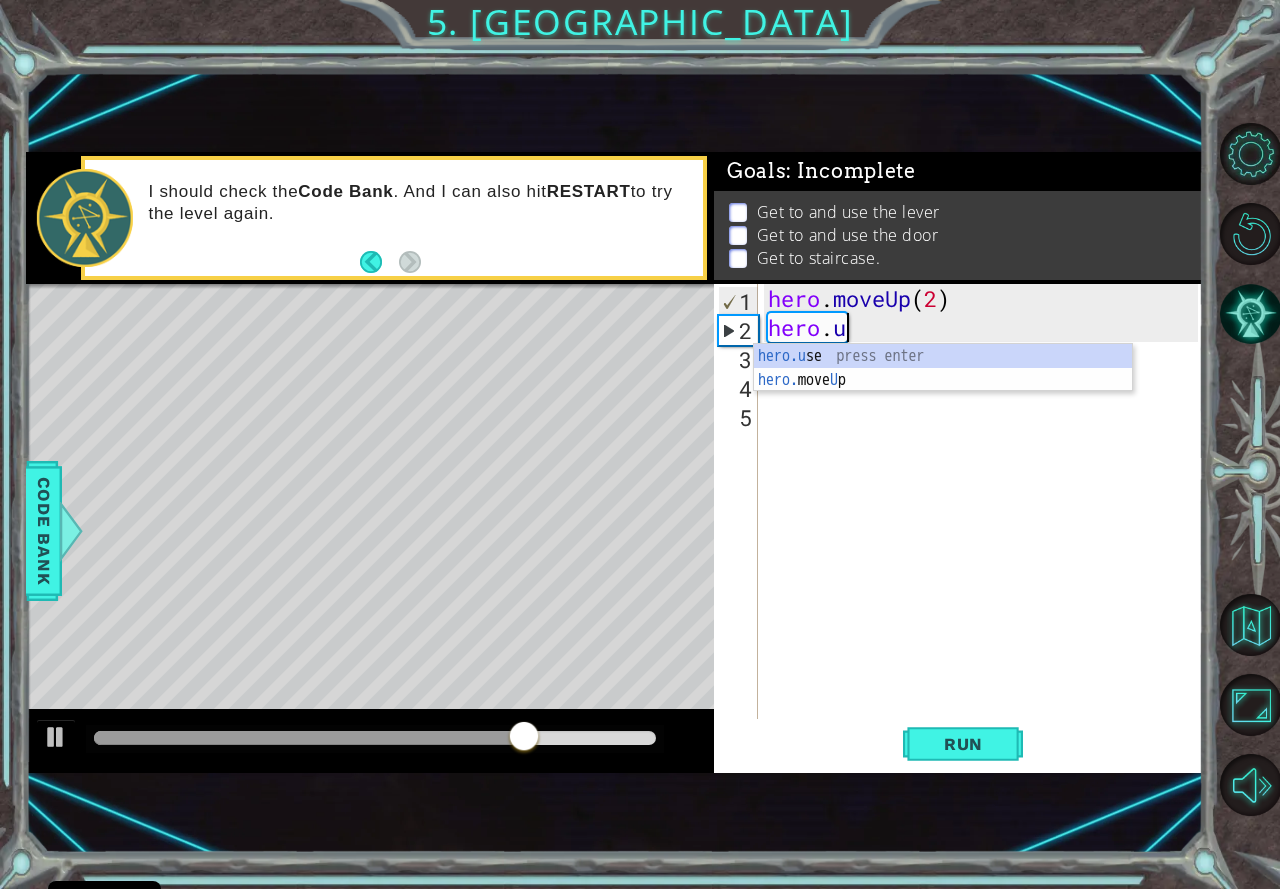 type on "hero." 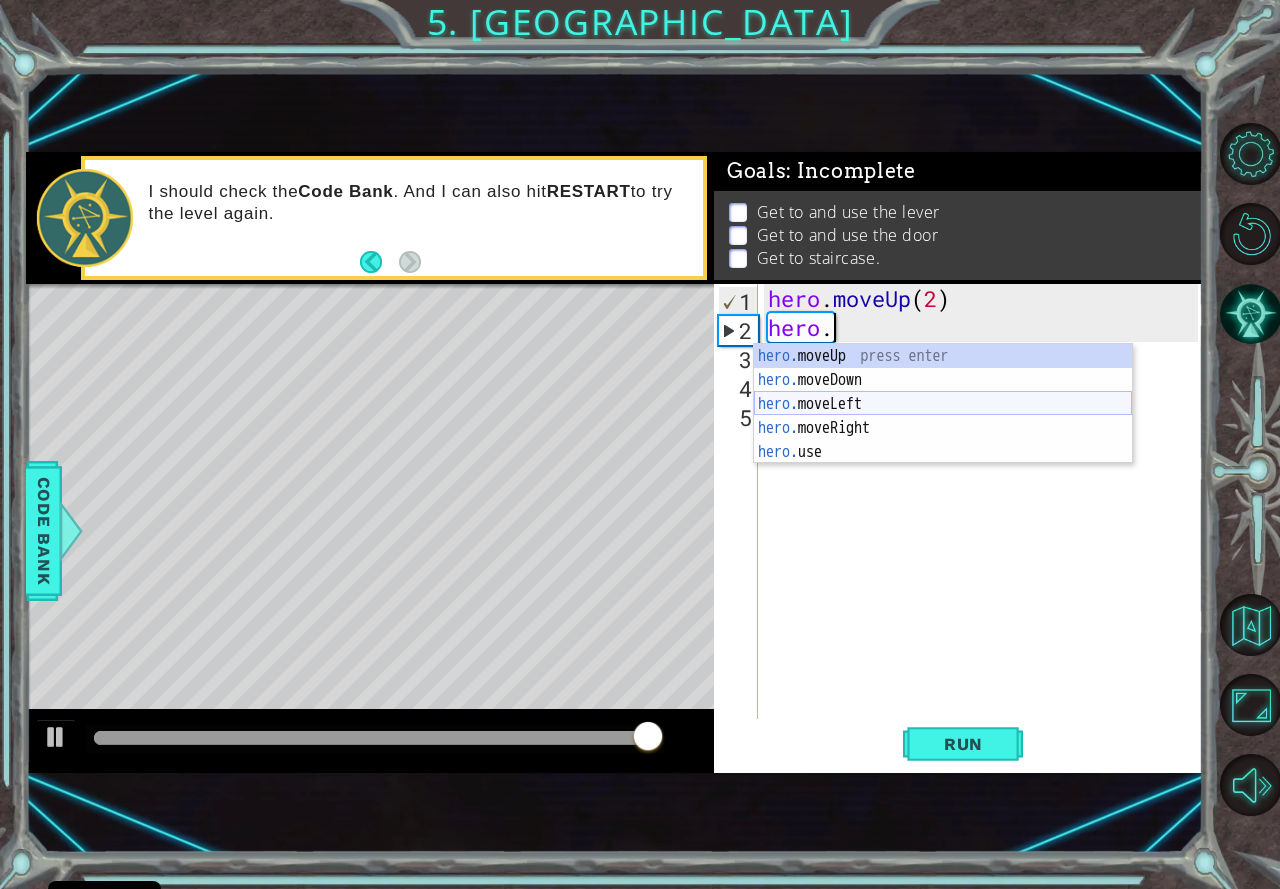 click on "hero. moveUp press enter hero. moveDown press enter hero. moveLeft press enter hero. moveRight press enter hero. use press enter" at bounding box center [943, 428] 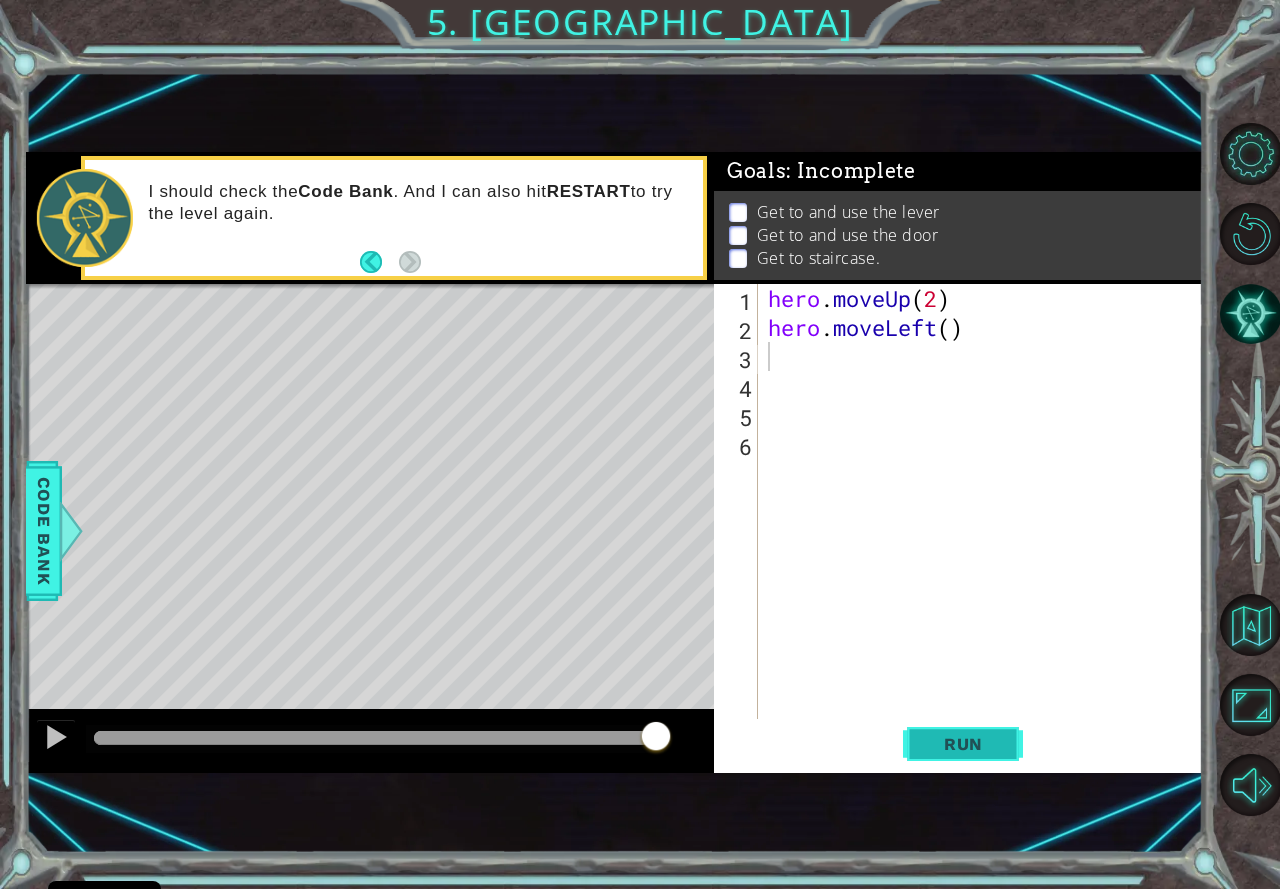 click on "Run" at bounding box center [963, 744] 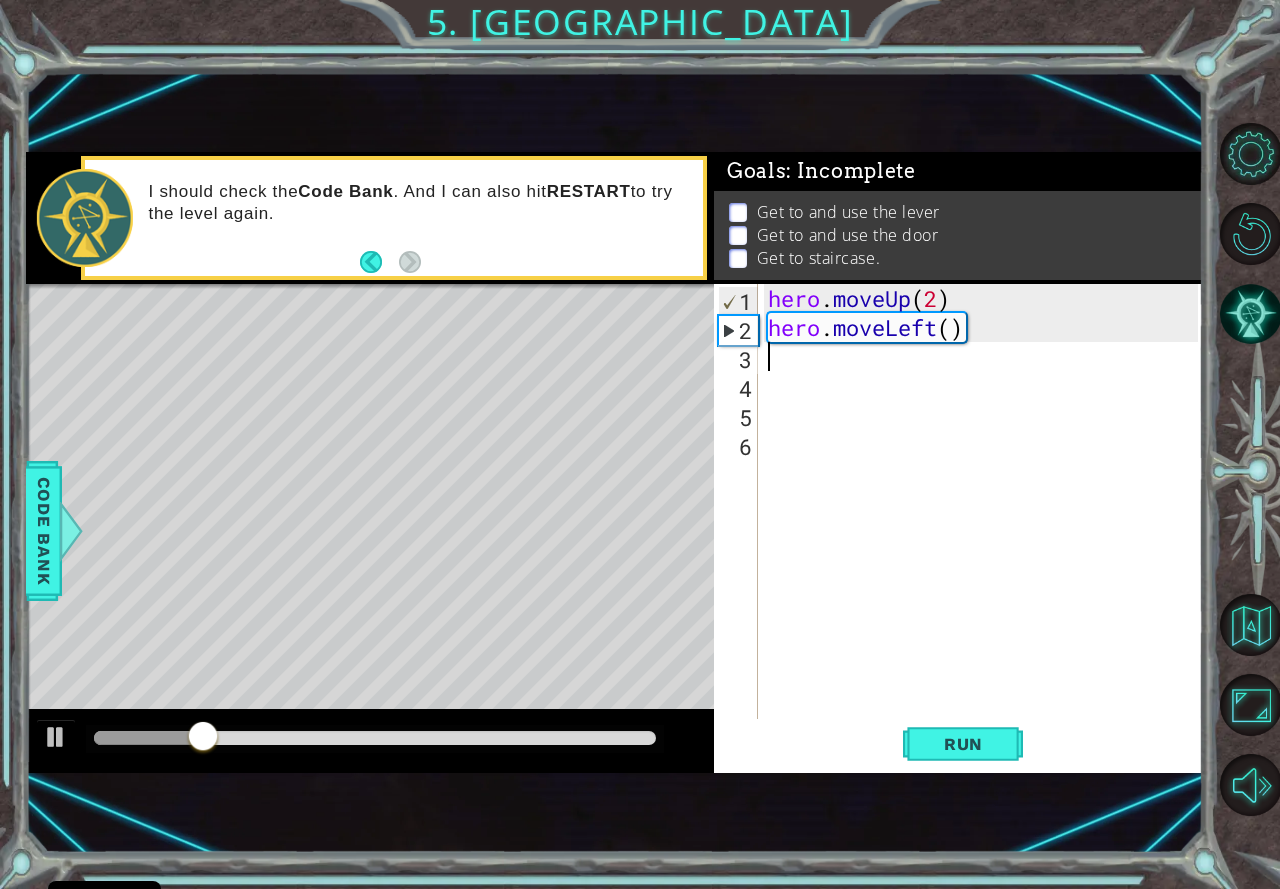 type on "h" 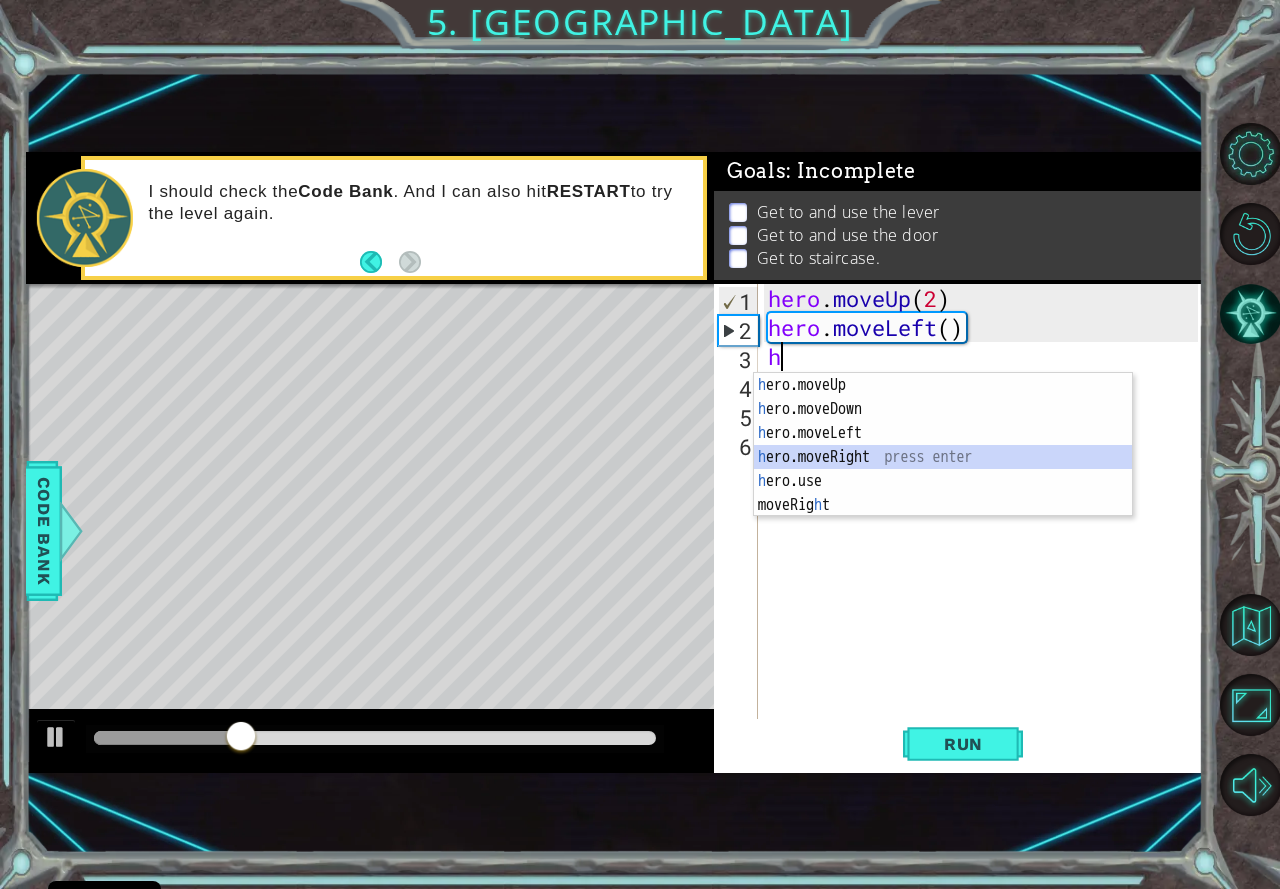 click on "h ero.moveUp press enter h ero.moveDown press enter h ero.moveLeft press enter h ero.moveRight press enter h ero.use press enter moveRig h t press enter" at bounding box center [943, 469] 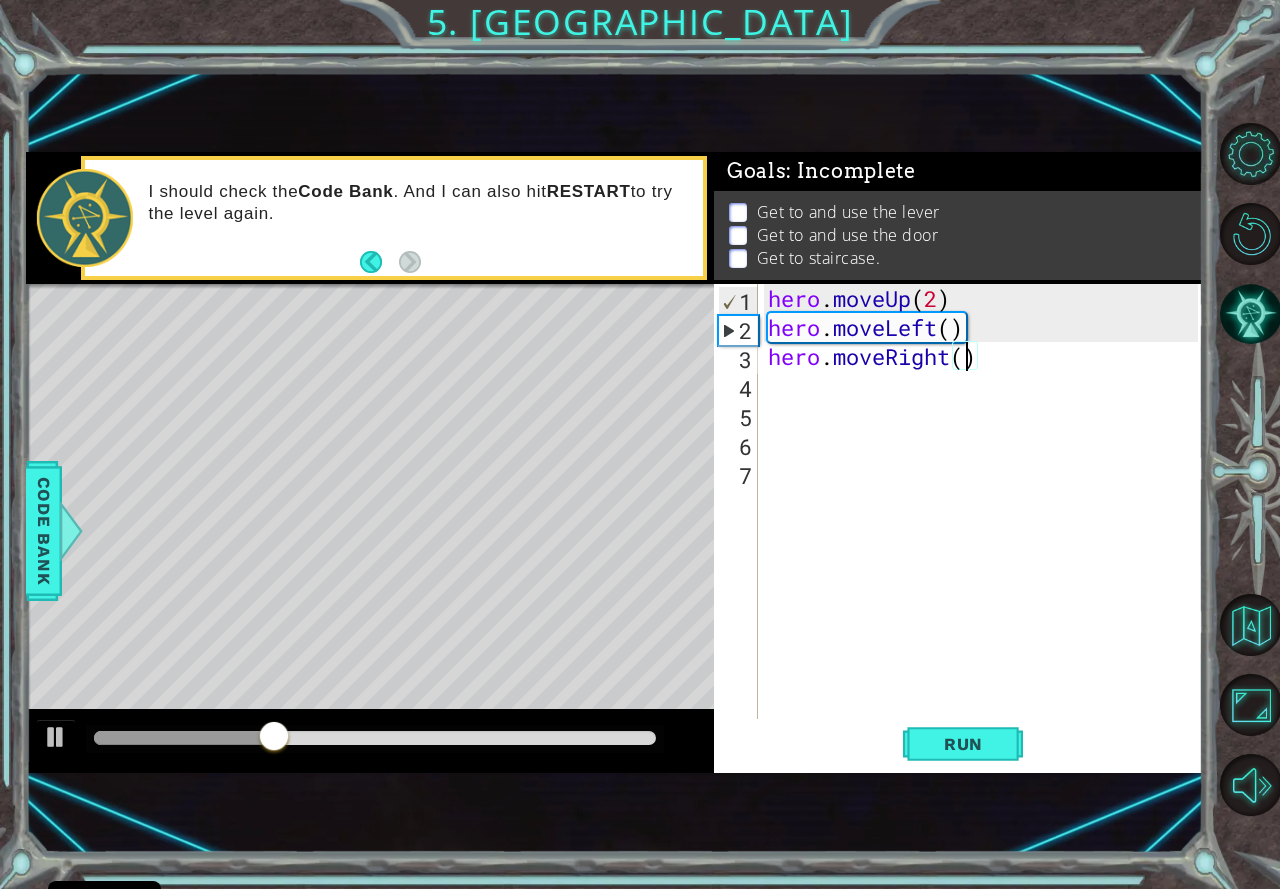click on "hero . moveUp ( 2 ) hero . moveLeft ( ) hero . moveRight ( )" at bounding box center (986, 530) 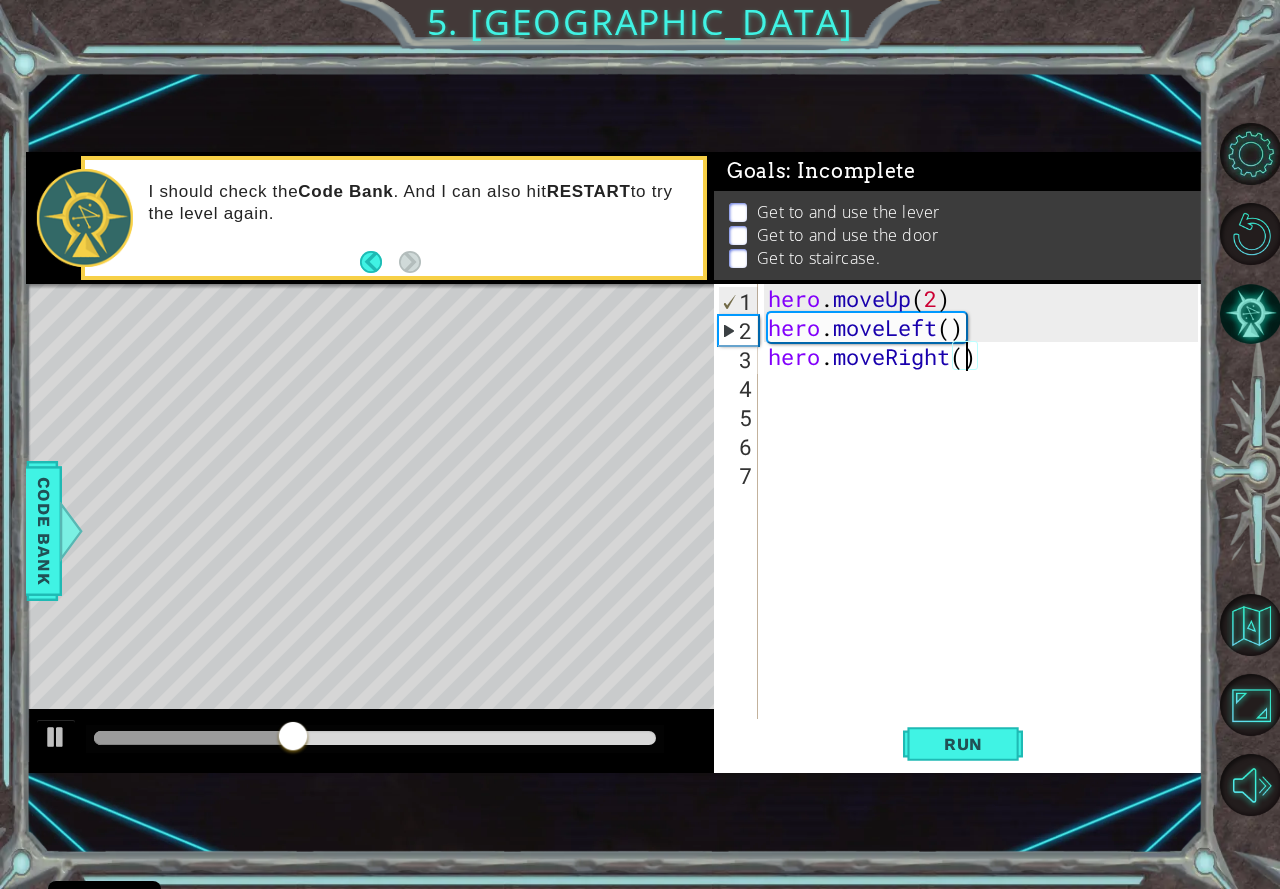 type on "hero.moveRight(2)" 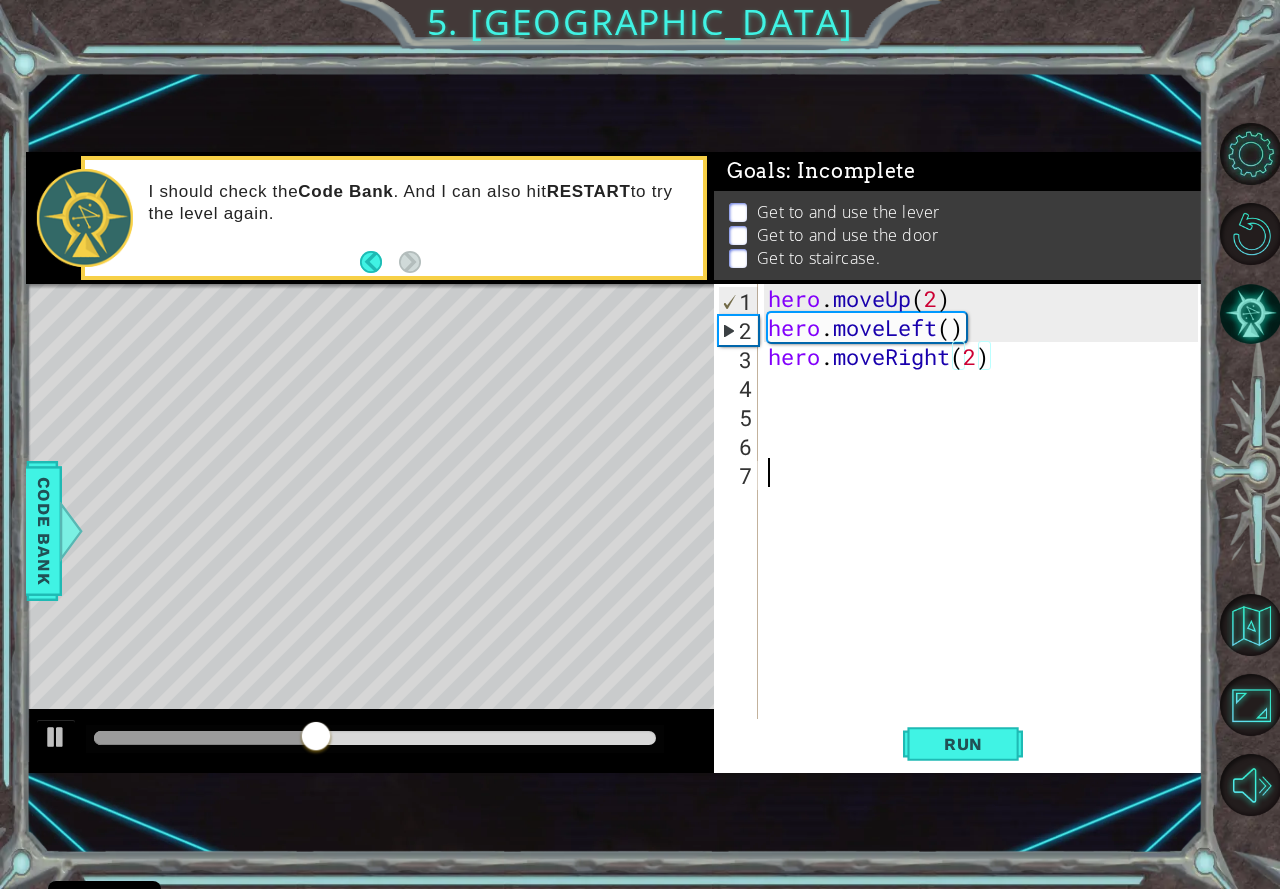 click on "hero . moveUp ( 2 ) hero . moveLeft ( ) hero . moveRight ( 2 )" at bounding box center [986, 530] 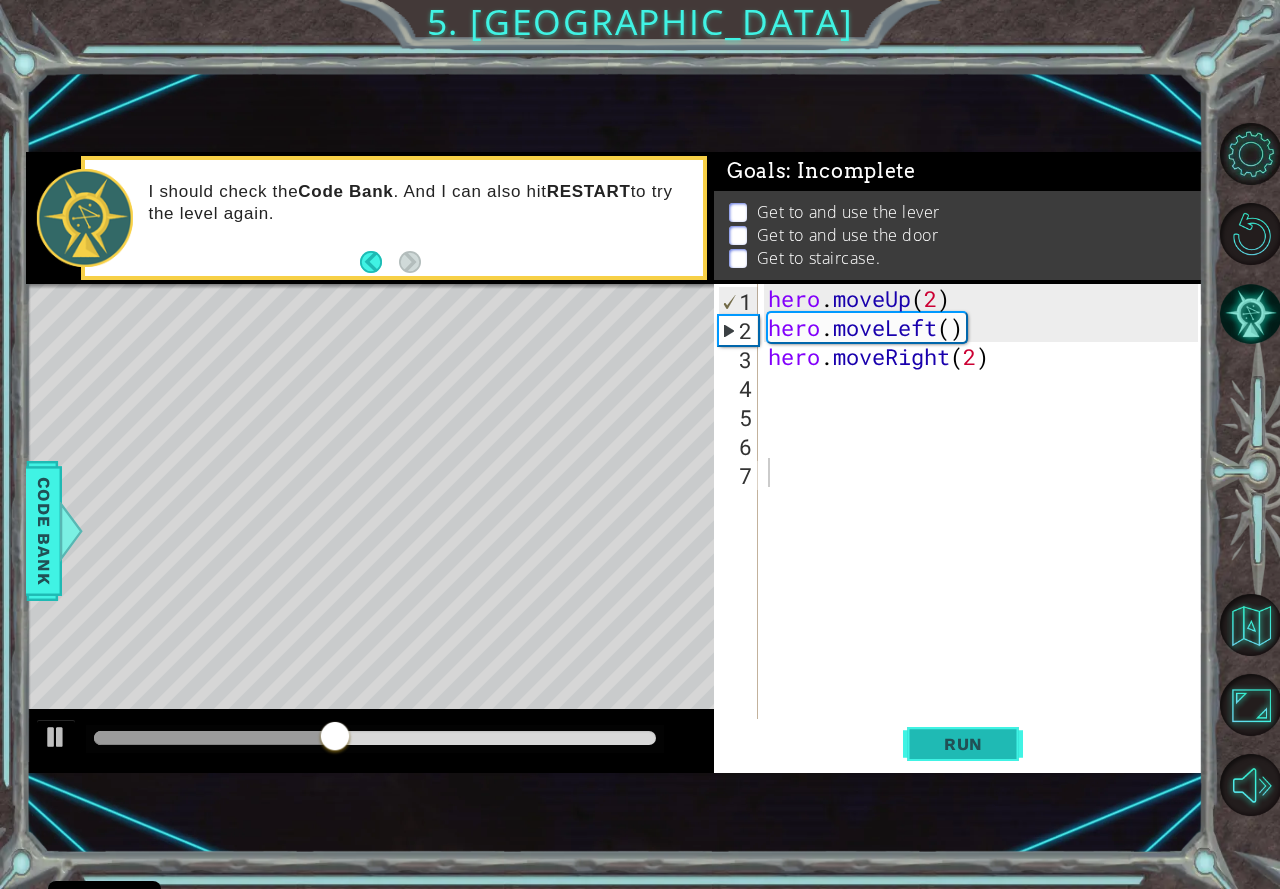 click on "Run" at bounding box center [963, 744] 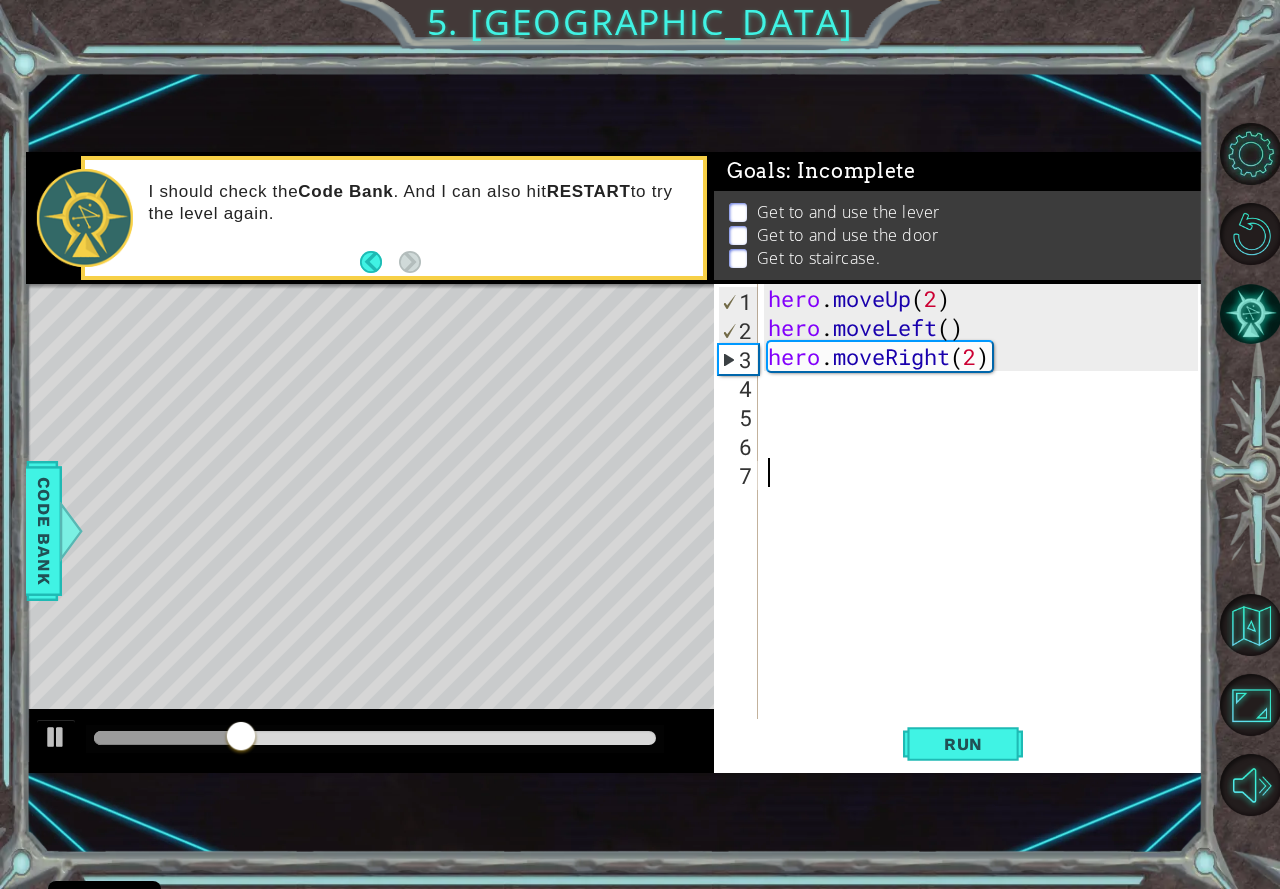 click on "hero . moveUp ( 2 ) hero . moveLeft ( ) hero . moveRight ( 2 )" at bounding box center [986, 530] 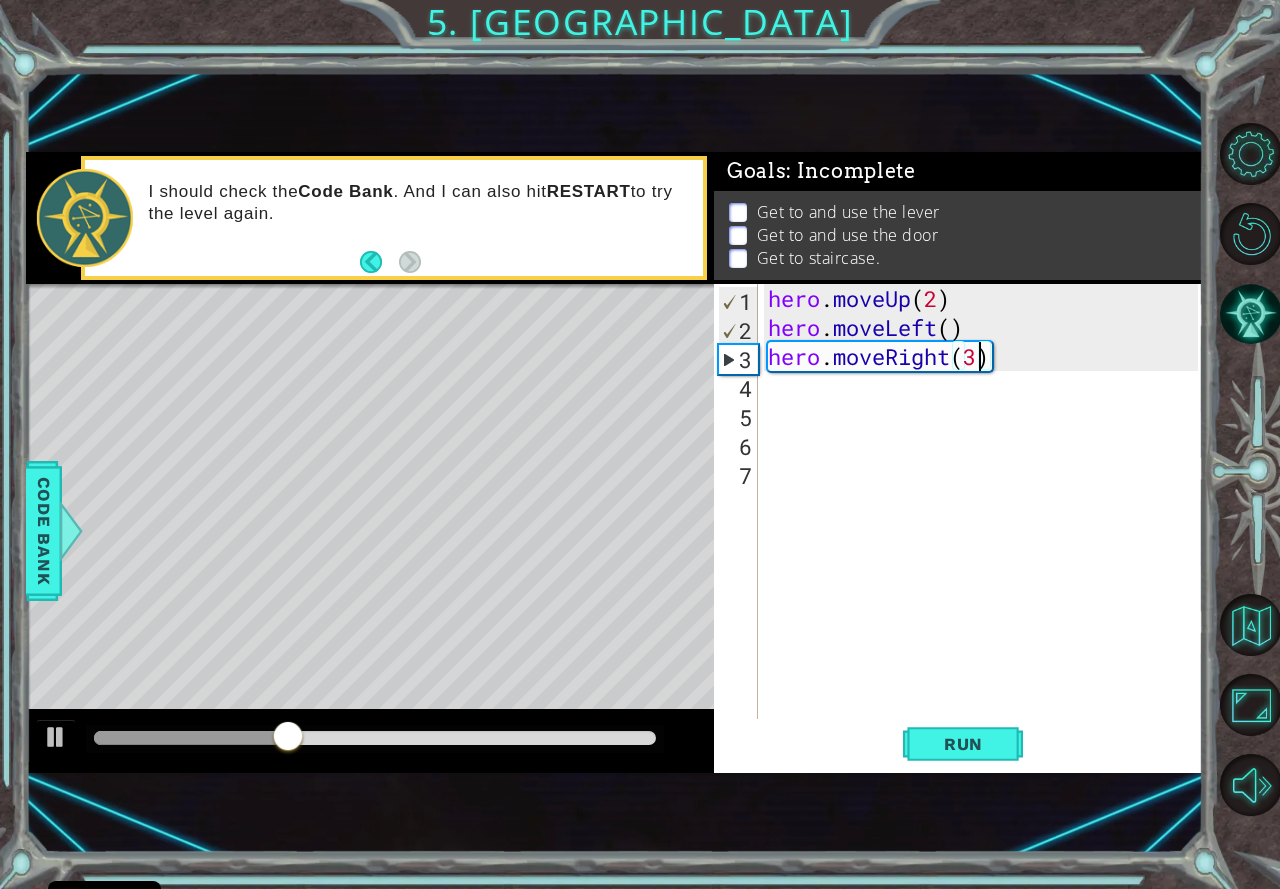 scroll, scrollTop: 0, scrollLeft: 9, axis: horizontal 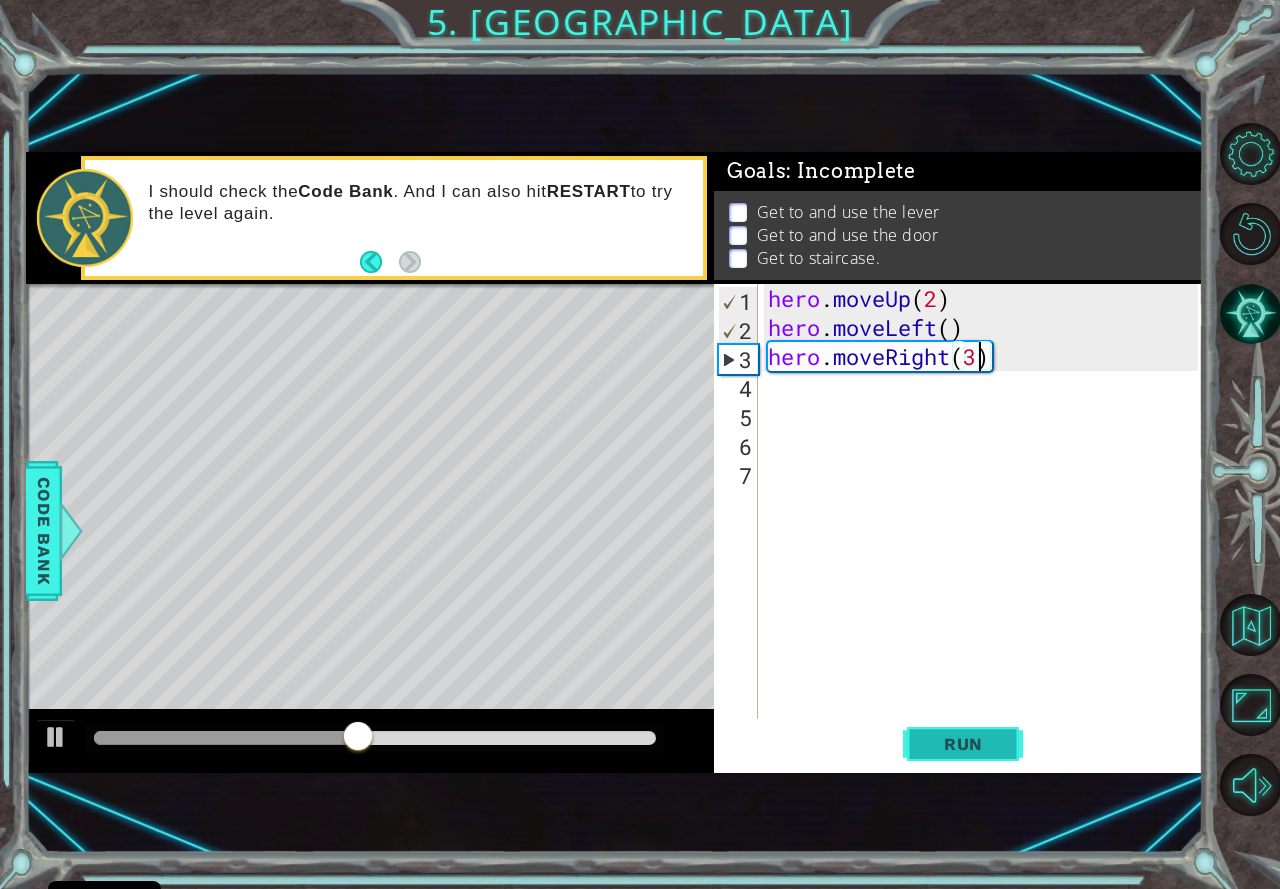 type on "hero.moveRight(3)" 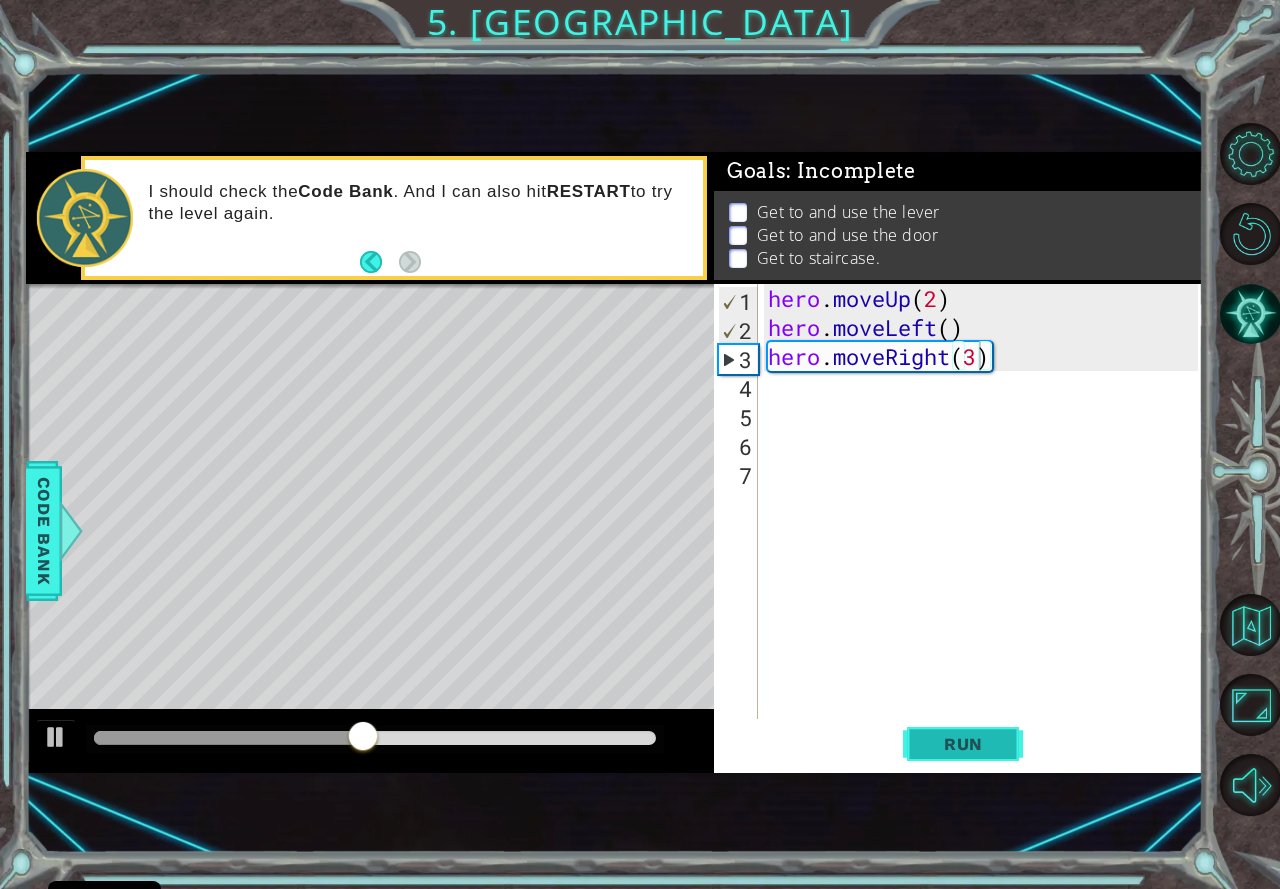 click on "Run" at bounding box center [963, 744] 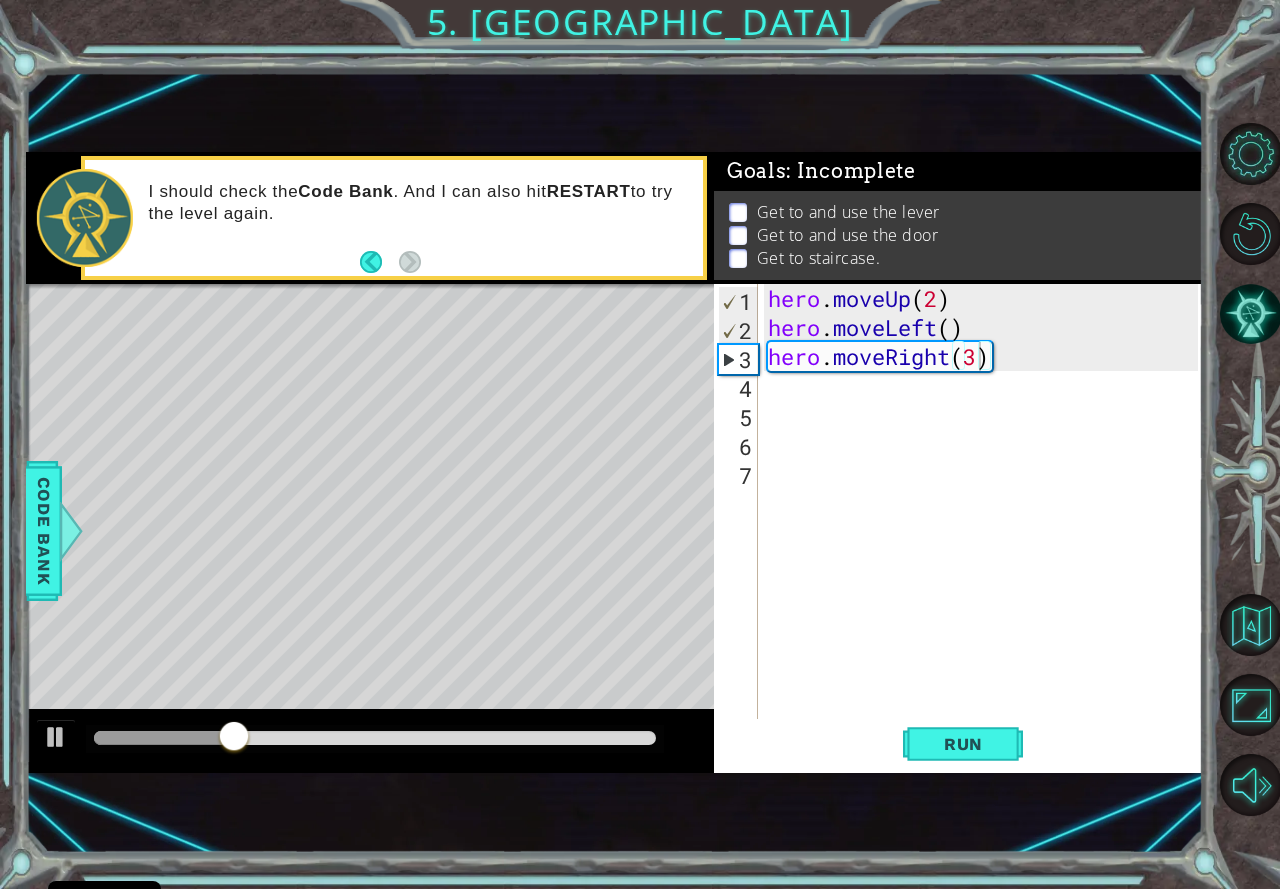 click on "hero.moveRight(3) 1 2 3 4 5 6 7 hero . moveUp ( 2 ) hero . moveLeft ( ) hero . moveRight ( 3 )     הההההההההההההההההההההההההההההההההההההההההההההההההההההההההההההההההההההההההההההההההההההההההההההההההההההההההההההההההההההההההההההההההההההההההההההההההההההההההההההההההההההההההההההההההההההההההההההההההההההההההההההההההההההההההההההההההההההההההההההההההההההההההההההההה XXXXXXXXXXXXXXXXXXXXXXXXXXXXXXXXXXXXXXXXXXXXXXXXXXXXXXXXXXXXXXXXXXXXXXXXXXXXXXXXXXXXXXXXXXXXXXXXXXXXXXXXXXXXXXXXXXXXXXXXXXXXXXXXXXXXXXXXXXXXXXXXXXXXXXXXXXXXXXXXXXXXXXXXXXXXXXXXXXXXXXXXXXXXXXXXXXXXXXXXXXXXXXXXXXXXXXXXXXXXXXXXXXXXXXXXXXXXXXXXXXXXXXXXXXXXXXXX" at bounding box center (956, 501) 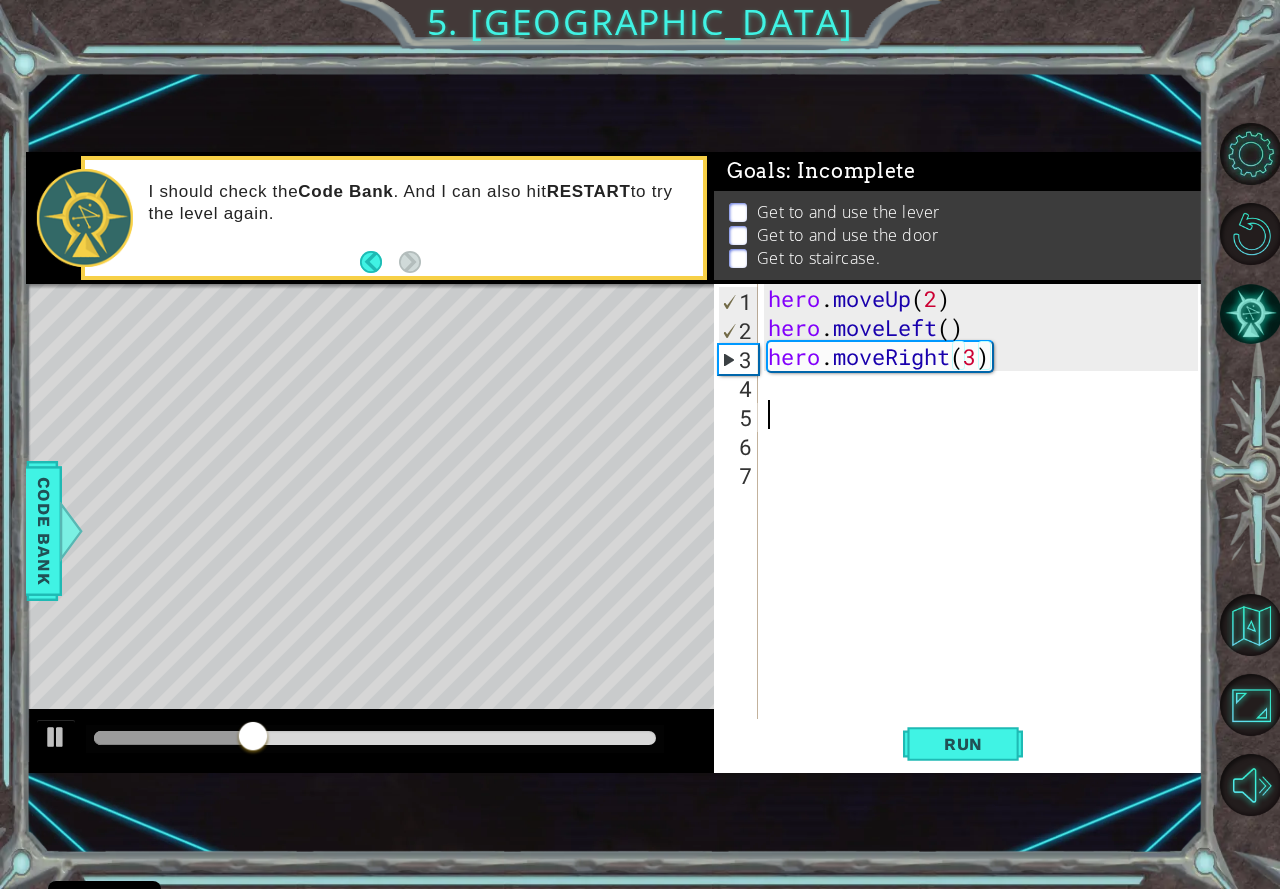 click on "hero . moveUp ( 2 ) hero . moveLeft ( ) hero . moveRight ( 3 )" at bounding box center (986, 530) 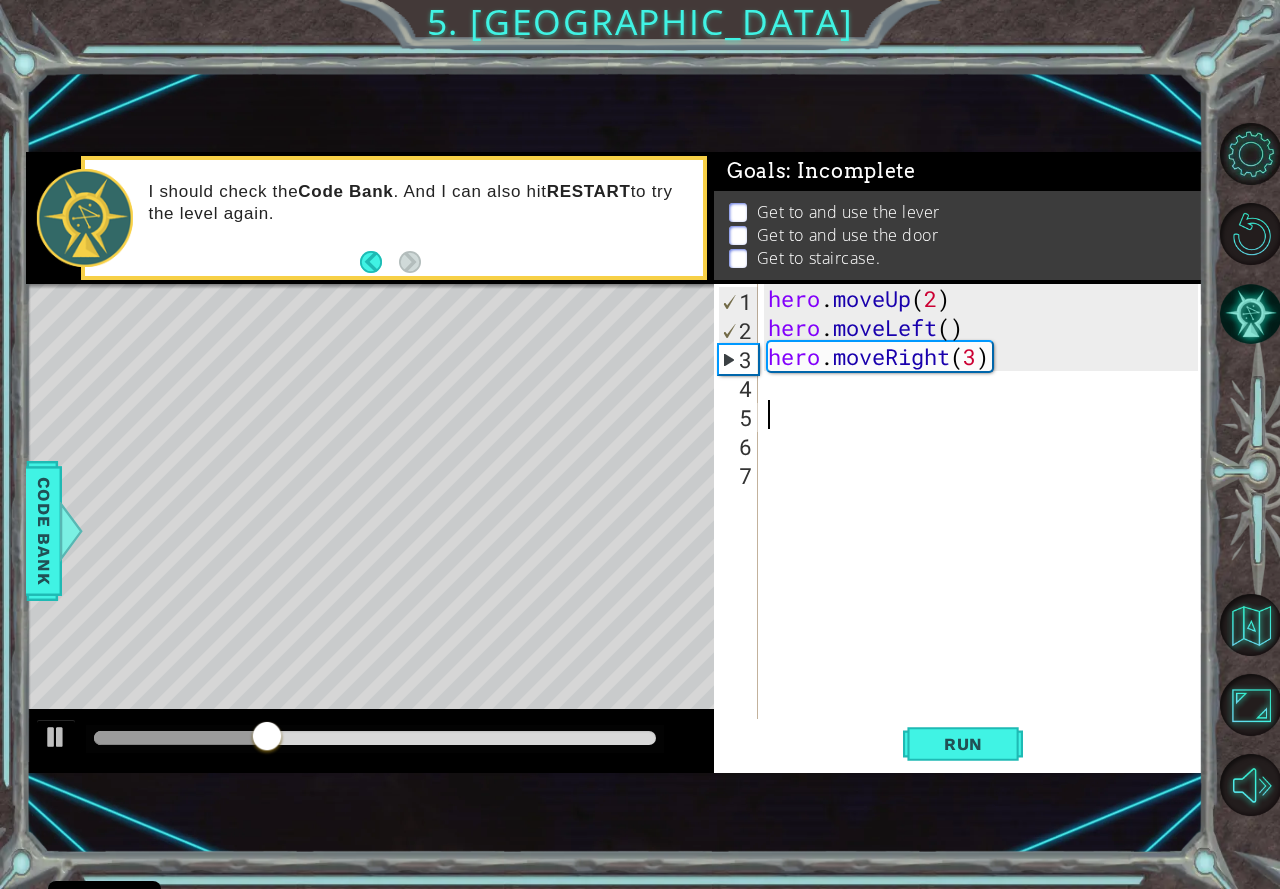 click on "1 2 3 4 5 6 7 hero . moveUp ( 2 ) hero . moveLeft ( ) hero . moveRight ( 3 )     הההההההההההההההההההההההההההההההההההההההההההההההההההההההההההההההההההההההההההההההההההההההההההההההההההההההההההההההההההההההההההההההההההההההההההההההההההההההההההההההההההההההההההההההההההההההההההההההההההההההההההההההההההההההההההההההההההההההההההההההההההההההההההההההה XXXXXXXXXXXXXXXXXXXXXXXXXXXXXXXXXXXXXXXXXXXXXXXXXXXXXXXXXXXXXXXXXXXXXXXXXXXXXXXXXXXXXXXXXXXXXXXXXXXXXXXXXXXXXXXXXXXXXXXXXXXXXXXXXXXXXXXXXXXXXXXXXXXXXXXXXXXXXXXXXXXXXXXXXXXXXXXXXXXXXXXXXXXXXXXXXXXXXXXXXXXXXXXXXXXXXXXXXXXXXXXXXXXXXXXXXXXXXXXXXXXXXXXXXXXXXXXX" at bounding box center (956, 501) 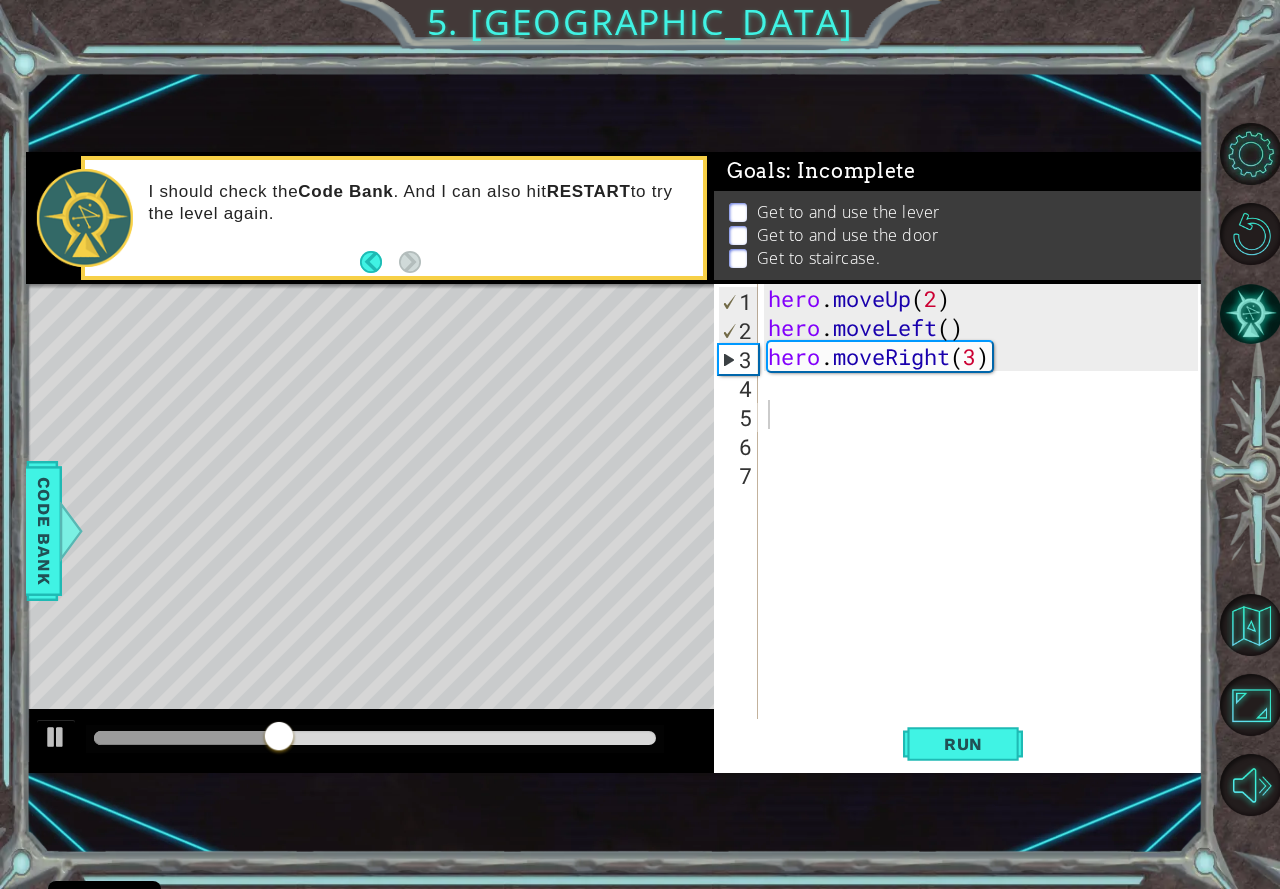 click on "1 2 3 4 5 6 7 hero . moveUp ( 2 ) hero . moveLeft ( ) hero . moveRight ( 3 )     הההההההההההההההההההההההההההההההההההההההההההההההההההההההההההההההההההההההההההההההההההההההההההההההההההההההההההההההההההההההההההההההההההההההההההההההההההההההההההההההההההההההההההההההההההההההההההההההההההההההההההההההההההההההההההההההההההההההההההההההההההההההההההההההה XXXXXXXXXXXXXXXXXXXXXXXXXXXXXXXXXXXXXXXXXXXXXXXXXXXXXXXXXXXXXXXXXXXXXXXXXXXXXXXXXXXXXXXXXXXXXXXXXXXXXXXXXXXXXXXXXXXXXXXXXXXXXXXXXXXXXXXXXXXXXXXXXXXXXXXXXXXXXXXXXXXXXXXXXXXXXXXXXXXXXXXXXXXXXXXXXXXXXXXXXXXXXXXXXXXXXXXXXXXXXXXXXXXXXXXXXXXXXXXXXXXXXXXXXXXXXXXX" at bounding box center [956, 501] 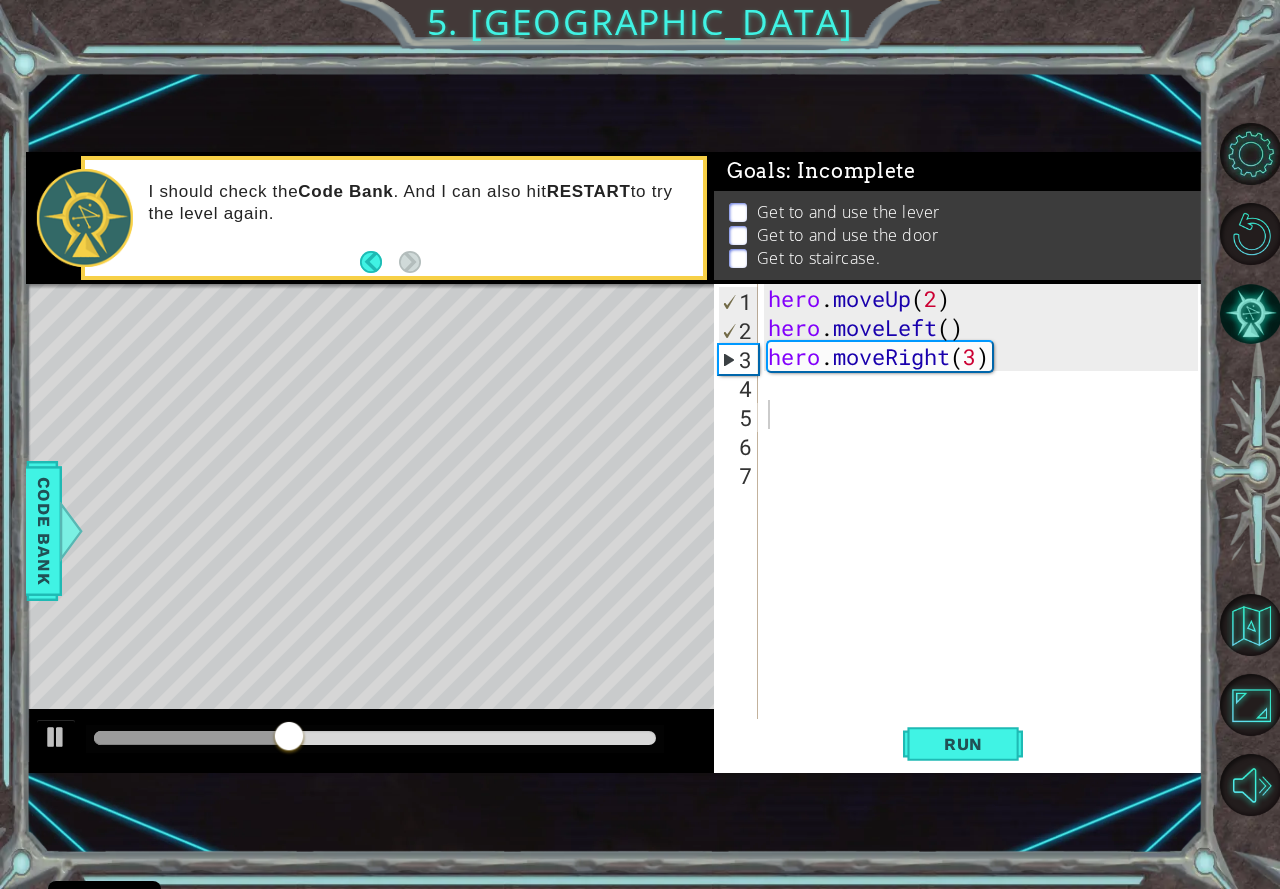 click on "1 2 3 4 5 6 7 hero . moveUp ( 2 ) hero . moveLeft ( ) hero . moveRight ( 3 )     הההההההההההההההההההההההההההההההההההההההההההההההההההההההההההההההההההההההההההההההההההההההההההההההההההההההההההההההההההההההההההההההההההההההההההההההההההההההההההההההההההההההההההההההההההההההההההההההההההההההההההההההההההההההההההההההההההההההההההההההההההההההההההההההה XXXXXXXXXXXXXXXXXXXXXXXXXXXXXXXXXXXXXXXXXXXXXXXXXXXXXXXXXXXXXXXXXXXXXXXXXXXXXXXXXXXXXXXXXXXXXXXXXXXXXXXXXXXXXXXXXXXXXXXXXXXXXXXXXXXXXXXXXXXXXXXXXXXXXXXXXXXXXXXXXXXXXXXXXXXXXXXXXXXXXXXXXXXXXXXXXXXXXXXXXXXXXXXXXXXXXXXXXXXXXXXXXXXXXXXXXXXXXXXXXXXXXXXXXXXXXXXX" at bounding box center (956, 501) 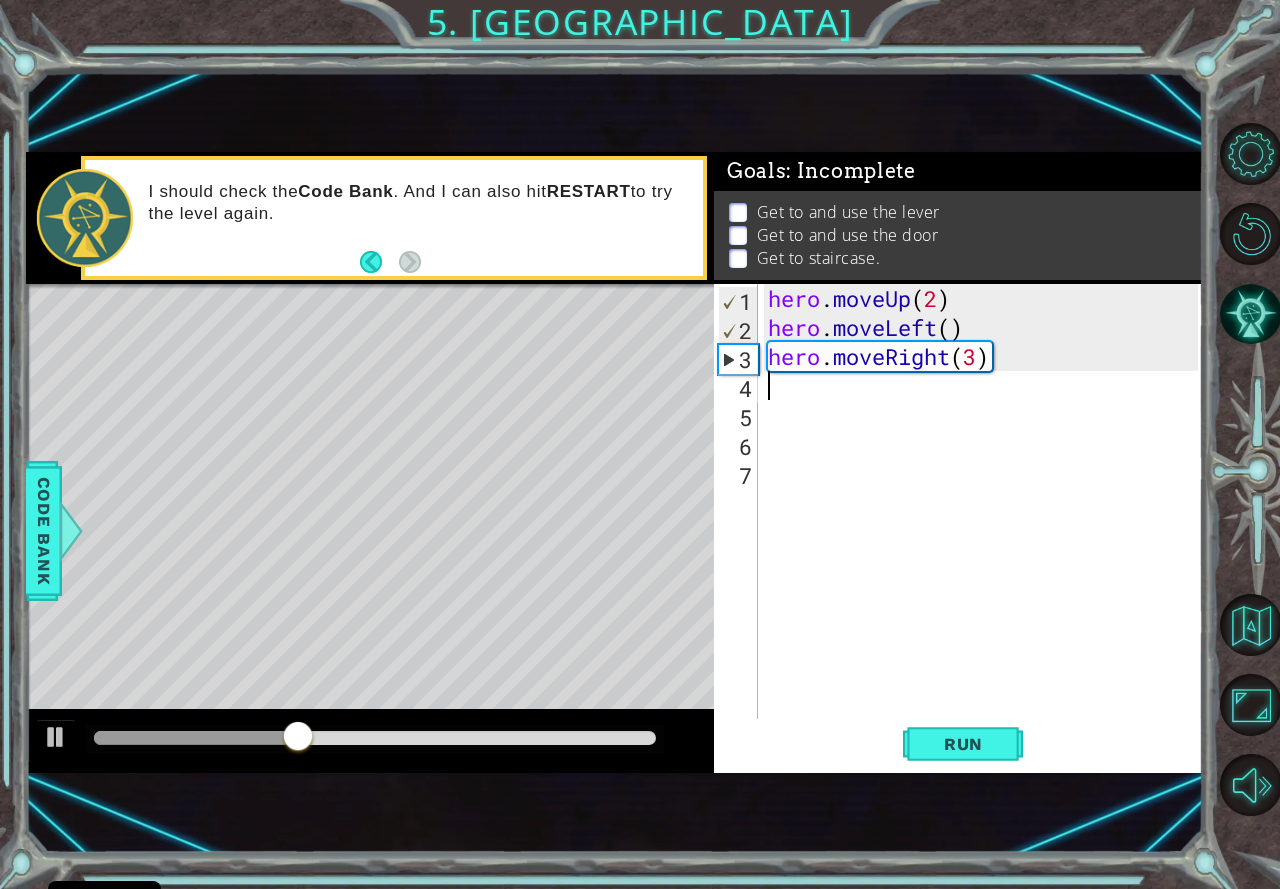click on "hero . moveUp ( 2 ) hero . moveLeft ( ) hero . moveRight ( 3 )" at bounding box center [986, 530] 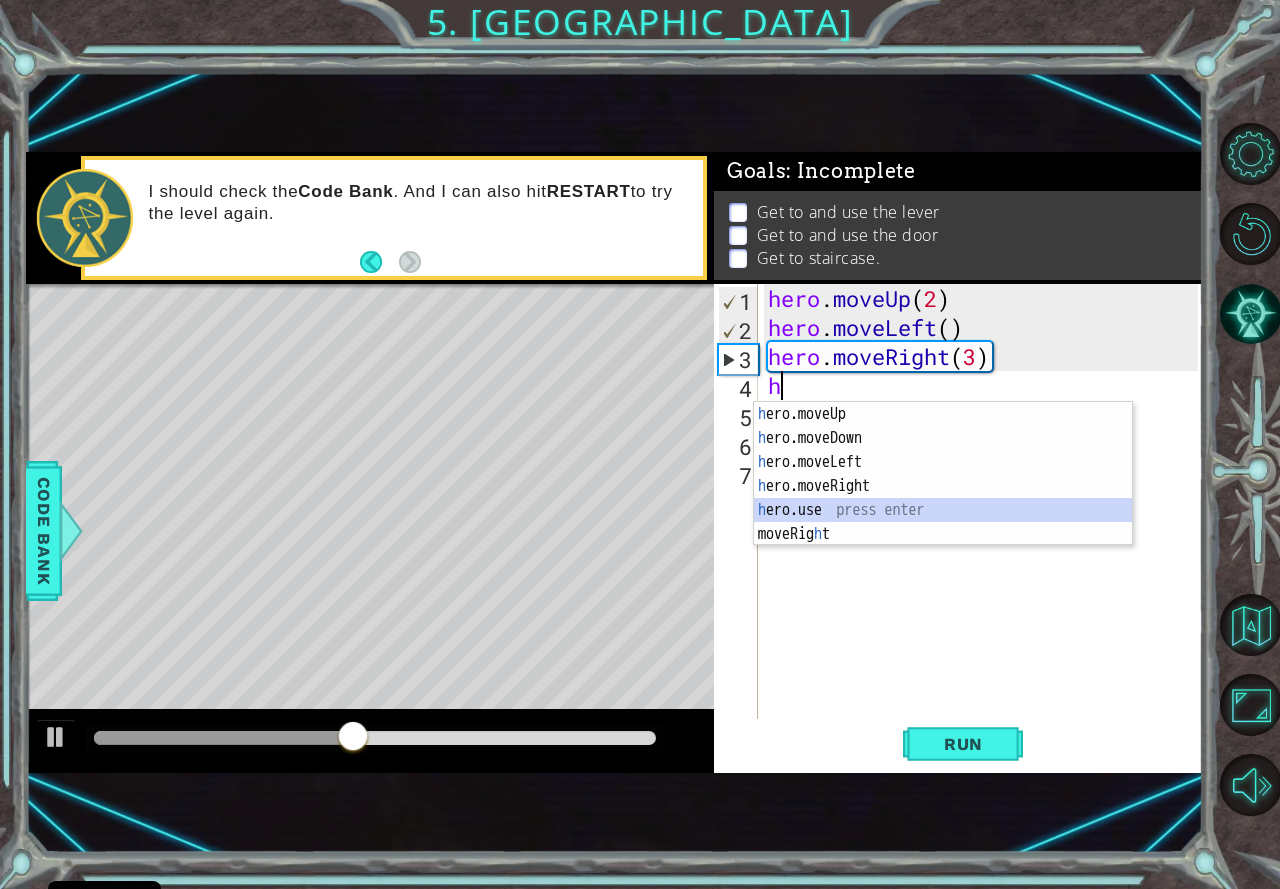 drag, startPoint x: 857, startPoint y: 512, endPoint x: 915, endPoint y: 368, distance: 155.24174 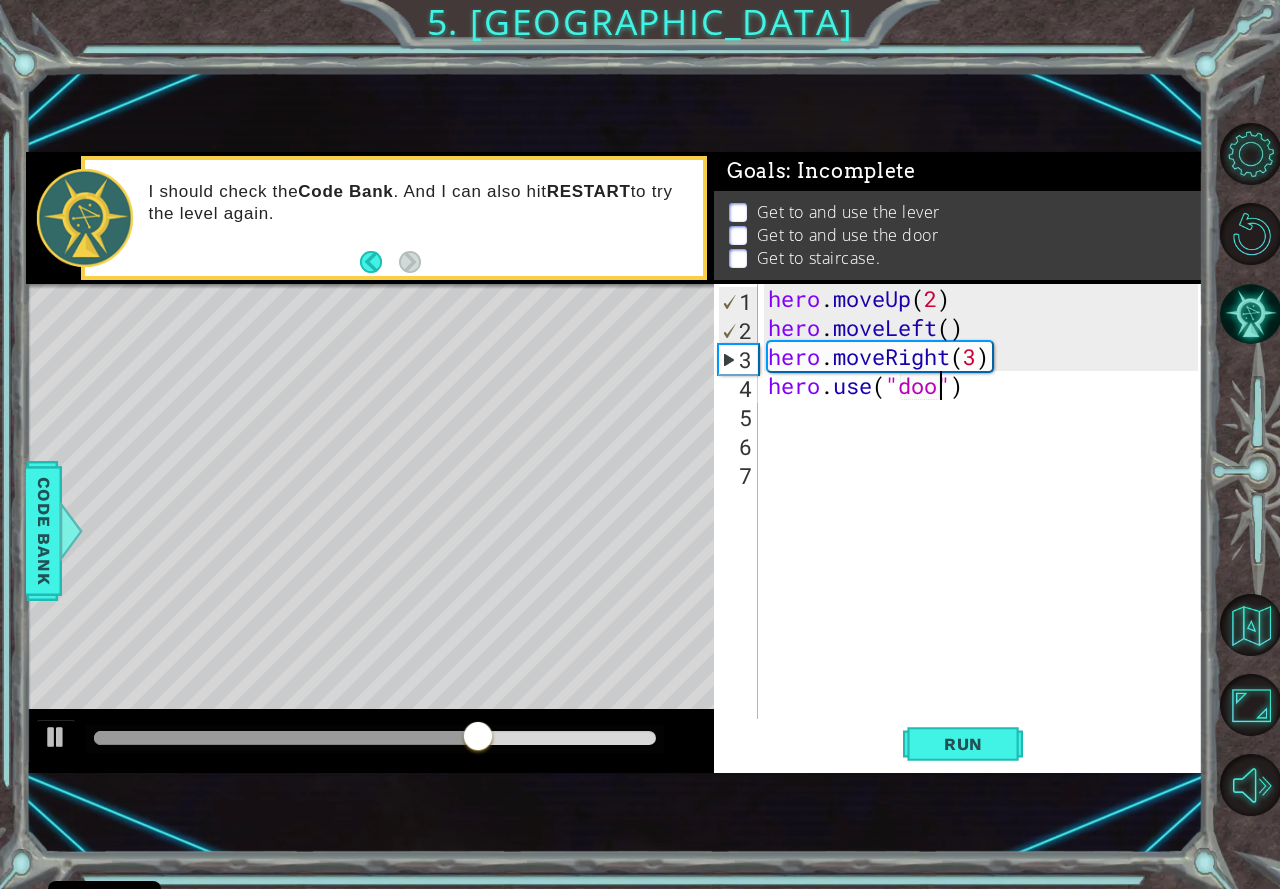 scroll, scrollTop: 0, scrollLeft: 8, axis: horizontal 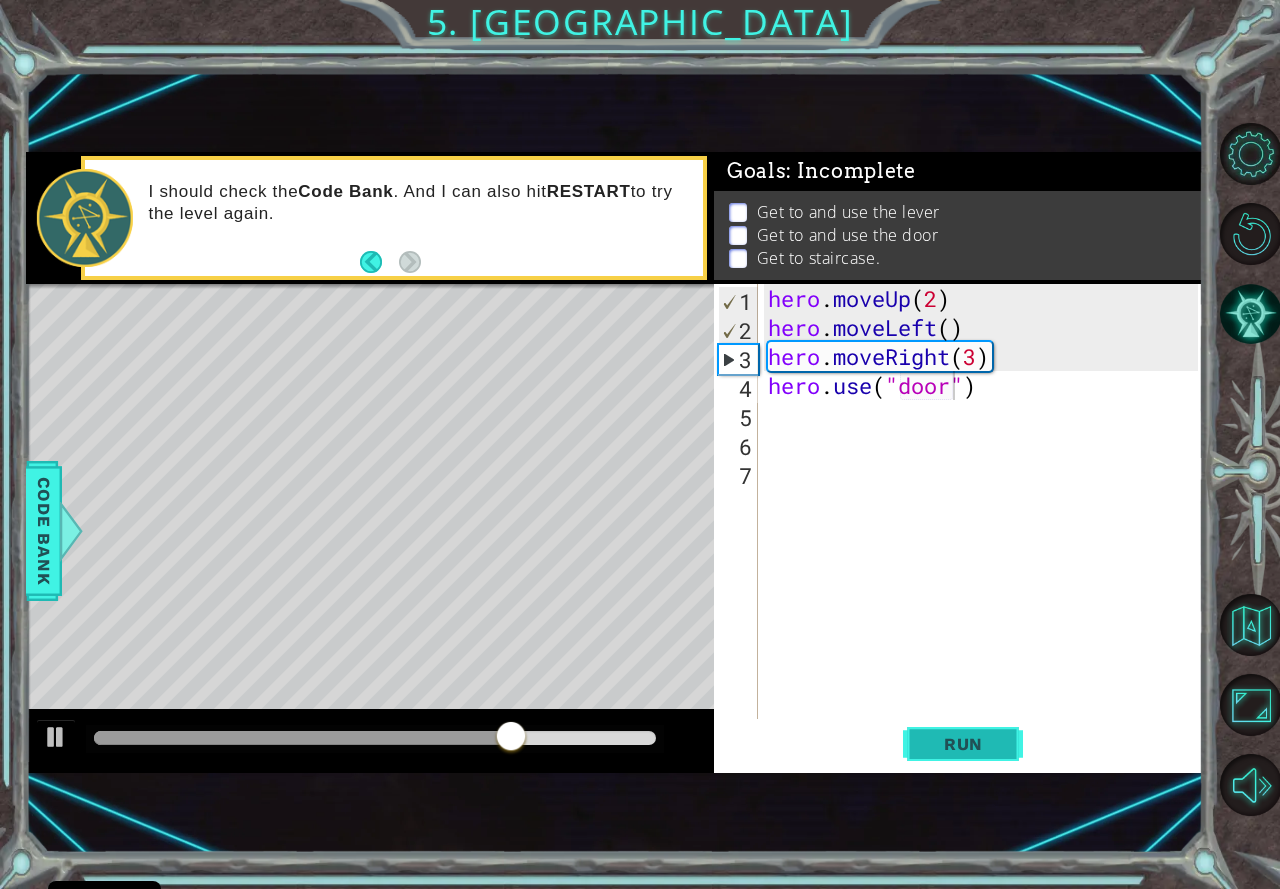 click on "Run" at bounding box center [963, 744] 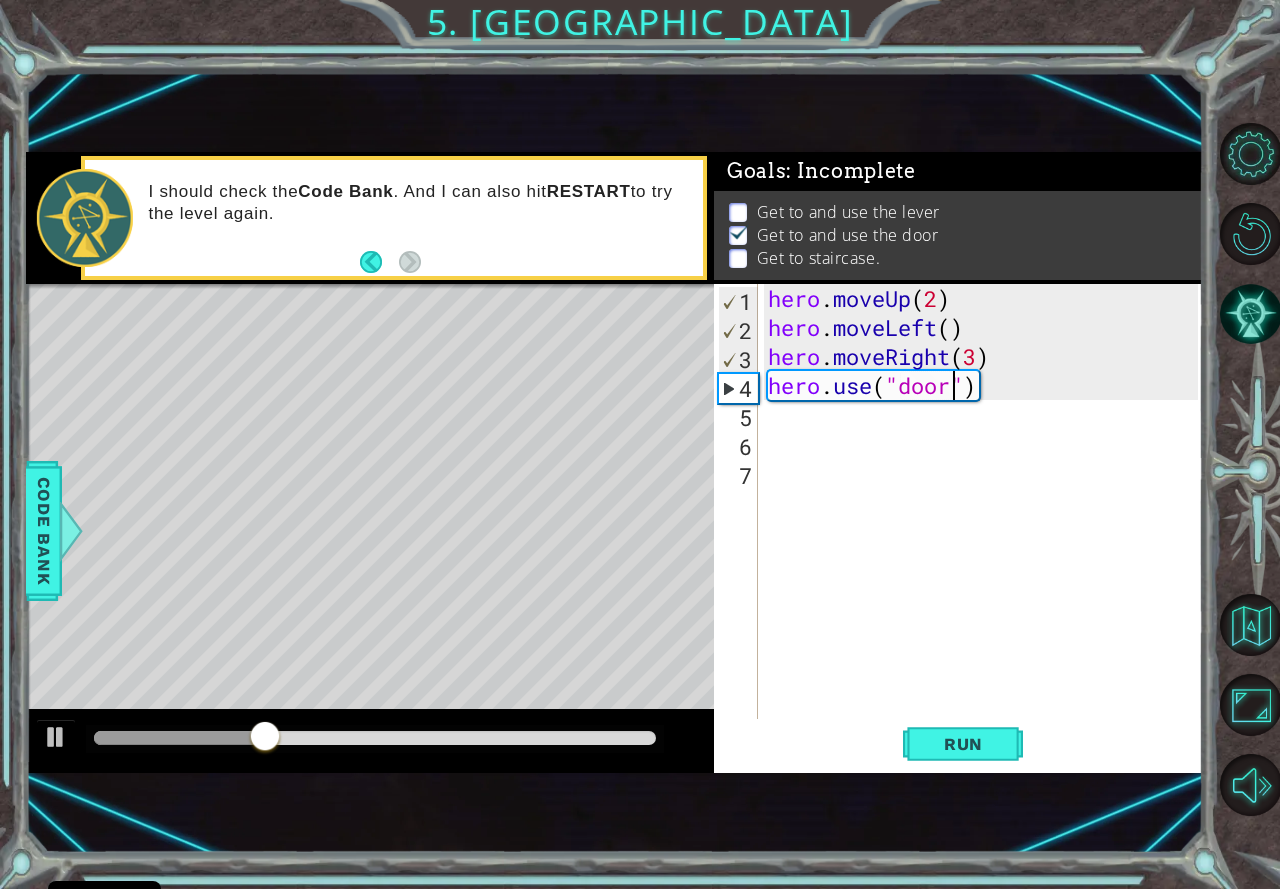 scroll, scrollTop: 0, scrollLeft: 9, axis: horizontal 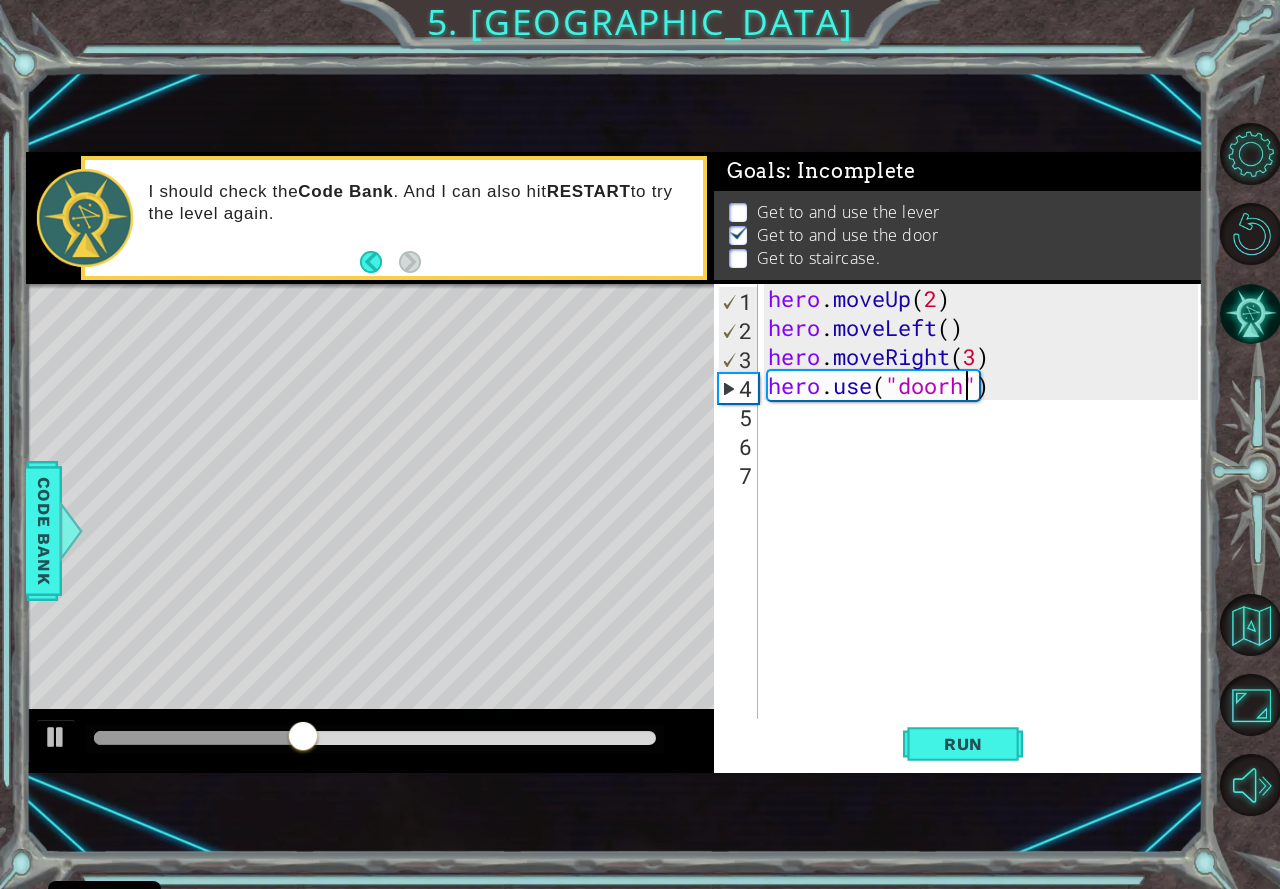 type on "hero.use("door")" 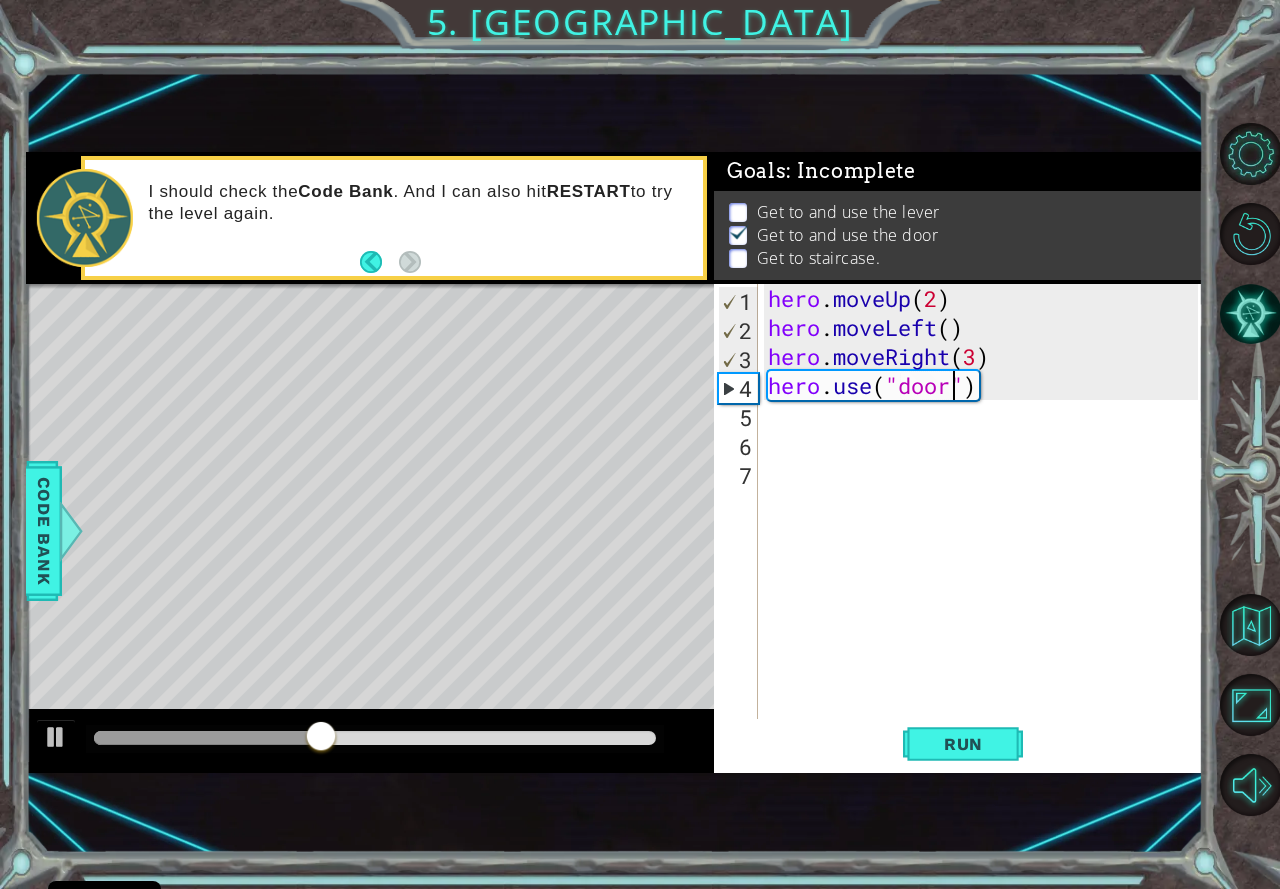click on "hero . moveUp ( 2 ) hero . moveLeft ( ) hero . moveRight ( 3 ) hero . use ( "door" )" at bounding box center (986, 530) 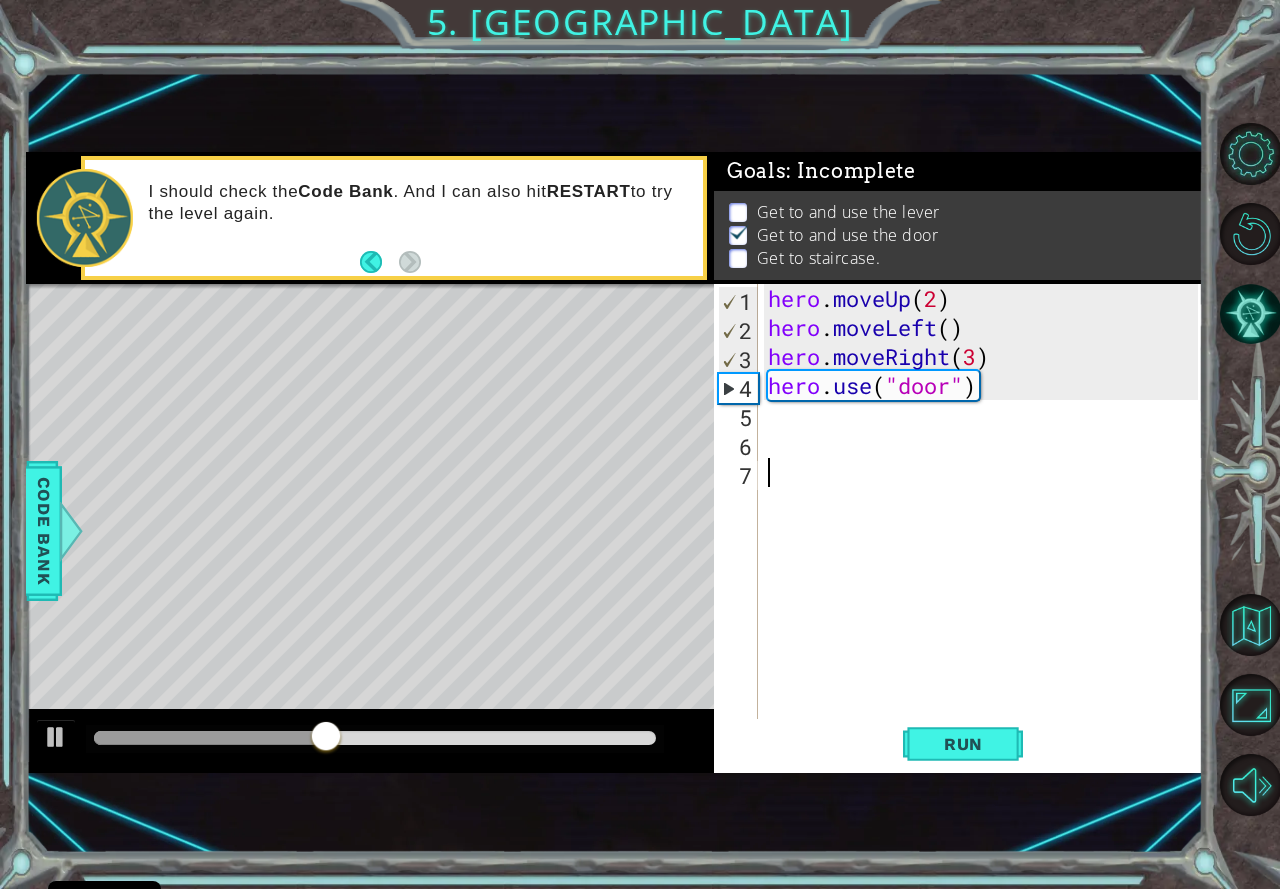 scroll, scrollTop: 0, scrollLeft: 0, axis: both 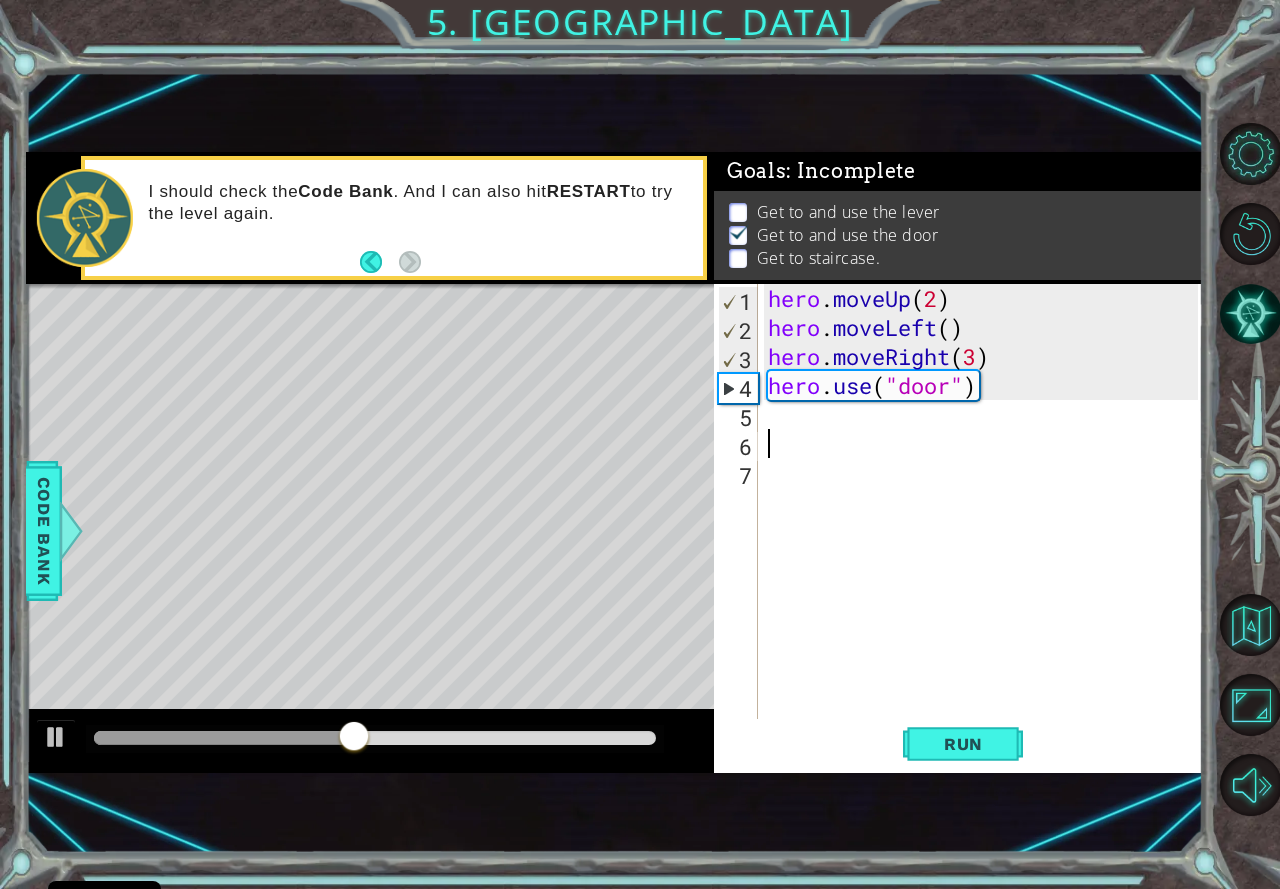 click on "hero . moveUp ( 2 ) hero . moveLeft ( ) hero . moveRight ( 3 ) hero . use ( "door" )" at bounding box center (986, 530) 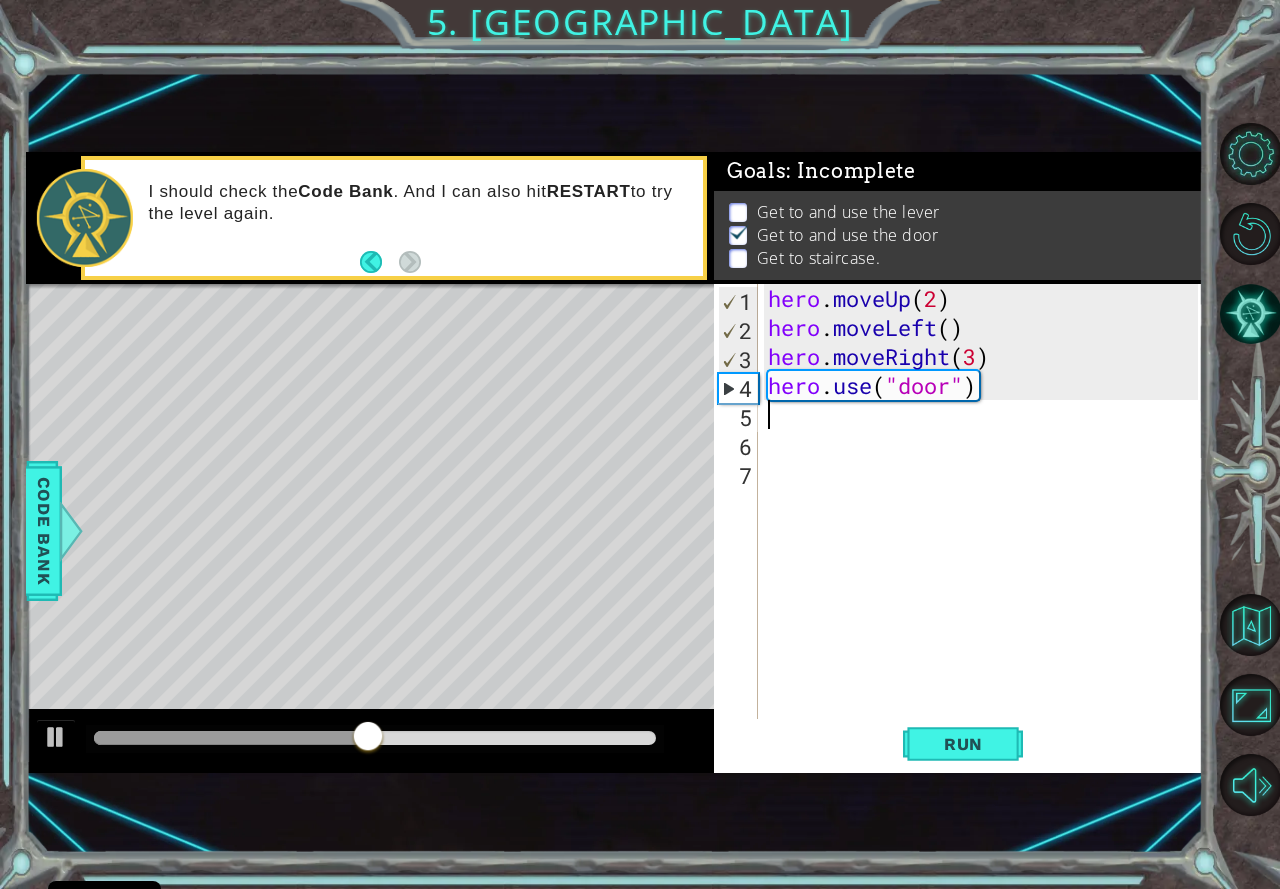 click on "hero . moveUp ( 2 ) hero . moveLeft ( ) hero . moveRight ( 3 ) hero . use ( "door" )" at bounding box center (986, 530) 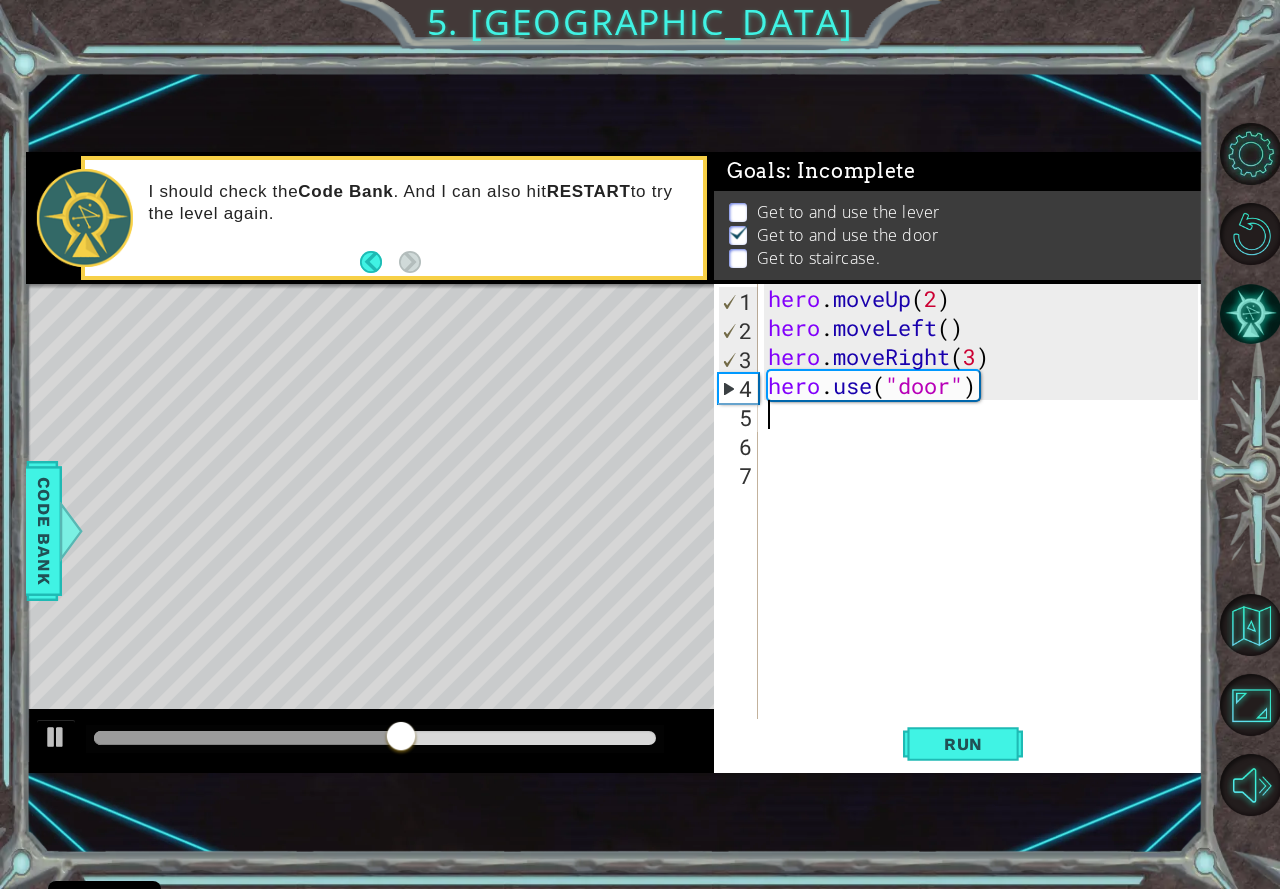 type on "h" 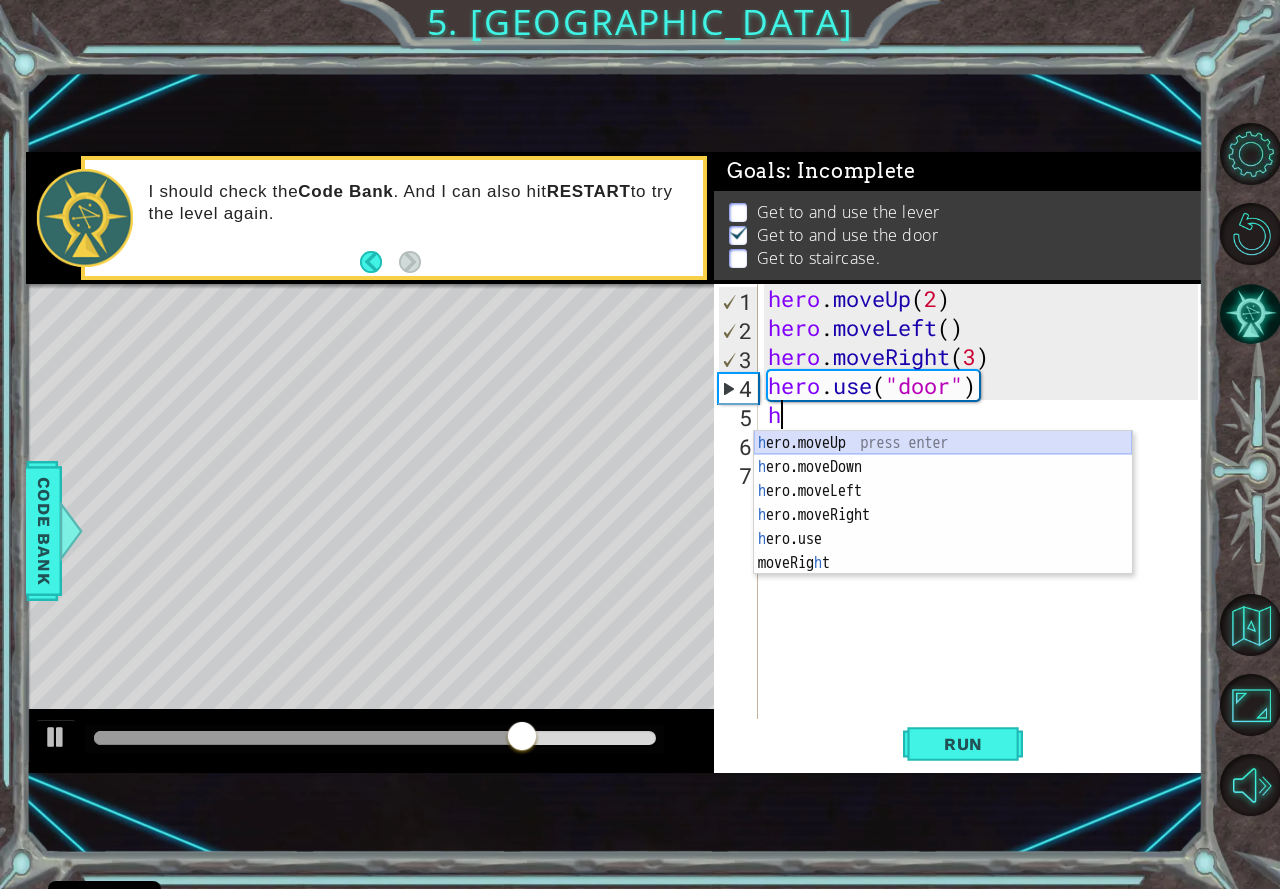 click on "h ero.moveUp press enter h ero.moveDown press enter h ero.moveLeft press enter h ero.moveRight press enter h ero.use press enter moveRig h t press enter" at bounding box center [943, 527] 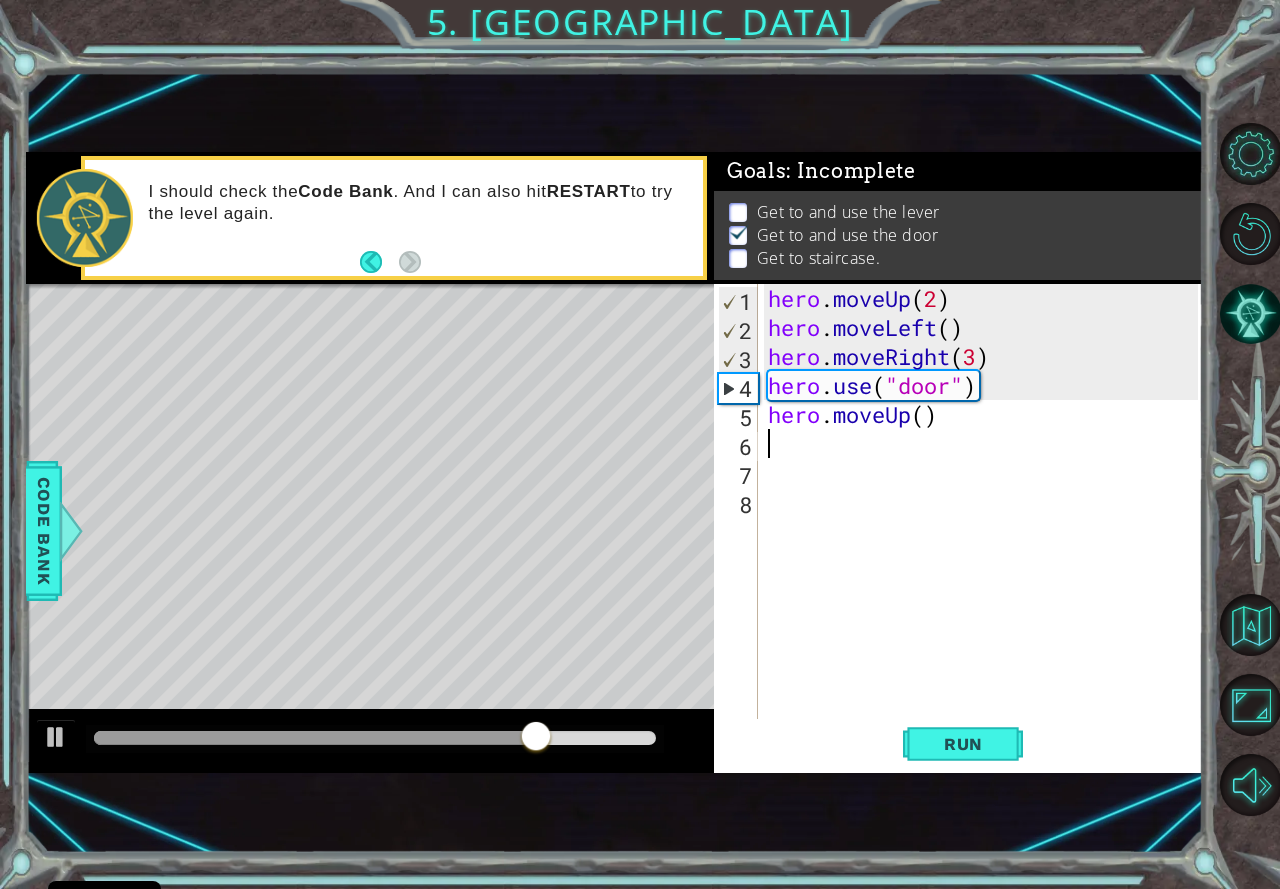 click on "hero . moveUp ( 2 ) hero . moveLeft ( ) hero . moveRight ( 3 ) hero . use ( "door" ) hero . moveUp ( )" at bounding box center [986, 530] 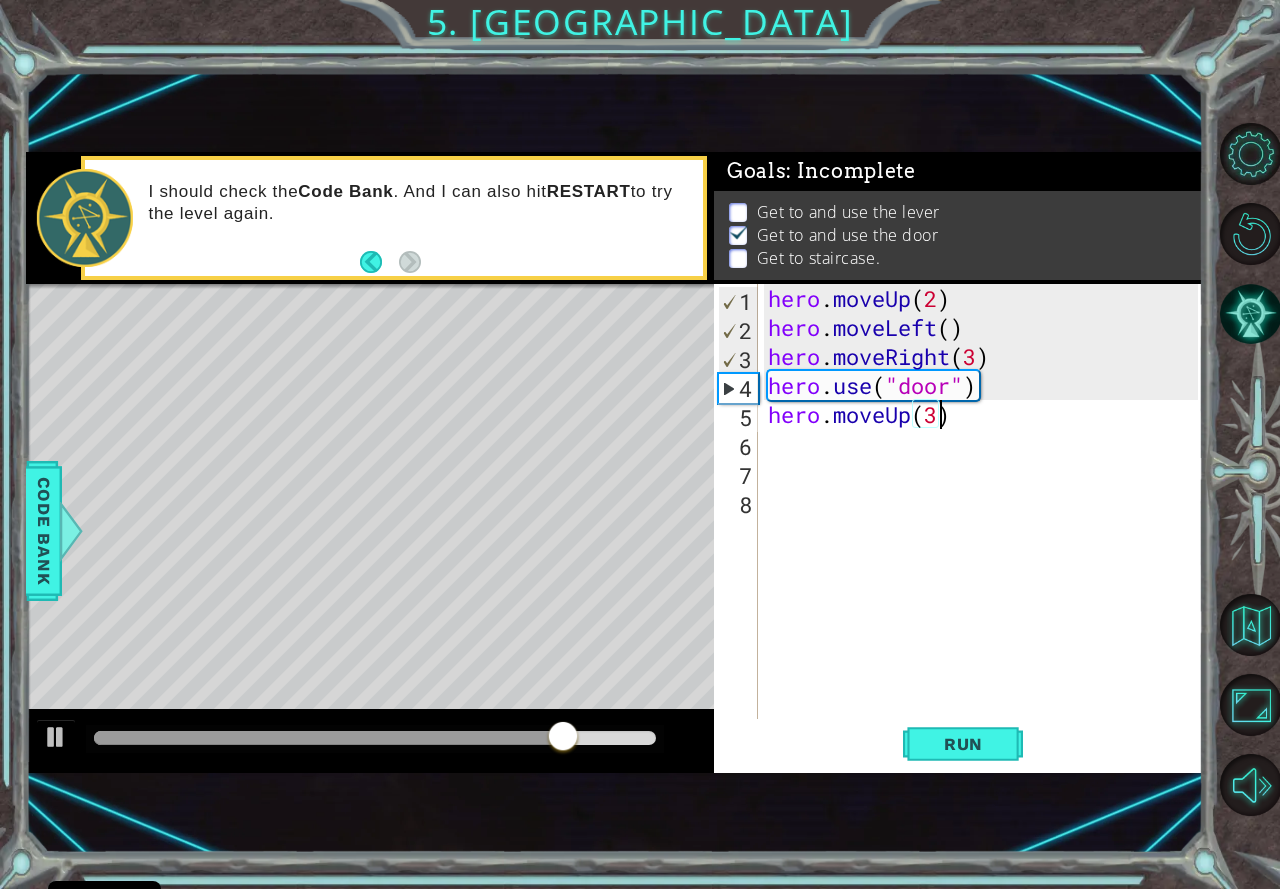 scroll, scrollTop: 0, scrollLeft: 7, axis: horizontal 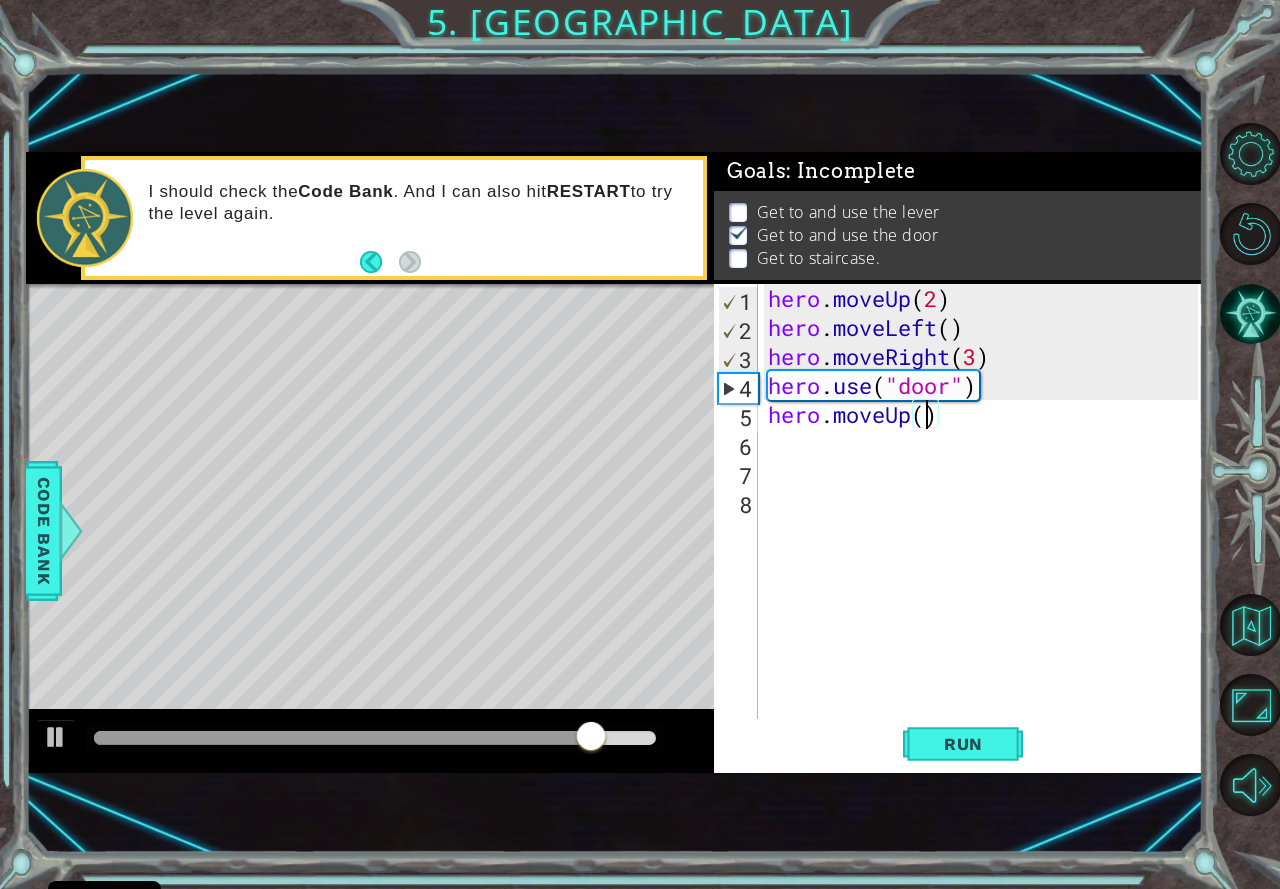type on "hero.moveUp(2)" 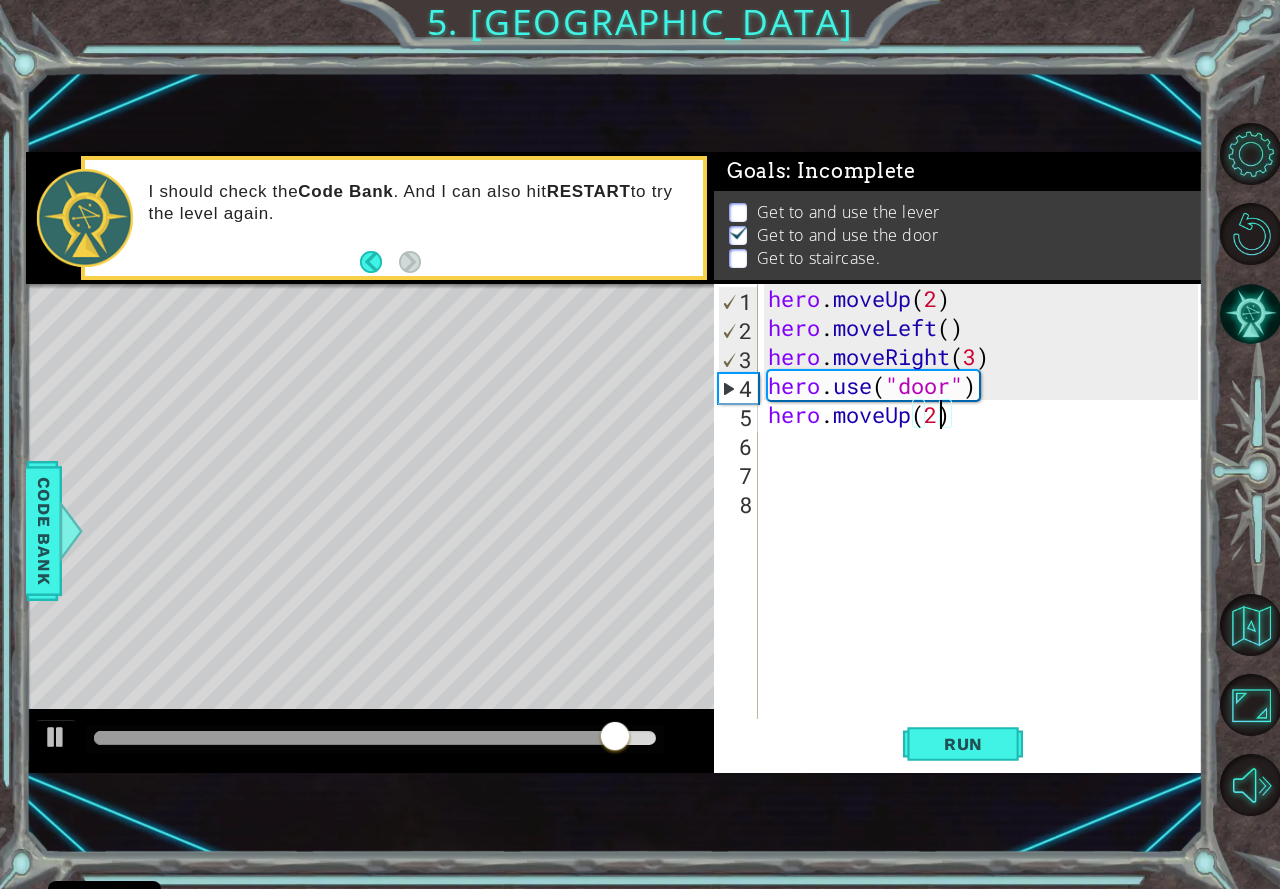 click on "hero . moveUp ( 2 ) hero . moveLeft ( ) hero . moveRight ( 3 ) hero . use ( "door" ) hero . moveUp ( 2 )" at bounding box center [986, 530] 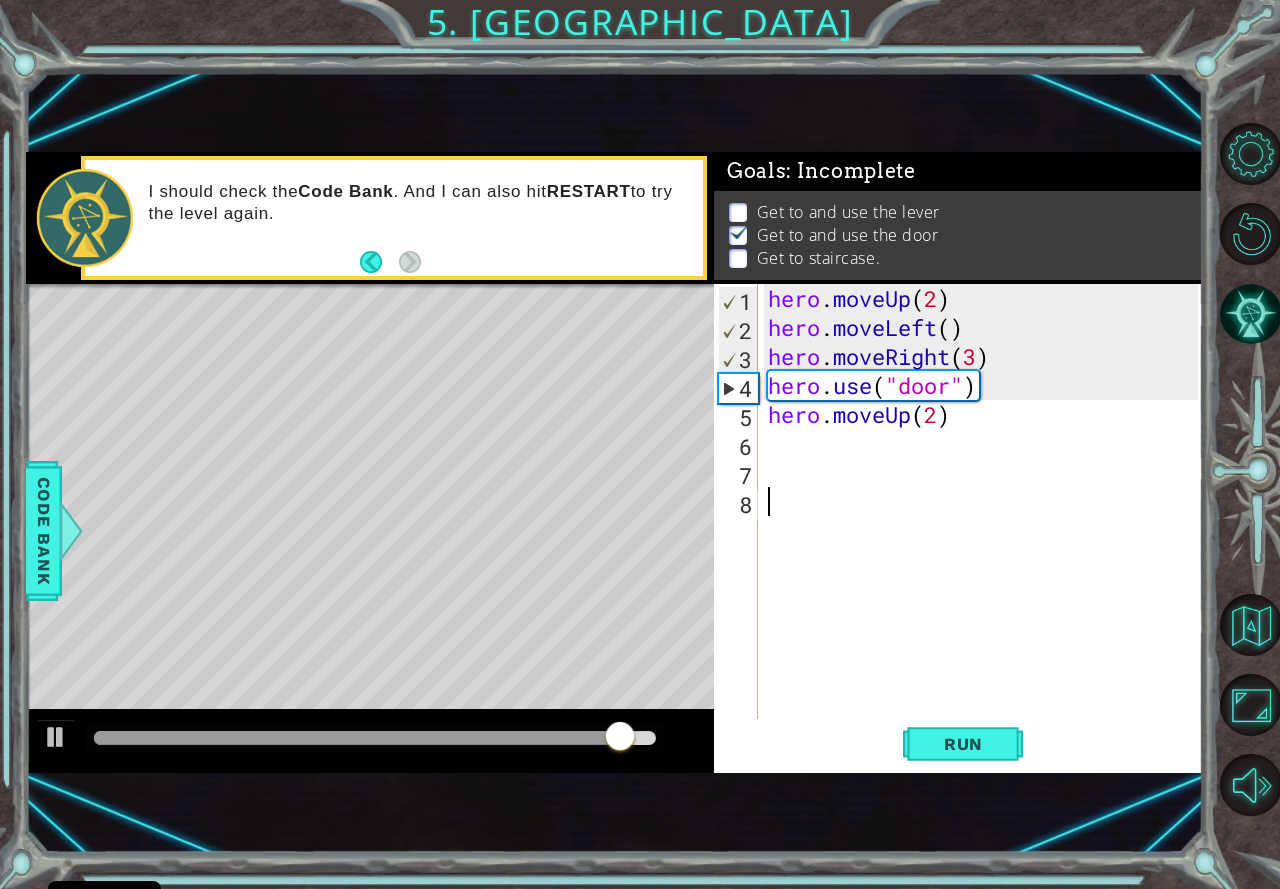 scroll, scrollTop: 0, scrollLeft: 0, axis: both 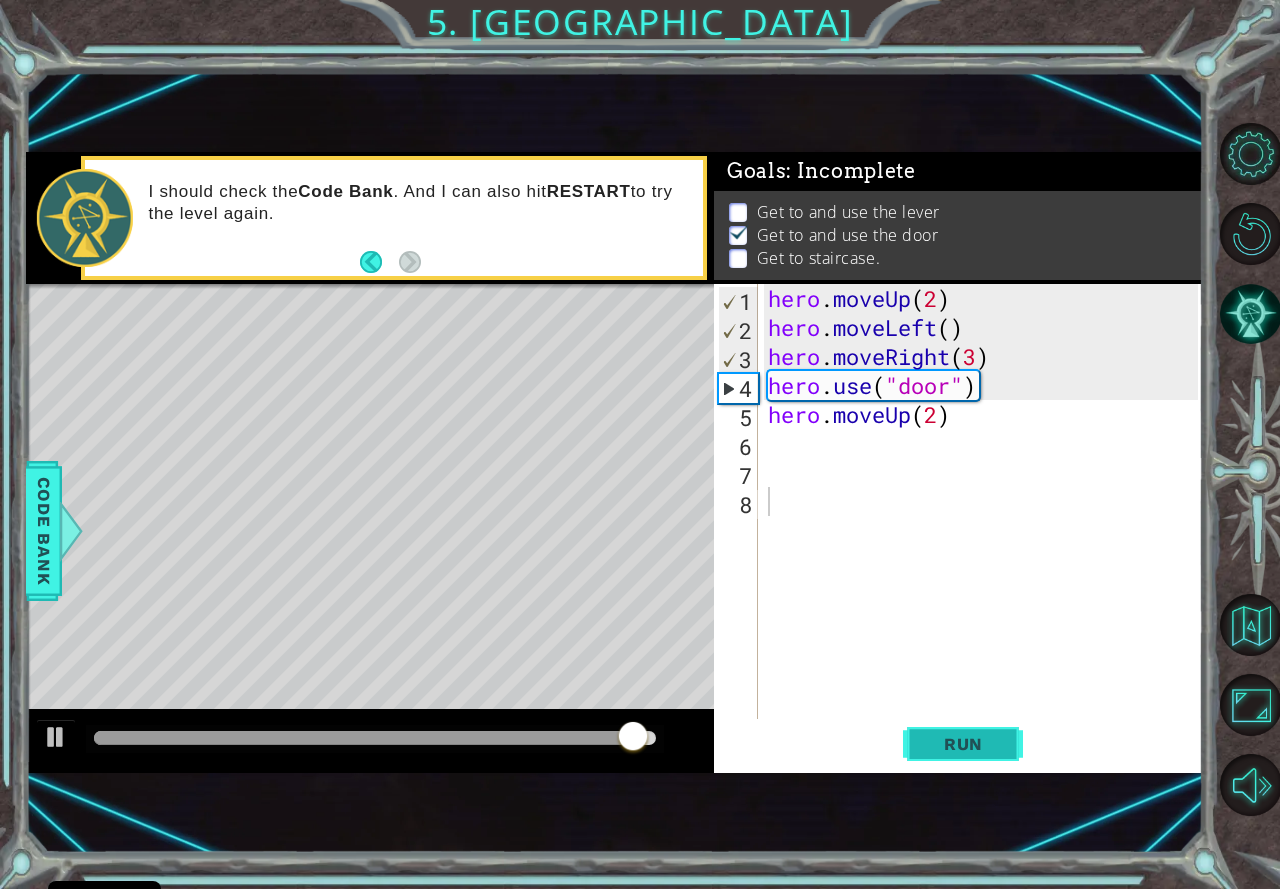 click on "Run" at bounding box center (963, 744) 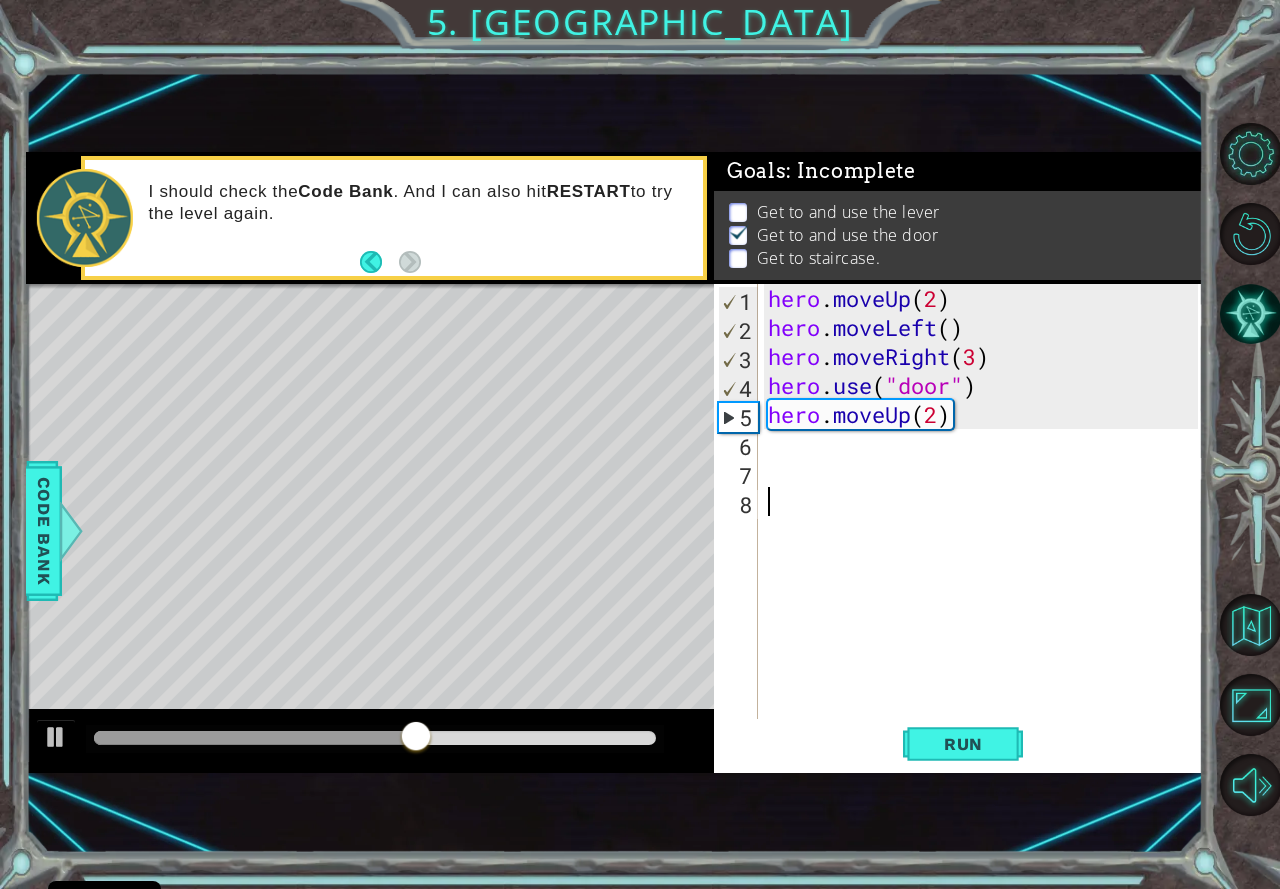 type on "h" 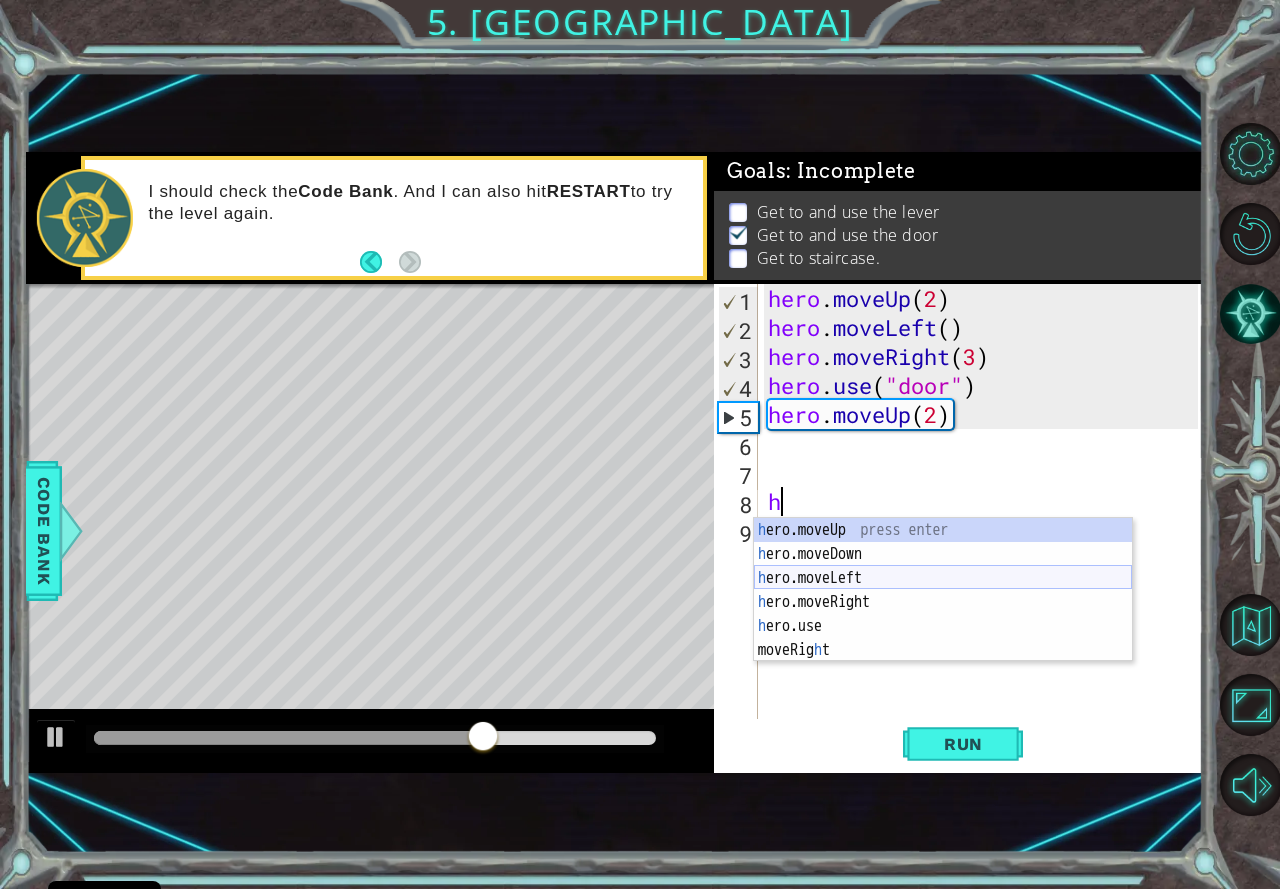 click on "h ero.moveUp press enter h ero.moveDown press enter h ero.moveLeft press enter h ero.moveRight press enter h ero.use press enter moveRig h t press enter" at bounding box center (943, 614) 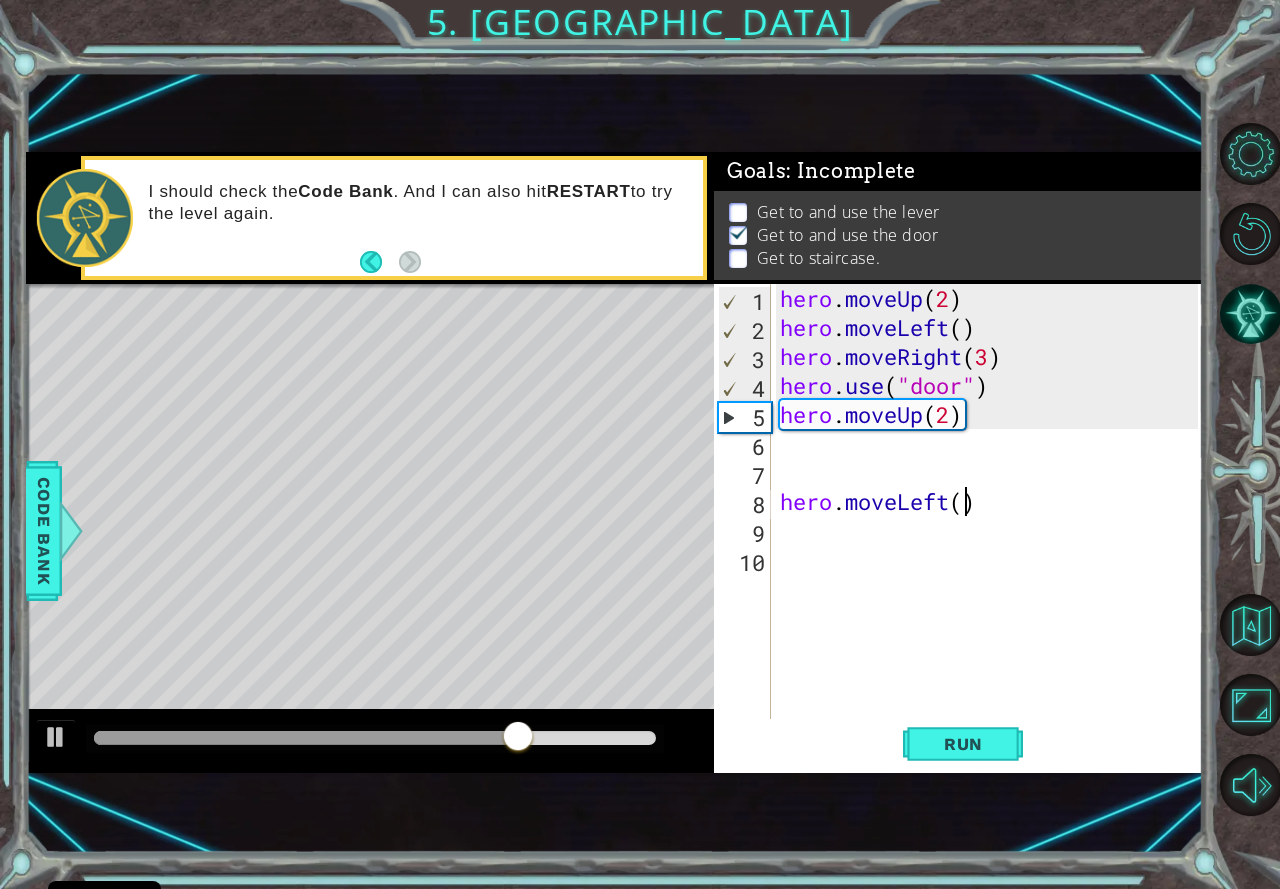click on "hero . moveUp ( 2 ) hero . moveLeft ( ) hero . moveRight ( 3 ) hero . use ( "door" ) hero . moveUp ( 2 ) hero . moveLeft ( )" at bounding box center [992, 530] 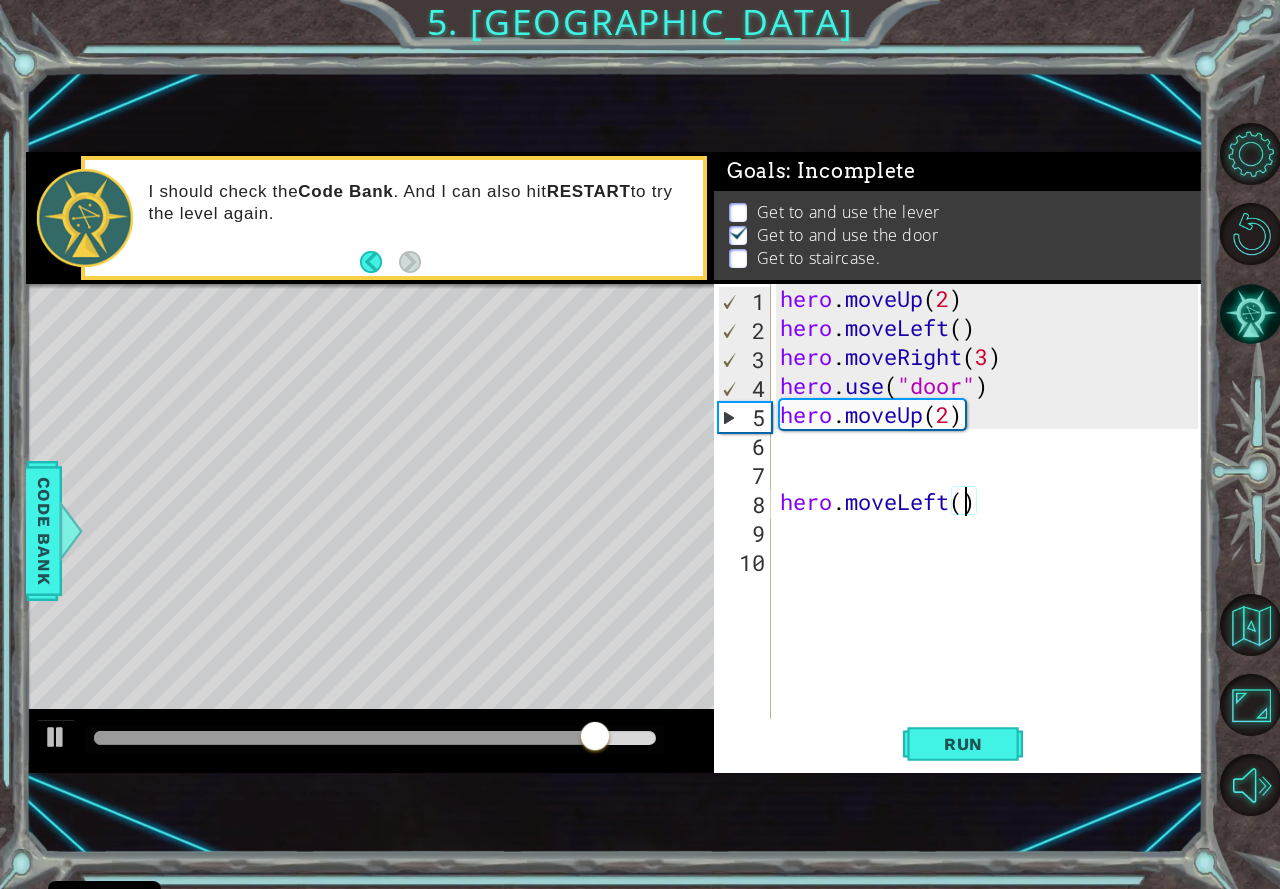 scroll, scrollTop: 0, scrollLeft: 8, axis: horizontal 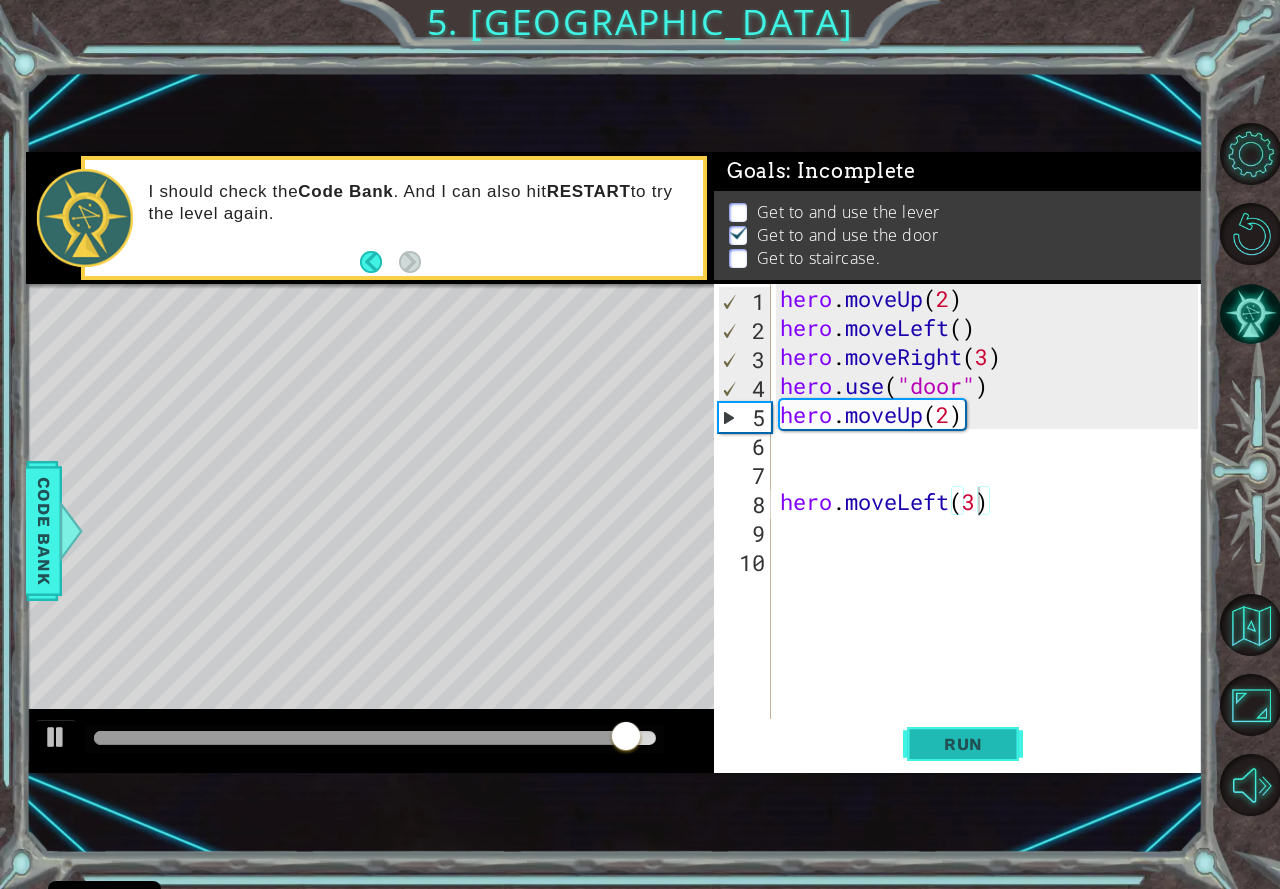 click on "Run" at bounding box center [963, 744] 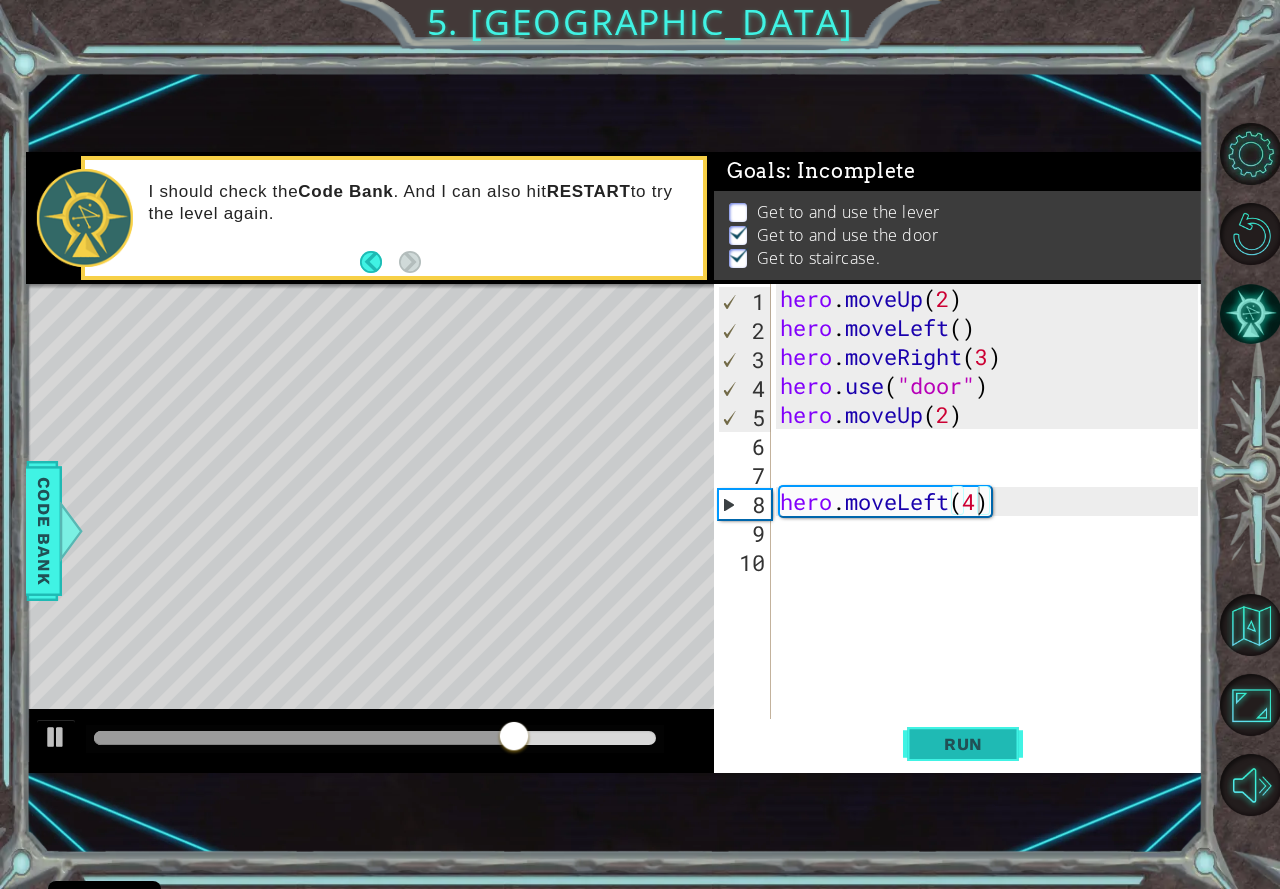 click on "Run" at bounding box center [963, 744] 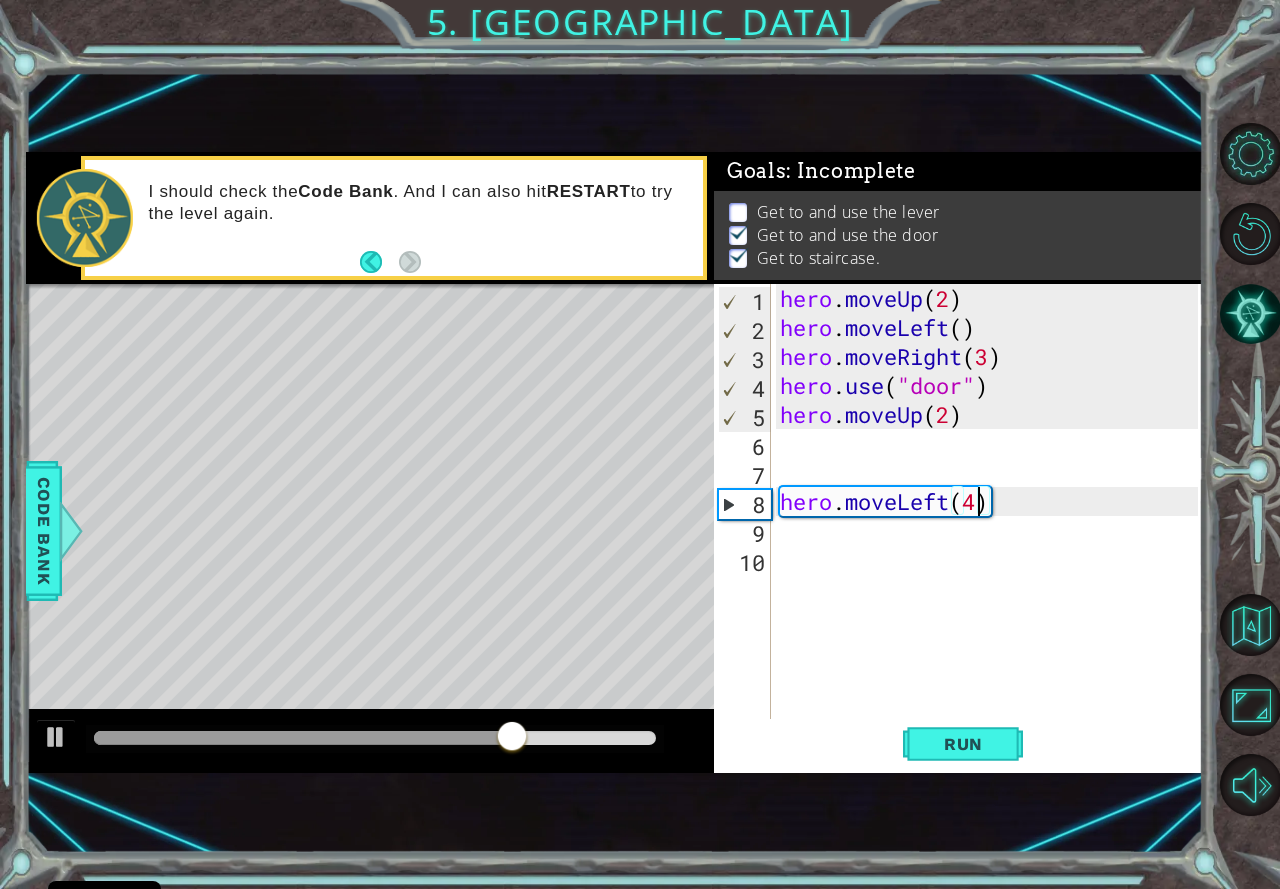 scroll, scrollTop: 0, scrollLeft: 9, axis: horizontal 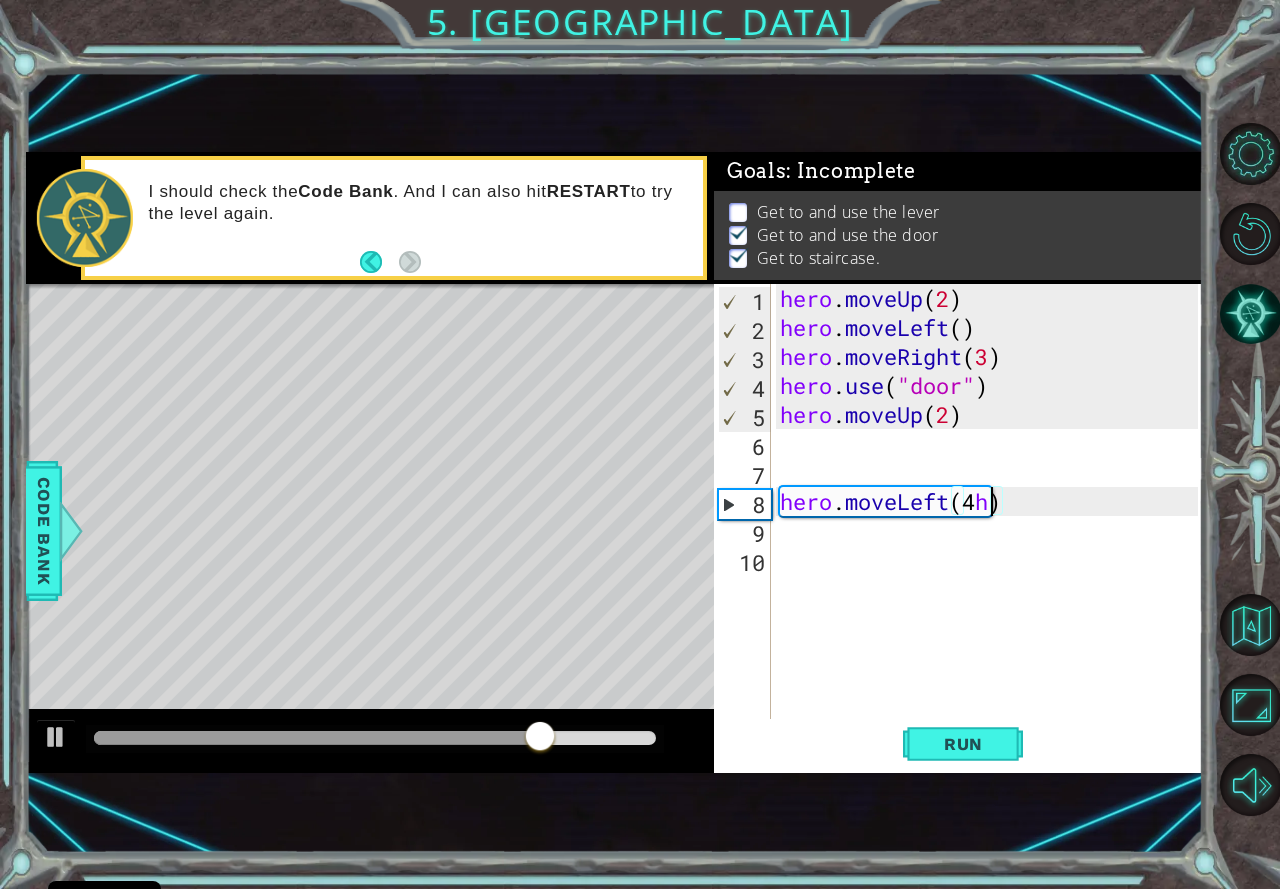 type on "hero.moveLeft(4)" 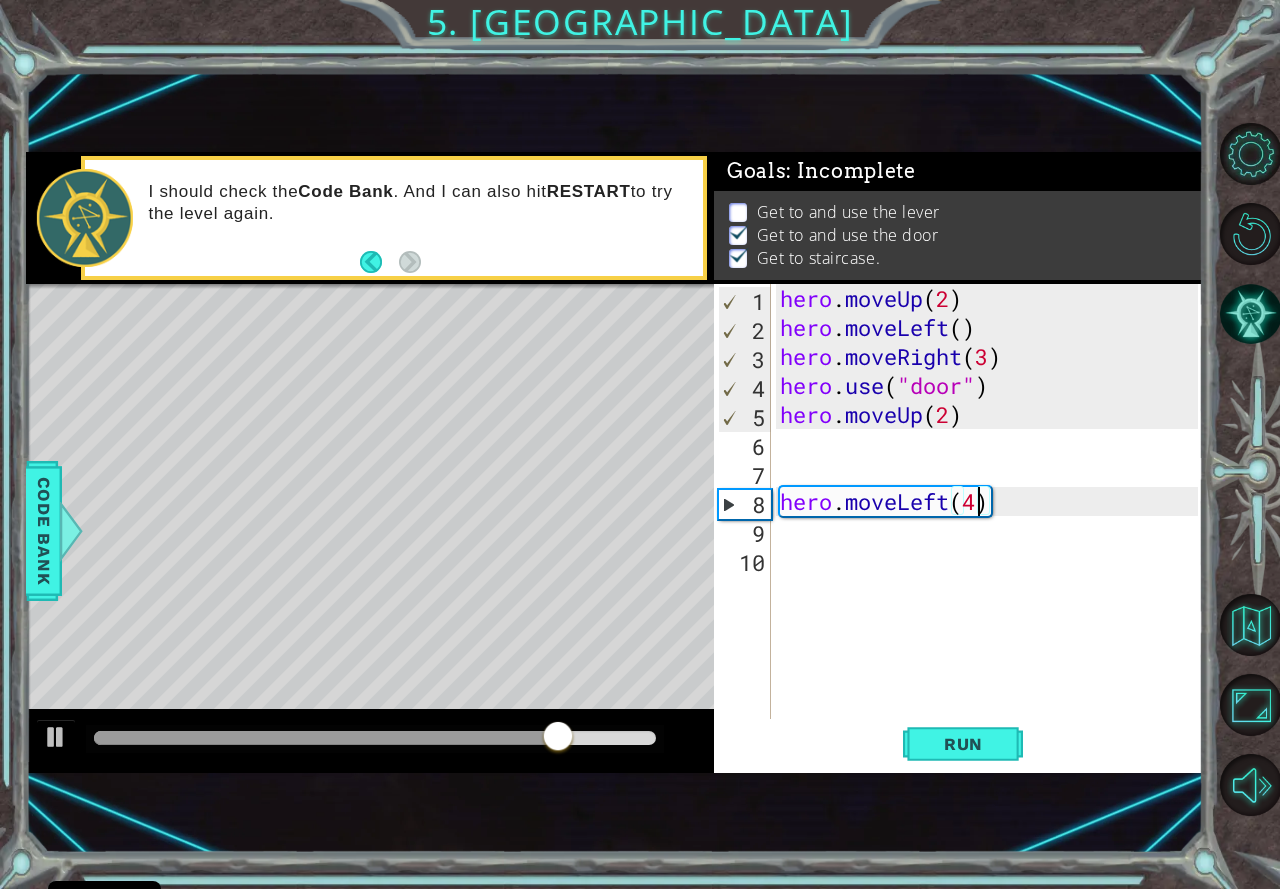 click on "hero . moveUp ( 2 ) hero . moveLeft ( ) hero . moveRight ( 3 ) hero . use ( "door" ) hero . moveUp ( 2 ) hero . moveLeft ( 4 )" at bounding box center [992, 530] 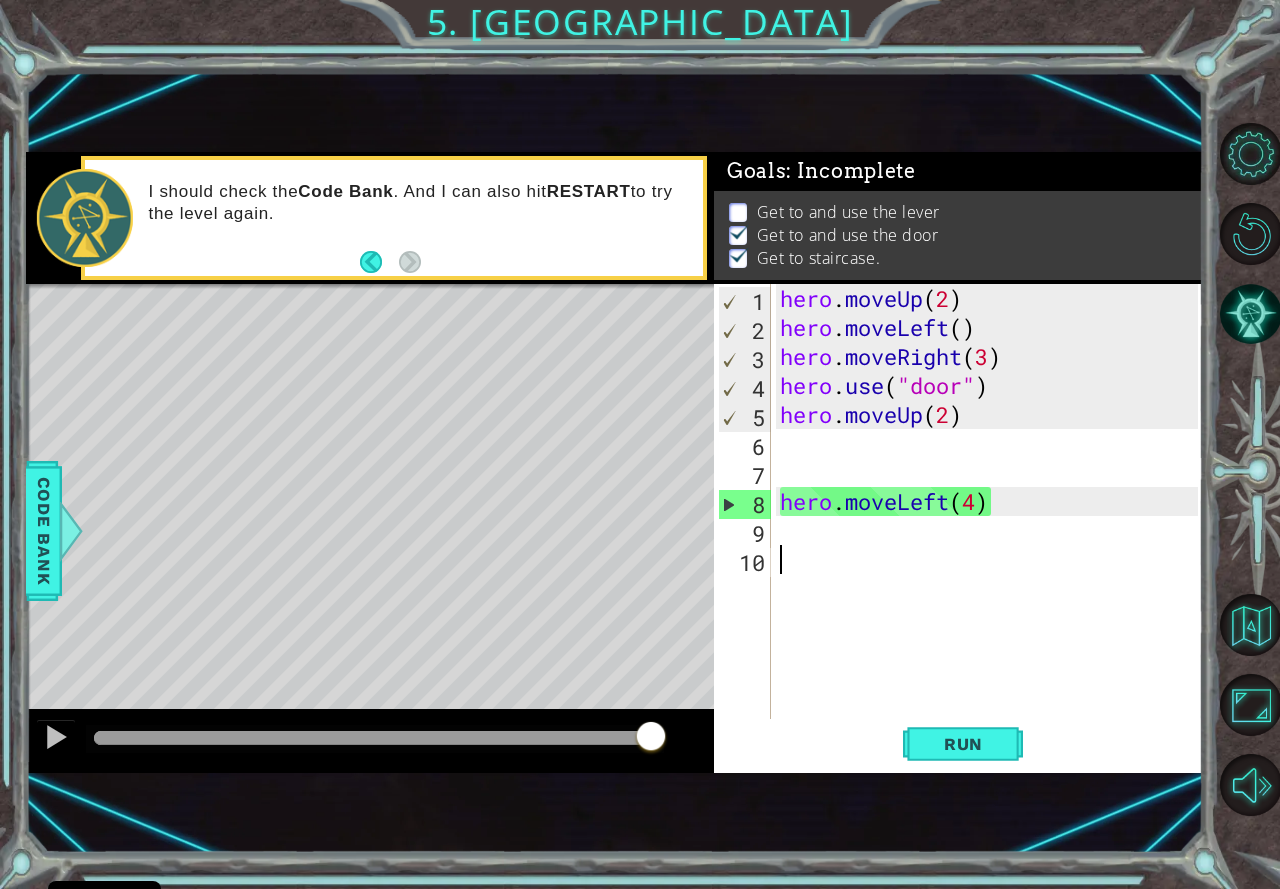 click on "hero . moveUp ( 2 ) hero . moveLeft ( ) hero . moveRight ( 3 ) hero . use ( "door" ) hero . moveUp ( 2 ) hero . moveLeft ( 4 )" at bounding box center (992, 530) 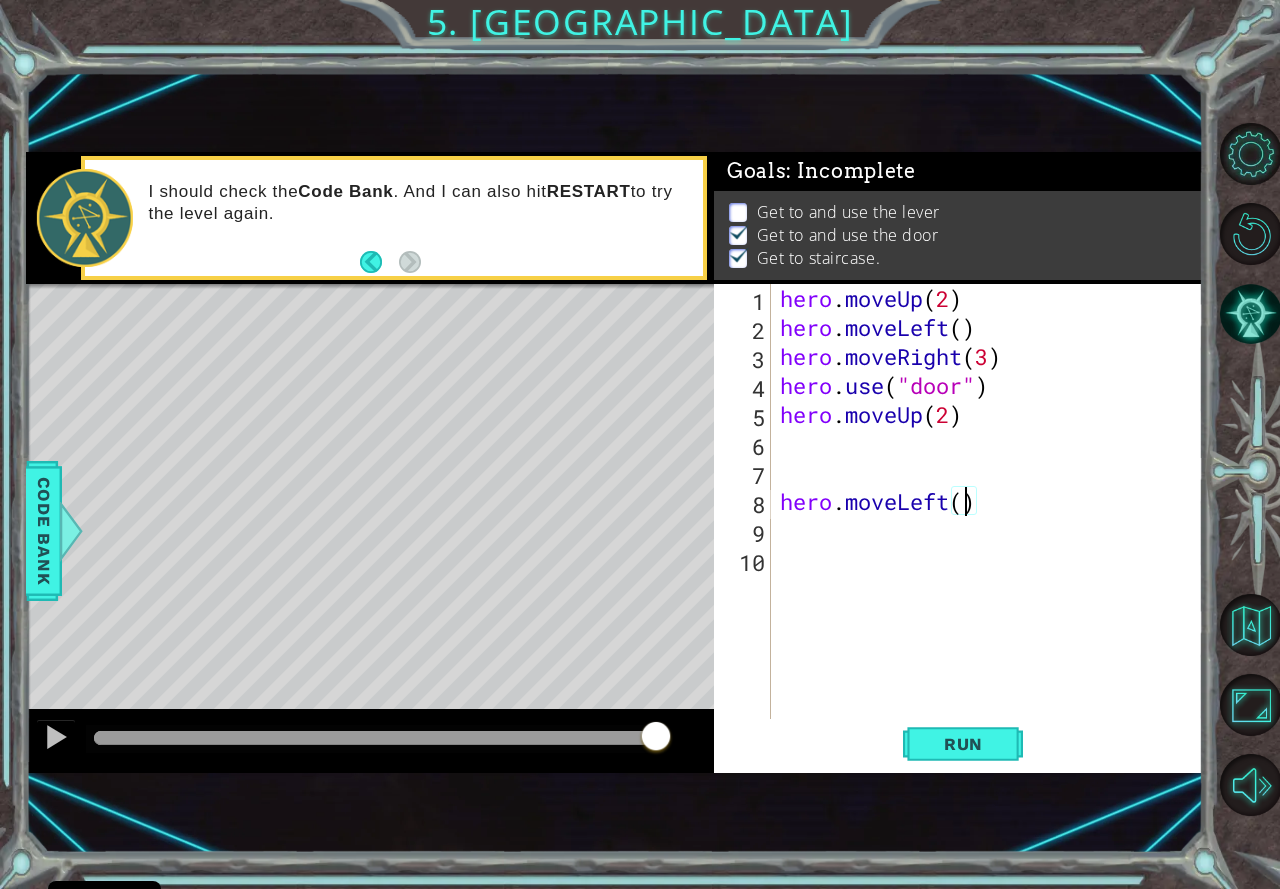 type on "hero.moveLeft(3)" 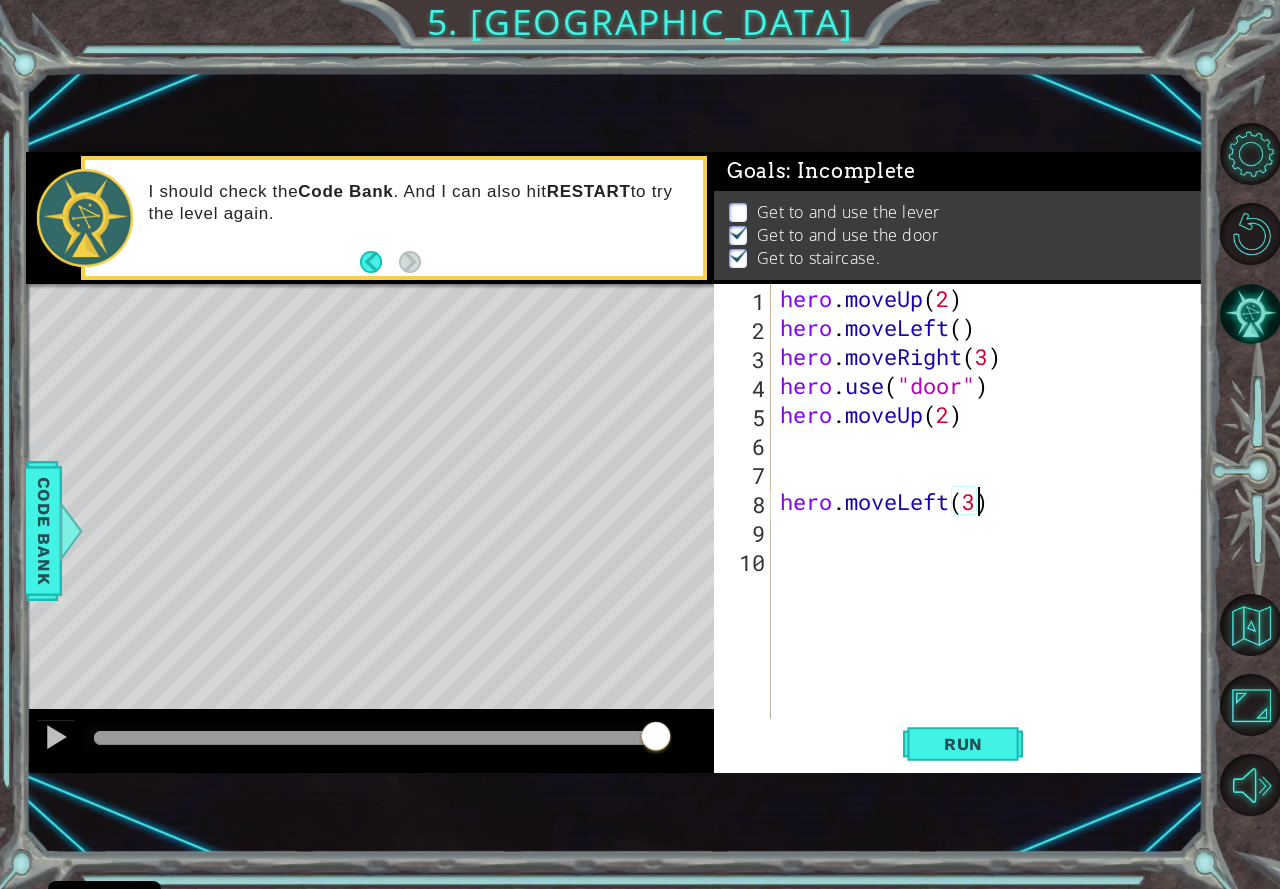 scroll, scrollTop: 0, scrollLeft: 8, axis: horizontal 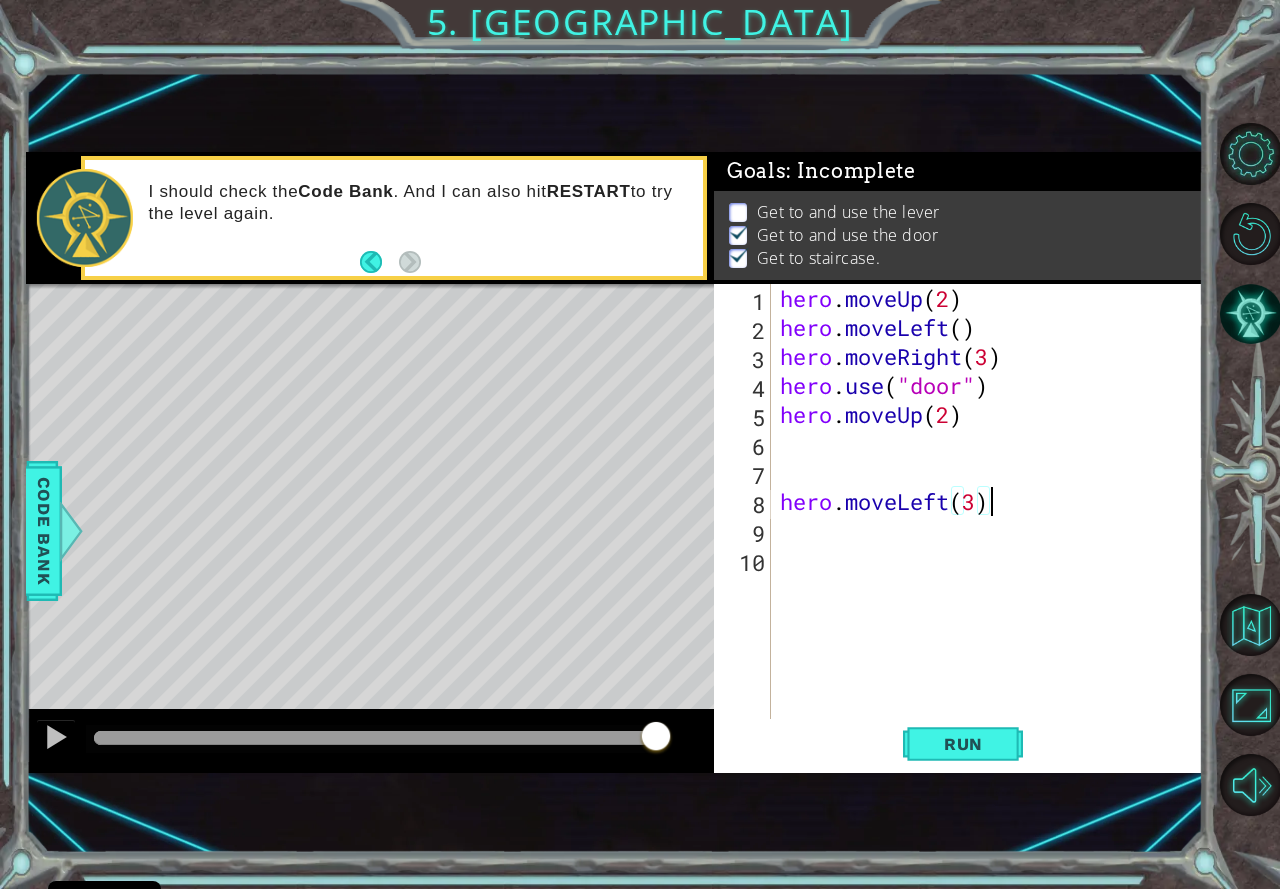 click on "hero . moveUp ( 2 ) hero . moveLeft ( ) hero . moveRight ( 3 ) hero . use ( "door" ) hero . moveUp ( 2 ) hero . moveLeft ( 3 )" at bounding box center [992, 530] 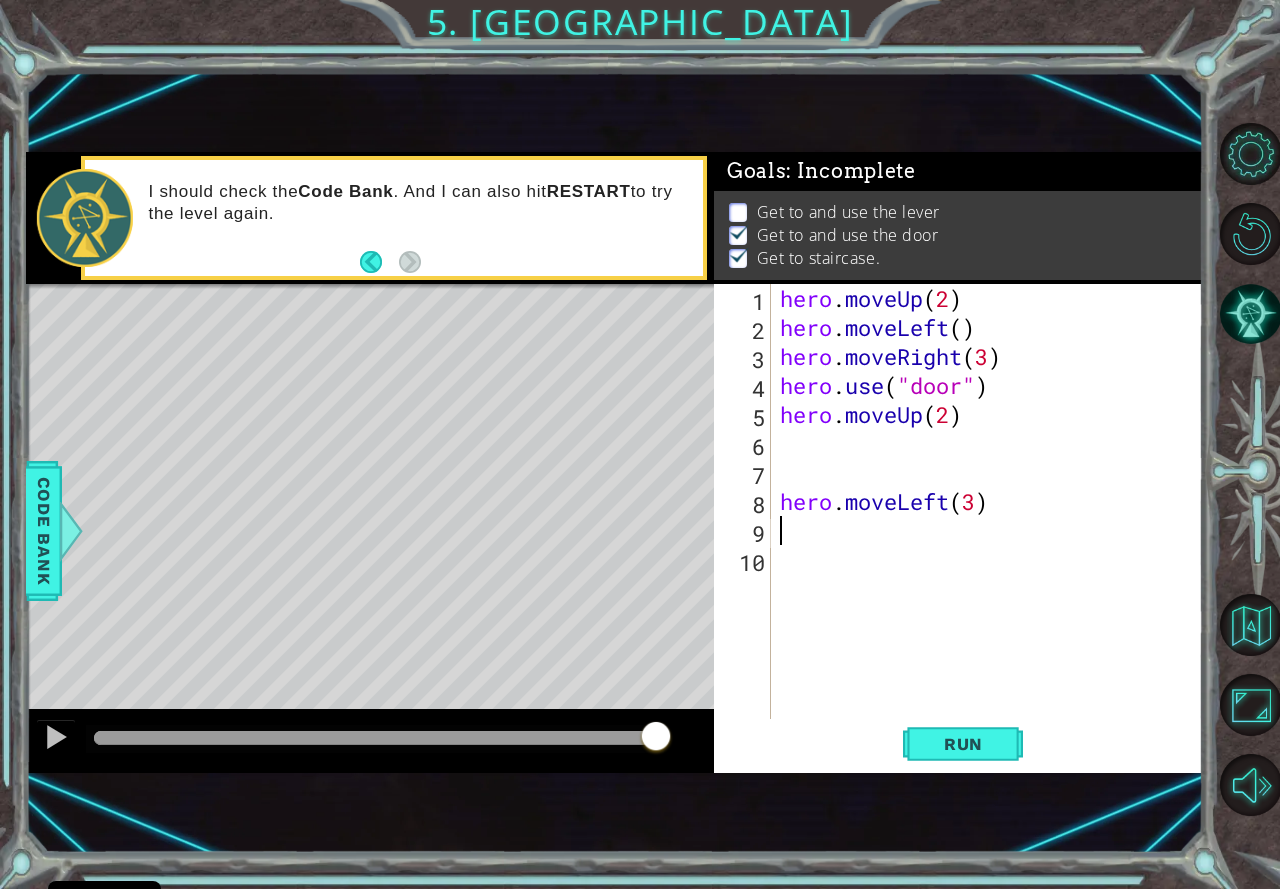 click on "hero . moveUp ( 2 ) hero . moveLeft ( ) hero . moveRight ( 3 ) hero . use ( "door" ) hero . moveUp ( 2 ) hero . moveLeft ( 3 )" at bounding box center [992, 530] 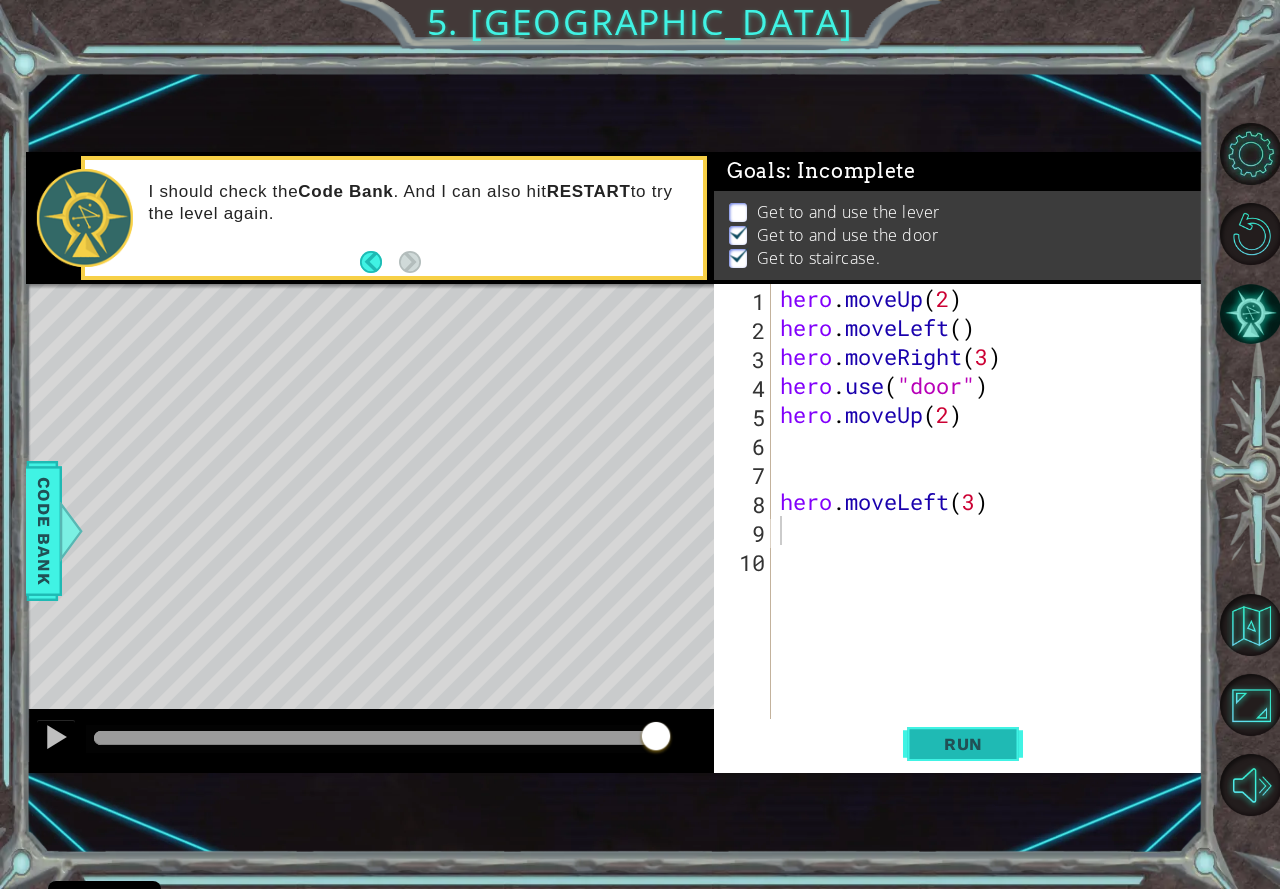 click on "Run" at bounding box center (963, 744) 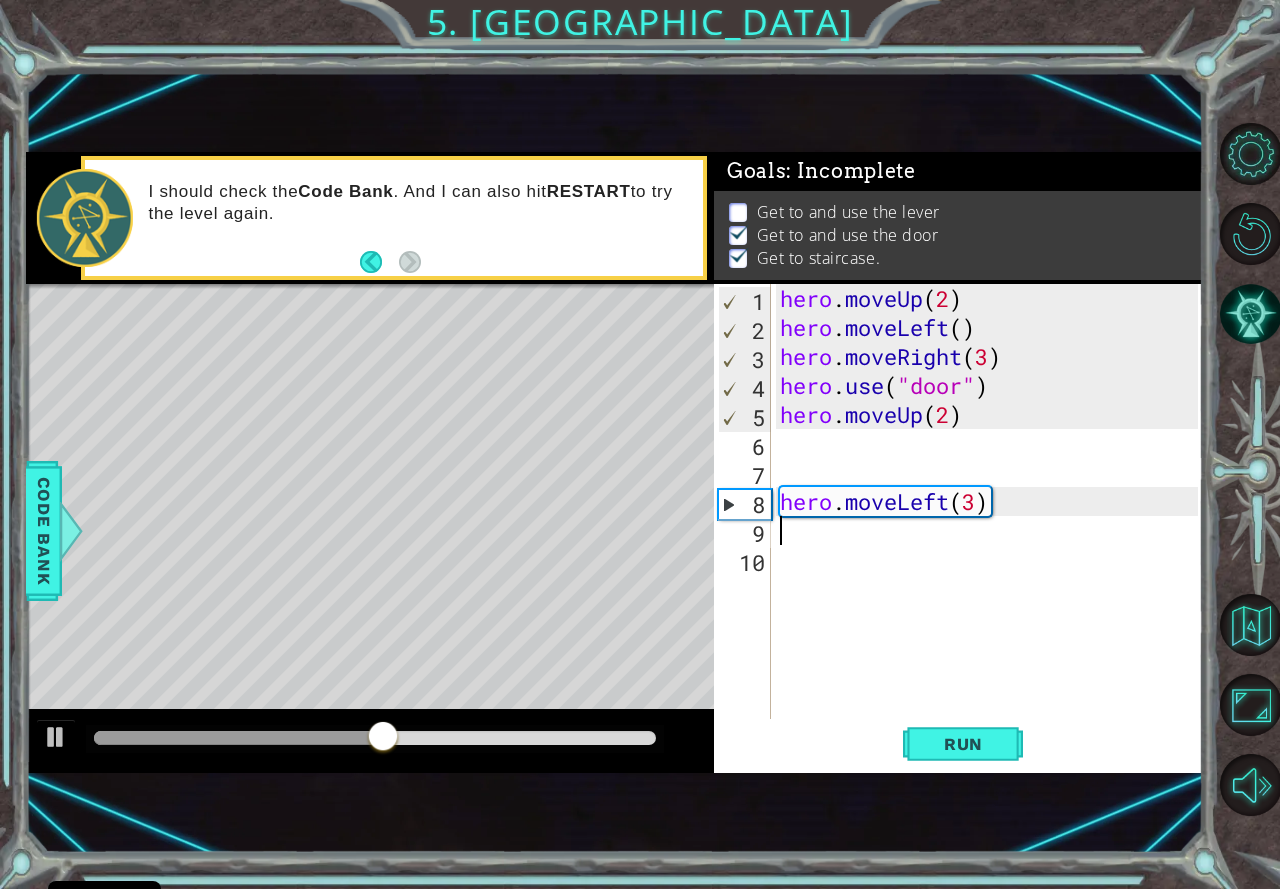type on "h" 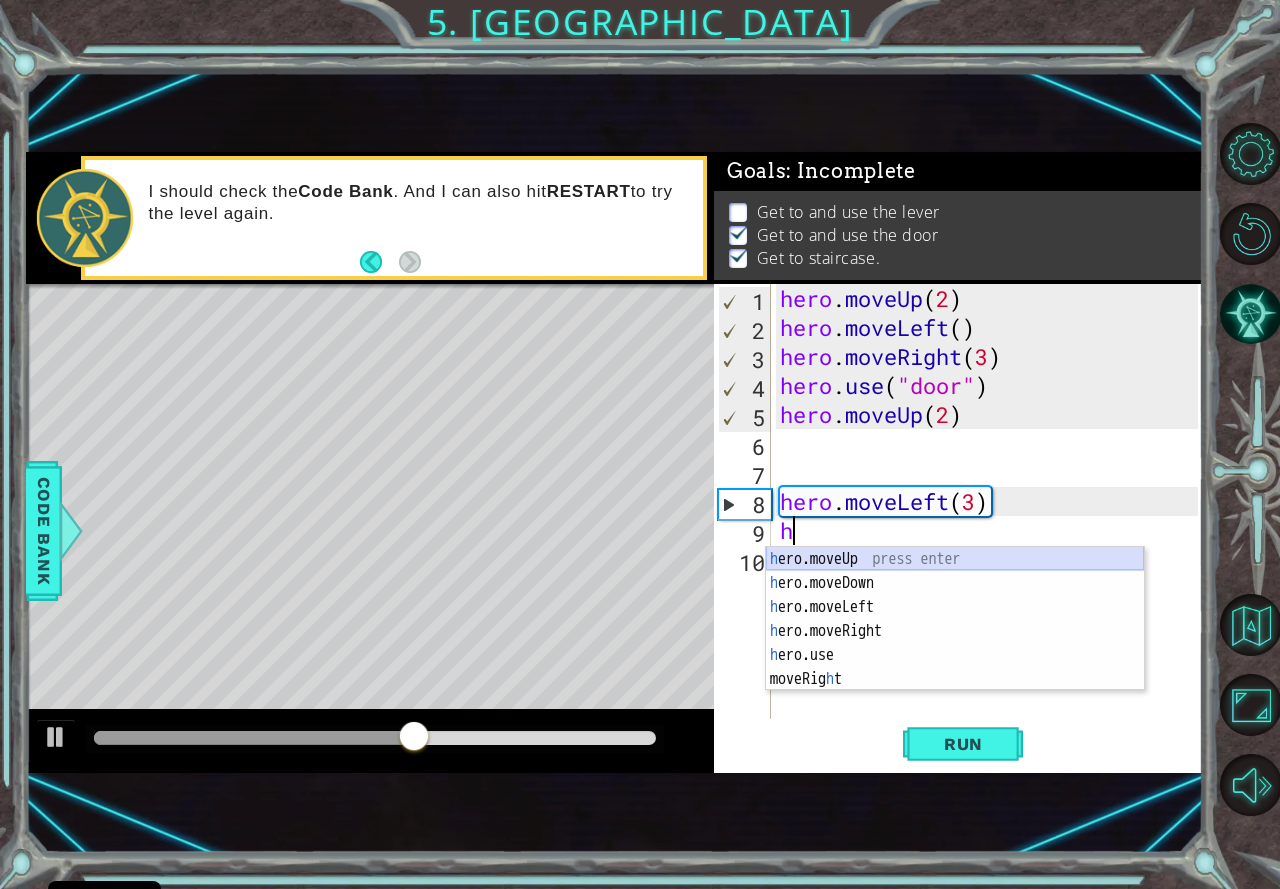 click on "h ero.moveUp press enter h ero.moveDown press enter h ero.moveLeft press enter h ero.moveRight press enter h ero.use press enter moveRig h t press enter" at bounding box center [955, 643] 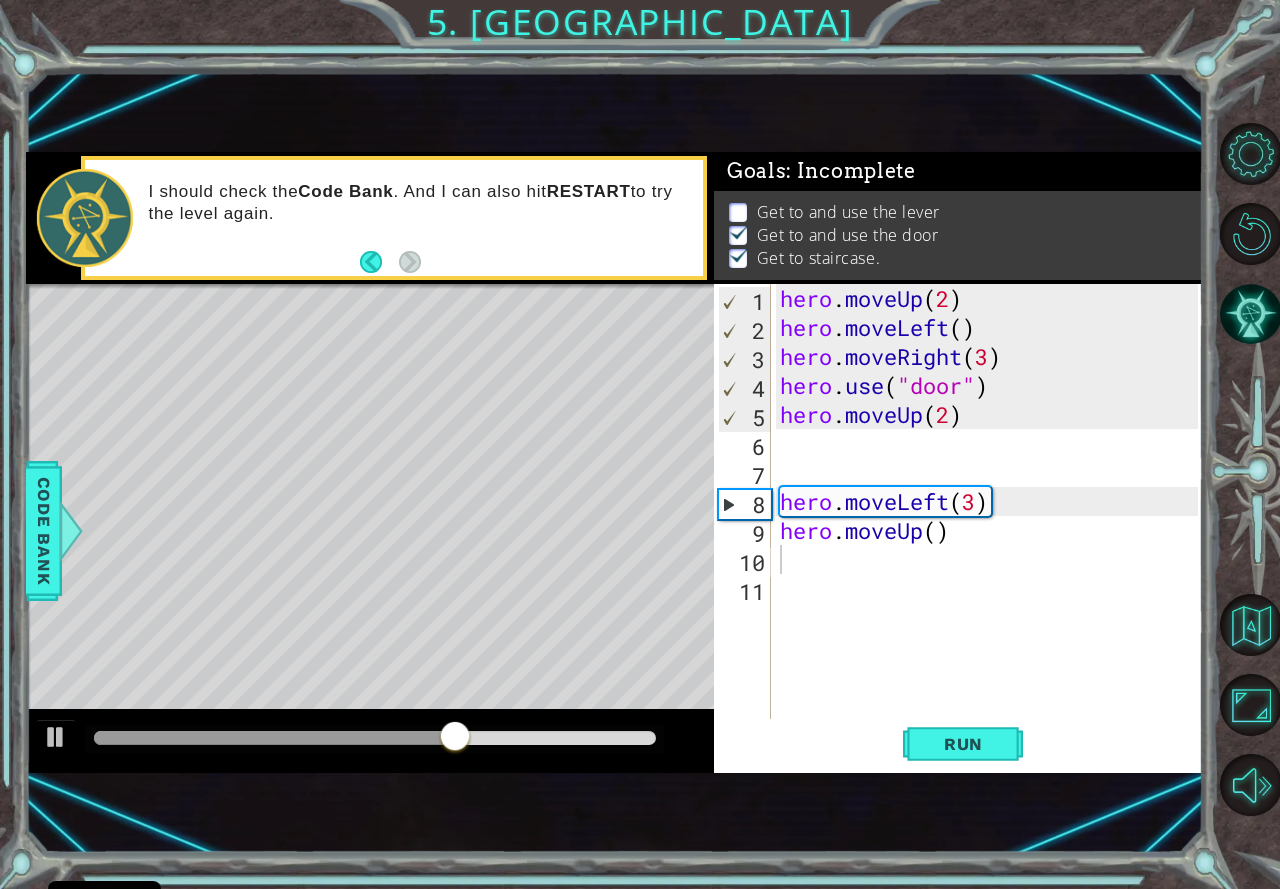 drag, startPoint x: 977, startPoint y: 803, endPoint x: 1038, endPoint y: 634, distance: 179.67192 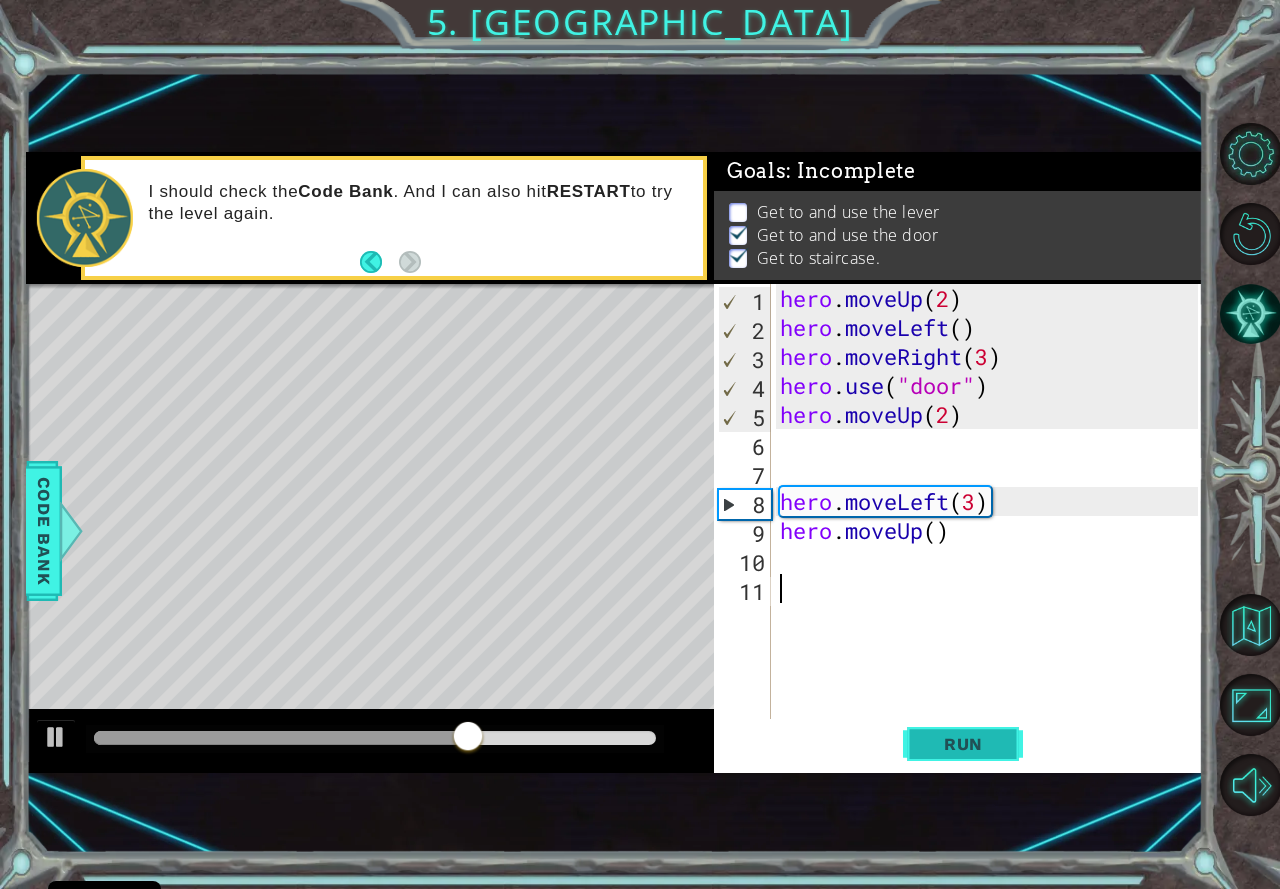 click on "Run" at bounding box center (963, 744) 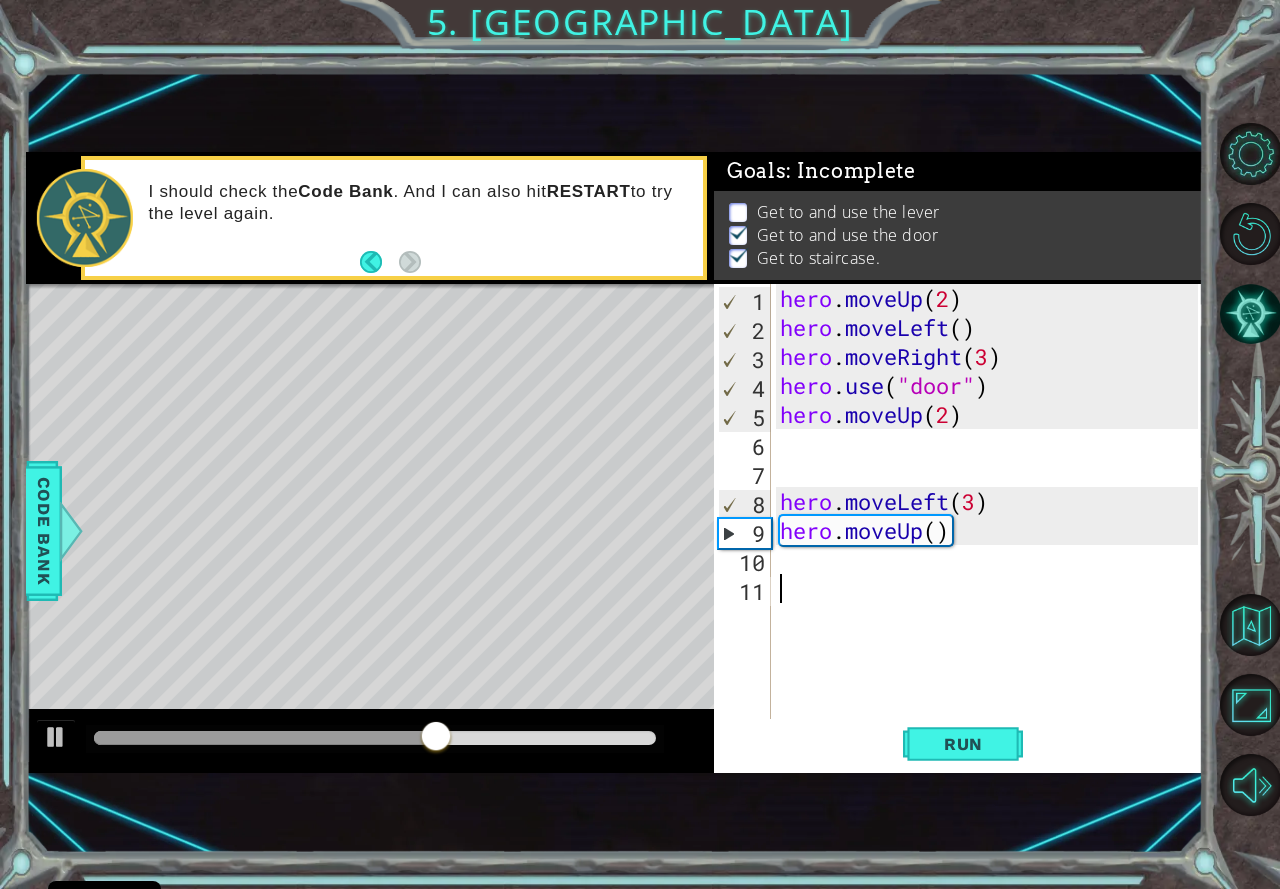 type on "h" 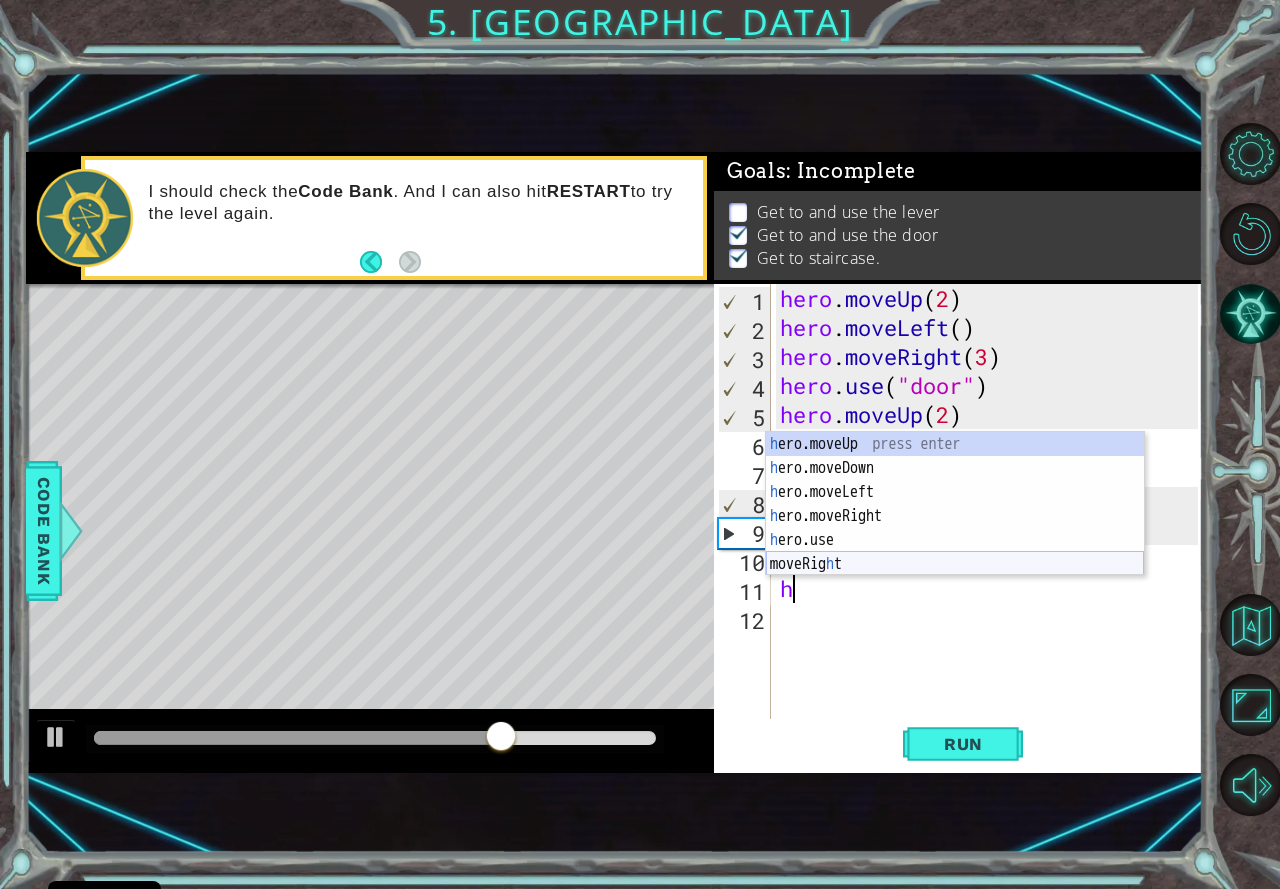 click on "h ero.moveUp press enter h ero.moveDown press enter h ero.moveLeft press enter h ero.moveRight press enter h ero.use press enter moveRig h t press enter" at bounding box center (955, 528) 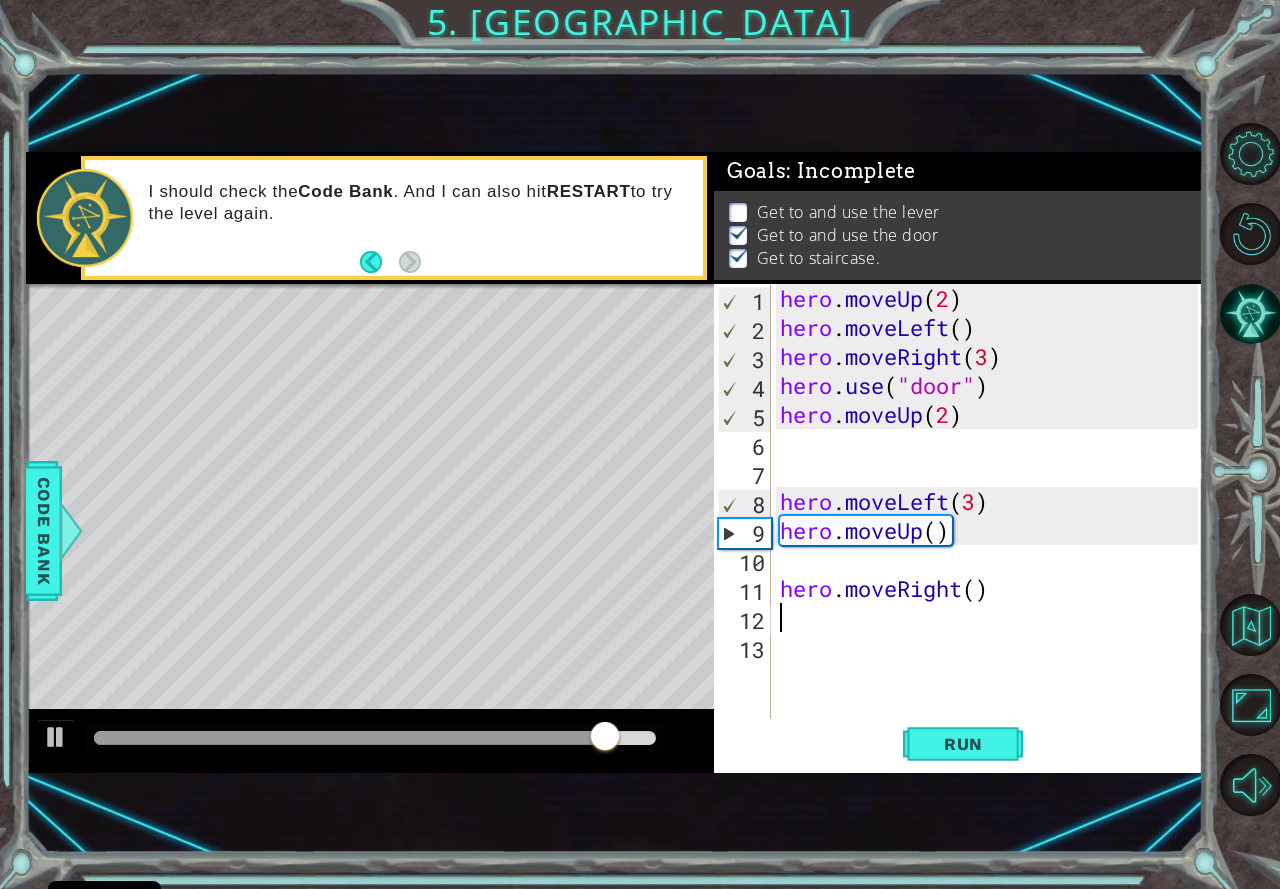 type on "h" 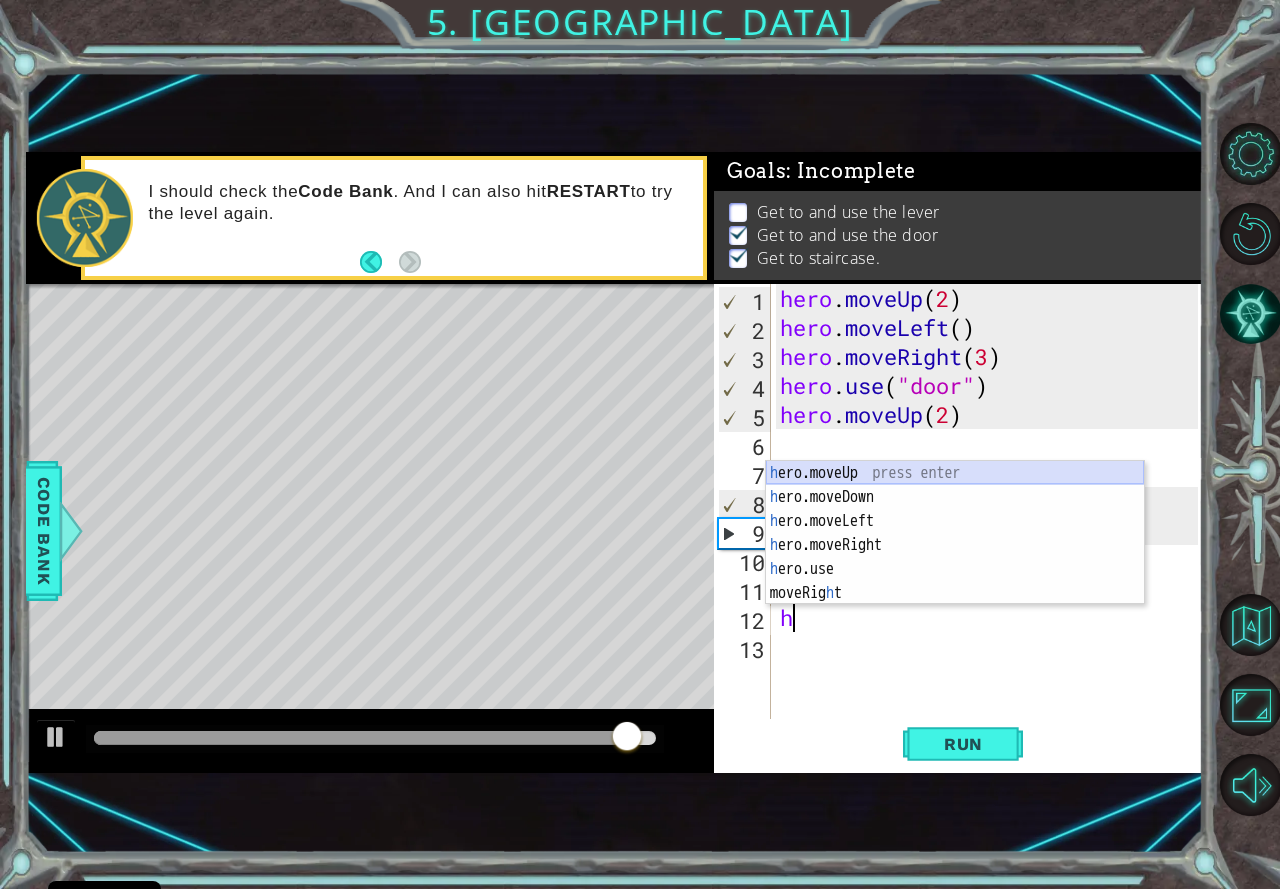 click on "h ero.moveUp press enter h ero.moveDown press enter h ero.moveLeft press enter h ero.moveRight press enter h ero.use press enter moveRig h t press enter" at bounding box center [955, 557] 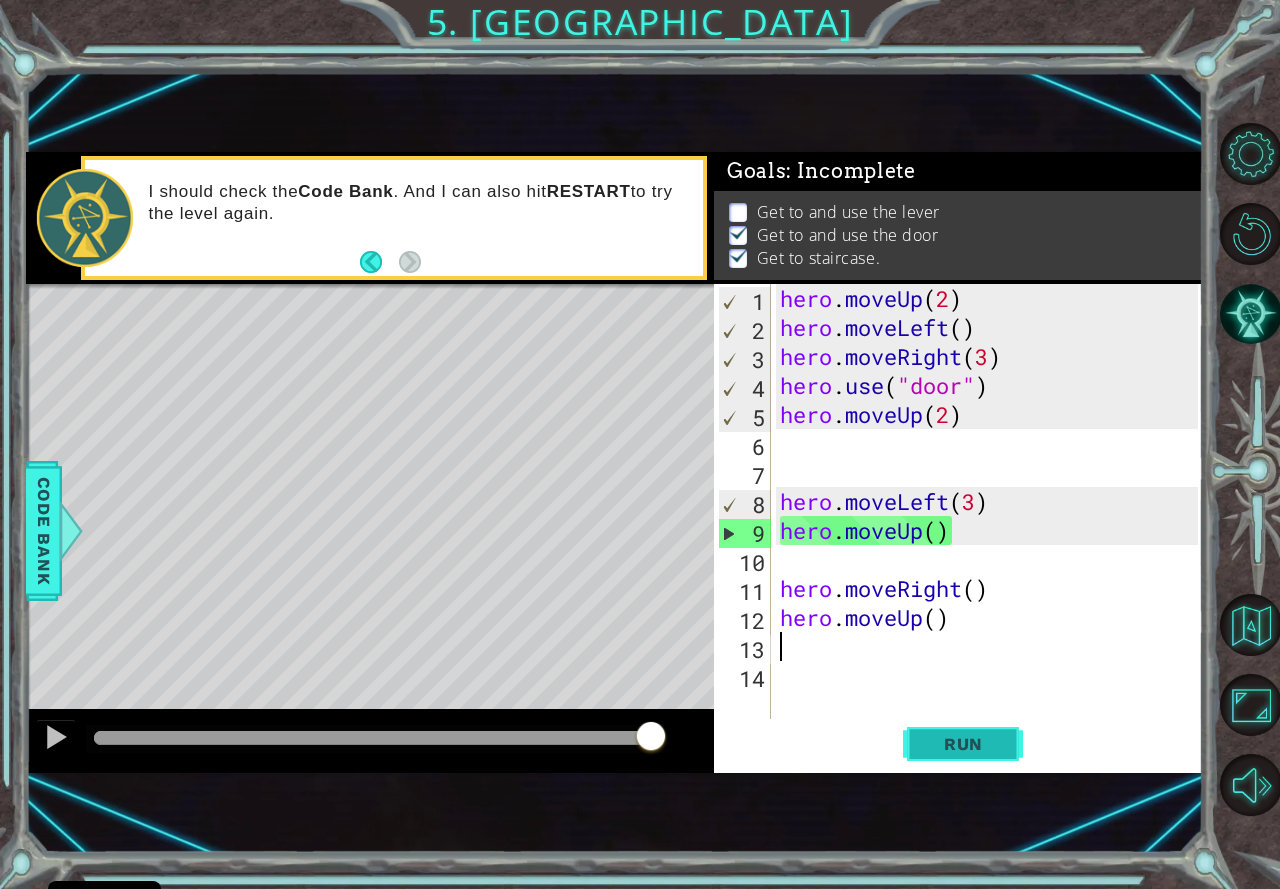click on "Run" at bounding box center (963, 744) 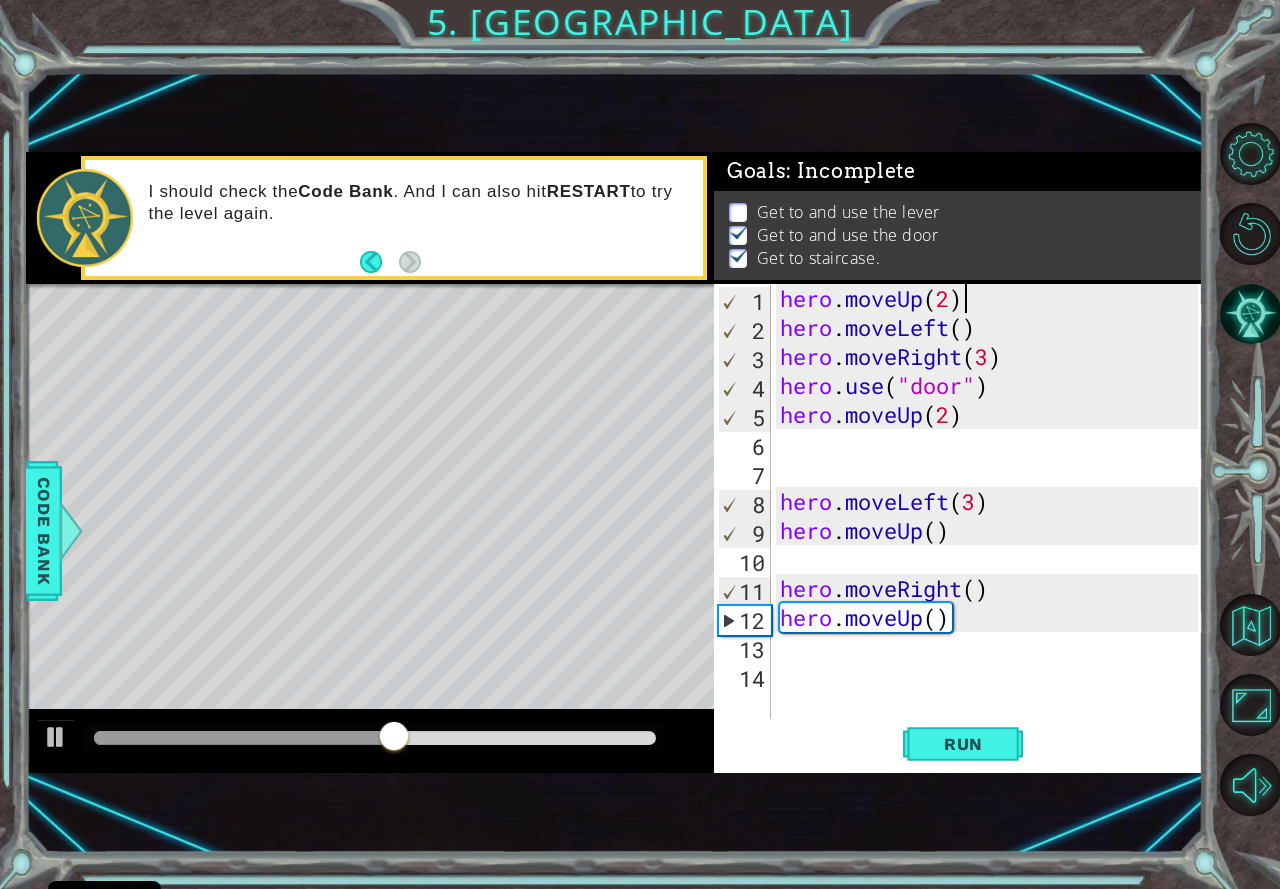 click on "hero . moveUp ( 2 ) hero . moveLeft ( ) hero . moveRight ( 3 ) hero . use ( "door" ) hero . moveUp ( 2 ) hero . moveLeft ( 3 ) hero . moveUp ( ) hero . moveRight ( ) hero . moveUp ( )" at bounding box center [992, 530] 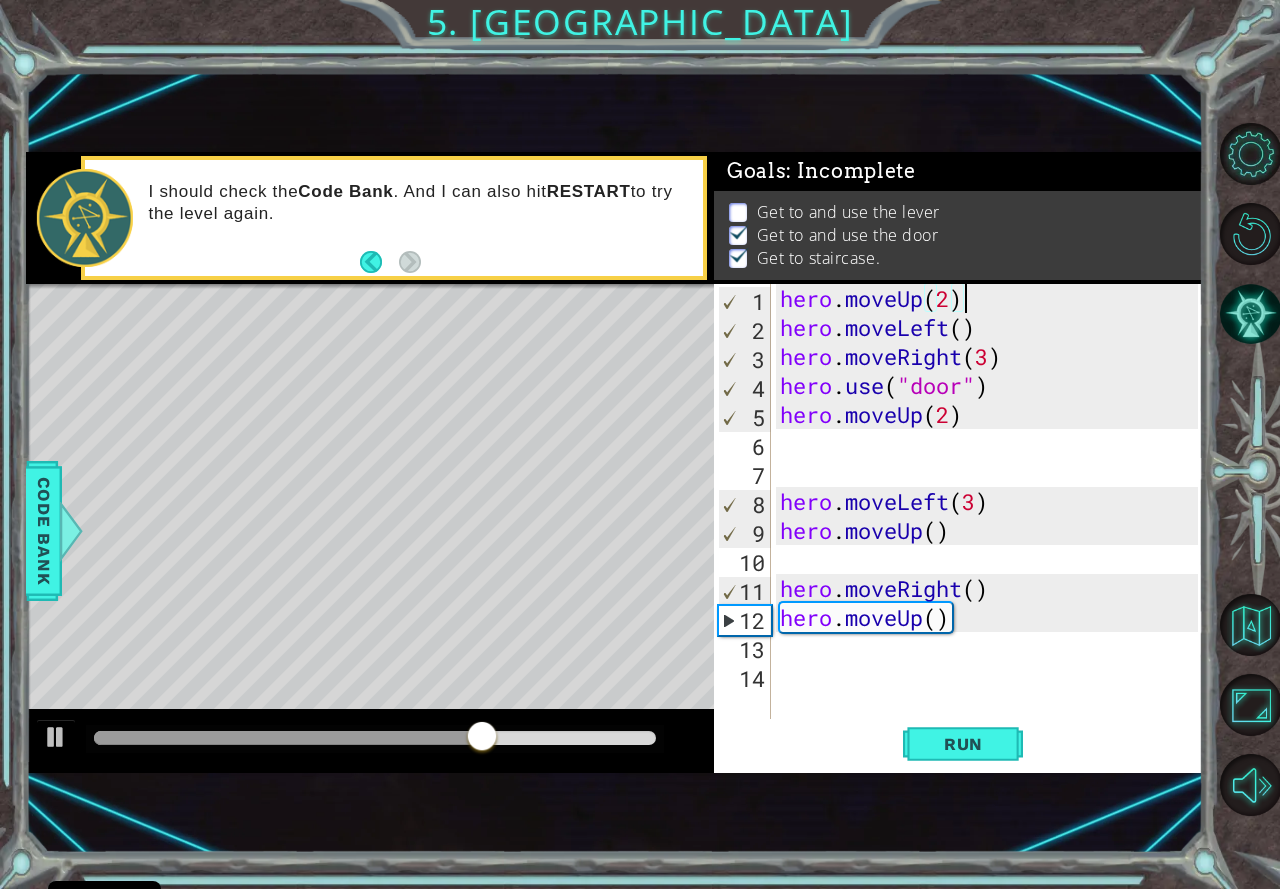 click on "hero . moveUp ( 2 ) hero . moveLeft ( ) hero . moveRight ( 3 ) hero . use ( "door" ) hero . moveUp ( 2 ) hero . moveLeft ( 3 ) hero . moveUp ( ) hero . moveRight ( ) hero . moveUp ( )" at bounding box center [992, 530] 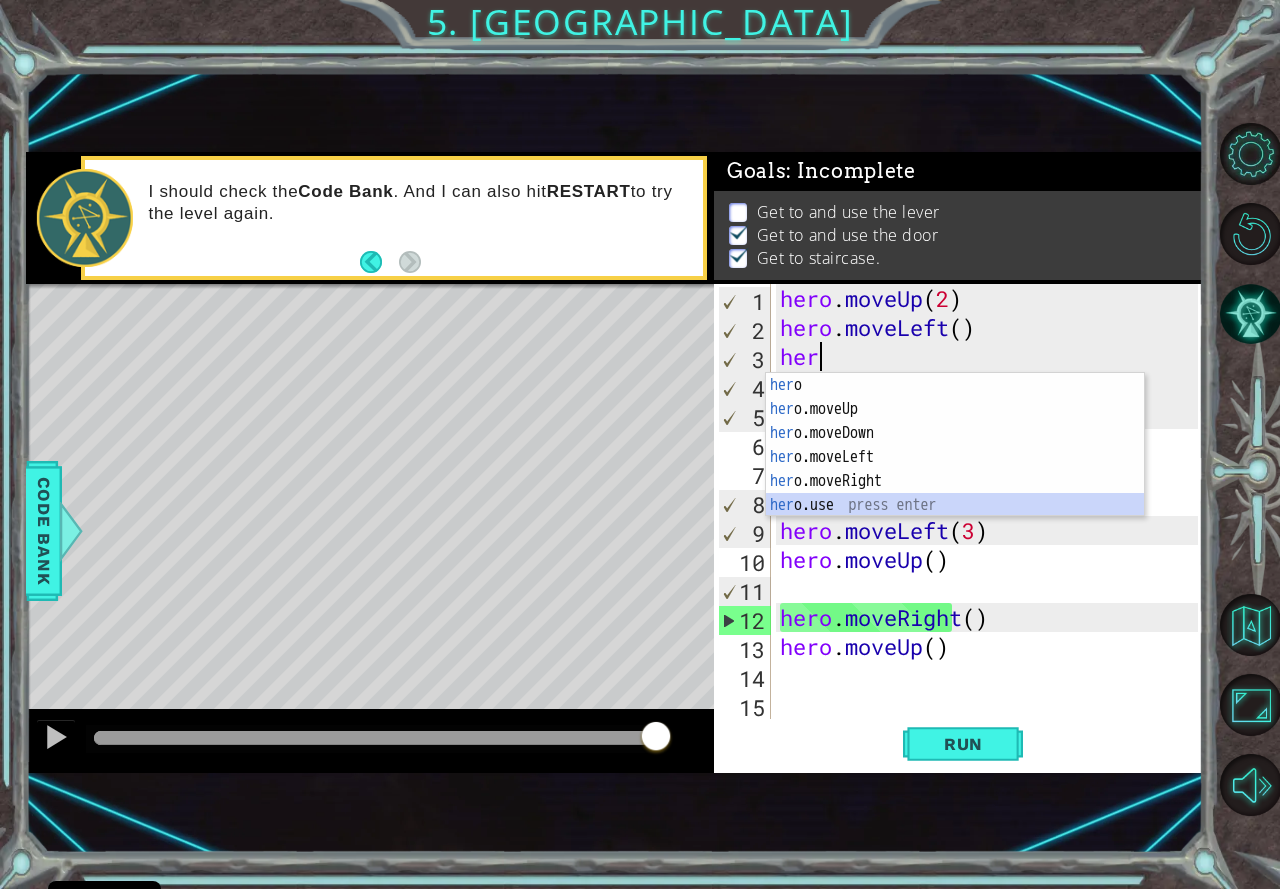 click on "her o press enter her o.moveUp press enter her o.moveDown press enter her o.moveLeft press enter her o.moveRight press enter her o.use press enter" at bounding box center (955, 469) 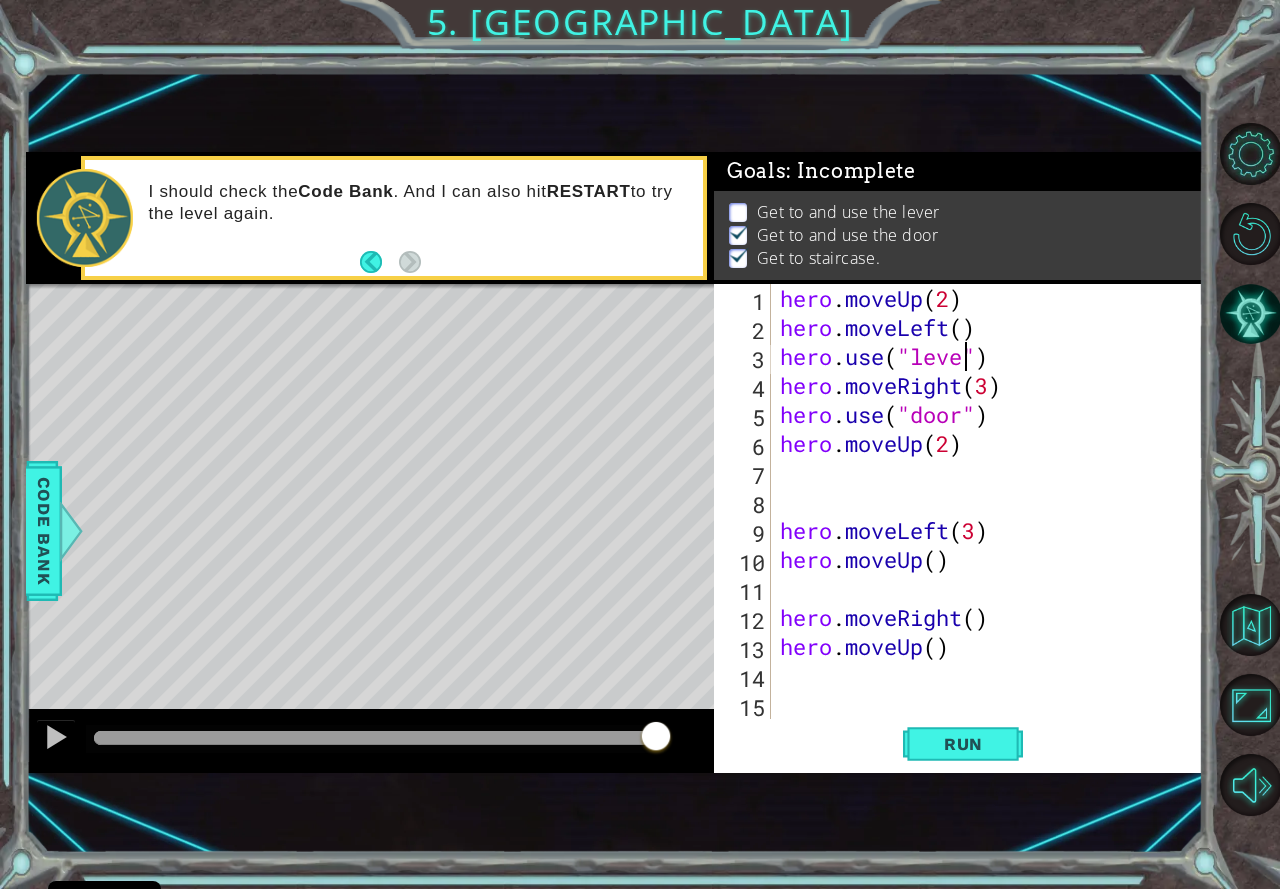 scroll, scrollTop: 0, scrollLeft: 9, axis: horizontal 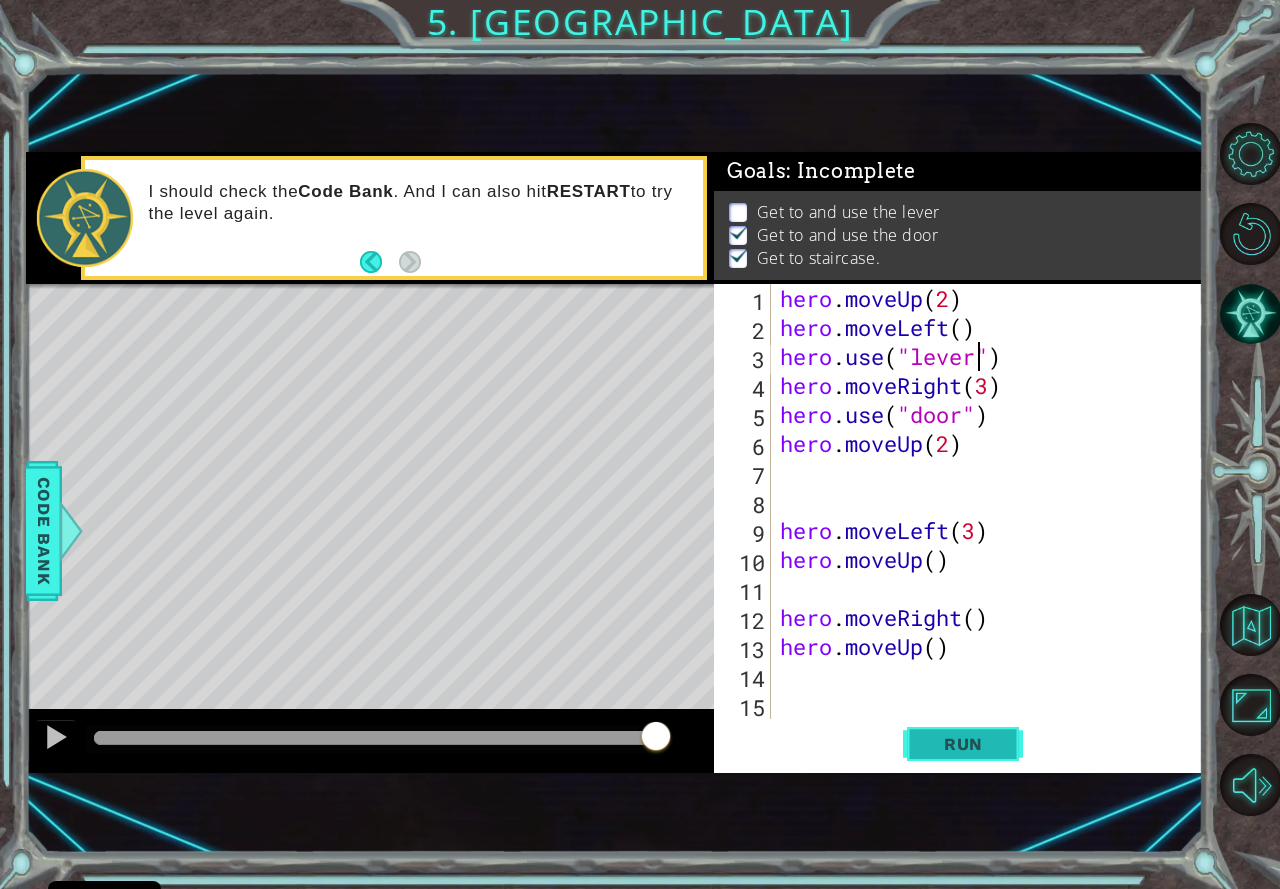 type on "hero.use("lever")" 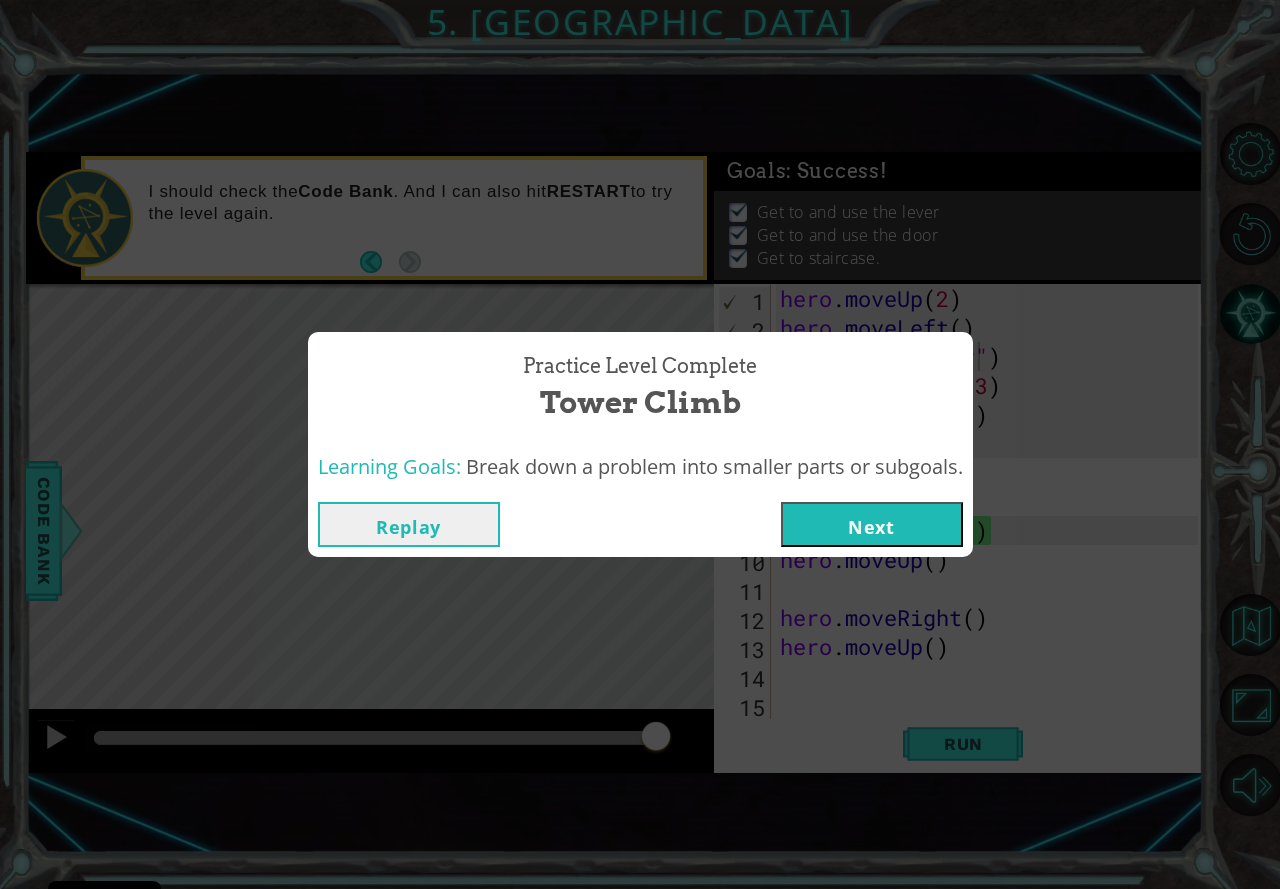 click on "Next" at bounding box center [872, 524] 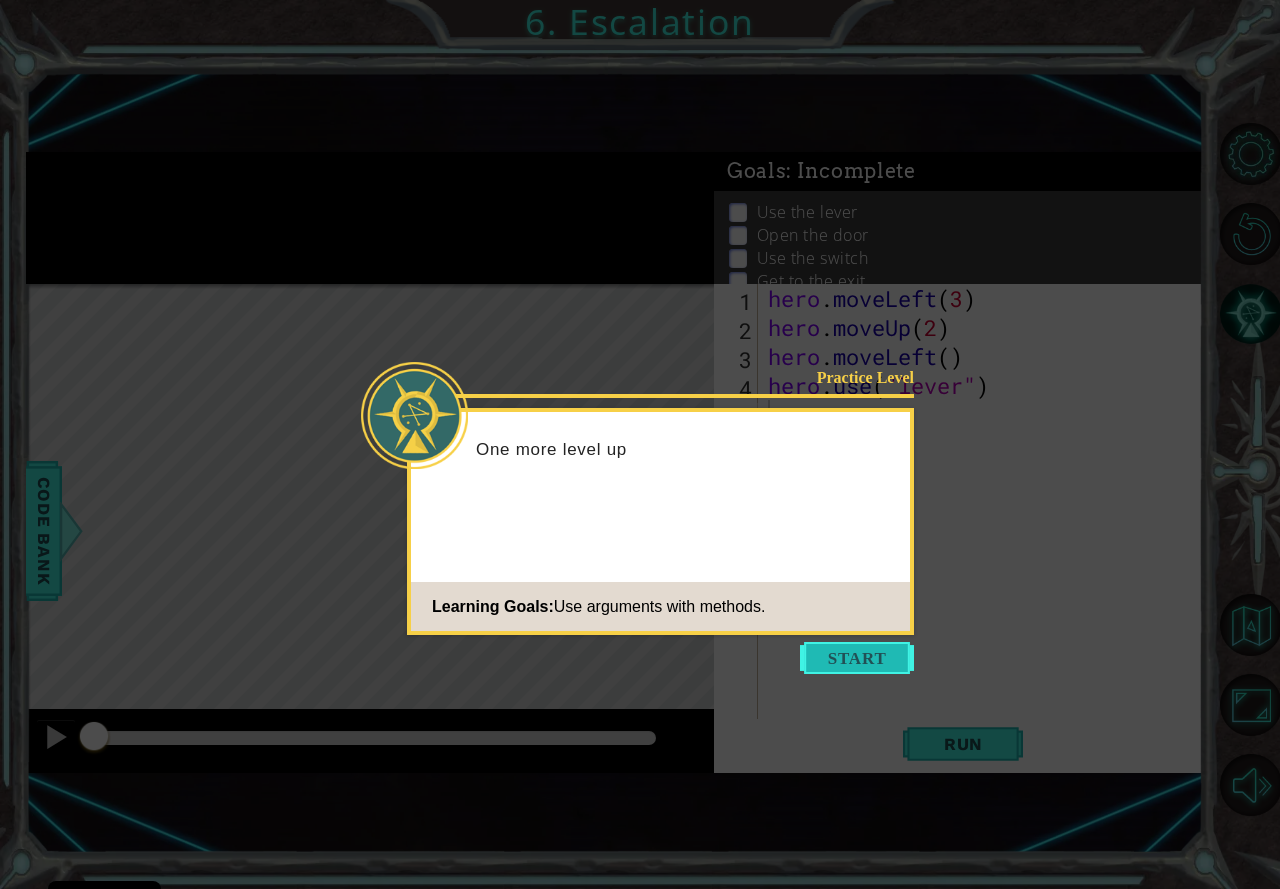 click at bounding box center [857, 658] 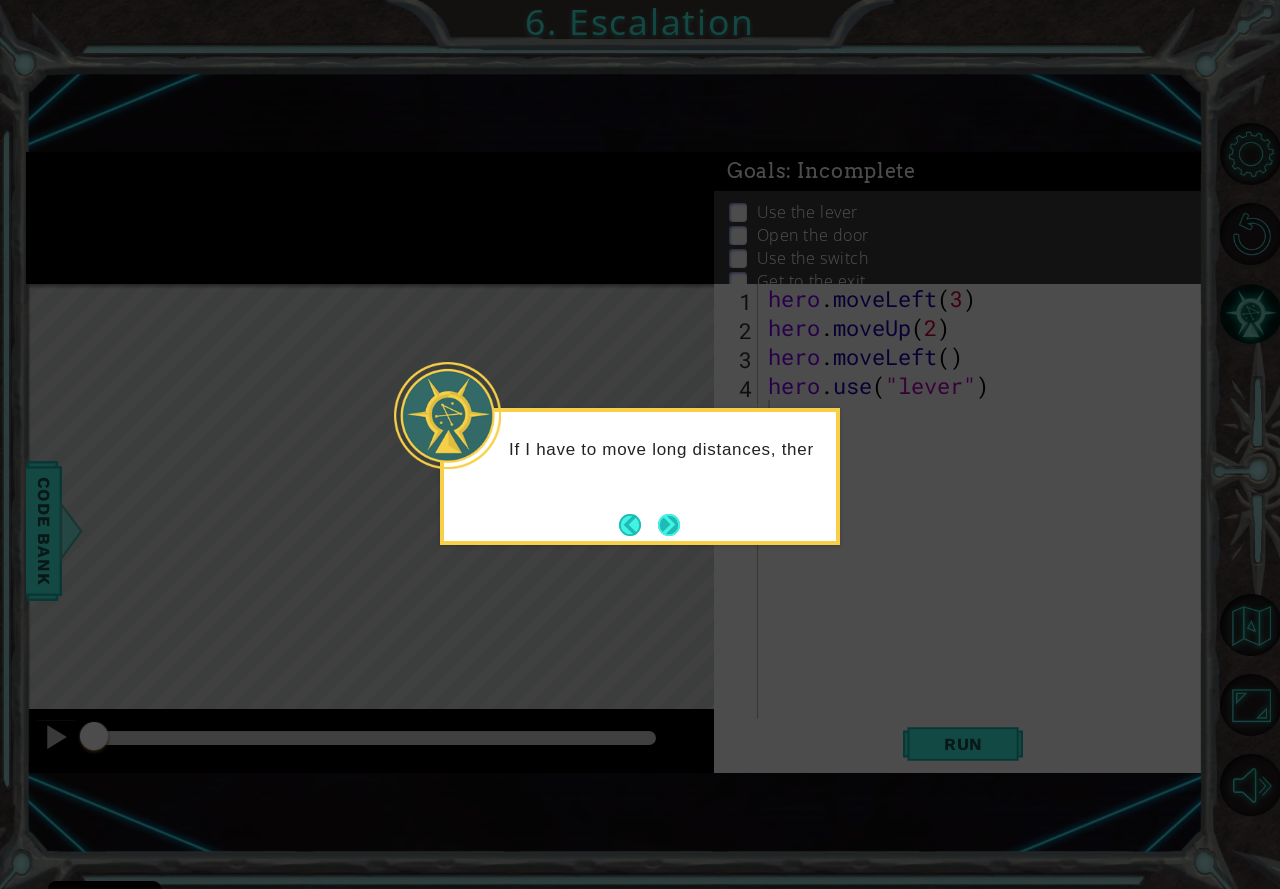 click at bounding box center [669, 525] 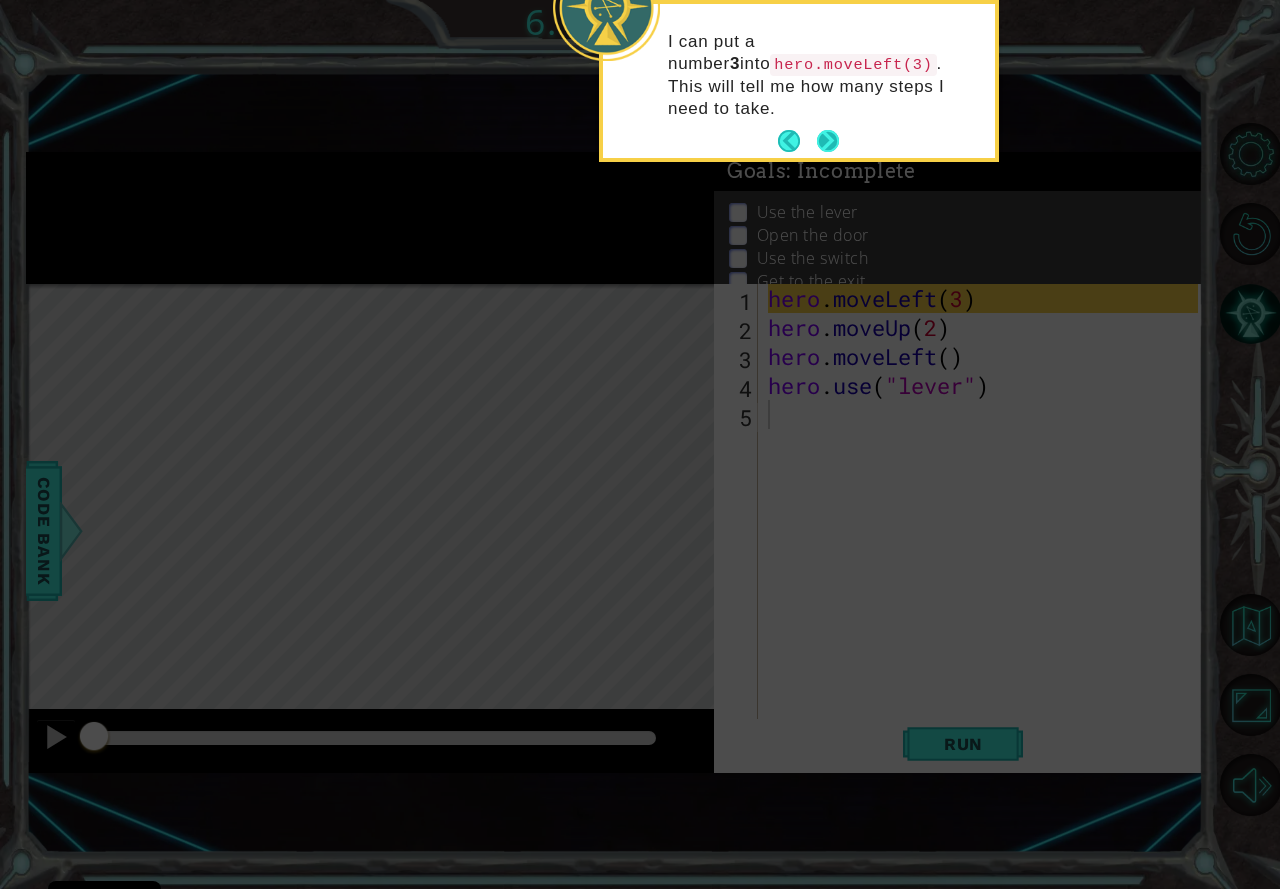 click at bounding box center [828, 141] 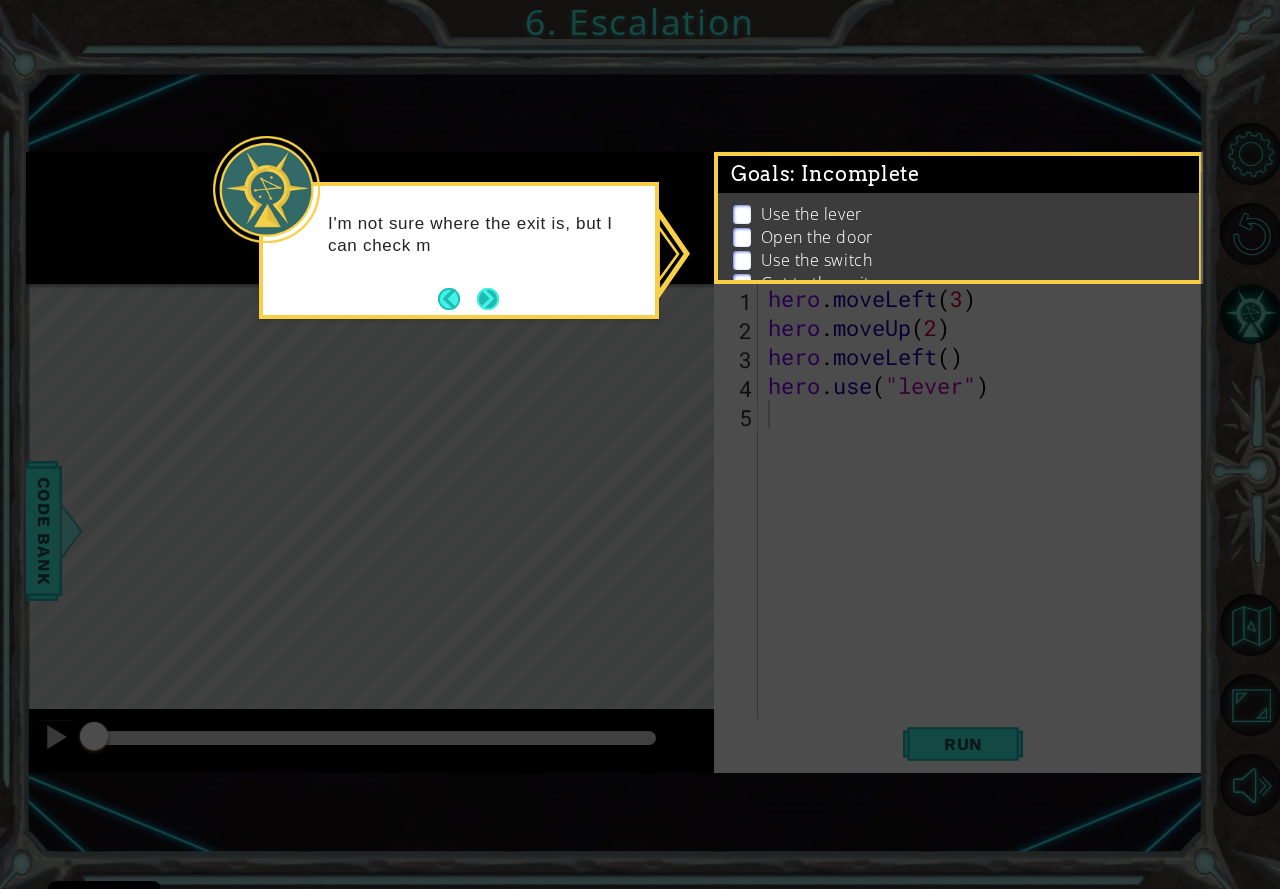 click at bounding box center [488, 299] 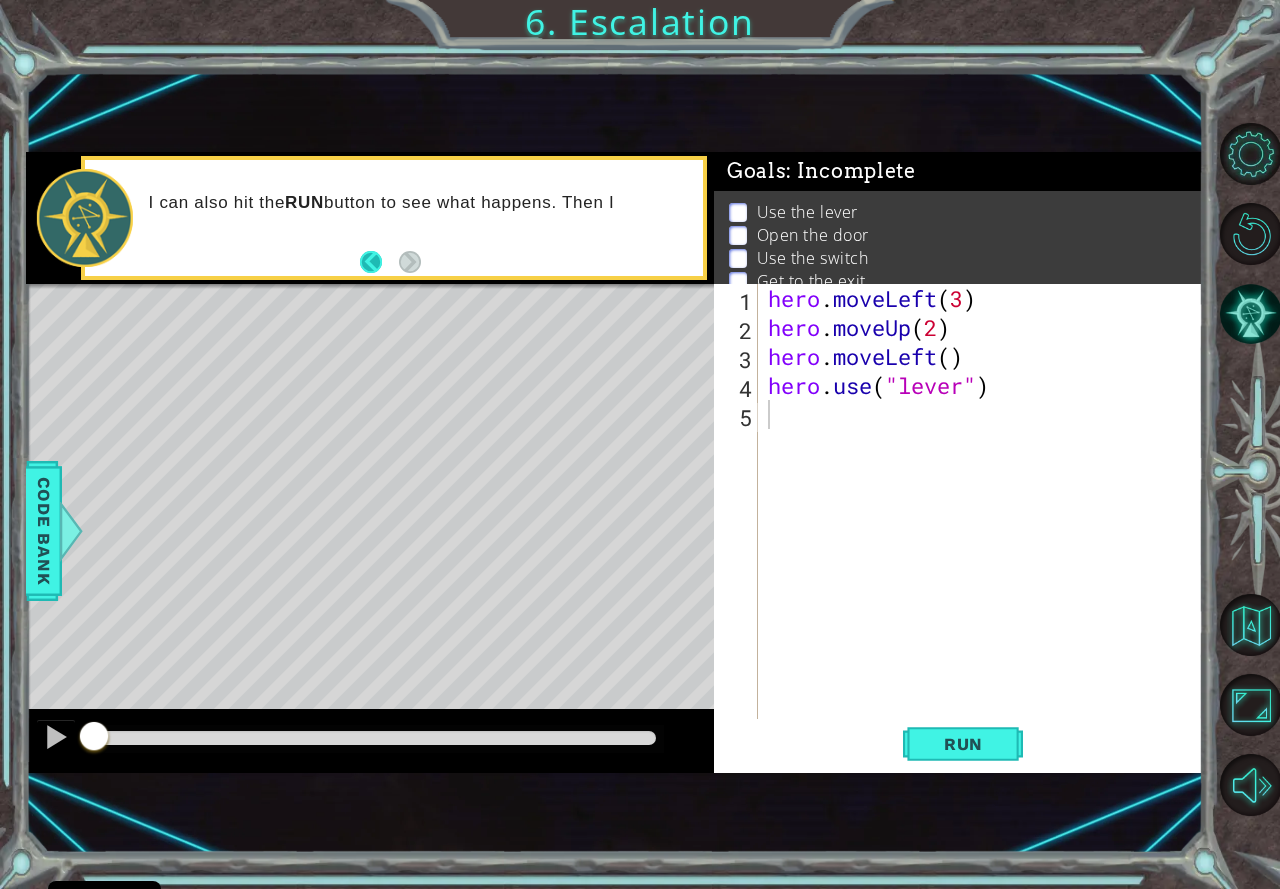 click at bounding box center (379, 262) 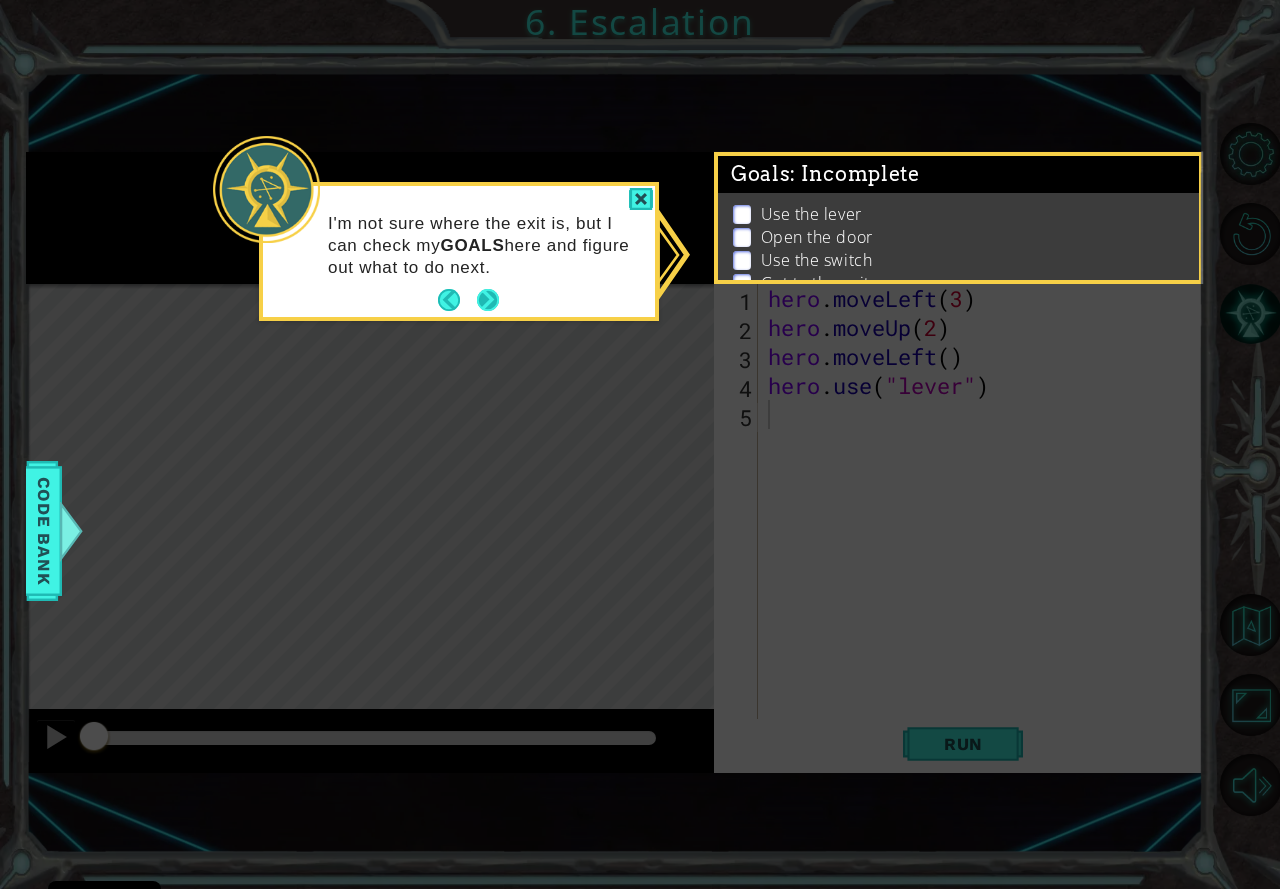 click at bounding box center [488, 300] 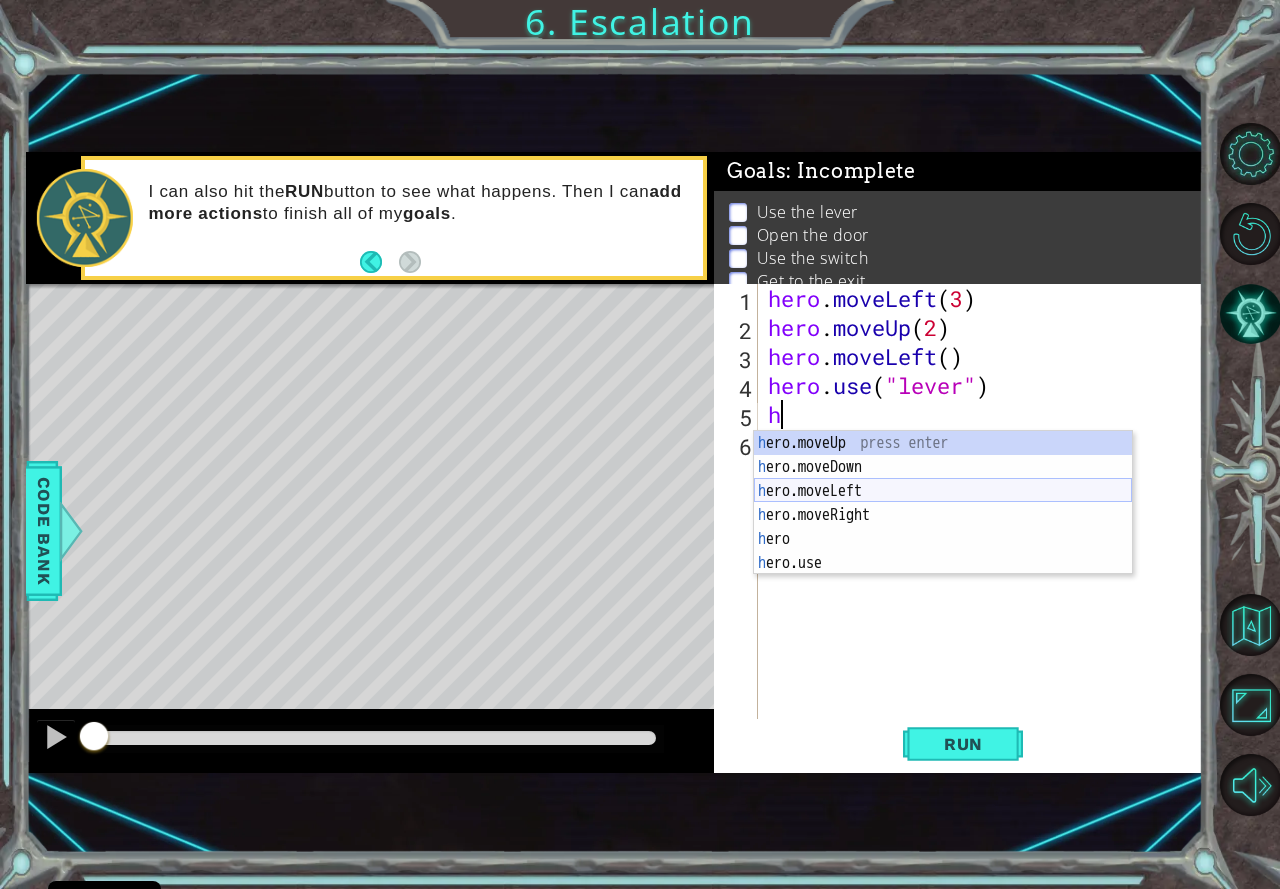 click on "h ero.moveUp press enter h ero.moveDown press enter h ero.moveLeft press enter h ero.moveRight press enter h ero press enter h ero.use press enter" at bounding box center (943, 527) 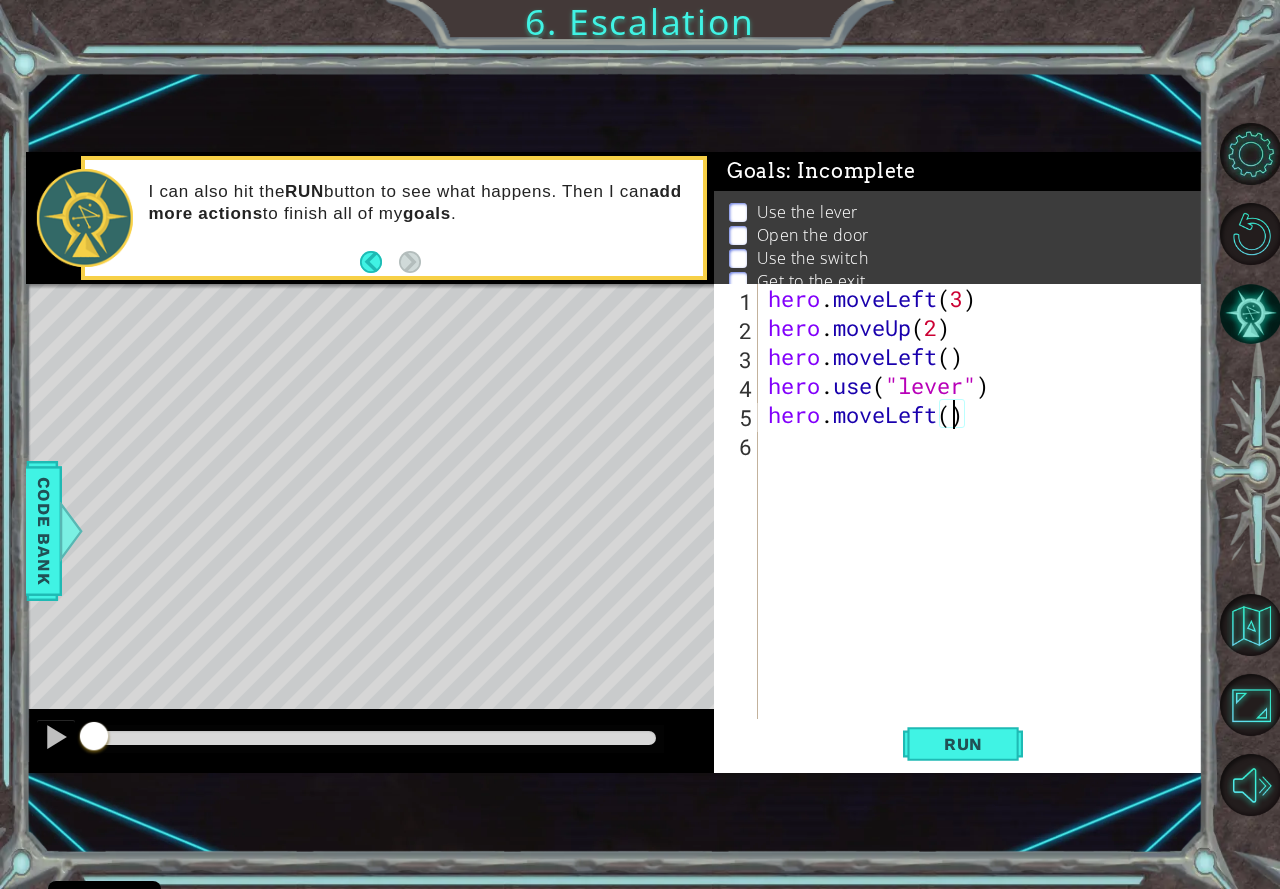scroll, scrollTop: 0, scrollLeft: 8, axis: horizontal 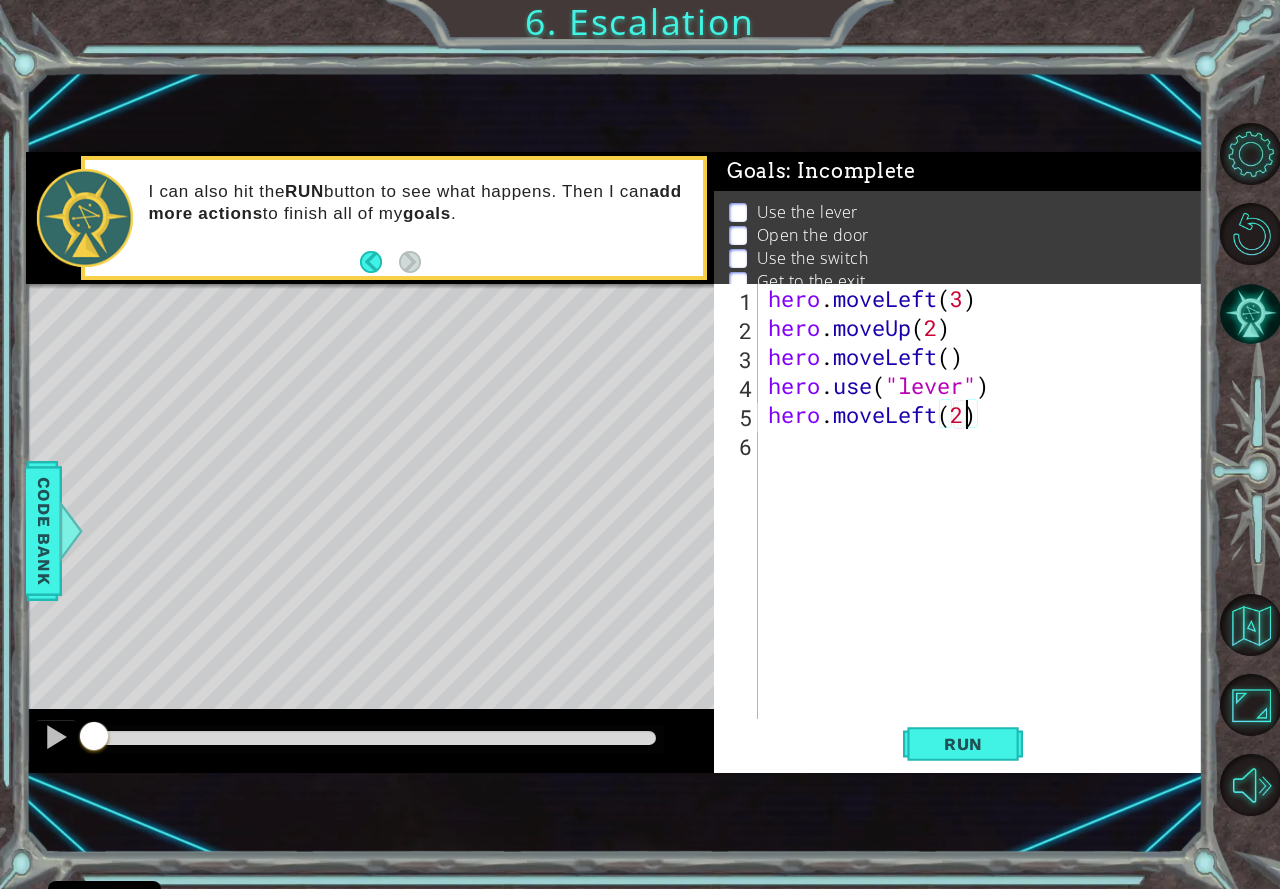 click on "hero.moveLeft(2) 1 2 3 4 5 6 hero . moveLeft ( 3 ) hero . moveUp ( 2 ) hero . moveLeft ( ) hero . use ( "lever" ) hero . moveLeft ( 2 )     הההההההההההההההההההההההההההההההההההההההההההההההההההההההההההההההההההההההההההההההההההההההההההההההההההההההההההההההההההההההההההההההההההההההההההההההההההההההההההההההההההההההההההההההההההההההההההההההההההההההההההההההההההההההההההההההההההההההההההההההההההההההההההההההה XXXXXXXXXXXXXXXXXXXXXXXXXXXXXXXXXXXXXXXXXXXXXXXXXXXXXXXXXXXXXXXXXXXXXXXXXXXXXXXXXXXXXXXXXXXXXXXXXXXXXXXXXXXXXXXXXXXXXXXXXXXXXXXXXXXXXXXXXXXXXXXXXXXXXXXXXXXXXXXXXXXXXXXXXXXXXXXXXXXXXXXXXXXXXXXXXXXXXXXXXXXXXXXXXXXXXXXXXXXXXXXXXXXXXXXXXXXXXXXXXXXXXXXXXXXXXXXX" at bounding box center [956, 501] 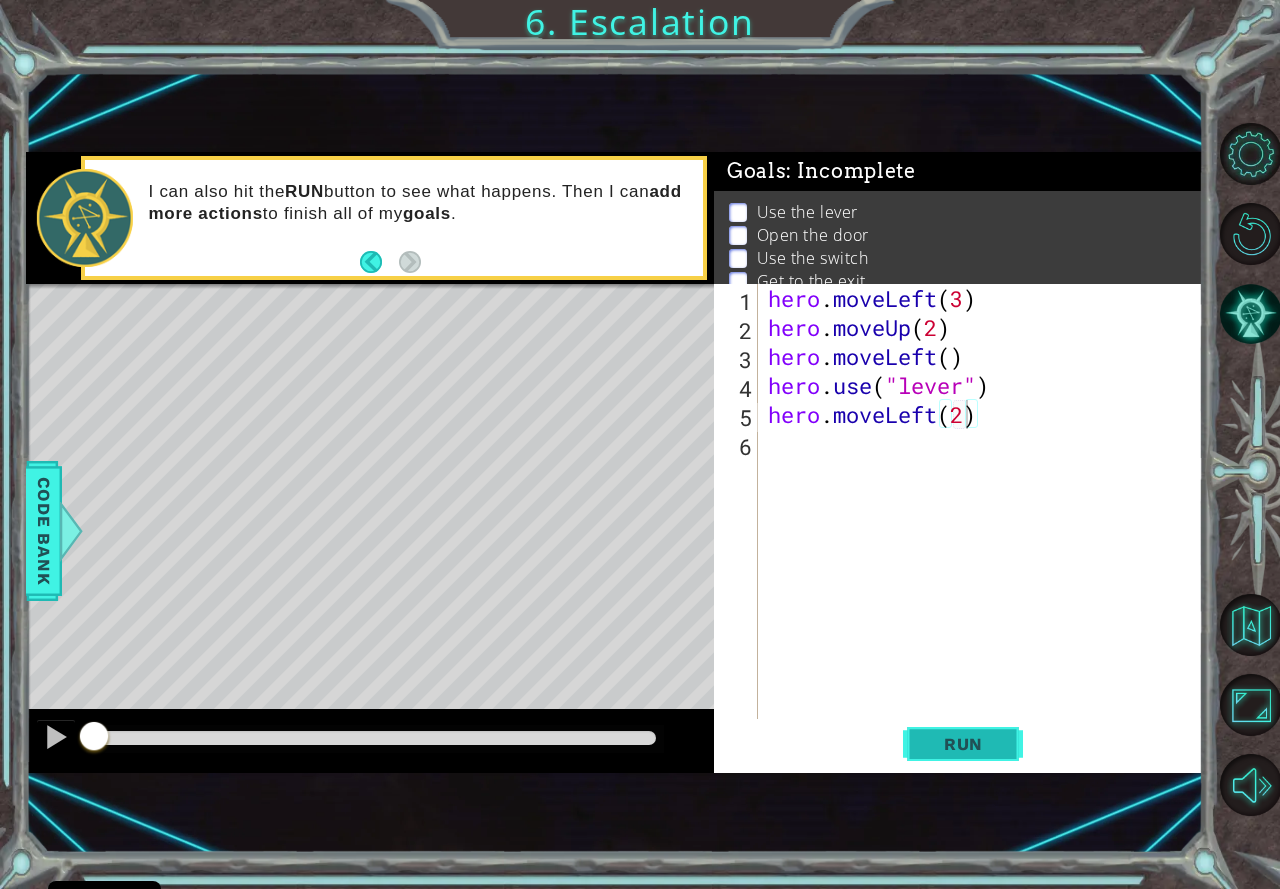 click on "Run" at bounding box center [963, 744] 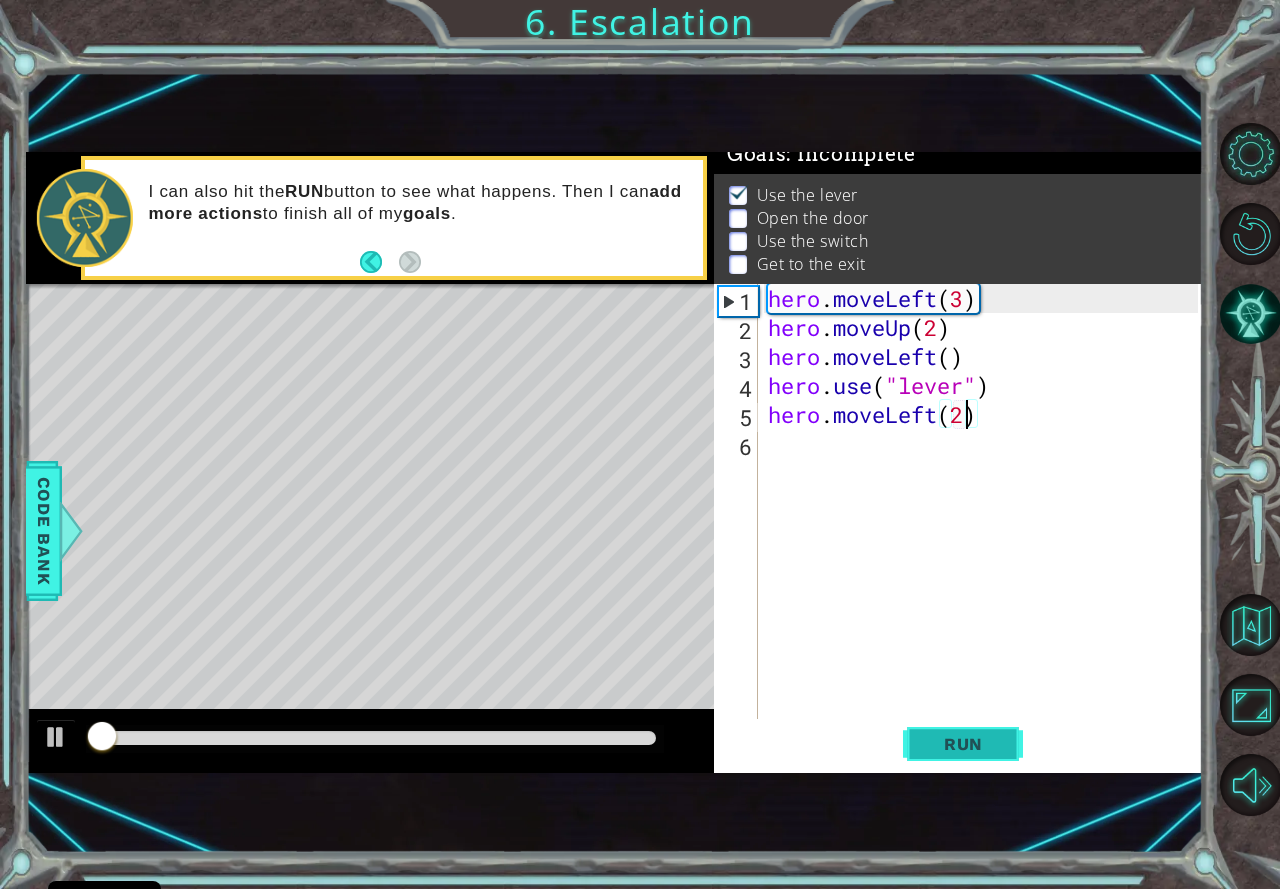 scroll, scrollTop: 23, scrollLeft: 0, axis: vertical 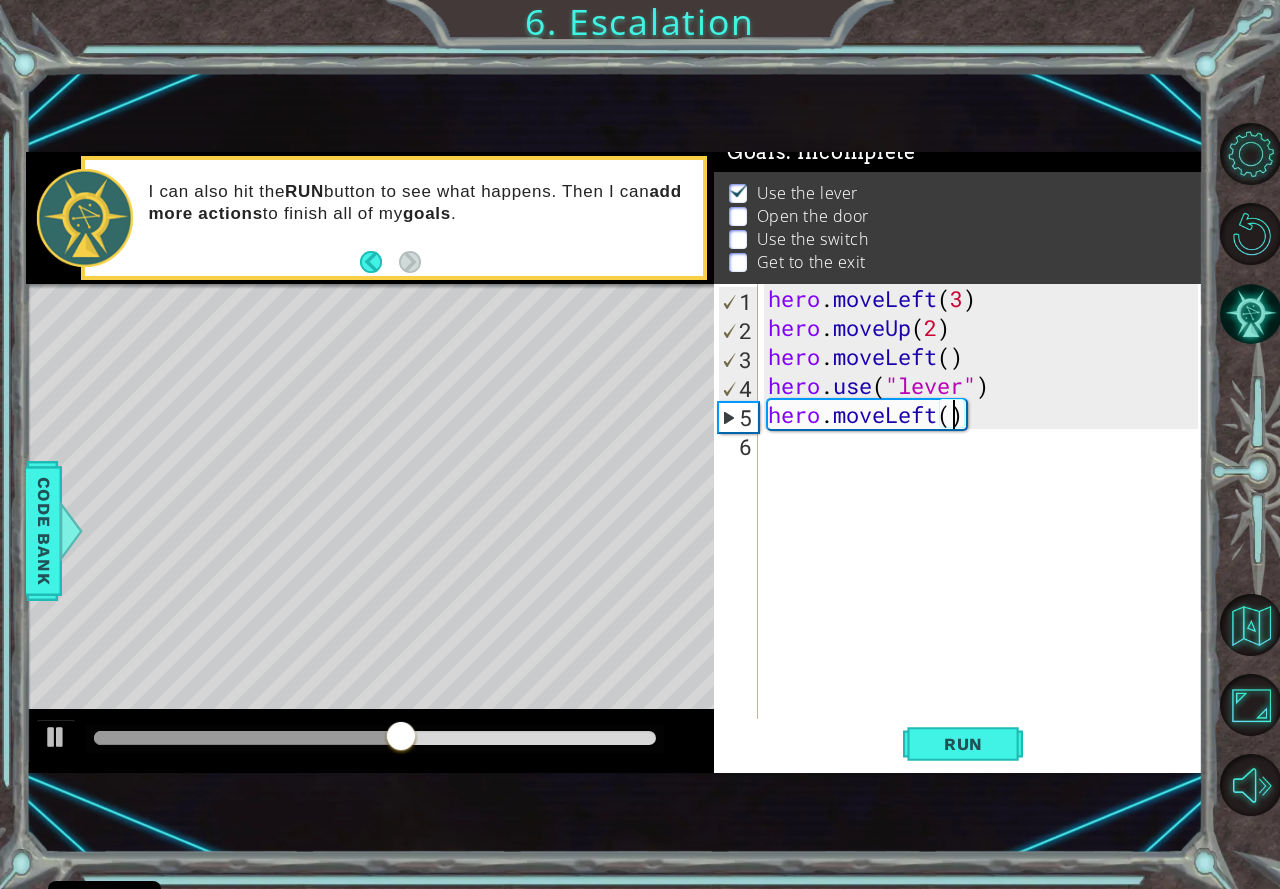 type on "hero.moveLeft(1)" 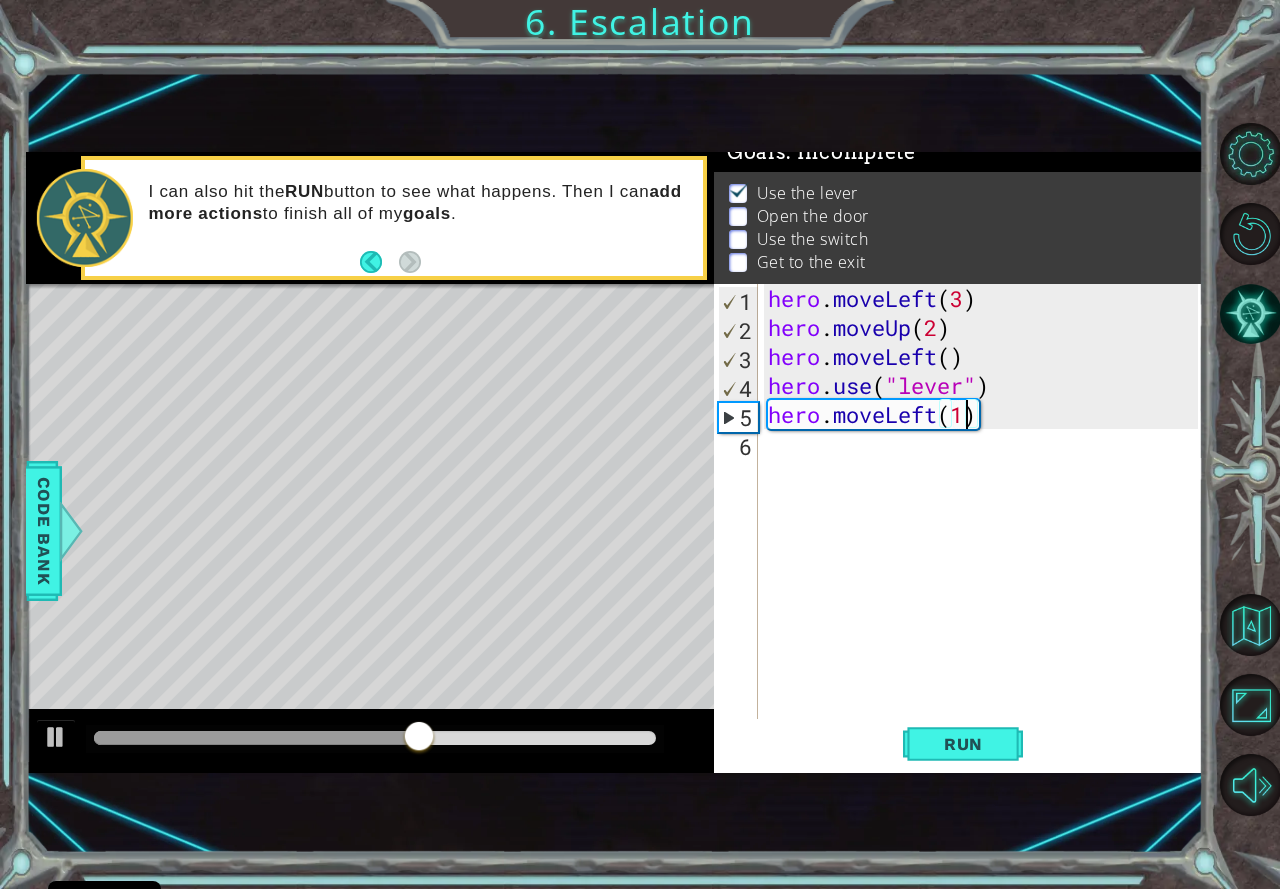 click on "hero . moveLeft ( 3 ) hero . moveUp ( 2 ) hero . moveLeft ( ) hero . use ( "lever" ) hero . moveLeft ( 1 )" at bounding box center [986, 530] 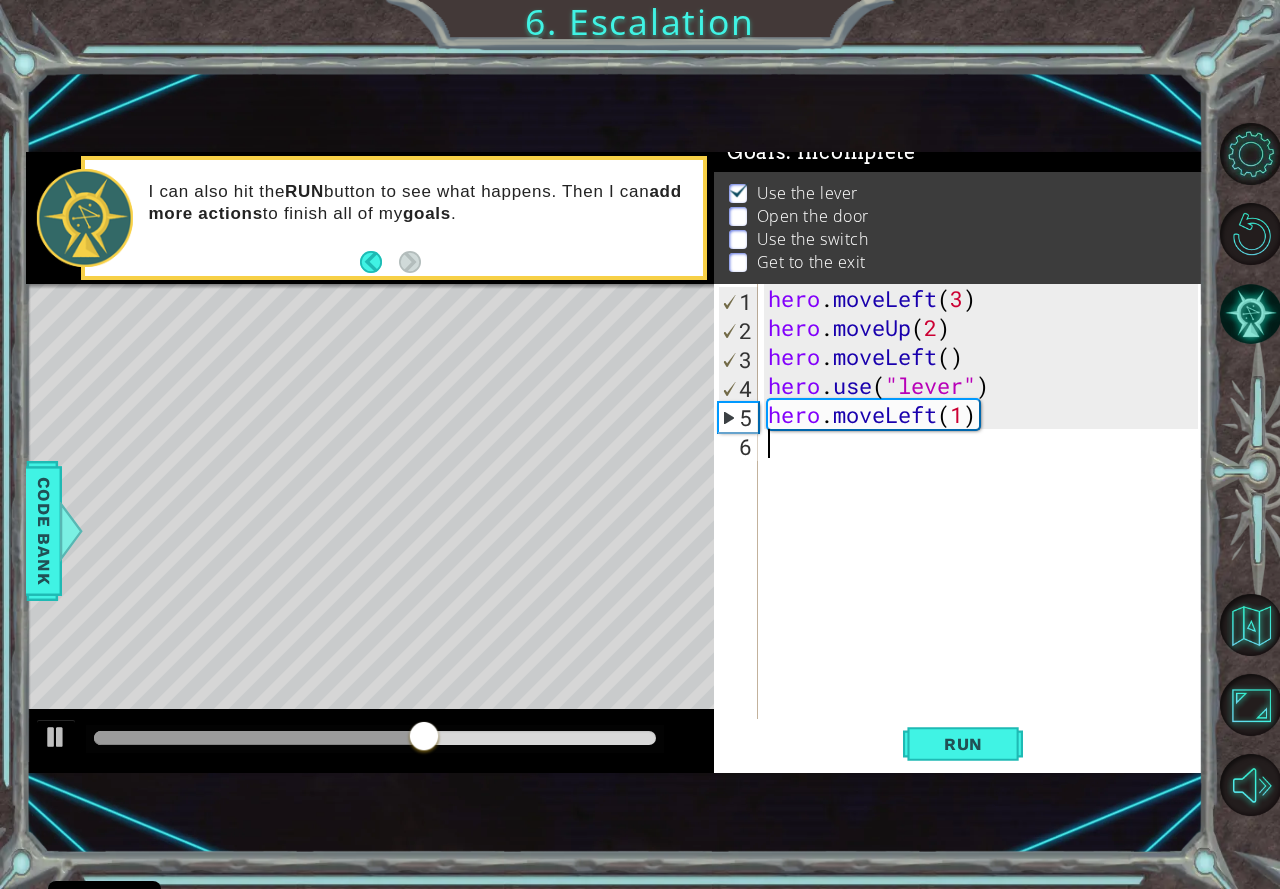 scroll, scrollTop: 0, scrollLeft: 0, axis: both 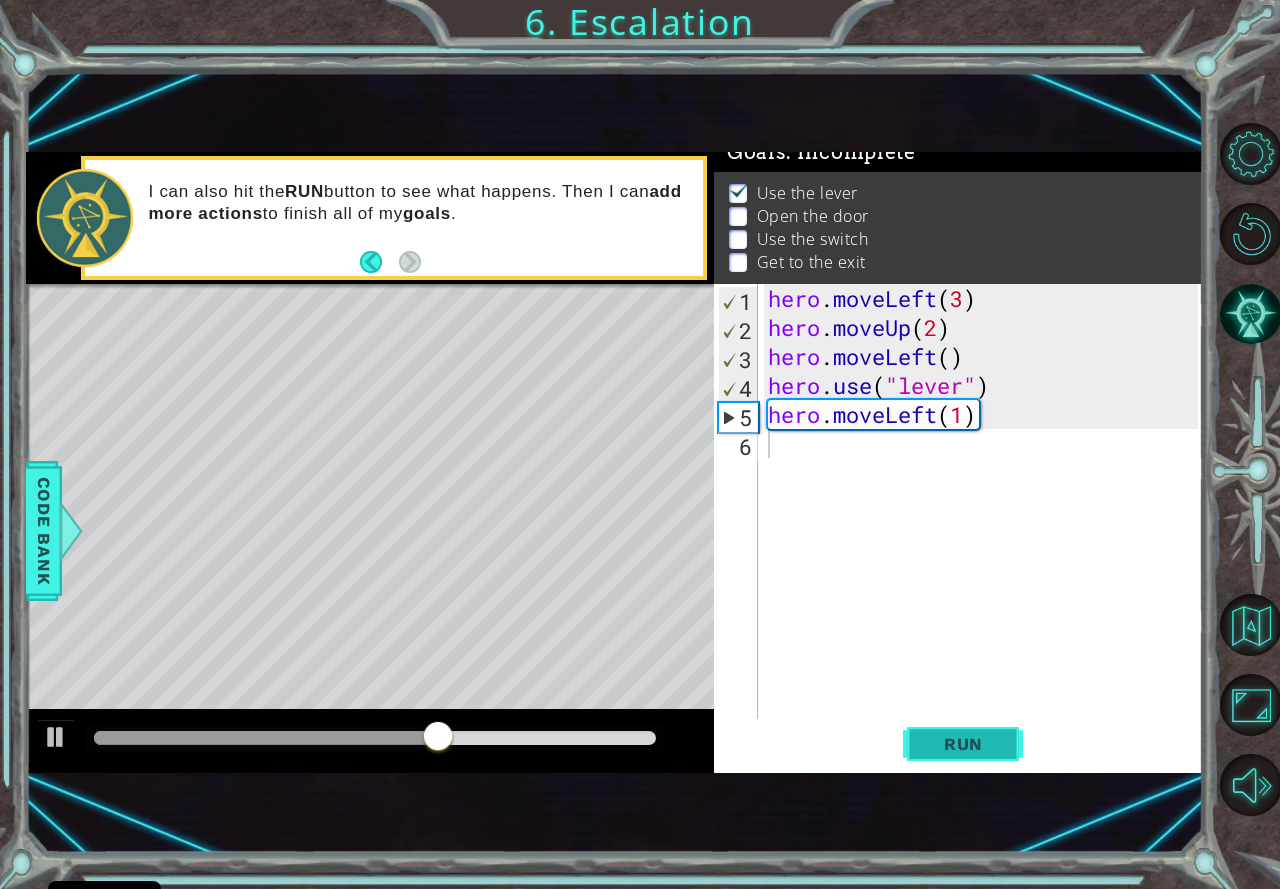 click on "Run" at bounding box center (963, 744) 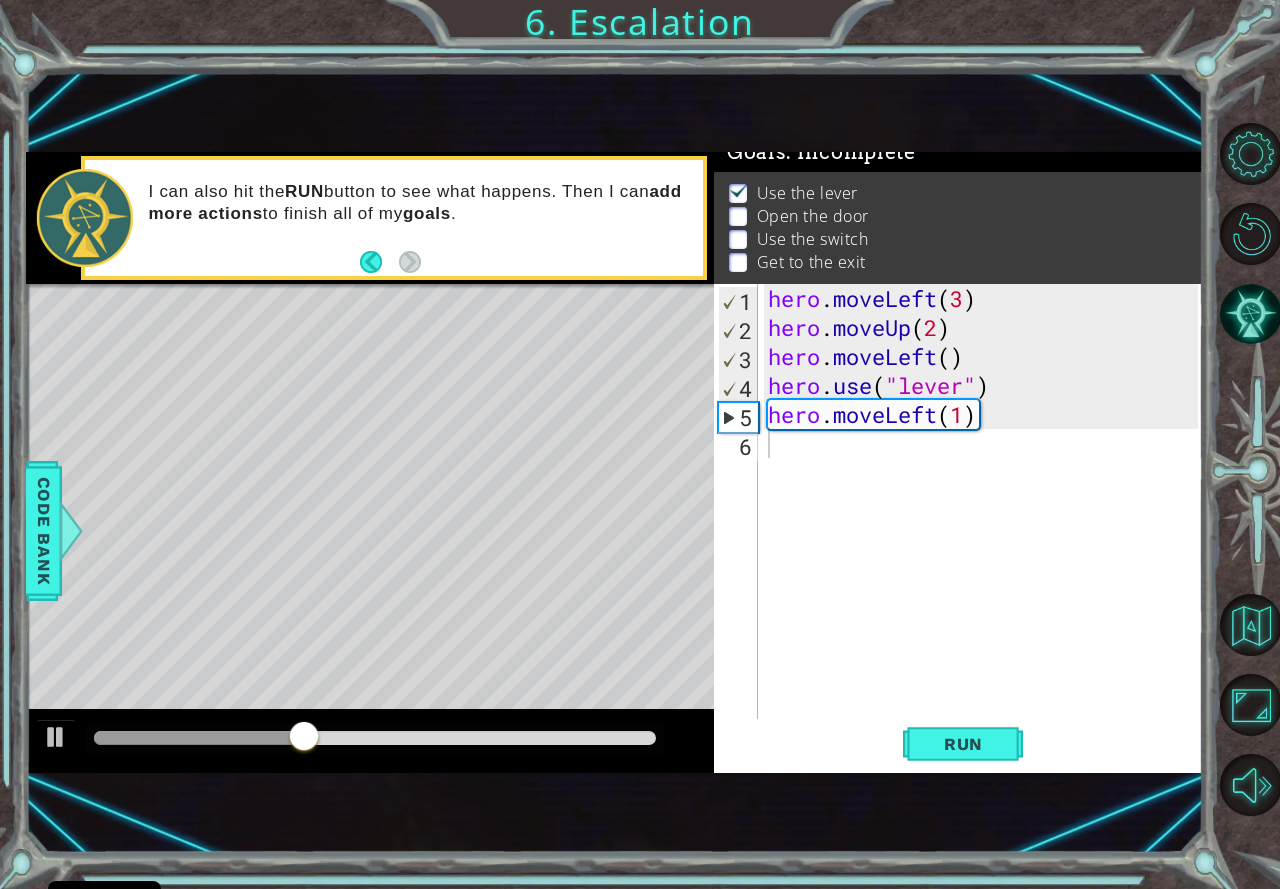 drag, startPoint x: 290, startPoint y: 760, endPoint x: 262, endPoint y: 730, distance: 41.036568 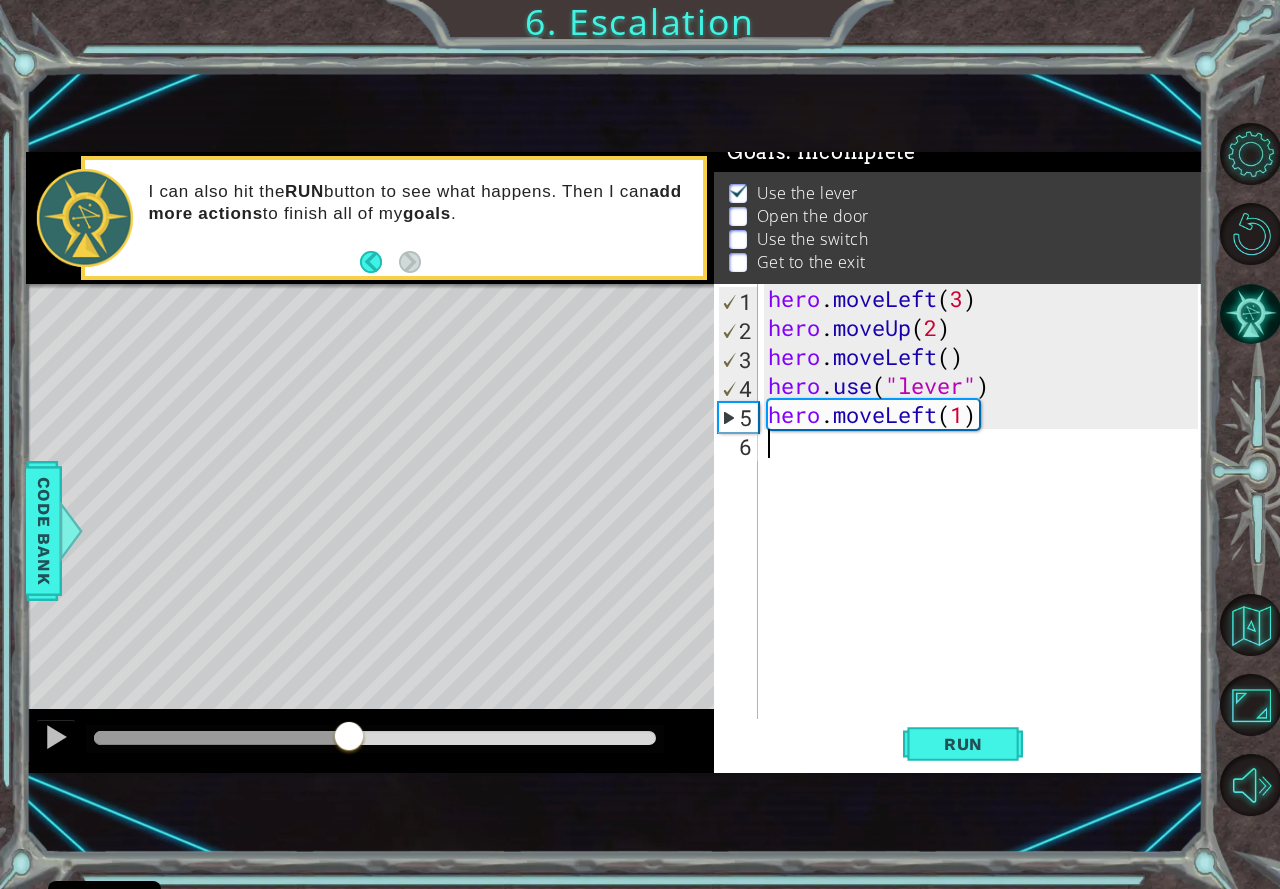 drag, startPoint x: 317, startPoint y: 726, endPoint x: 349, endPoint y: 789, distance: 70.66116 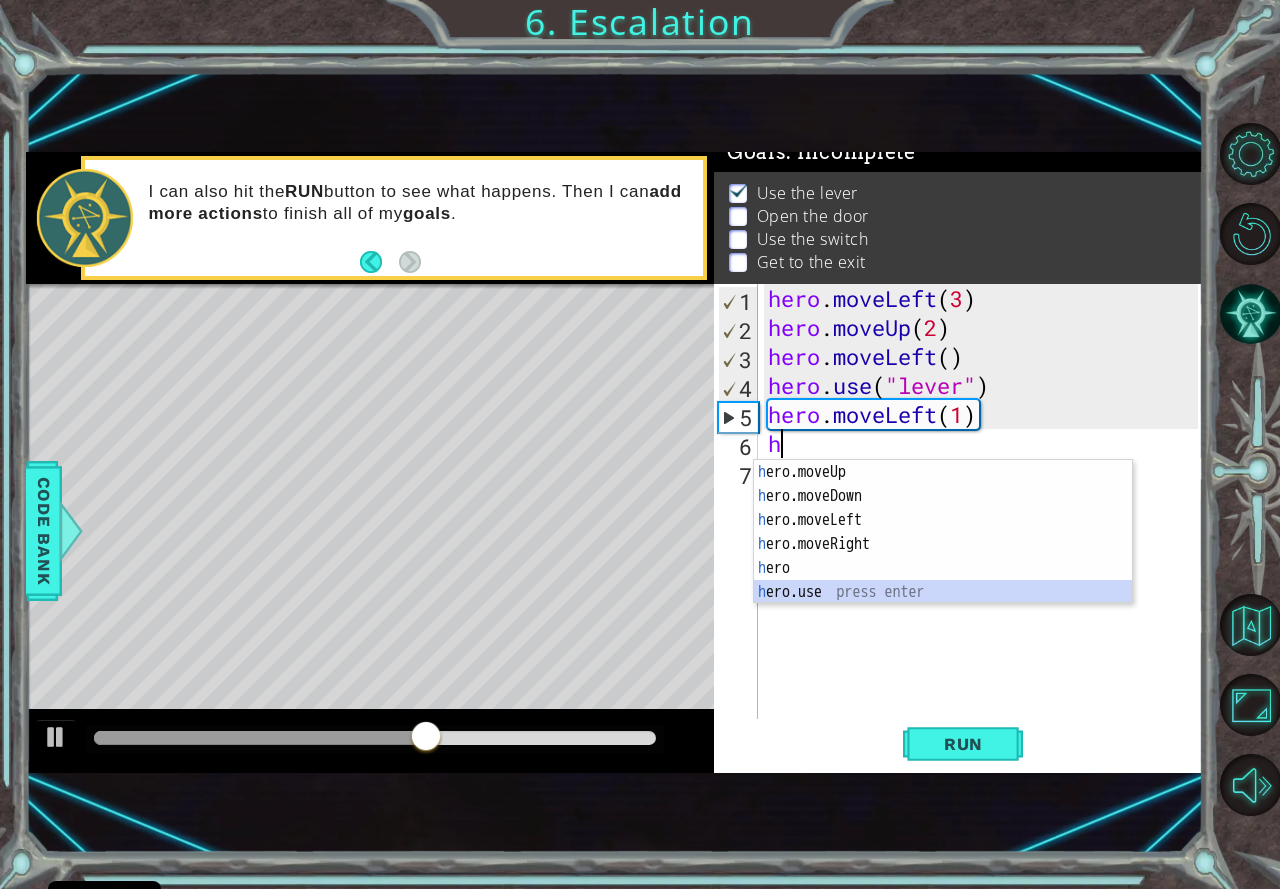 click on "h ero.moveUp press enter h ero.moveDown press enter h ero.moveLeft press enter h ero.moveRight press enter h ero press enter h ero.use press enter" at bounding box center [943, 556] 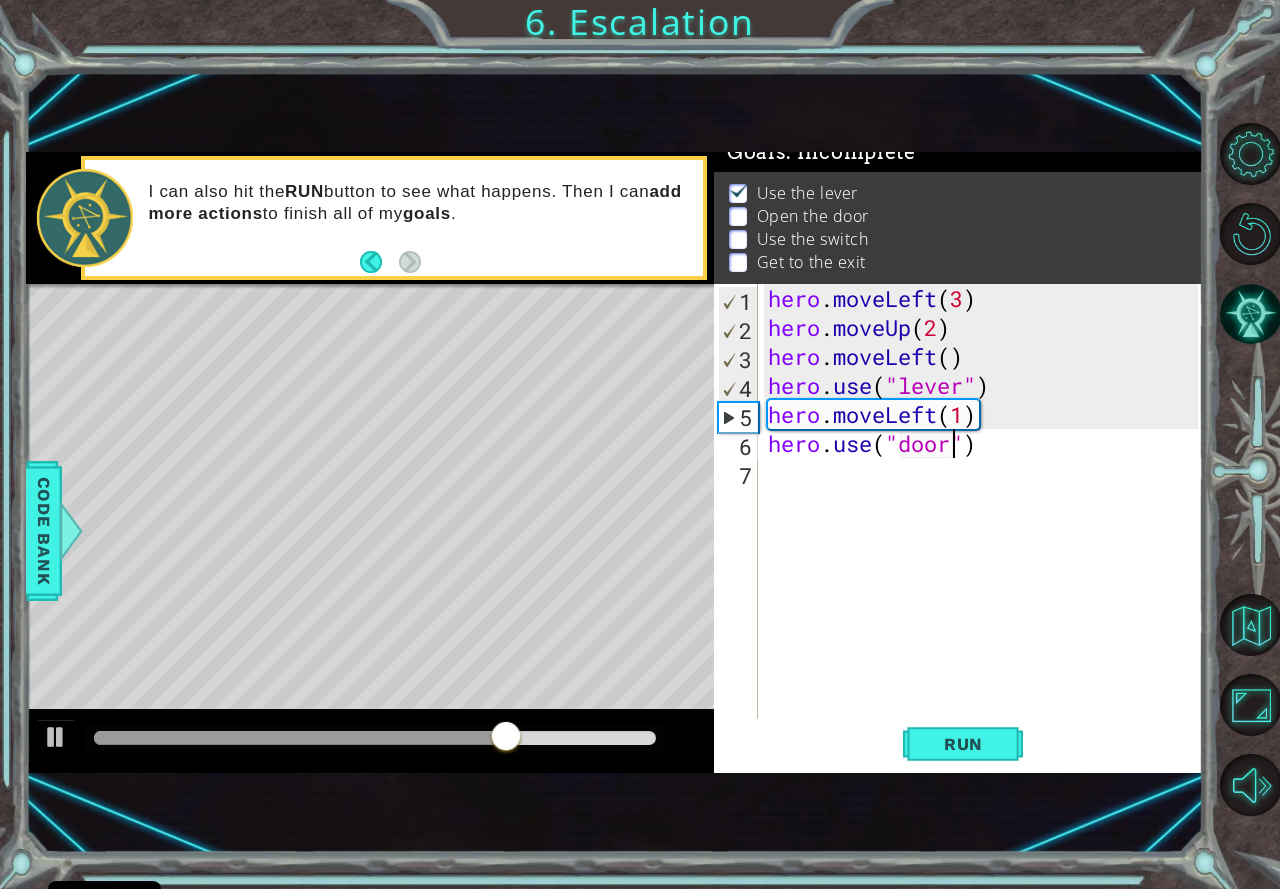 scroll, scrollTop: 0, scrollLeft: 8, axis: horizontal 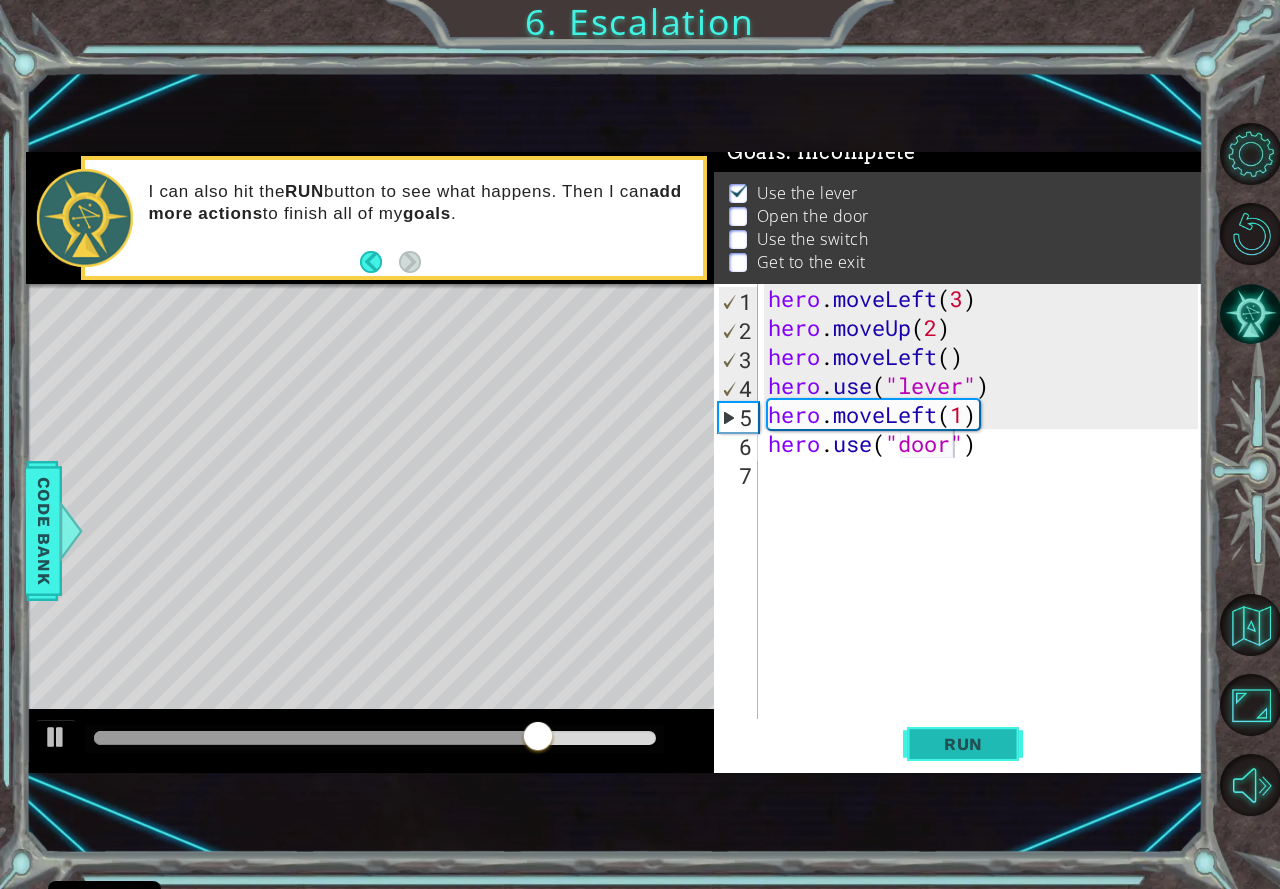 click on "Run" at bounding box center (963, 744) 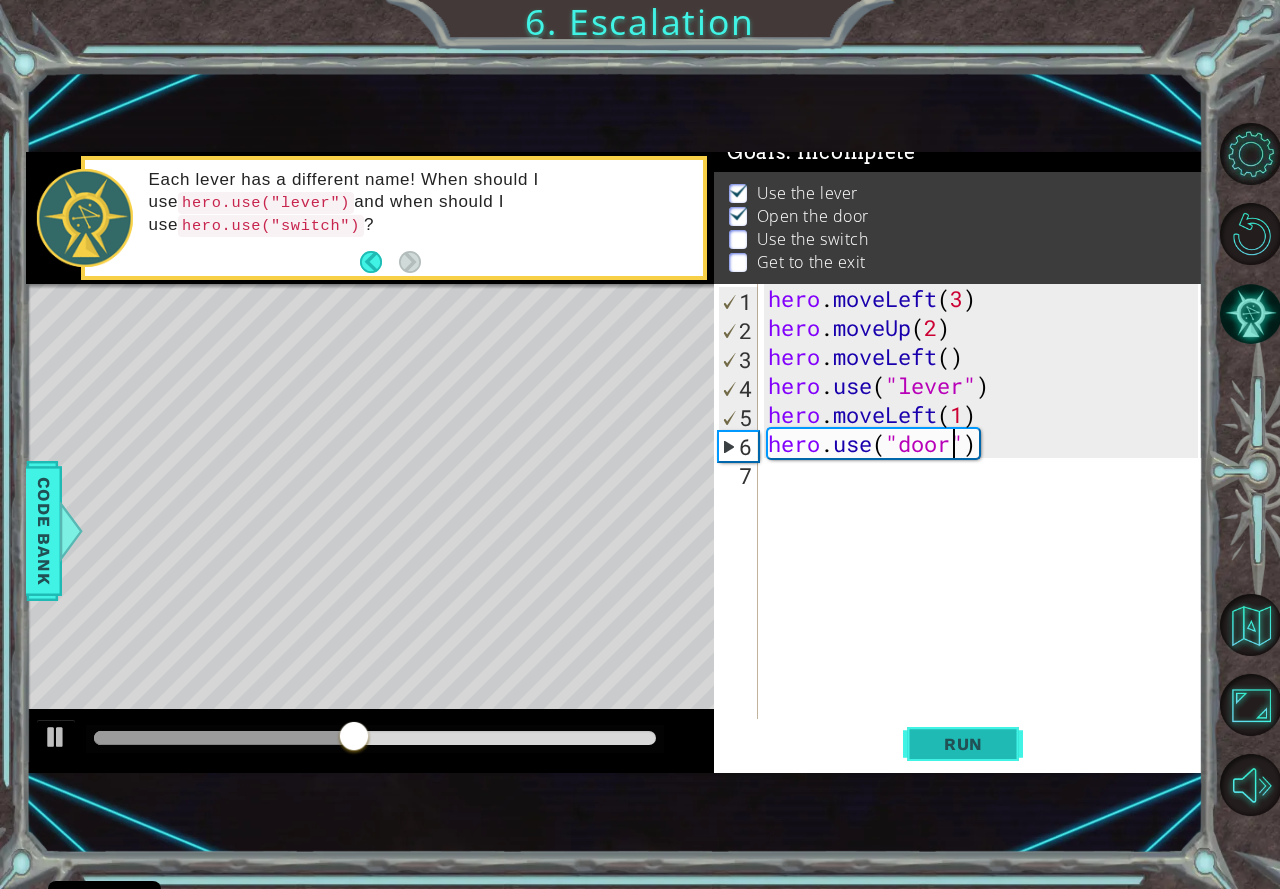 scroll, scrollTop: 0, scrollLeft: 9, axis: horizontal 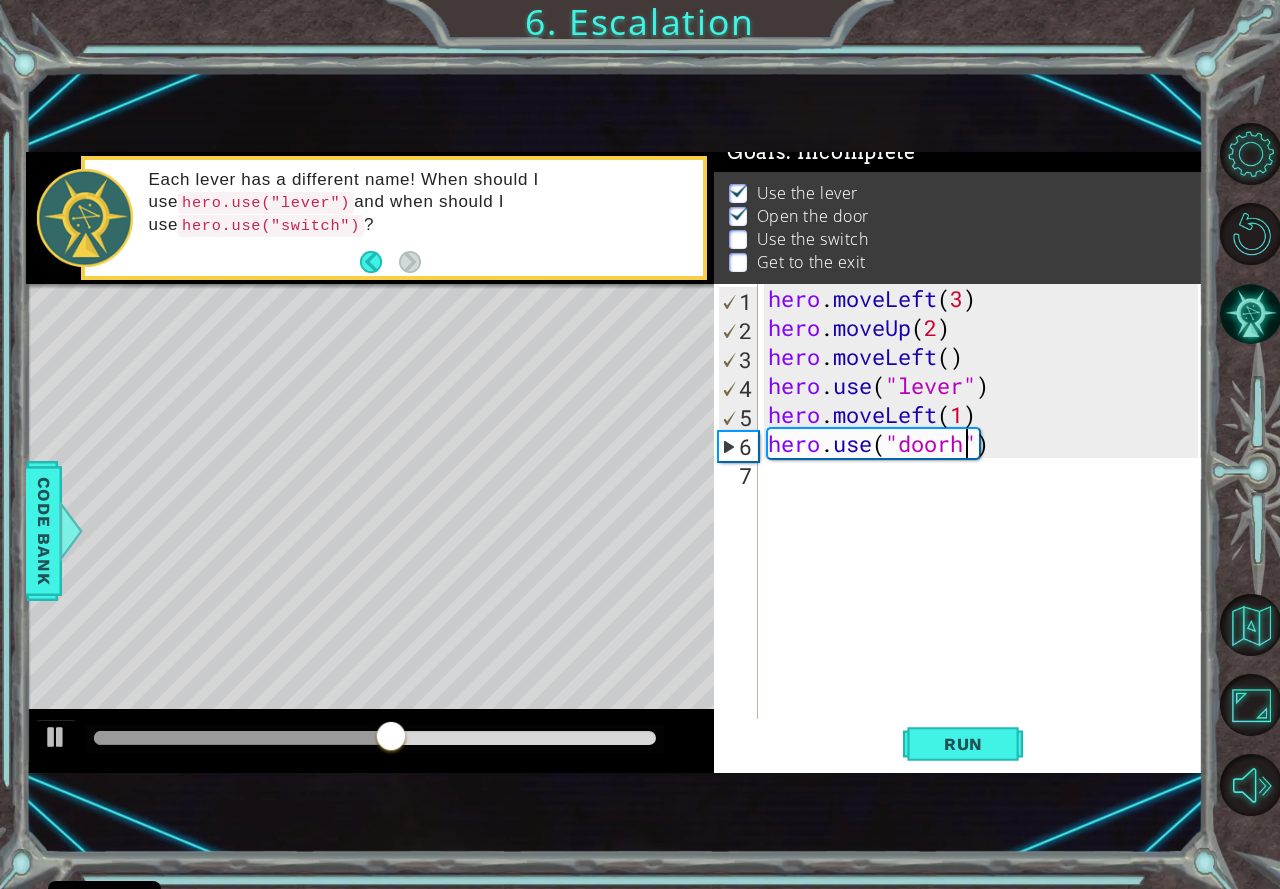 type on "hero.use("door")" 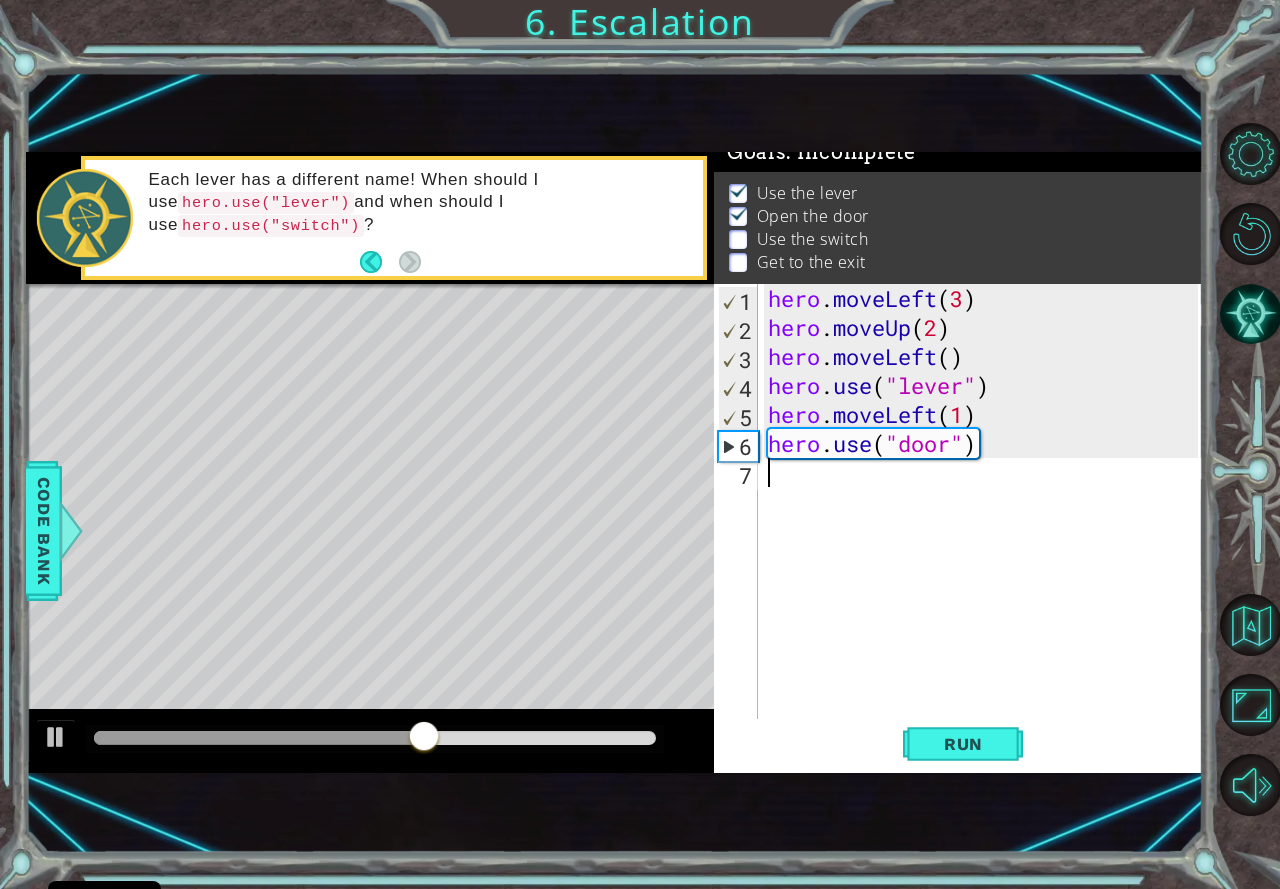 click on "hero . moveLeft ( 3 ) hero . moveUp ( 2 ) hero . moveLeft ( ) hero . use ( "lever" ) hero . moveLeft ( 1 ) hero . use ( "door" )" at bounding box center [986, 530] 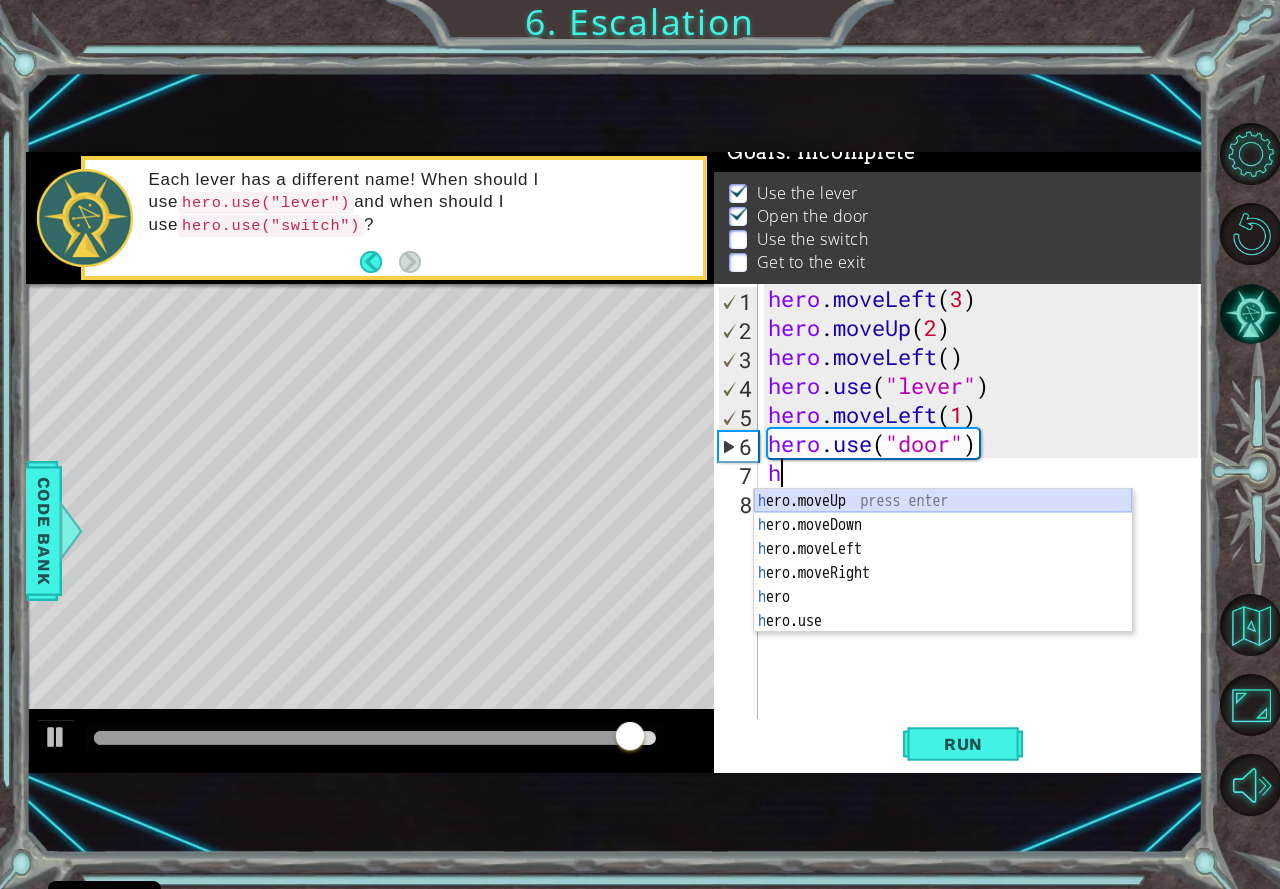click on "h ero.moveUp press enter h ero.moveDown press enter h ero.moveLeft press enter h ero.moveRight press enter h ero press enter h ero.use press enter" at bounding box center [943, 585] 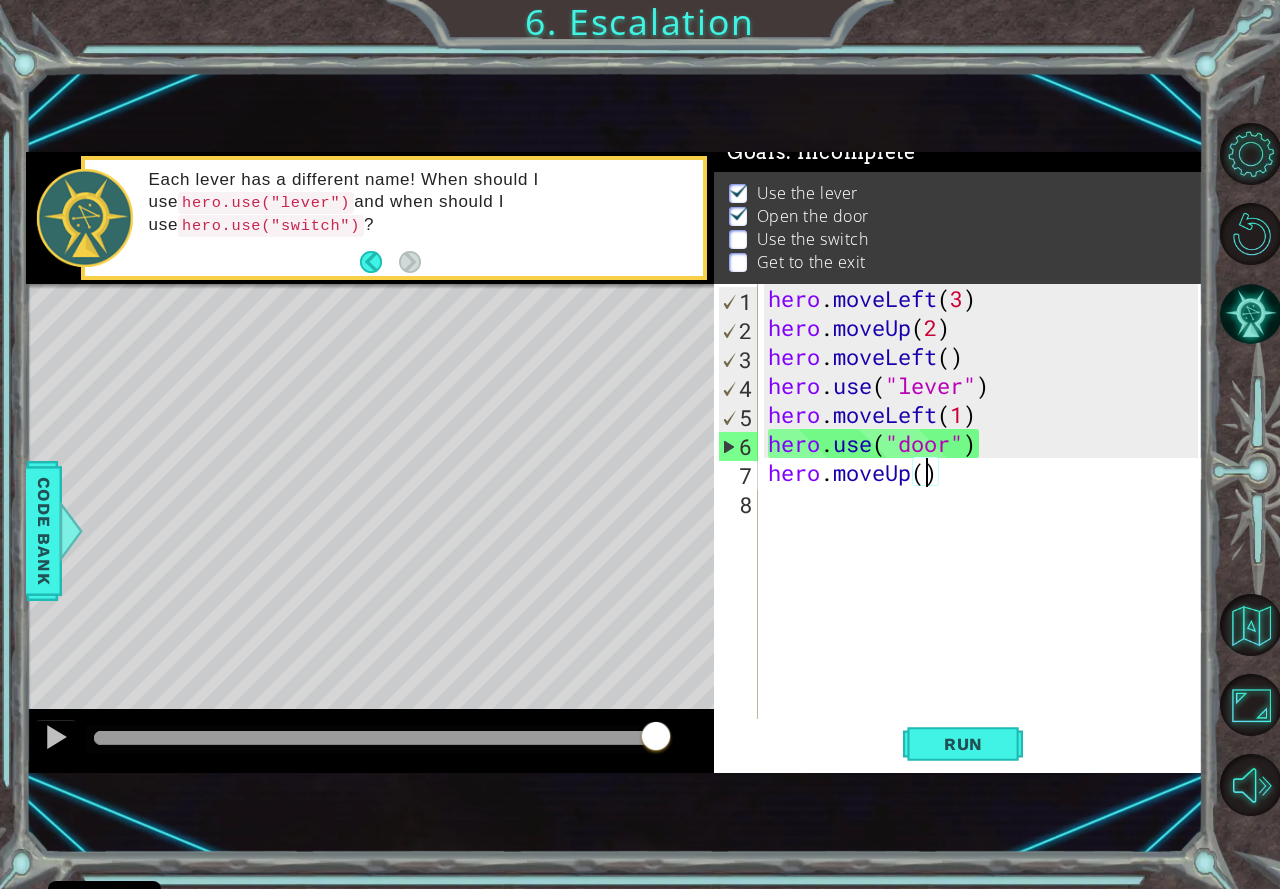 type on "hero.moveUp(2)" 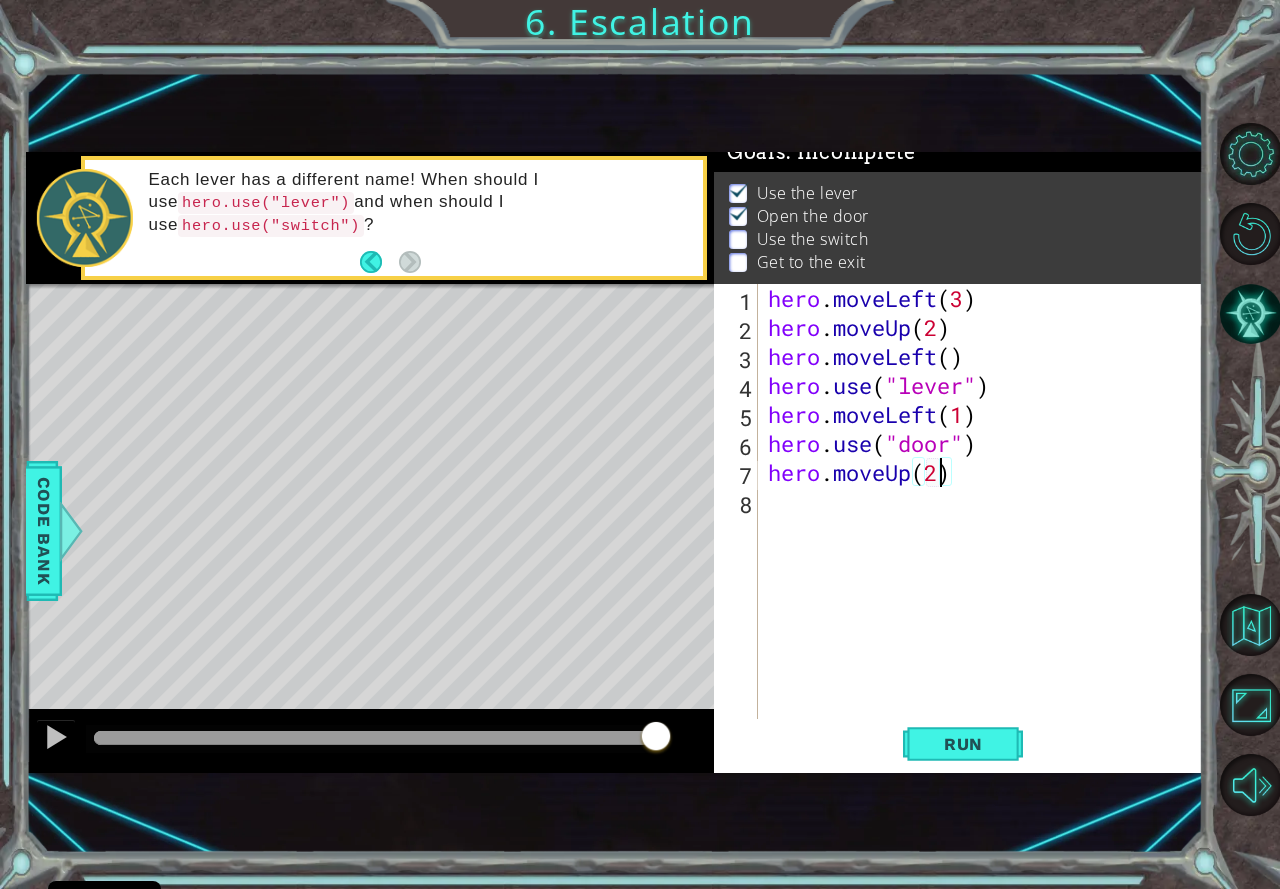 click on "hero . moveLeft ( 3 ) hero . moveUp ( 2 ) hero . moveLeft ( ) hero . use ( "lever" ) hero . moveLeft ( 1 ) hero . use ( "door" ) hero . moveUp ( 2 )" at bounding box center [986, 530] 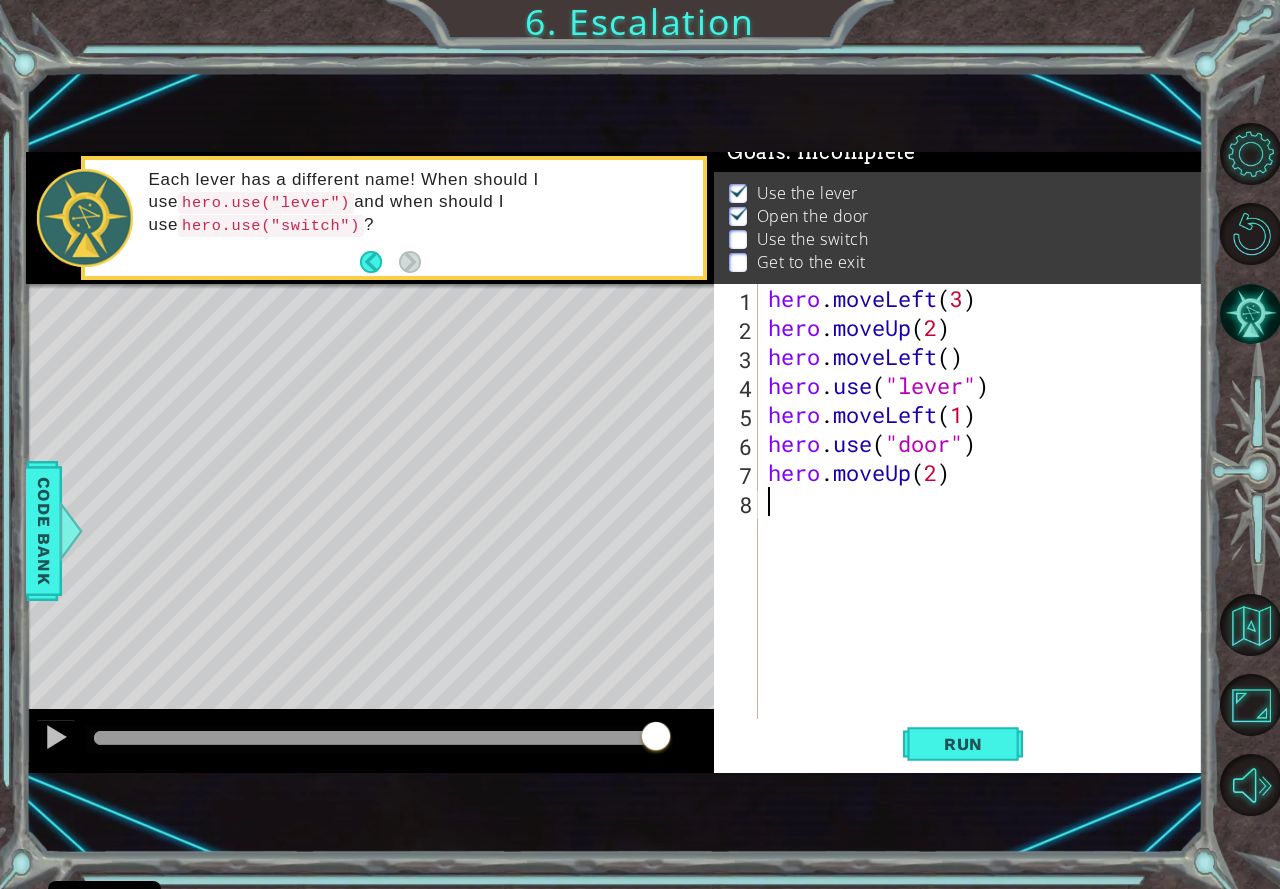 scroll, scrollTop: 0, scrollLeft: 0, axis: both 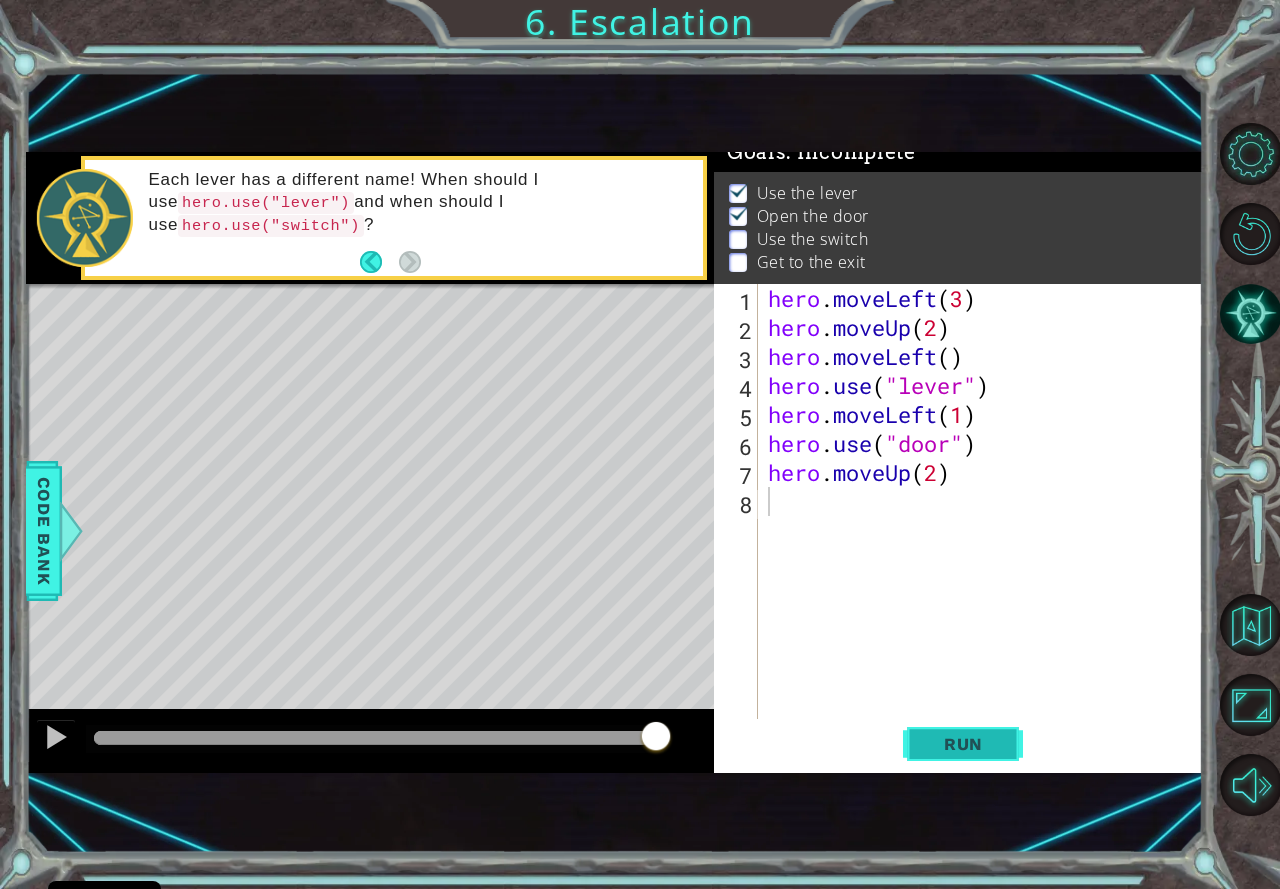 click on "Run" at bounding box center (963, 744) 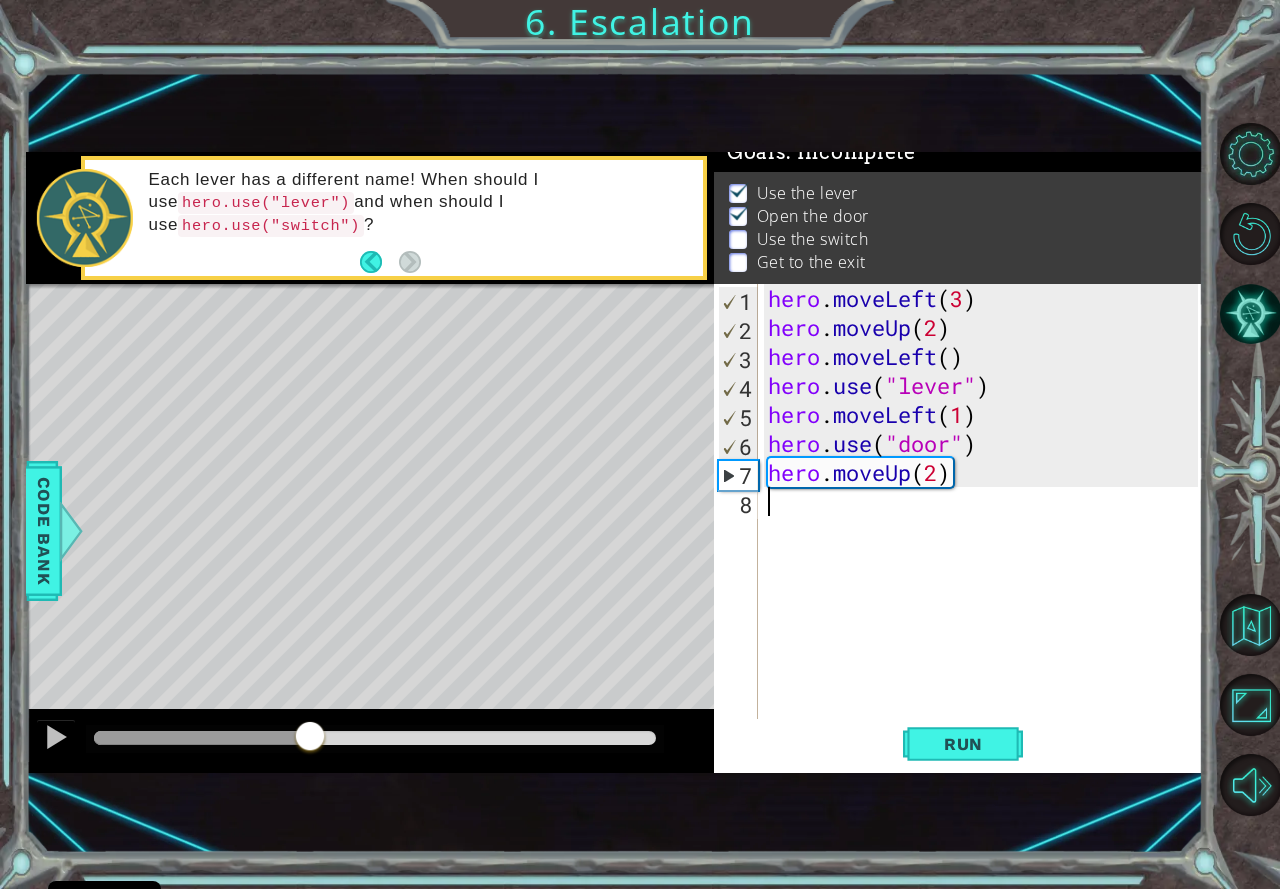 drag, startPoint x: 173, startPoint y: 742, endPoint x: 309, endPoint y: 760, distance: 137.186 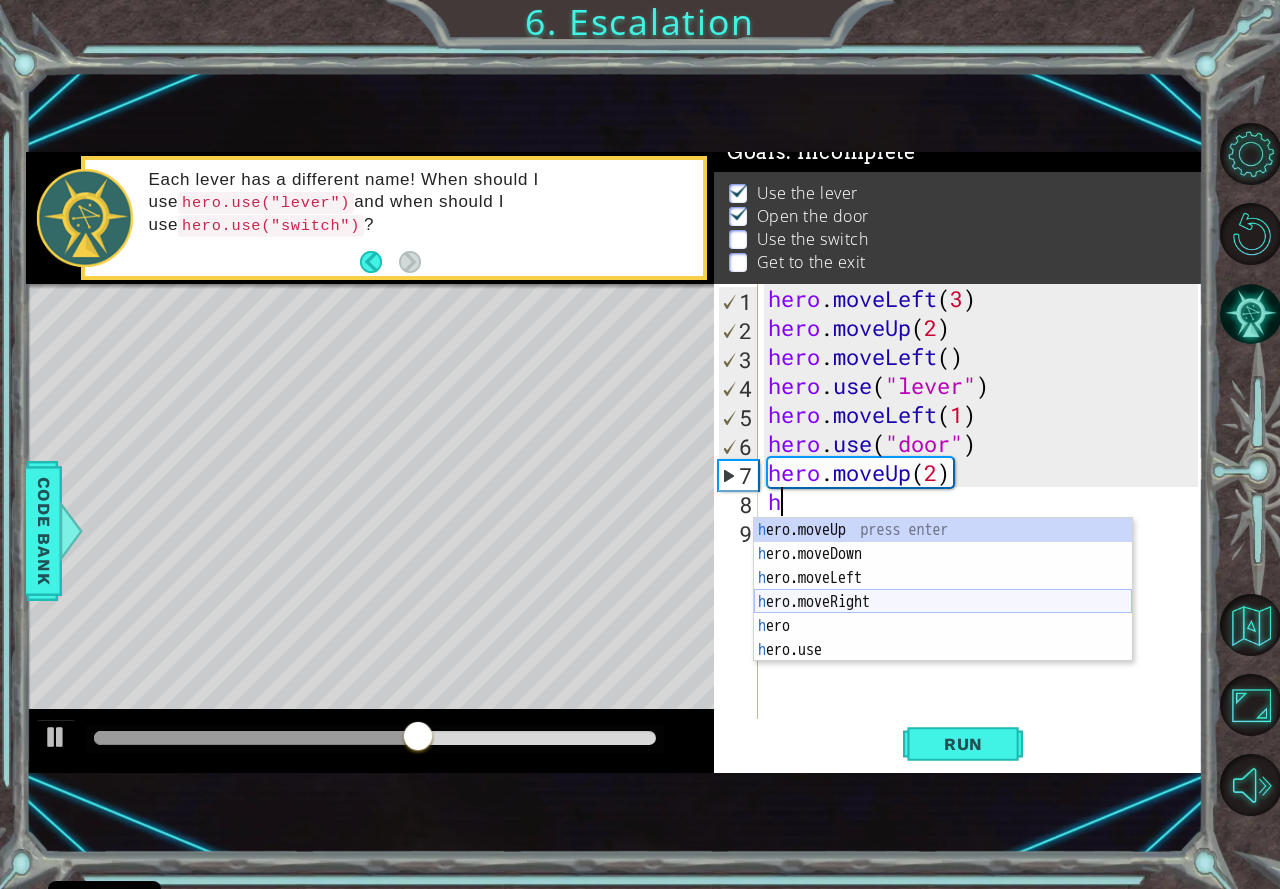 click on "h ero.moveUp press enter h ero.moveDown press enter h ero.moveLeft press enter h ero.moveRight press enter h ero press enter h ero.use press enter" at bounding box center [943, 614] 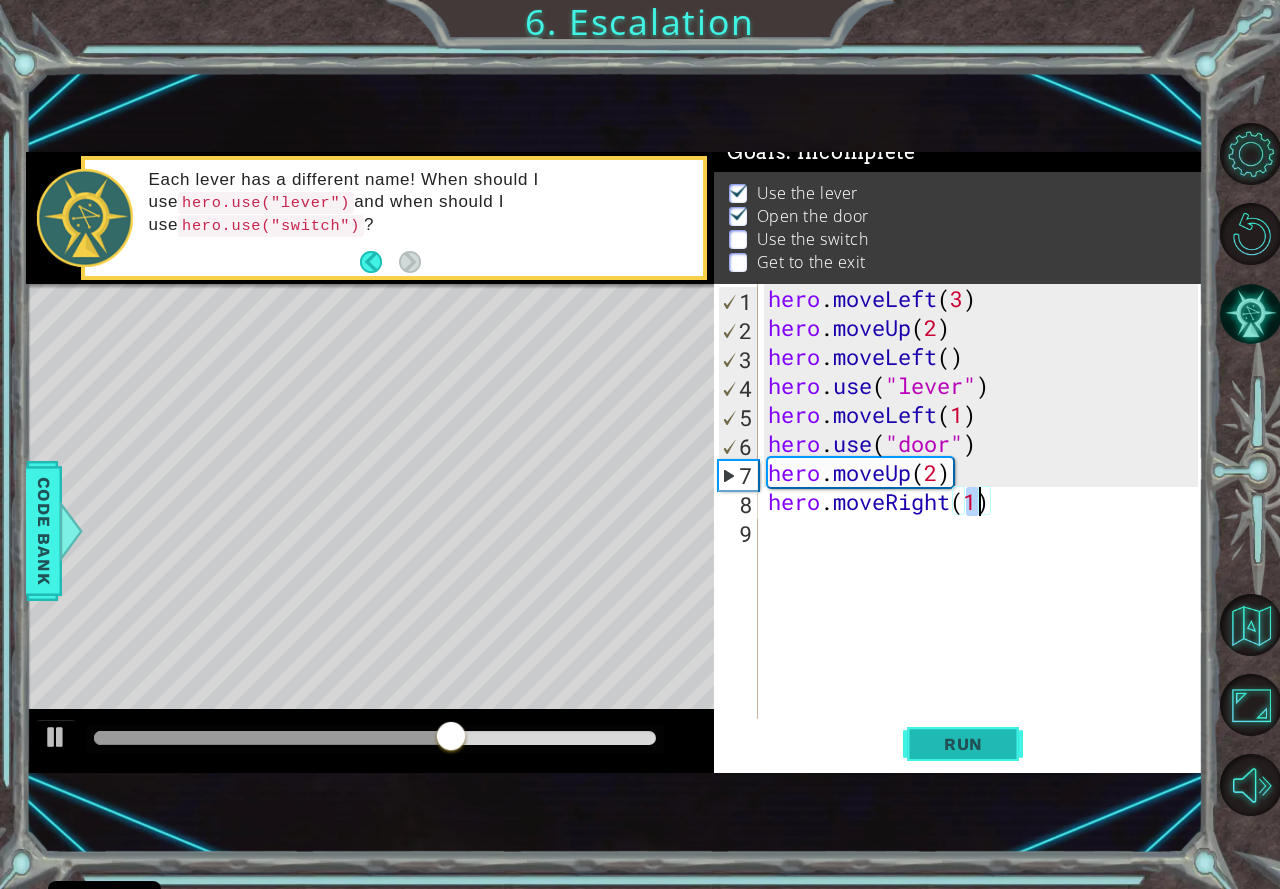 type on "hero.moveRight(1)" 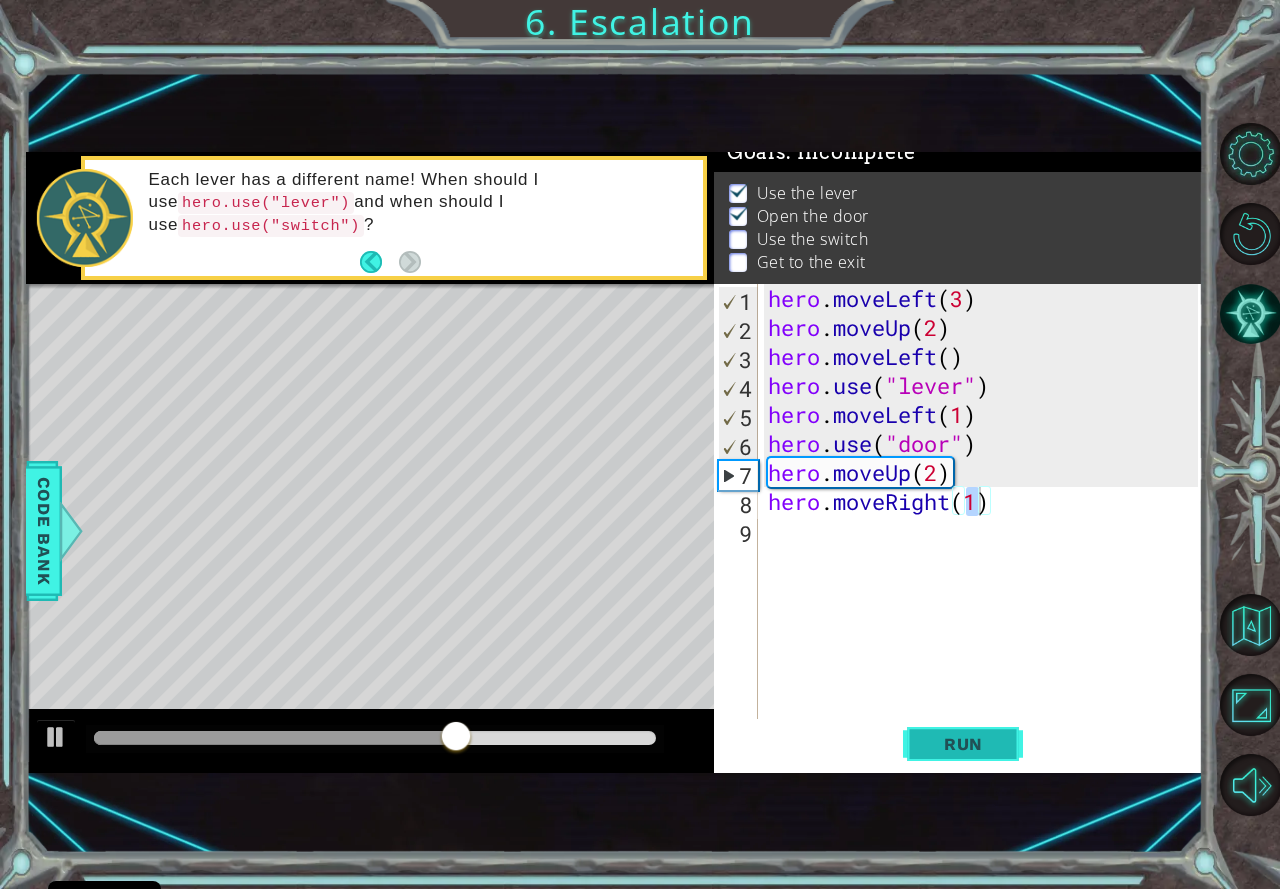 click on "Run" at bounding box center [963, 744] 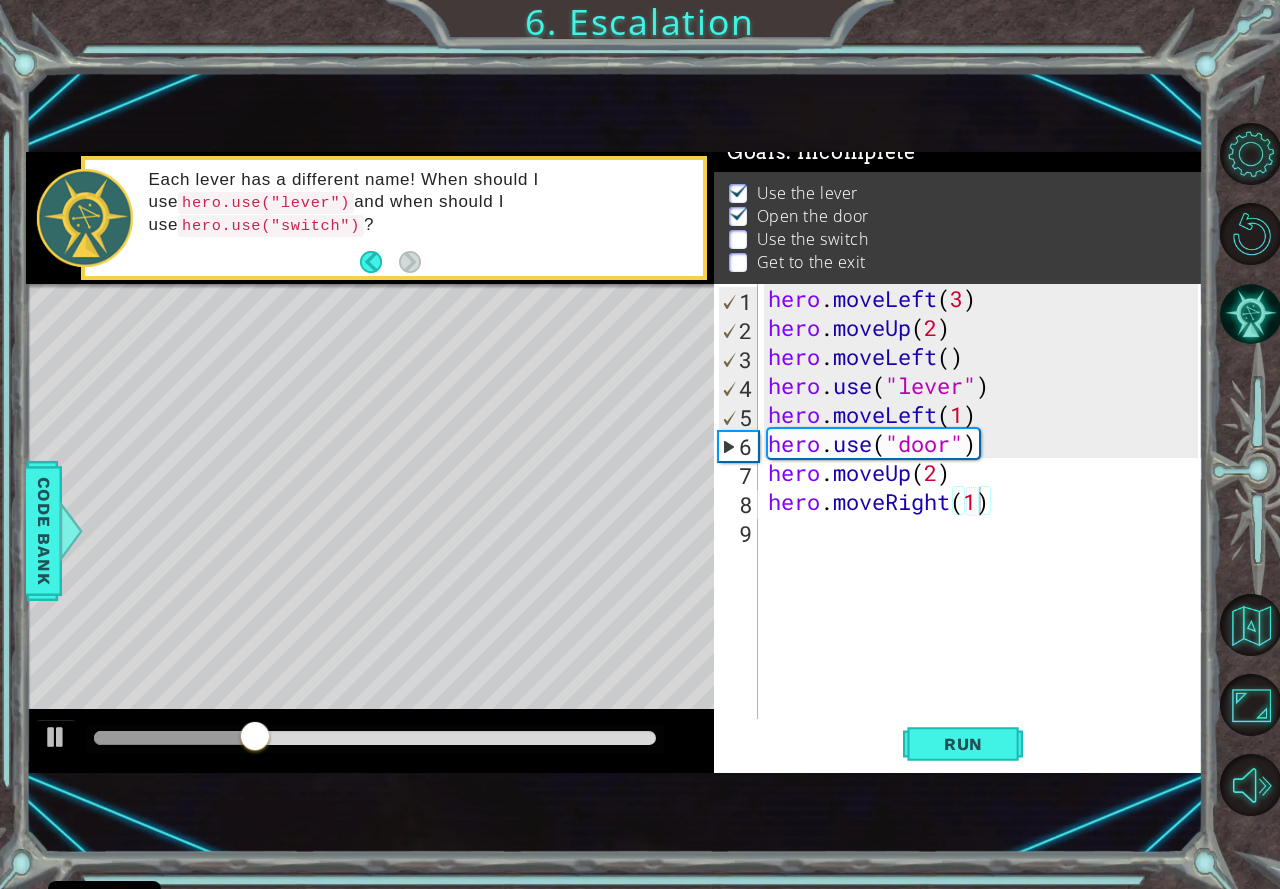 click at bounding box center (375, 739) 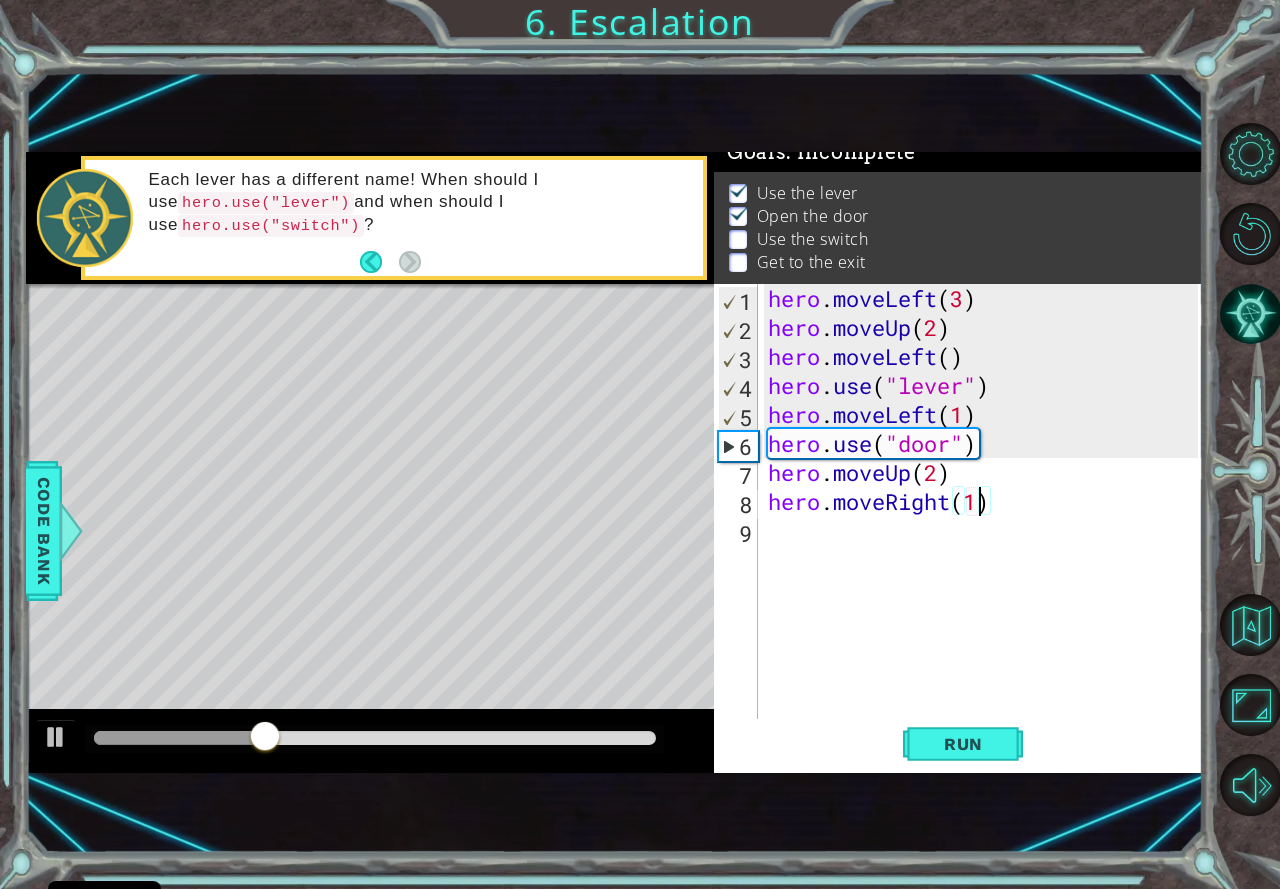 click at bounding box center (370, 741) 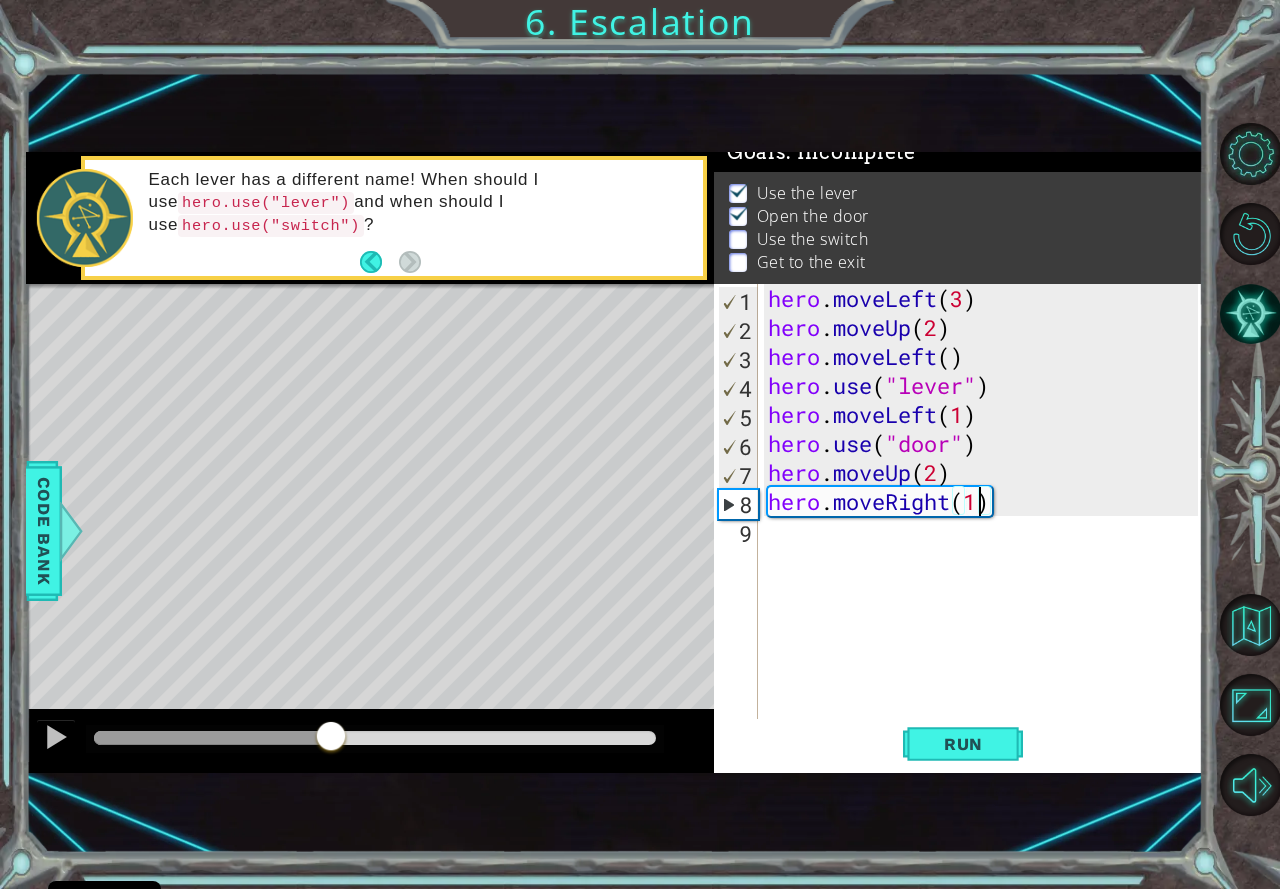 drag, startPoint x: 277, startPoint y: 721, endPoint x: 331, endPoint y: 709, distance: 55.31727 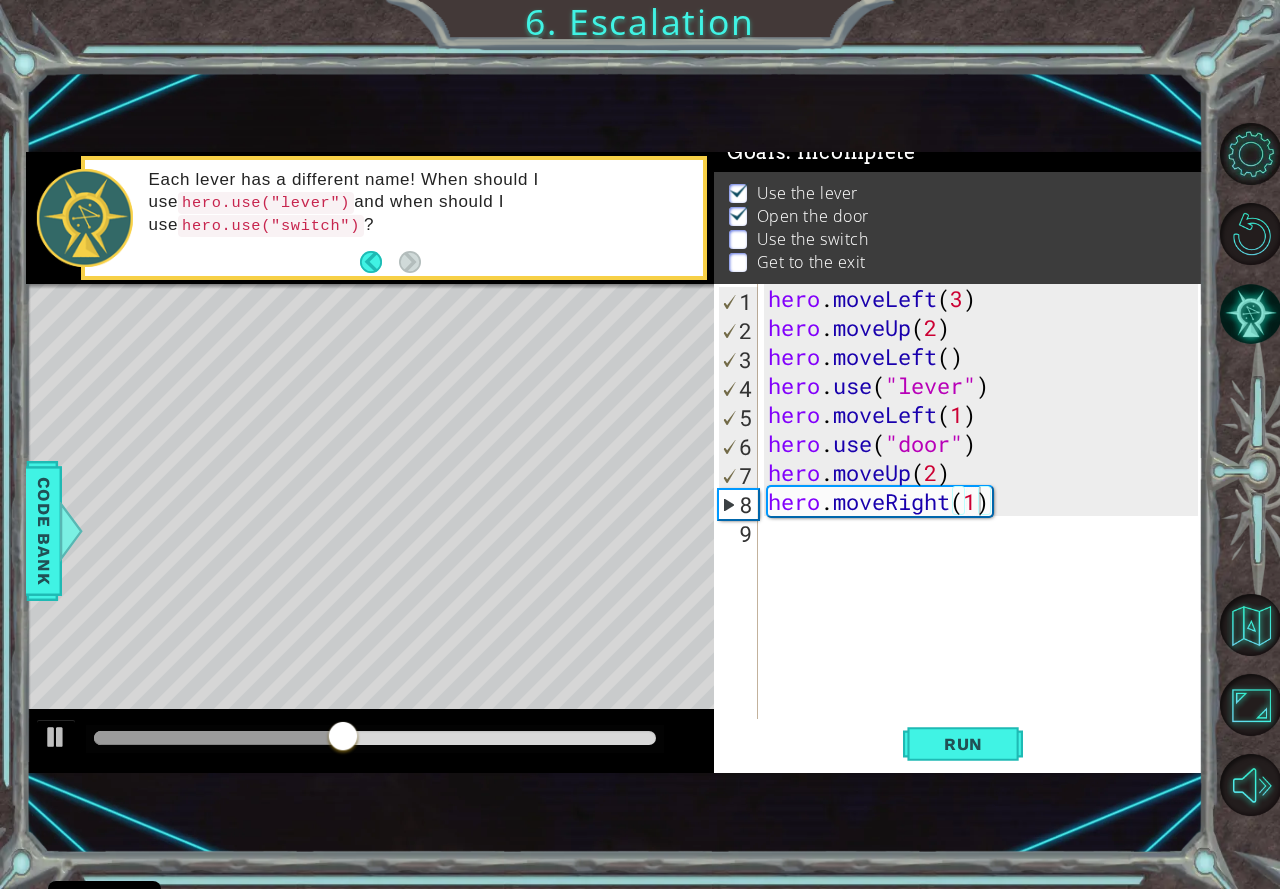 click at bounding box center [370, 741] 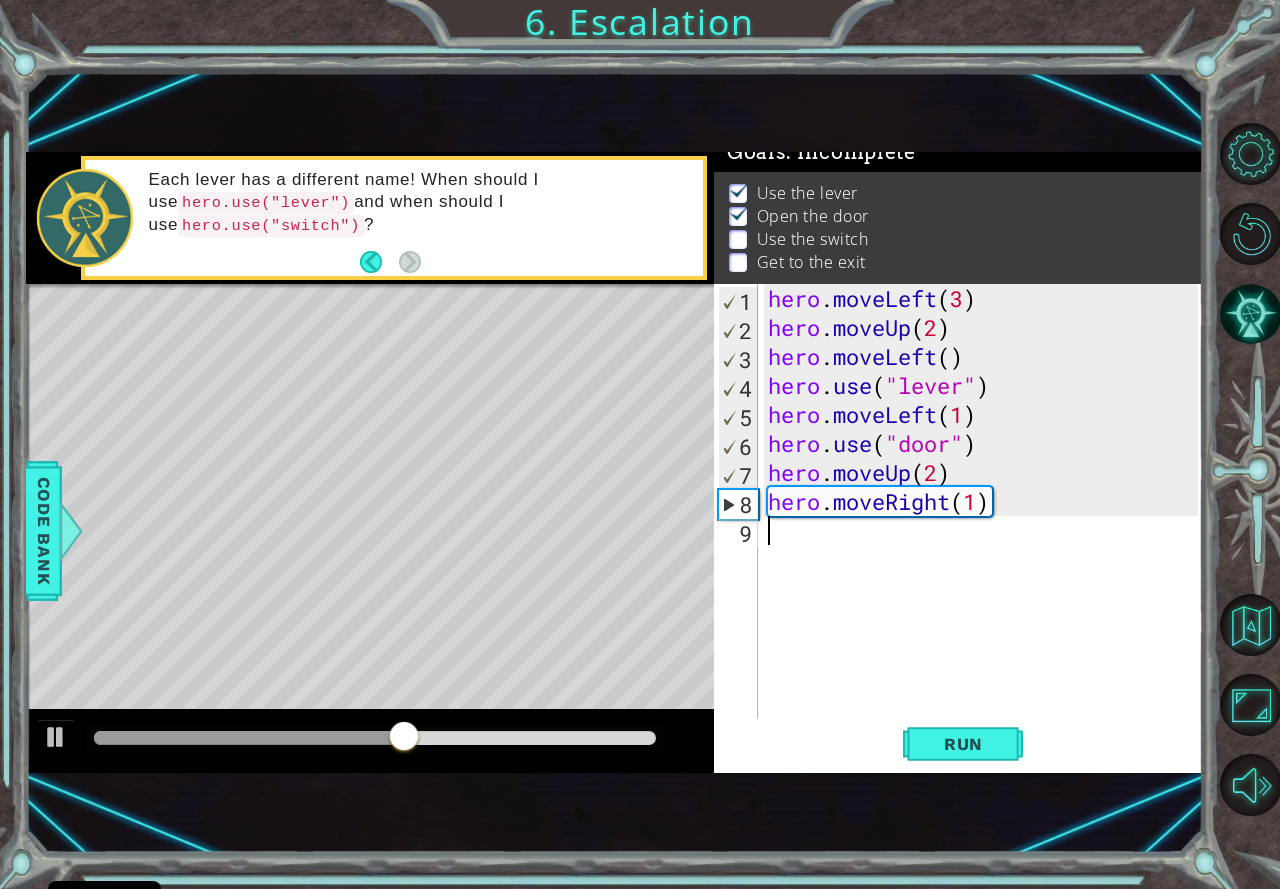click on "hero . moveLeft ( 3 ) hero . moveUp ( 2 ) hero . moveLeft ( ) hero . use ( "lever" ) hero . moveLeft ( 1 ) hero . use ( "door" ) hero . moveUp ( 2 ) hero . moveRight ( 1 )" at bounding box center [986, 530] 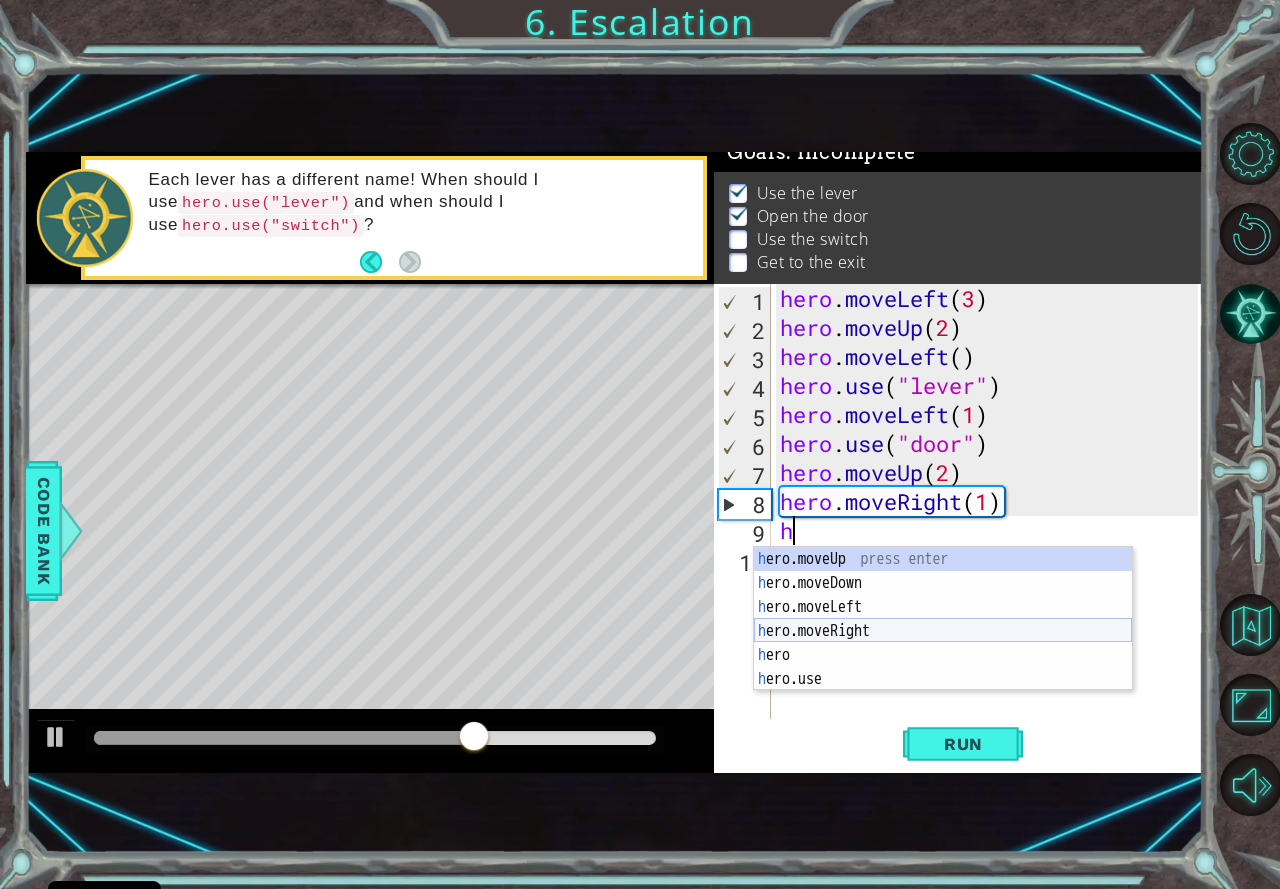 click on "h ero.moveUp press enter h ero.moveDown press enter h ero.moveLeft press enter h ero.moveRight press enter h ero press enter h ero.use press enter" at bounding box center [943, 643] 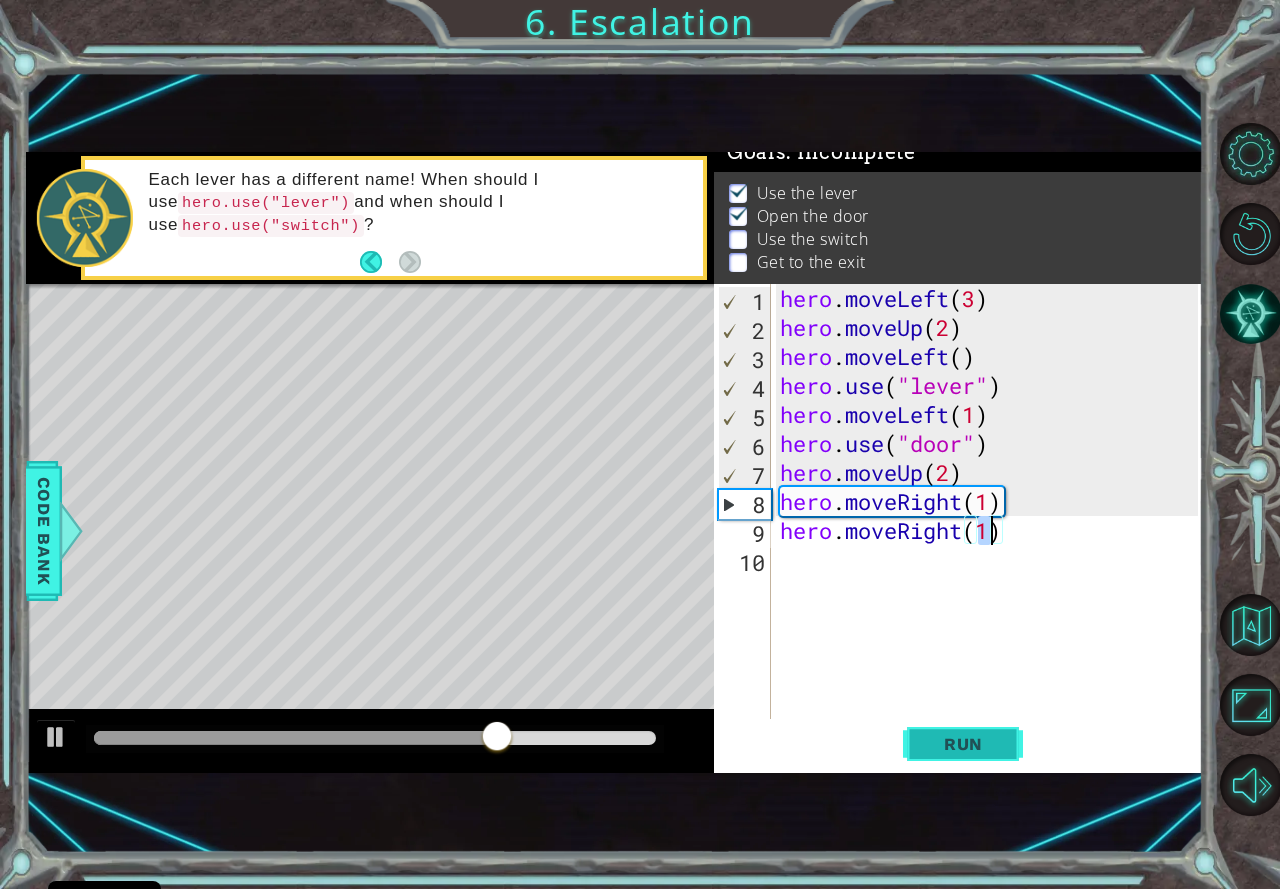 type on "hero.moveRight(1)" 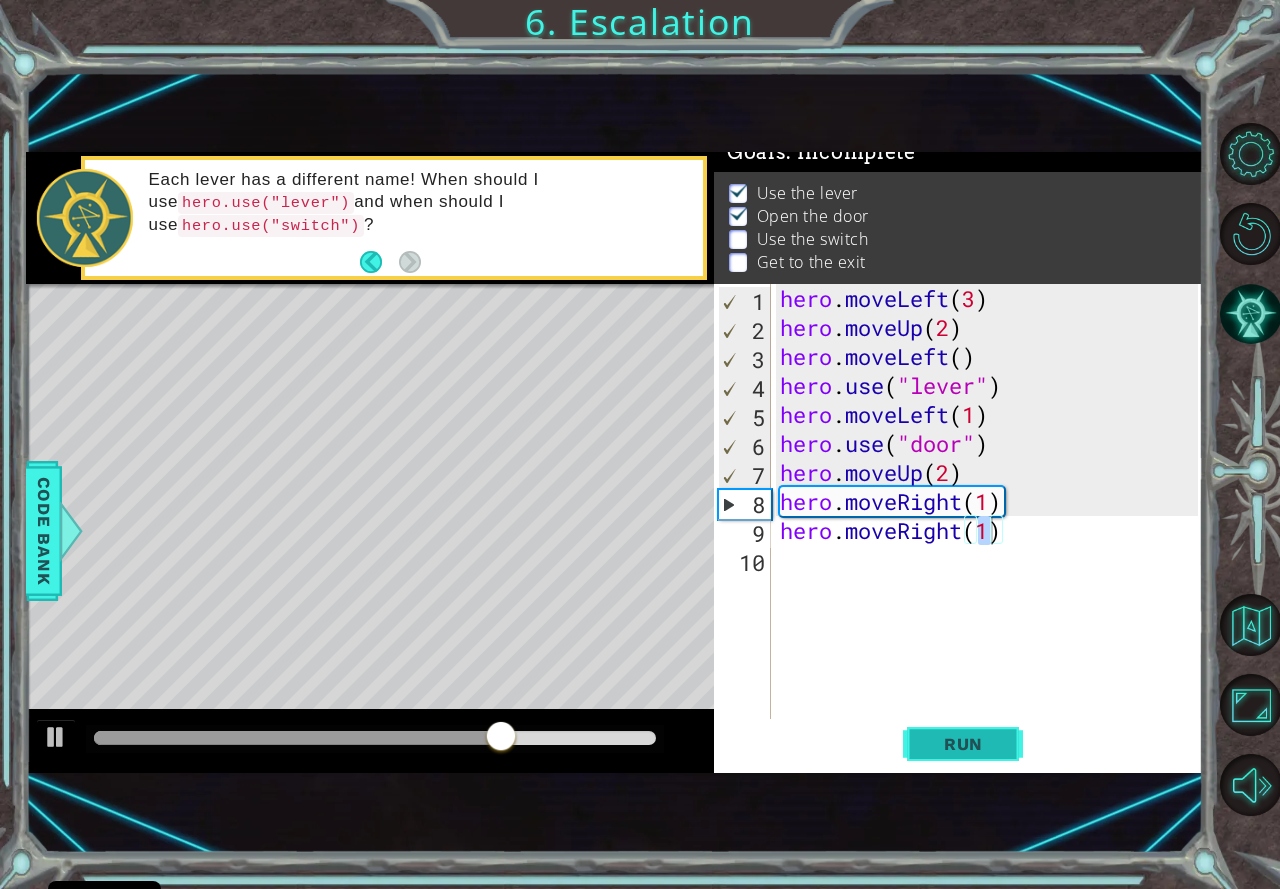 click on "Run" at bounding box center [963, 744] 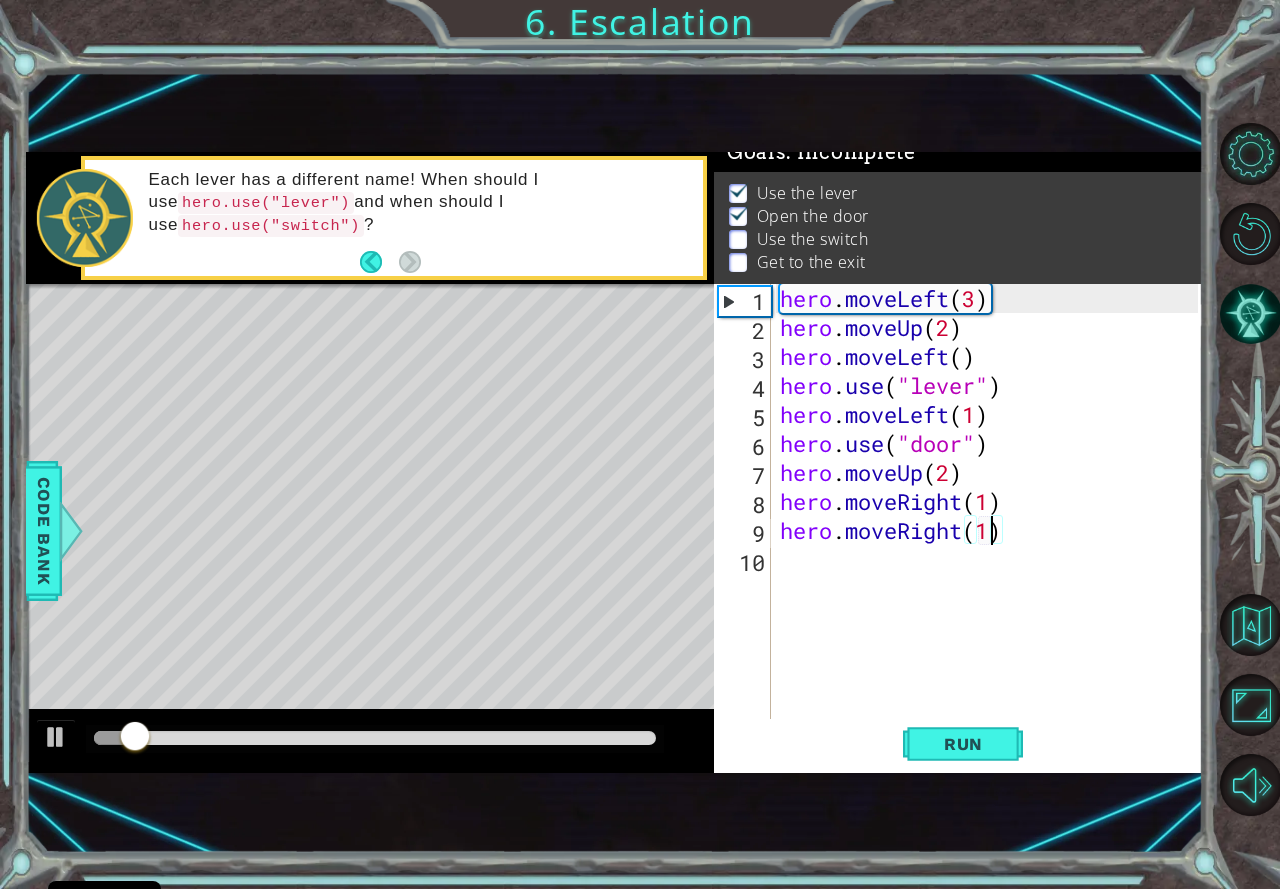 click at bounding box center [375, 738] 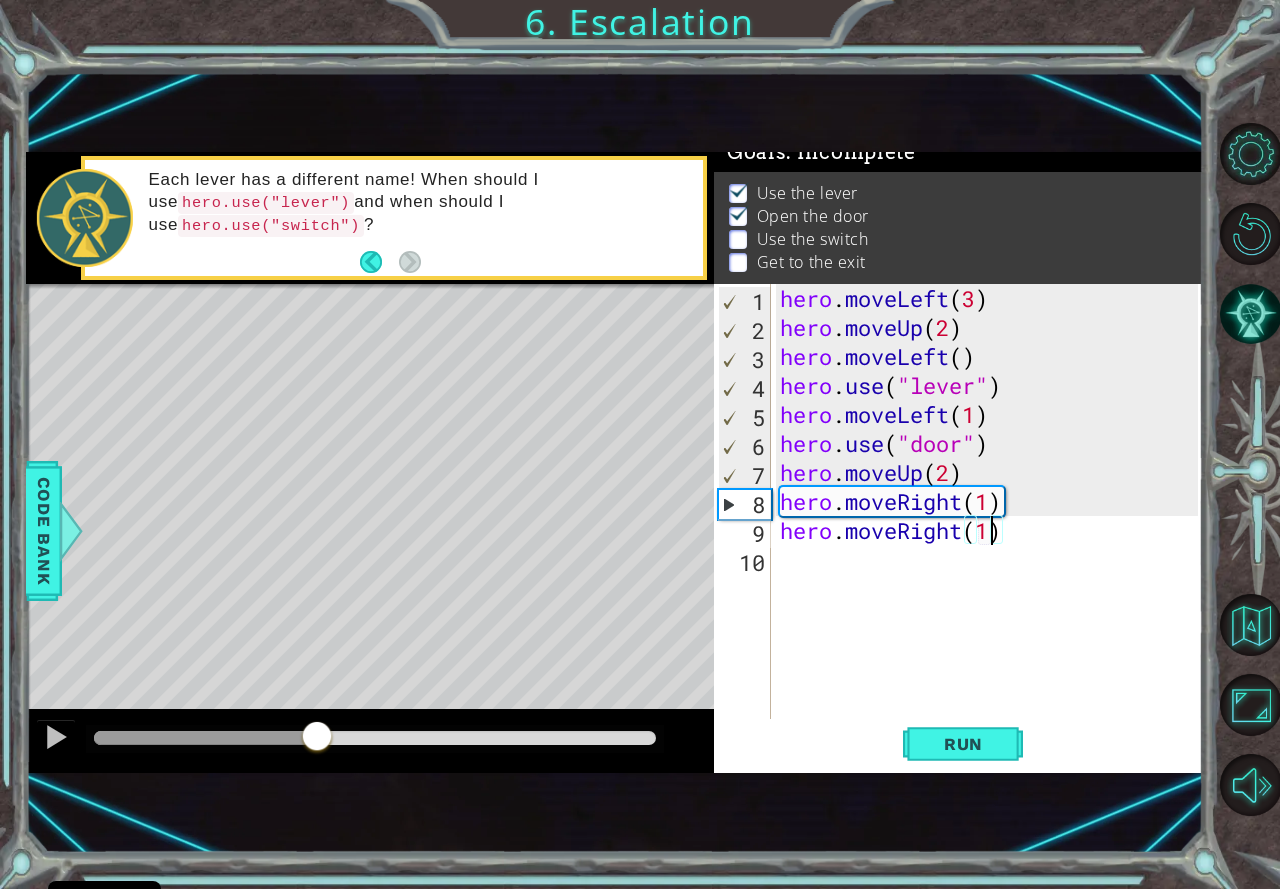 drag, startPoint x: 280, startPoint y: 725, endPoint x: 317, endPoint y: 720, distance: 37.336308 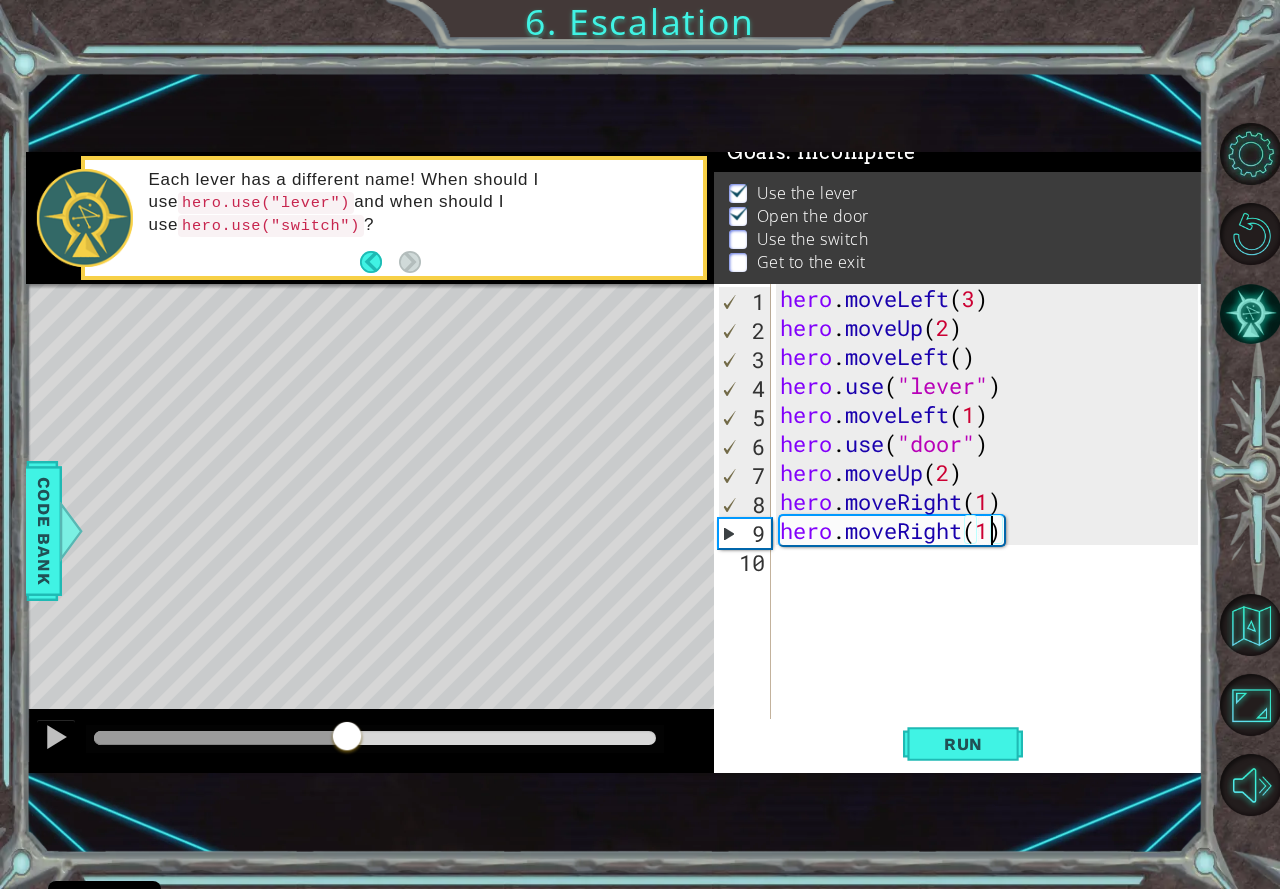drag, startPoint x: 317, startPoint y: 720, endPoint x: 347, endPoint y: 712, distance: 31.04835 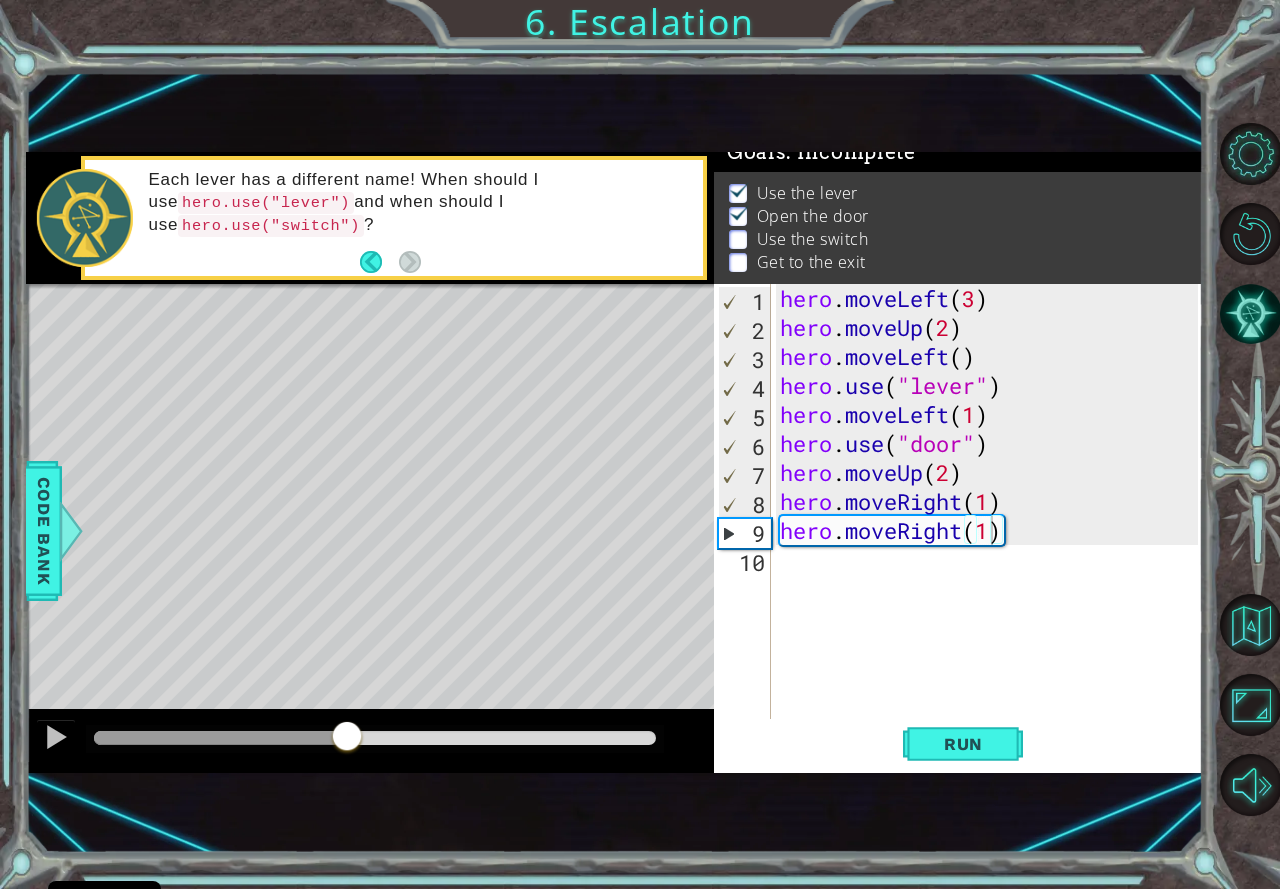 click on "1     הההההההההההההההההההההההההההההההההההההההההההההההההההההההההההההההההההההההההההההההההההההההההההההההההההההההההההההההההההההההההההההההההההההההההההההההההההההההההההההההההההההההההההההההההההההההההההההההההההההההההההההההההההההההההההההההההההההההההההההההההההההההההההההההה XXXXXXXXXXXXXXXXXXXXXXXXXXXXXXXXXXXXXXXXXXXXXXXXXXXXXXXXXXXXXXXXXXXXXXXXXXXXXXXXXXXXXXXXXXXXXXXXXXXXXXXXXXXXXXXXXXXXXXXXXXXXXXXXXXXXXXXXXXXXXXXXXXXXXXXXXXXXXXXXXXXXXXXXXXXXXXXXXXXXXXXXXXXXXXXXXXXXXXXXXXXXXXXXXXXXXXXXXXXXXXXXXXXXXXXXXXXXXXXXXXXXXXXXXXXXXXXX Solution × Goals : Incomplete       Use the lever
Open the door
Use the switch
Get to the exit
hero.moveRight(1) 1 2 3 4 5 6 7 8 9 10 hero . moveLeft ( 3 ) hero . moveUp ( 2 ) hero . moveLeft ( ) hero . use ( "lever" ) ." at bounding box center [615, 462] 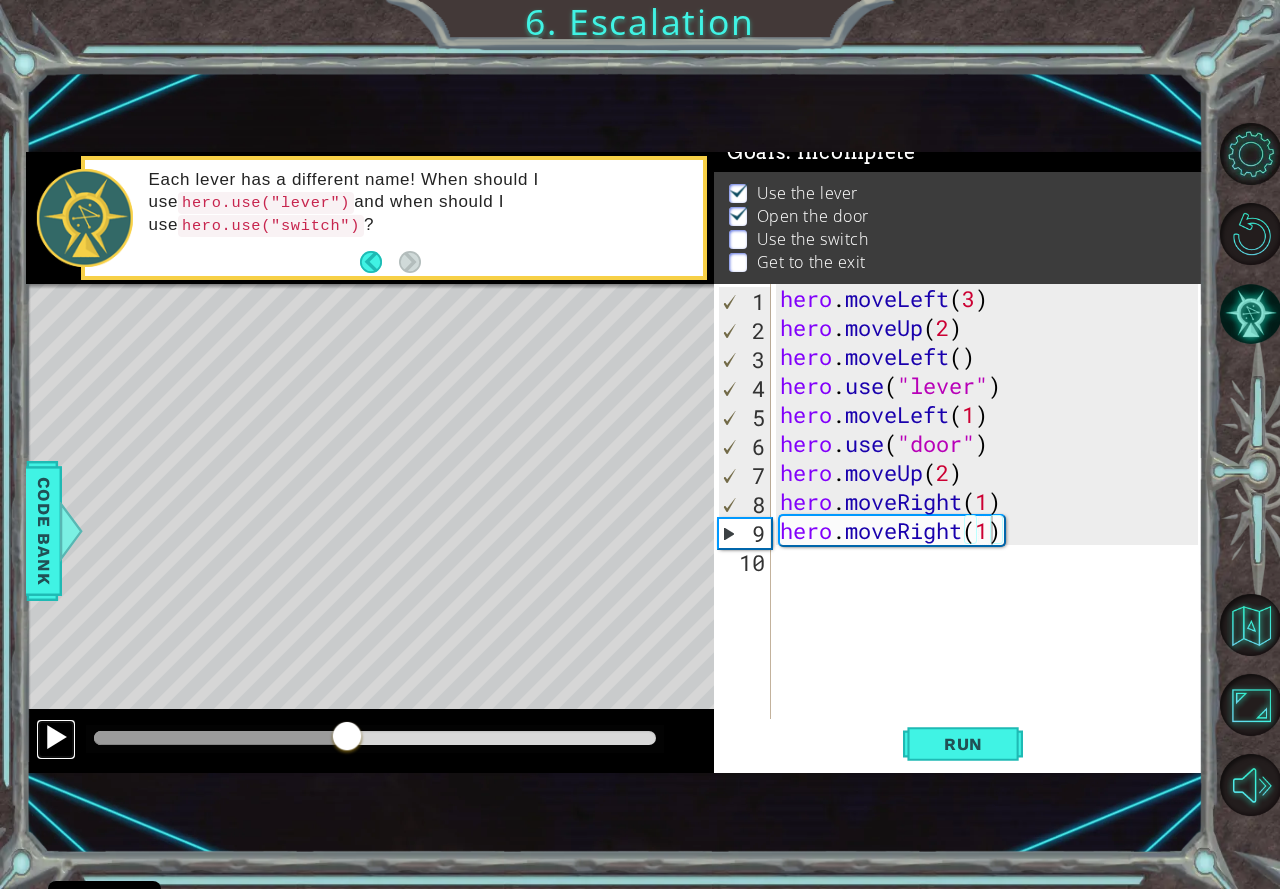 click at bounding box center [56, 739] 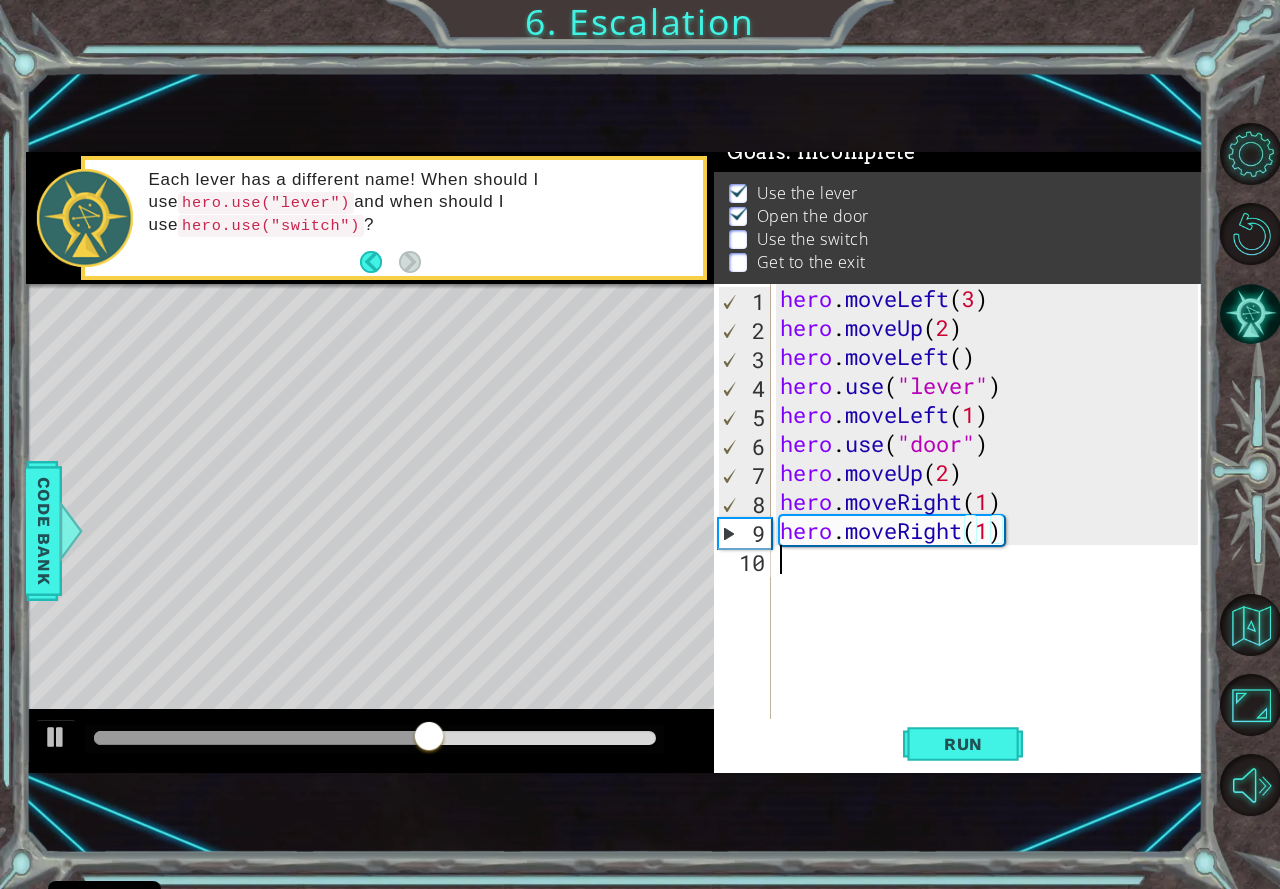 click on "hero . moveLeft ( 3 ) hero . moveUp ( 2 ) hero . moveLeft ( ) hero . use ( "lever" ) hero . moveLeft ( 1 ) hero . use ( "door" ) hero . moveUp ( 2 ) hero . moveRight ( 1 ) hero . moveRight ( 1 )" at bounding box center [992, 530] 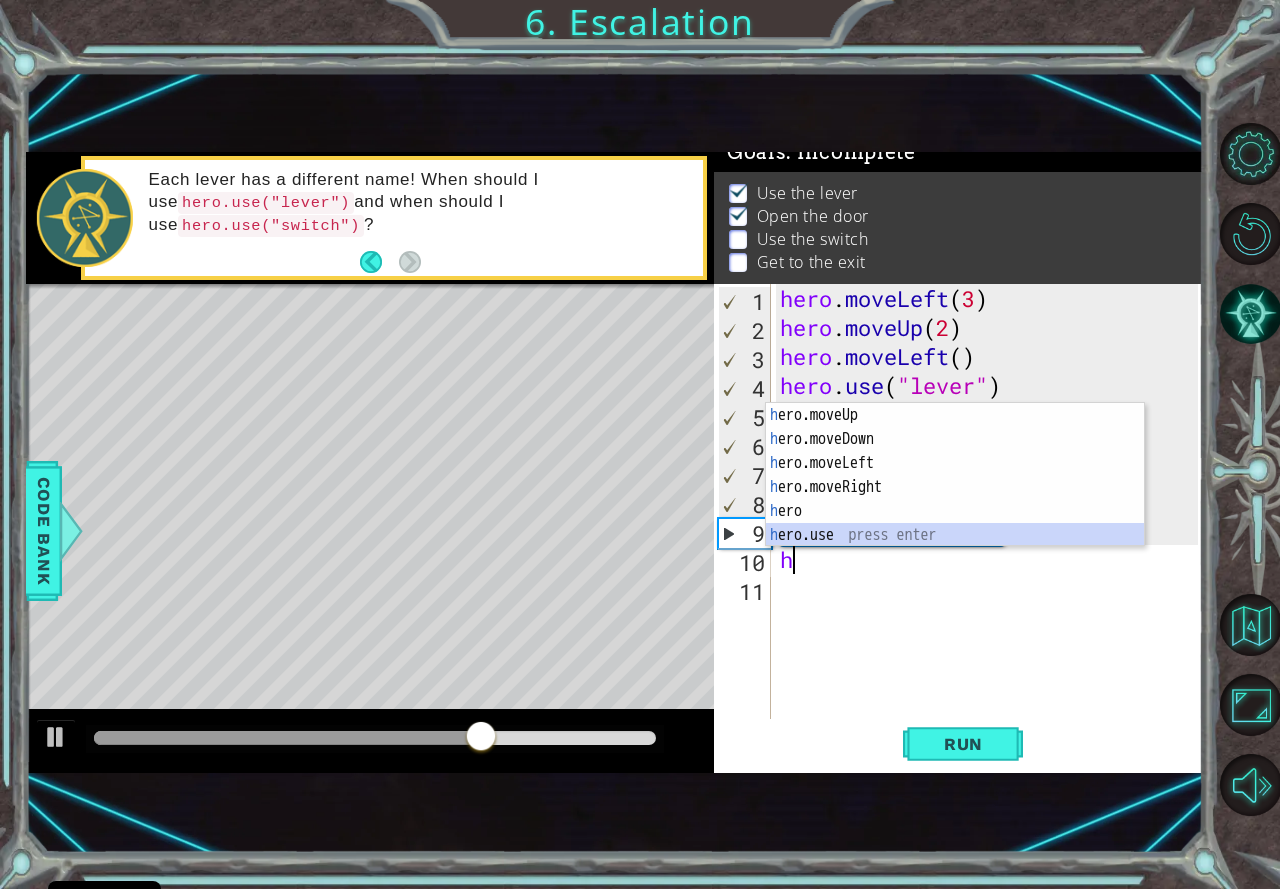 drag, startPoint x: 826, startPoint y: 528, endPoint x: 848, endPoint y: 538, distance: 24.166092 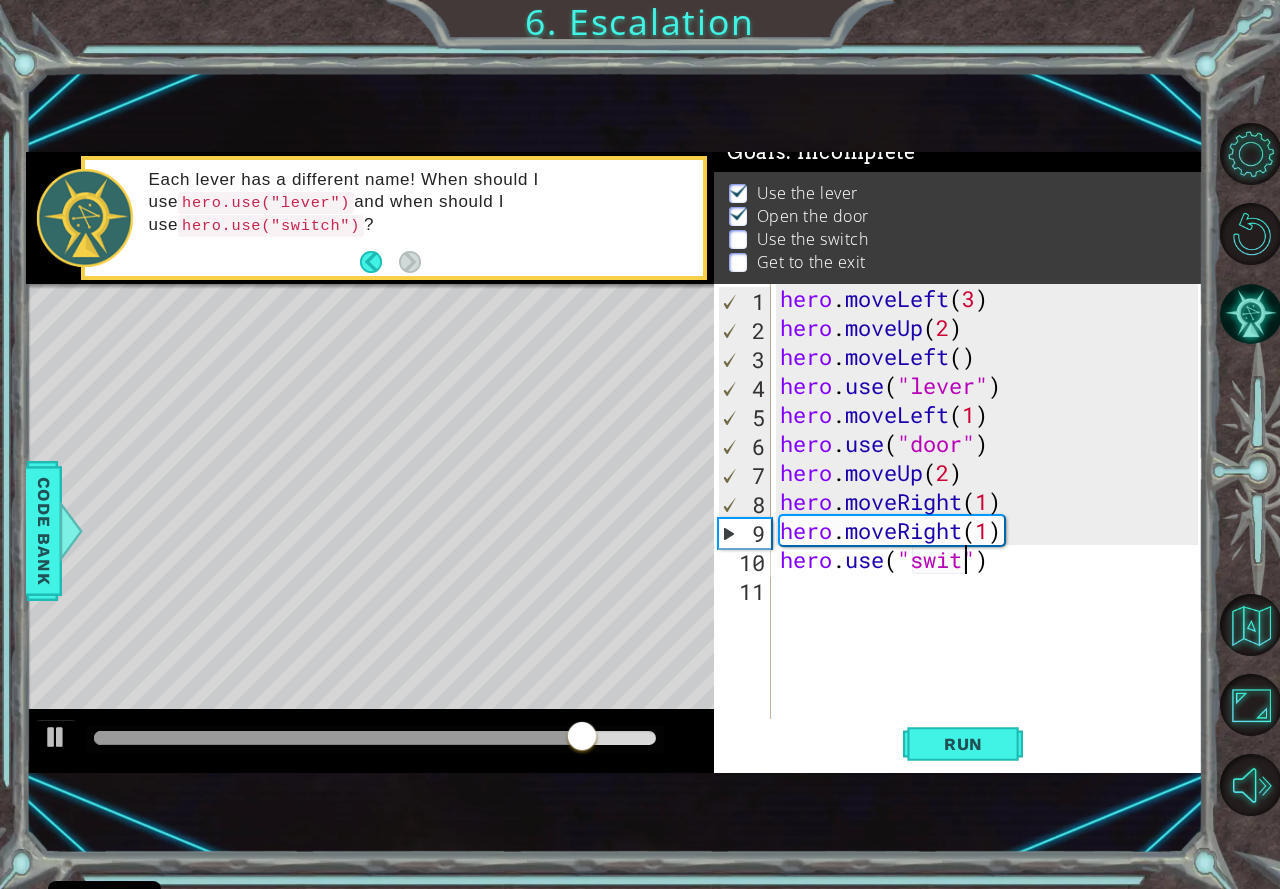 scroll, scrollTop: 0, scrollLeft: 9, axis: horizontal 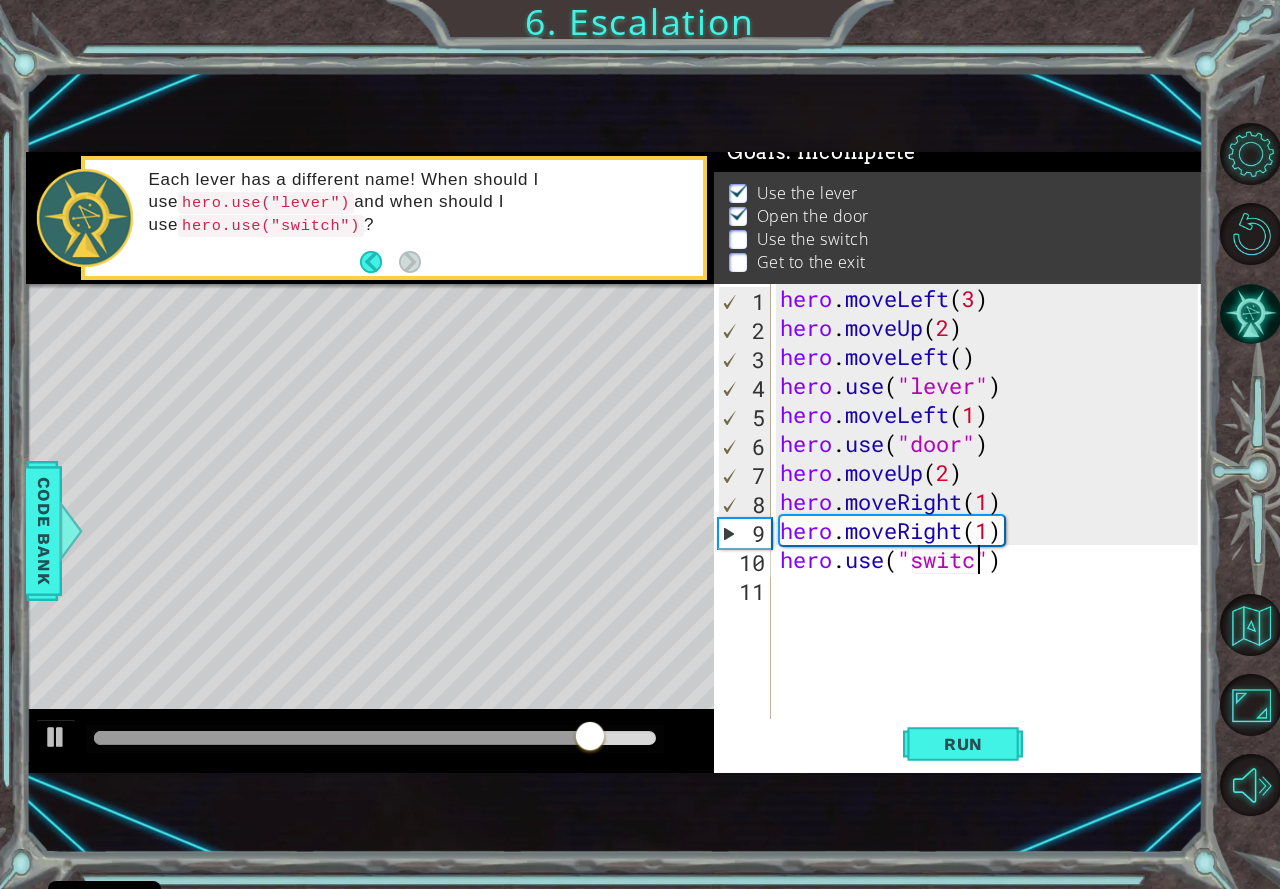 type on "hero.use("switch")" 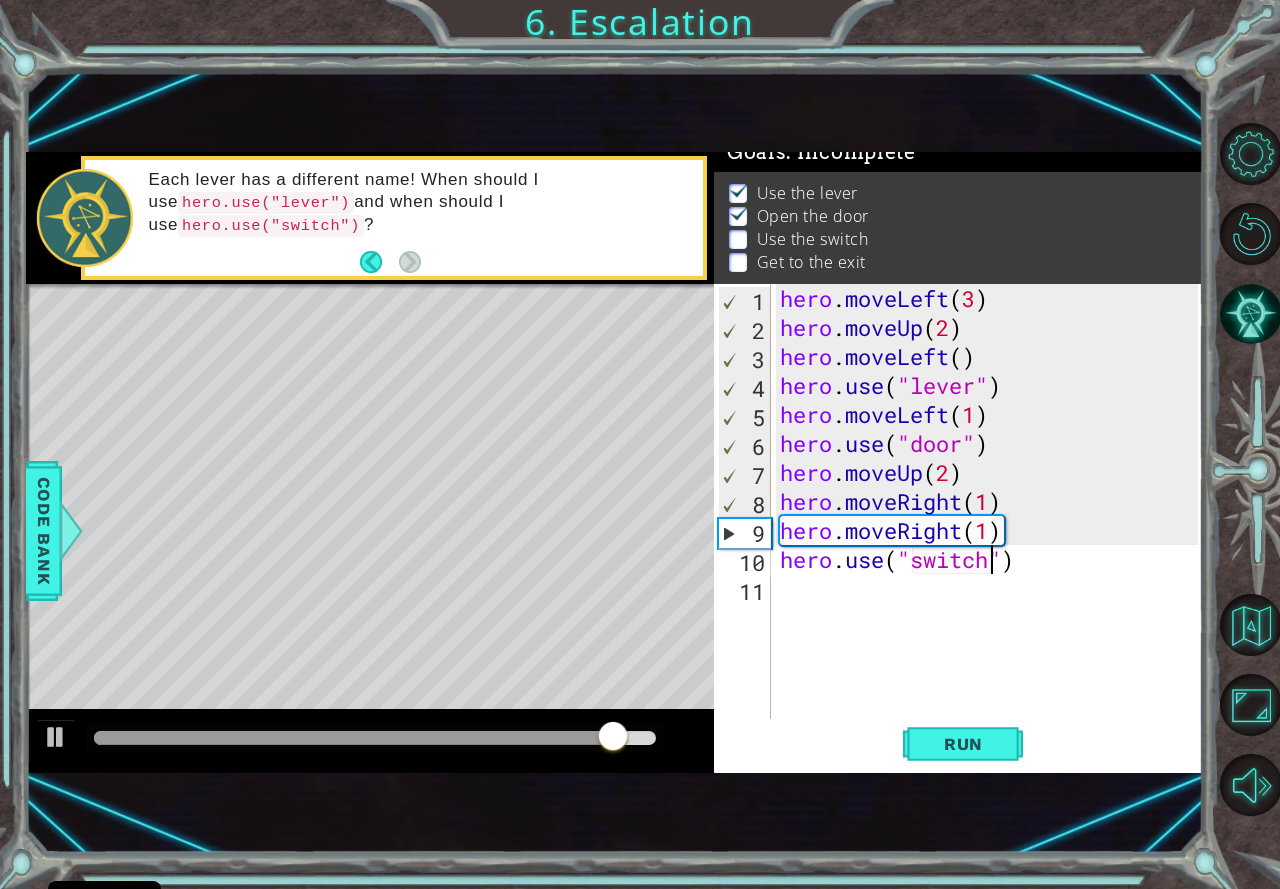 click on "hero . moveLeft ( 3 ) hero . moveUp ( 2 ) hero . moveLeft ( ) hero . use ( "lever" ) hero . moveLeft ( 1 ) hero . use ( "door" ) hero . moveUp ( 2 ) hero . moveRight ( 1 ) hero . moveRight ( 1 ) hero . use ( "switch" )" at bounding box center (992, 530) 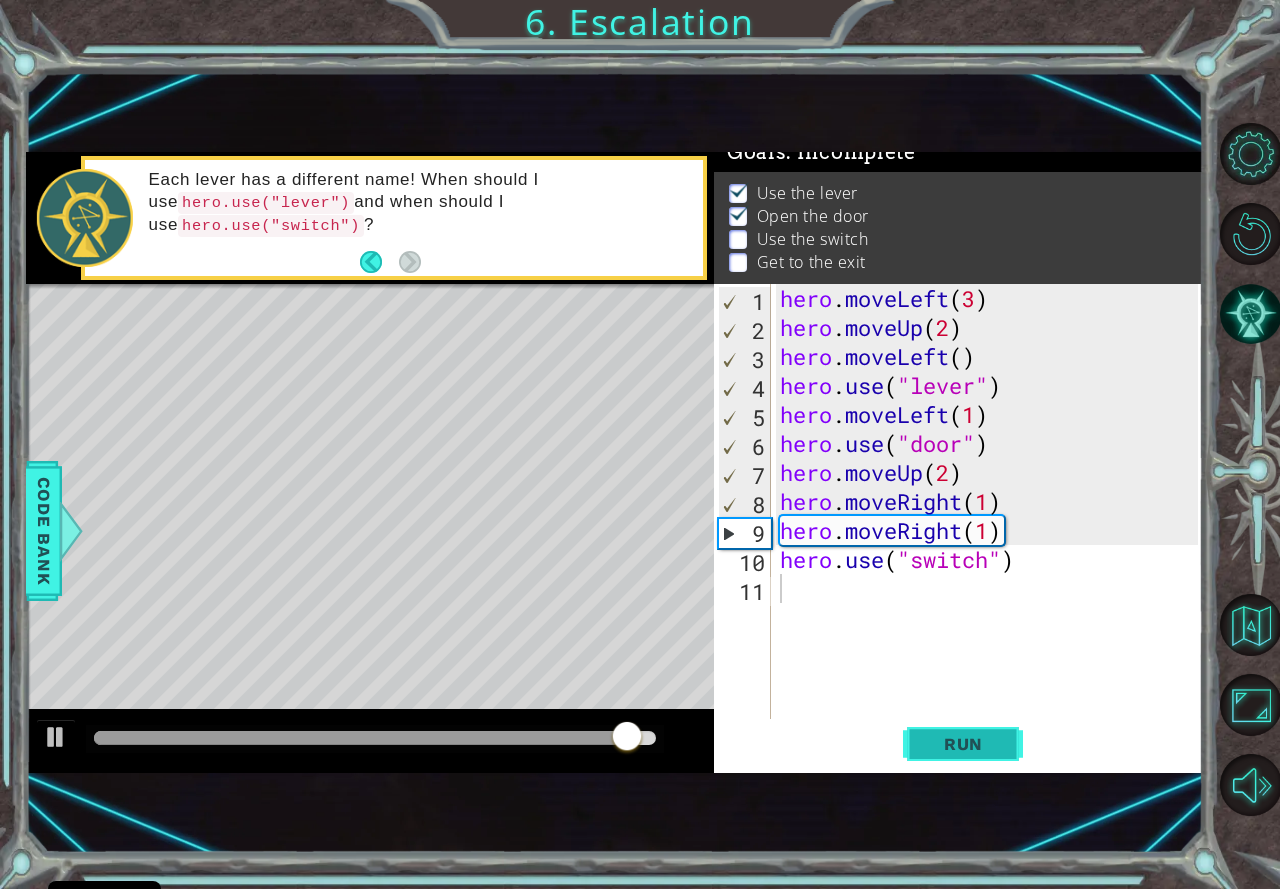 click on "Run" at bounding box center (963, 744) 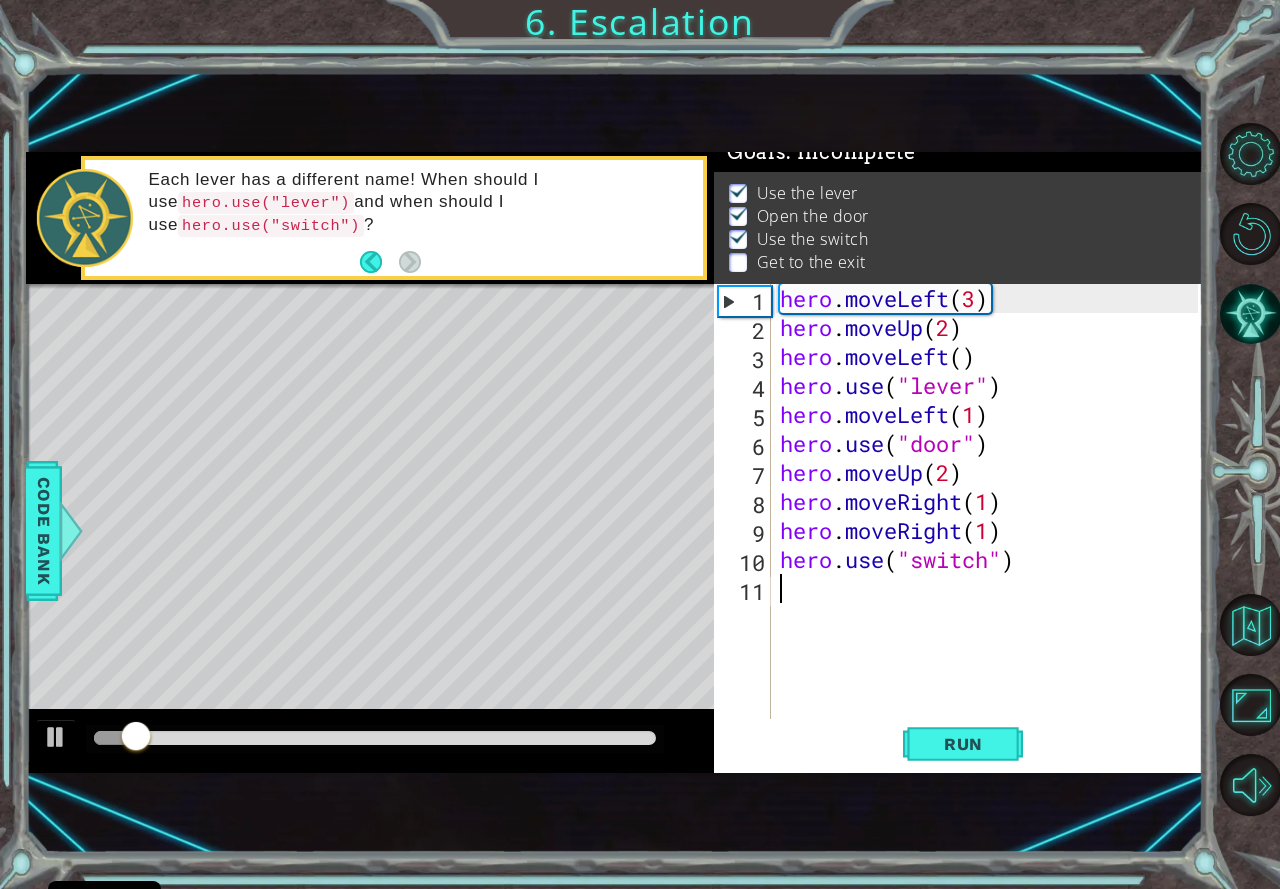 click at bounding box center [370, 741] 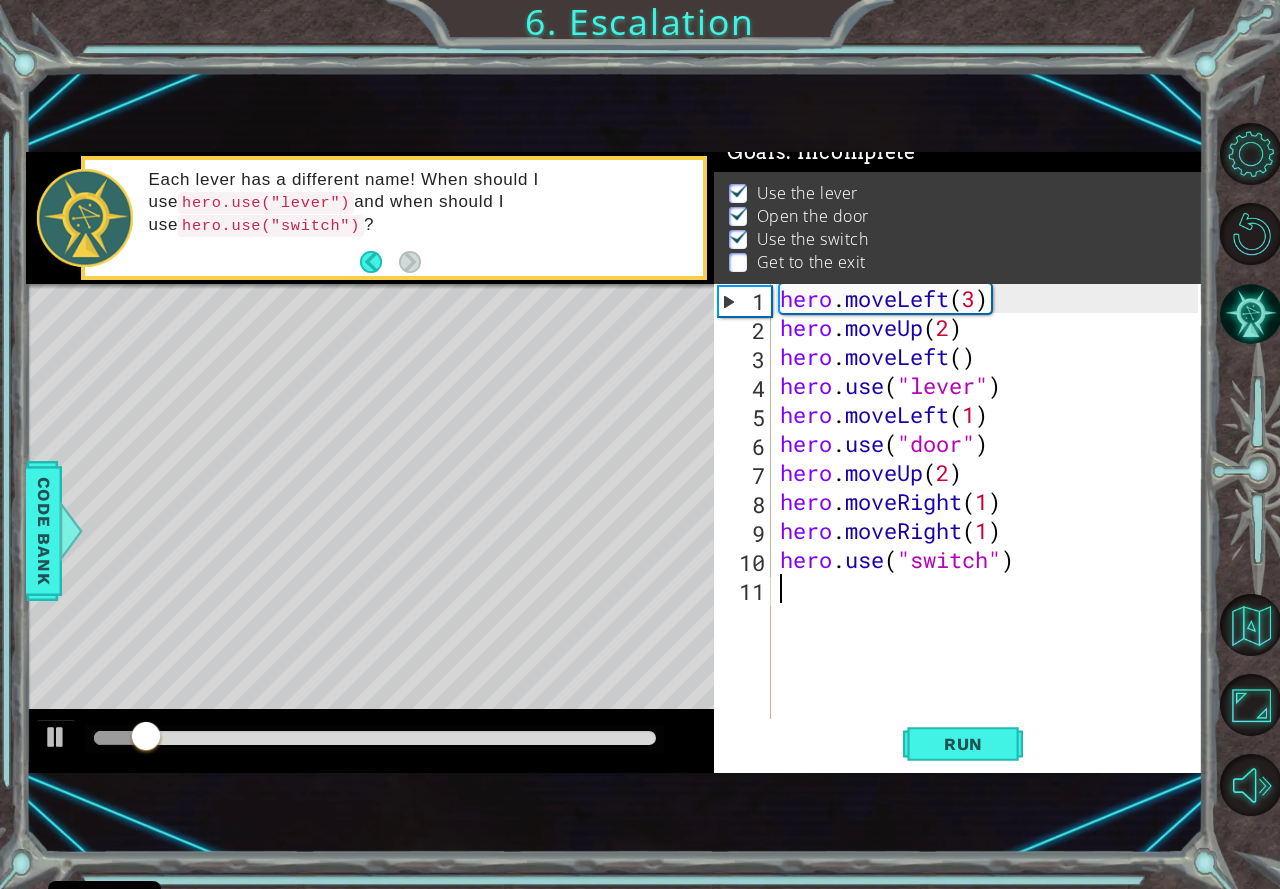 click at bounding box center [375, 738] 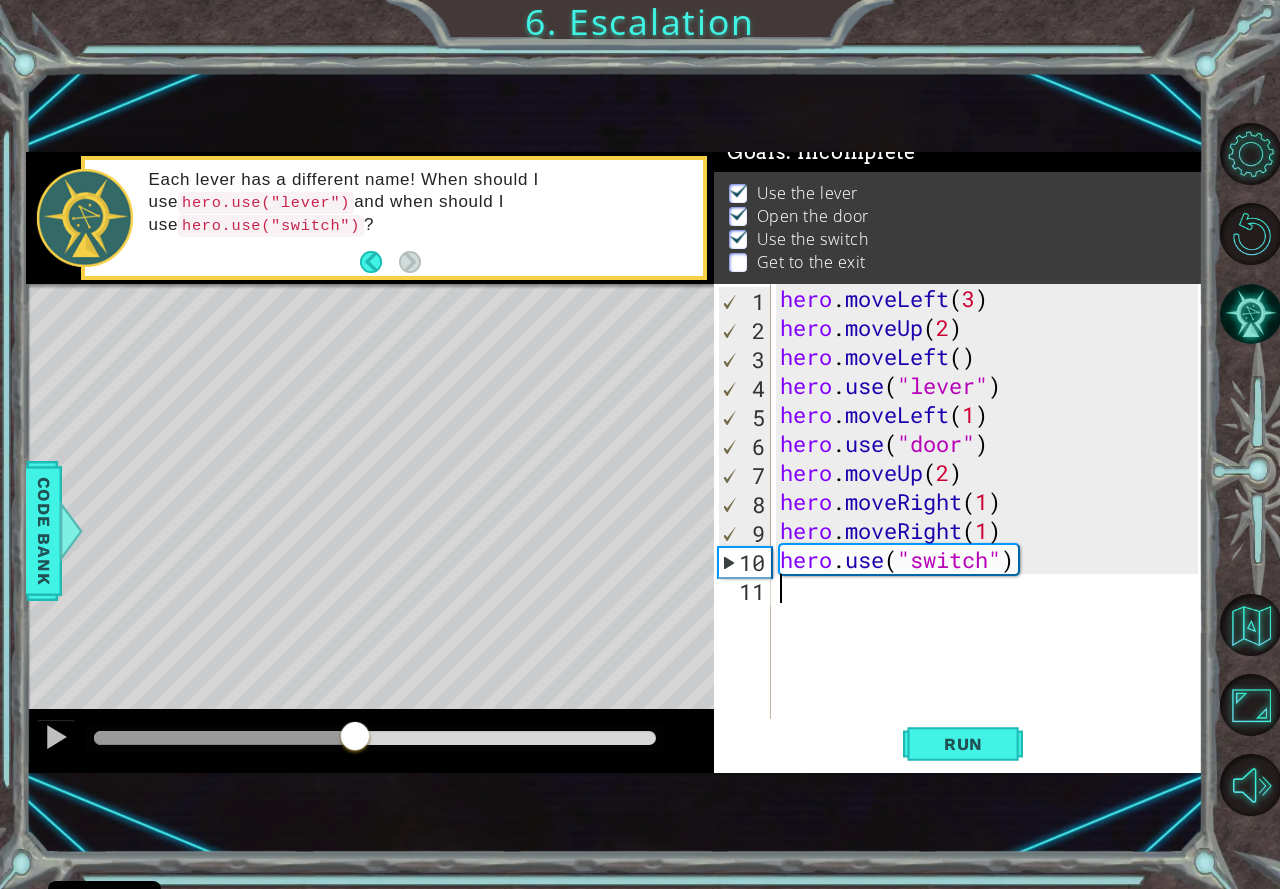 click at bounding box center [375, 738] 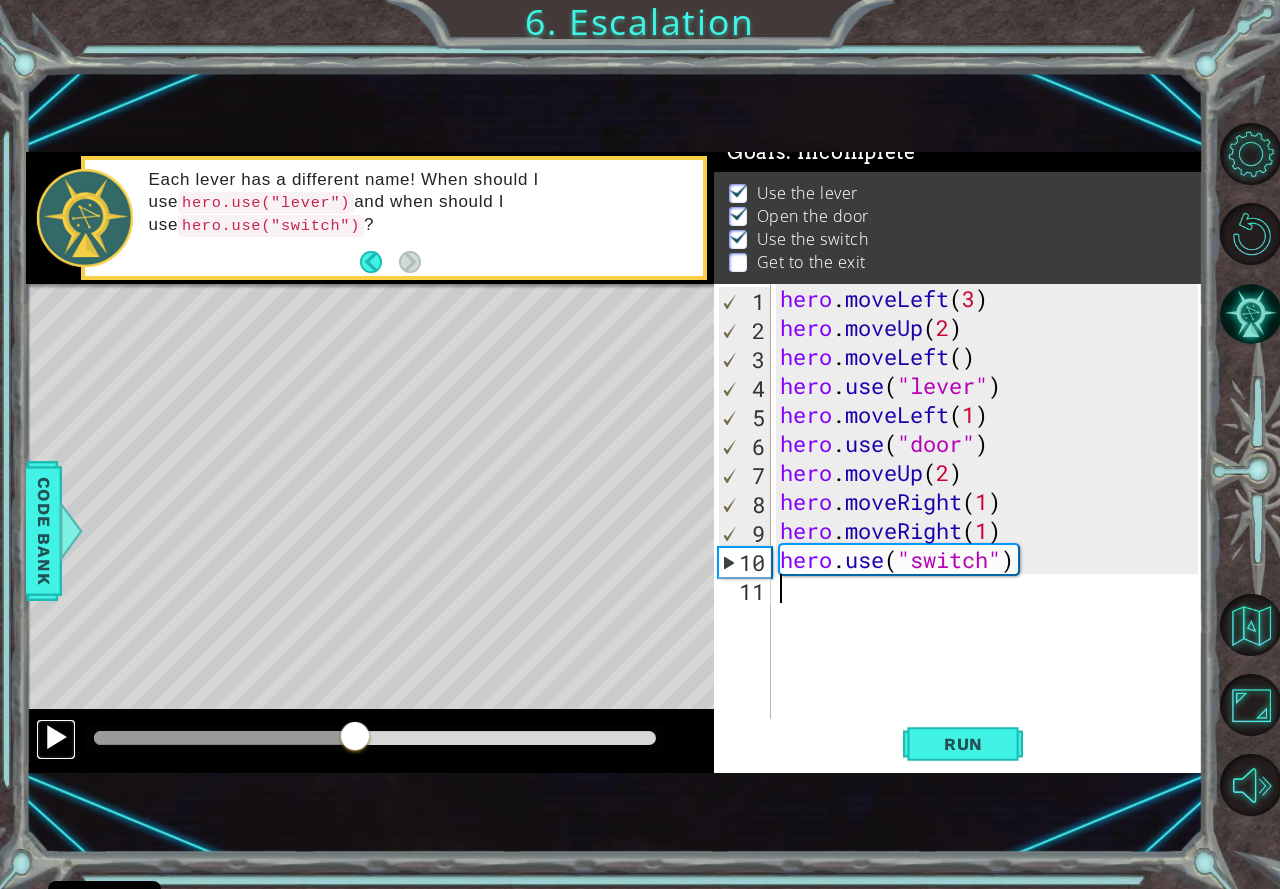 click at bounding box center [56, 737] 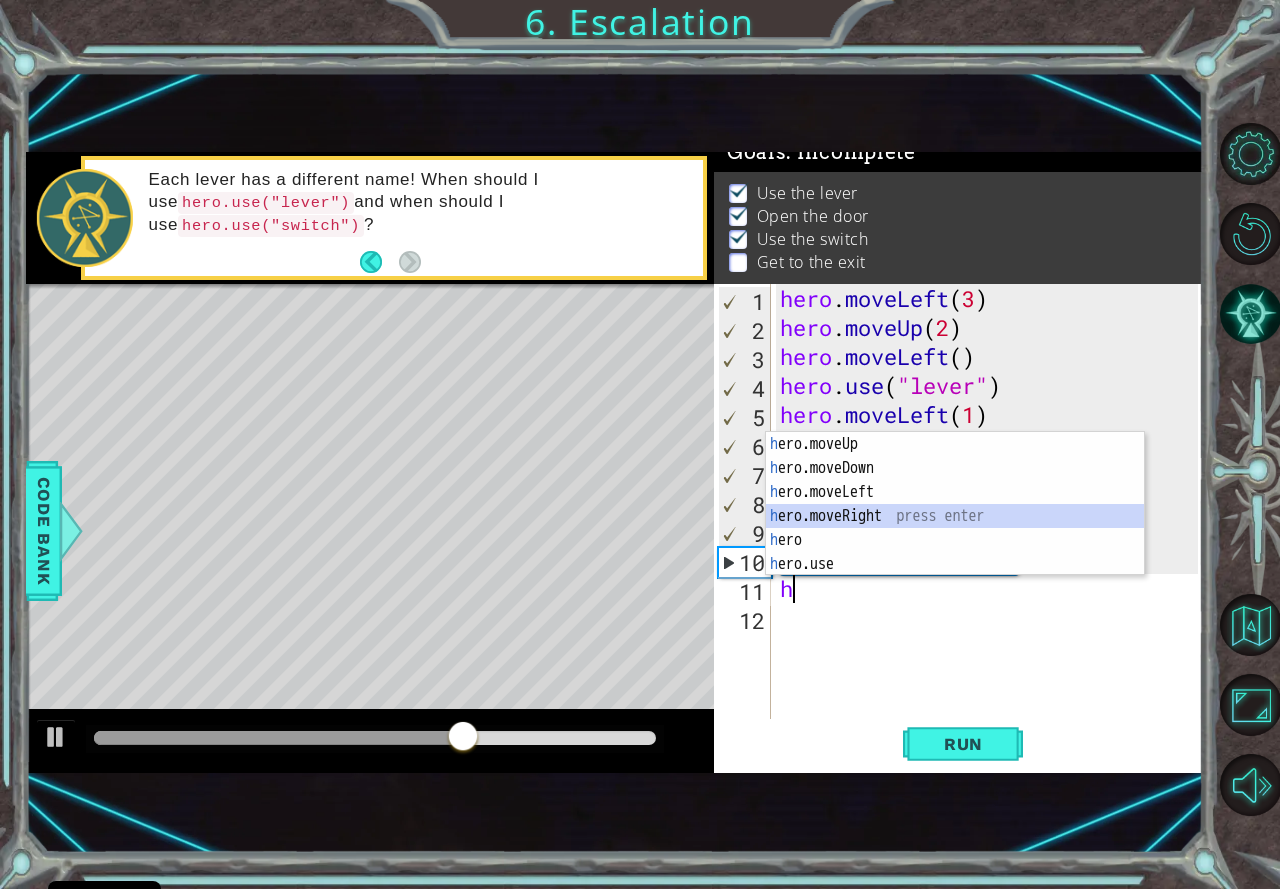 click on "h ero.moveUp press enter h ero.moveDown press enter h ero.moveLeft press enter h ero.moveRight press enter h ero press enter h ero.use press enter" at bounding box center (955, 528) 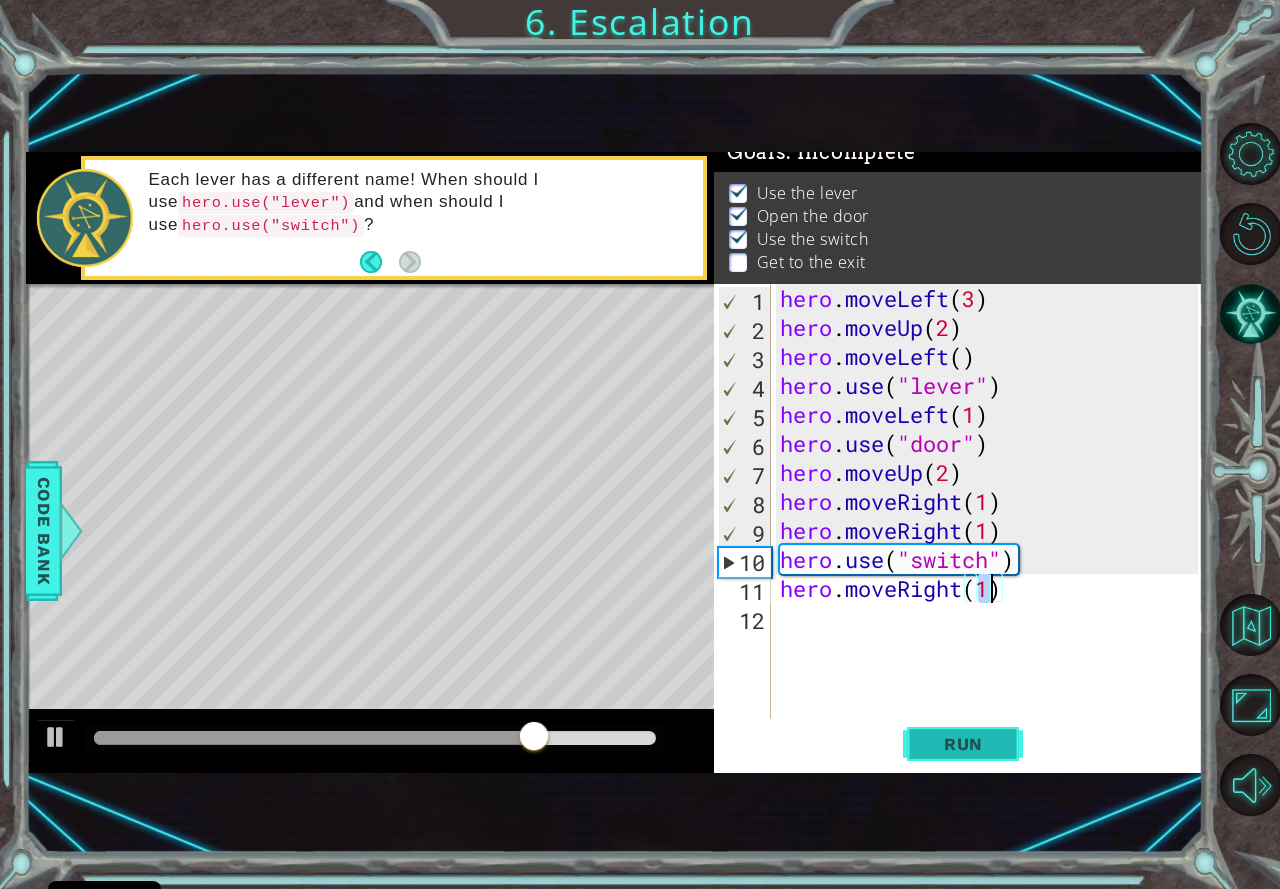 type on "hero.moveRight(1)" 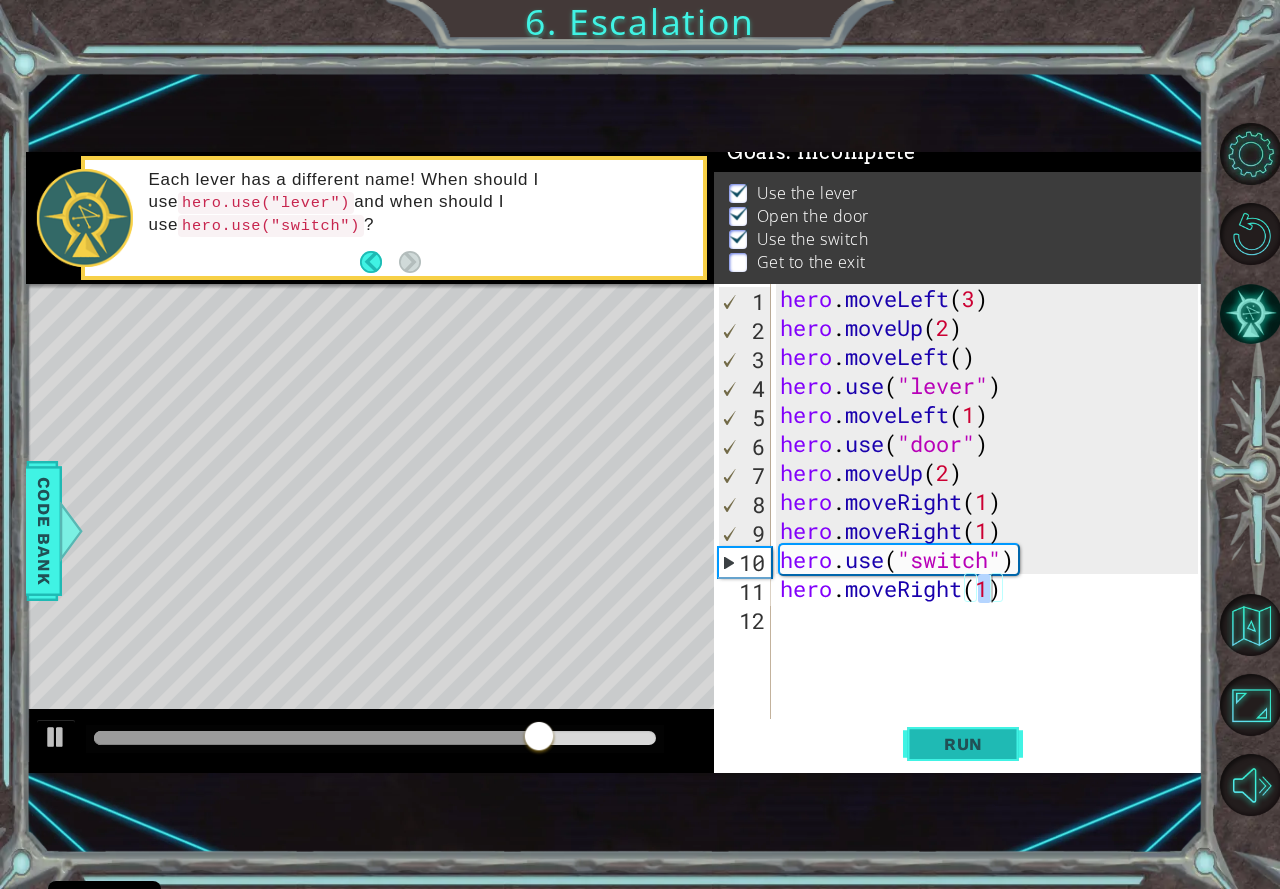 click on "Run" at bounding box center (963, 744) 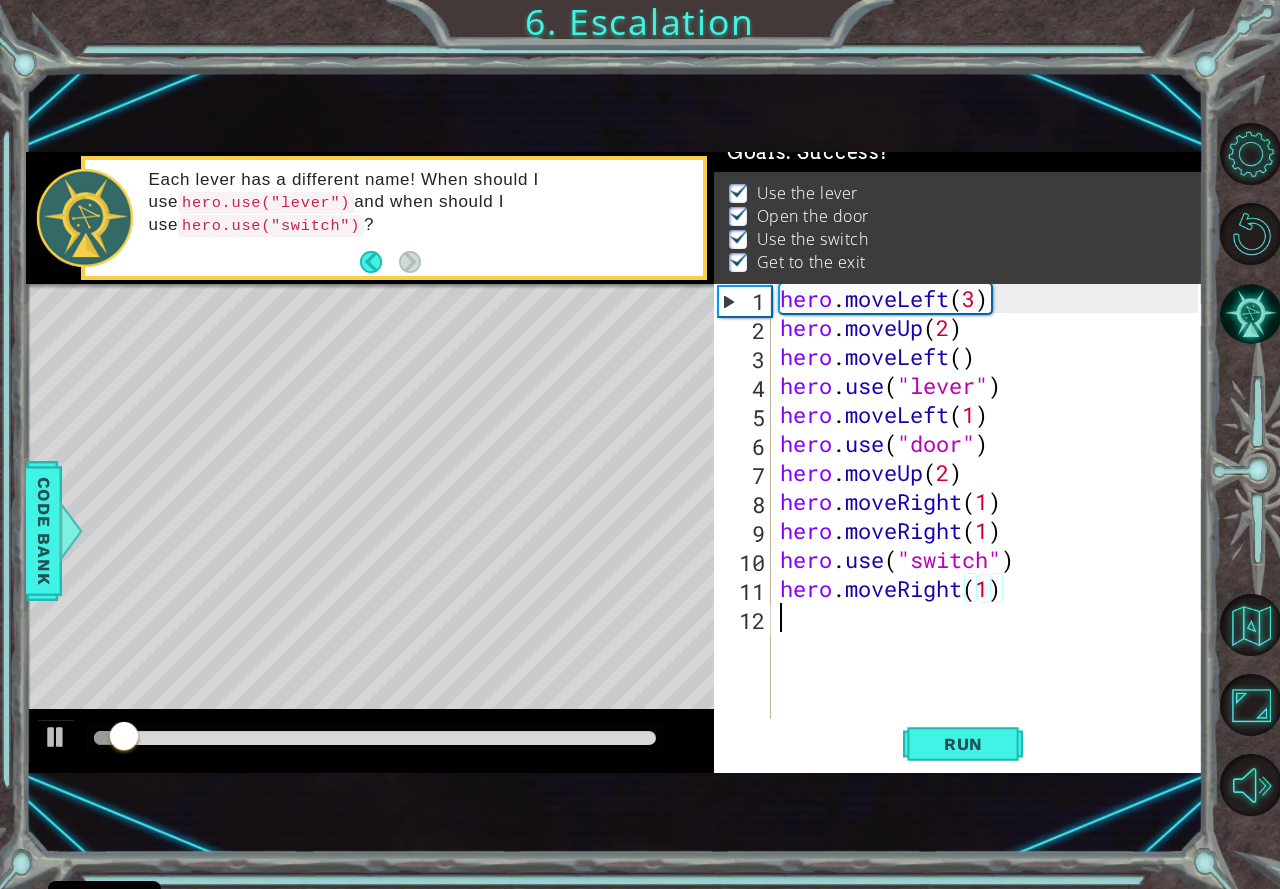 click on "hero . moveLeft ( 3 ) hero . moveUp ( 2 ) hero . moveLeft ( ) hero . use ( "lever" ) hero . moveLeft ( 1 ) hero . use ( "door" ) hero . moveUp ( 2 ) hero . moveRight ( 1 ) hero . moveRight ( 1 ) hero . use ( "switch" ) hero . moveRight ( 1 )" at bounding box center [992, 530] 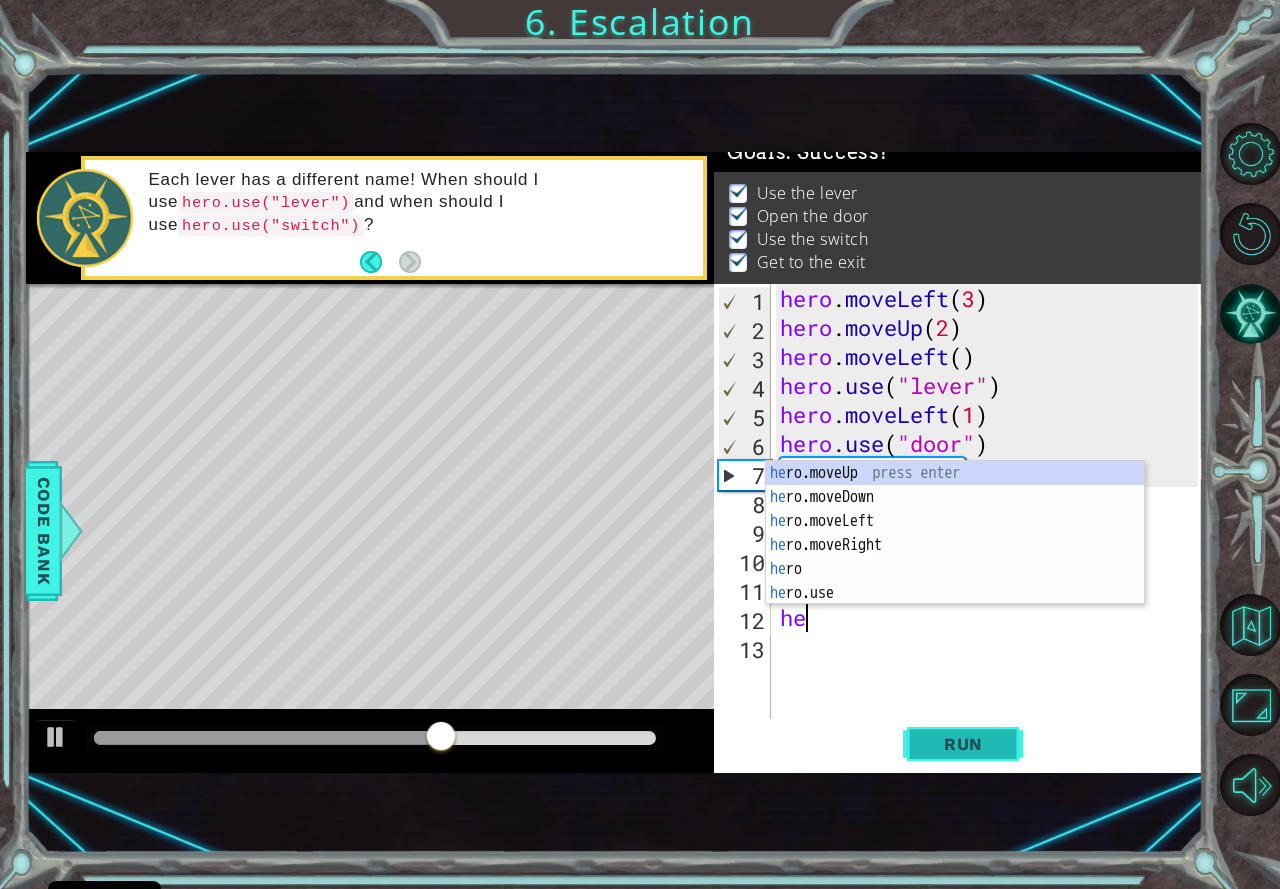 click on "Run" at bounding box center (963, 744) 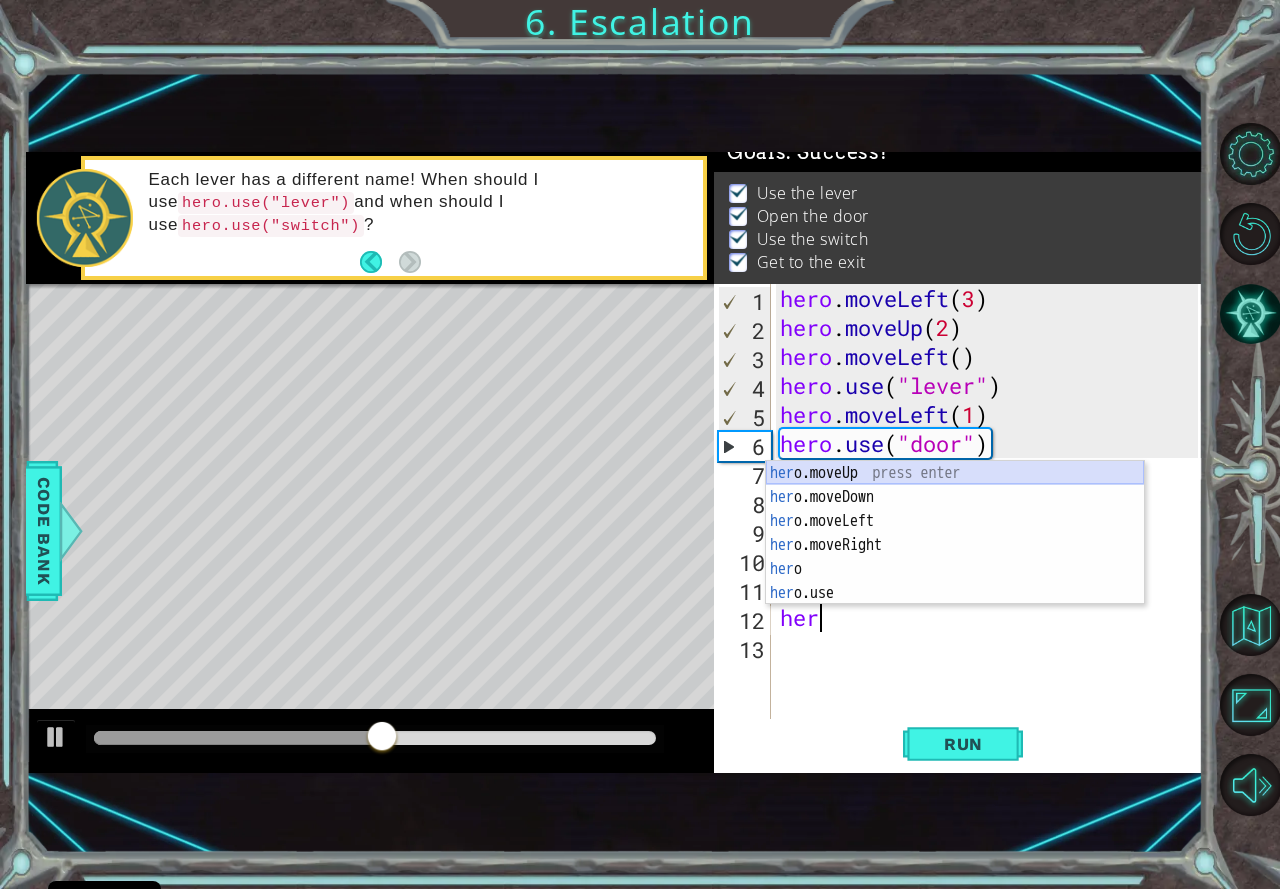 click on "her o.moveUp press enter her o.moveDown press enter her o.moveLeft press enter her o.moveRight press enter her o press enter her o.use press enter" at bounding box center (955, 557) 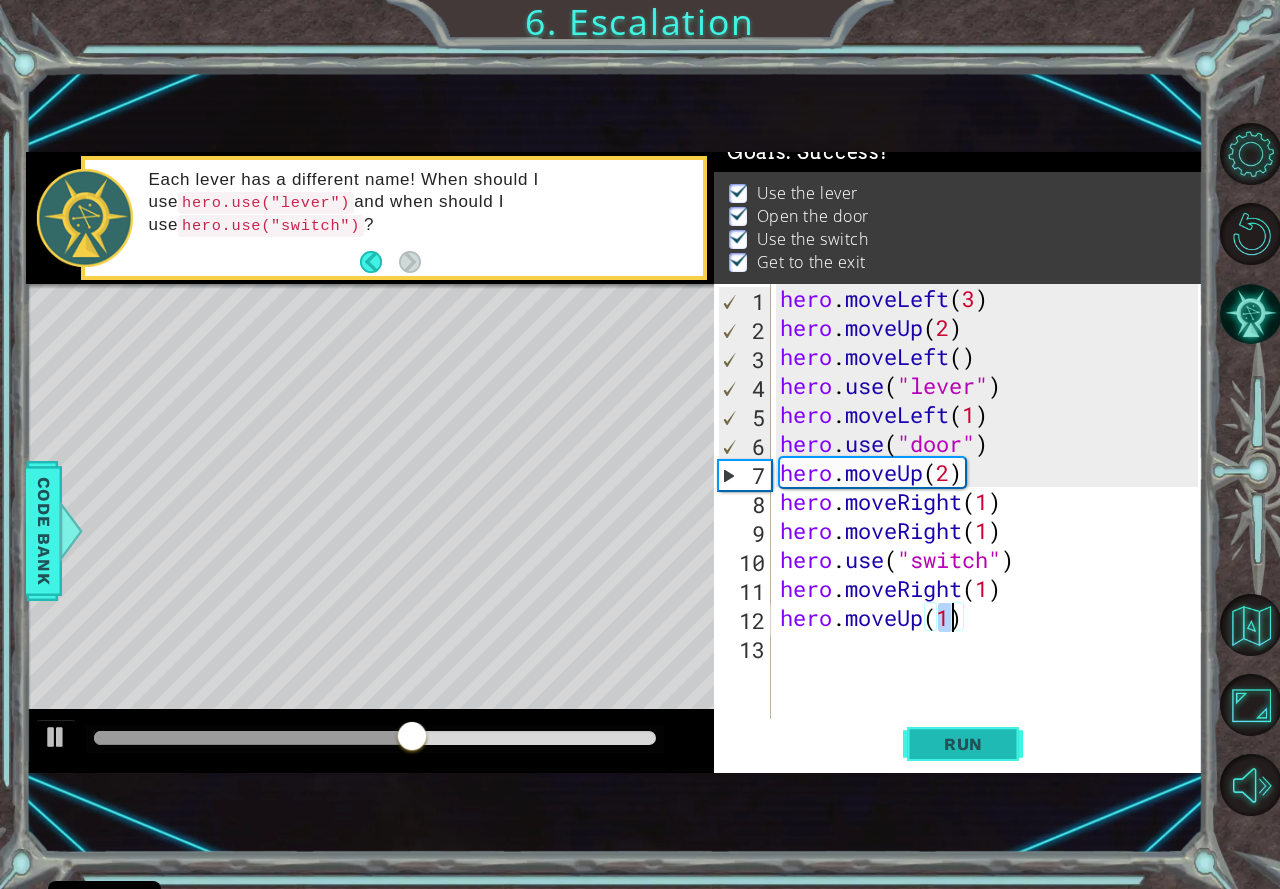 type on "hero.moveUp(1)" 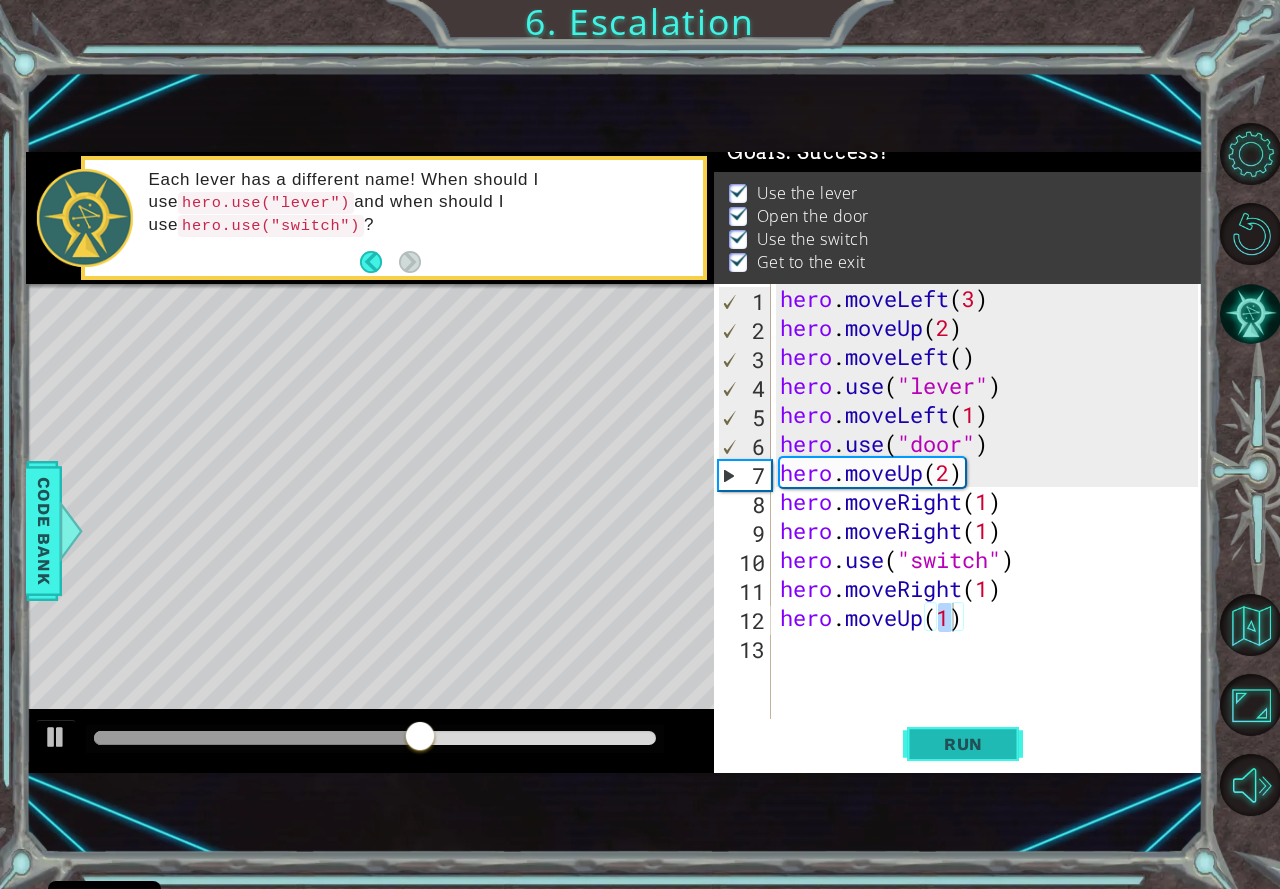 click on "Run" at bounding box center (963, 744) 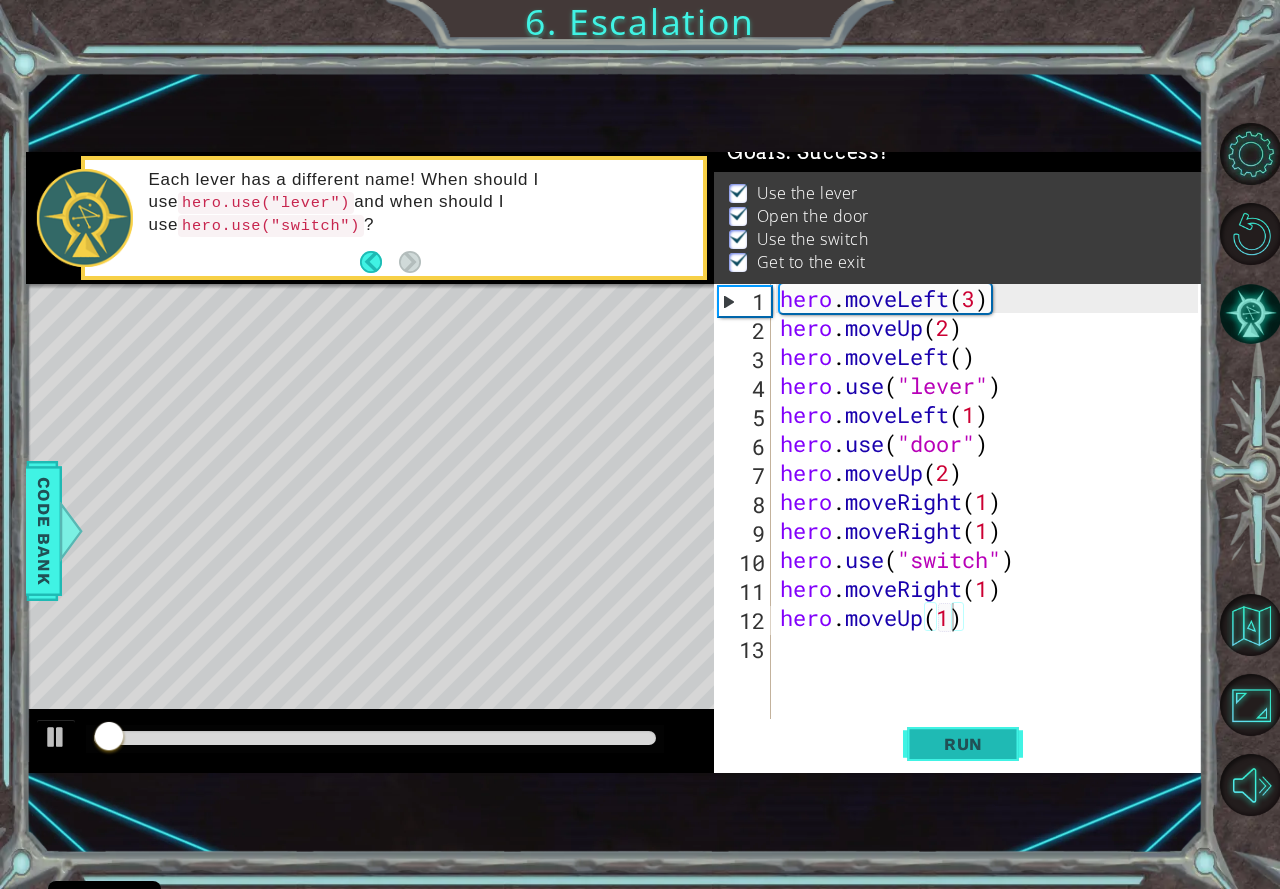 click on "Run" at bounding box center (963, 744) 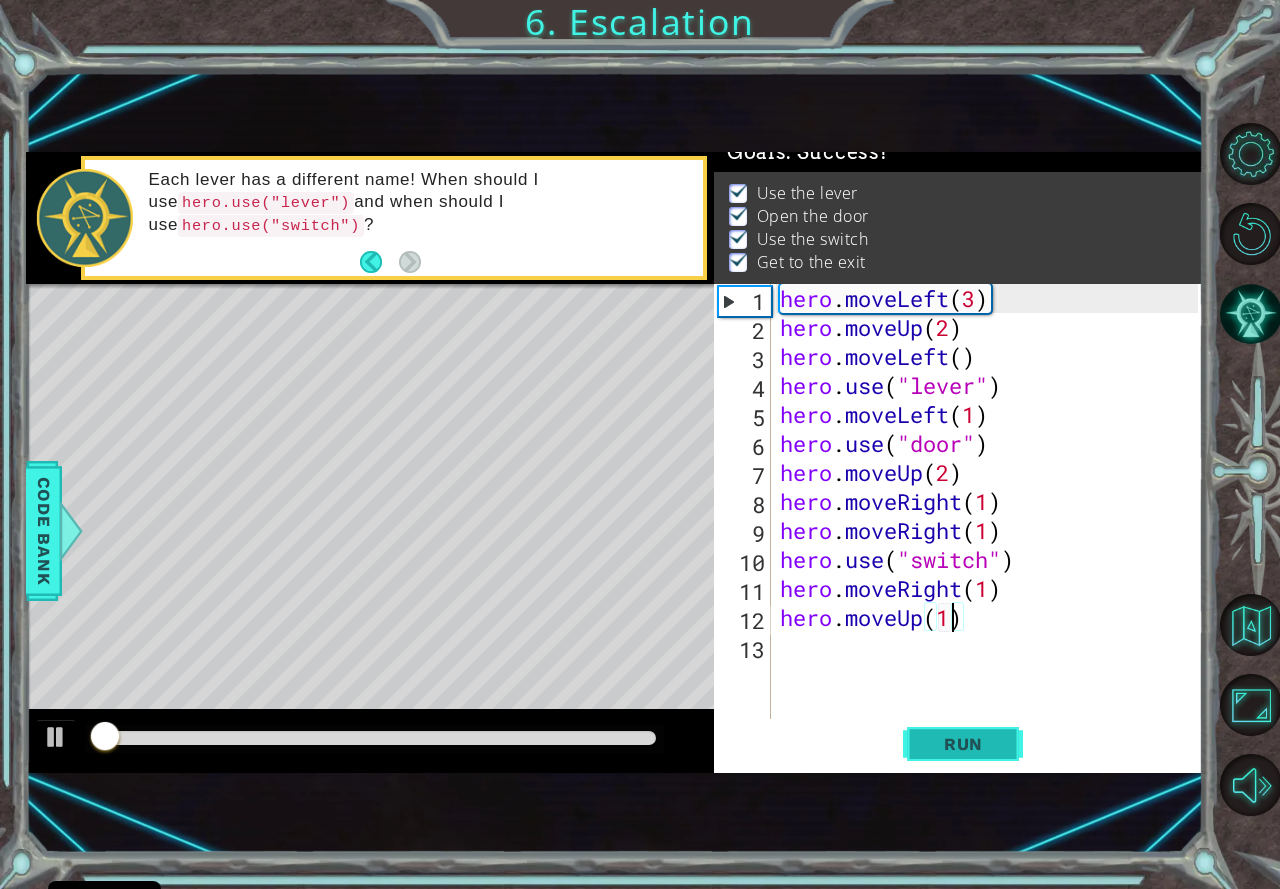 click on "Run" at bounding box center [963, 744] 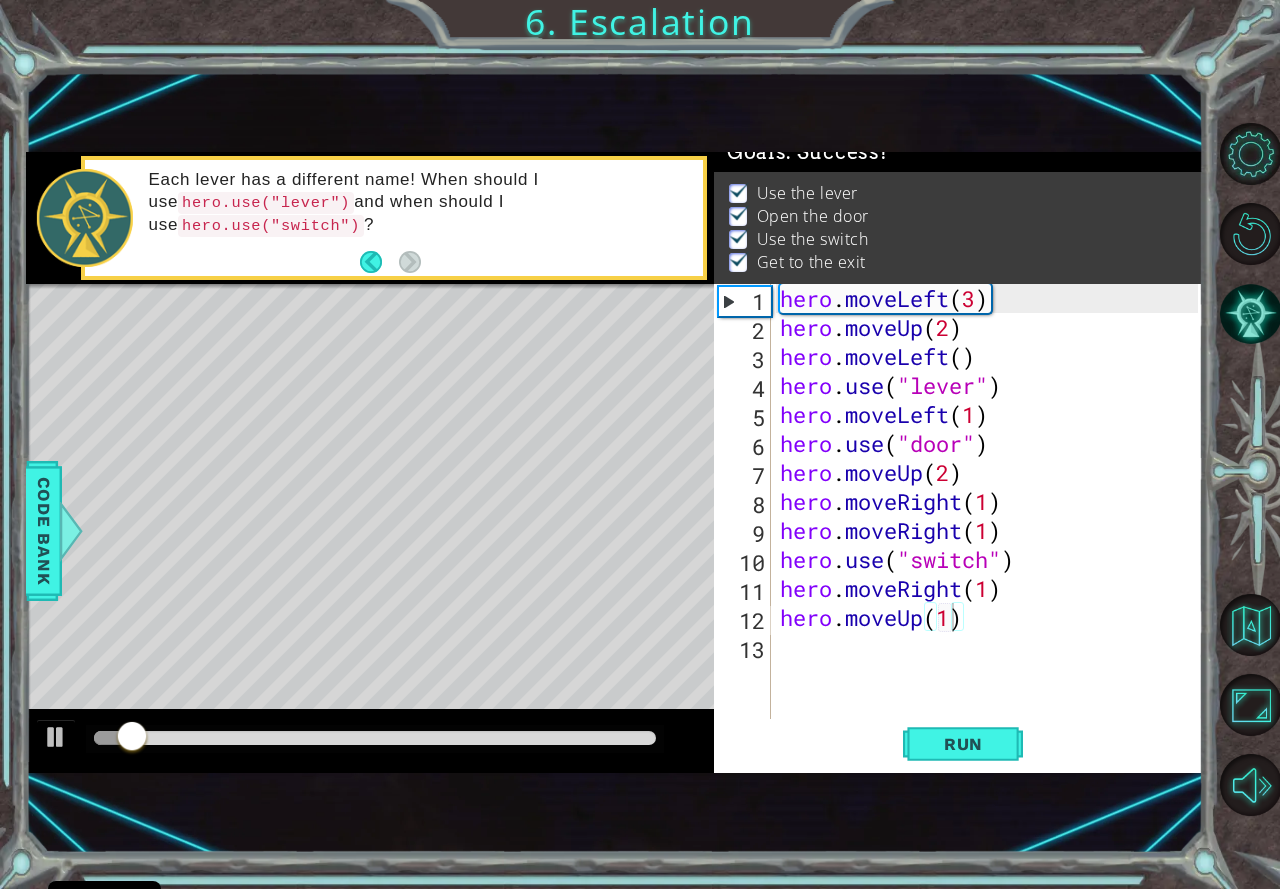 click at bounding box center [370, 741] 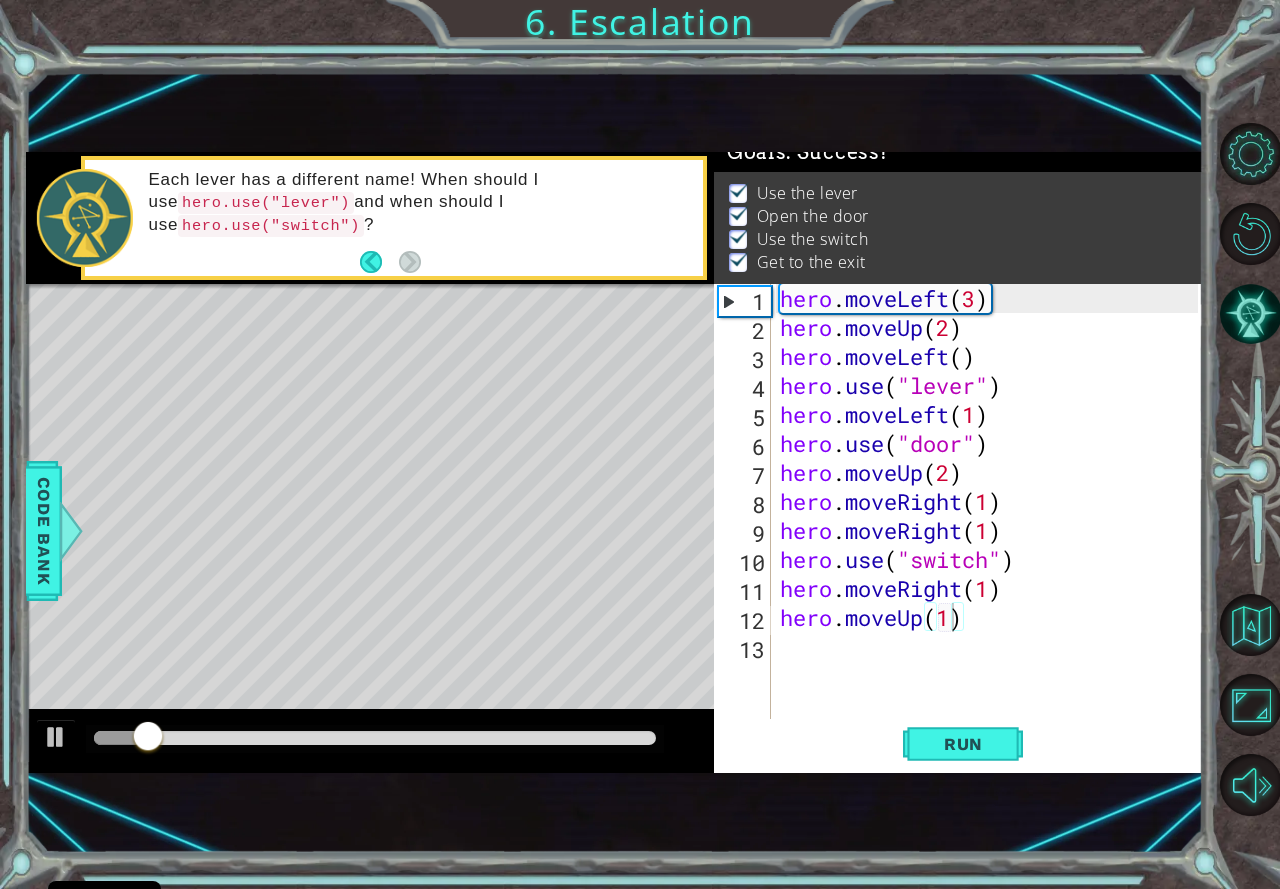 click at bounding box center [375, 739] 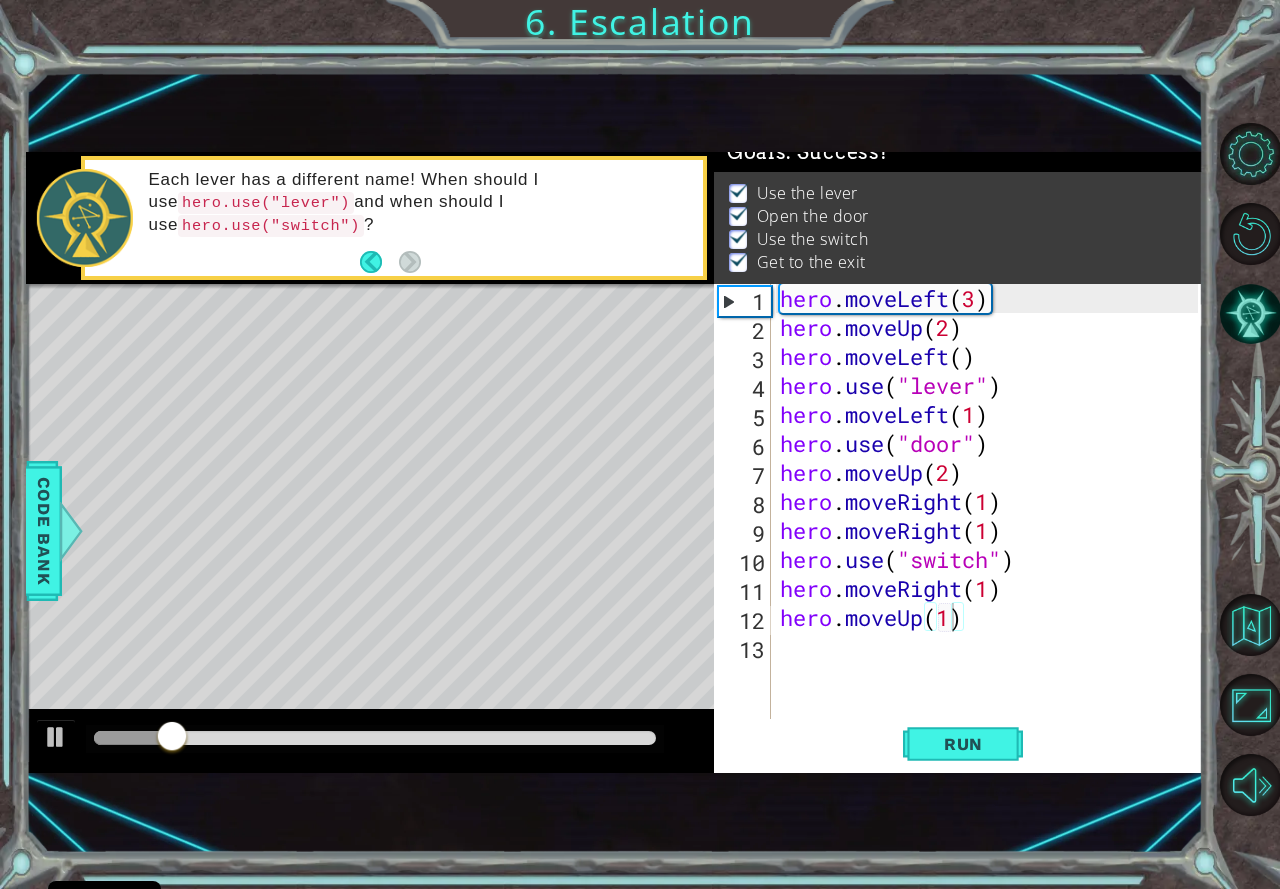 click at bounding box center (375, 739) 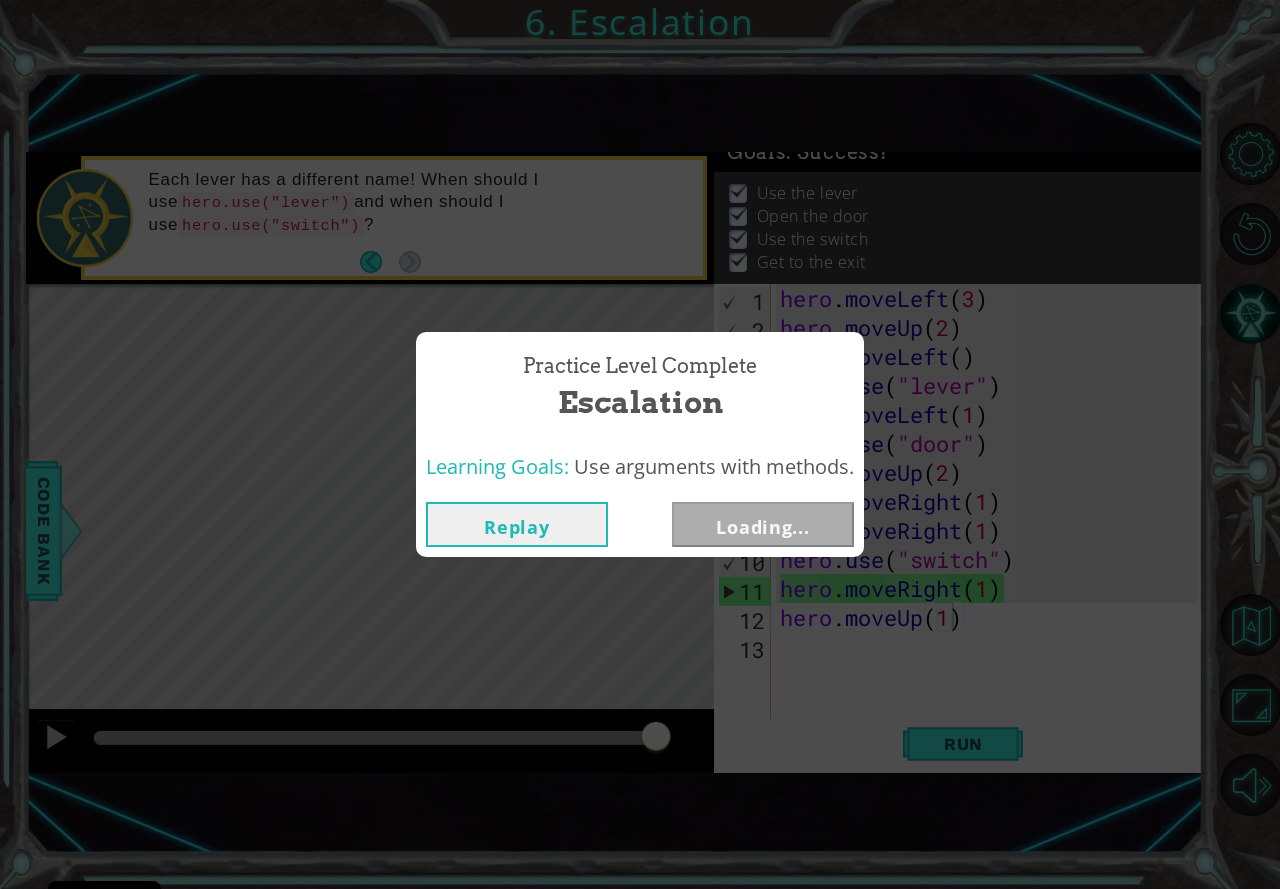drag, startPoint x: 235, startPoint y: 725, endPoint x: 660, endPoint y: 523, distance: 470.56244 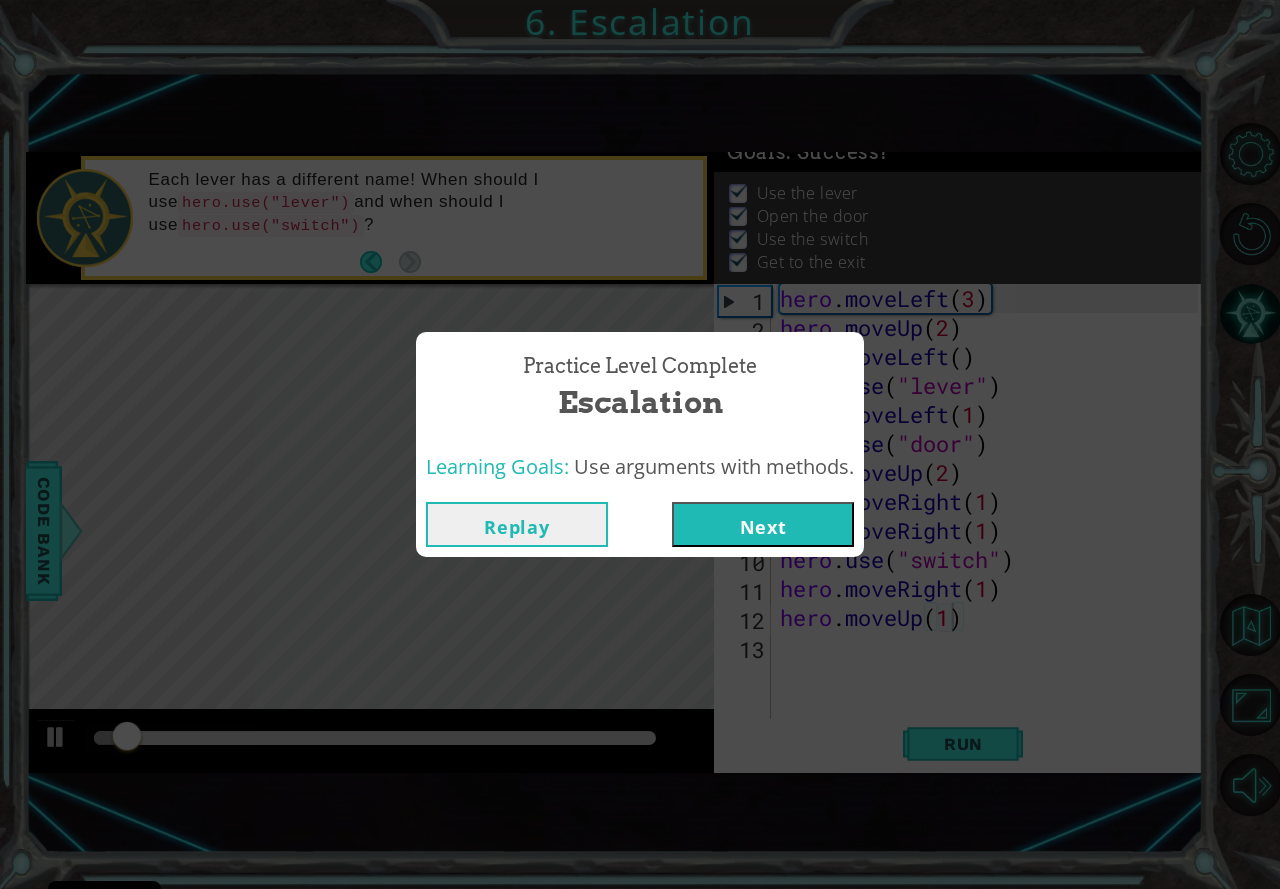 drag, startPoint x: 773, startPoint y: 497, endPoint x: 756, endPoint y: 521, distance: 29.410883 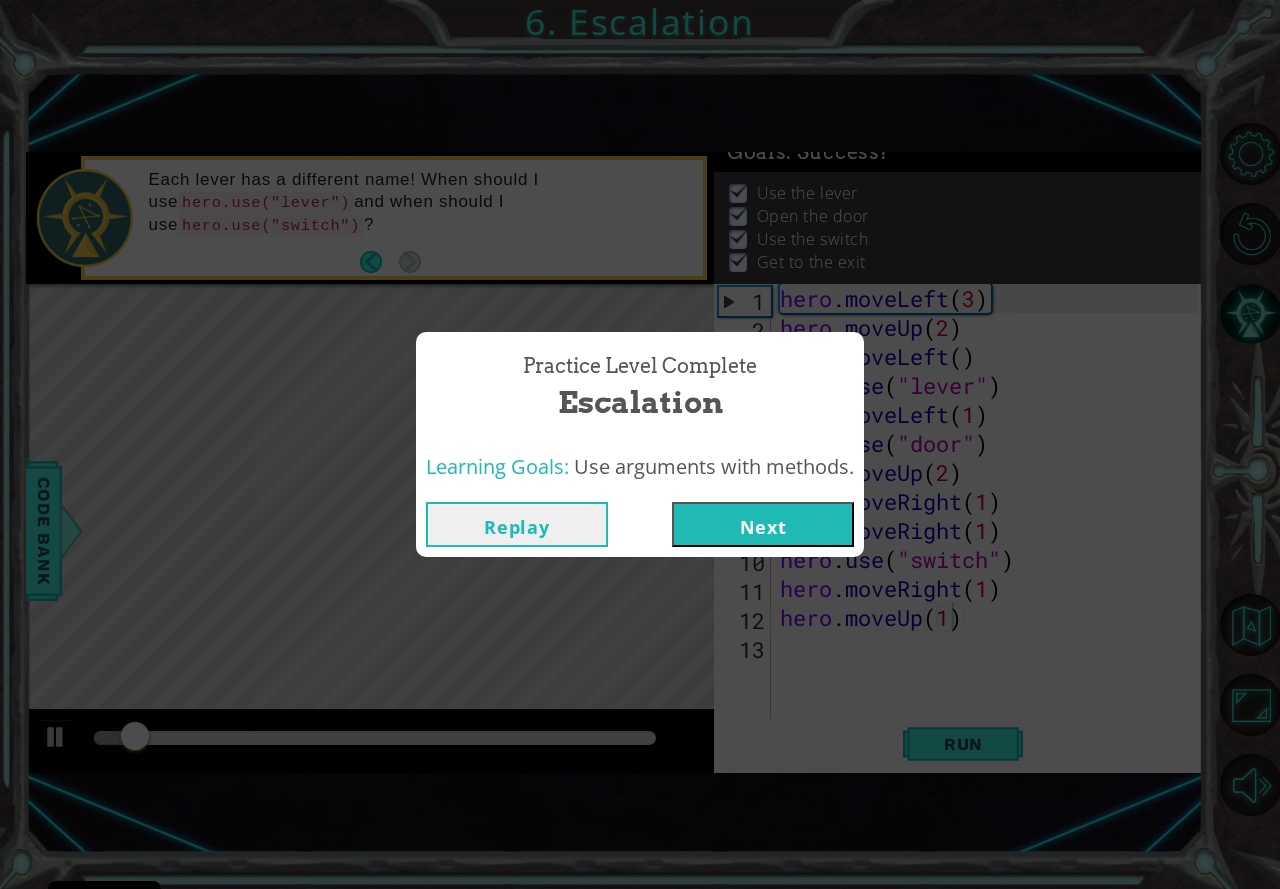 click on "Next" at bounding box center (763, 524) 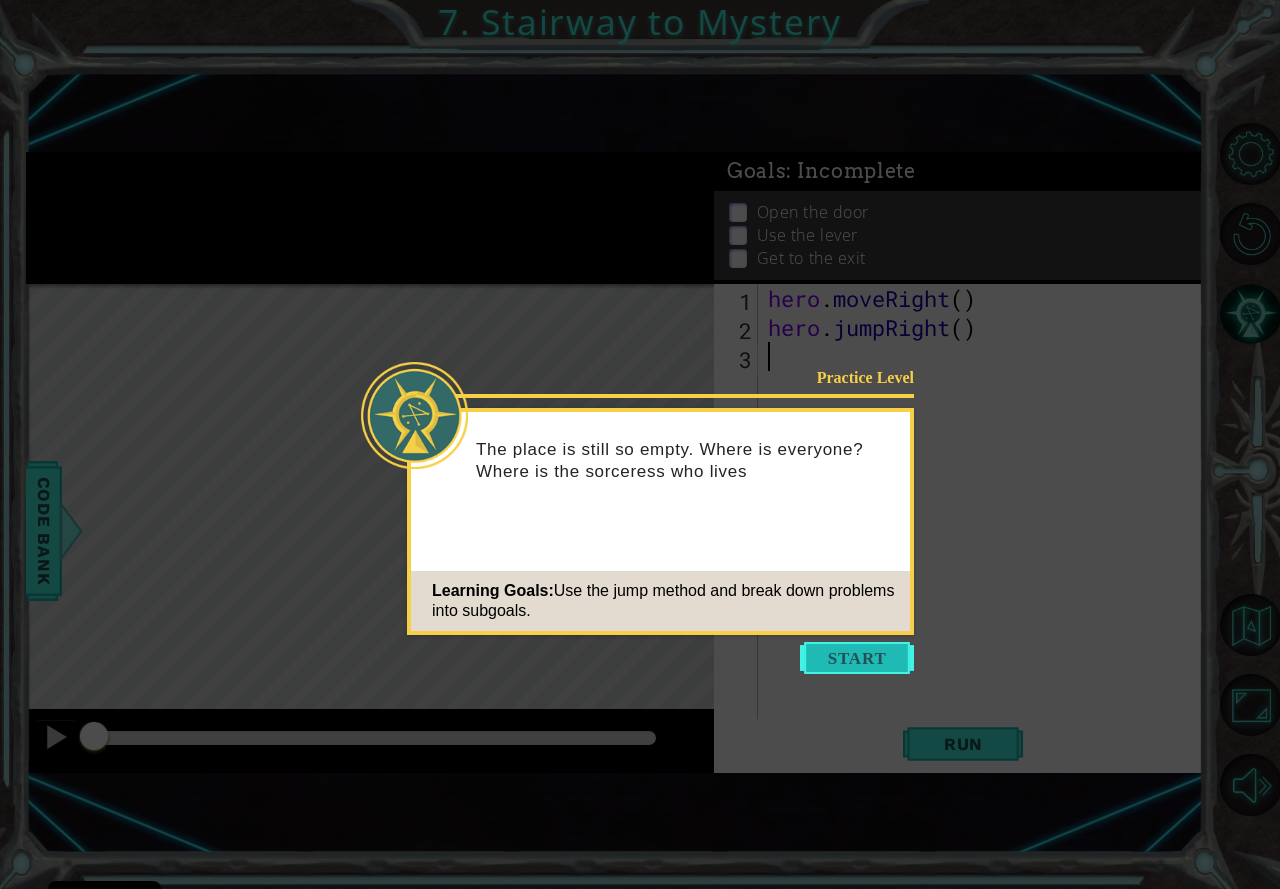 click at bounding box center [857, 658] 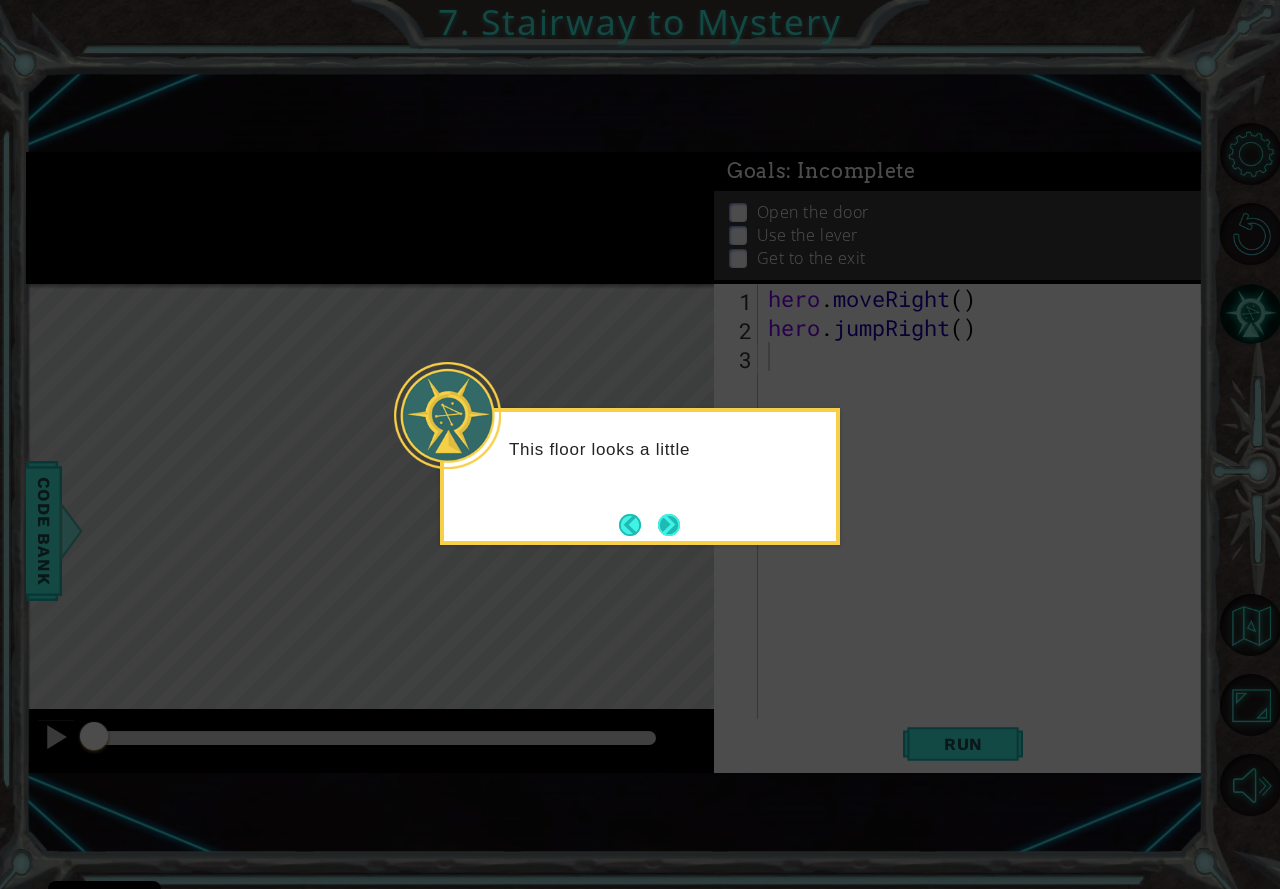 click at bounding box center [669, 525] 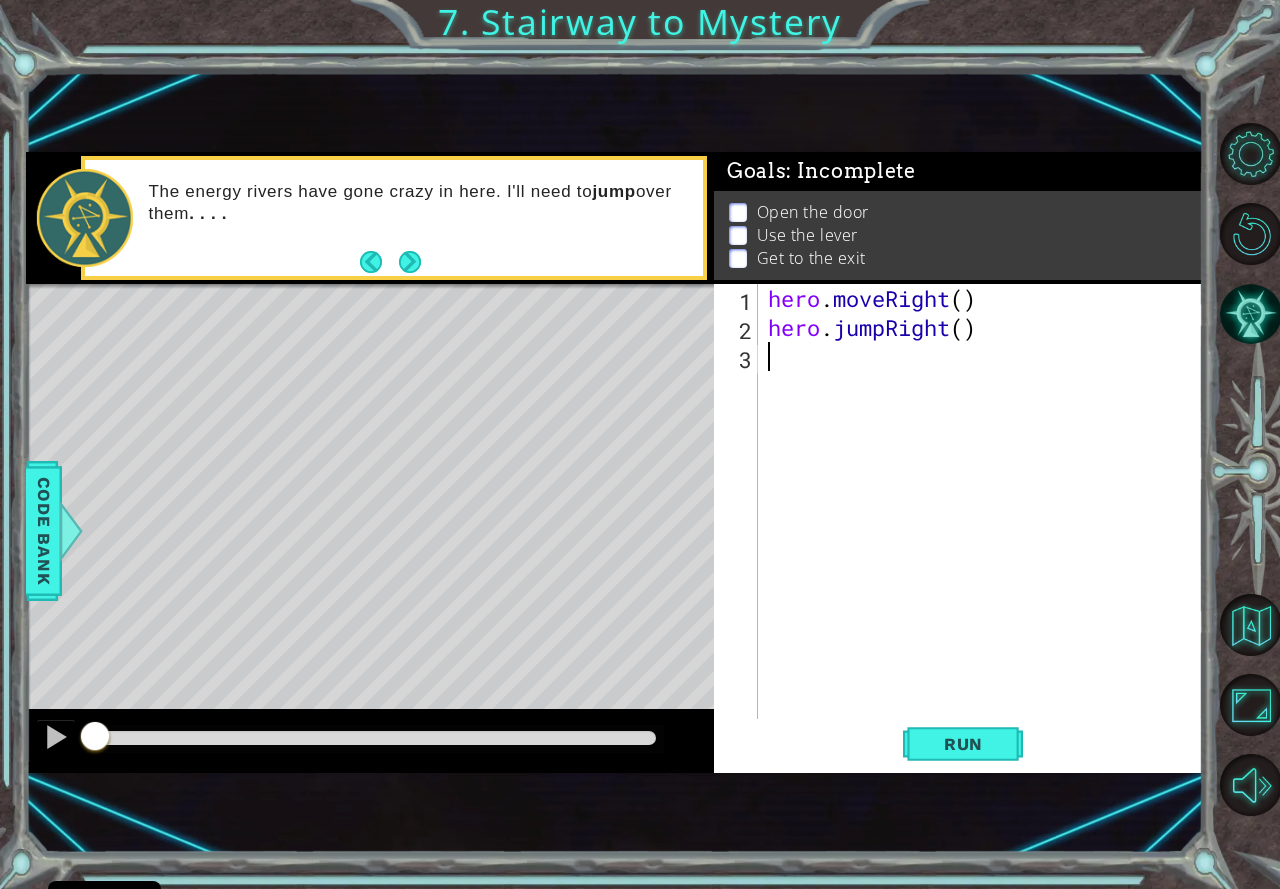 drag, startPoint x: 100, startPoint y: 730, endPoint x: 0, endPoint y: 738, distance: 100.31949 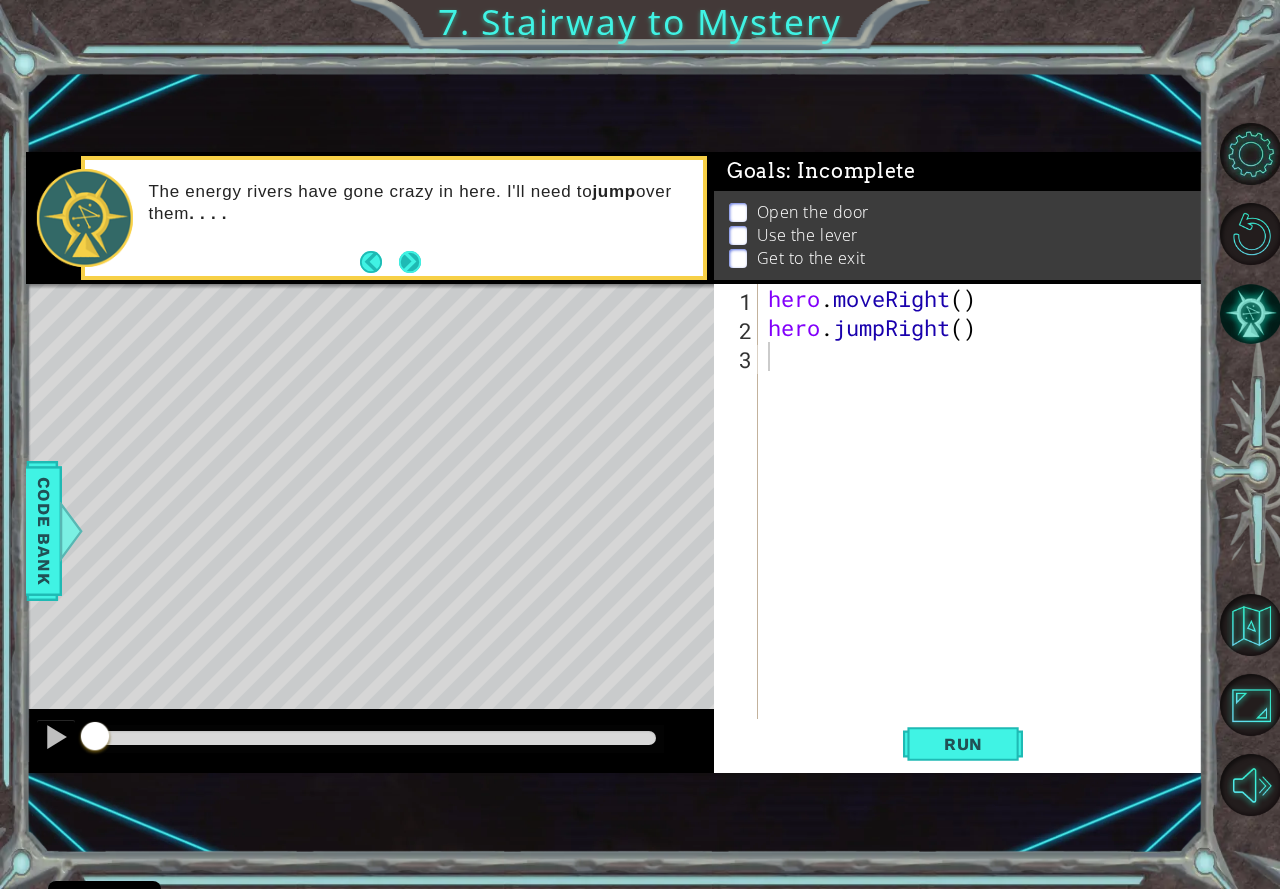 click at bounding box center [410, 262] 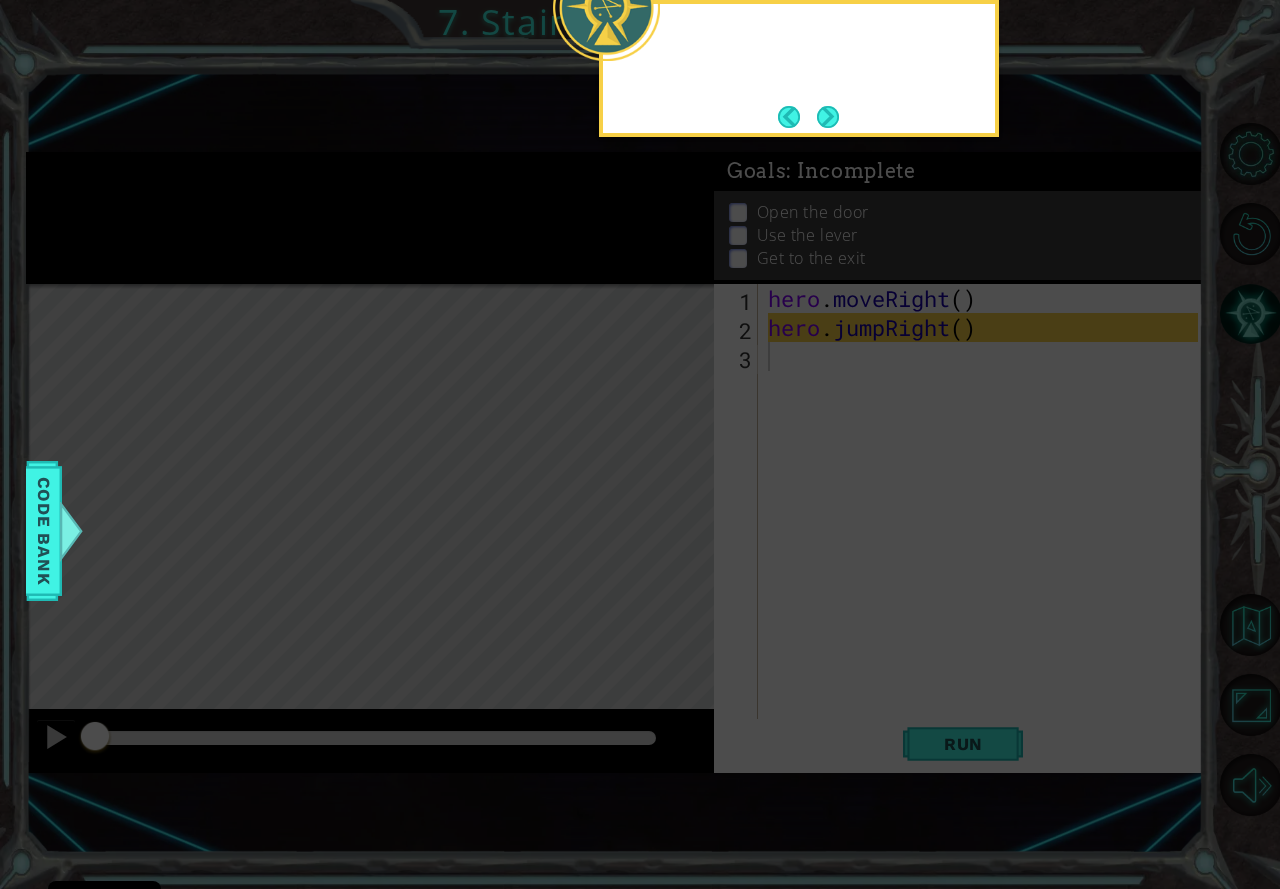 drag, startPoint x: 408, startPoint y: 257, endPoint x: 543, endPoint y: 892, distance: 649.19183 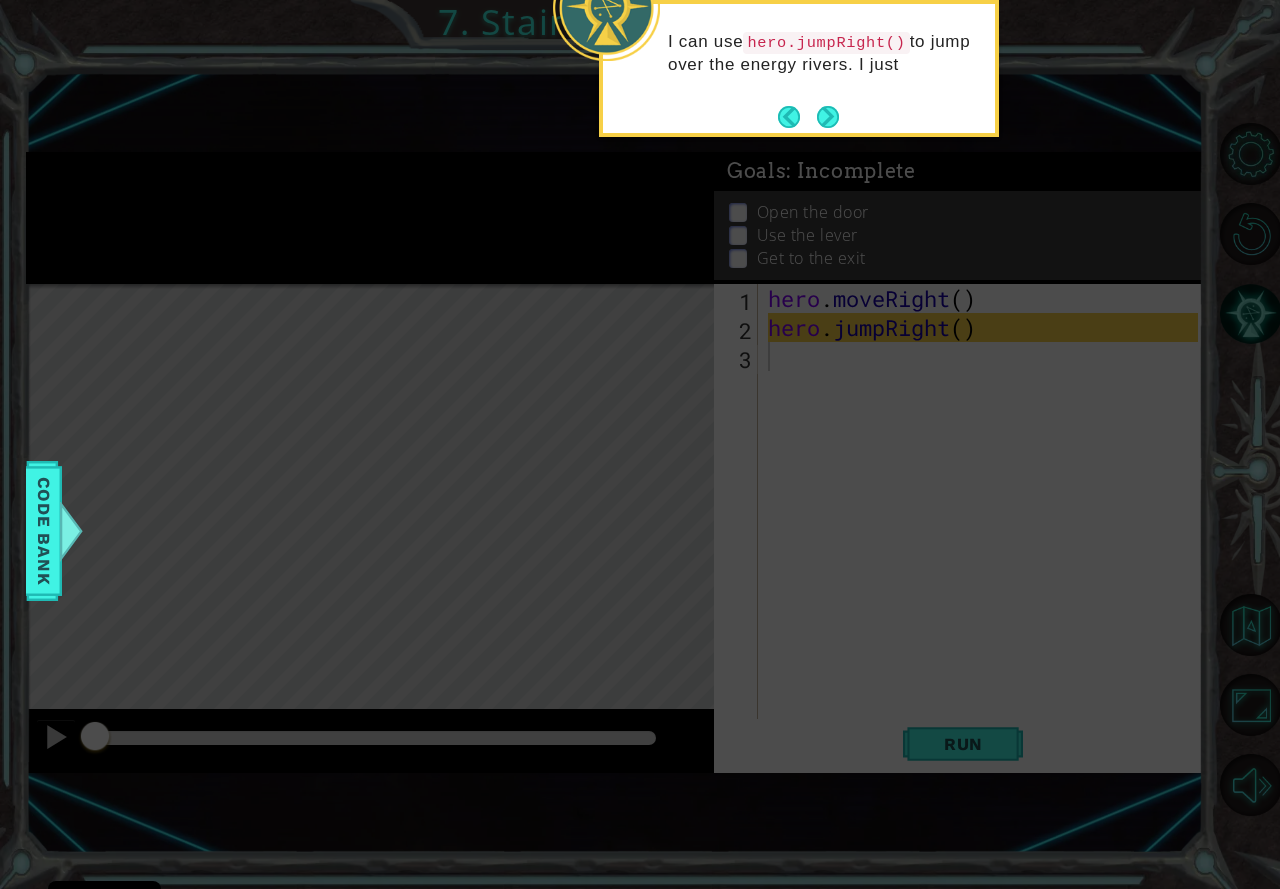 drag, startPoint x: 822, startPoint y: 102, endPoint x: 824, endPoint y: 88, distance: 14.142136 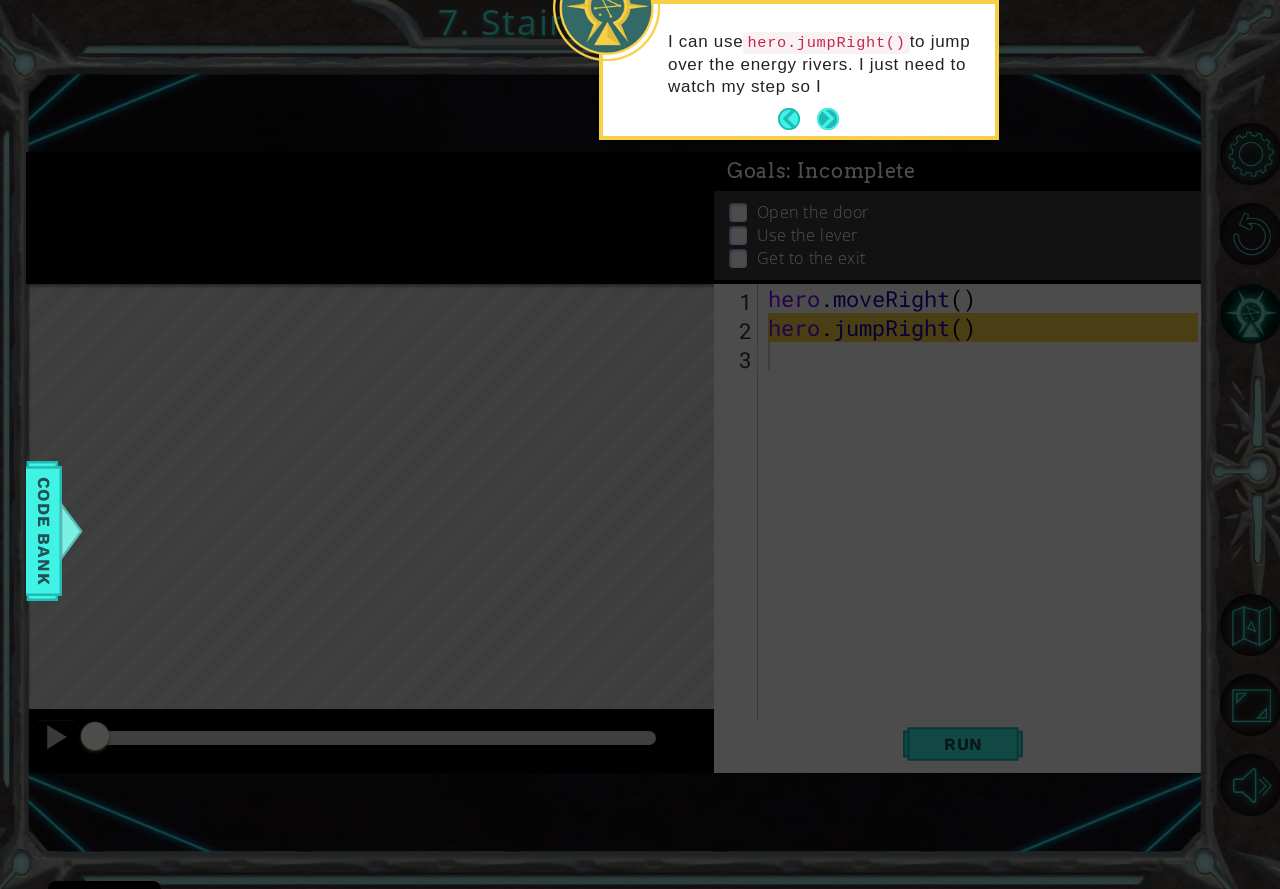 click at bounding box center (828, 119) 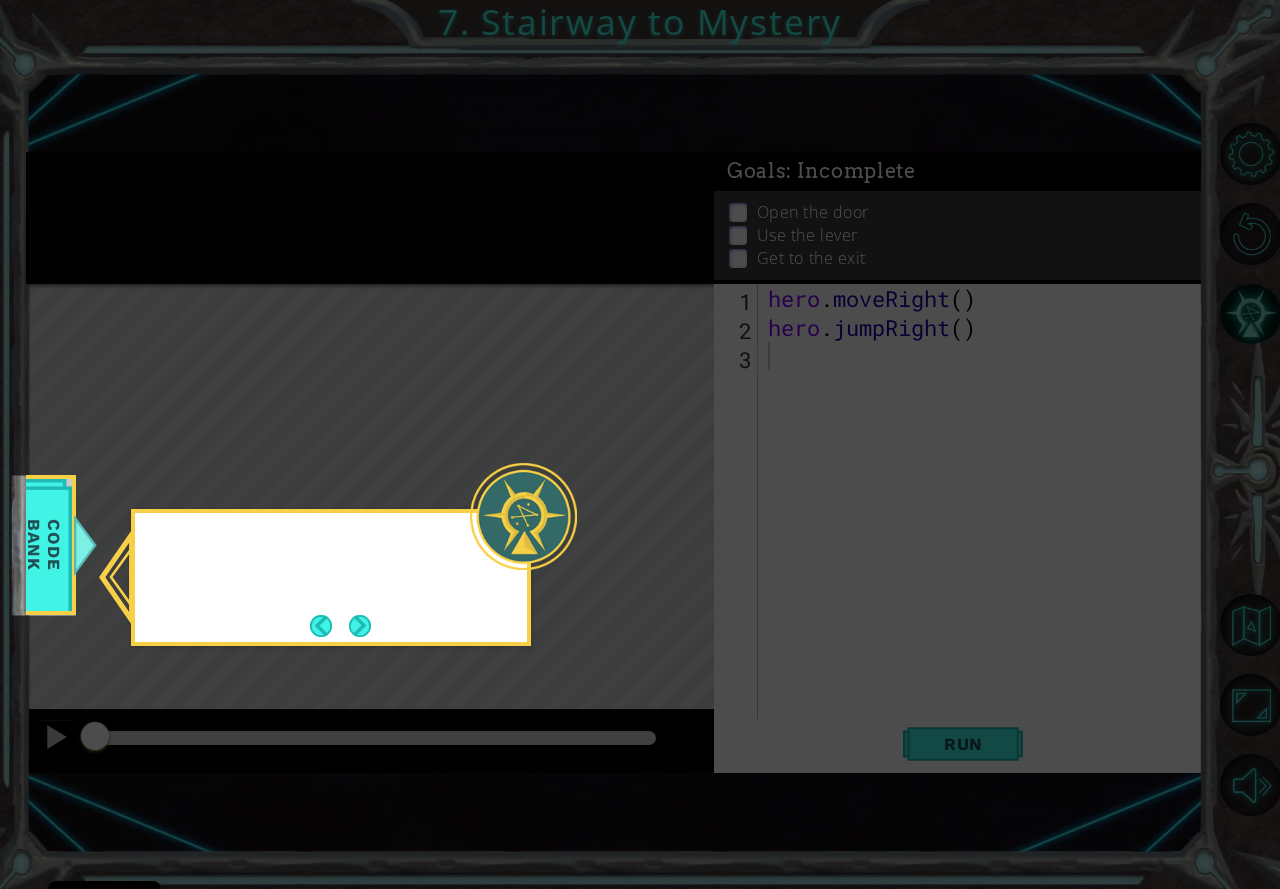 click 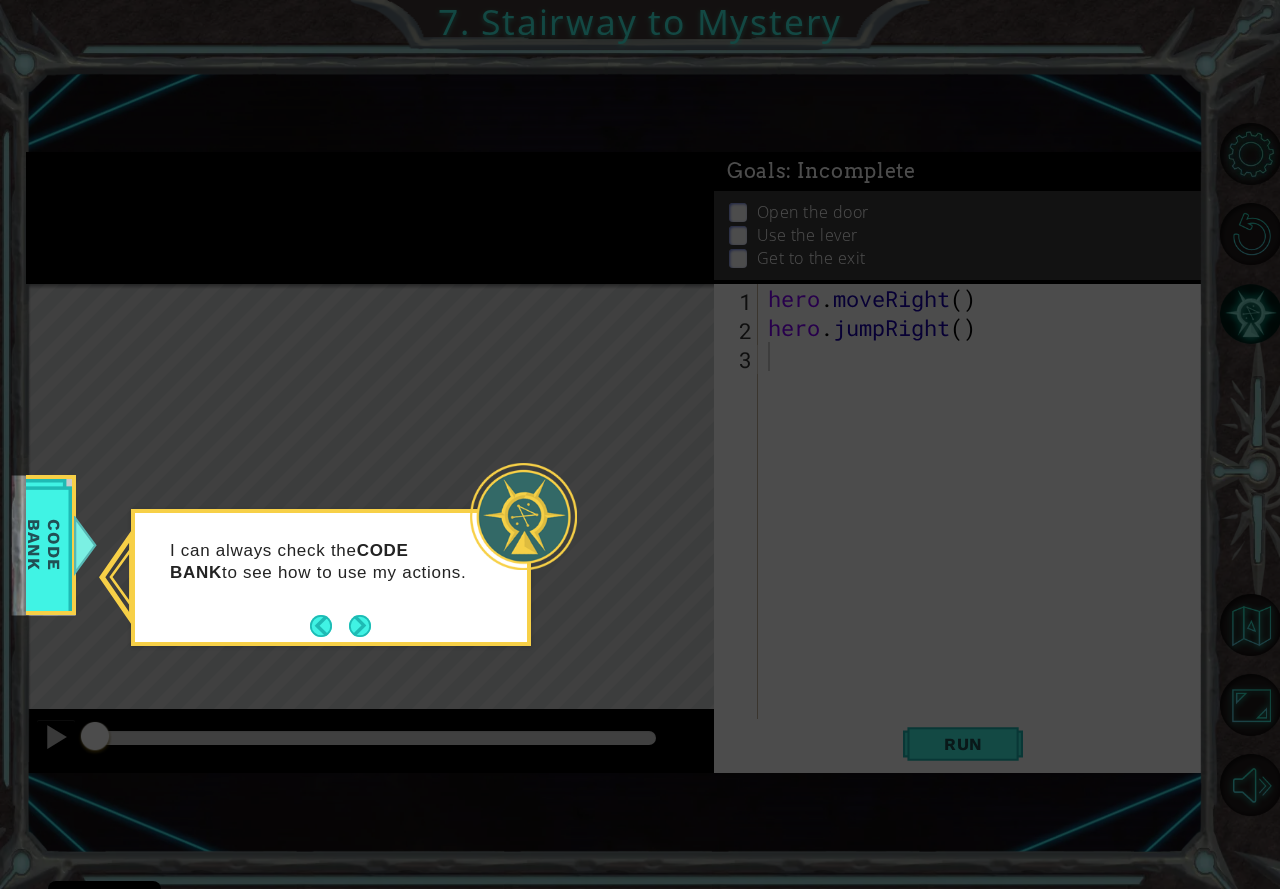 click at bounding box center (360, 626) 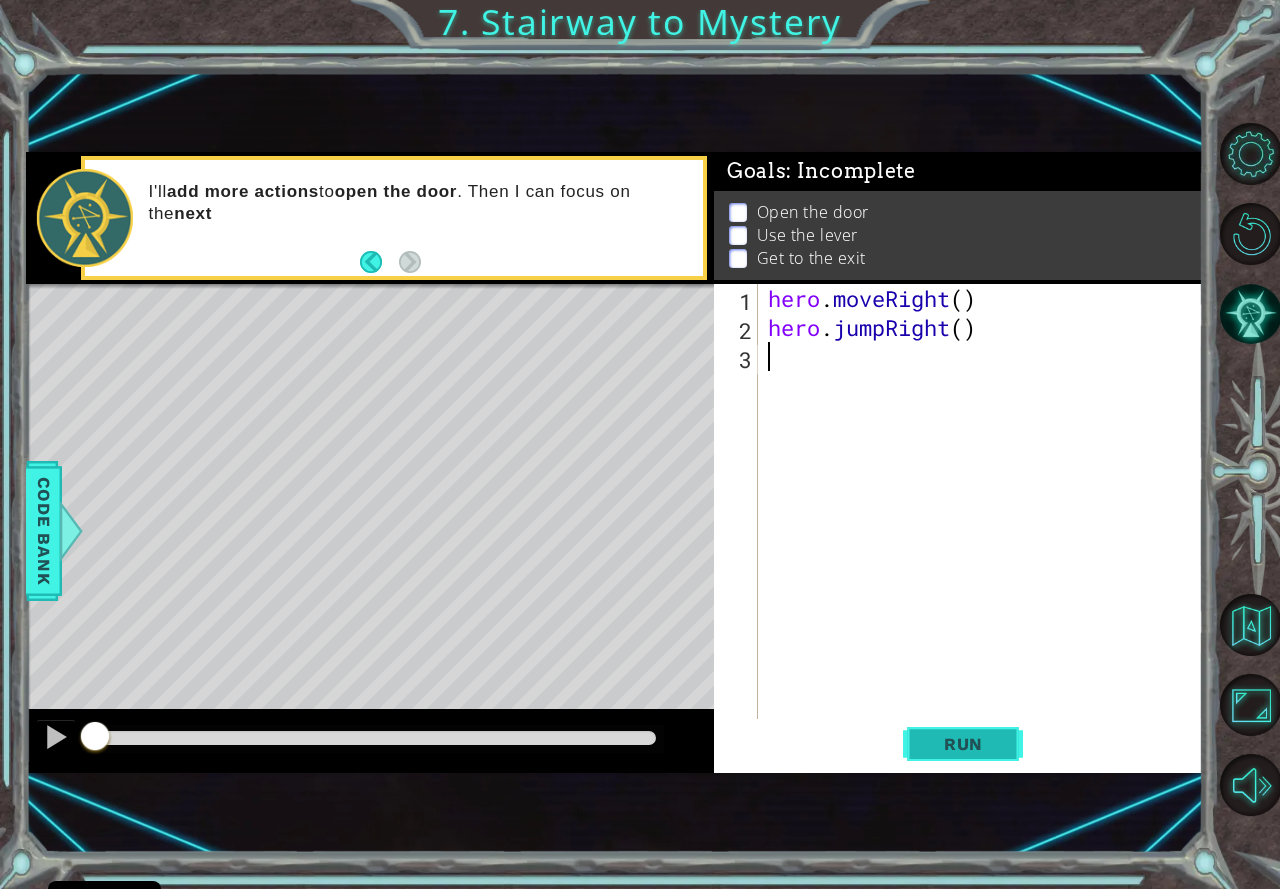 click on "Run" at bounding box center [963, 744] 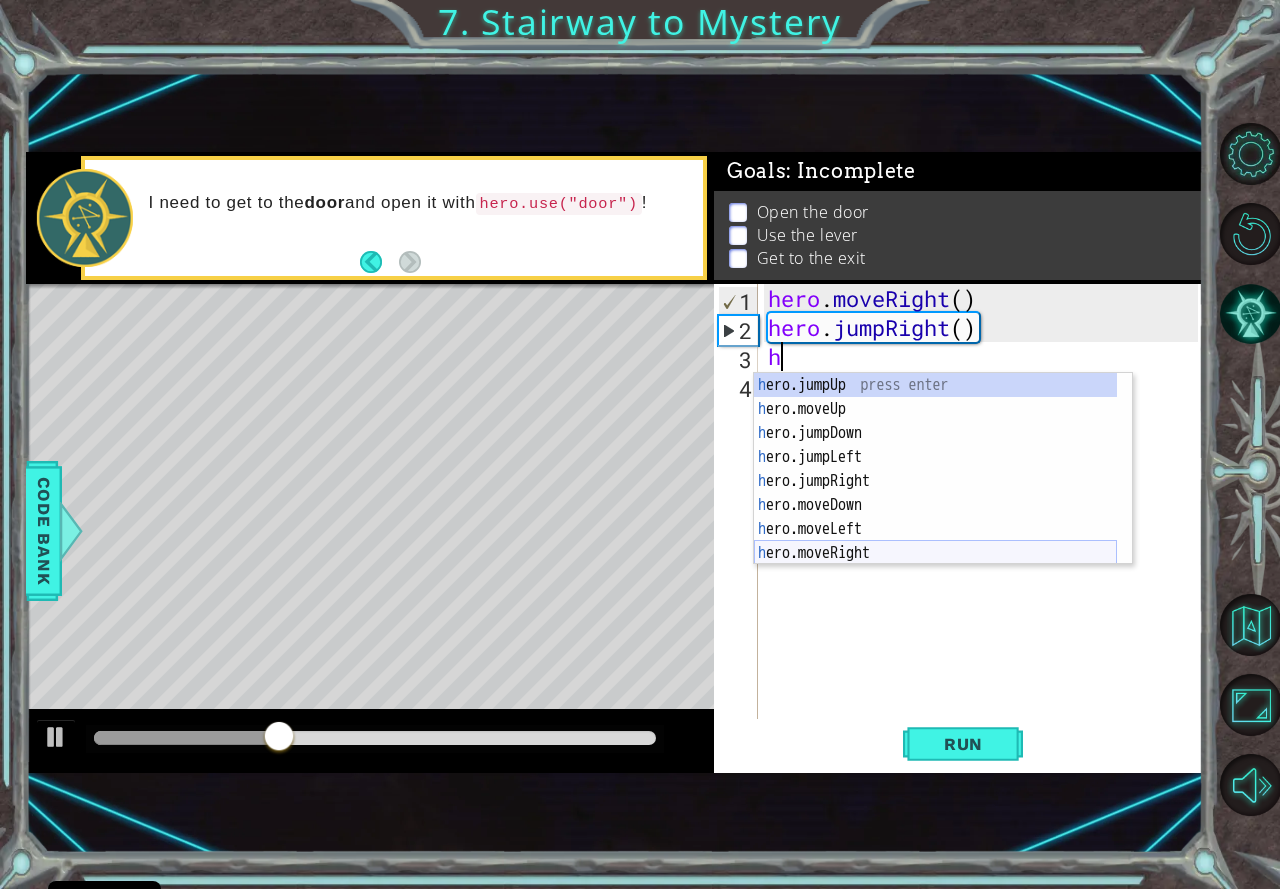 click on "h ero.jumpUp press enter h ero.moveUp press enter h ero.jumpDown press enter h ero.jumpLeft press enter h ero.jumpRight press enter h ero.moveDown press enter h ero.moveLeft press enter h ero.moveRight press enter h ero.use press enter" at bounding box center [935, 493] 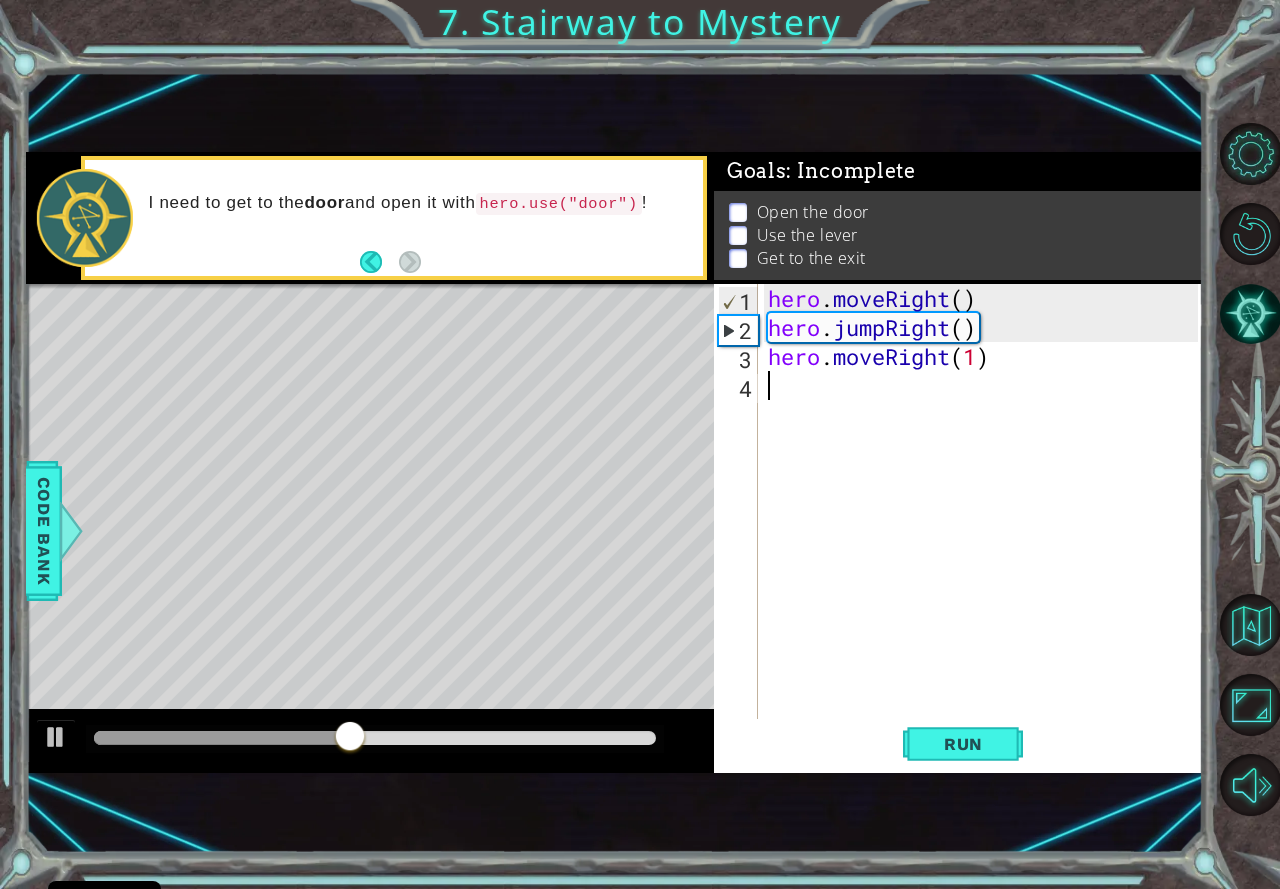 click on "hero . moveRight ( ) hero . jumpRight ( ) hero . moveRight ( 1 )" at bounding box center [986, 530] 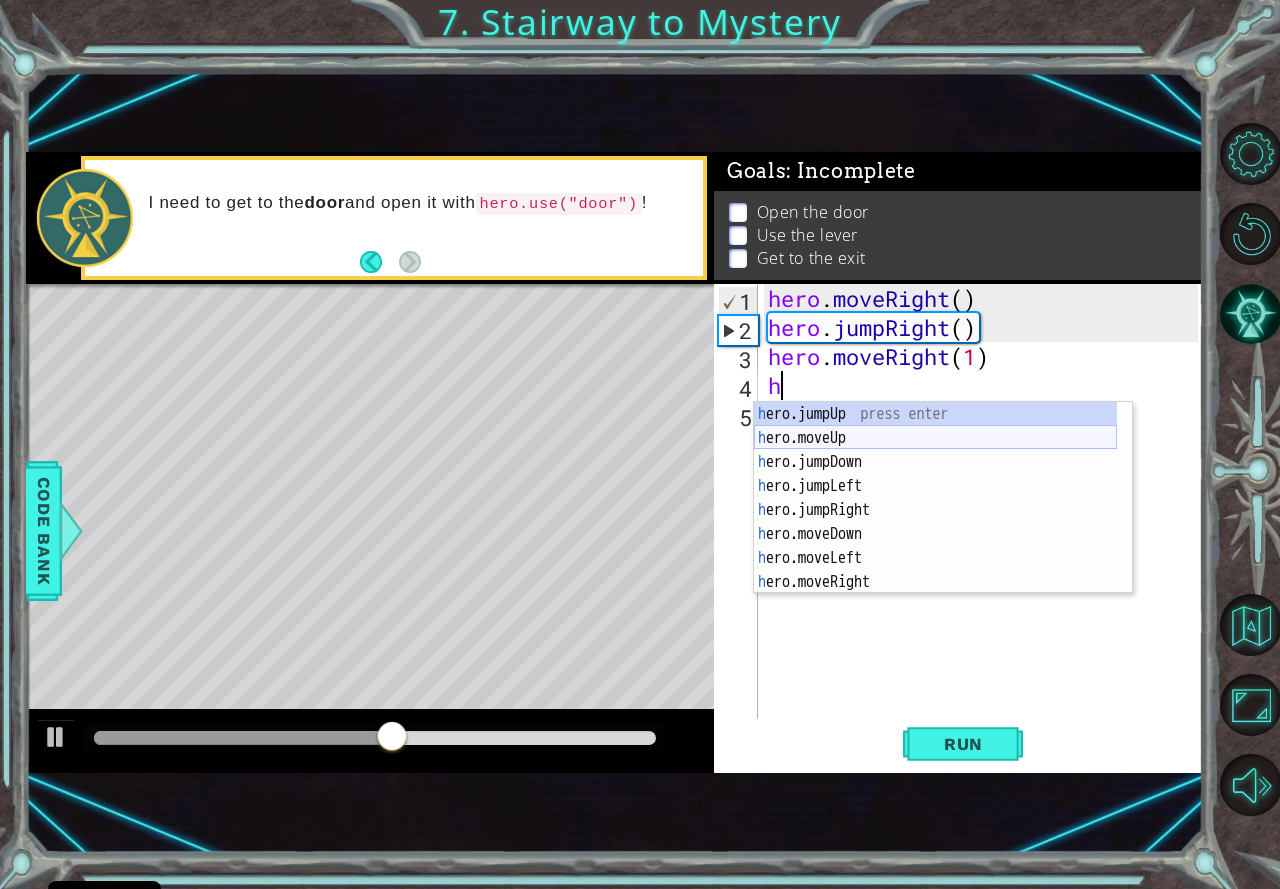 click on "h ero.jumpUp press enter h ero.moveUp press enter h ero.jumpDown press enter h ero.jumpLeft press enter h ero.jumpRight press enter h ero.moveDown press enter h ero.moveLeft press enter h ero.moveRight press enter h ero.use press enter" at bounding box center [935, 522] 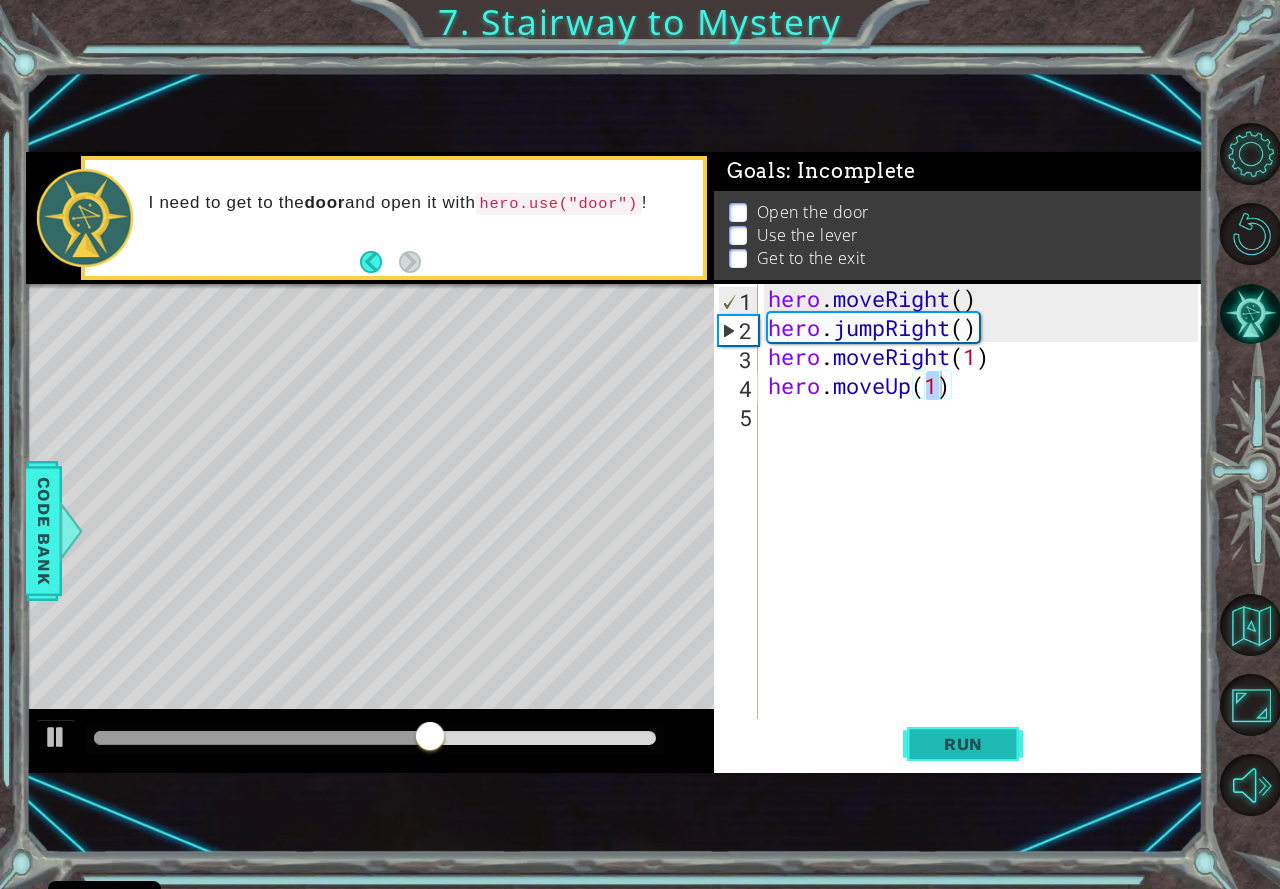 click on "Run" at bounding box center (963, 744) 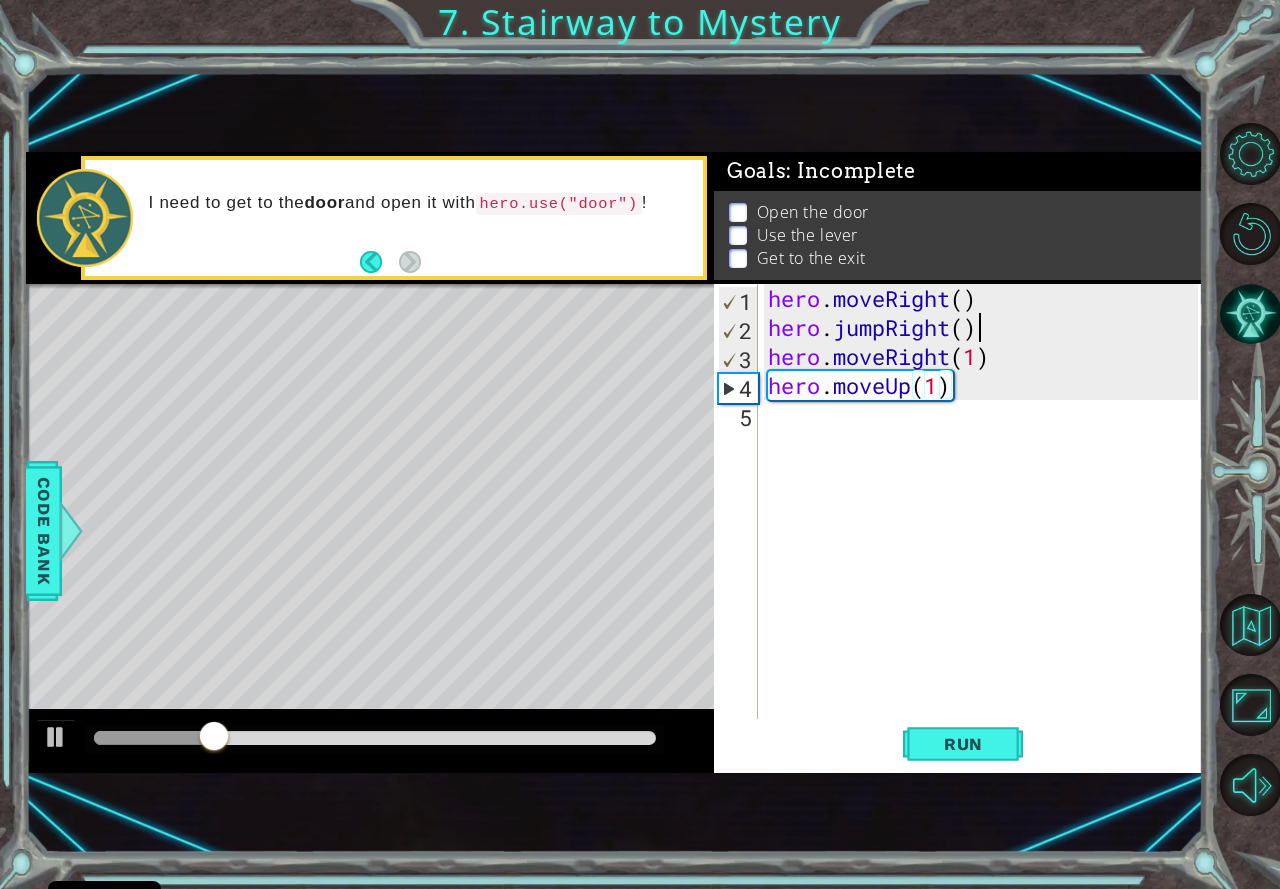 click on "hero . moveRight ( ) hero . jumpRight ( ) hero . moveRight ( 1 ) hero . moveUp ( 1 )" at bounding box center [986, 530] 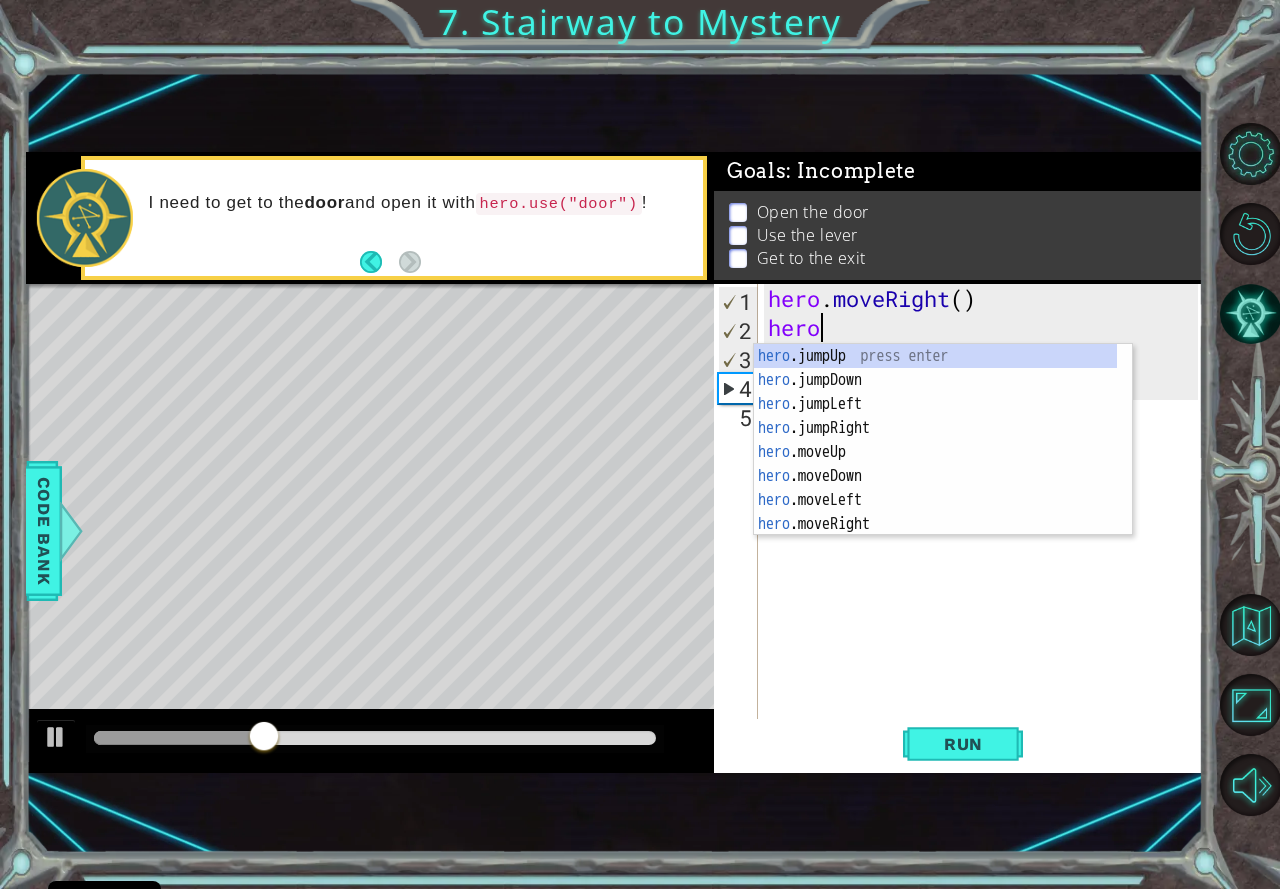 type on "h" 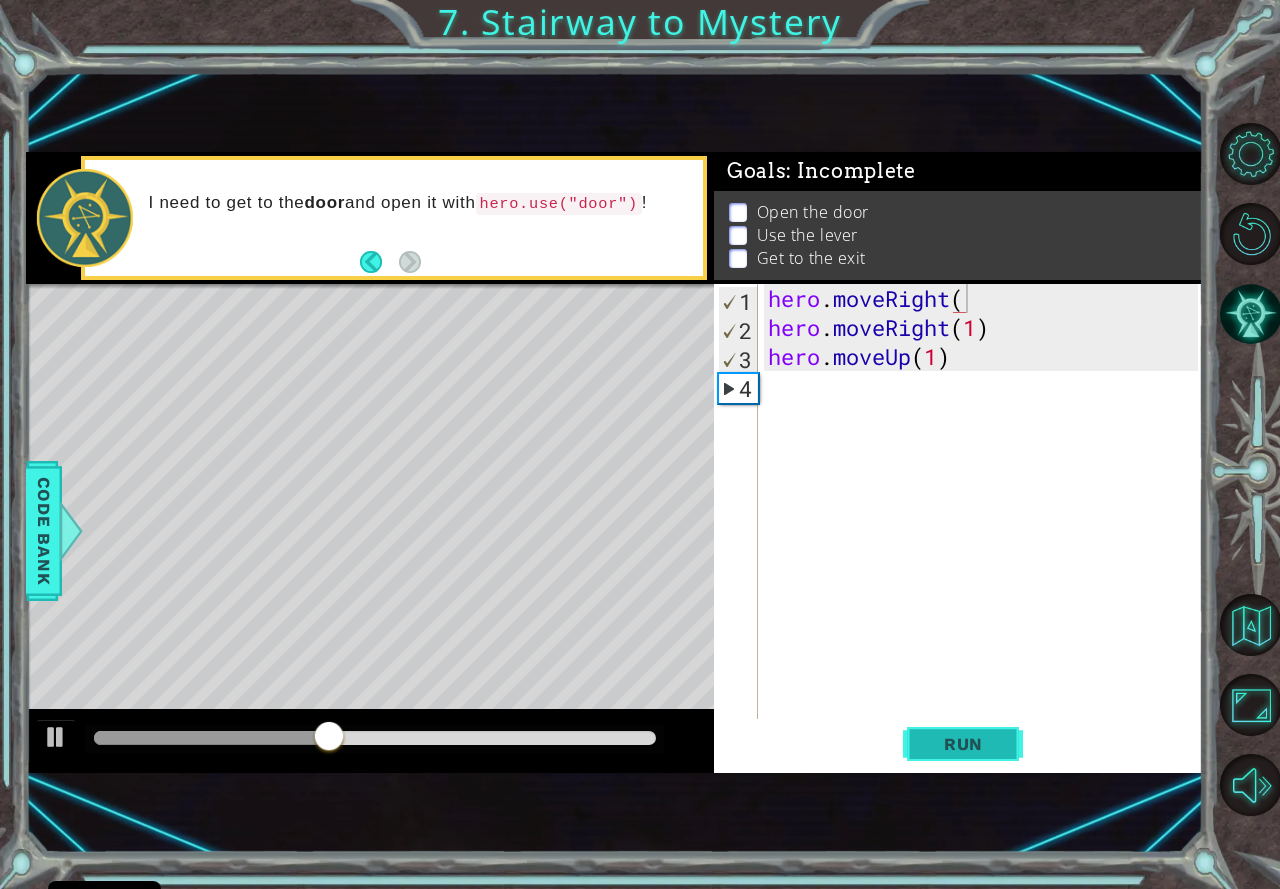 click on "Run" at bounding box center [963, 744] 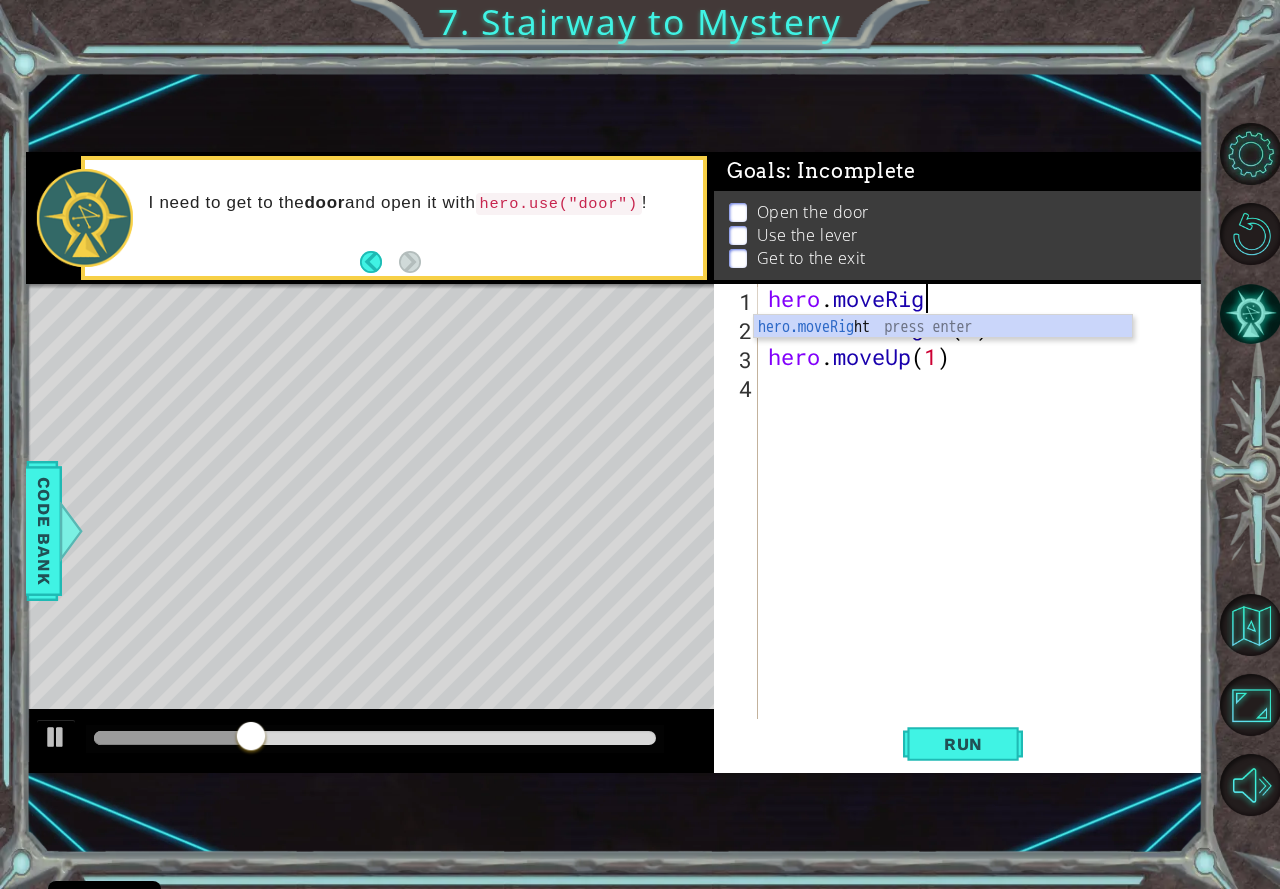 scroll, scrollTop: 0, scrollLeft: 6, axis: horizontal 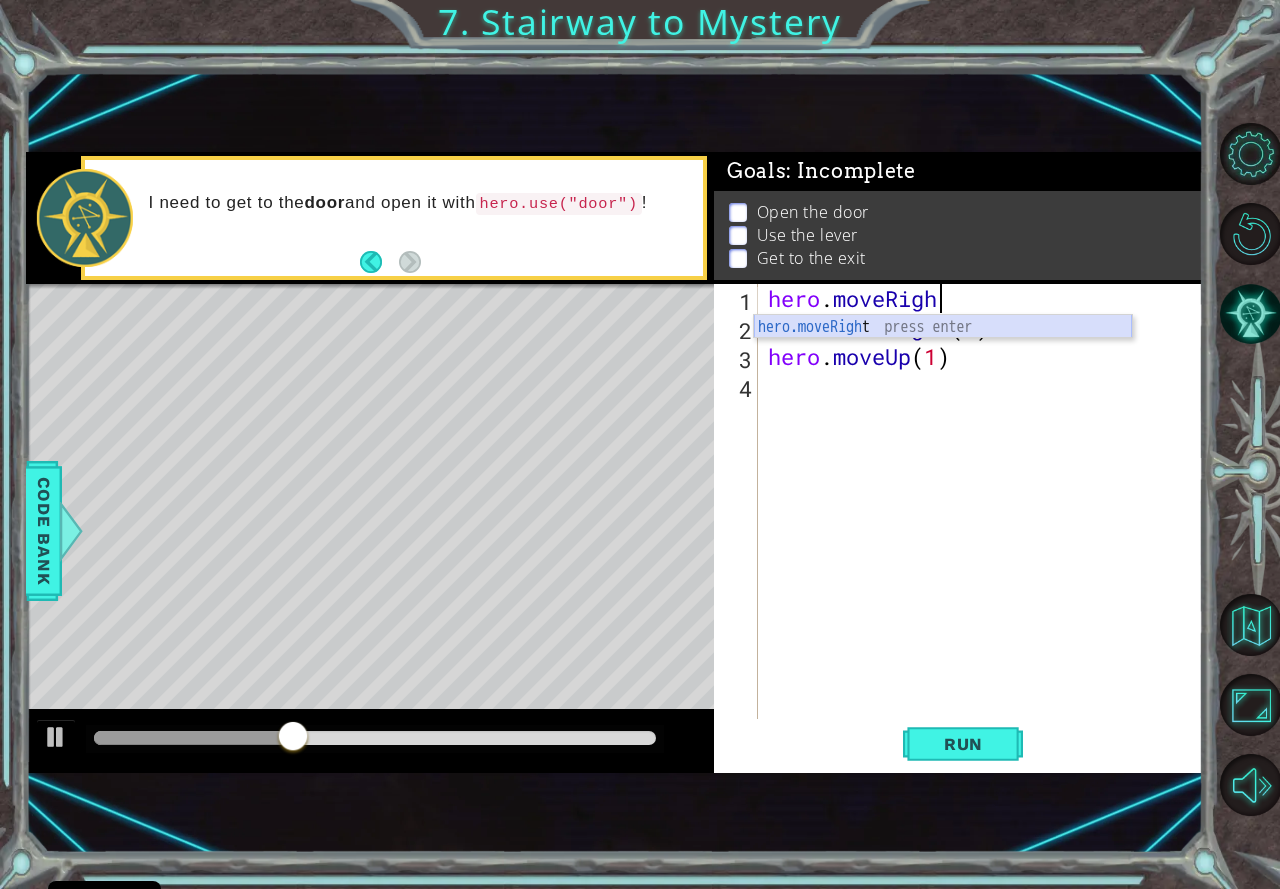 click on "hero.moveRigh t press enter" at bounding box center [943, 351] 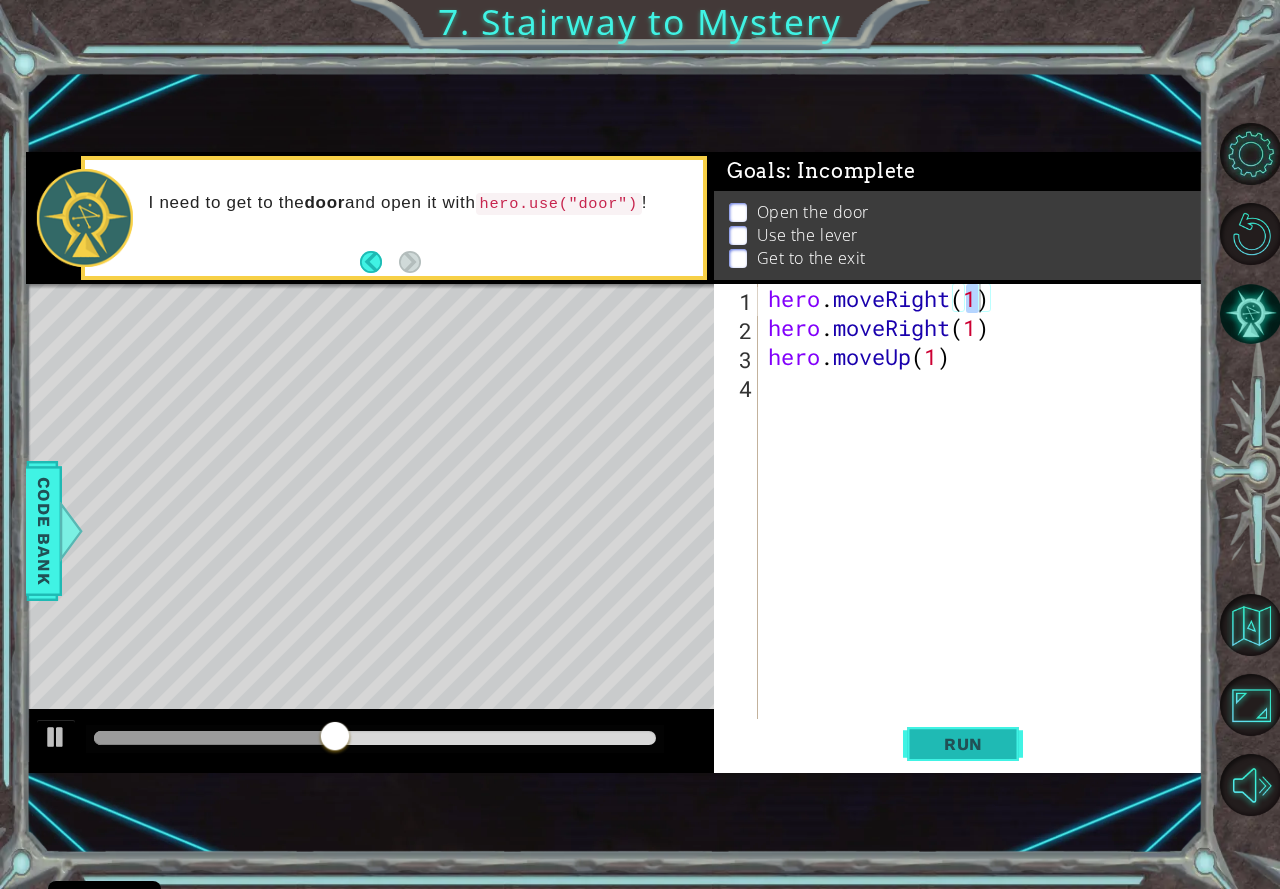 click on "Run" at bounding box center (963, 744) 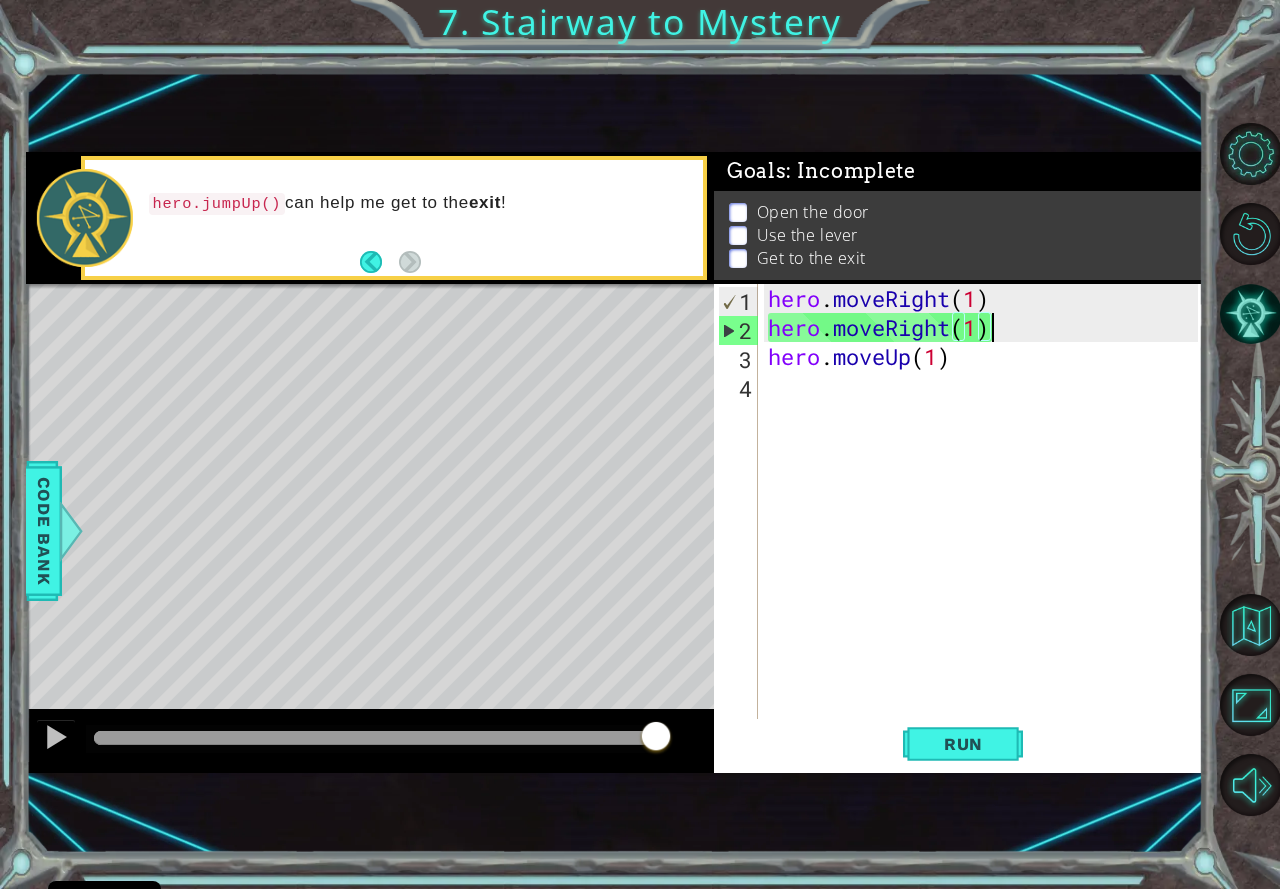 click on "hero . moveRight ( 1 ) hero . moveRight ( 1 ) hero . moveUp ( 1 )" at bounding box center (986, 530) 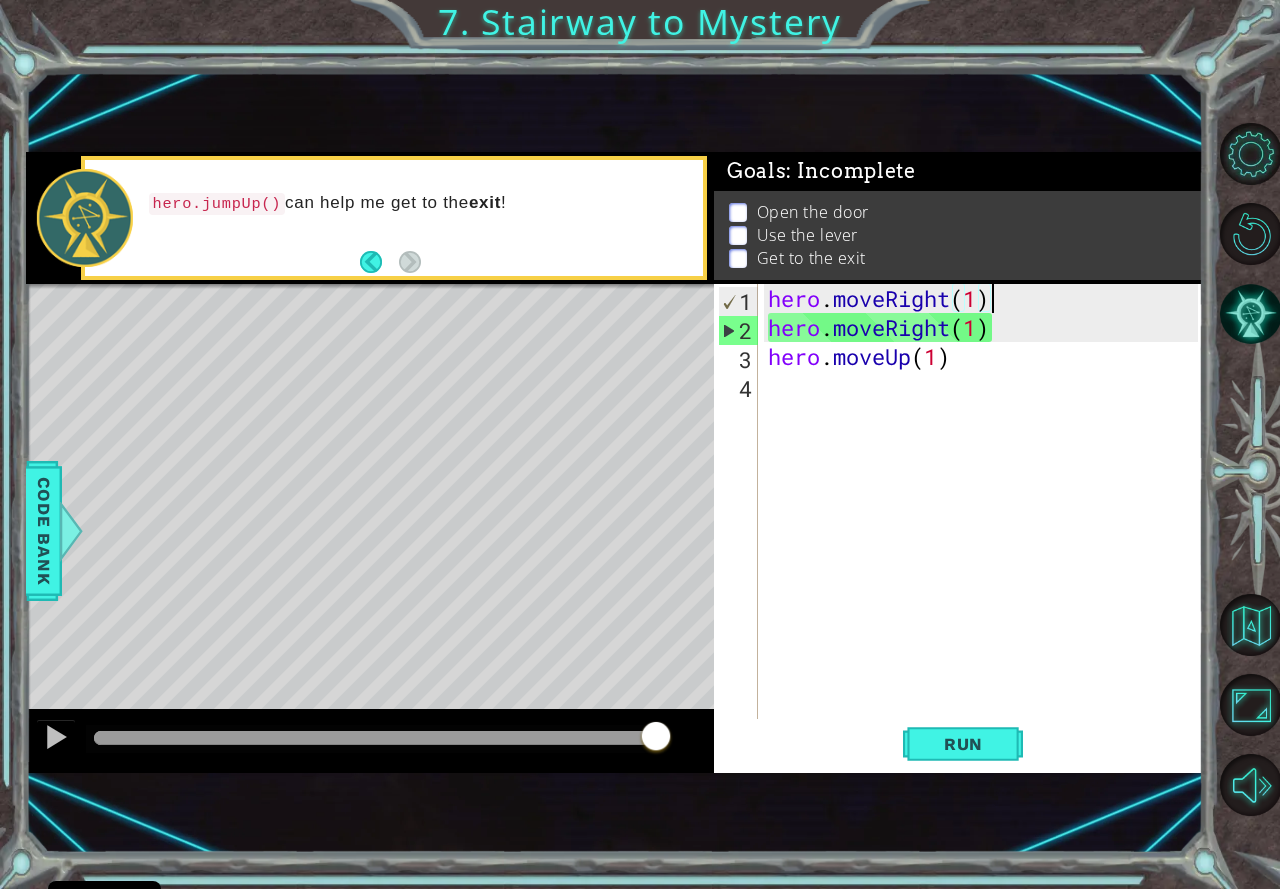 click on "hero . moveRight ( 1 ) hero . moveRight ( 1 ) hero . moveUp ( 1 )" at bounding box center [986, 530] 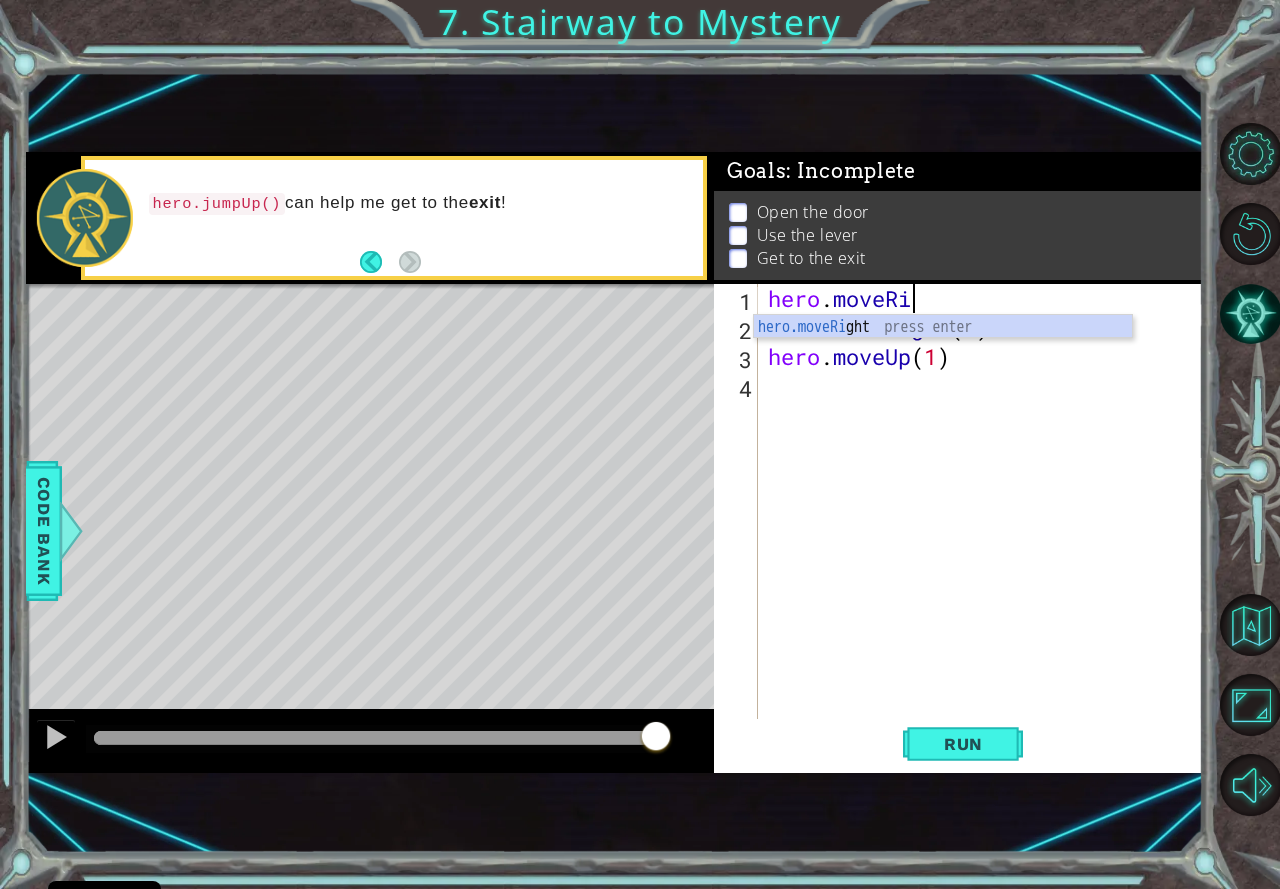scroll, scrollTop: 0, scrollLeft: 1, axis: horizontal 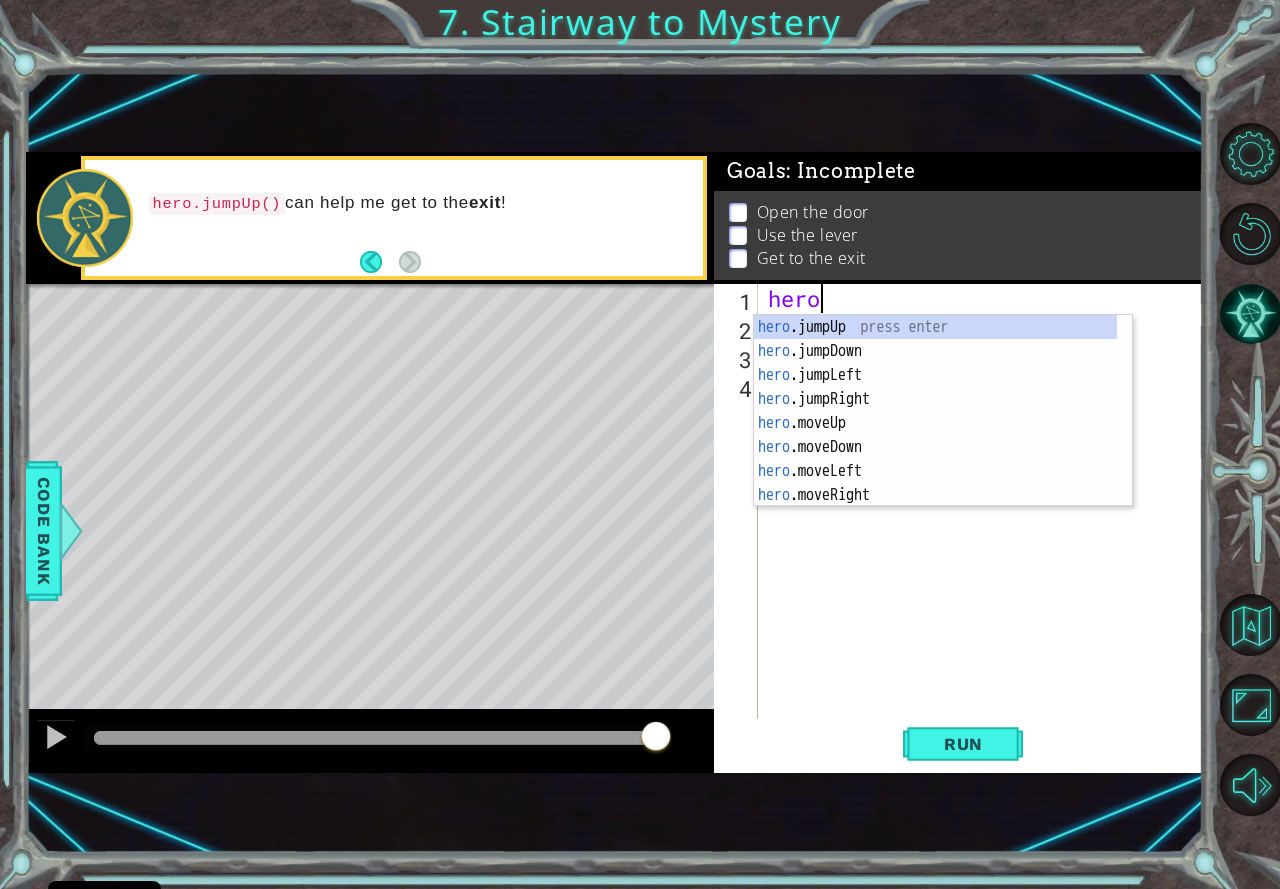 type on "h" 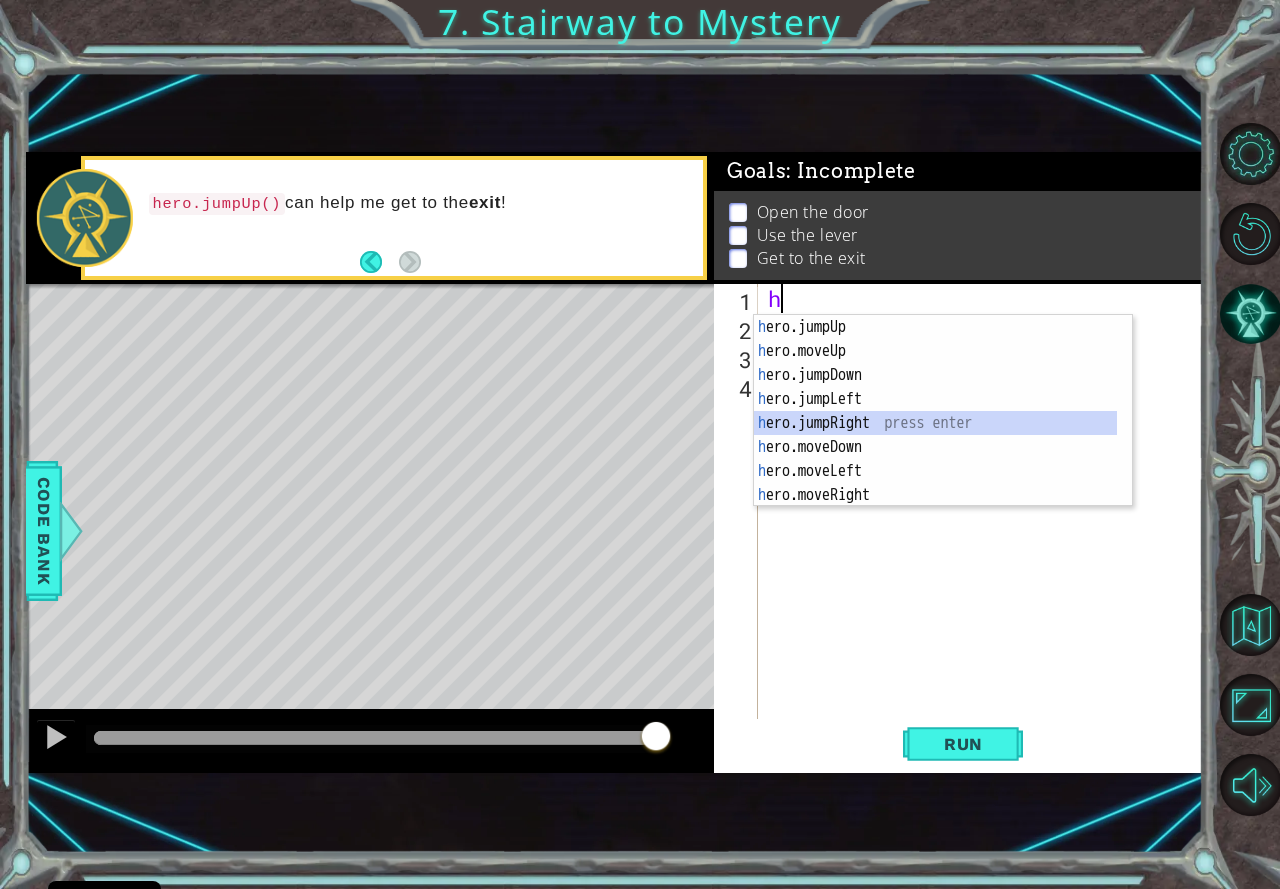 click on "h ero.jumpUp press enter h ero.moveUp press enter h ero.jumpDown press enter h ero.jumpLeft press enter h ero.jumpRight press enter h ero.moveDown press enter h ero.moveLeft press enter h ero.moveRight press enter h ero.use press enter" at bounding box center [935, 435] 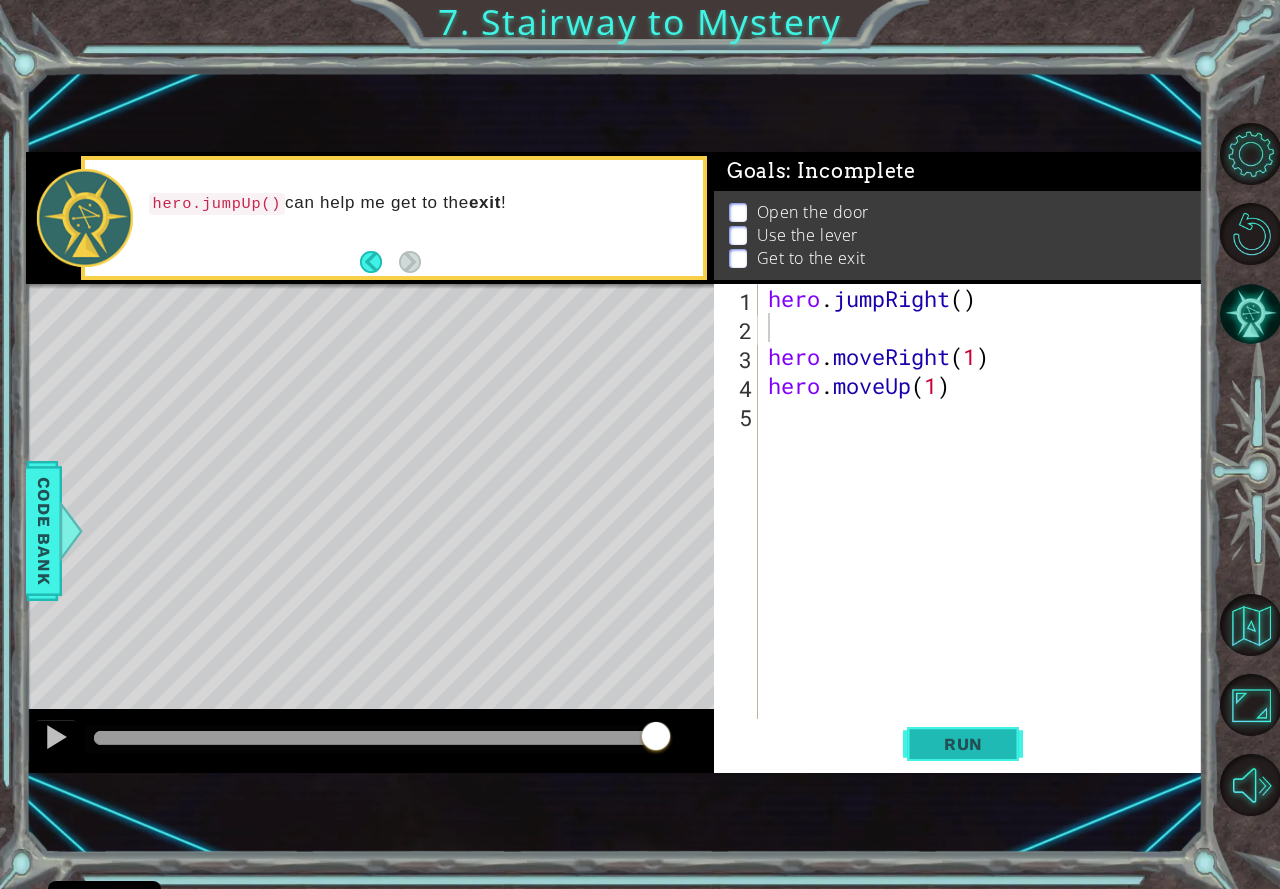 click on "Run" at bounding box center (963, 744) 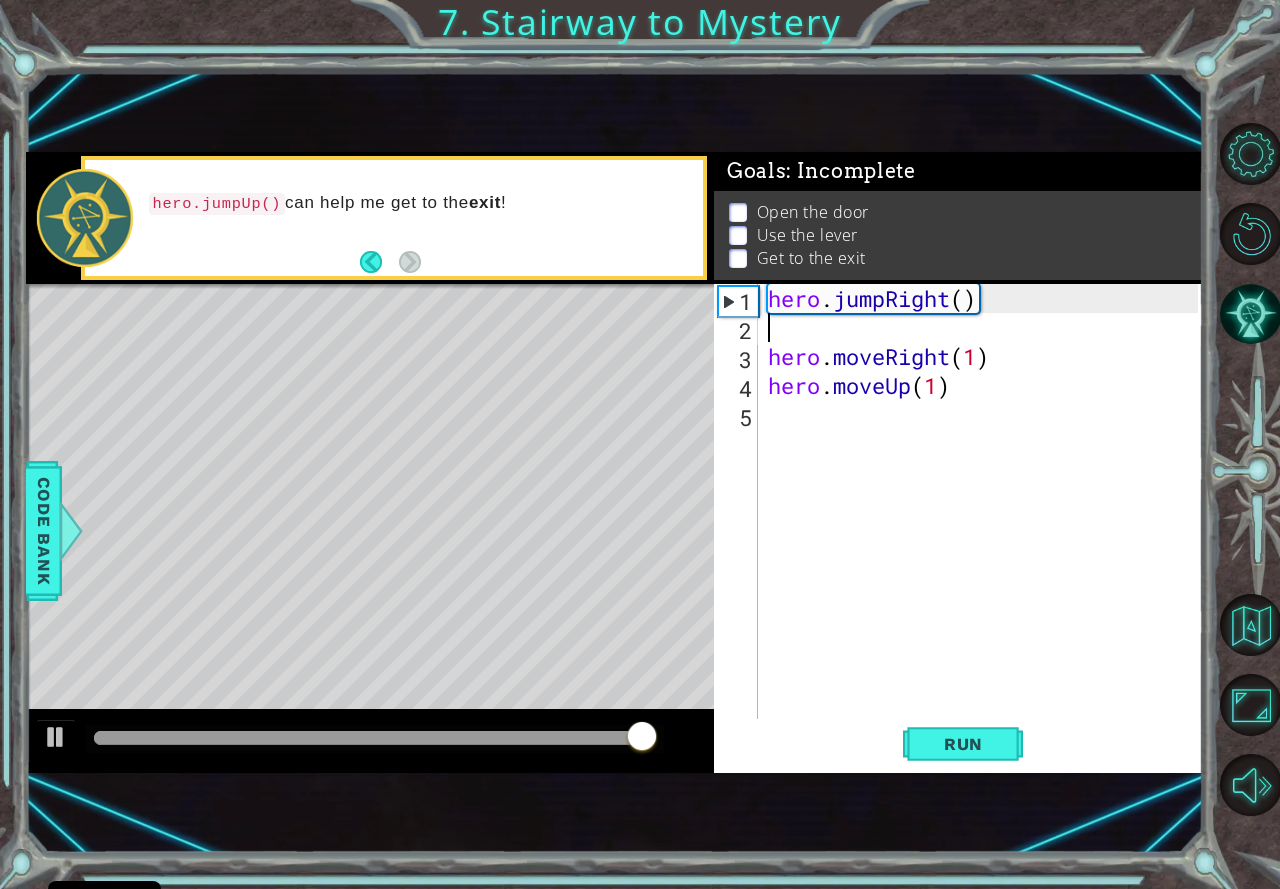 type on "h" 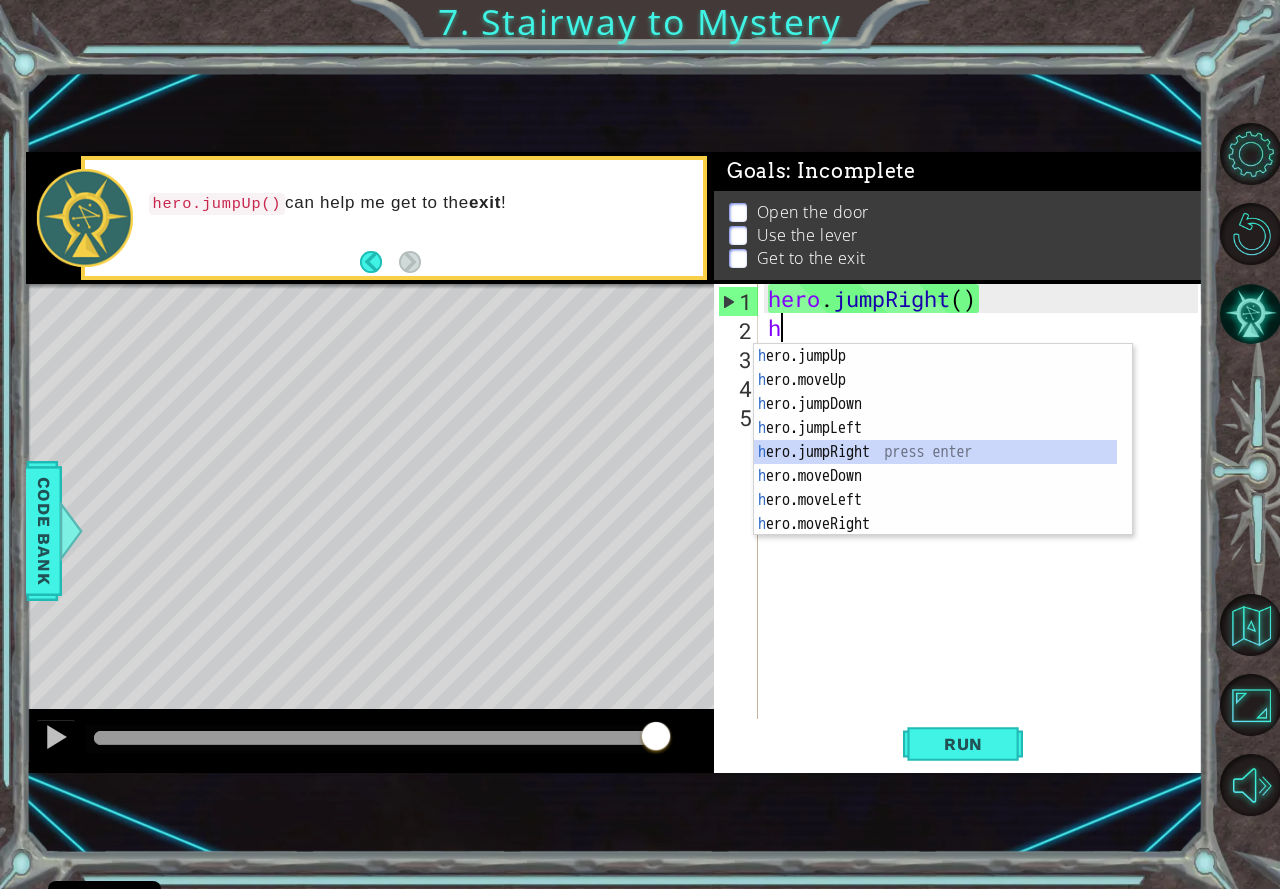 click on "h ero.jumpUp press enter h ero.moveUp press enter h ero.jumpDown press enter h ero.jumpLeft press enter h ero.jumpRight press enter h ero.moveDown press enter h ero.moveLeft press enter h ero.moveRight press enter h ero.use press enter" at bounding box center [935, 464] 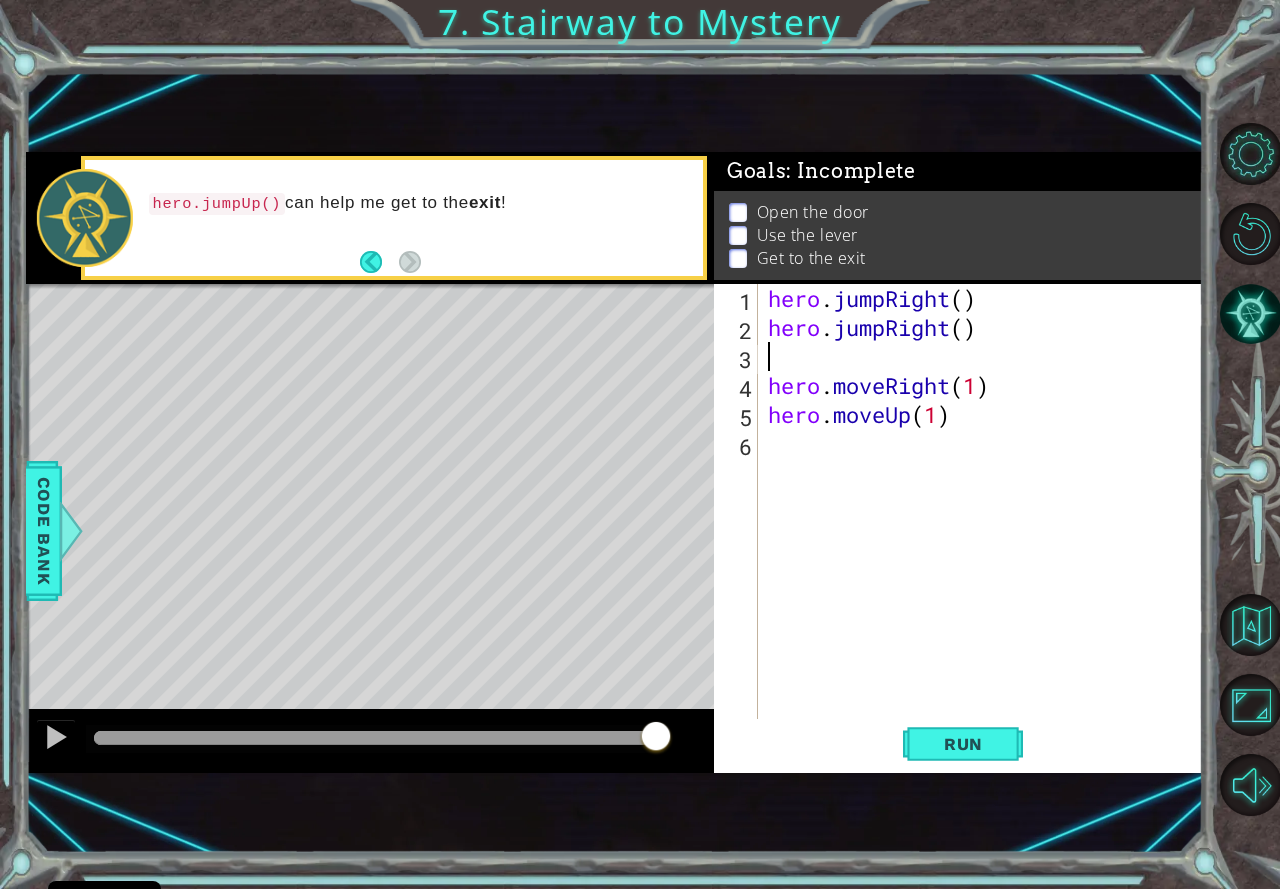 type on "j" 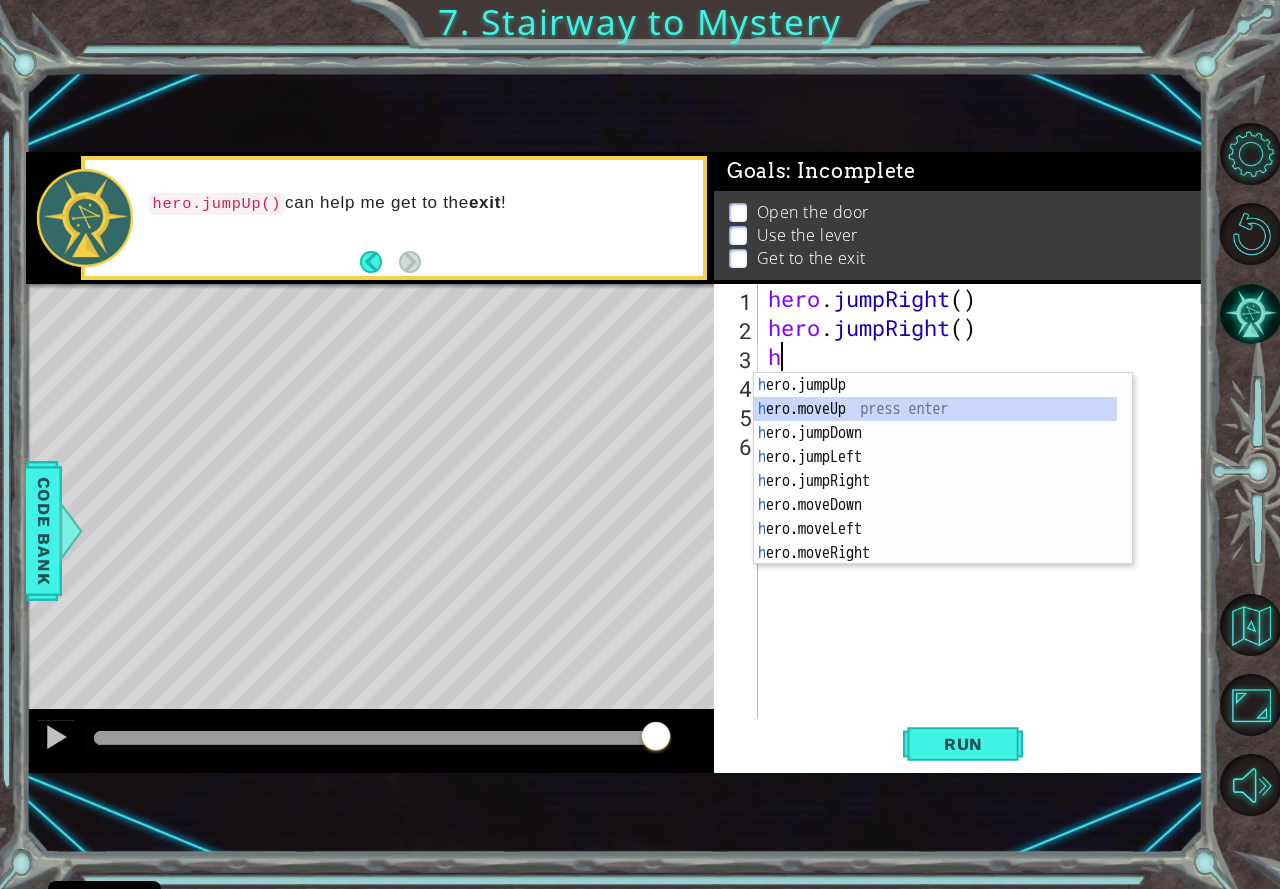 click on "h ero.jumpUp press enter h ero.moveUp press enter h ero.jumpDown press enter h ero.jumpLeft press enter h ero.jumpRight press enter h ero.moveDown press enter h ero.moveLeft press enter h ero.moveRight press enter h ero.use press enter" at bounding box center (935, 493) 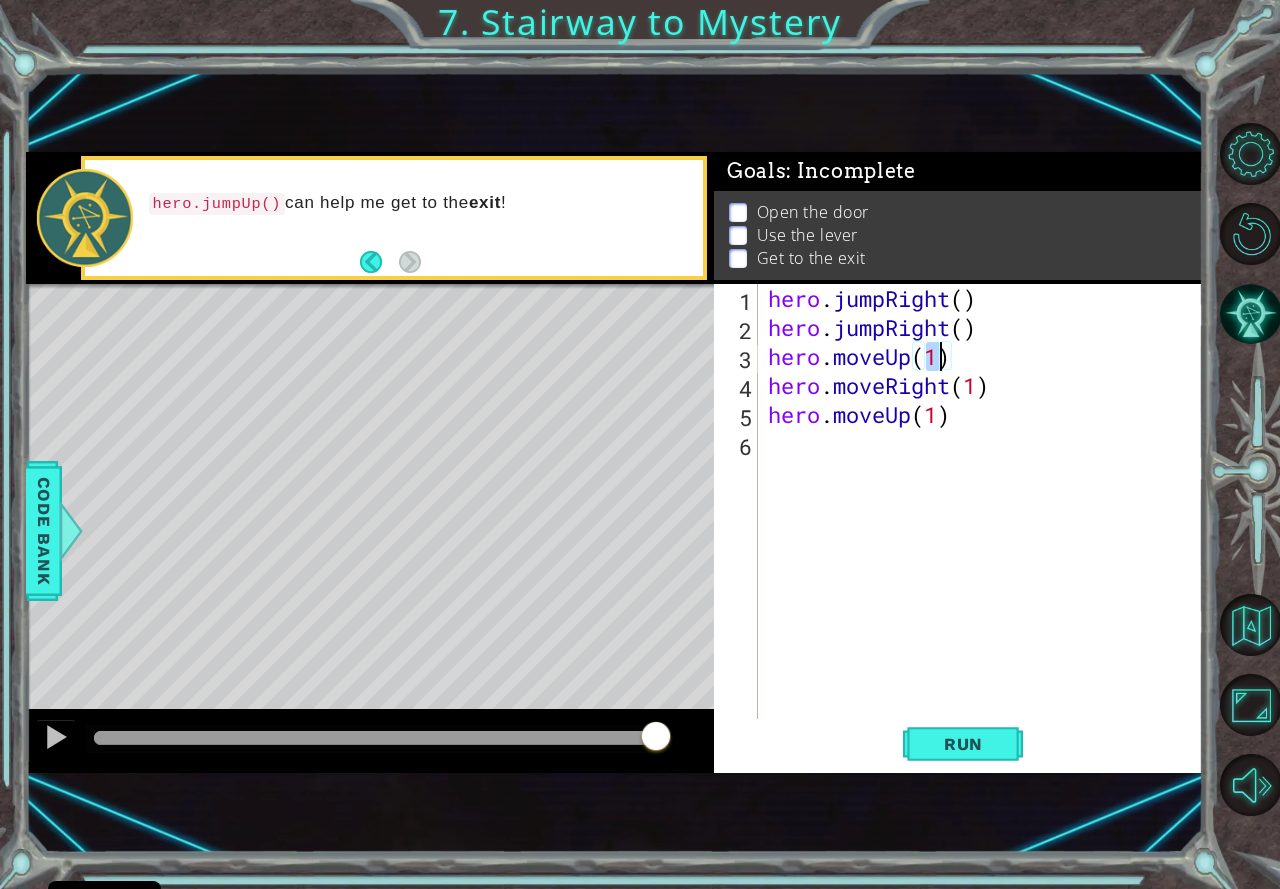 scroll, scrollTop: 0, scrollLeft: 7, axis: horizontal 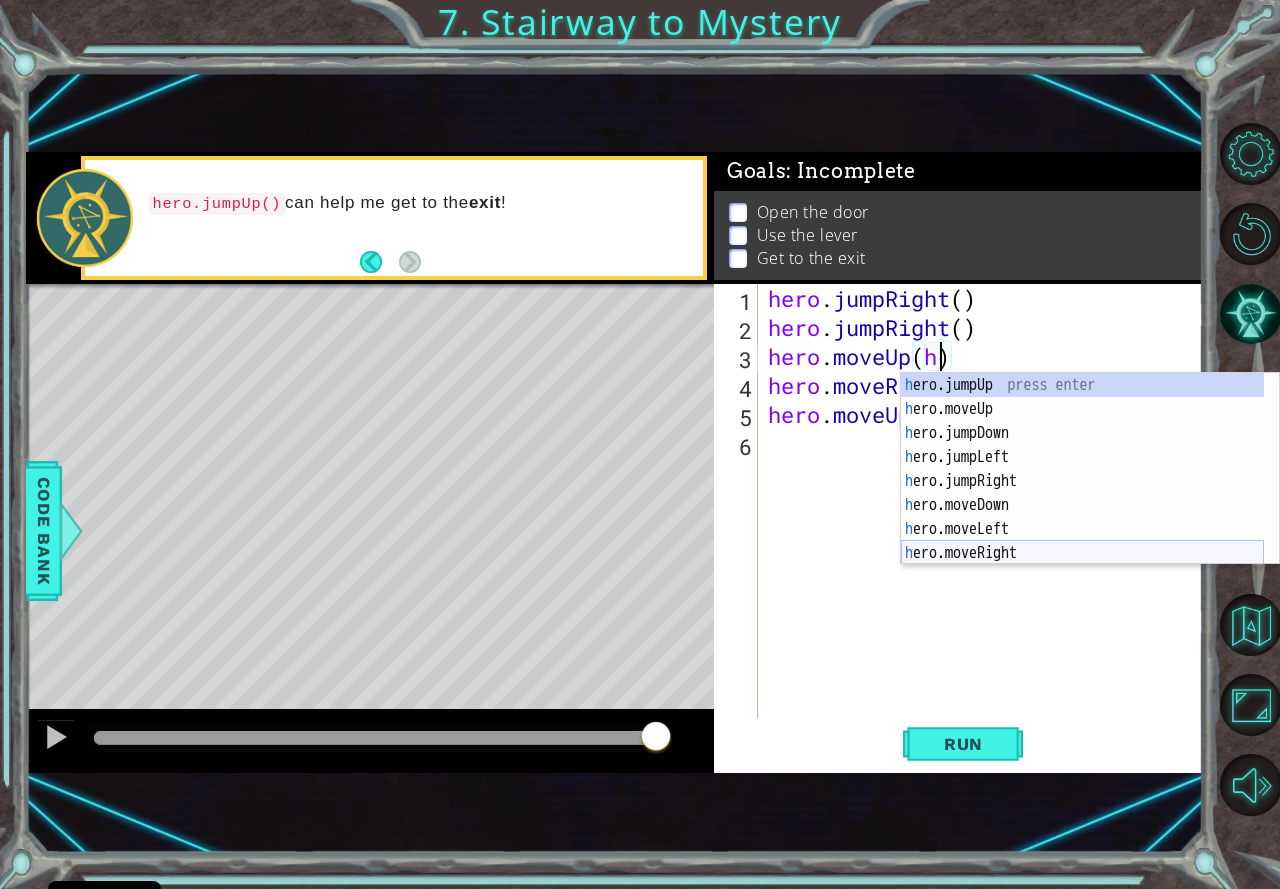 click on "h ero.jumpUp press enter h ero.moveUp press enter h ero.jumpDown press enter h ero.jumpLeft press enter h ero.jumpRight press enter h ero.moveDown press enter h ero.moveLeft press enter h ero.moveRight press enter h ero.use press enter" at bounding box center (1082, 493) 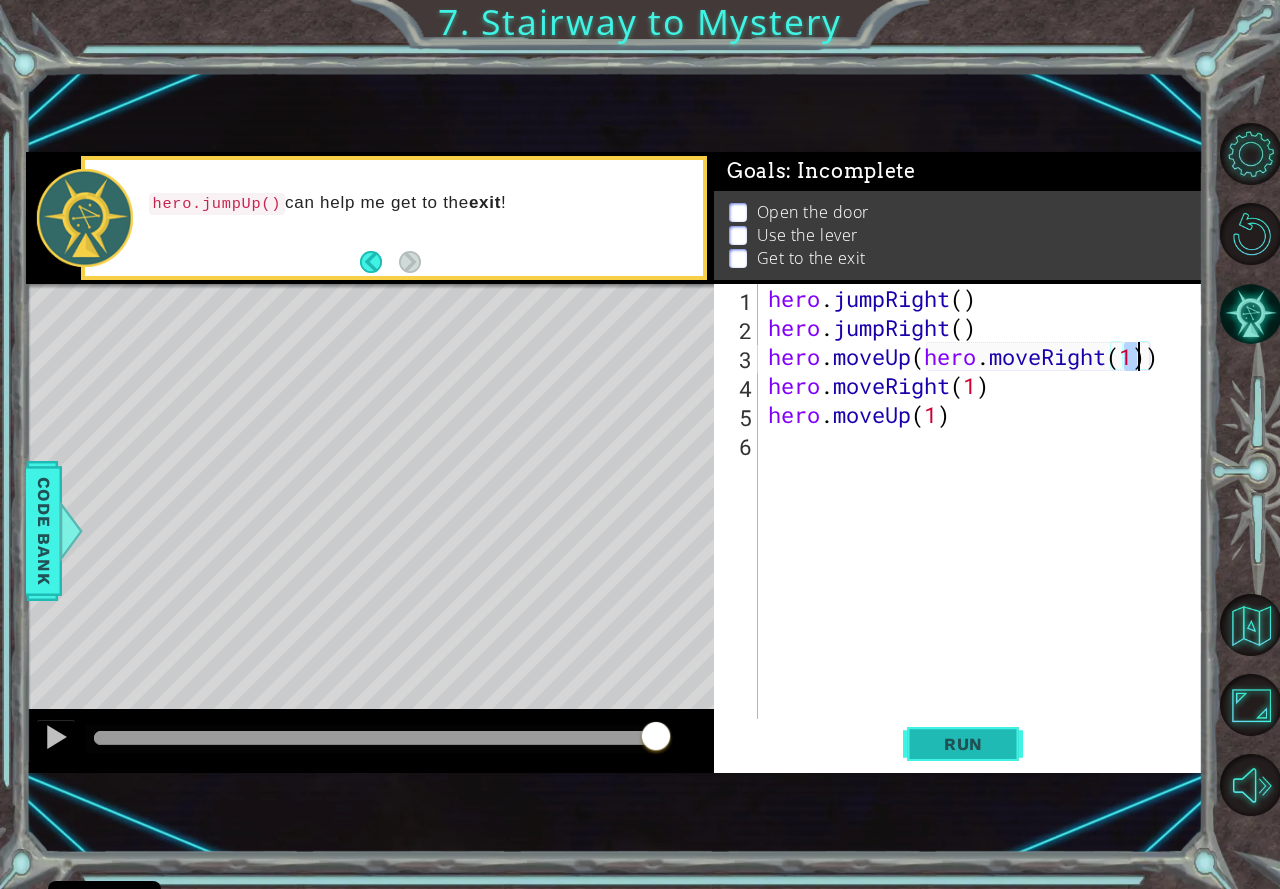 click on "Run" at bounding box center (963, 744) 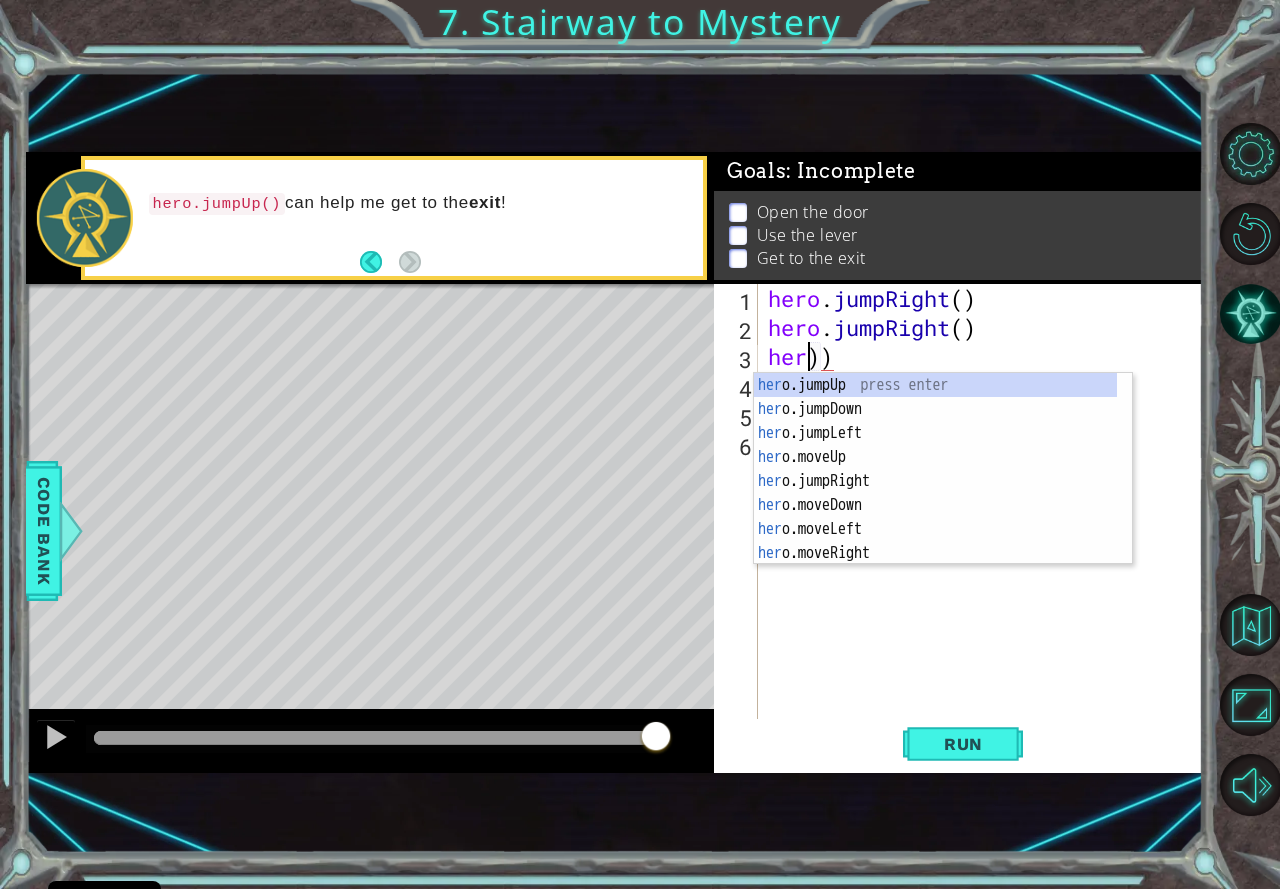 scroll, scrollTop: 0, scrollLeft: 0, axis: both 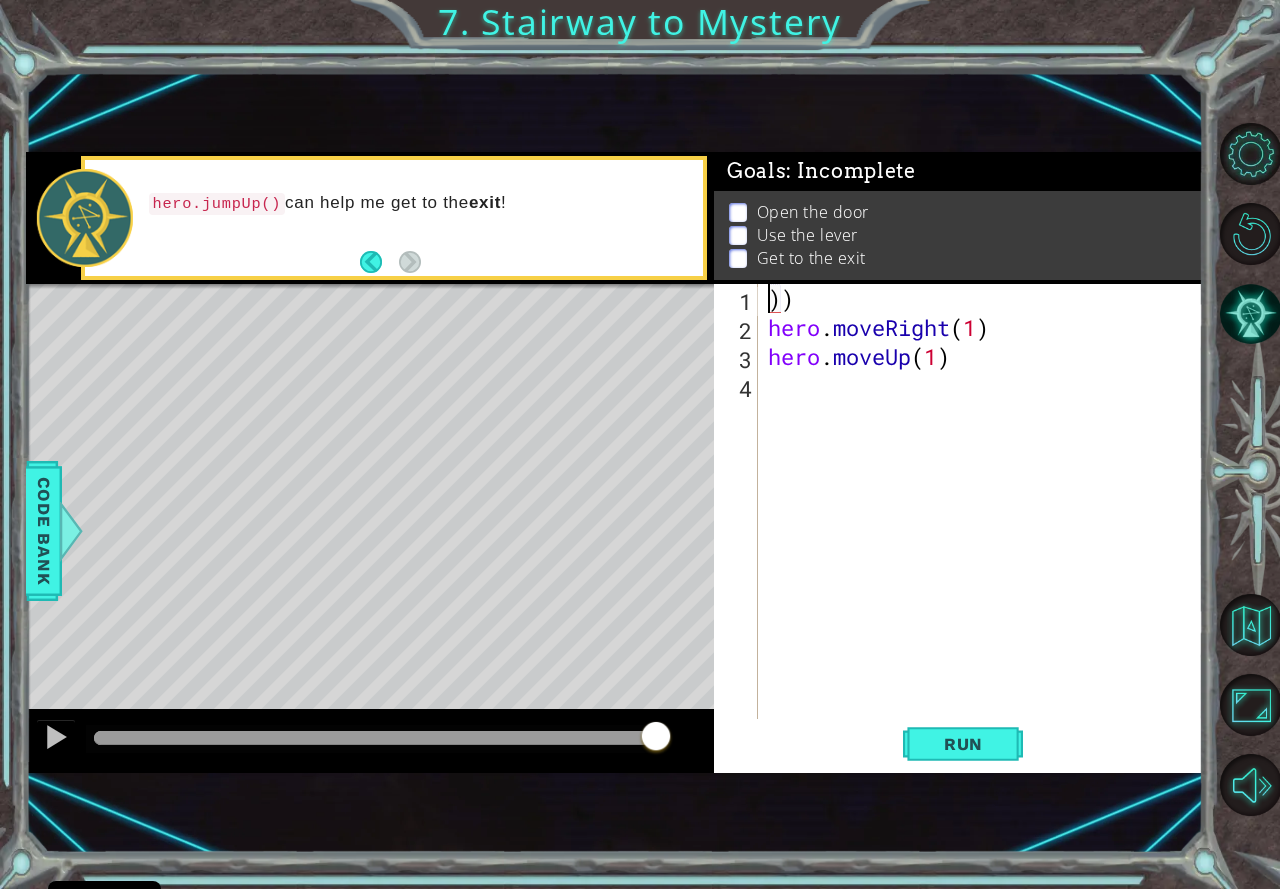 click on ")) hero . moveRight ( 1 ) hero . moveUp ( 1 )" at bounding box center [986, 530] 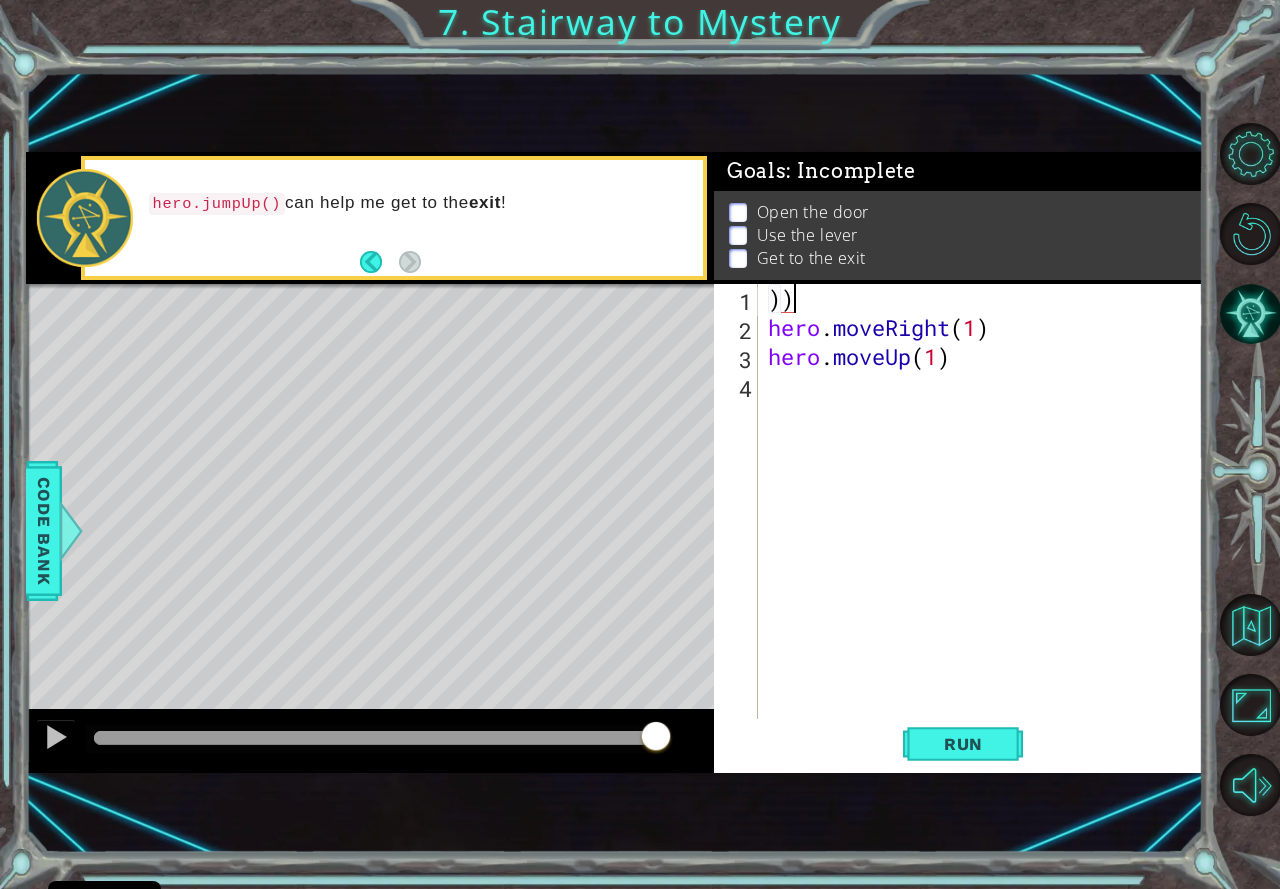 type on ")" 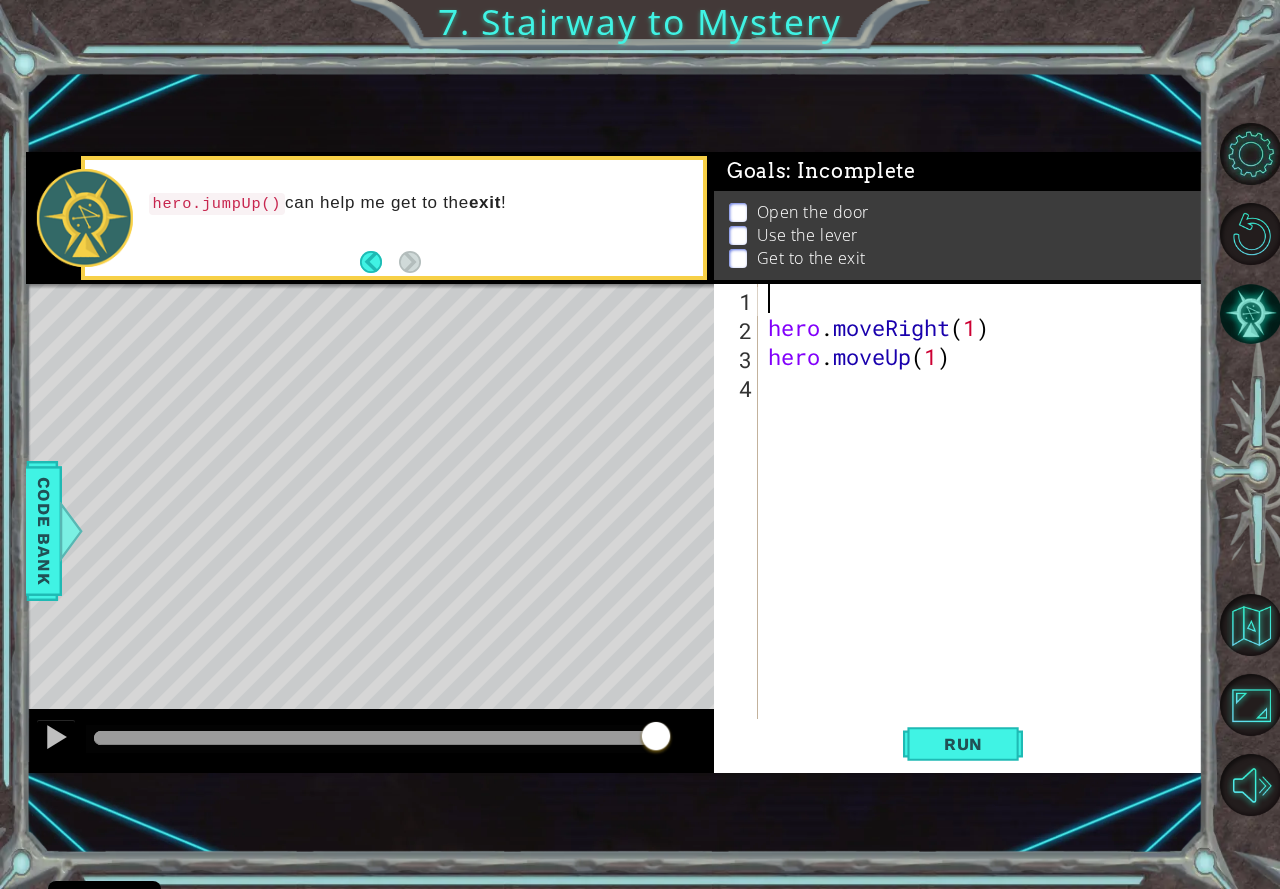 click on "hero . moveRight ( 1 ) hero . moveUp ( 1 )" at bounding box center (986, 530) 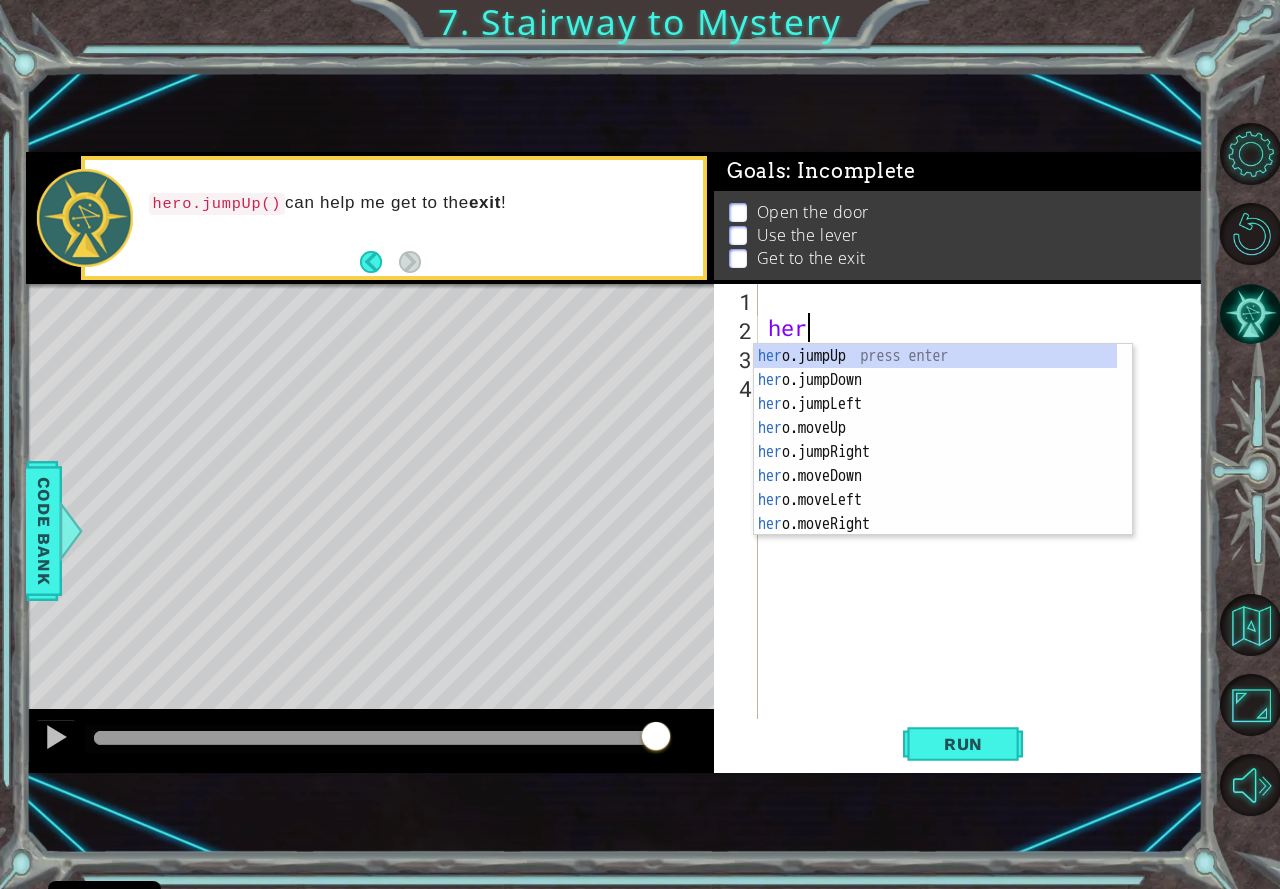 type on "h" 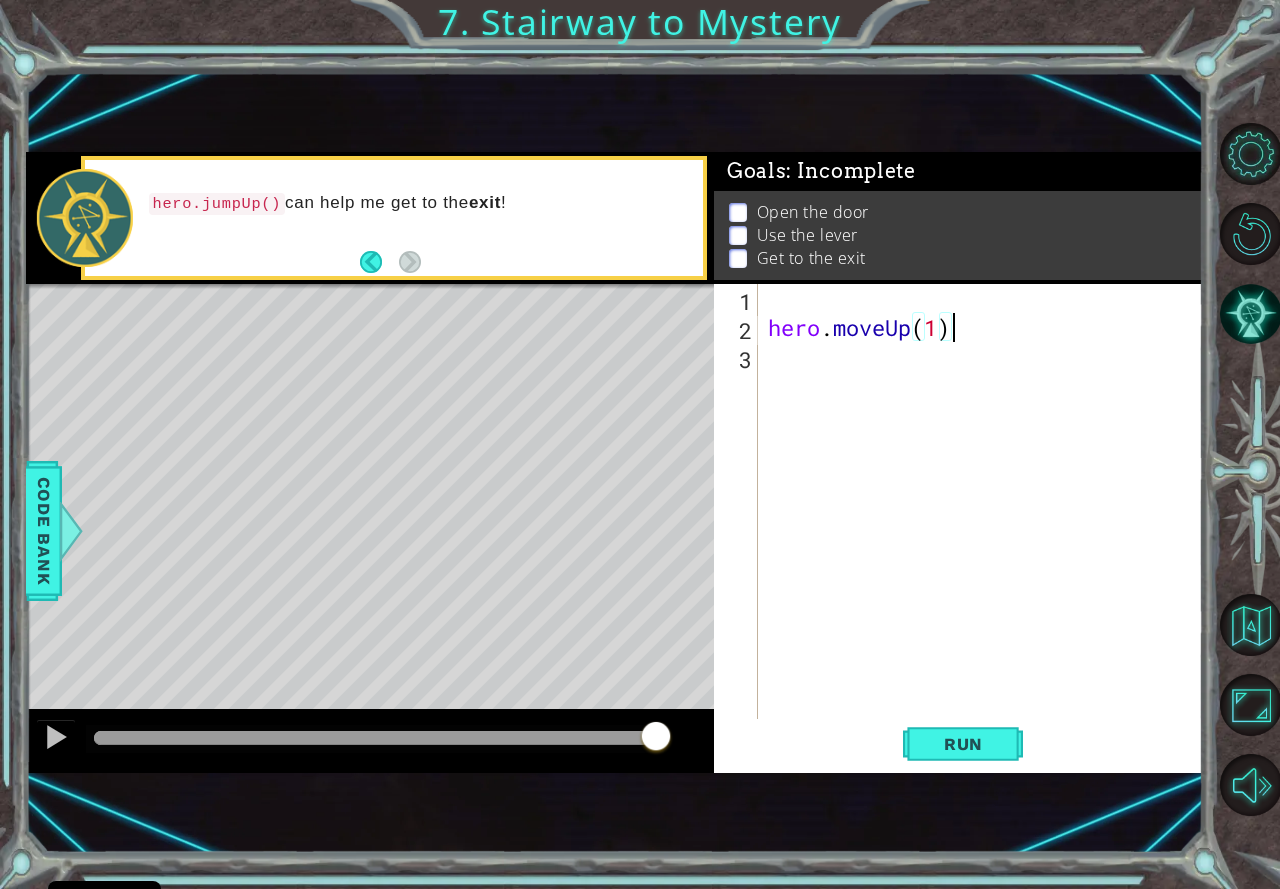 click on "hero . moveUp ( 1 )" at bounding box center (986, 530) 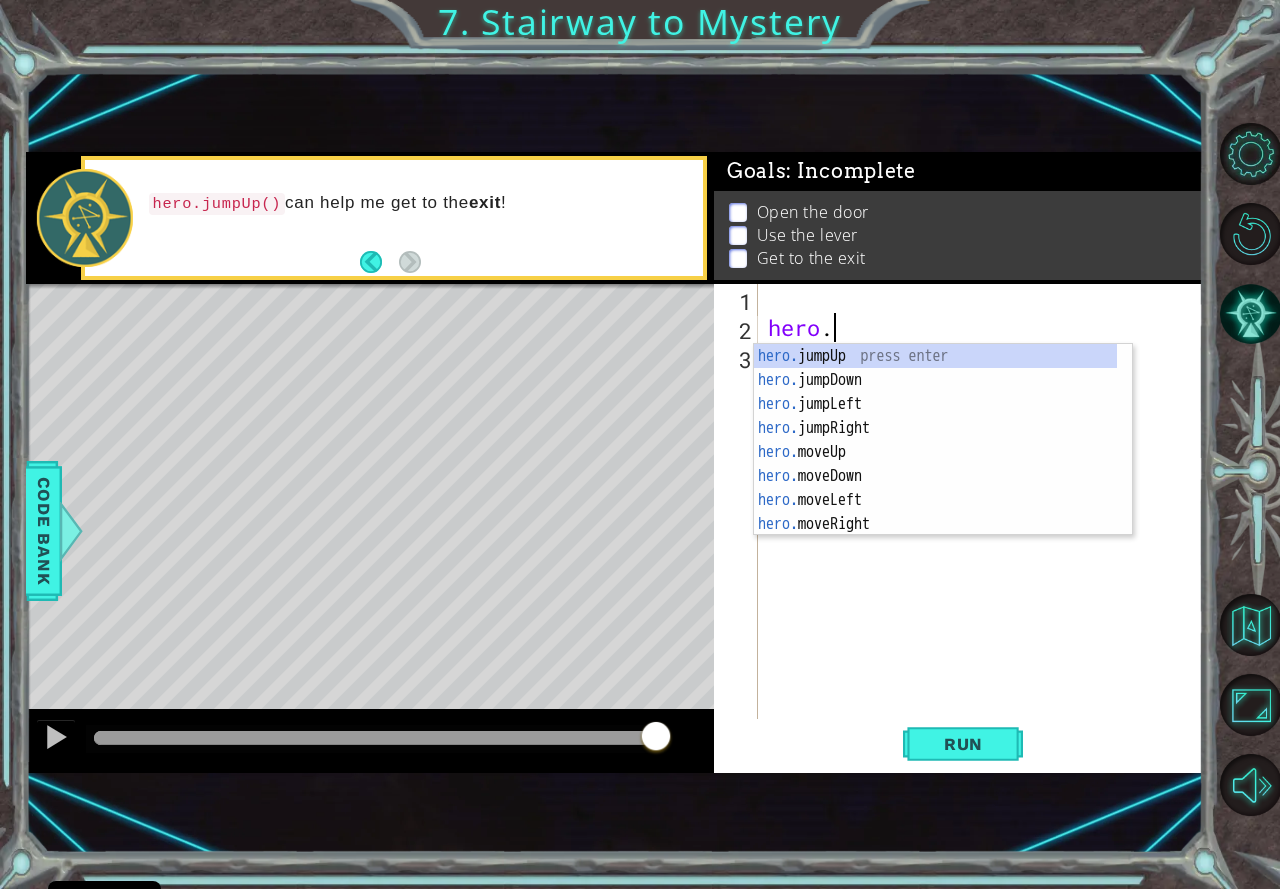 type on "h" 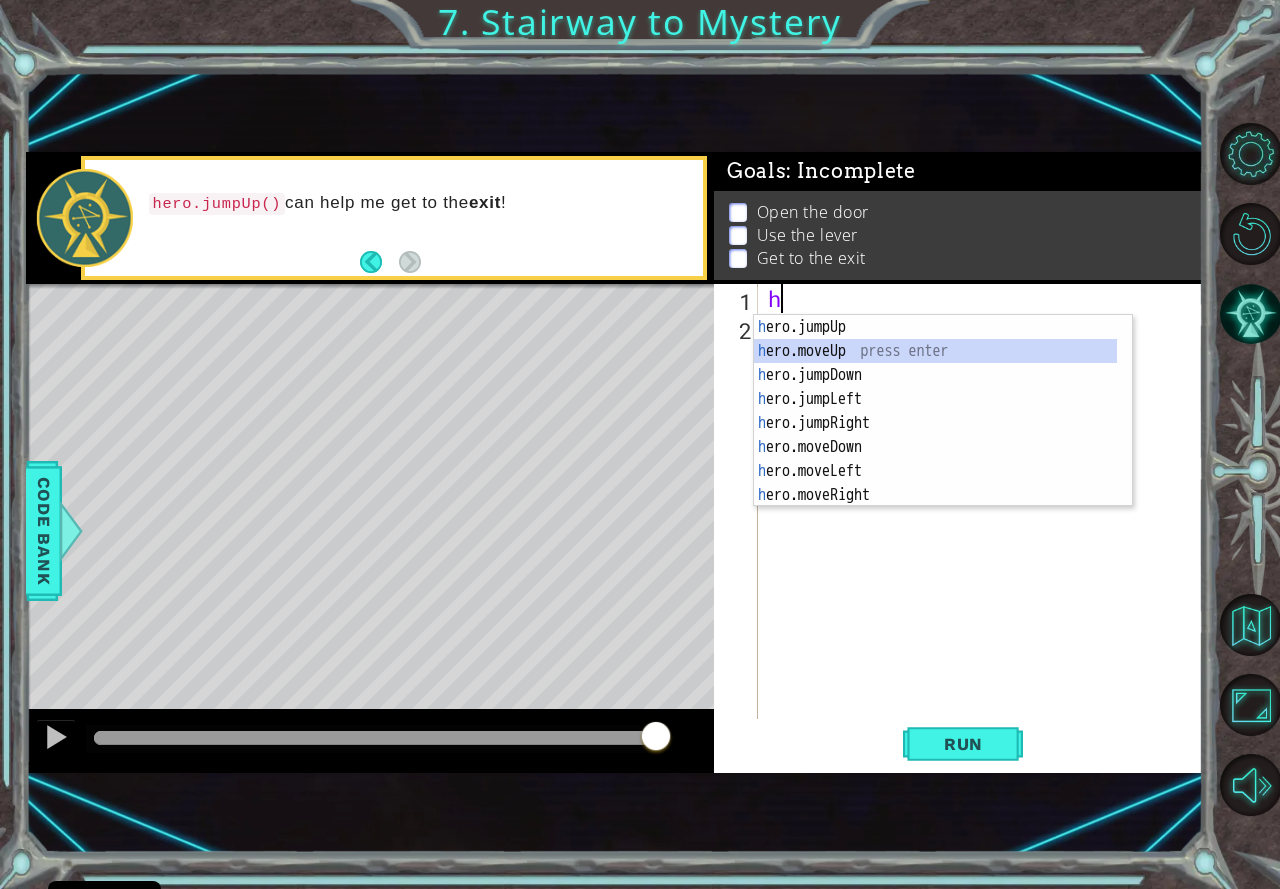 click on "h ero.jumpUp press enter h ero.moveUp press enter h ero.jumpDown press enter h ero.jumpLeft press enter h ero.jumpRight press enter h ero.moveDown press enter h ero.moveLeft press enter h ero.moveRight press enter h ero.use press enter" at bounding box center (935, 435) 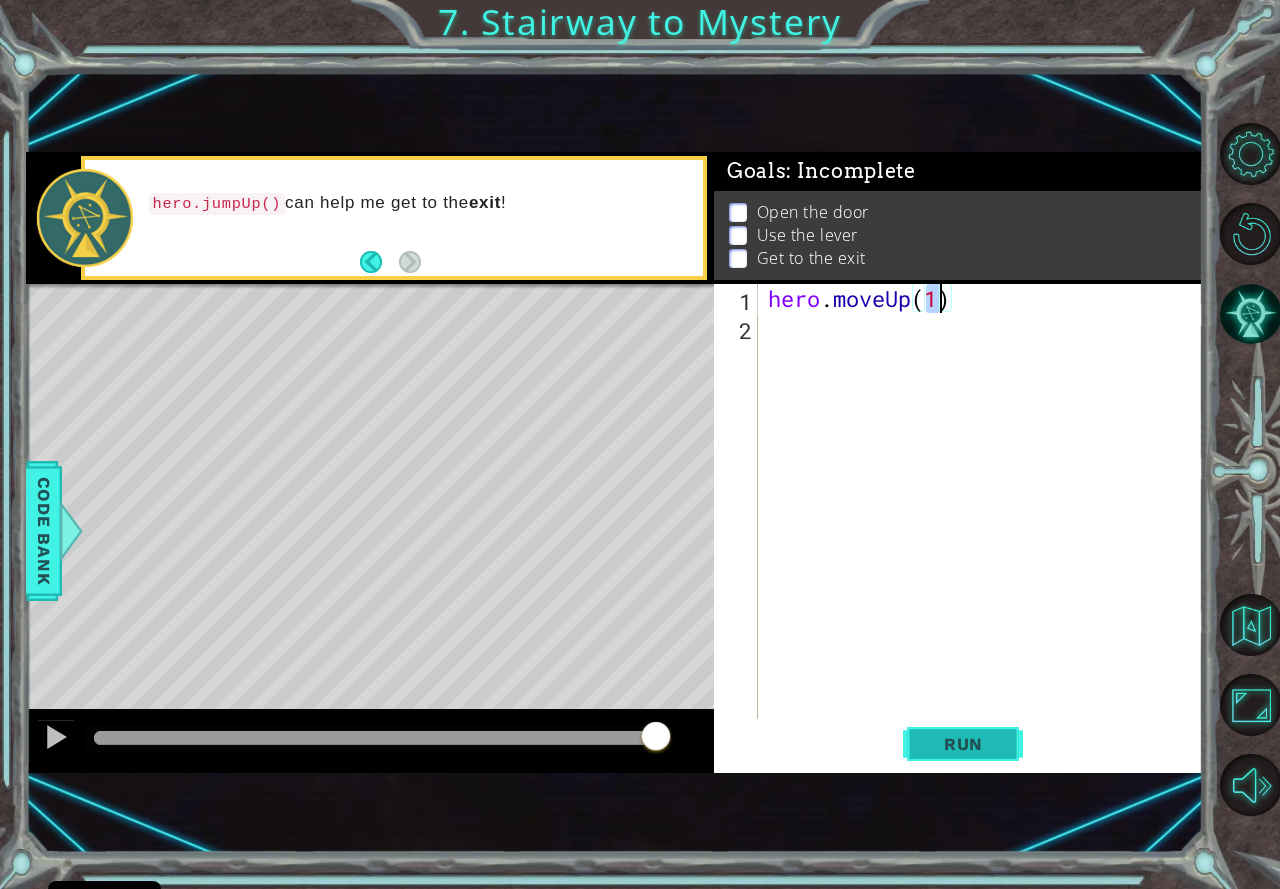 click on "Run" at bounding box center [963, 744] 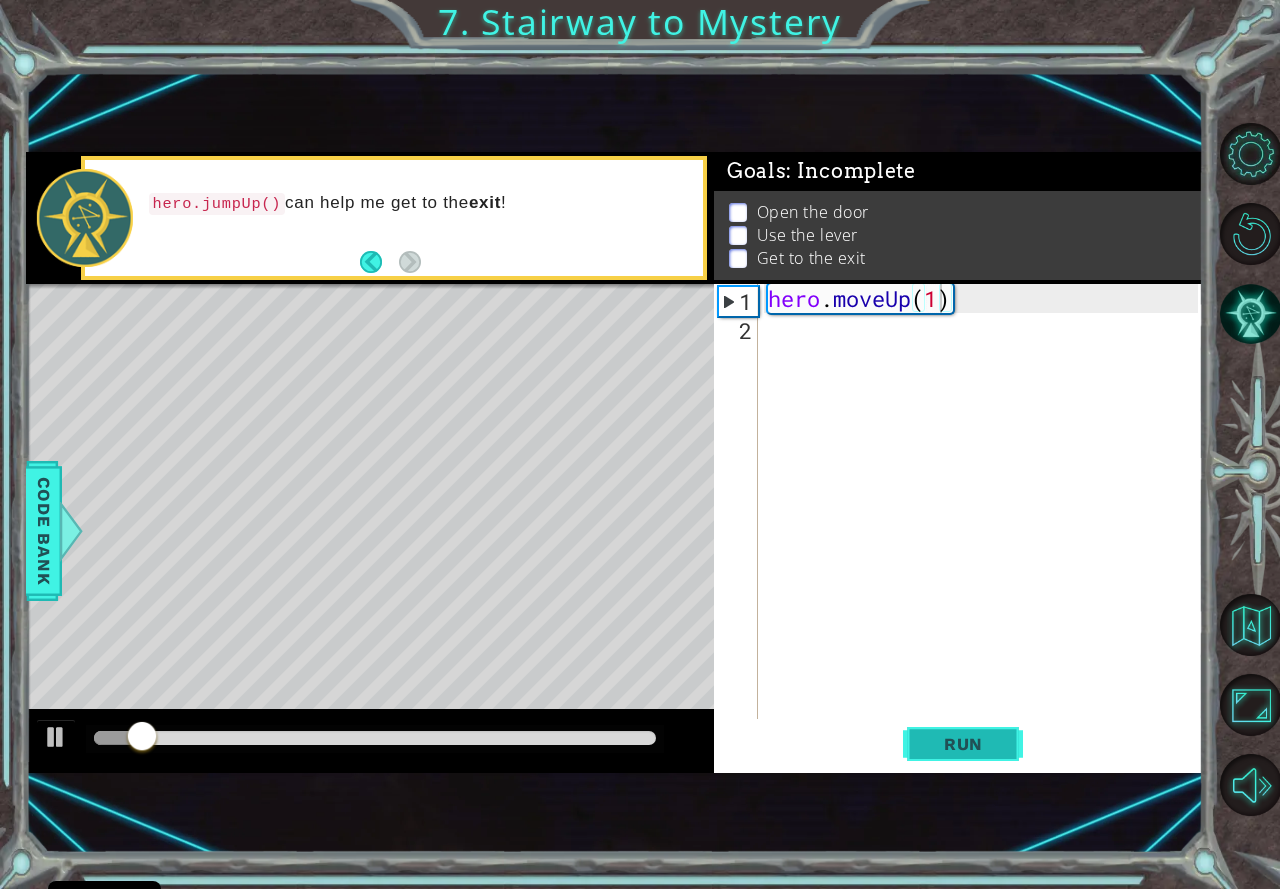 click on "Run" at bounding box center [963, 744] 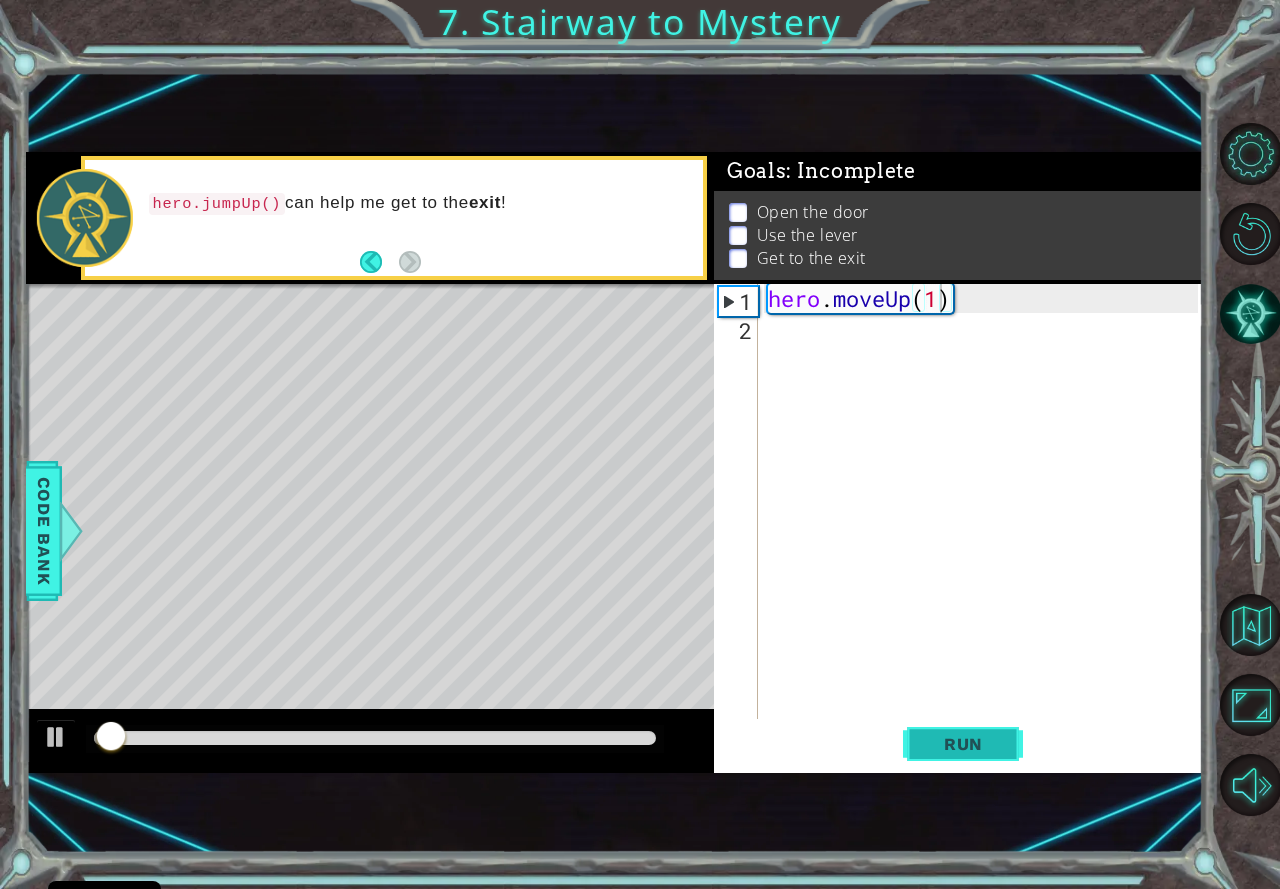 click on "Run" at bounding box center (963, 744) 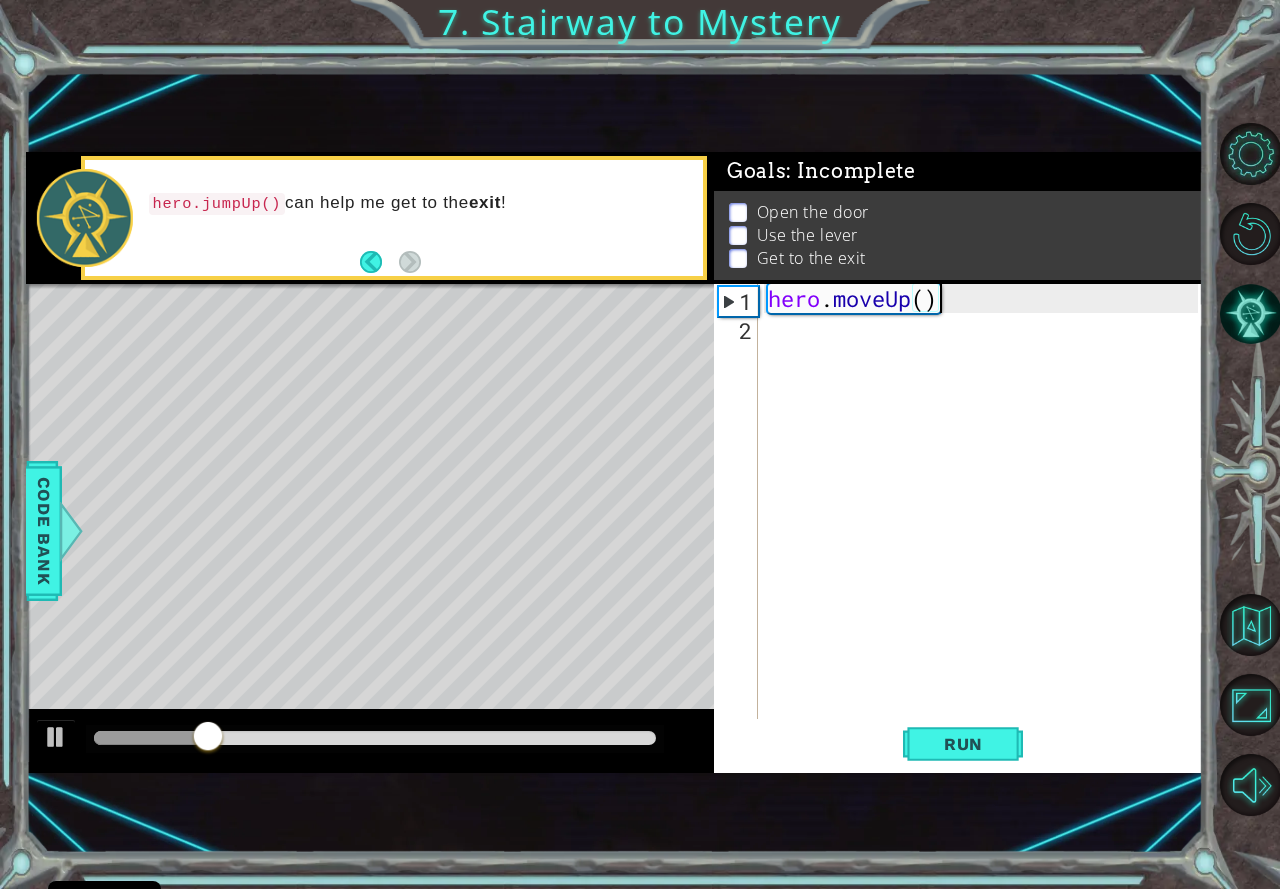 click on "hero . moveUp ( )" at bounding box center (986, 530) 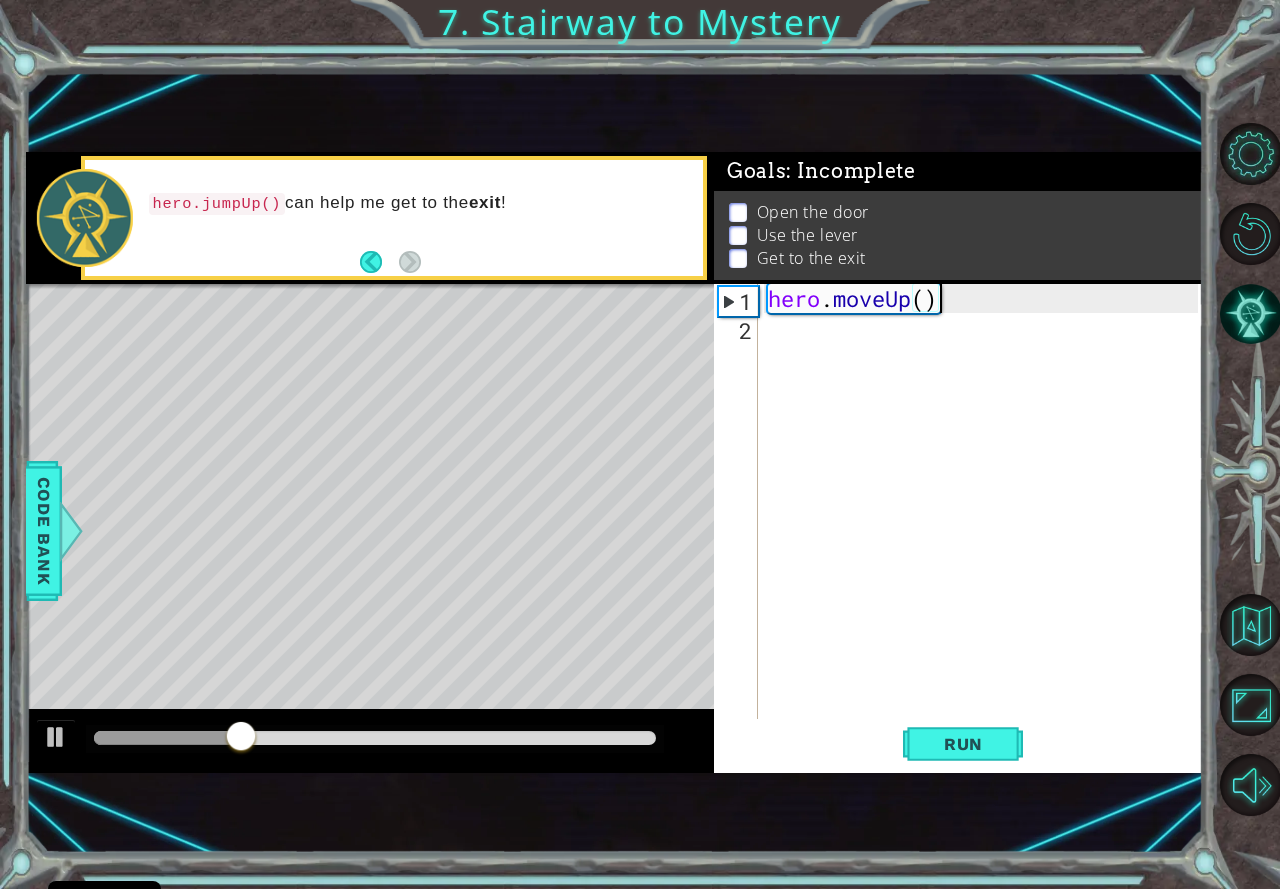 click on "hero . moveUp ( )" at bounding box center (986, 530) 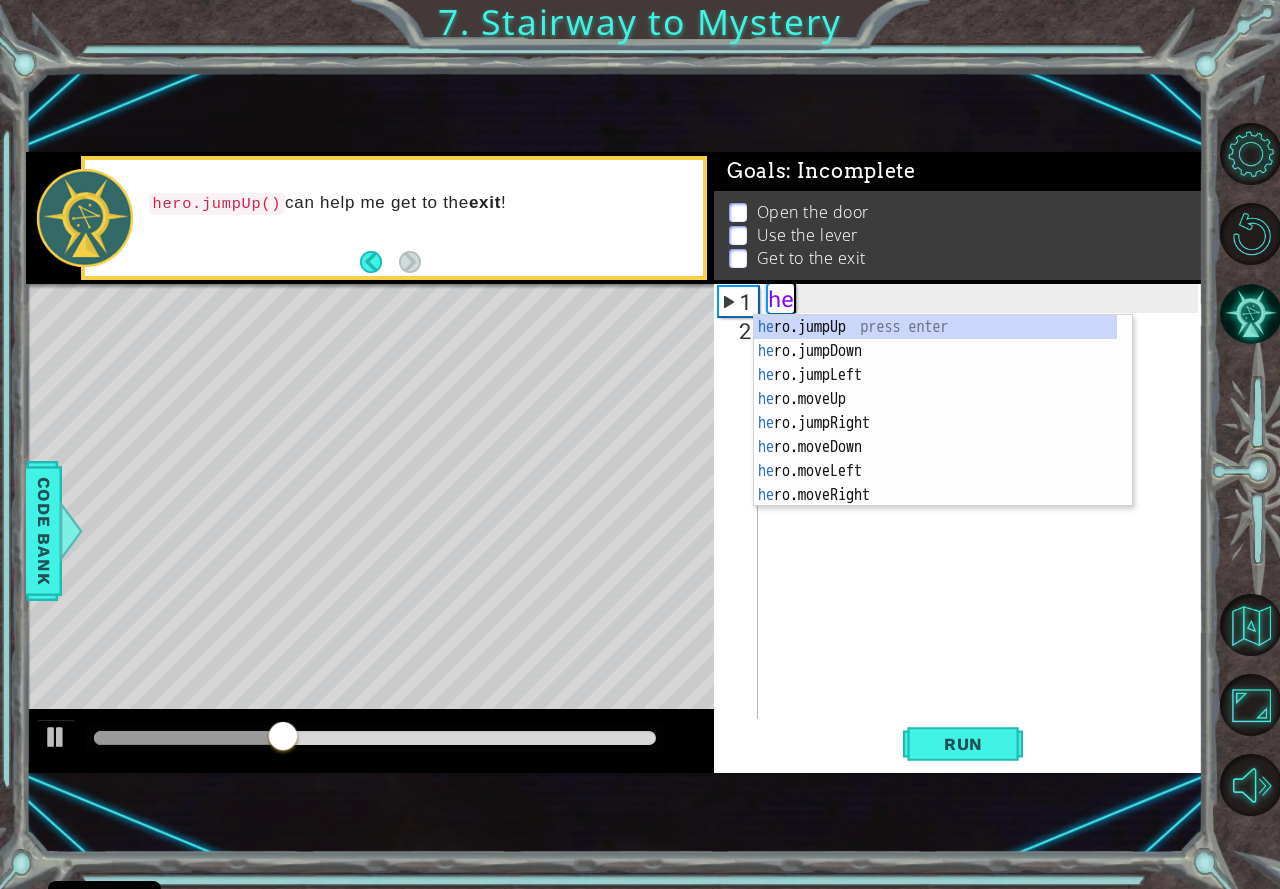 type on "h" 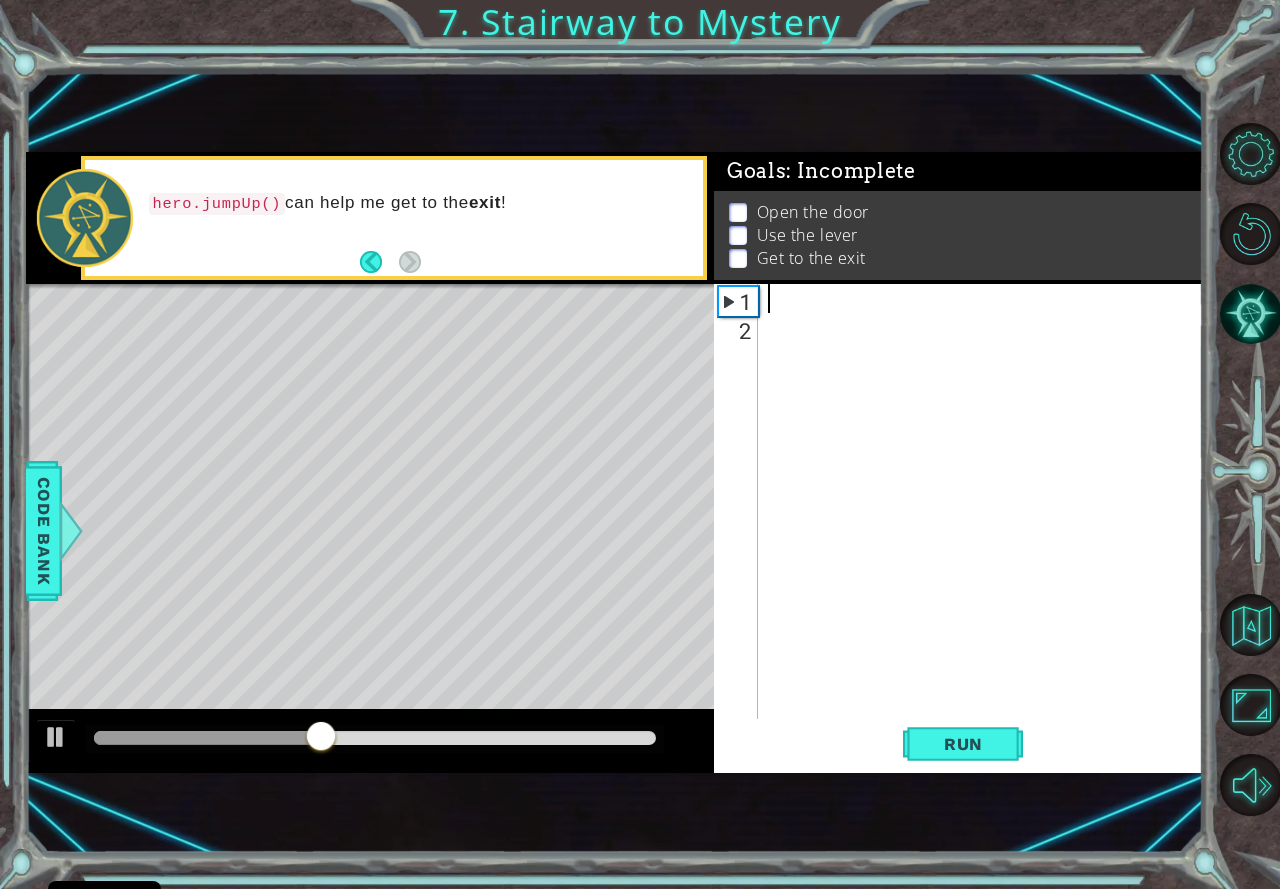 type on "h" 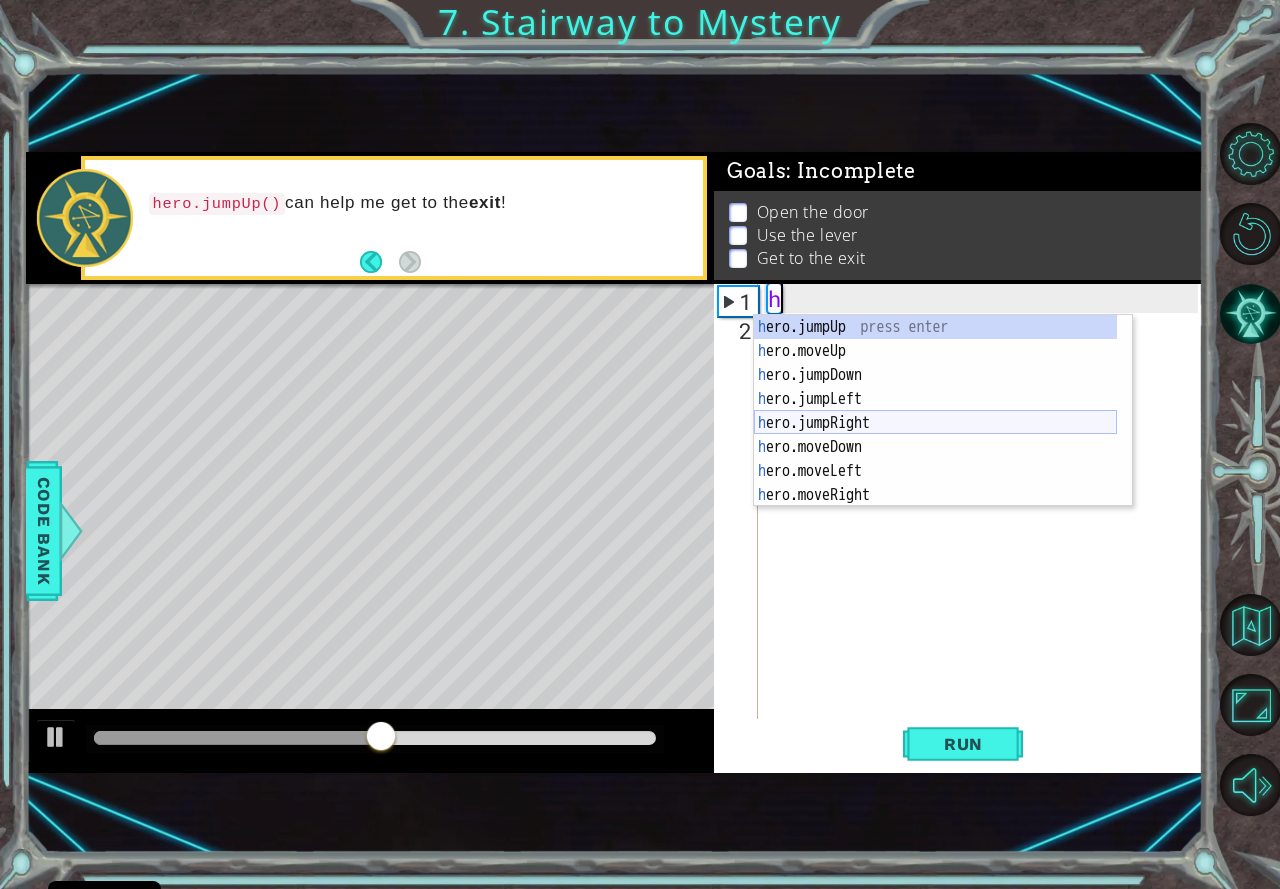 click on "h ero.jumpUp press enter h ero.moveUp press enter h ero.jumpDown press enter h ero.jumpLeft press enter h ero.jumpRight press enter h ero.moveDown press enter h ero.moveLeft press enter h ero.moveRight press enter h ero.use press enter" at bounding box center [935, 435] 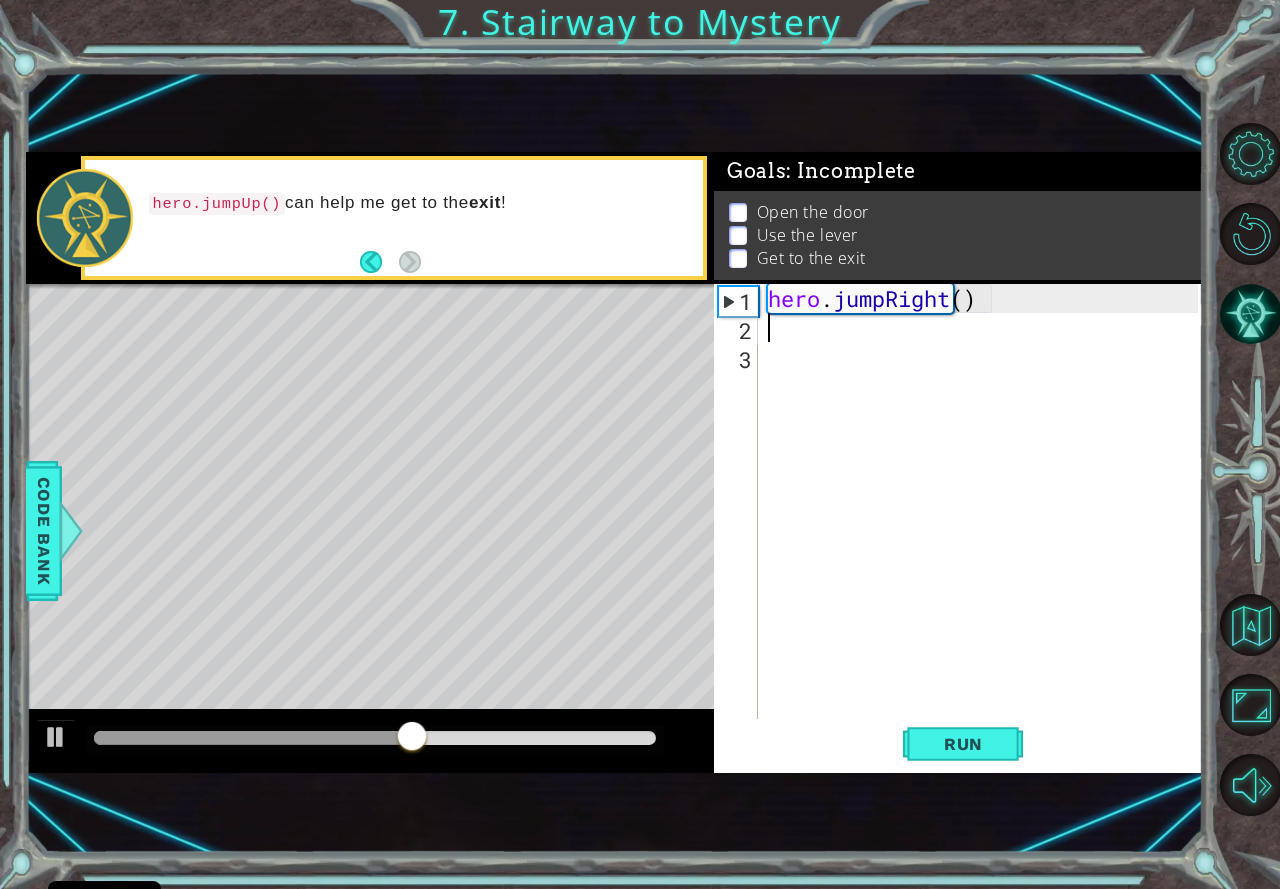 click on "hero . jumpRight ( )" at bounding box center (986, 530) 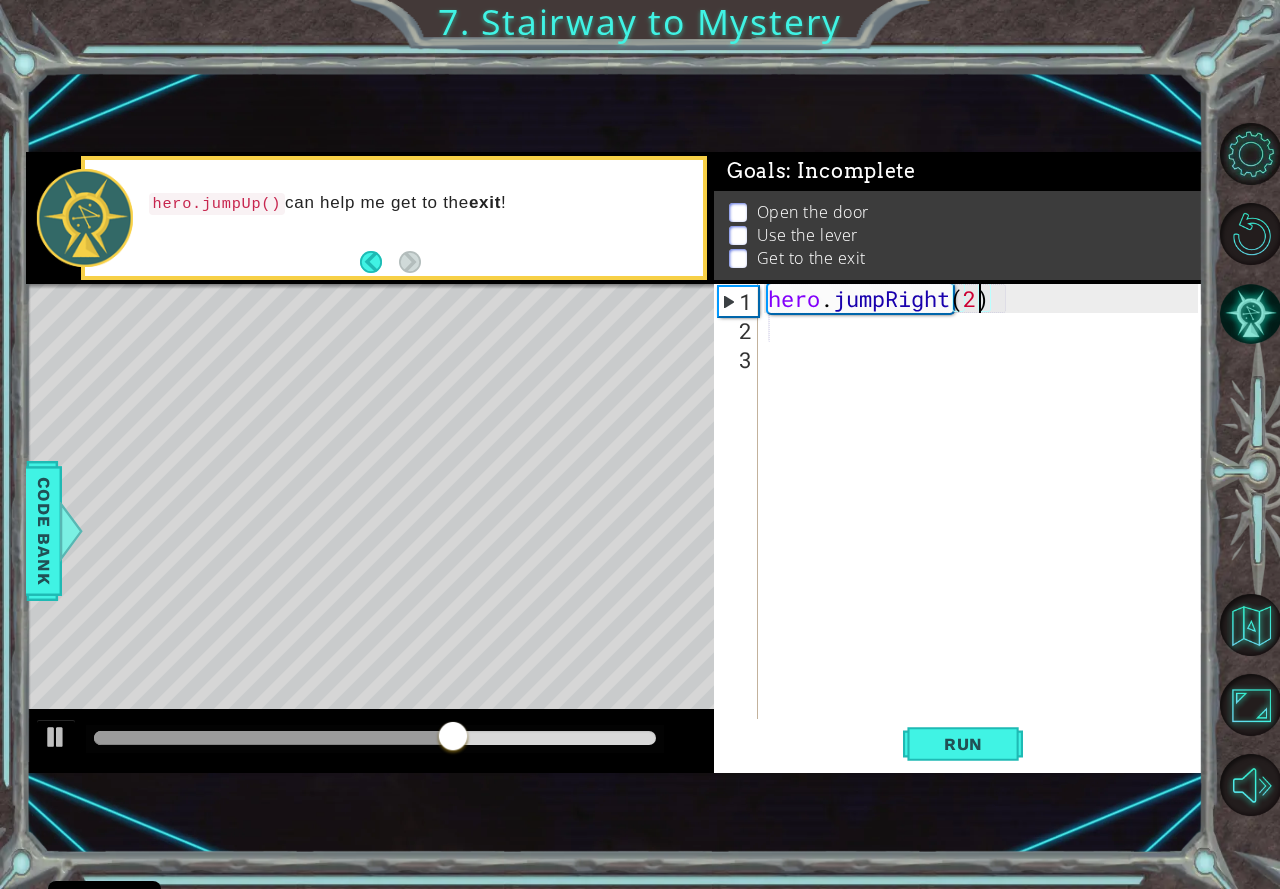 scroll, scrollTop: 0, scrollLeft: 9, axis: horizontal 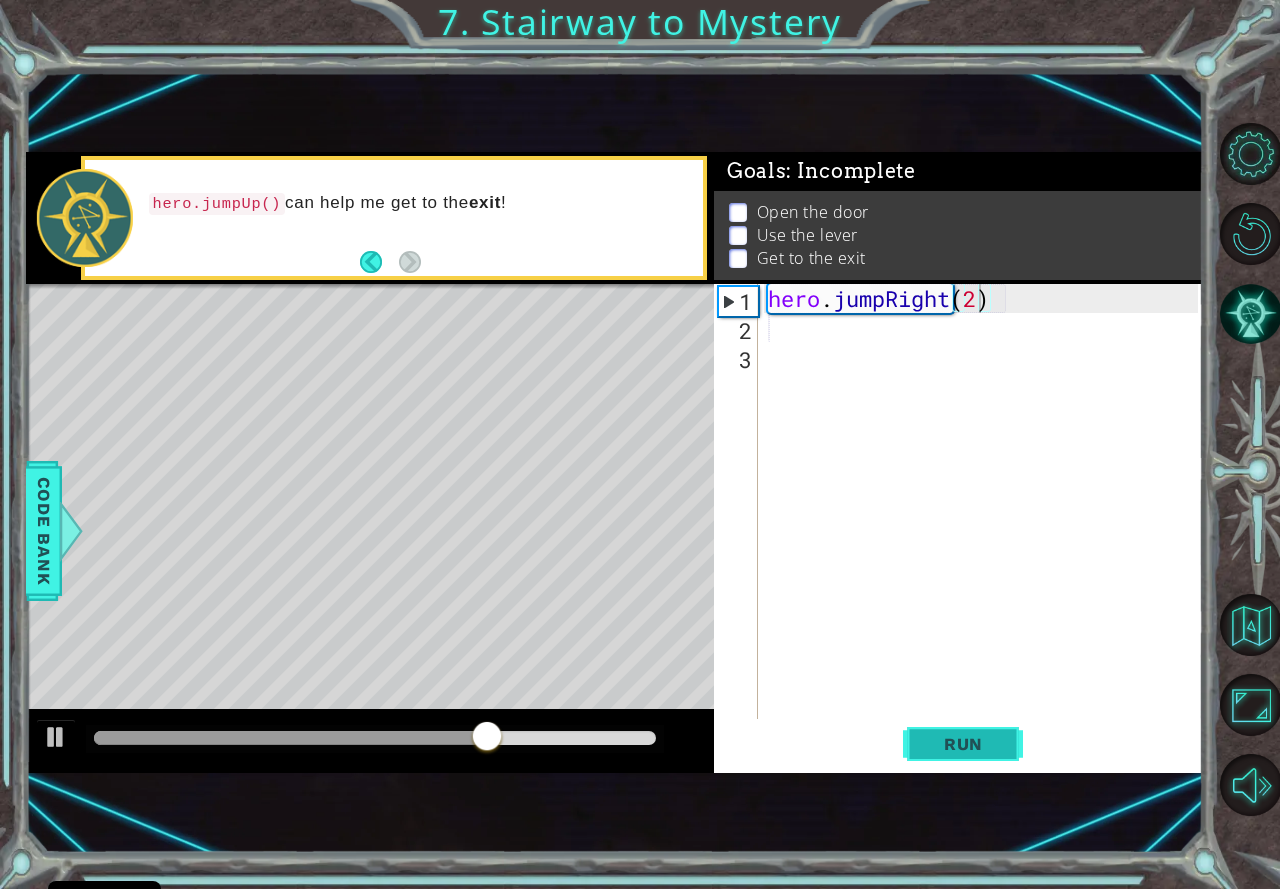 click on "Run" at bounding box center (963, 744) 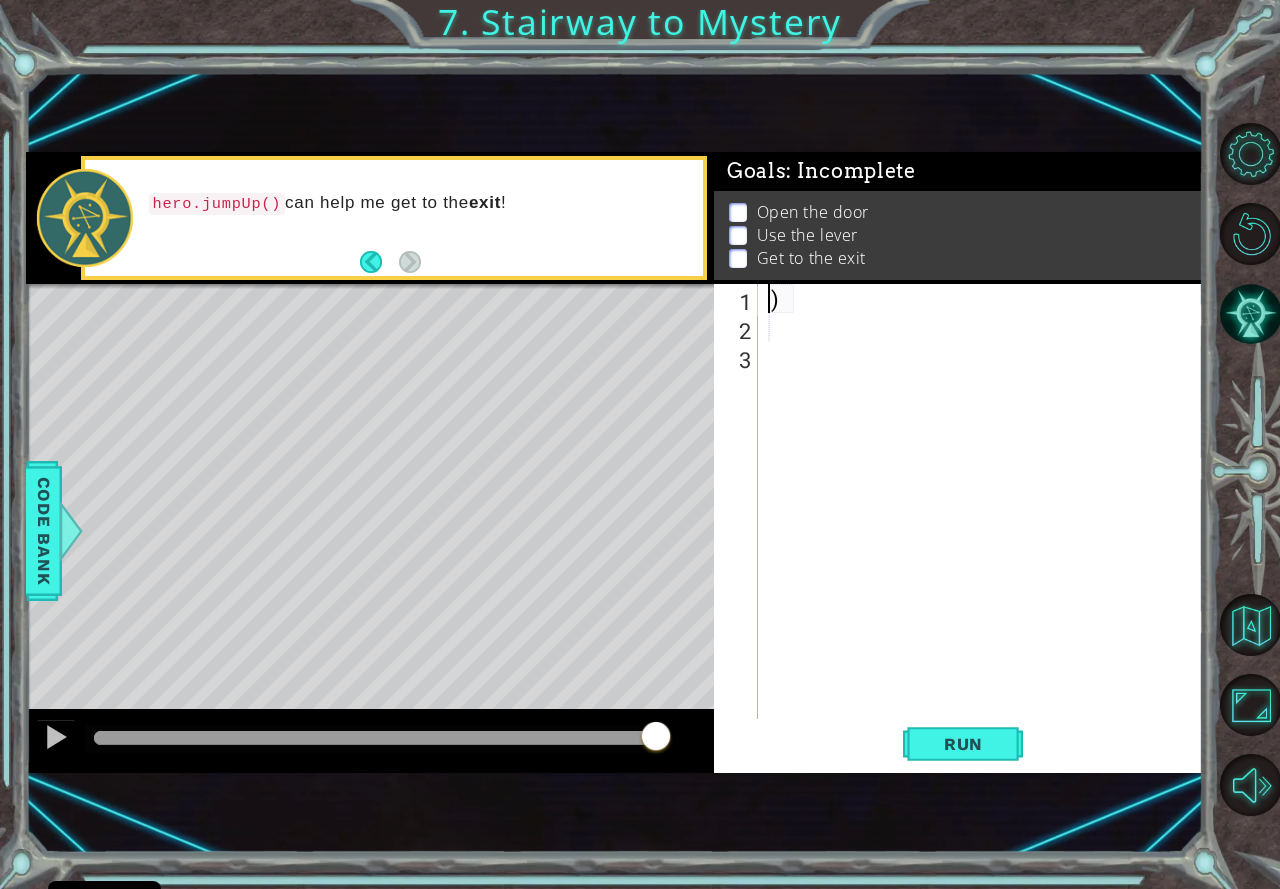 scroll, scrollTop: 0, scrollLeft: 0, axis: both 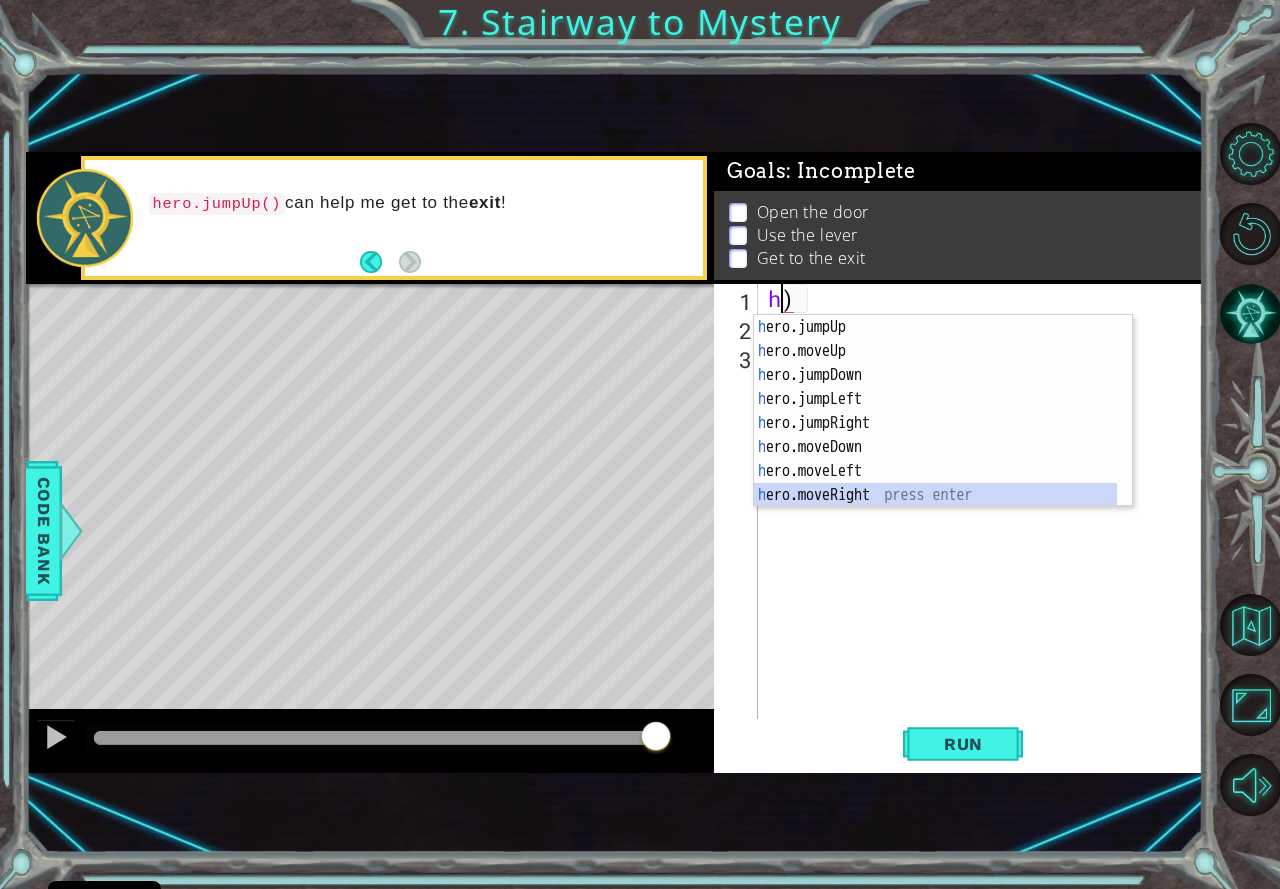 click on "h ero.jumpUp press enter h ero.moveUp press enter h ero.jumpDown press enter h ero.jumpLeft press enter h ero.jumpRight press enter h ero.moveDown press enter h ero.moveLeft press enter h ero.moveRight press enter h ero.use press enter" at bounding box center [935, 435] 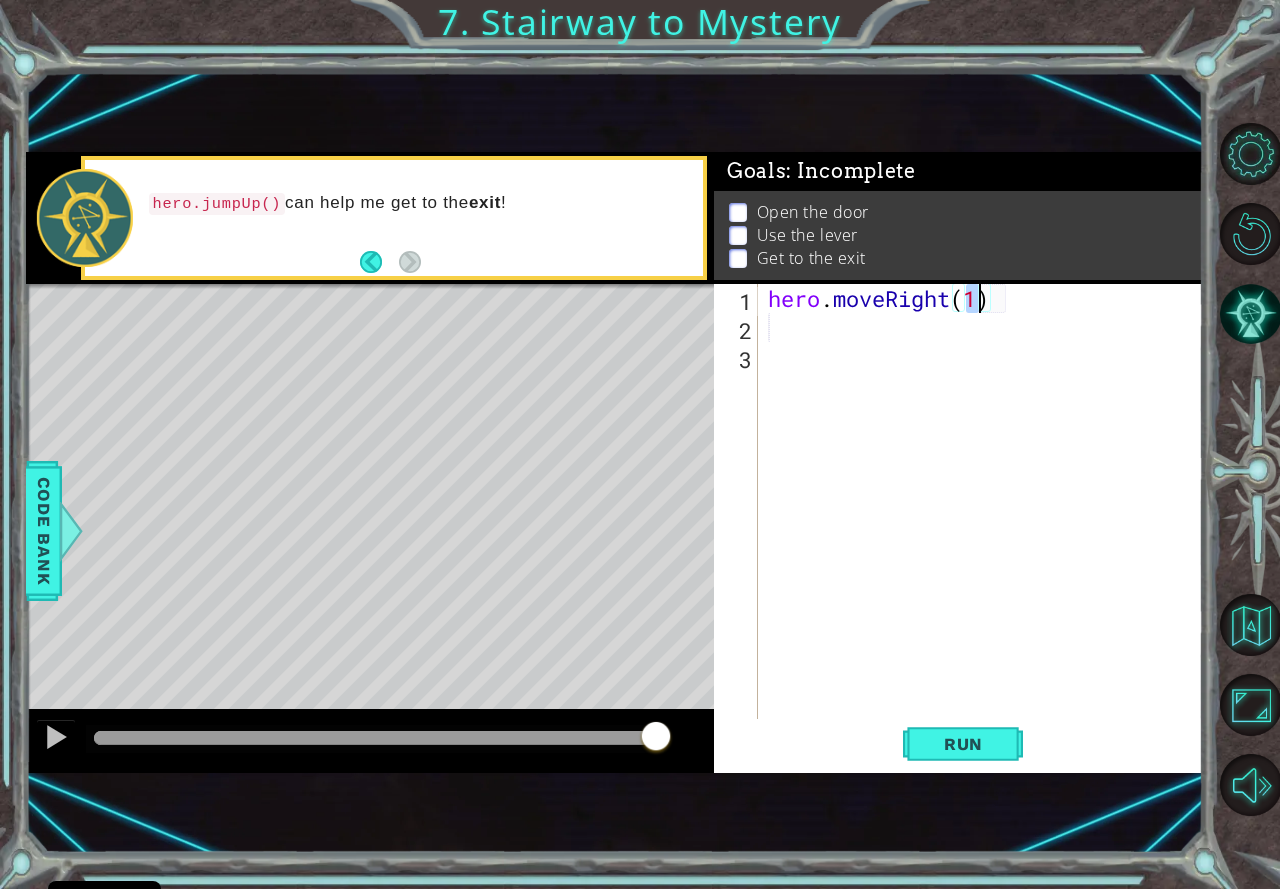 click on "hero . moveRight ( 1 )" at bounding box center (986, 530) 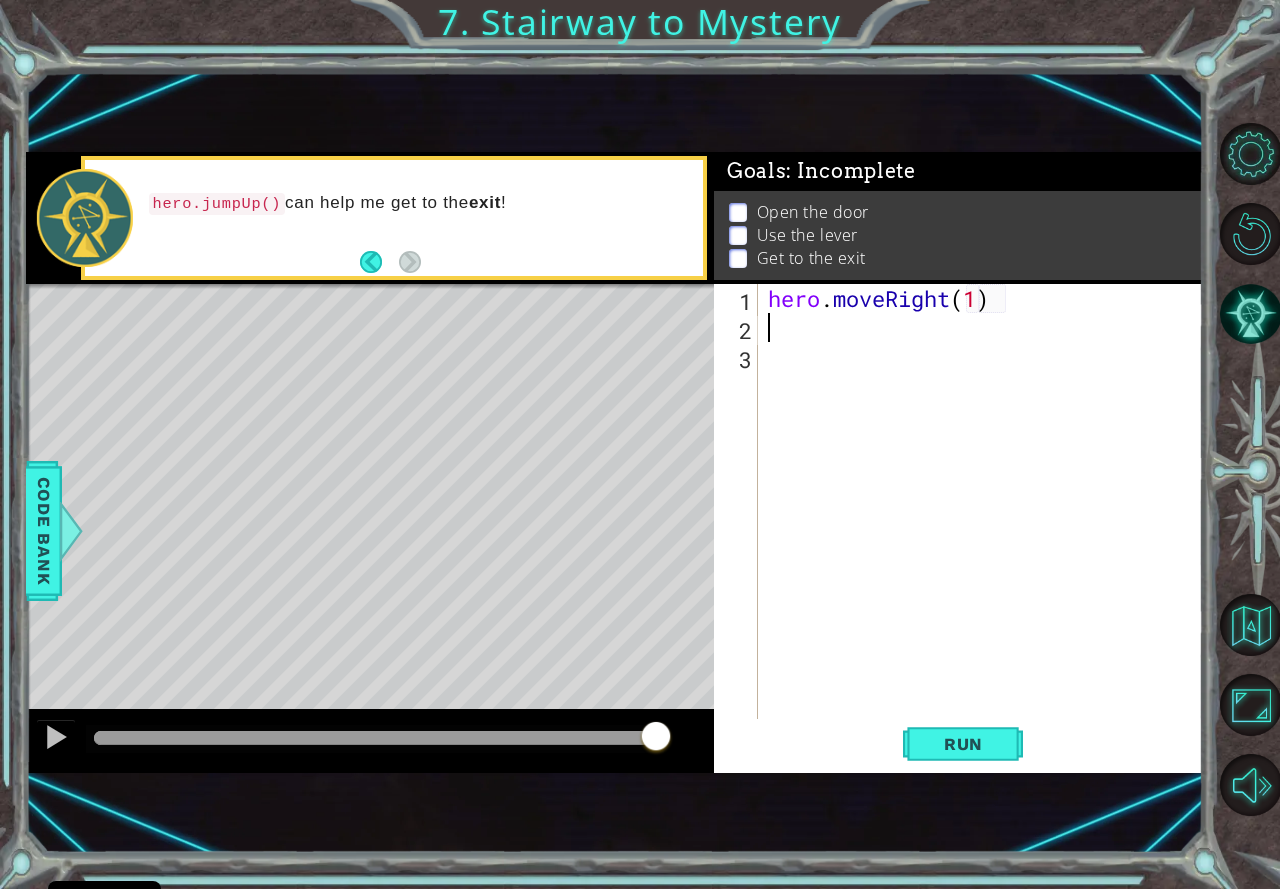 type on "h" 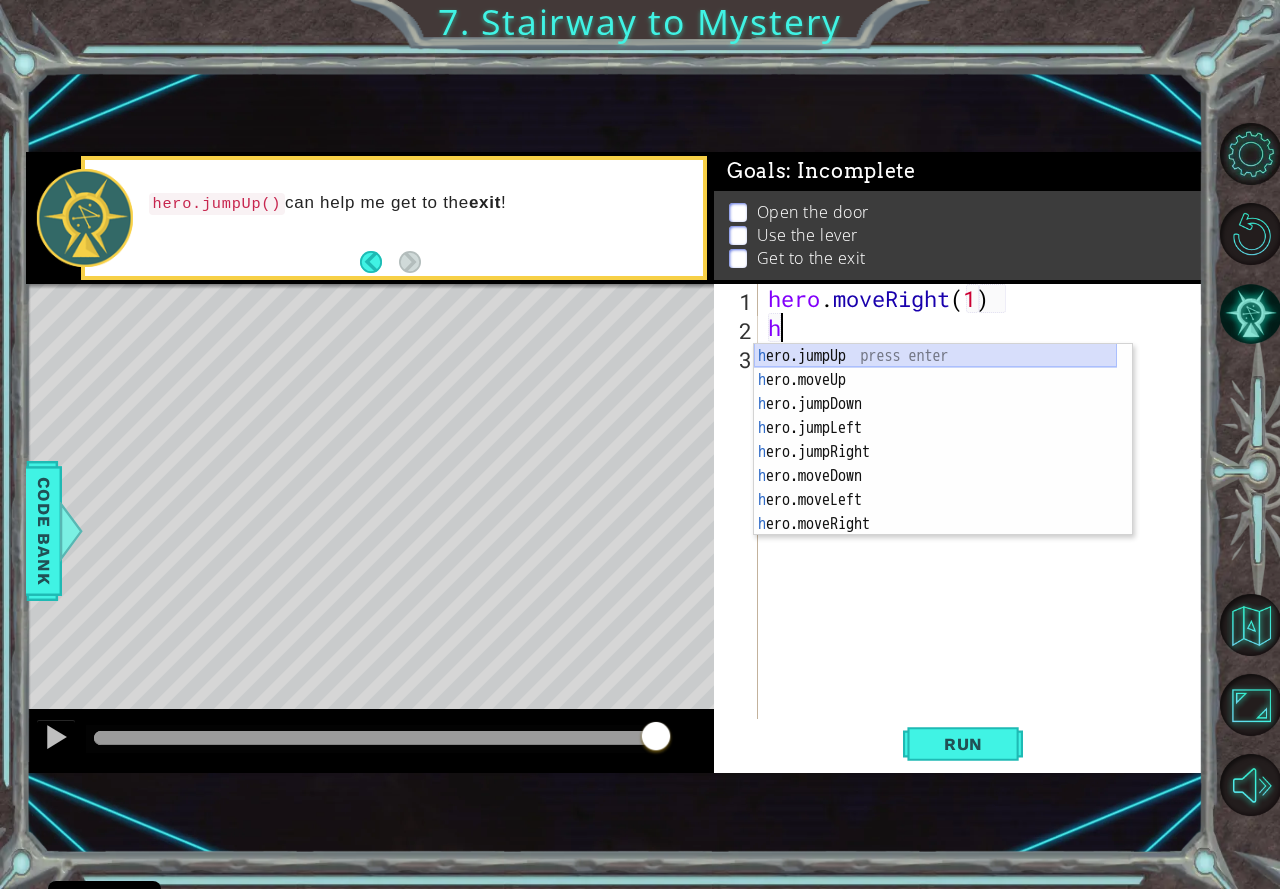 click on "h ero.jumpUp press enter h ero.moveUp press enter h ero.jumpDown press enter h ero.jumpLeft press enter h ero.jumpRight press enter h ero.moveDown press enter h ero.moveLeft press enter h ero.moveRight press enter h ero.use press enter" at bounding box center [935, 464] 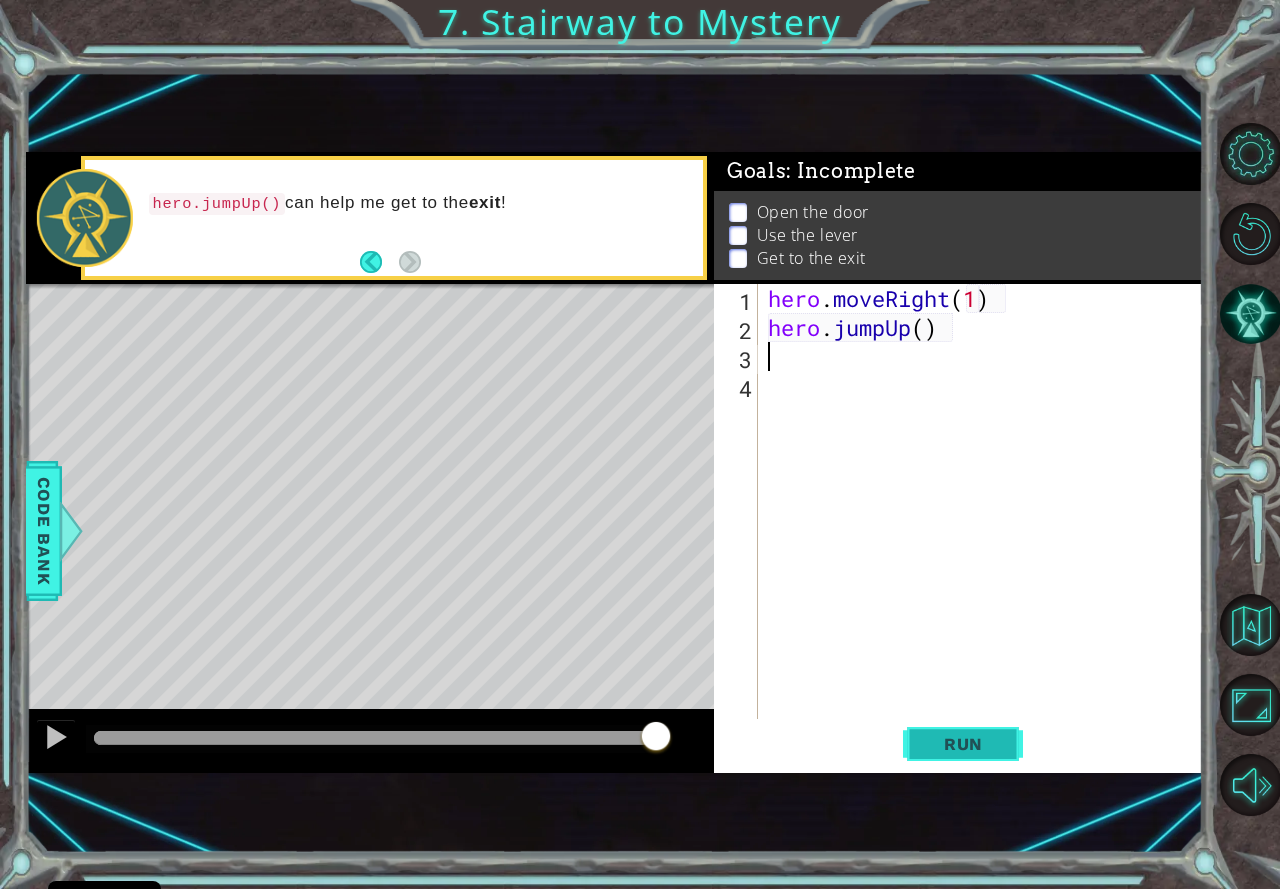 click on "Run" at bounding box center [963, 744] 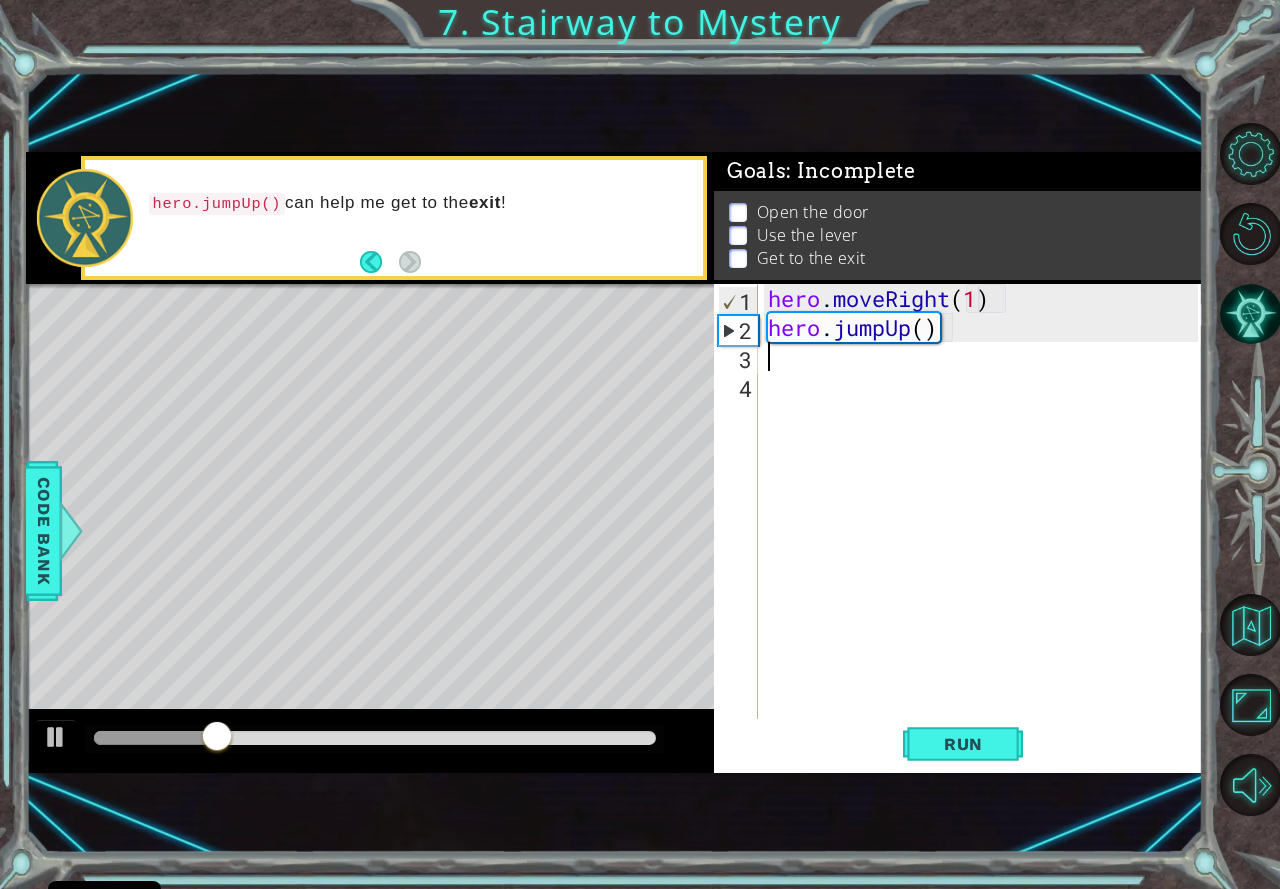 click on "hero . moveRight ( 1 ) hero . jumpUp ( )" at bounding box center (986, 530) 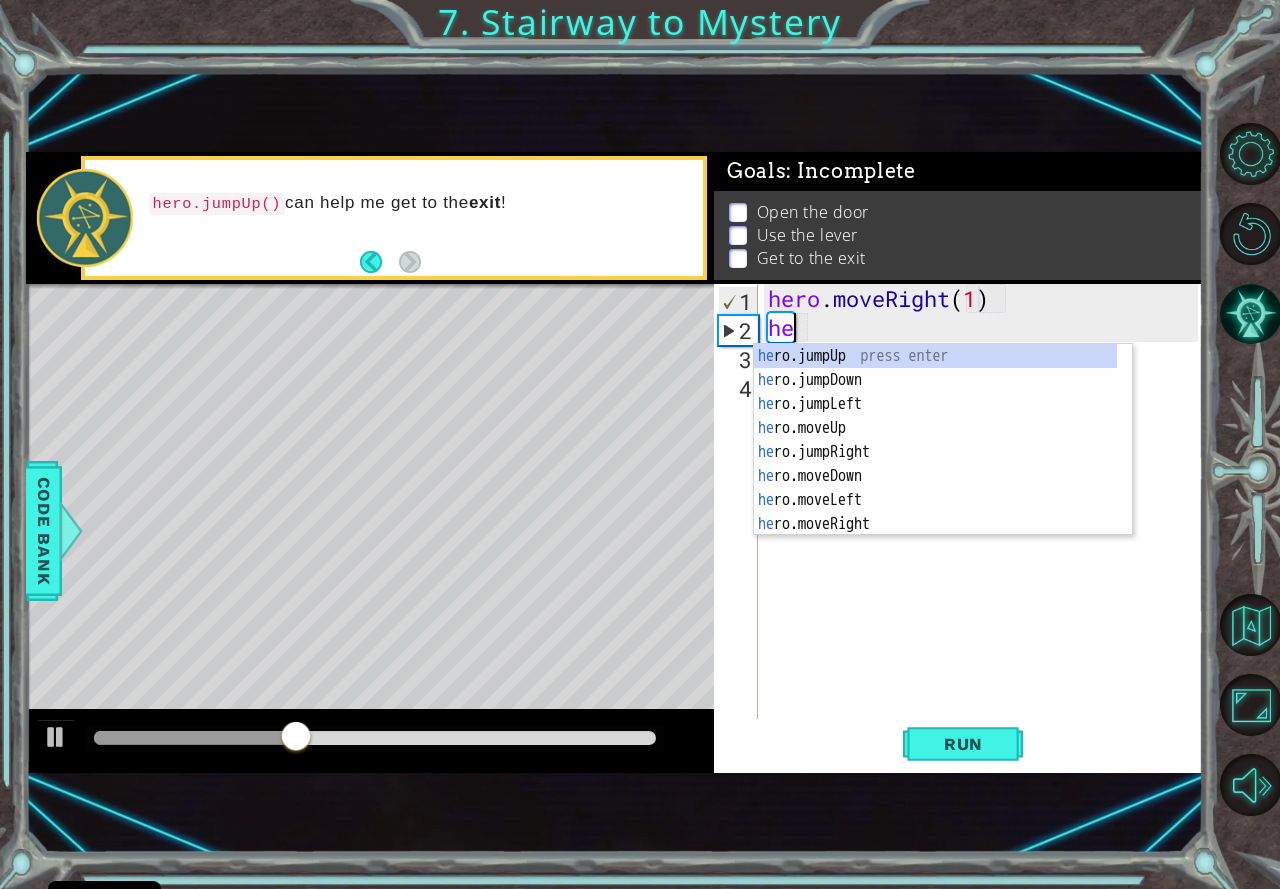 type on "h" 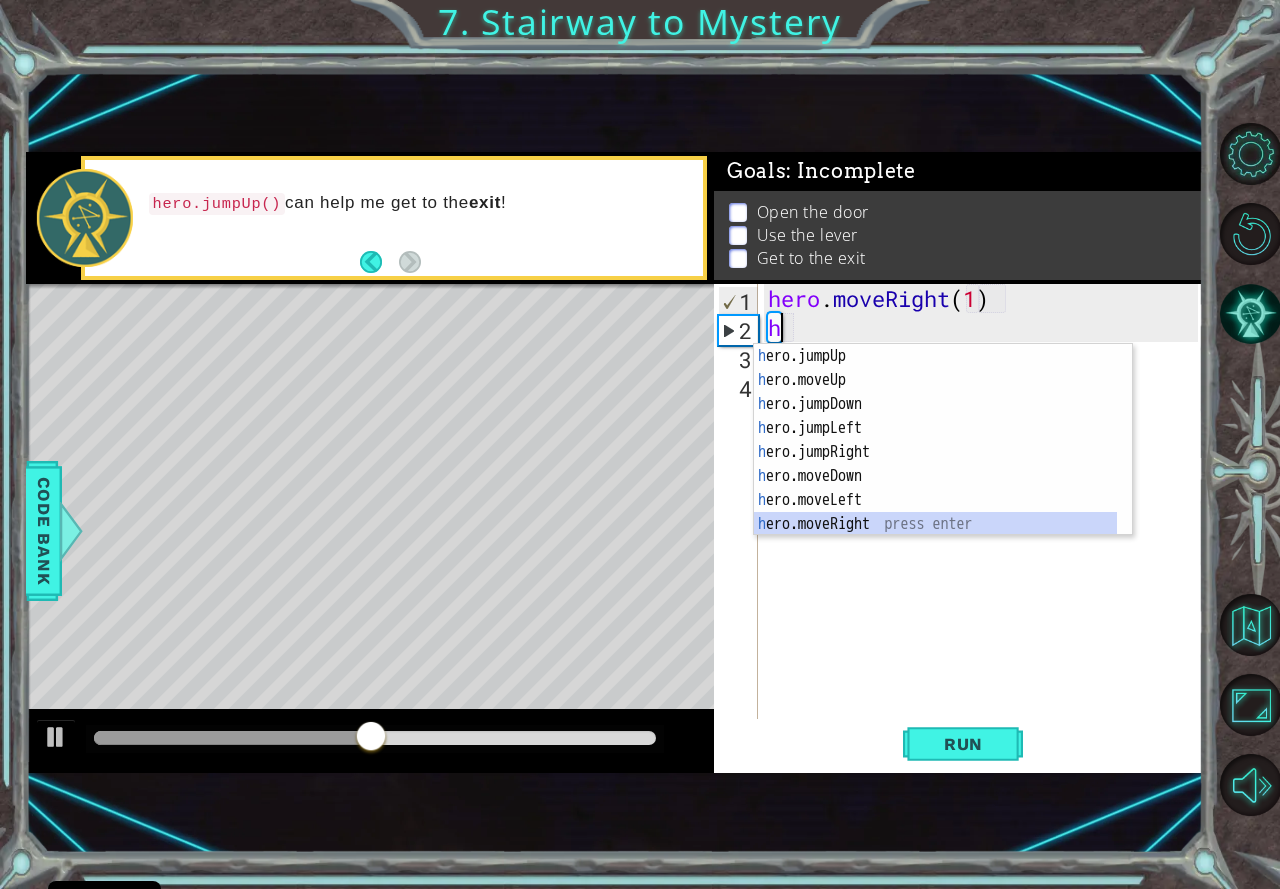 drag, startPoint x: 889, startPoint y: 519, endPoint x: 850, endPoint y: 459, distance: 71.561165 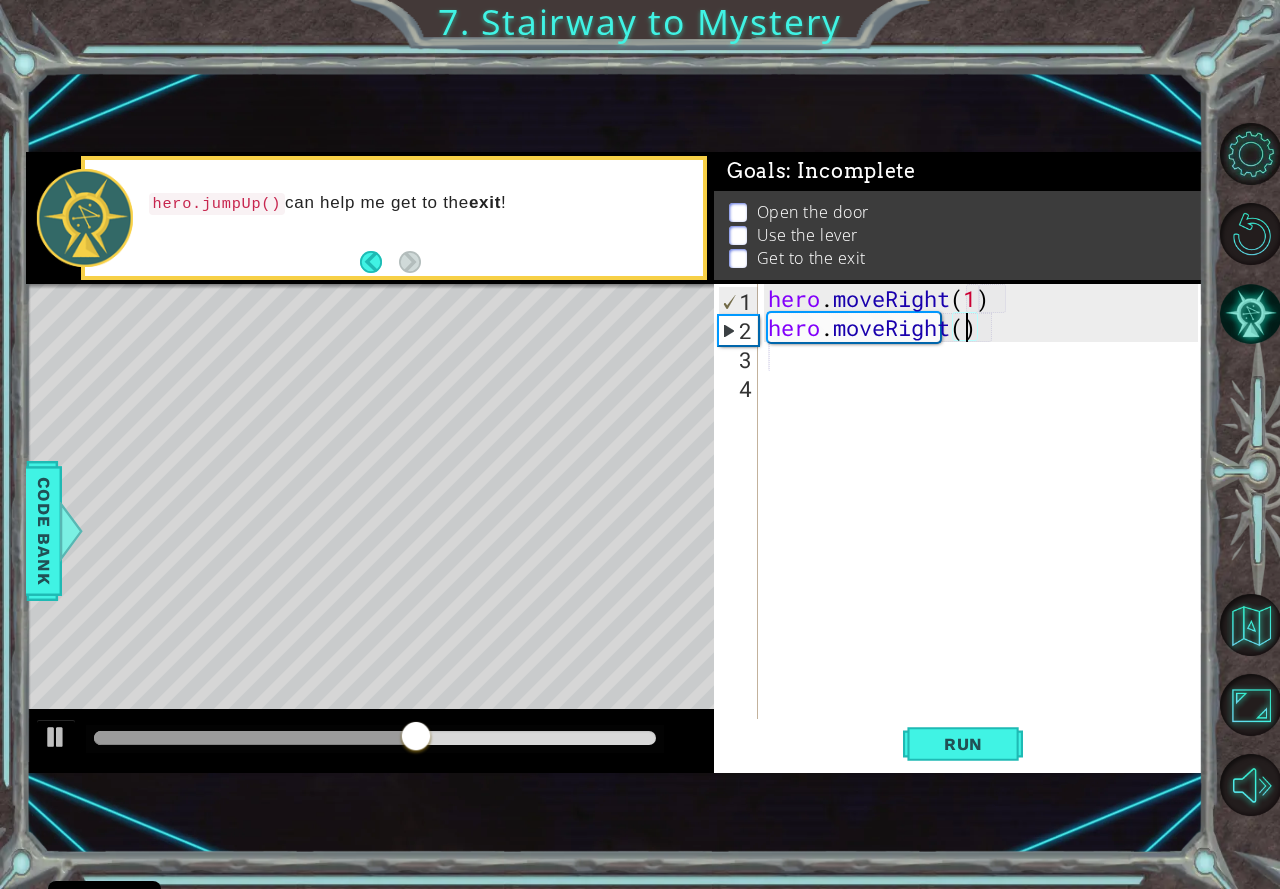 type on "hero.moveRight(2)" 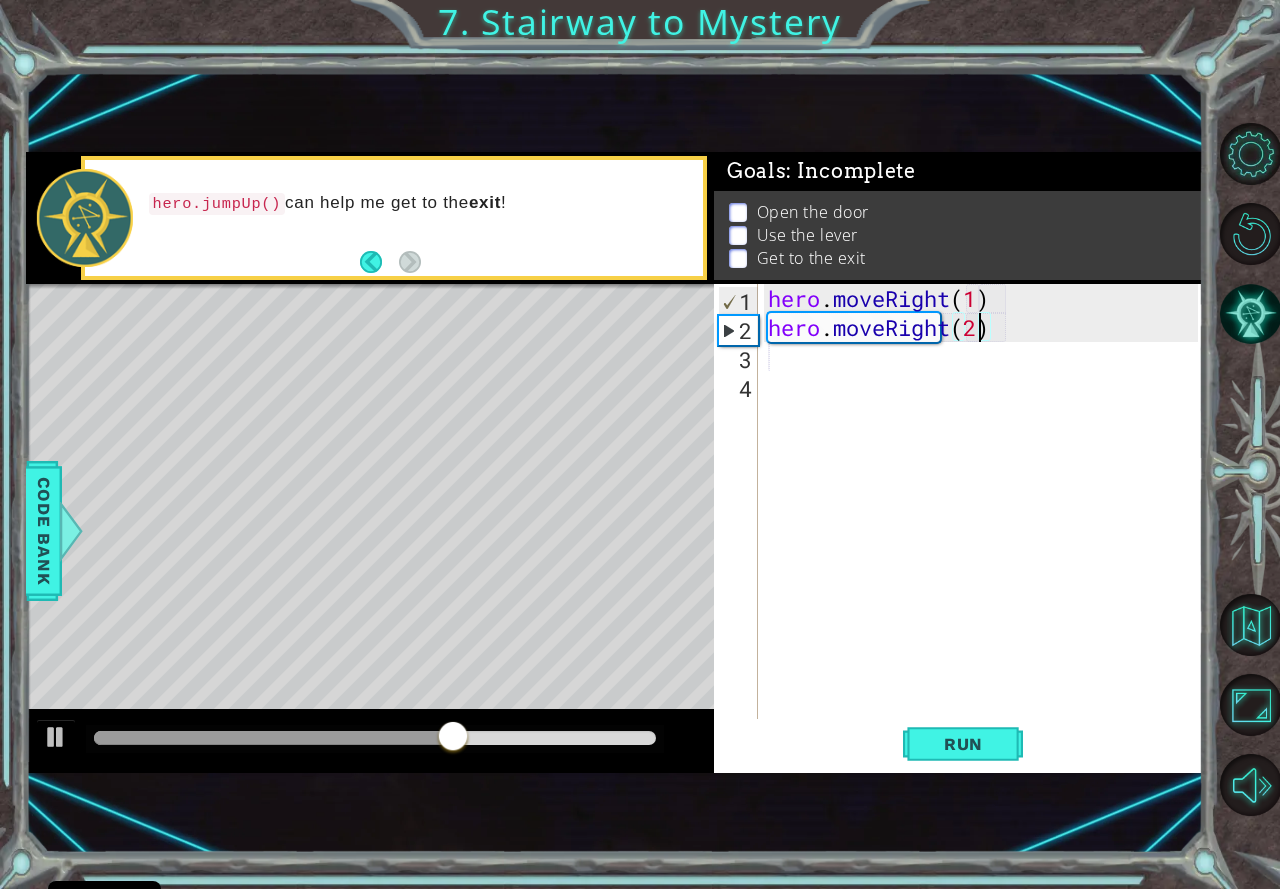 click on "hero . moveRight ( 1 ) hero . moveRight ( 2 )" at bounding box center [986, 530] 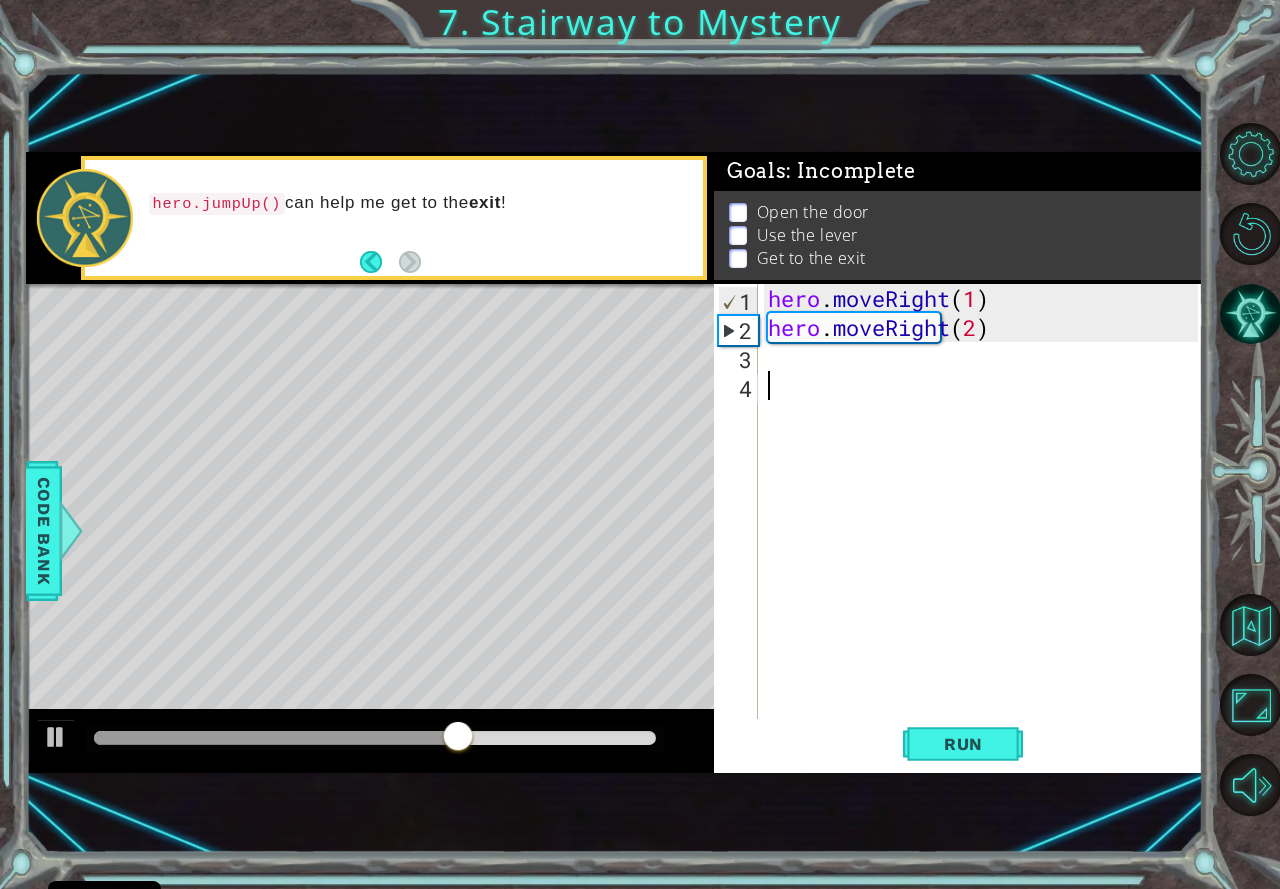 scroll, scrollTop: 0, scrollLeft: 0, axis: both 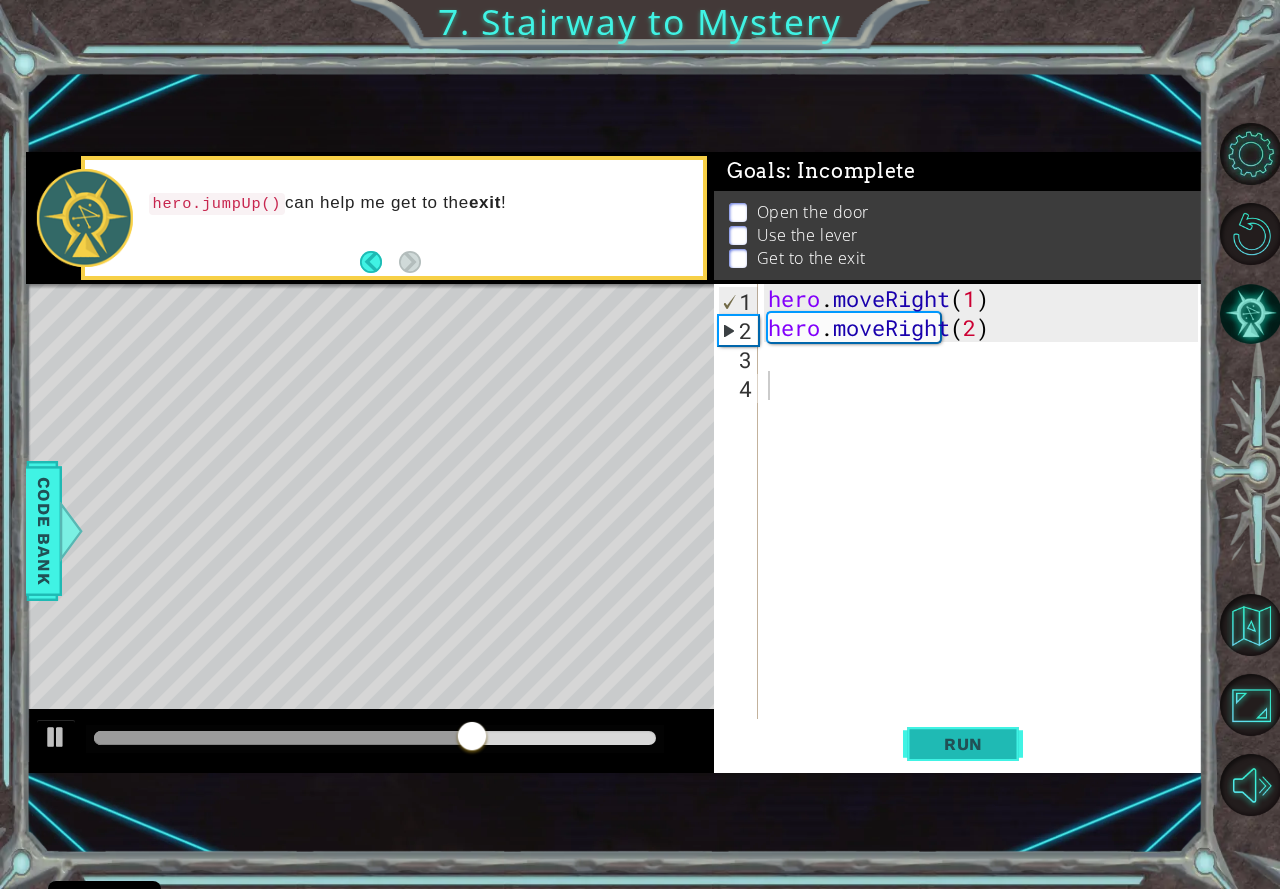 click on "Run" at bounding box center (963, 744) 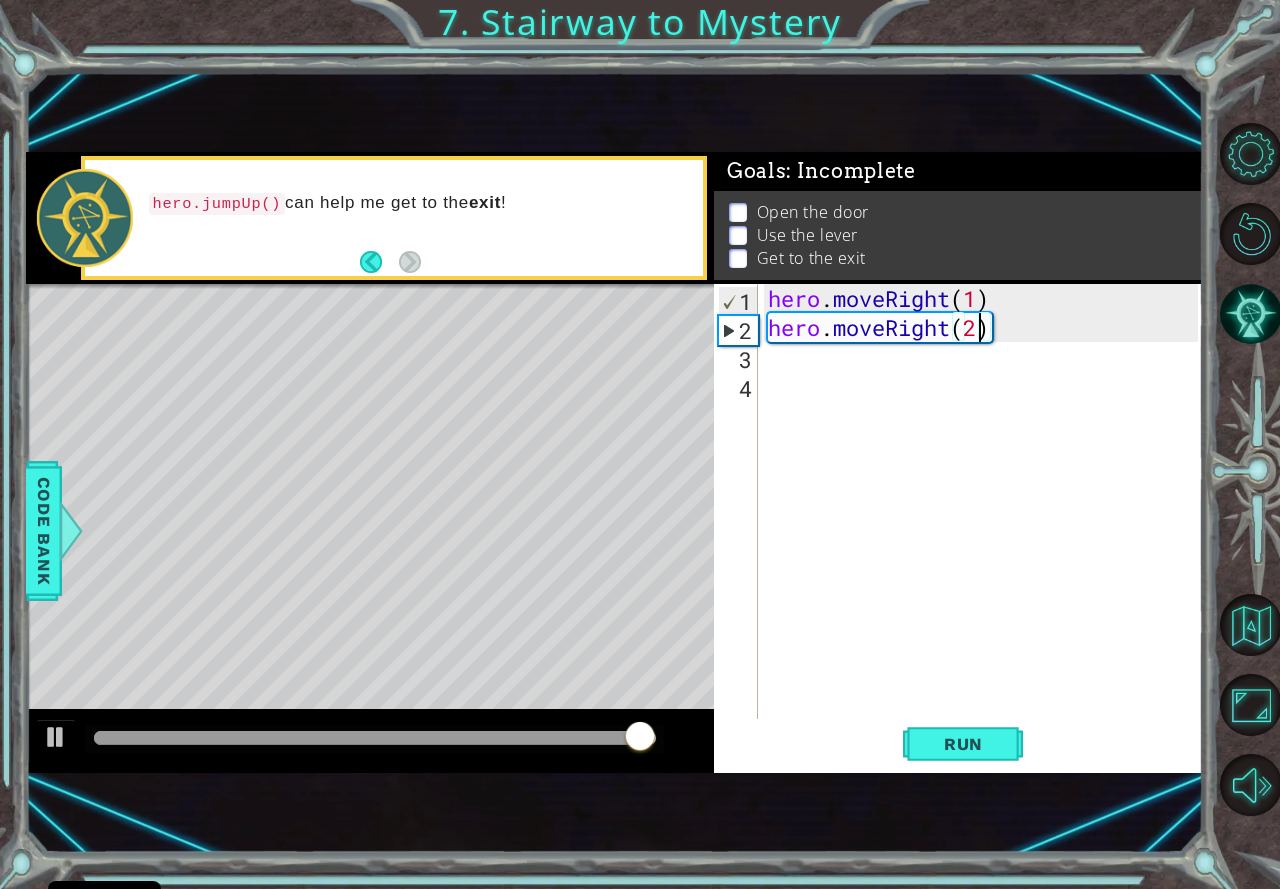 click on "hero . moveRight ( 1 ) hero . moveRight ( 2 )" at bounding box center [986, 530] 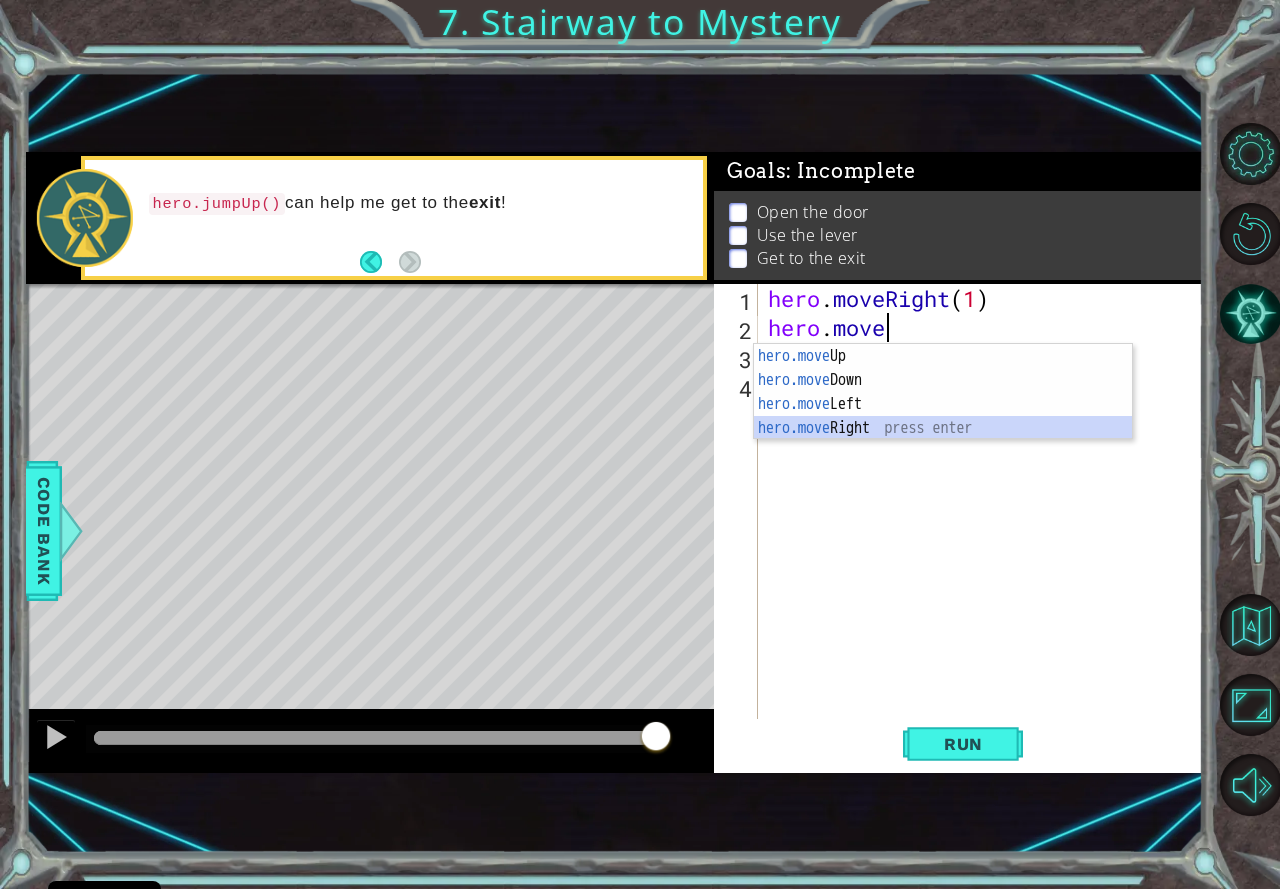 click on "hero.move Up press enter hero.move Down press enter hero.move Left press enter hero.move Right press enter" at bounding box center (943, 416) 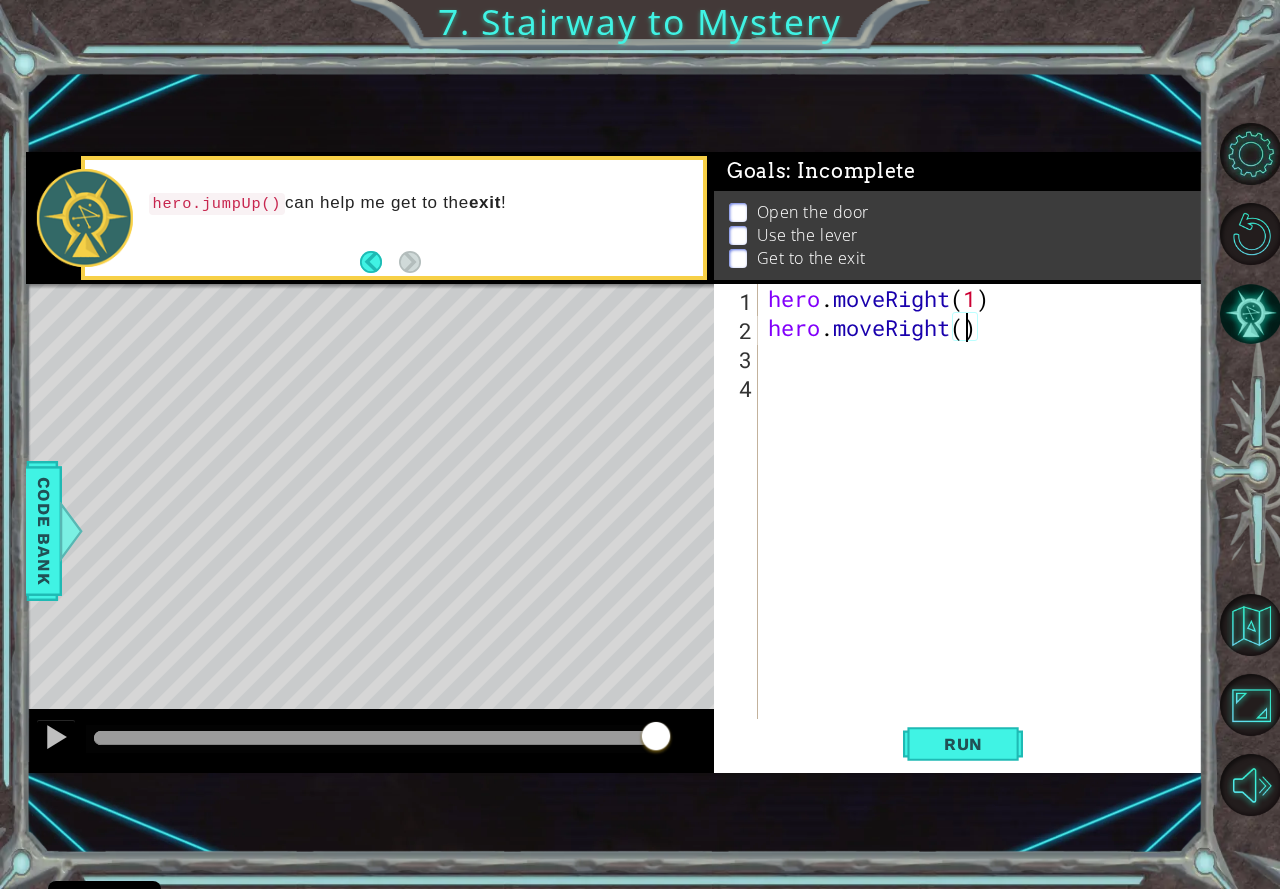 type on "hero.moveRight(3)" 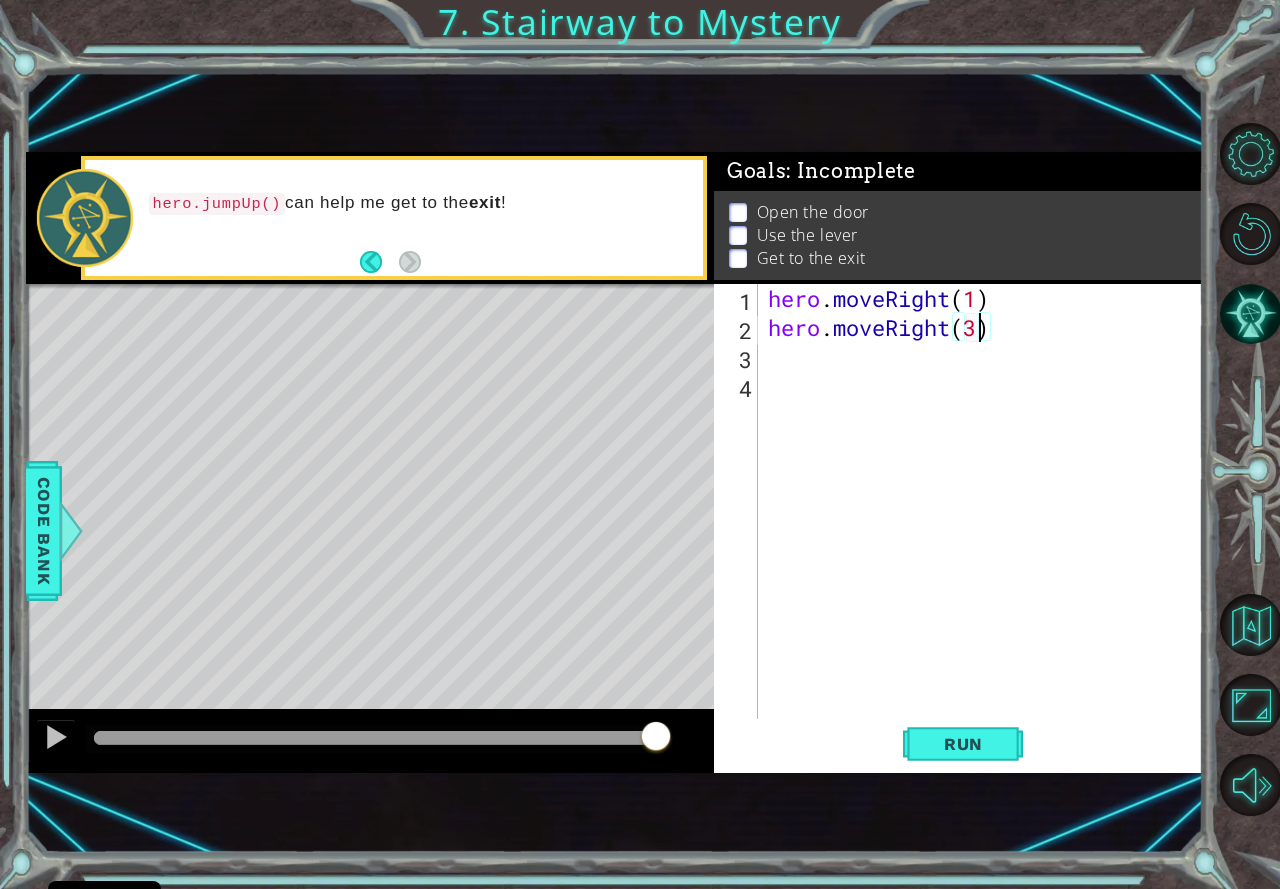 click on "hero . moveRight ( 1 ) hero . moveRight ( 3 )" at bounding box center [986, 530] 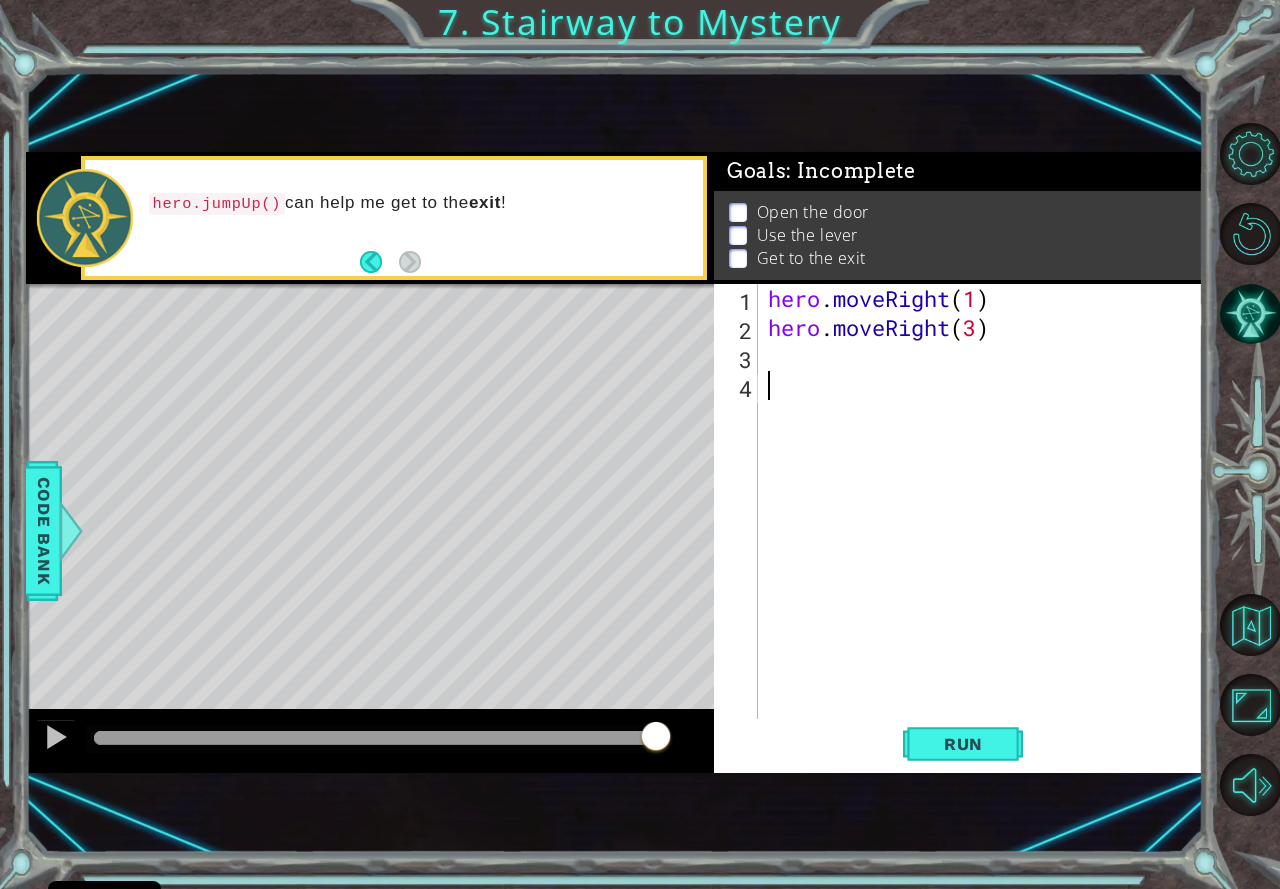 scroll, scrollTop: 0, scrollLeft: 0, axis: both 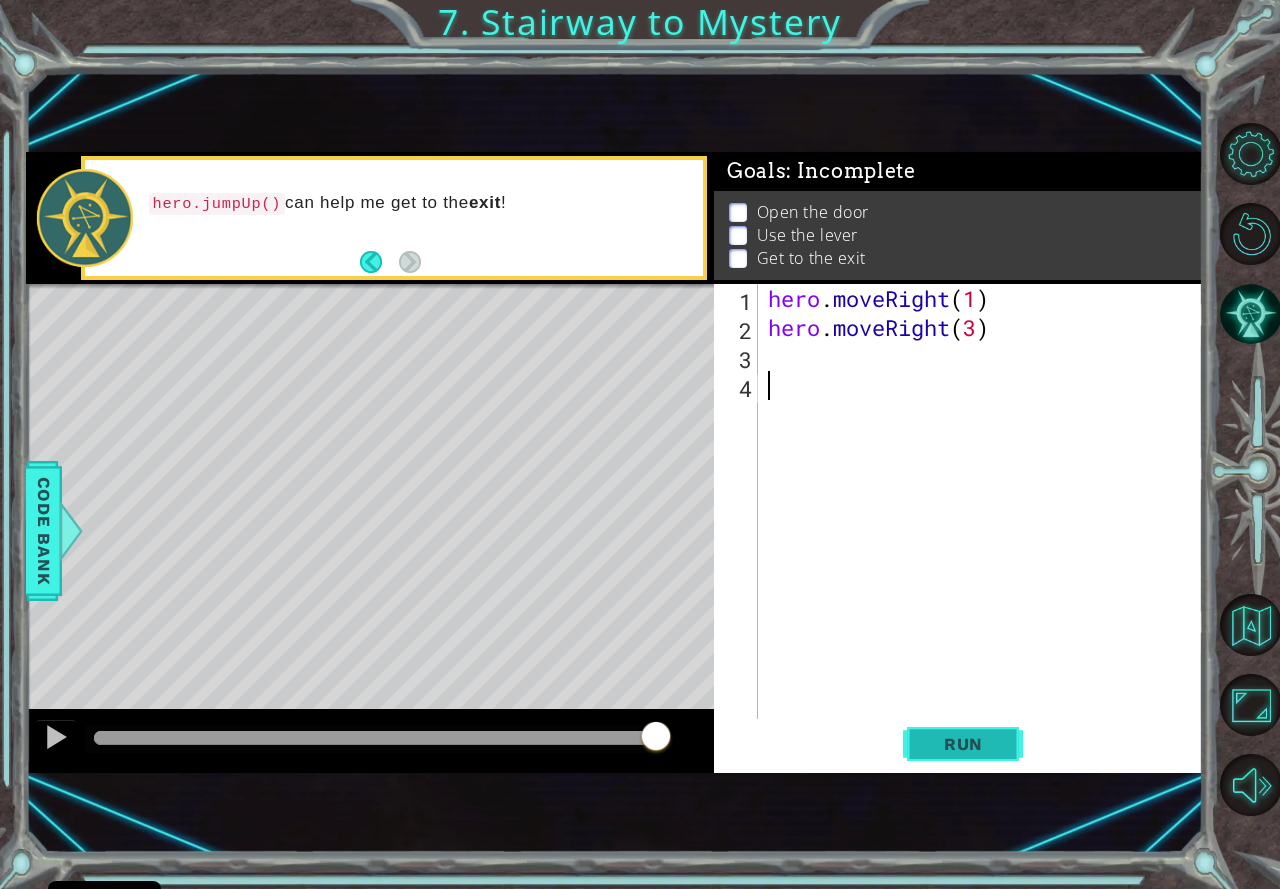 click on "Run" at bounding box center [963, 744] 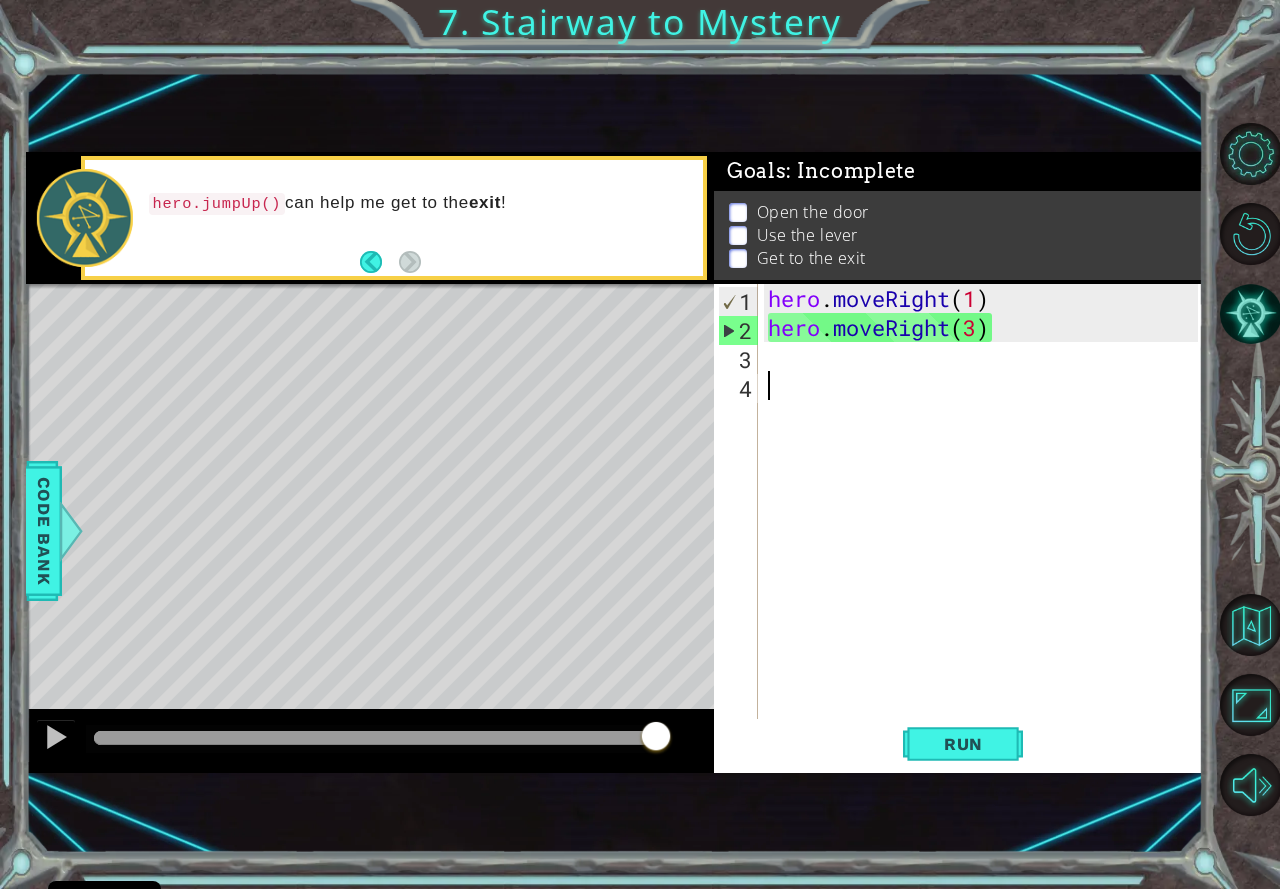 click on "hero . moveRight ( 1 ) hero . moveRight ( 3 )" at bounding box center [986, 530] 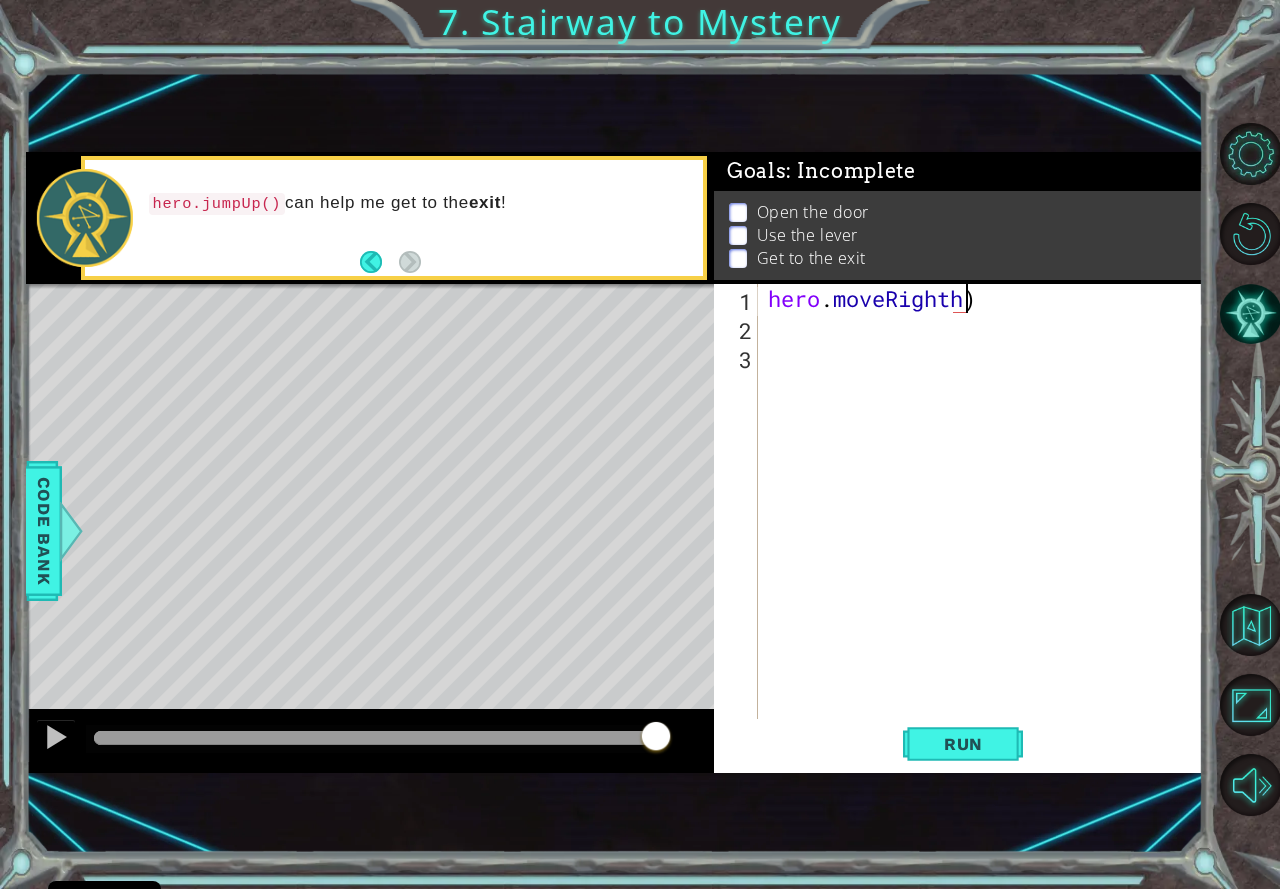 scroll, scrollTop: 0, scrollLeft: 8, axis: horizontal 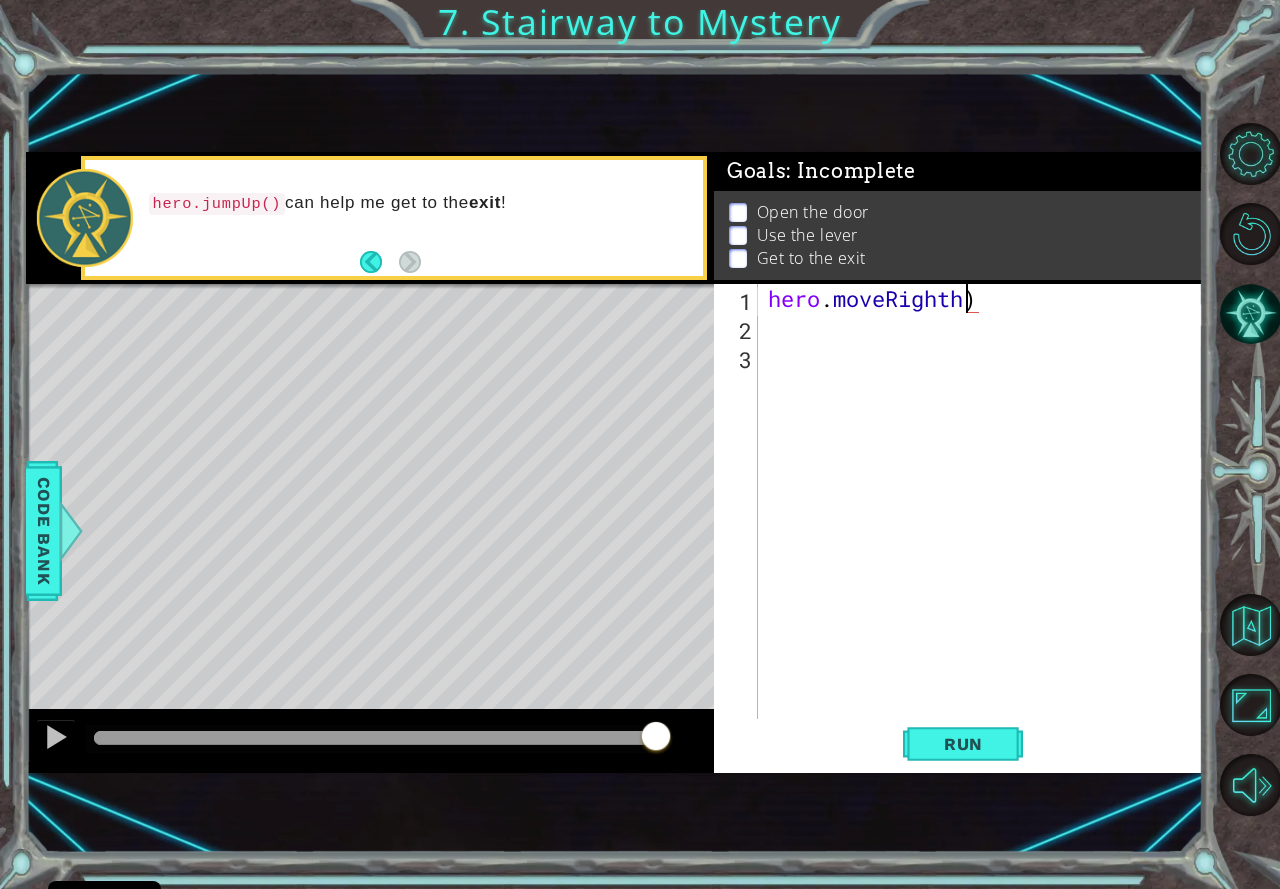 click on "hero . moveRighth )" at bounding box center (986, 530) 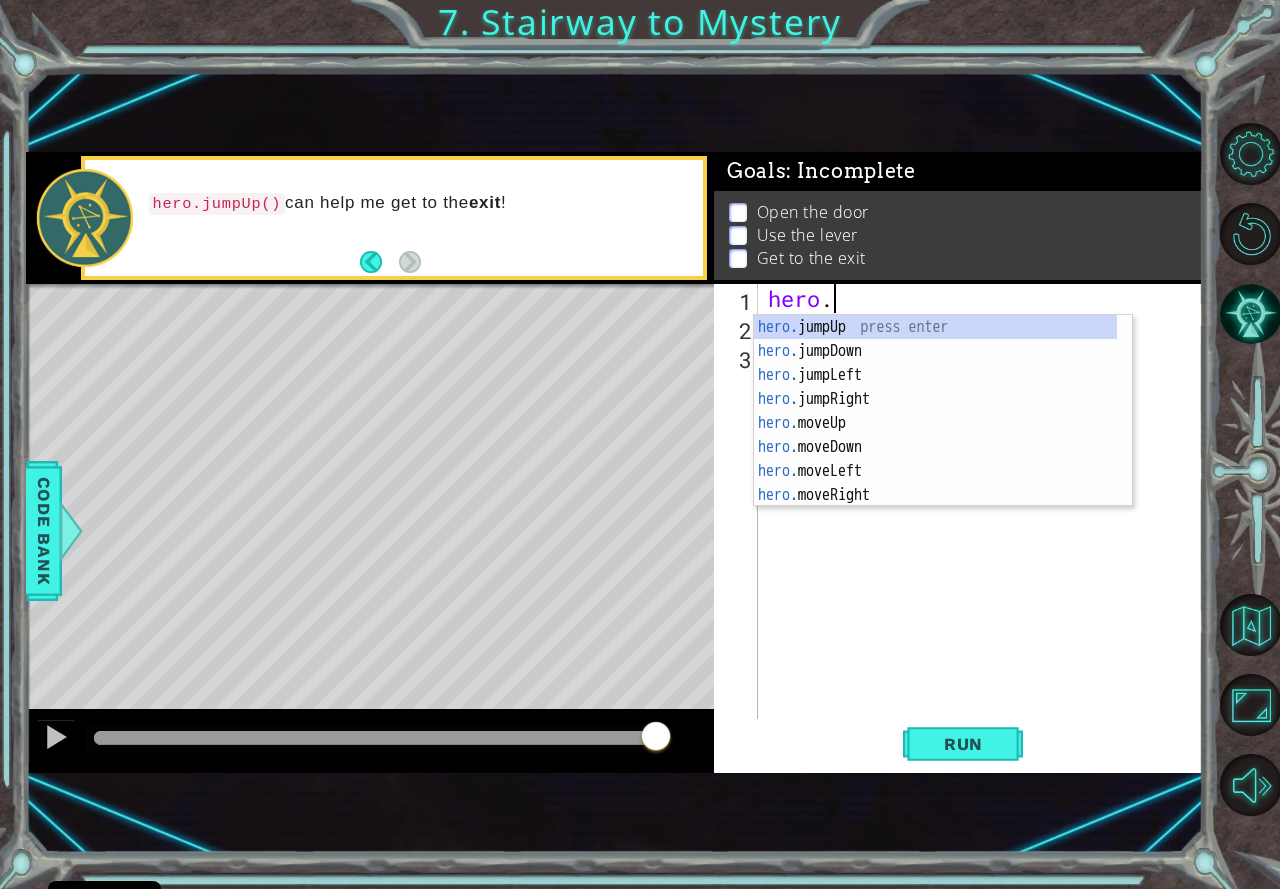 scroll, scrollTop: 0, scrollLeft: 0, axis: both 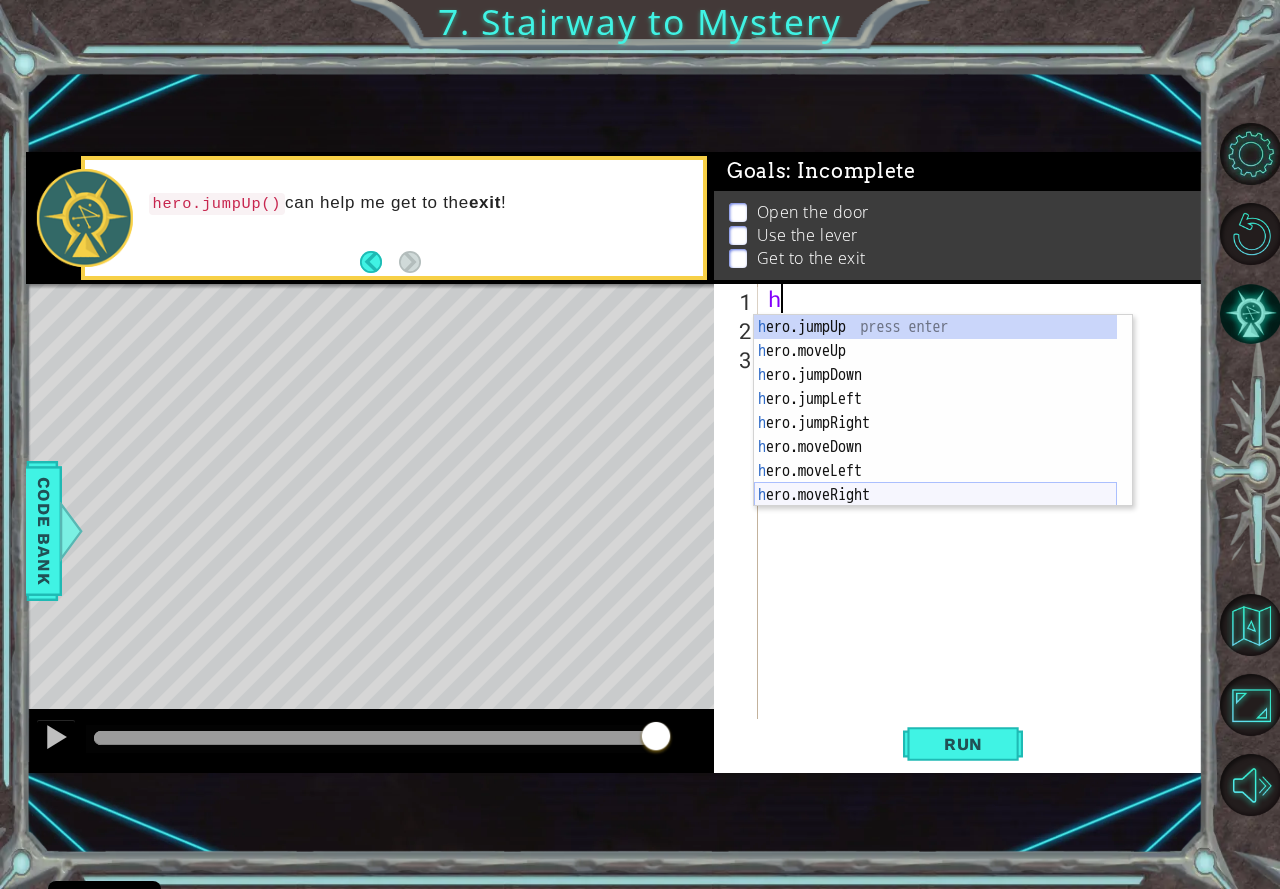click on "h ero.jumpUp press enter h ero.moveUp press enter h ero.jumpDown press enter h ero.jumpLeft press enter h ero.jumpRight press enter h ero.moveDown press enter h ero.moveLeft press enter h ero.moveRight press enter h ero.use press enter" at bounding box center (935, 435) 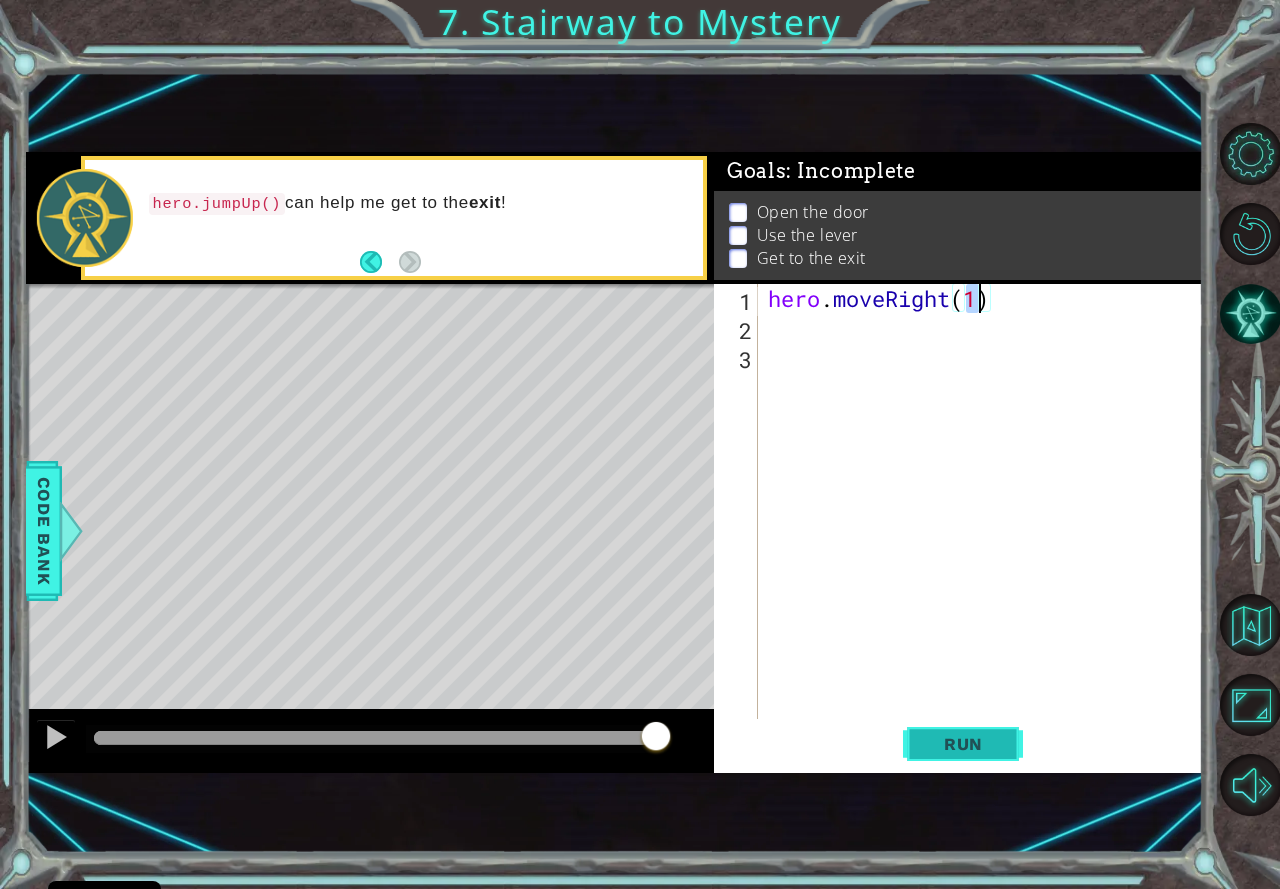 type on "hero.moveRight(1)" 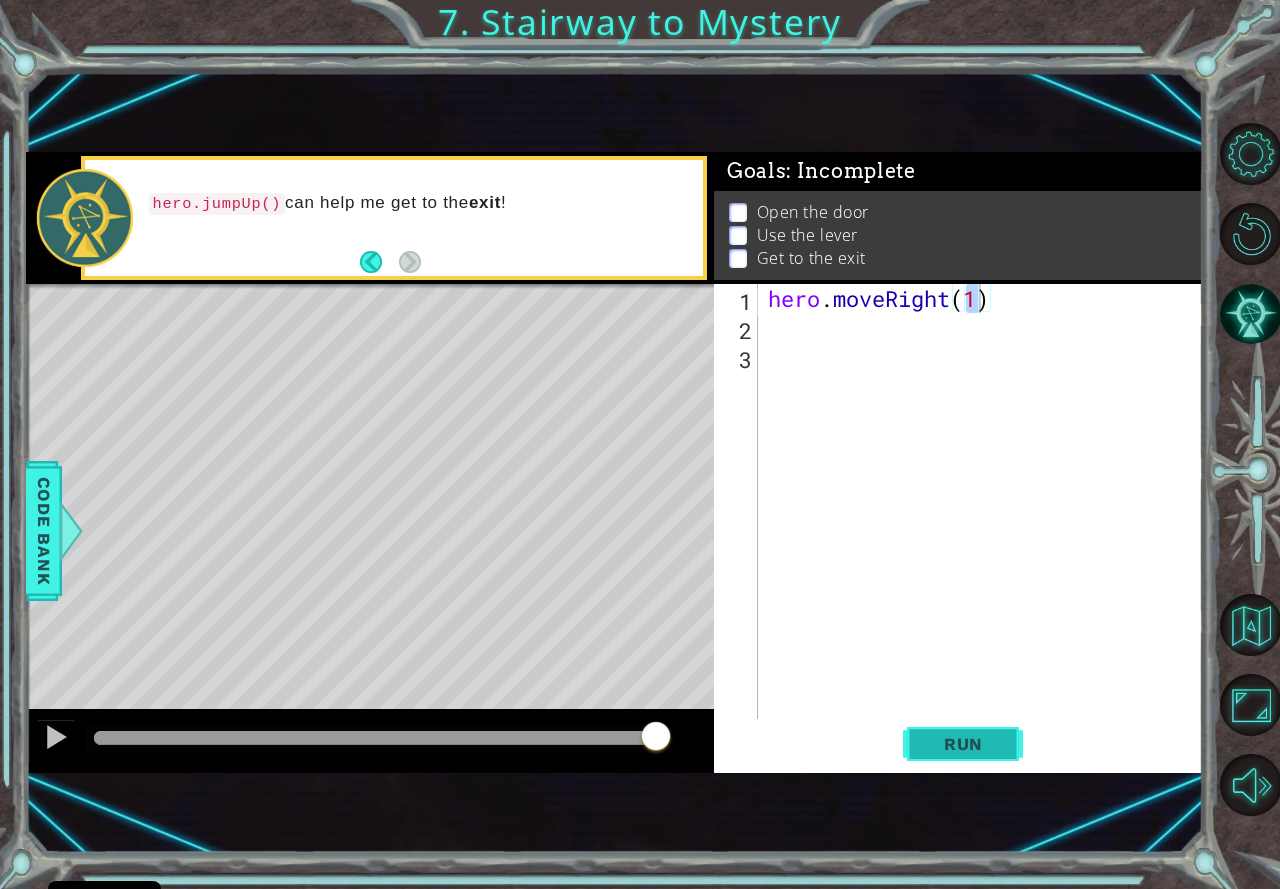 click on "Run" at bounding box center (963, 744) 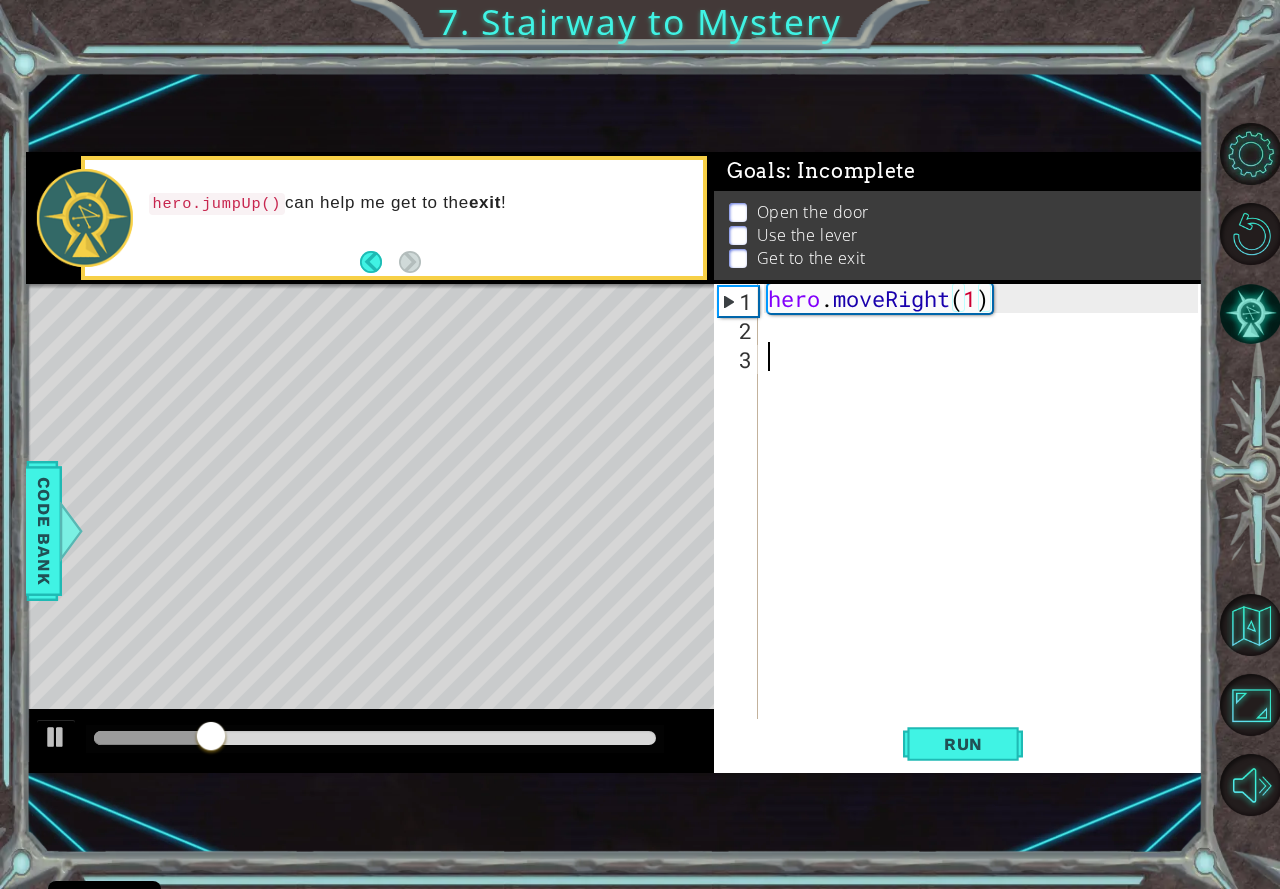 click on "hero . moveRight ( 1 )" at bounding box center (986, 530) 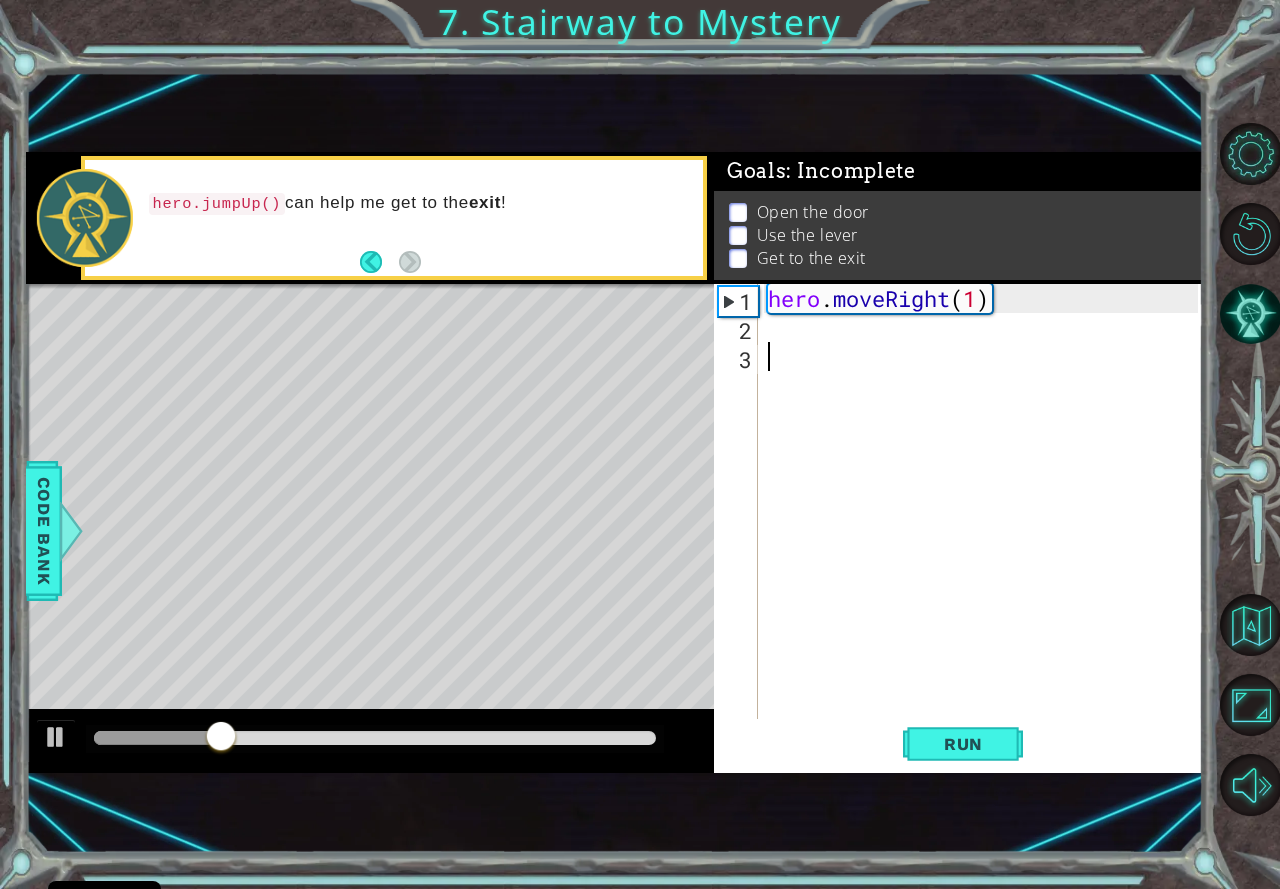 click on "hero . moveRight ( 1 )" at bounding box center (986, 530) 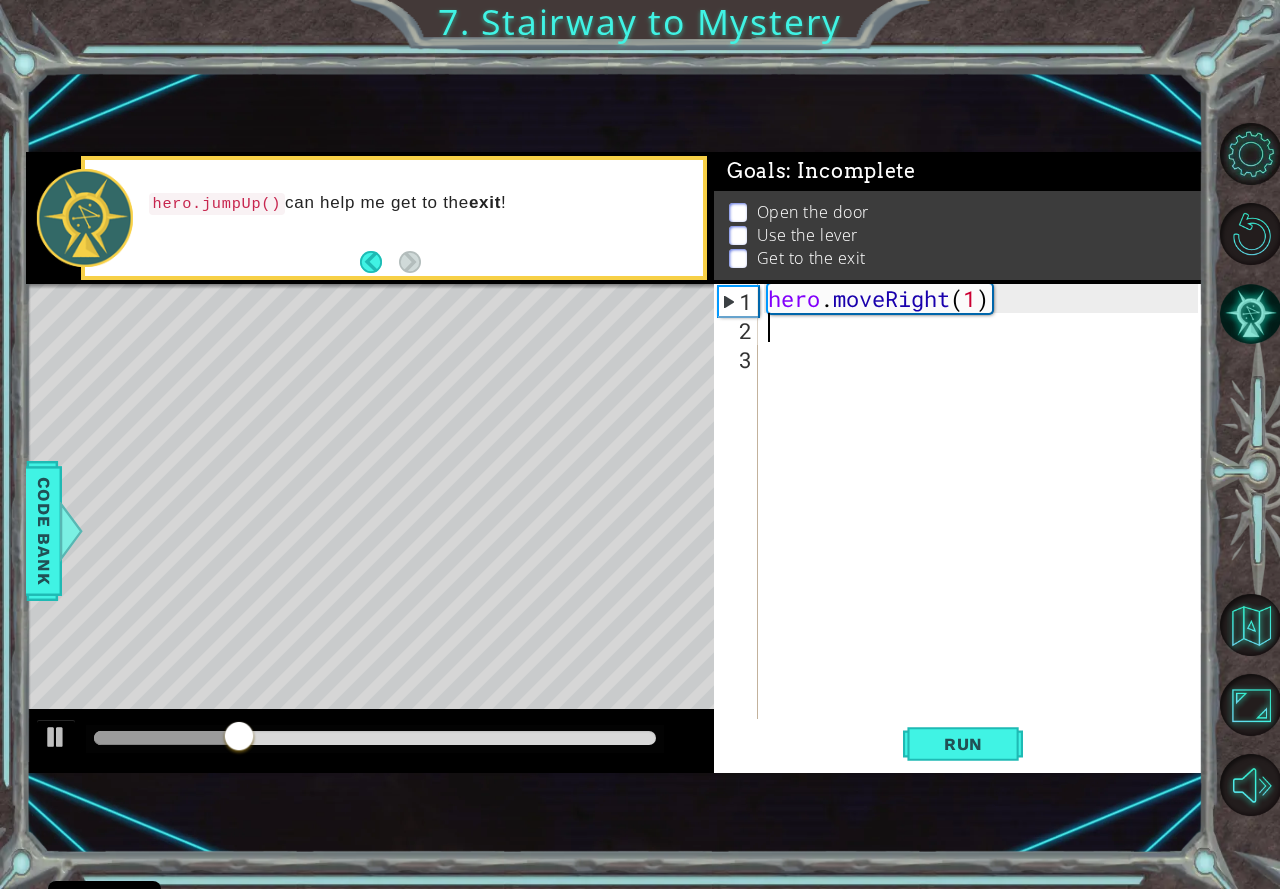 type on "h" 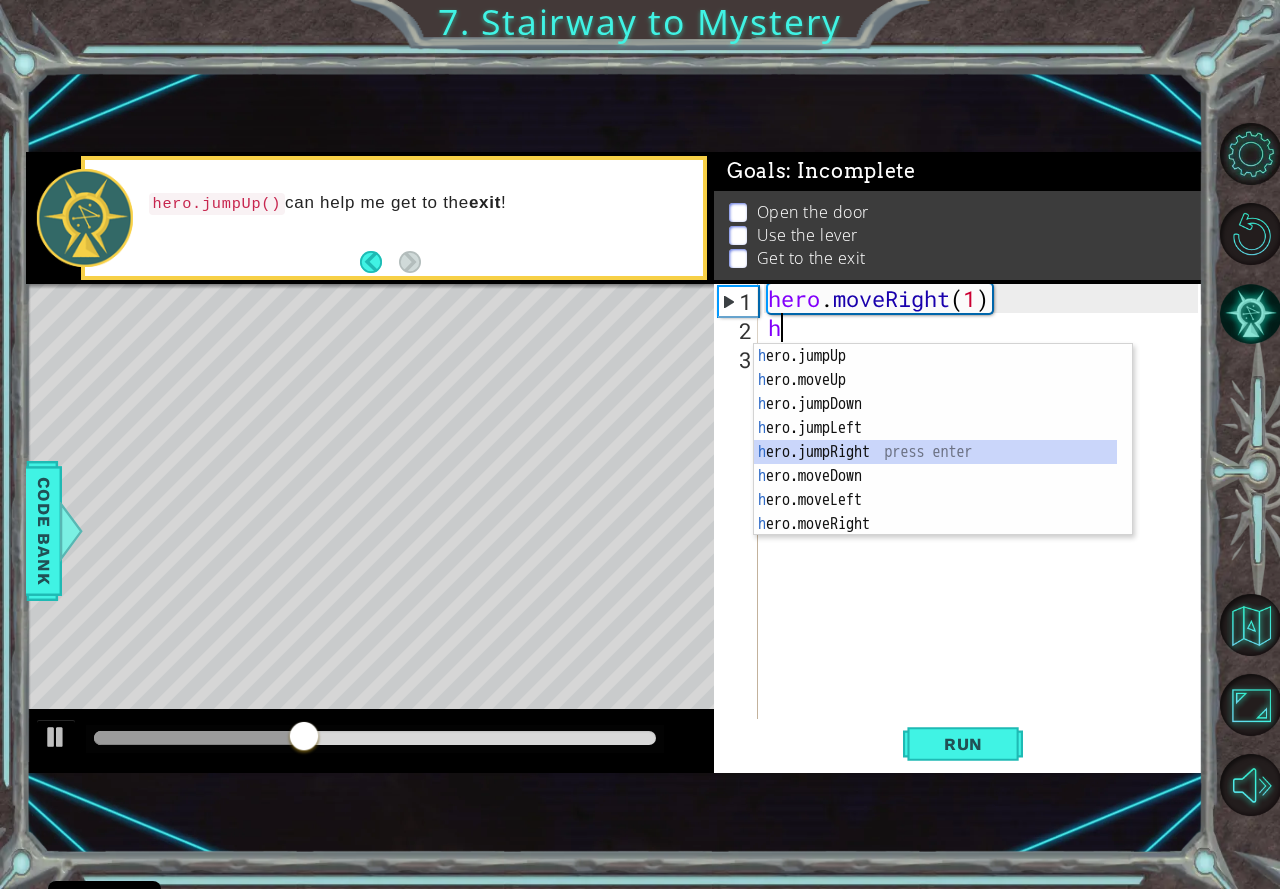 click on "h ero.jumpUp press enter h ero.moveUp press enter h ero.jumpDown press enter h ero.jumpLeft press enter h ero.jumpRight press enter h ero.moveDown press enter h ero.moveLeft press enter h ero.moveRight press enter h ero.use press enter" at bounding box center (935, 464) 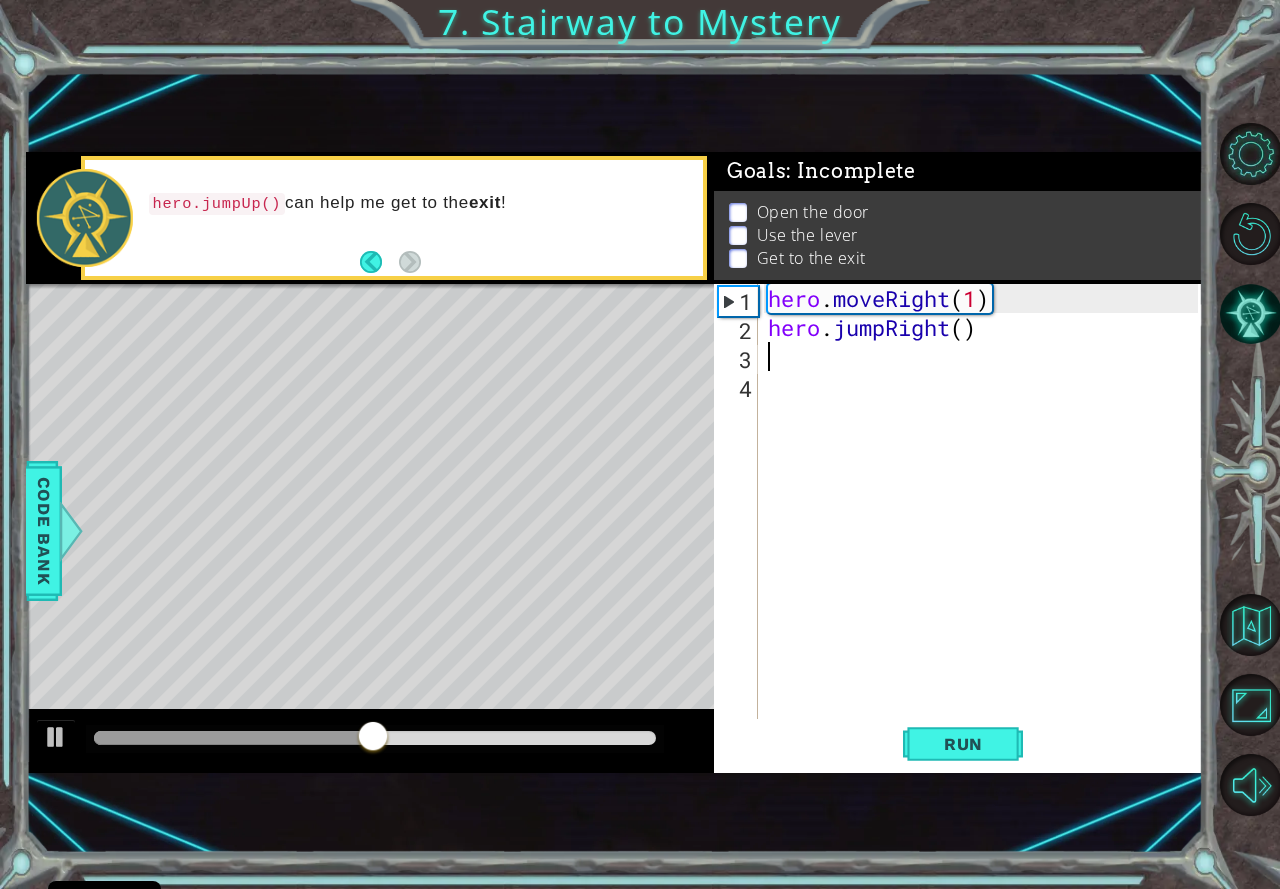 click on "hero . moveRight ( 1 ) hero . jumpRight ( )" at bounding box center (986, 530) 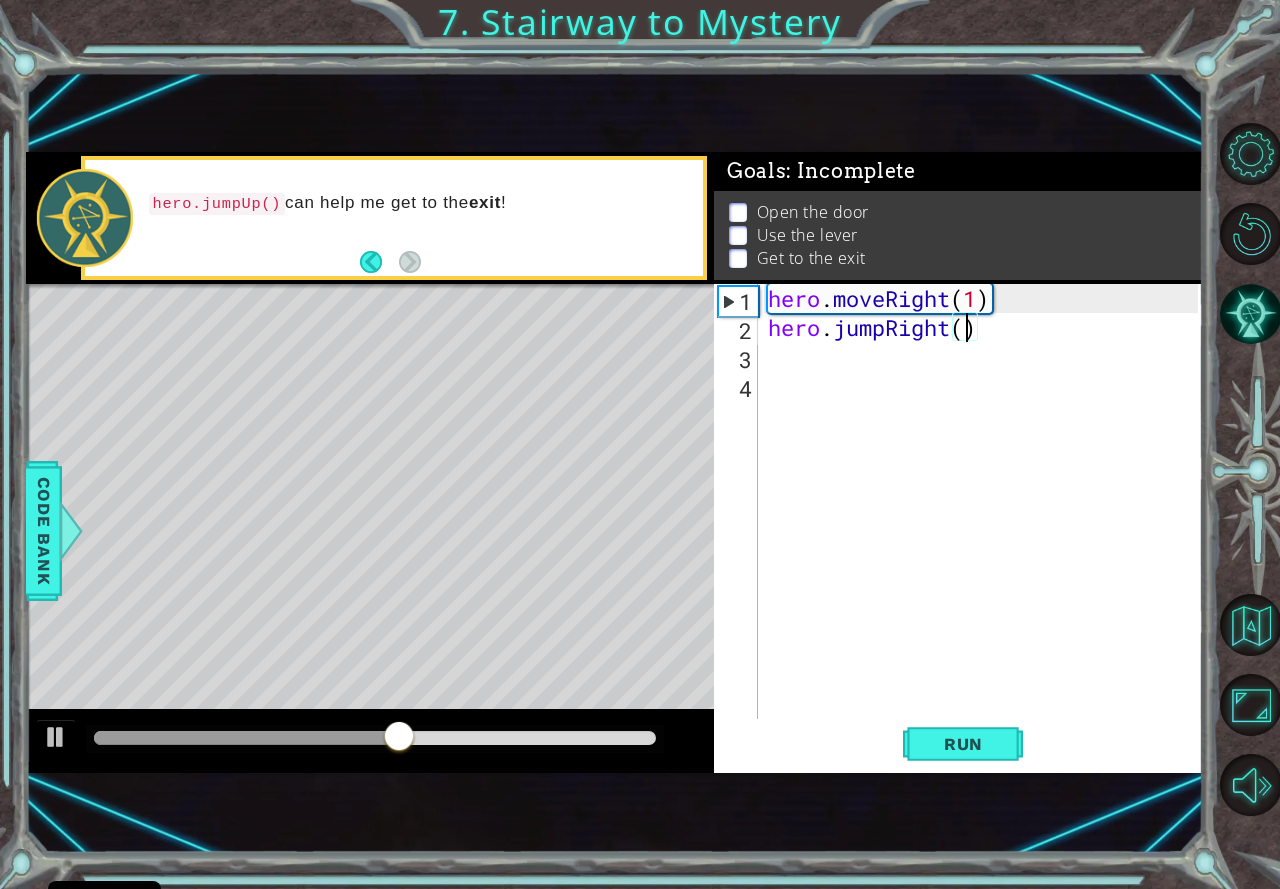 scroll, scrollTop: 0, scrollLeft: 9, axis: horizontal 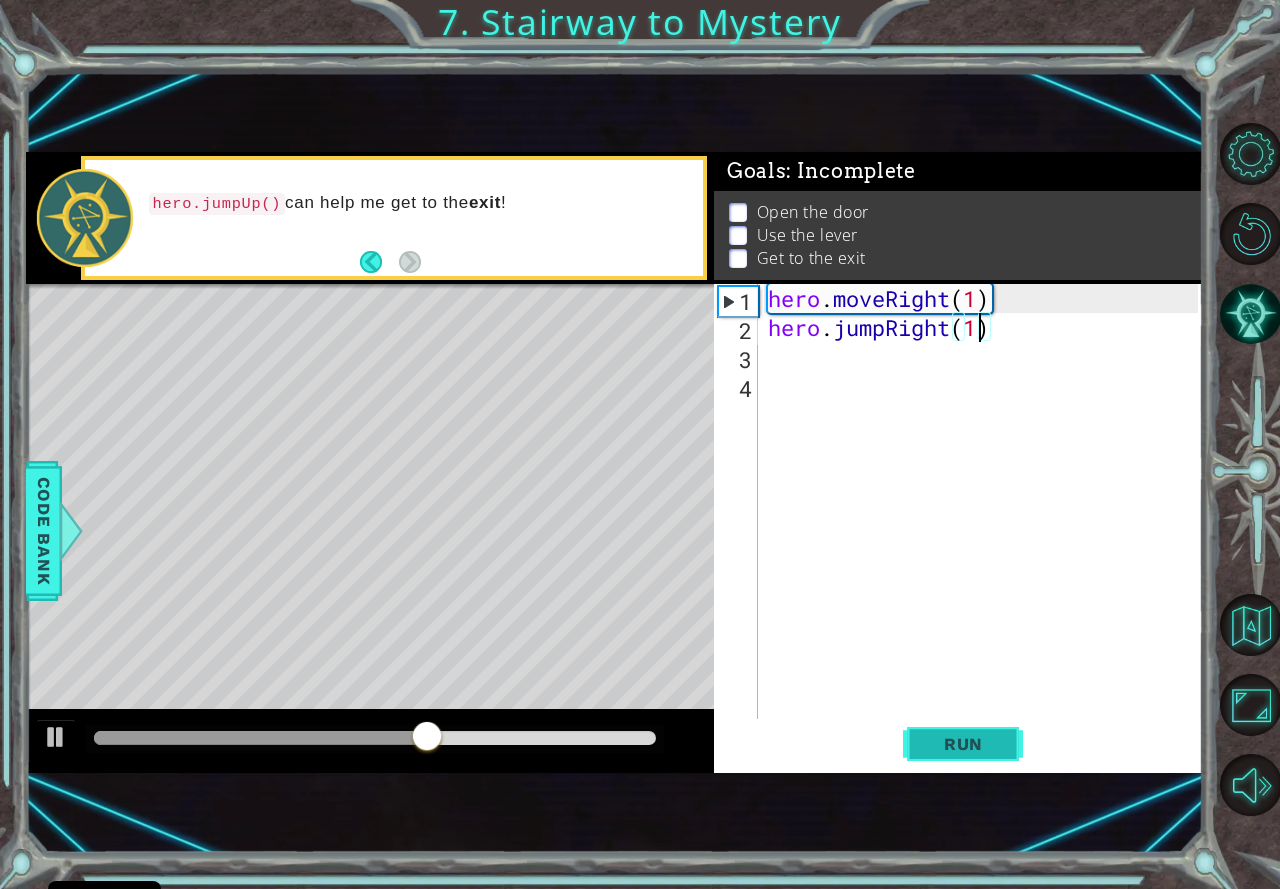 type on "hero.jumpRight(1)" 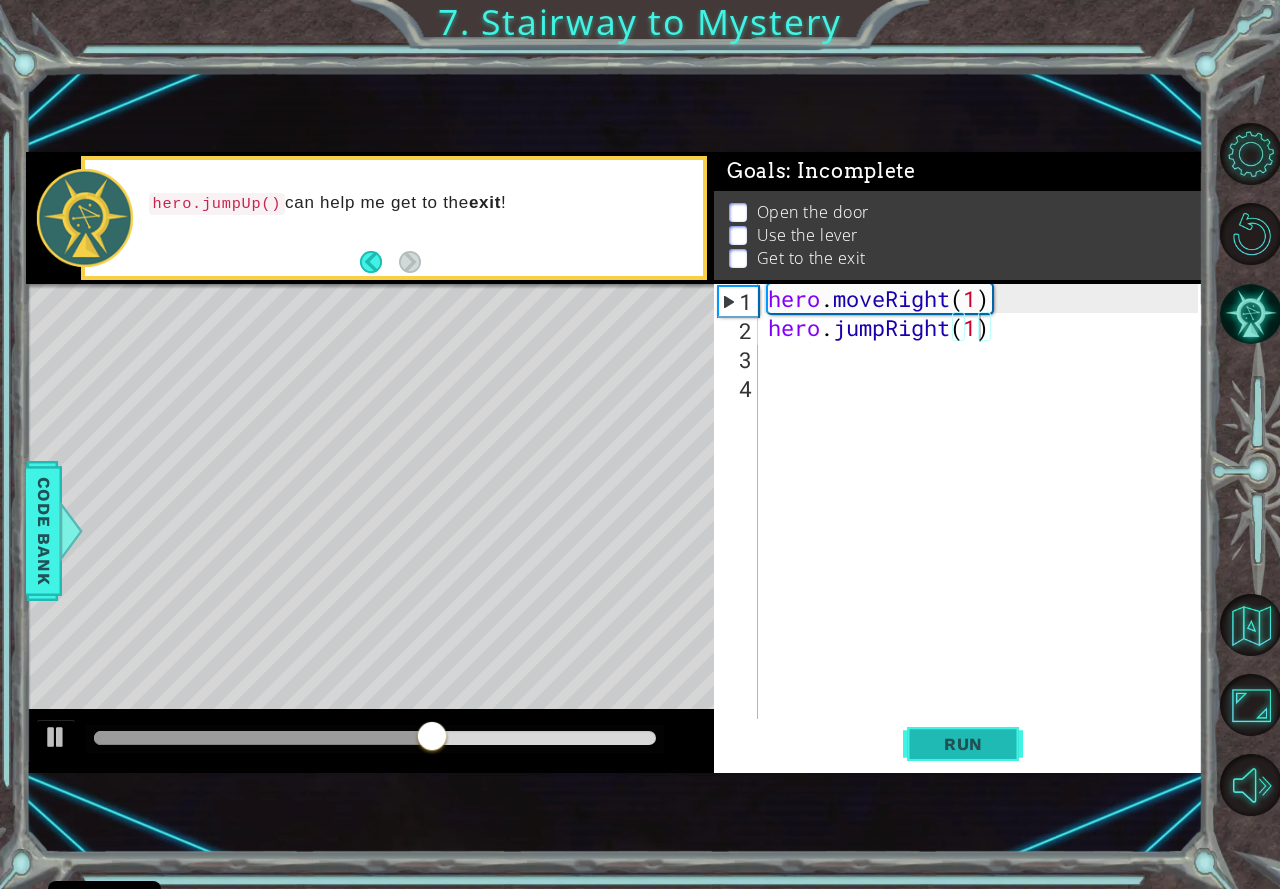 click on "Run" at bounding box center (963, 744) 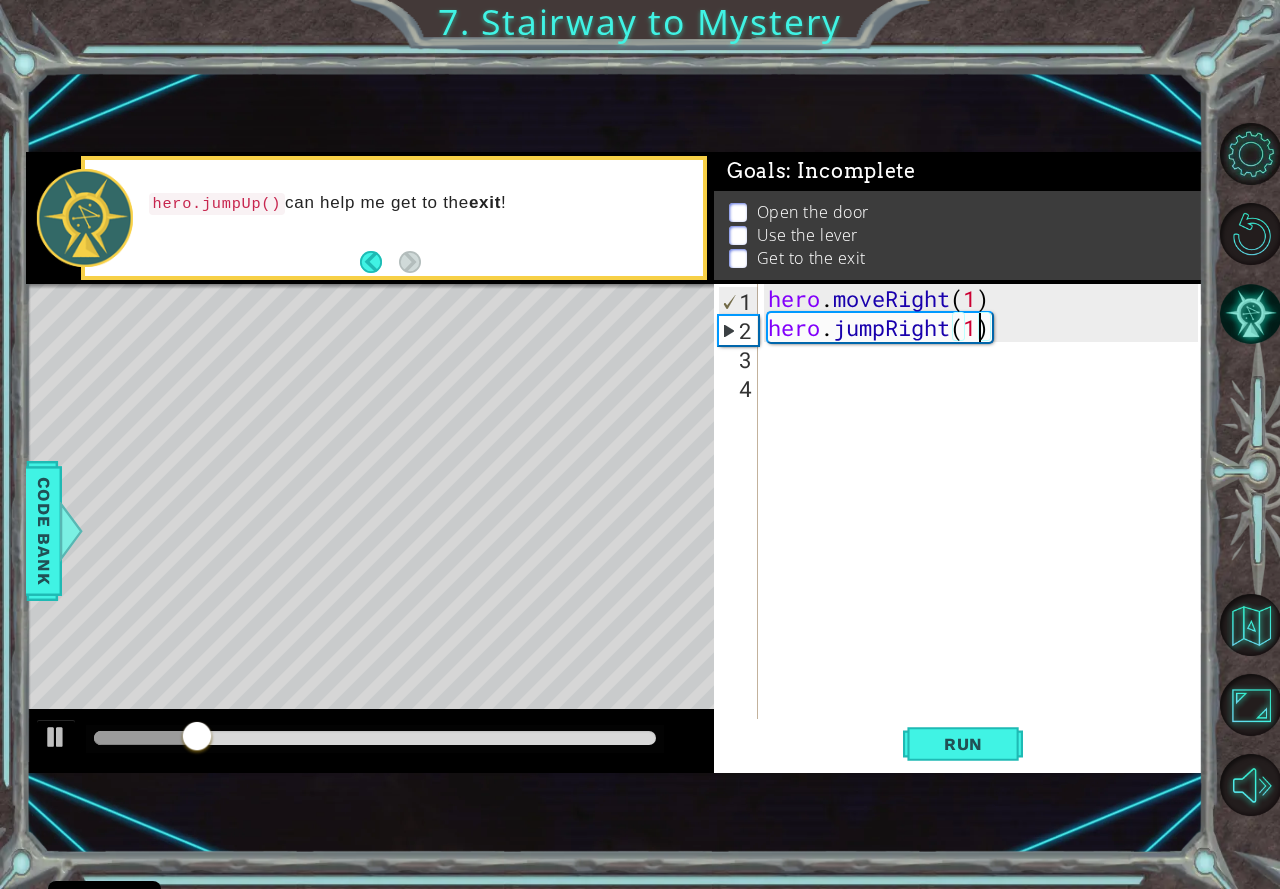 click on "hero . moveRight ( 1 ) hero . jumpRight ( 1 )" at bounding box center [986, 530] 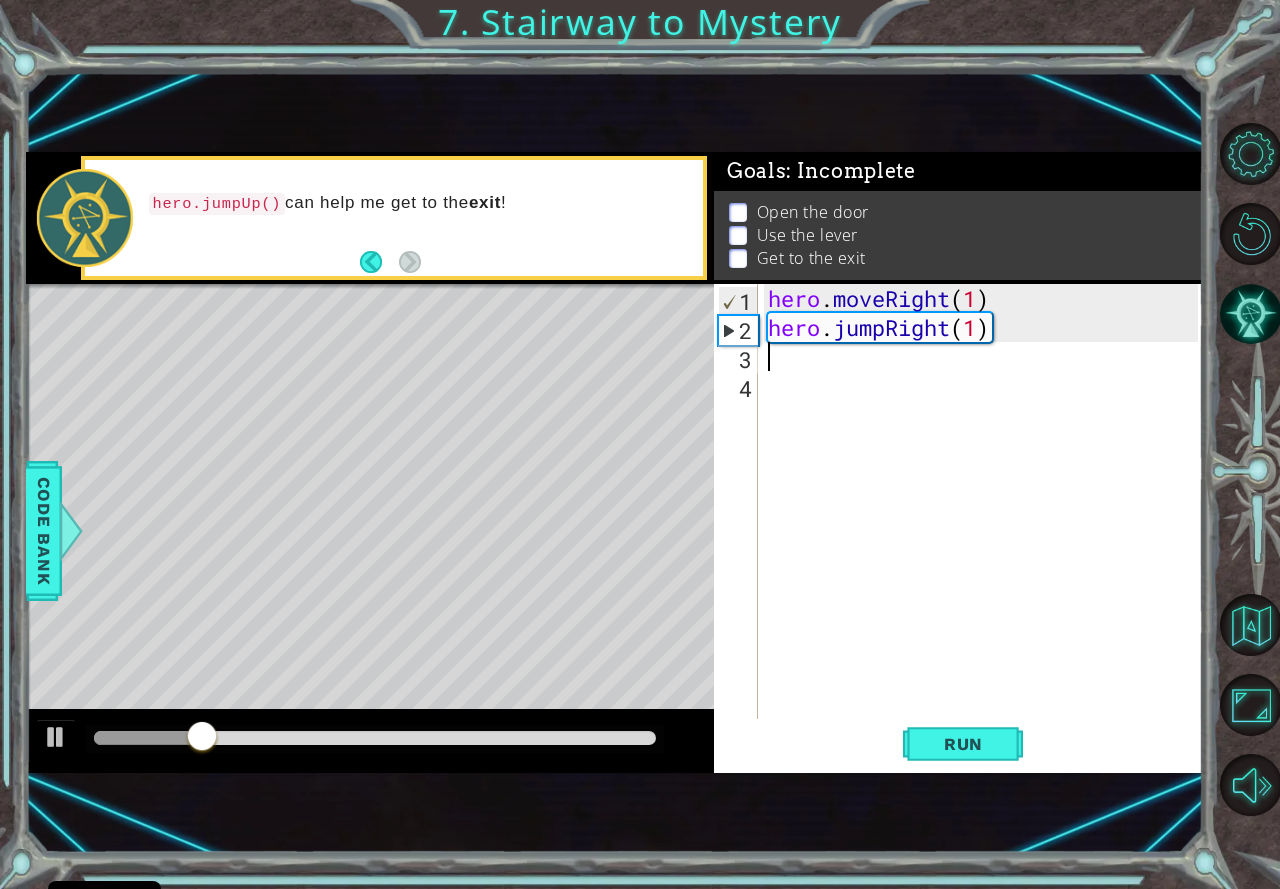 scroll, scrollTop: 0, scrollLeft: 0, axis: both 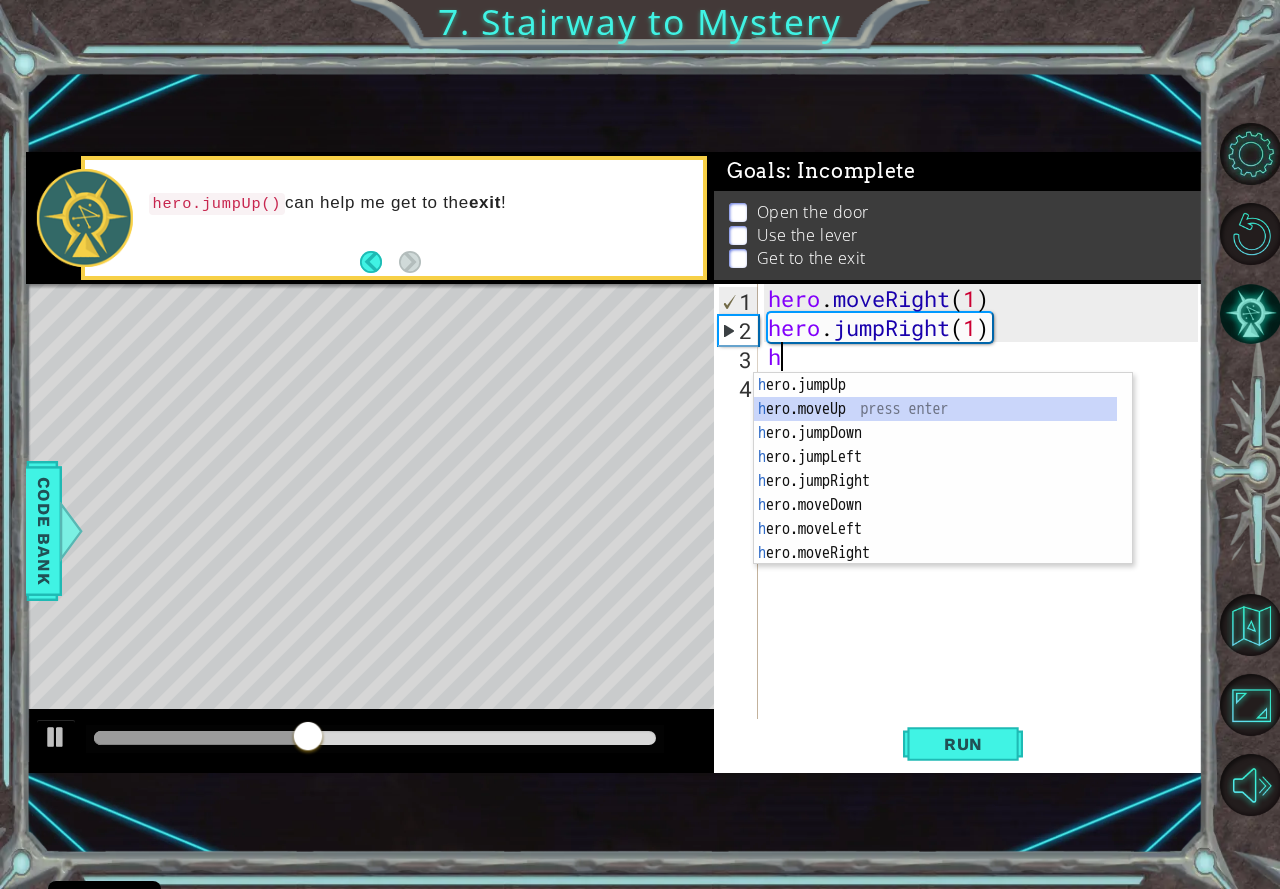 click on "h ero.jumpUp press enter h ero.moveUp press enter h ero.jumpDown press enter h ero.jumpLeft press enter h ero.jumpRight press enter h ero.moveDown press enter h ero.moveLeft press enter h ero.moveRight press enter h ero.use press enter" at bounding box center [935, 493] 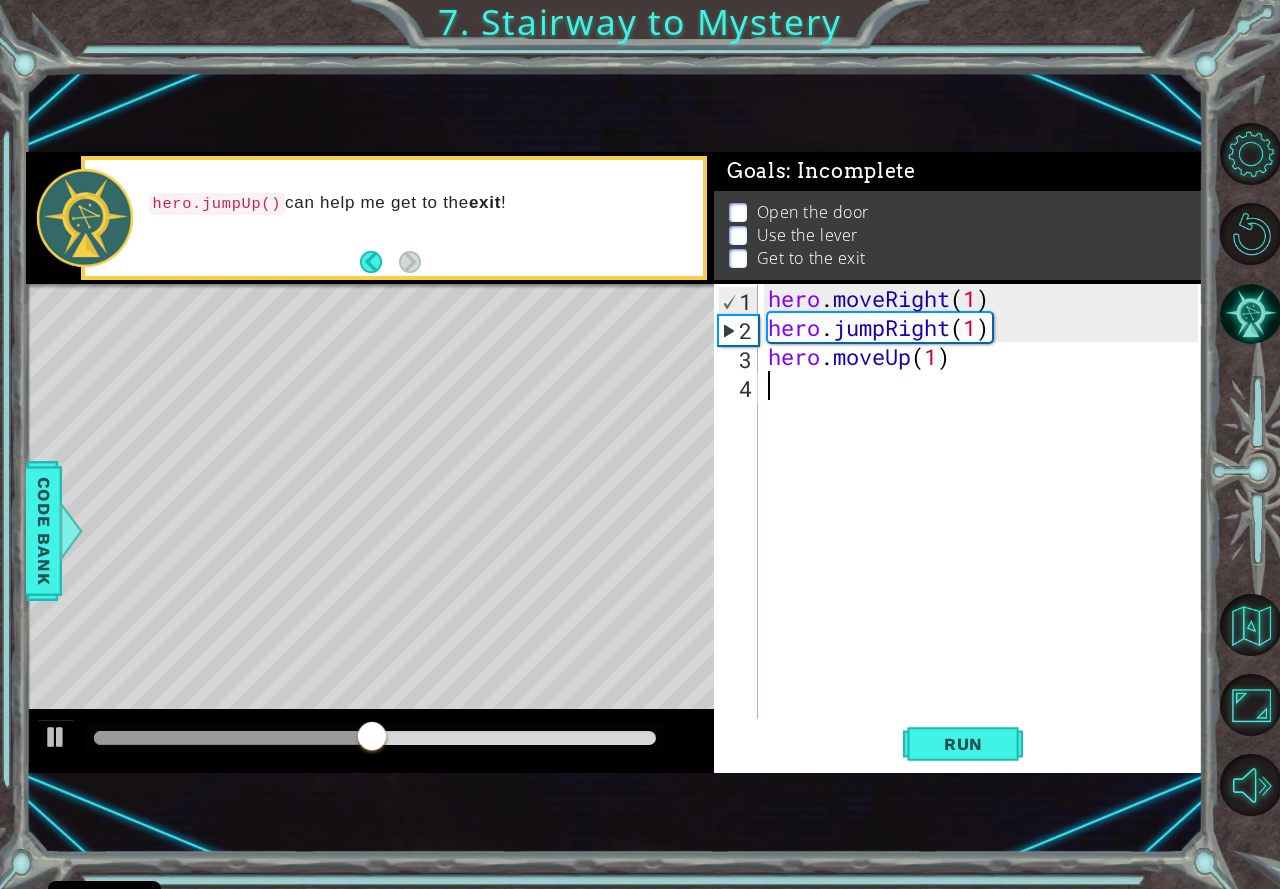 click on "hero . moveRight ( 1 ) hero . jumpRight ( 1 ) hero . moveUp ( 1 )" at bounding box center [986, 530] 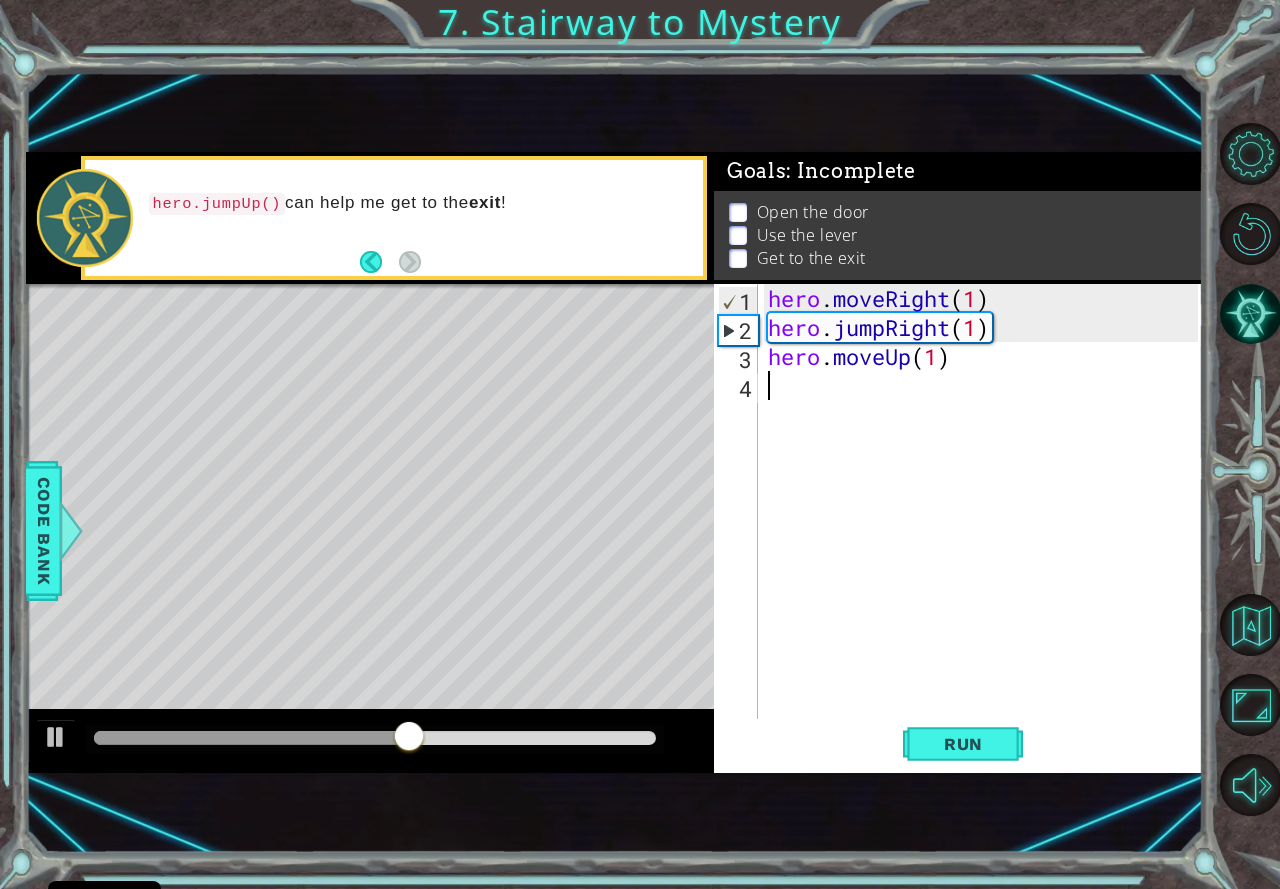 type on "j" 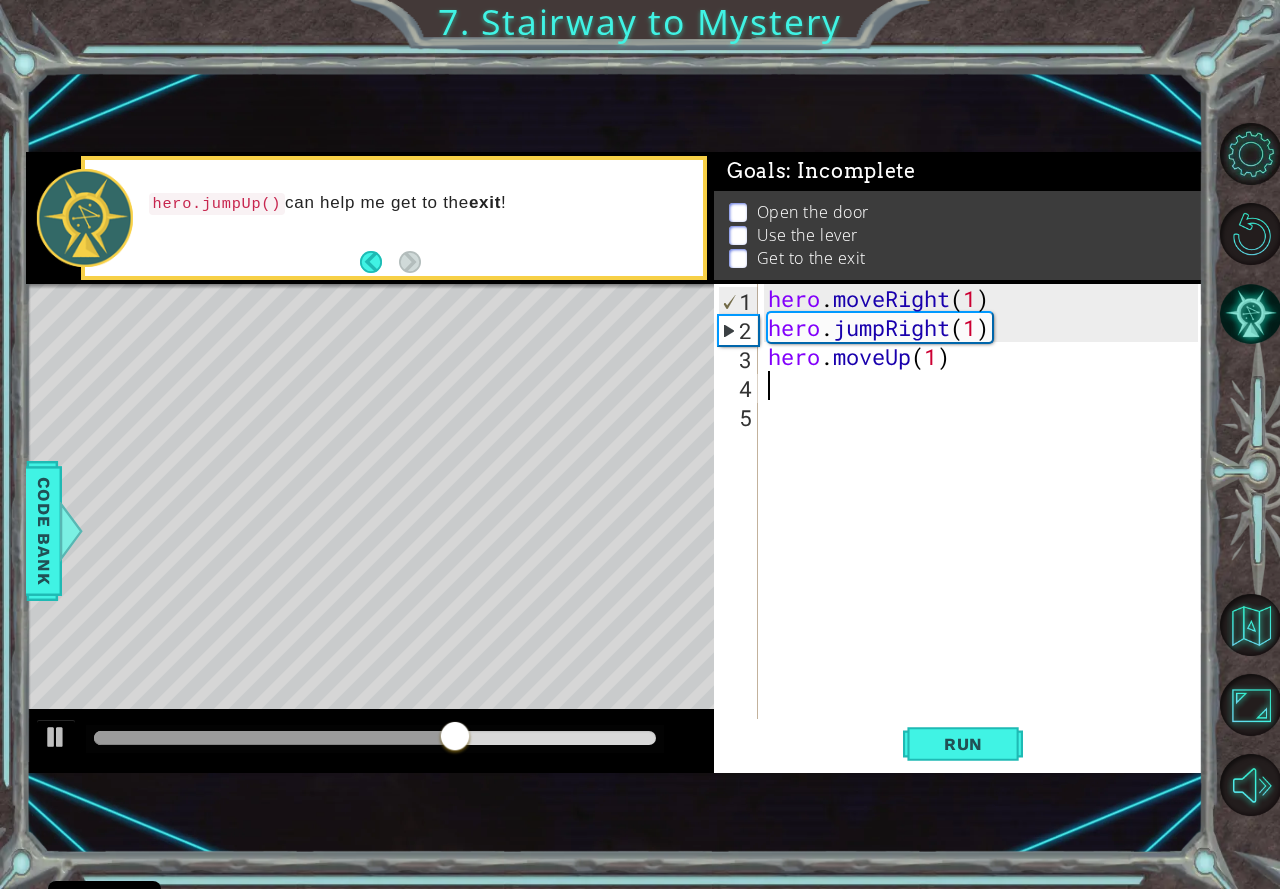 type on "h" 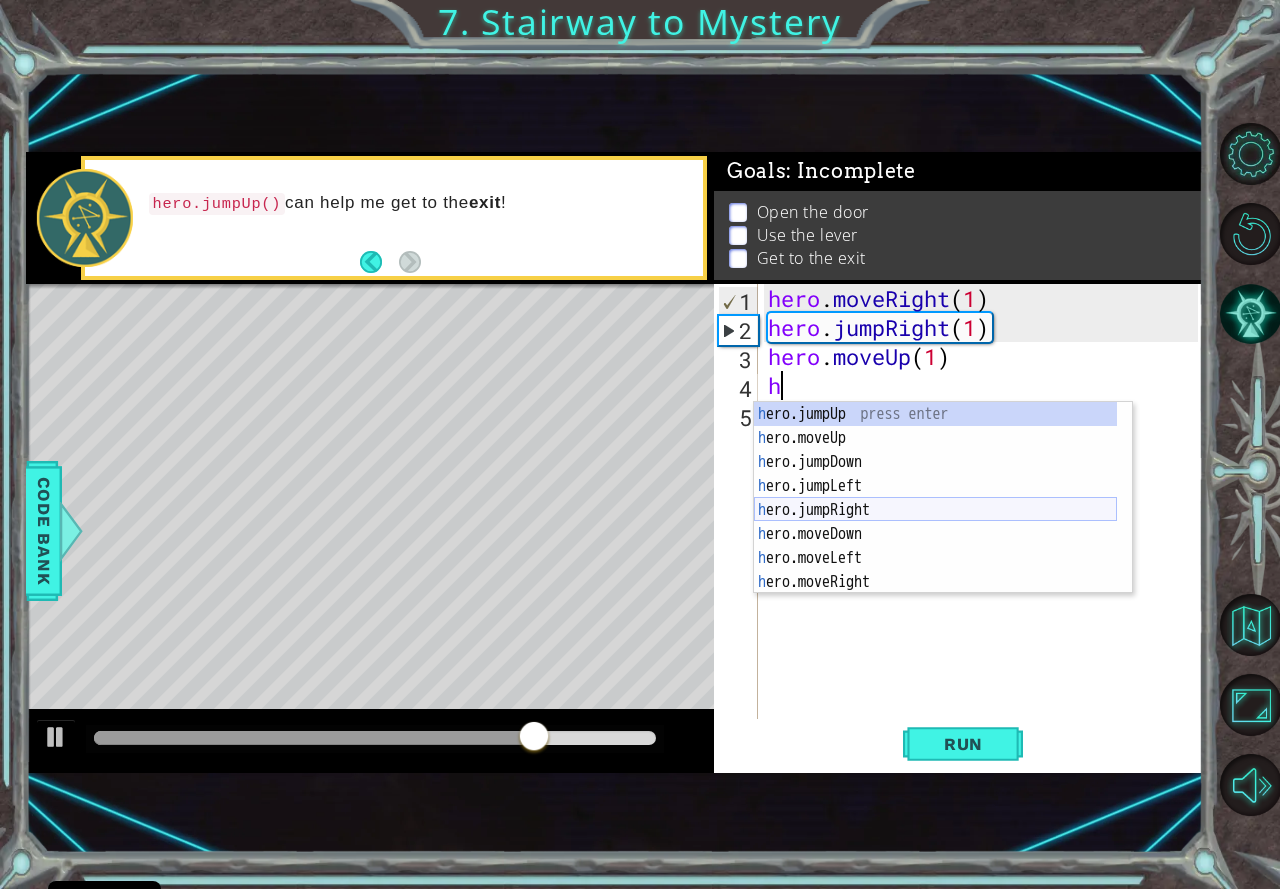 click on "h ero.jumpUp press enter h ero.moveUp press enter h ero.jumpDown press enter h ero.jumpLeft press enter h ero.jumpRight press enter h ero.moveDown press enter h ero.moveLeft press enter h ero.moveRight press enter h ero.use press enter" at bounding box center [935, 522] 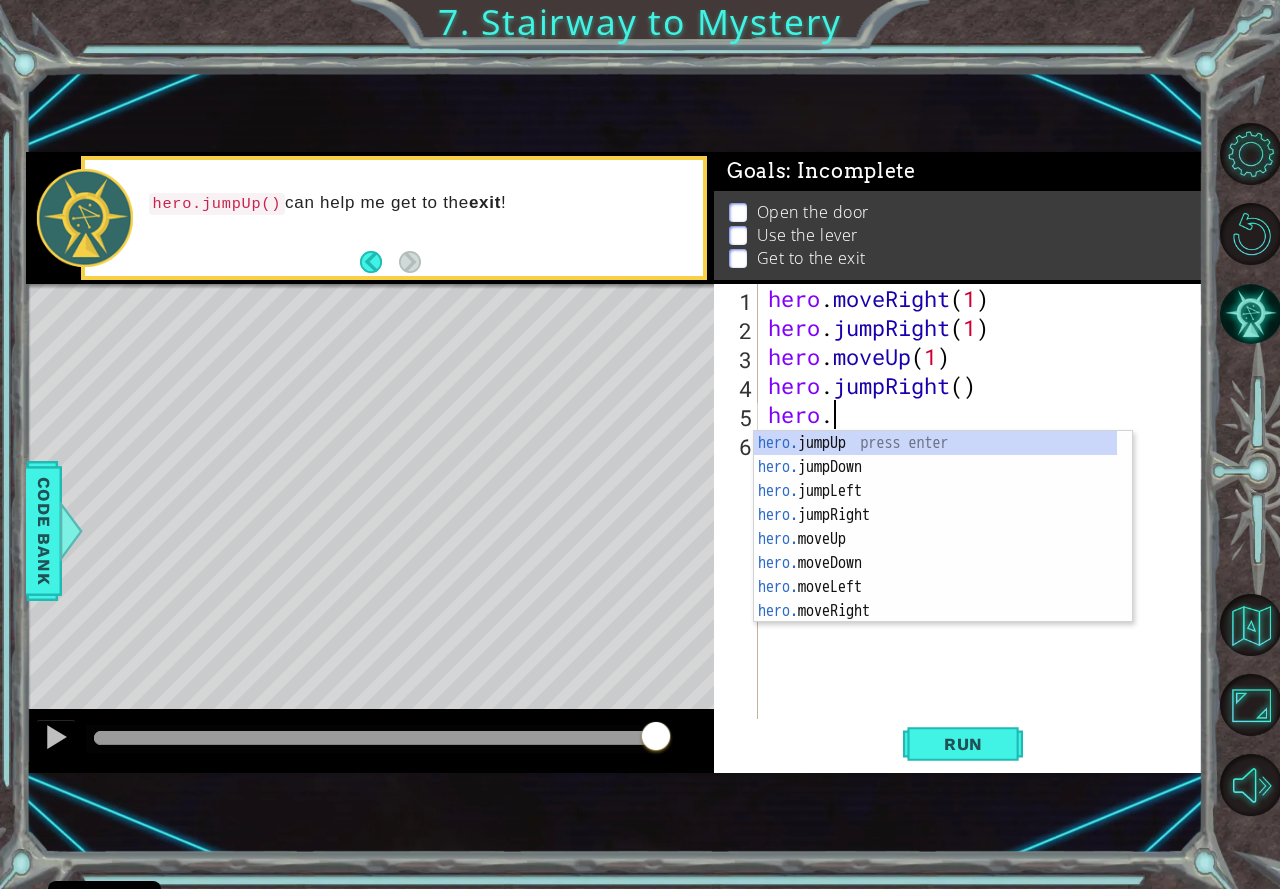 scroll, scrollTop: 0, scrollLeft: 2, axis: horizontal 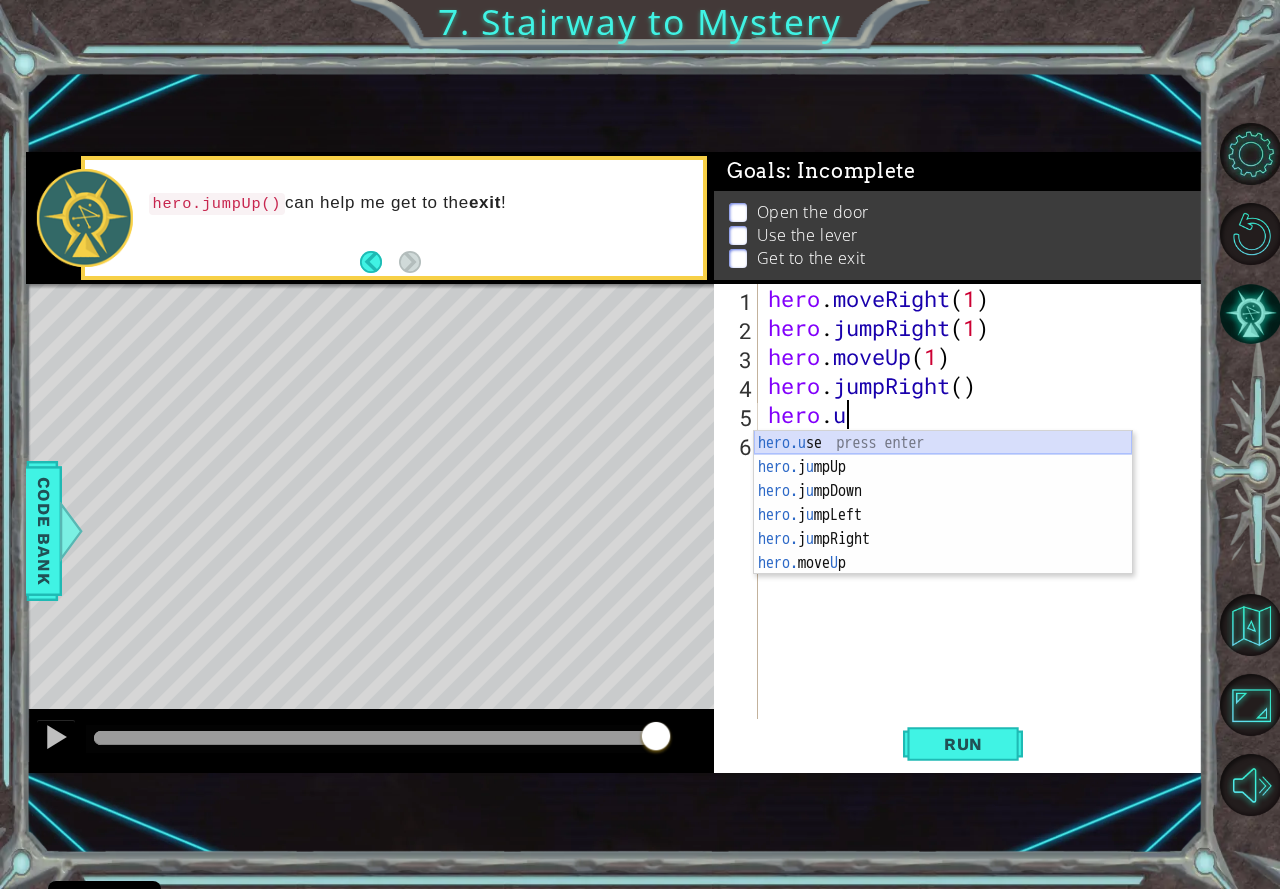 click on "hero.u se press enter hero. j u mpUp press enter hero. j u mpDown press enter hero. j u mpLeft press enter hero. j u mpRight press enter hero. move U p press enter" at bounding box center (943, 527) 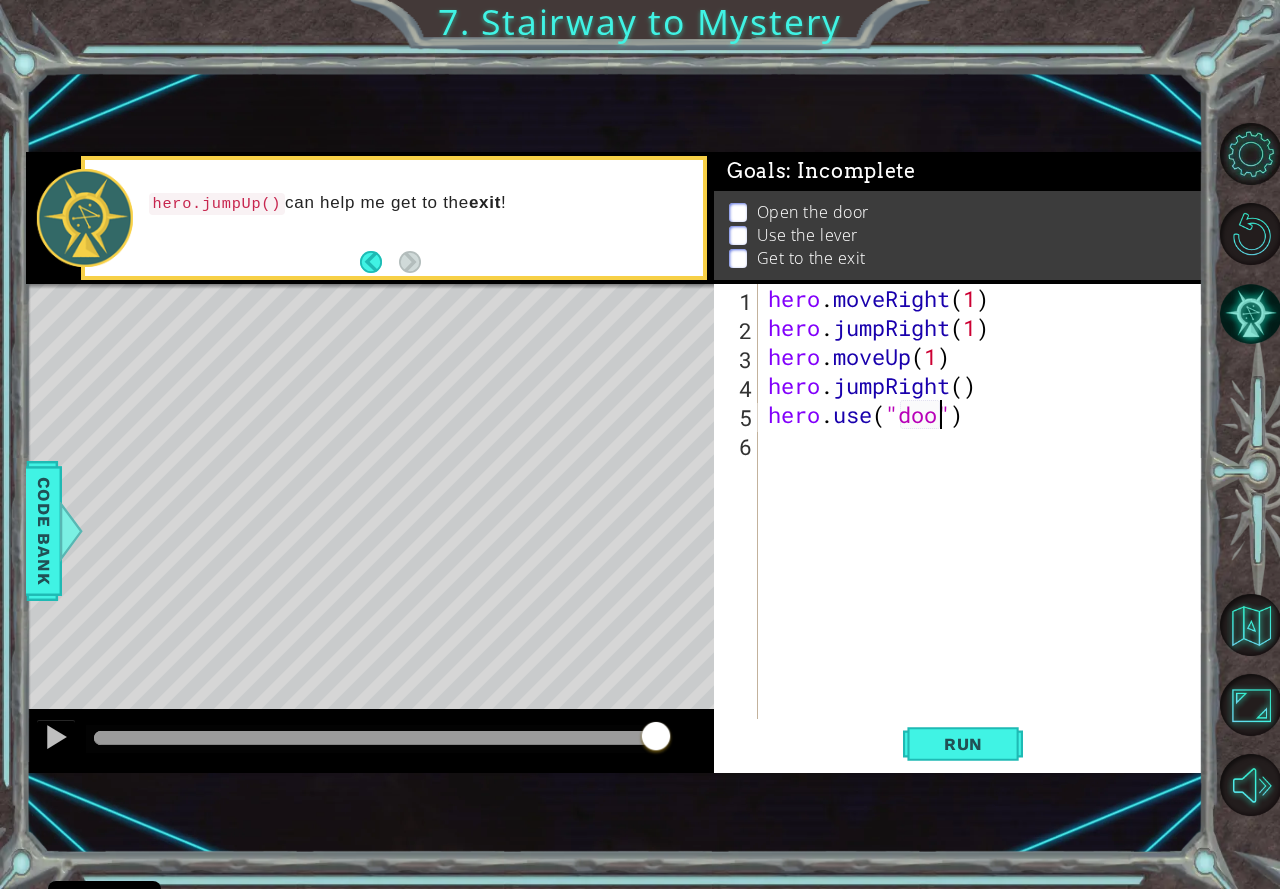 scroll, scrollTop: 0, scrollLeft: 8, axis: horizontal 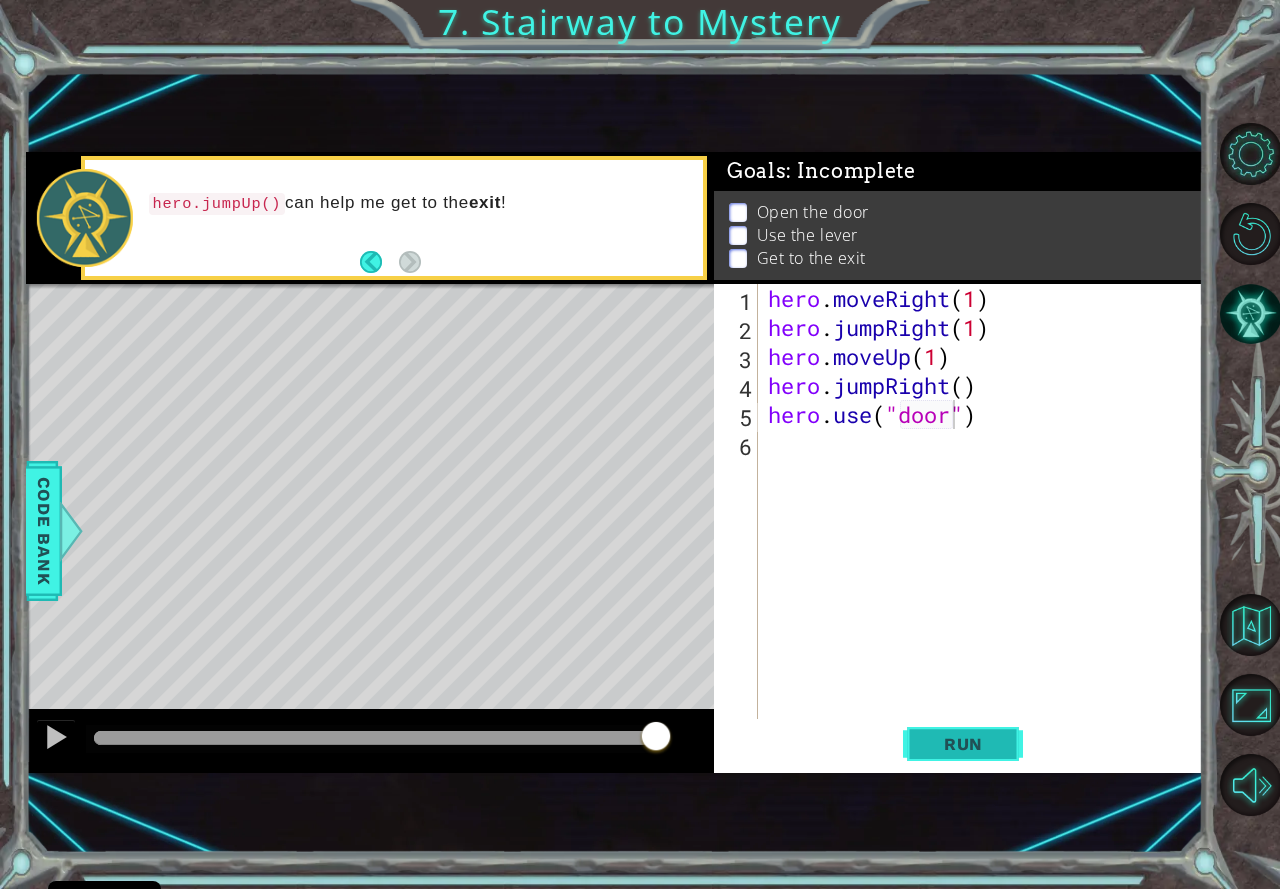 click on "Run" at bounding box center [963, 744] 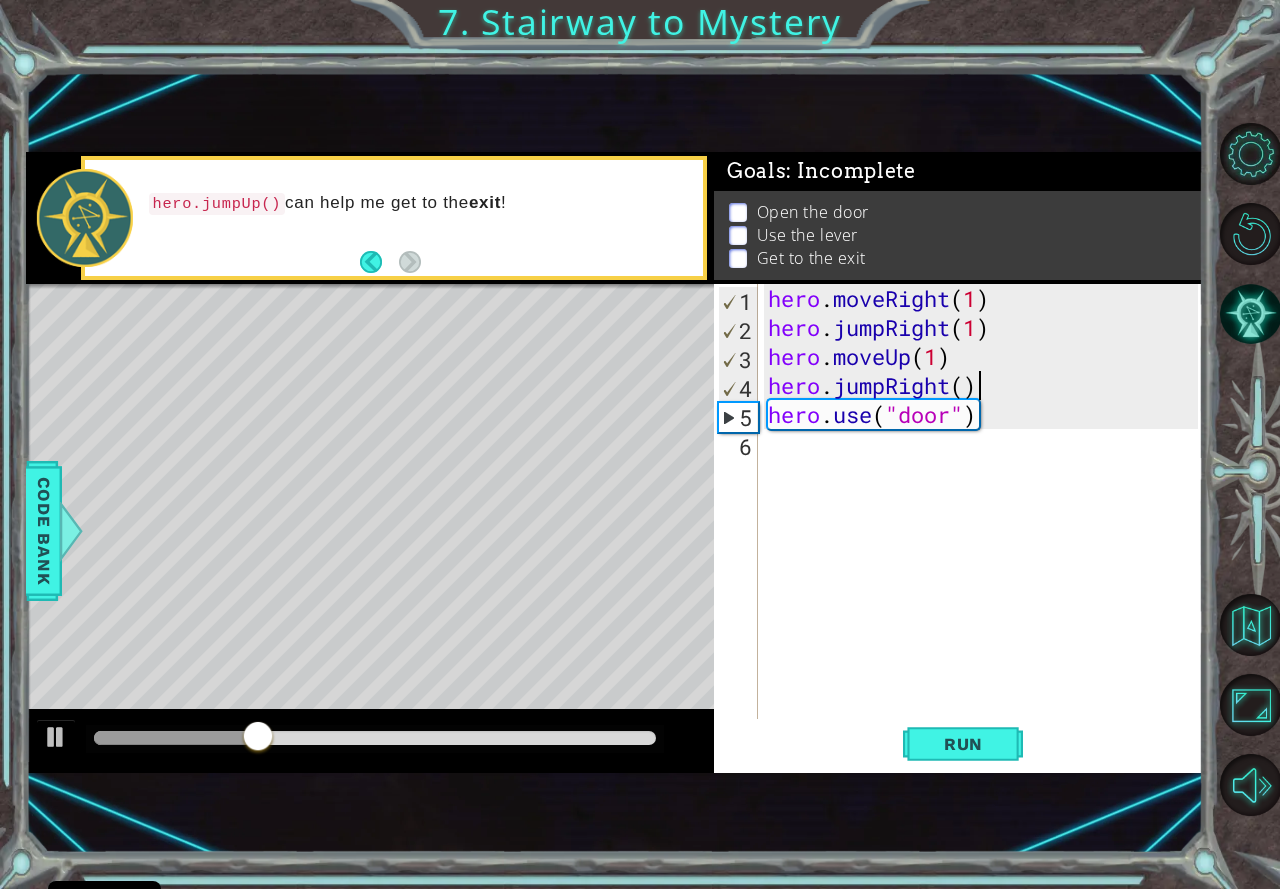 click on "hero . moveRight ( 1 ) hero . jumpRight ( 1 ) hero . moveUp ( 1 ) hero . jumpRight ( ) hero . use ( "door" )" at bounding box center (986, 530) 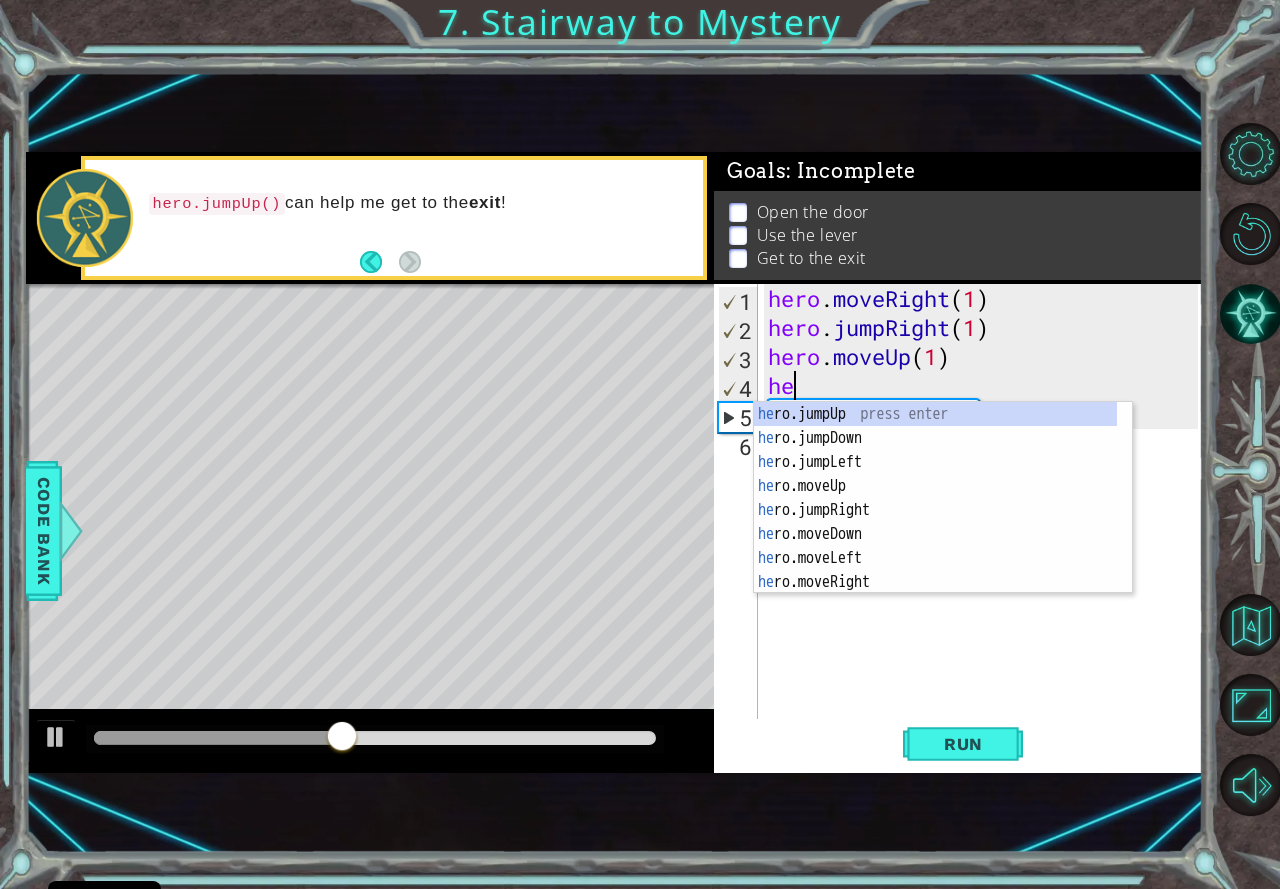 scroll, scrollTop: 0, scrollLeft: 0, axis: both 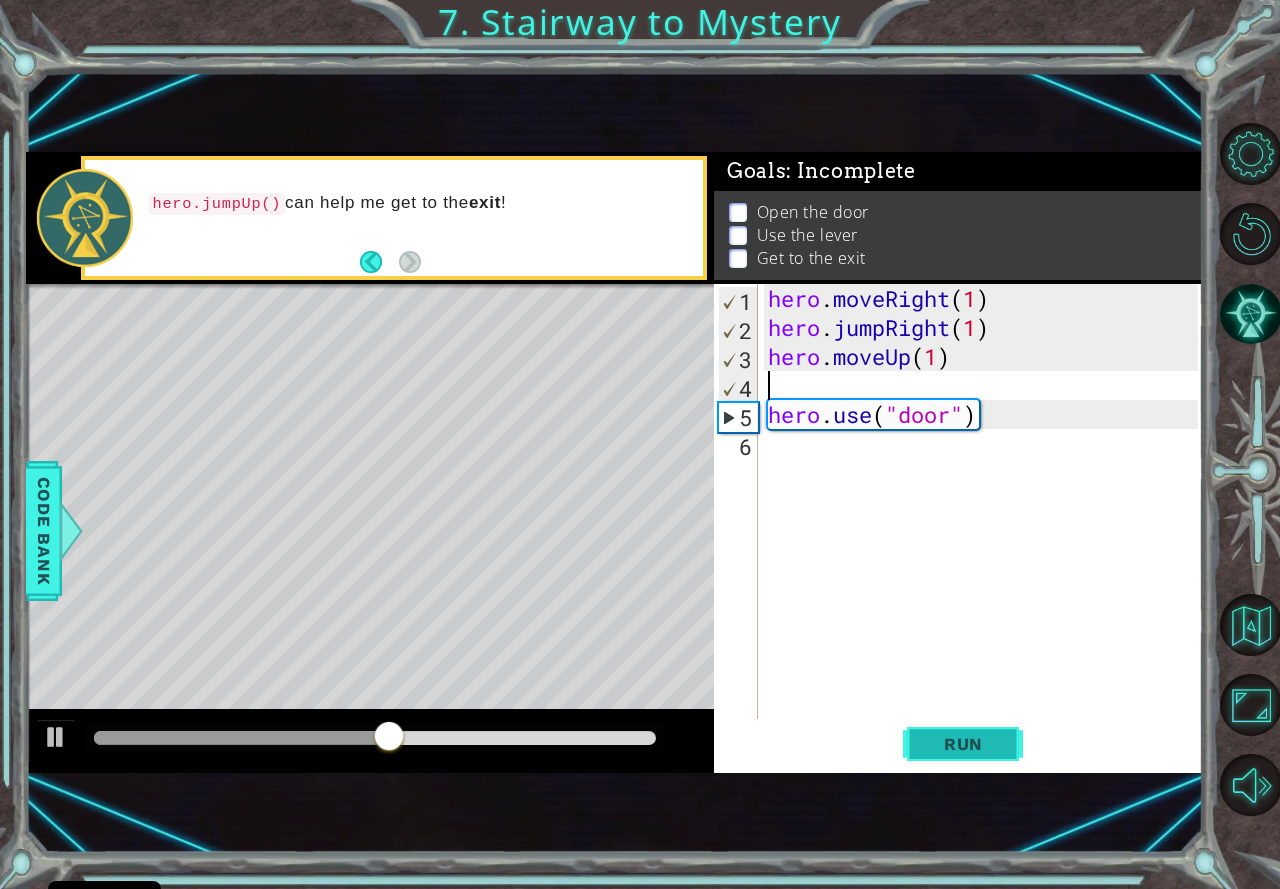 click on "Run" at bounding box center [963, 744] 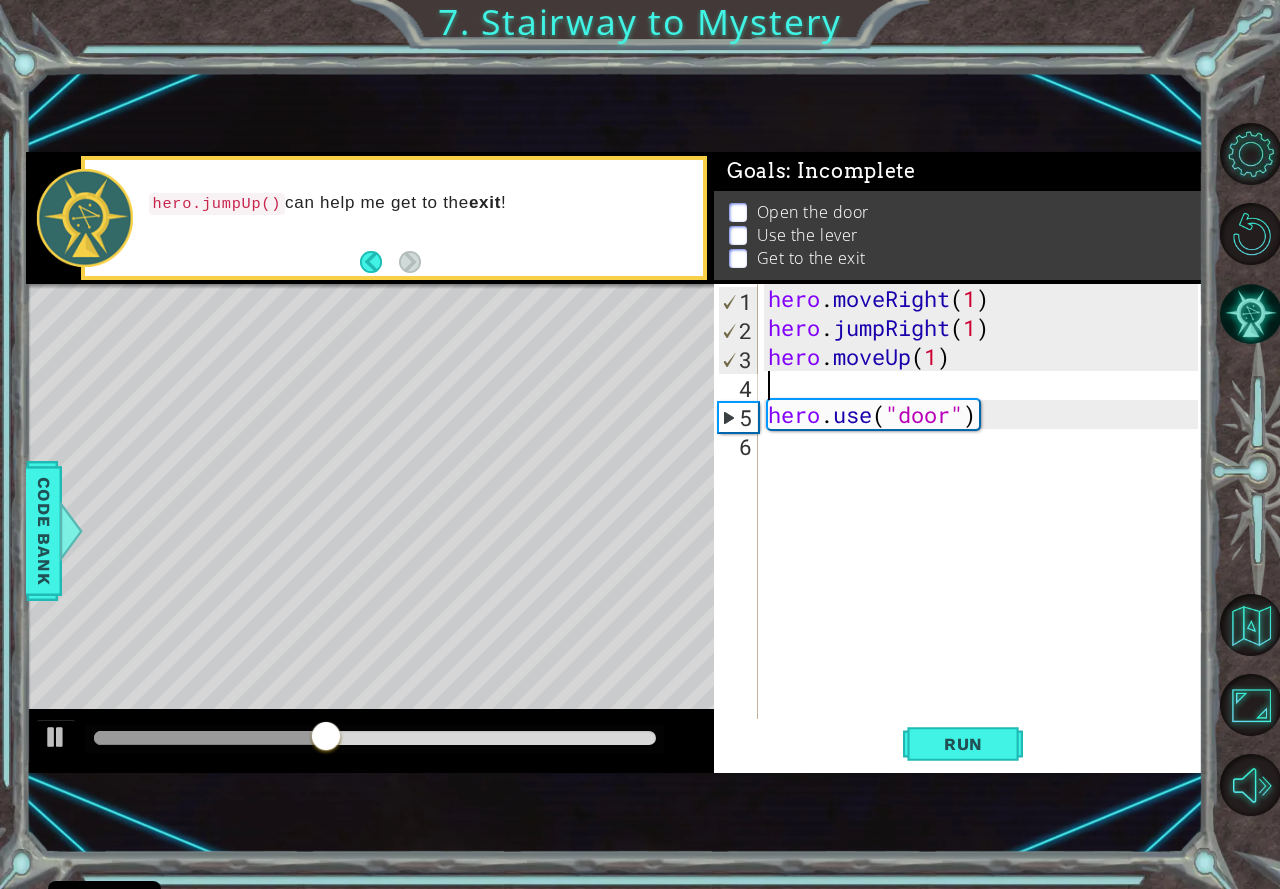 type on "h" 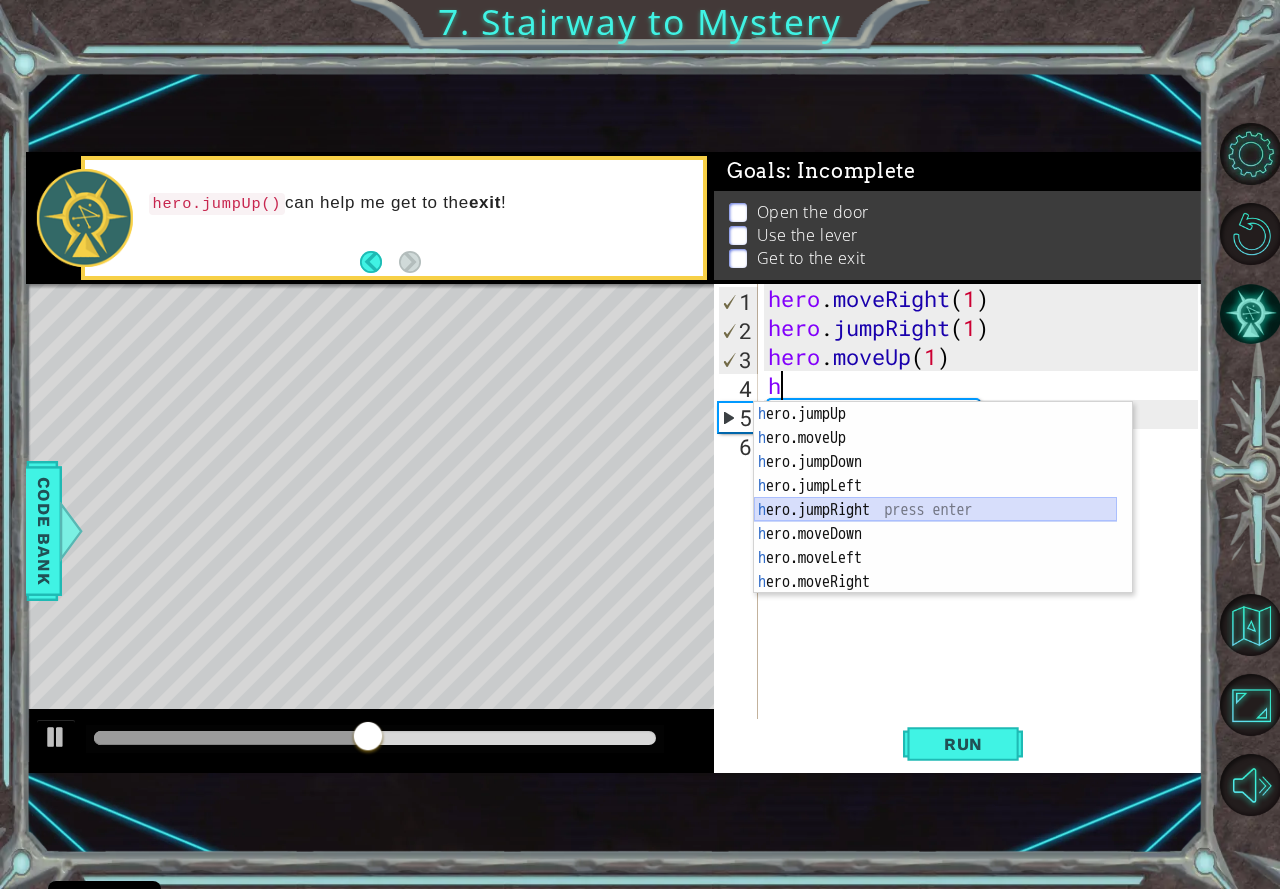 click on "h ero.jumpUp press enter h ero.moveUp press enter h ero.jumpDown press enter h ero.jumpLeft press enter h ero.jumpRight press enter h ero.moveDown press enter h ero.moveLeft press enter h ero.moveRight press enter h ero.use press enter" at bounding box center [935, 522] 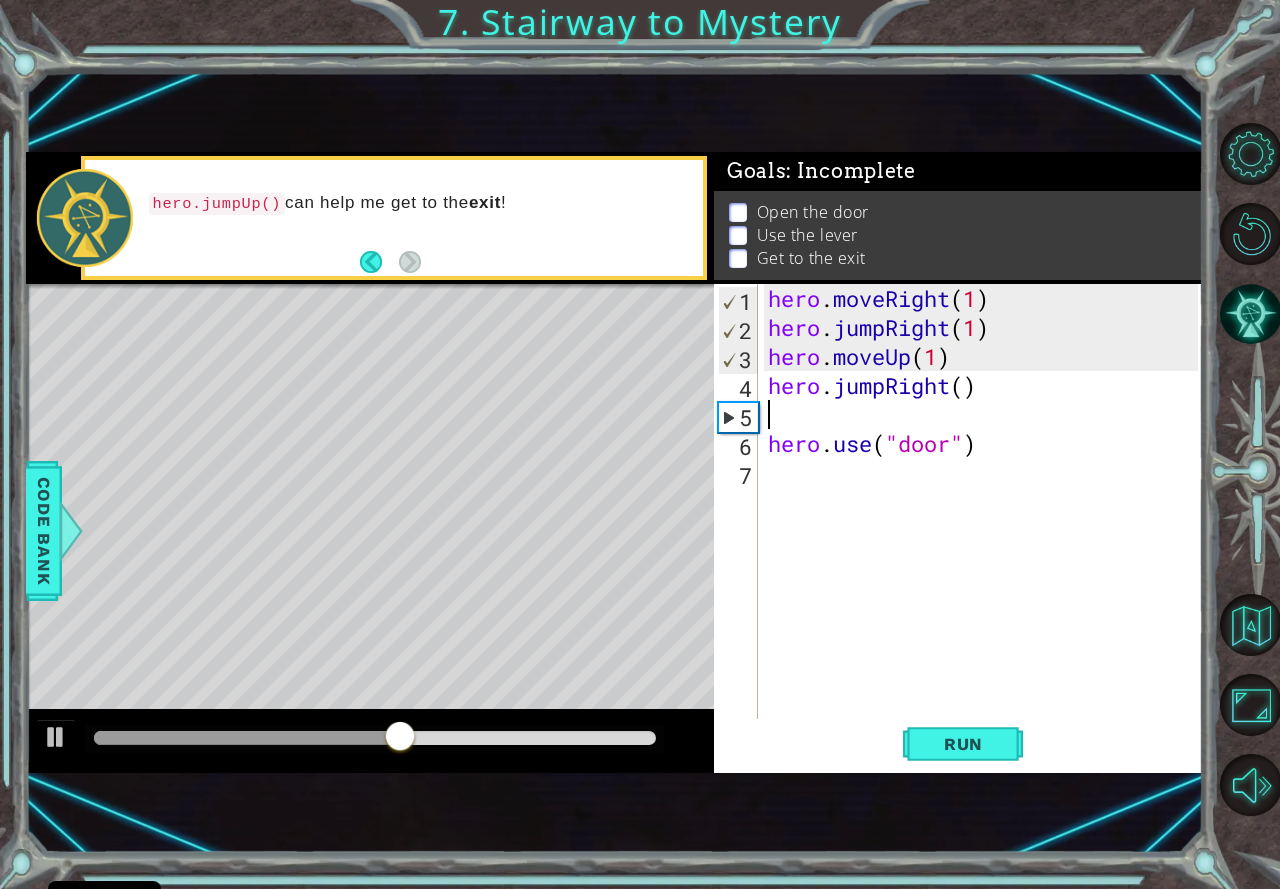 click on "hero . moveRight ( 1 ) hero . jumpRight ( 1 ) hero . moveUp ( 1 ) hero . jumpRight ( ) hero . use ( "door" )" at bounding box center (986, 530) 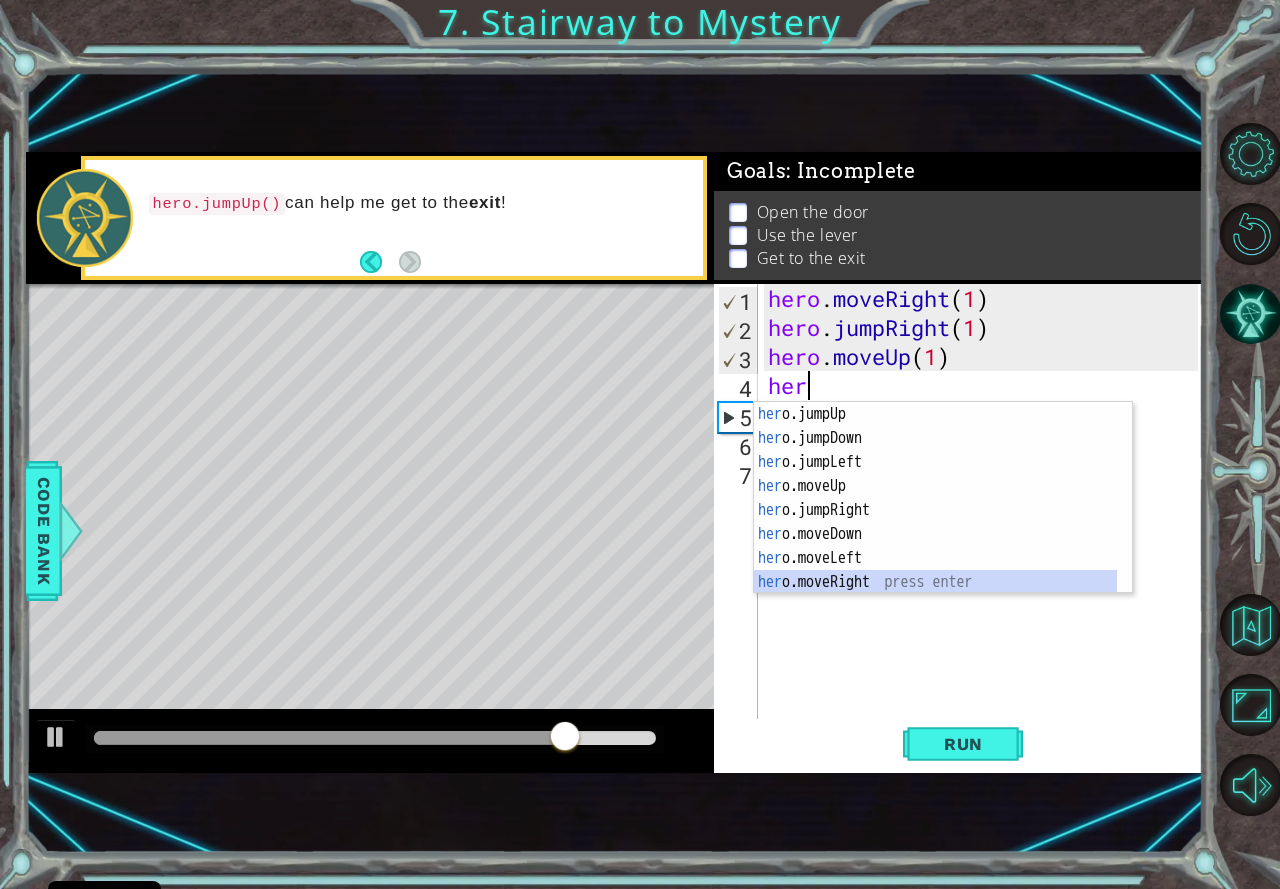 click on "her o.jumpUp press enter her o.jumpDown press enter her o.jumpLeft press enter her o.moveUp press enter her o.jumpRight press enter her o.moveDown press enter her o.moveLeft press enter her o.moveRight press enter her o.use press enter" at bounding box center [935, 522] 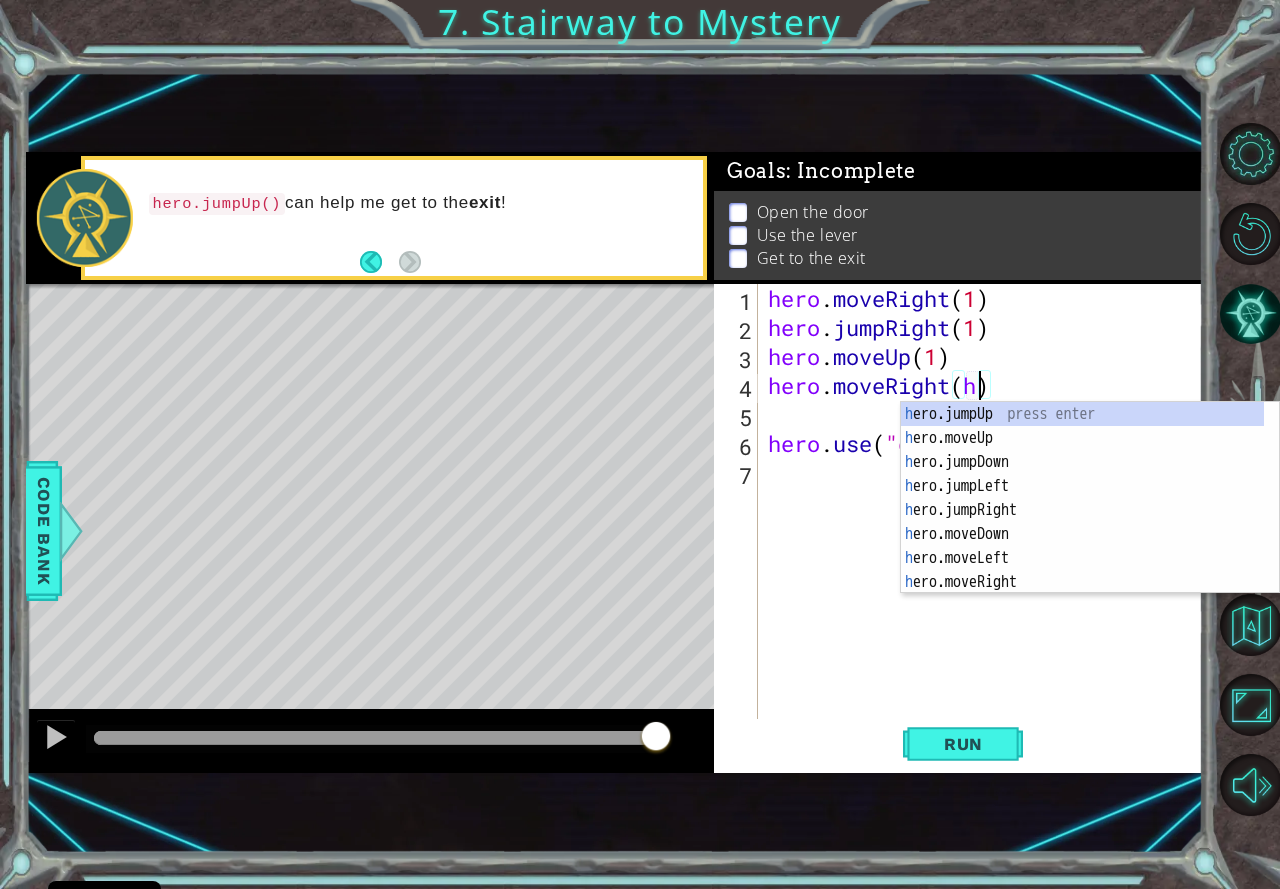 scroll, scrollTop: 0, scrollLeft: 9, axis: horizontal 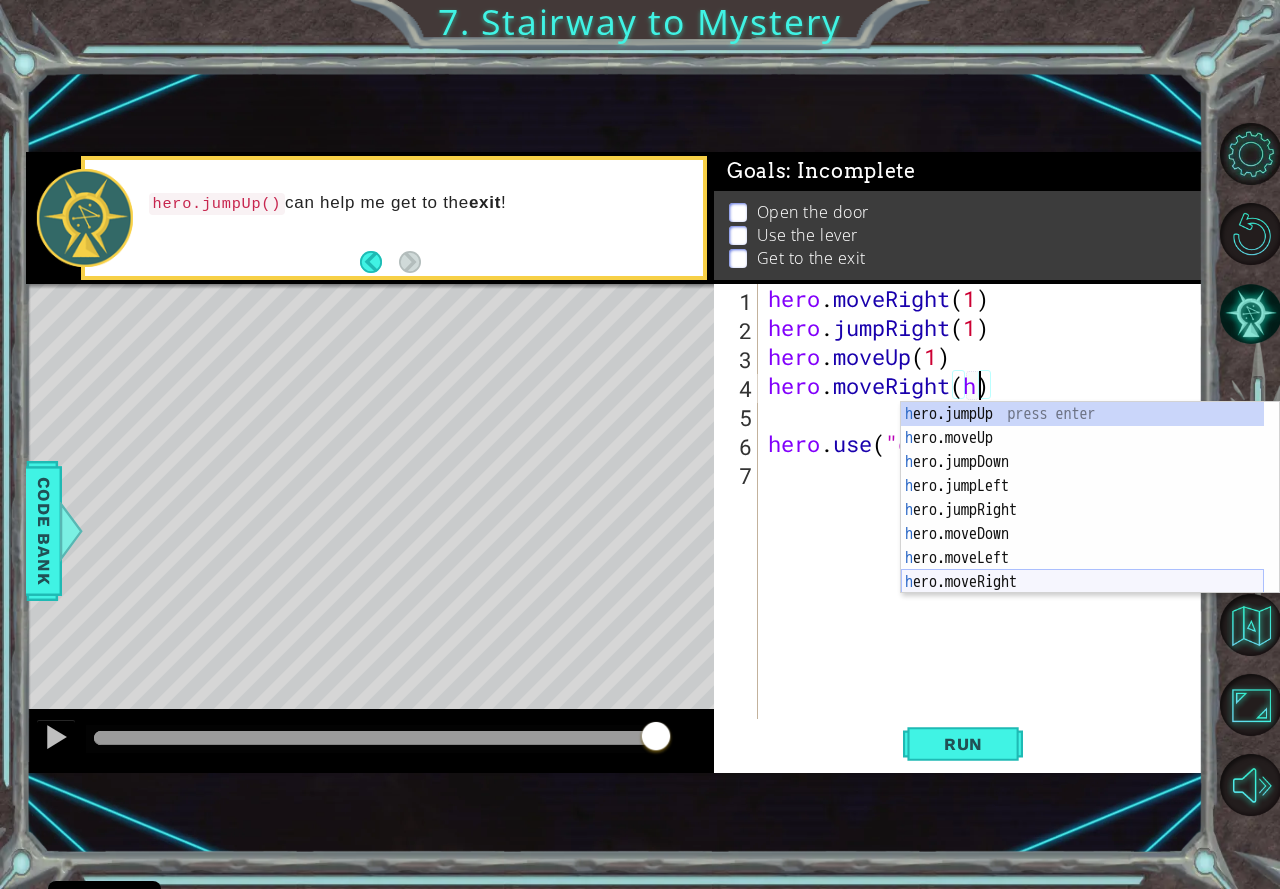 click on "h ero.jumpUp press enter h ero.moveUp press enter h ero.jumpDown press enter h ero.jumpLeft press enter h ero.jumpRight press enter h ero.moveDown press enter h ero.moveLeft press enter h ero.moveRight press enter h ero.use press enter" at bounding box center (1082, 522) 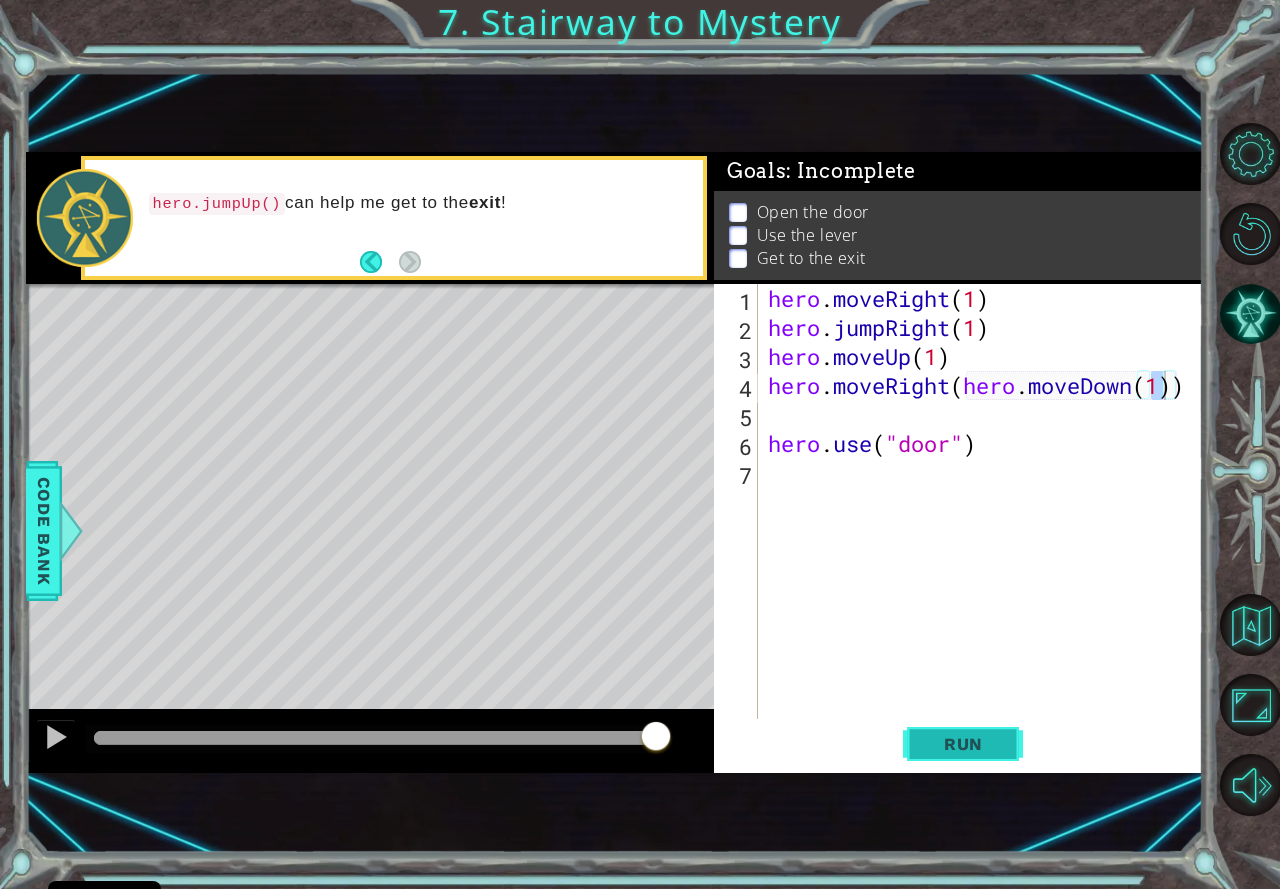 click on "Run" at bounding box center (963, 744) 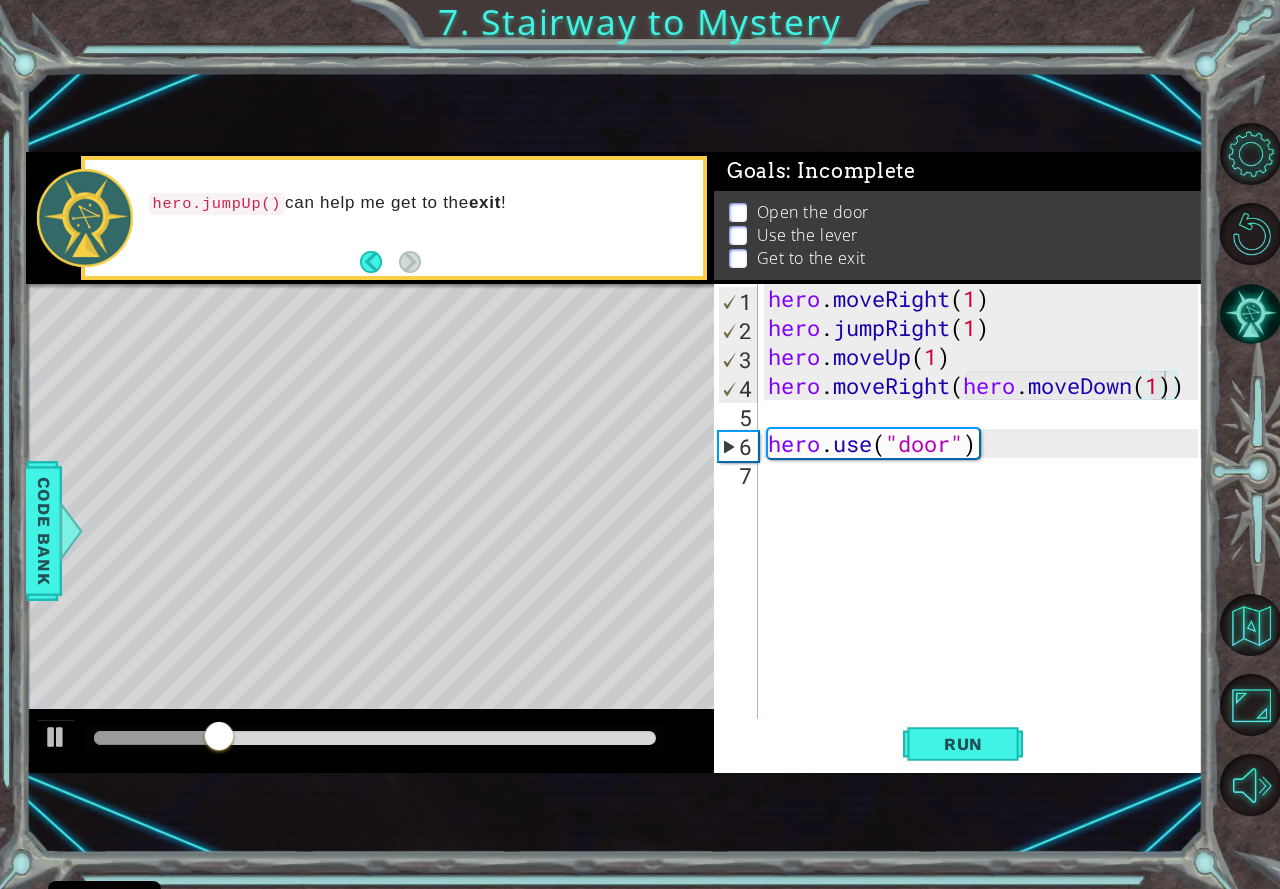 click on "1     הההההההההההההההההההההההההההההההההההההההההההההההההההההההההההההההההההההההההההההההההההההההההההההההההההההההההההההההההההההההההההההההההההההההההההההההההההההההההההההההההההההההההההההההההההההההההההההההההההההההההההההההההההההההההההההההההההההההההההההההההההההההההההההההה XXXXXXXXXXXXXXXXXXXXXXXXXXXXXXXXXXXXXXXXXXXXXXXXXXXXXXXXXXXXXXXXXXXXXXXXXXXXXXXXXXXXXXXXXXXXXXXXXXXXXXXXXXXXXXXXXXXXXXXXXXXXXXXXXXXXXXXXXXXXXXXXXXXXXXXXXXXXXXXXXXXXXXXXXXXXXXXXXXXXXXXXXXXXXXXXXXXXXXXXXXXXXXXXXXXXXXXXXXXXXXXXXXXXXXXXXXXXXXXXXXXXXXXXXXXXXXXX Solution × Goals : Incomplete       Open the door
Use the lever
Get to the exit
hero.moveRight(hero.moveDown(1)) 1 2 3 4 5 6 7 hero . moveRight ( 1 ) hero . jumpRight ( 1 ) hero . moveUp ( 1 ) hero . moveRight ( hero . [GEOGRAPHIC_DATA]" at bounding box center [640, 444] 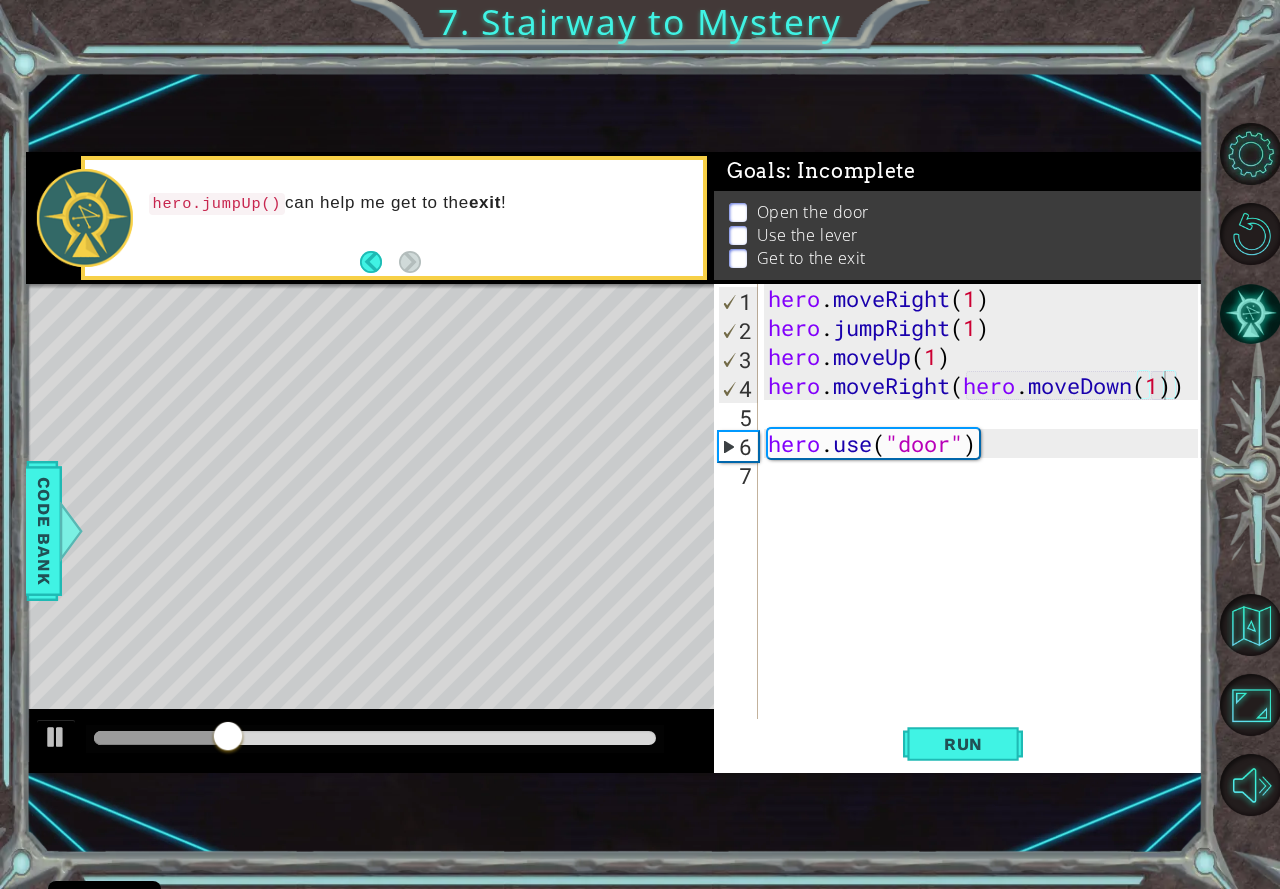 click on "hero.moveRight(hero.moveDown(1)) 1 2 3 4 5 6 7 hero . moveRight ( 1 ) hero . jumpRight ( 1 ) hero . moveUp ( 1 ) hero . moveRight ( hero . moveDown ( 1 )) hero . use ( "door" )     הההההההההההההההההההההההההההההההההההההההההההההההההההההההההההההההההההההההההההההההההההההההההההההההההההההההההההההההההההההההההההההההההההההההההההההההההההההההההההההההההההההההההההההההההההההההההההההההההההההההההההההההההההההההההההההההההההההההההההההההההההההההההההההההה XXXXXXXXXXXXXXXXXXXXXXXXXXXXXXXXXXXXXXXXXXXXXXXXXXXXXXXXXXXXXXXXXXXXXXXXXXXXXXXXXXXXXXXXXXXXXXXXXXXXXXXXXXXXXXXXXXXXXXXXXXXXXXXXXXXXXXXXXXXXXXXXXXXXXXXXXXXXXXXXXXXXXXXXXXXXXXXXXXXXXXXXXXXXXXXXXXXXXXXXXXXXXXXXXXXXXXXXXXXXXXXXXXXXXXXXXXXXXXXXXXXXXXXXXXXXXXXX Code Saved Run Statement   /  Call   /" at bounding box center [958, 528] 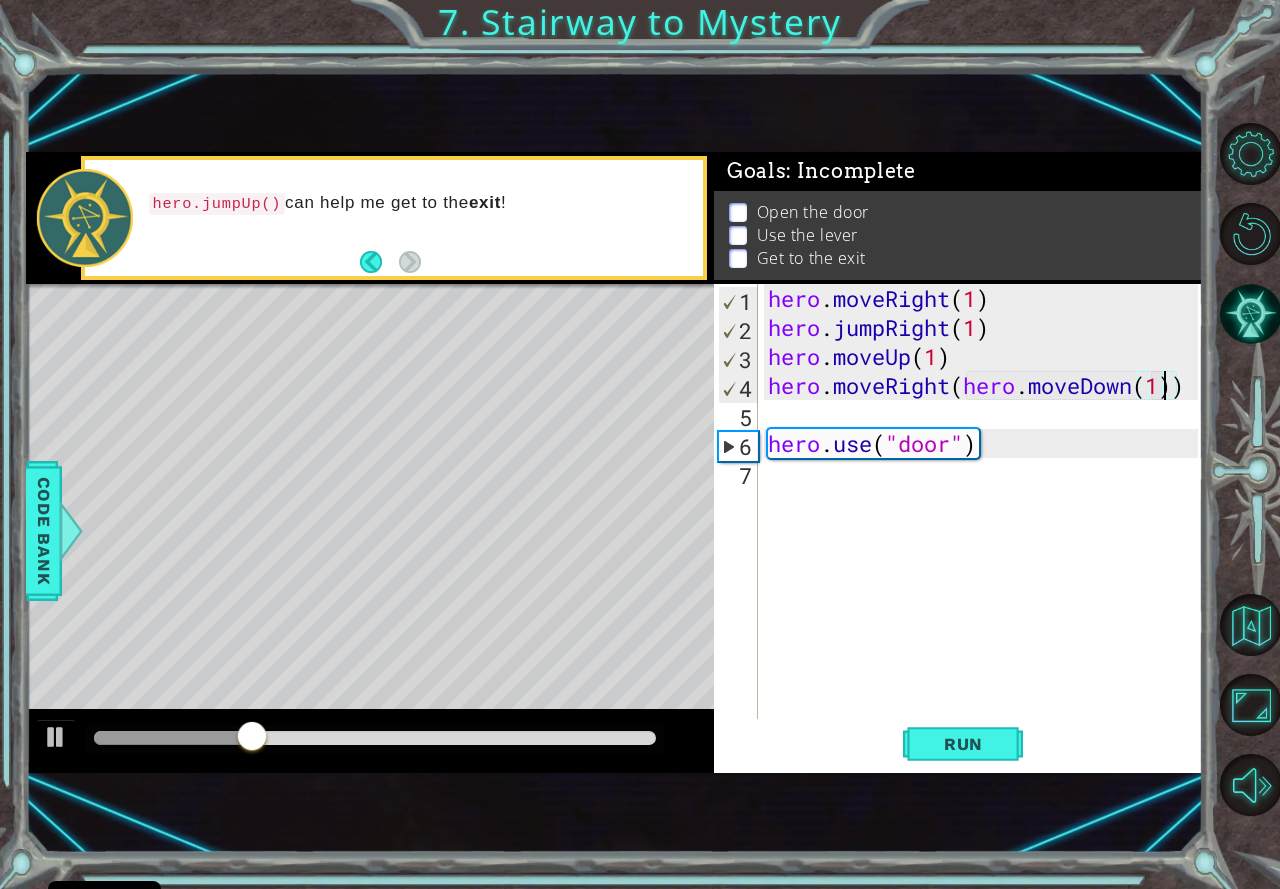 click on "hero . moveRight ( 1 ) hero . jumpRight ( 1 ) hero . moveUp ( 1 ) hero . moveRight ( hero . moveDown ( 1 )) hero . use ( "door" )" at bounding box center [986, 530] 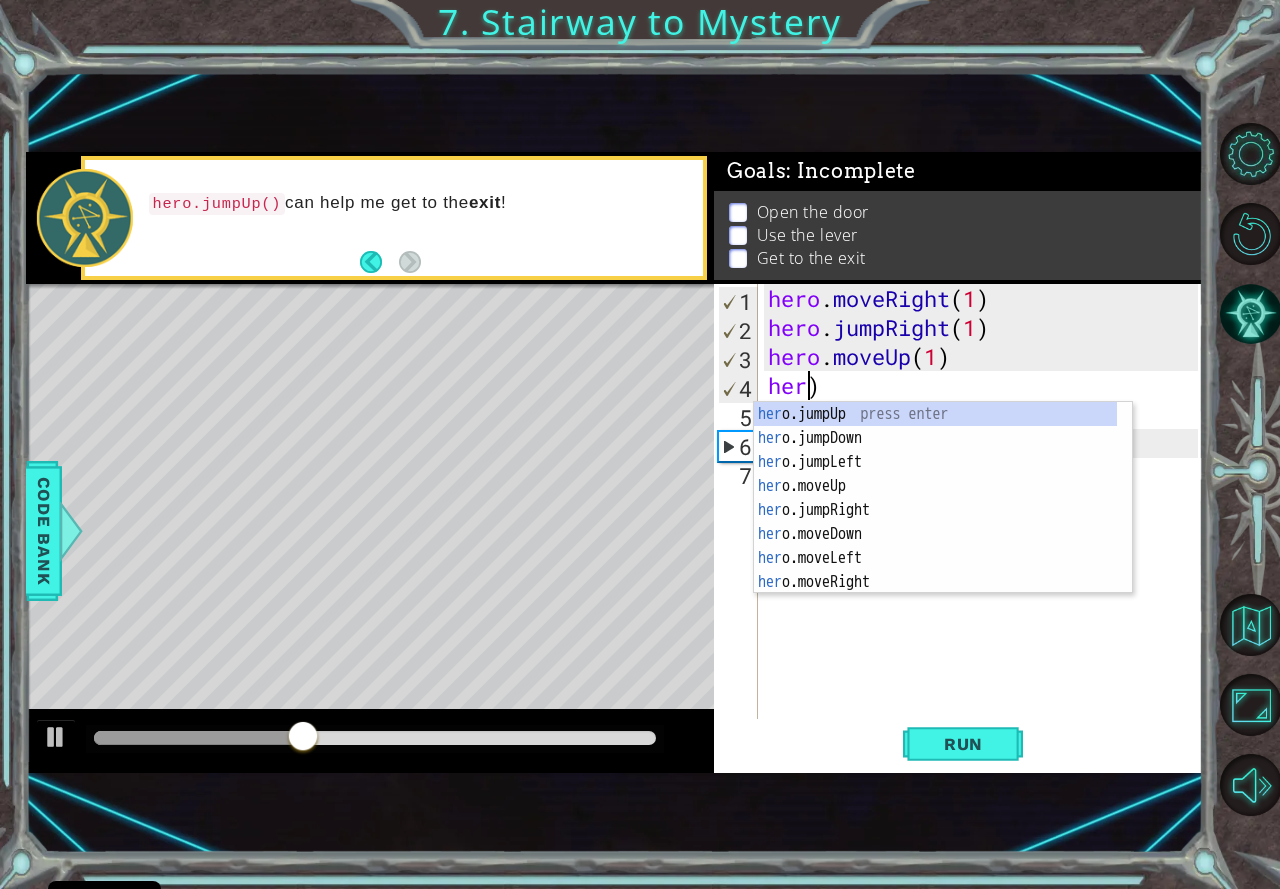 scroll, scrollTop: 0, scrollLeft: 0, axis: both 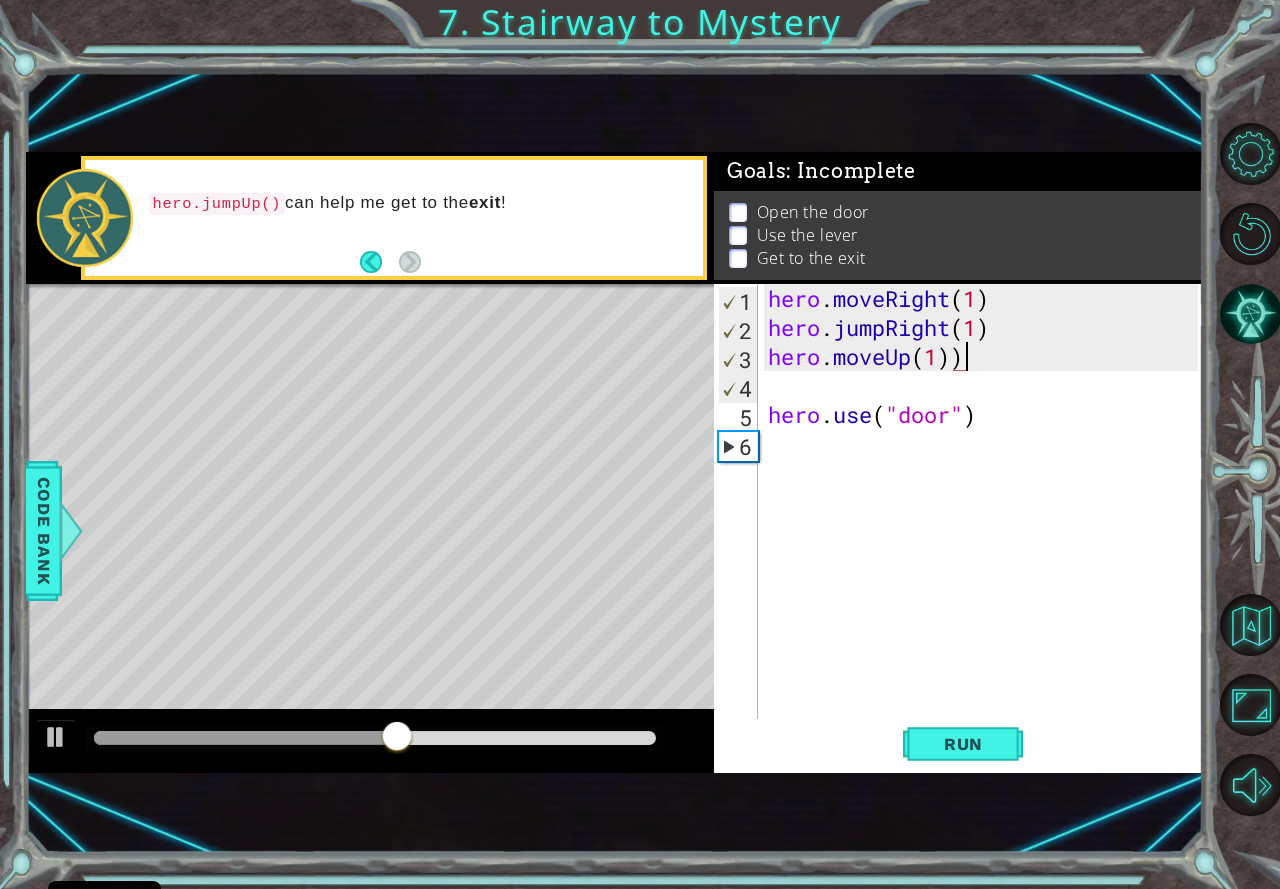 click on "hero . moveRight ( 1 ) hero . jumpRight ( 1 ) hero . moveUp ( 1 )) hero . use ( "door" )" at bounding box center (986, 530) 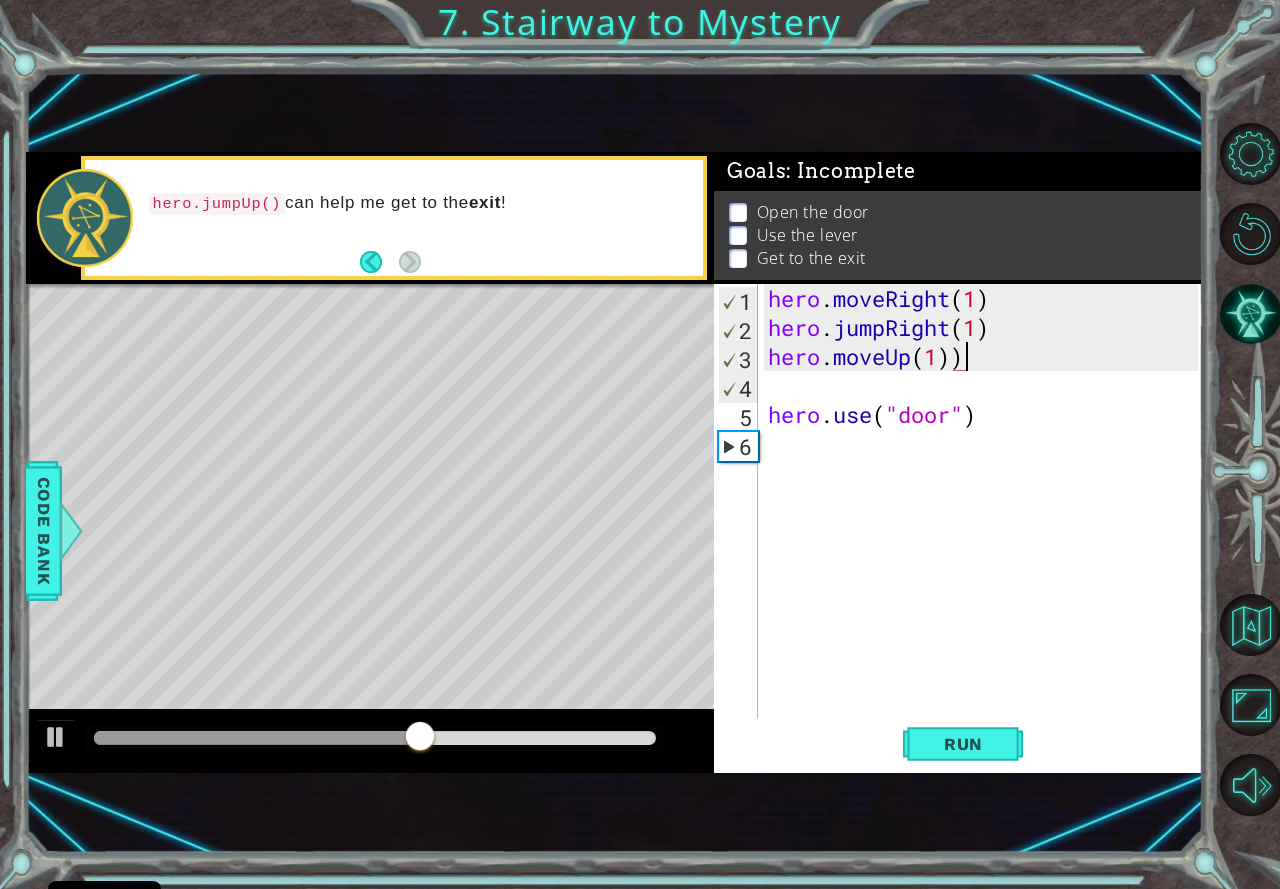 type on "hero.moveUp(1)" 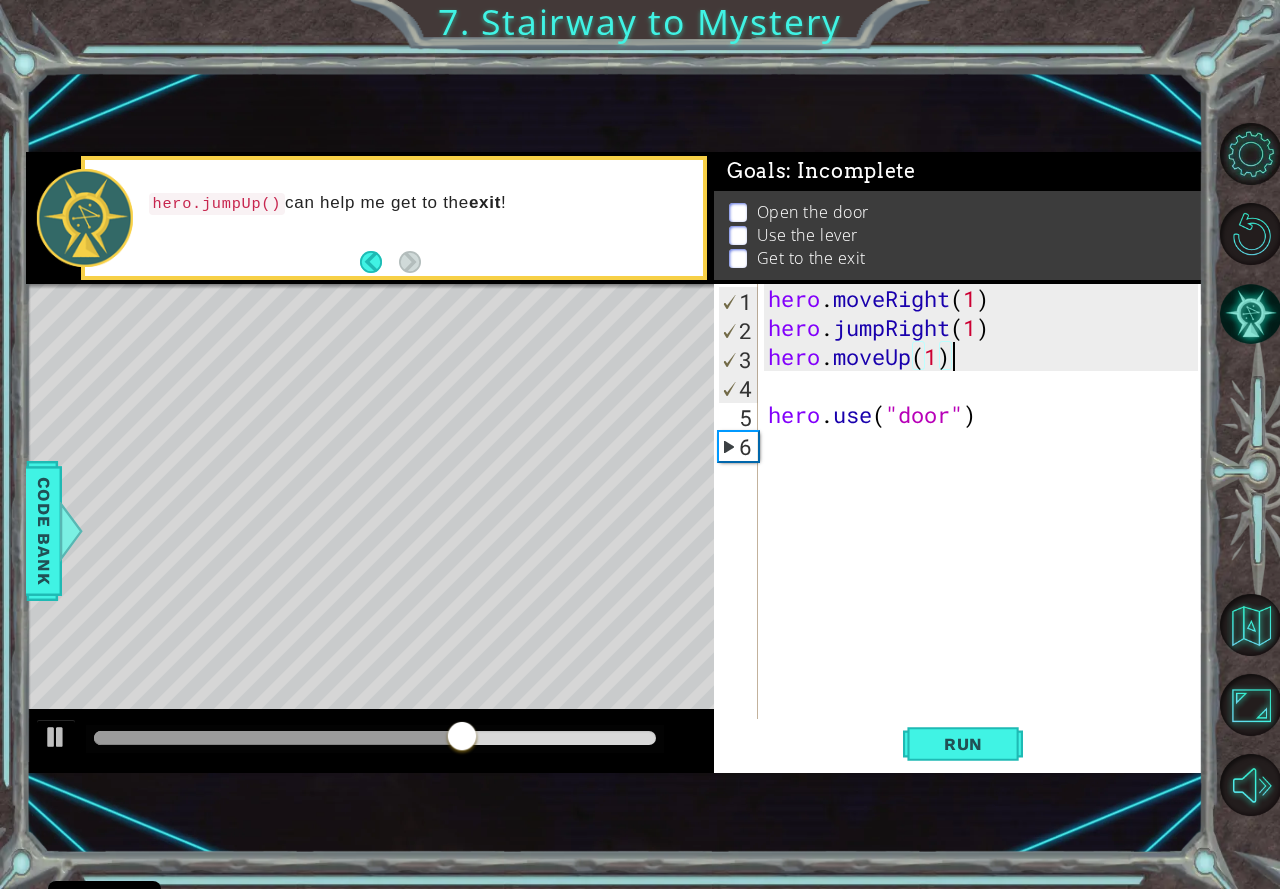 click on "hero . moveRight ( 1 ) hero . jumpRight ( 1 ) hero . moveUp ( 1 ) hero . use ( "door" )" at bounding box center (986, 530) 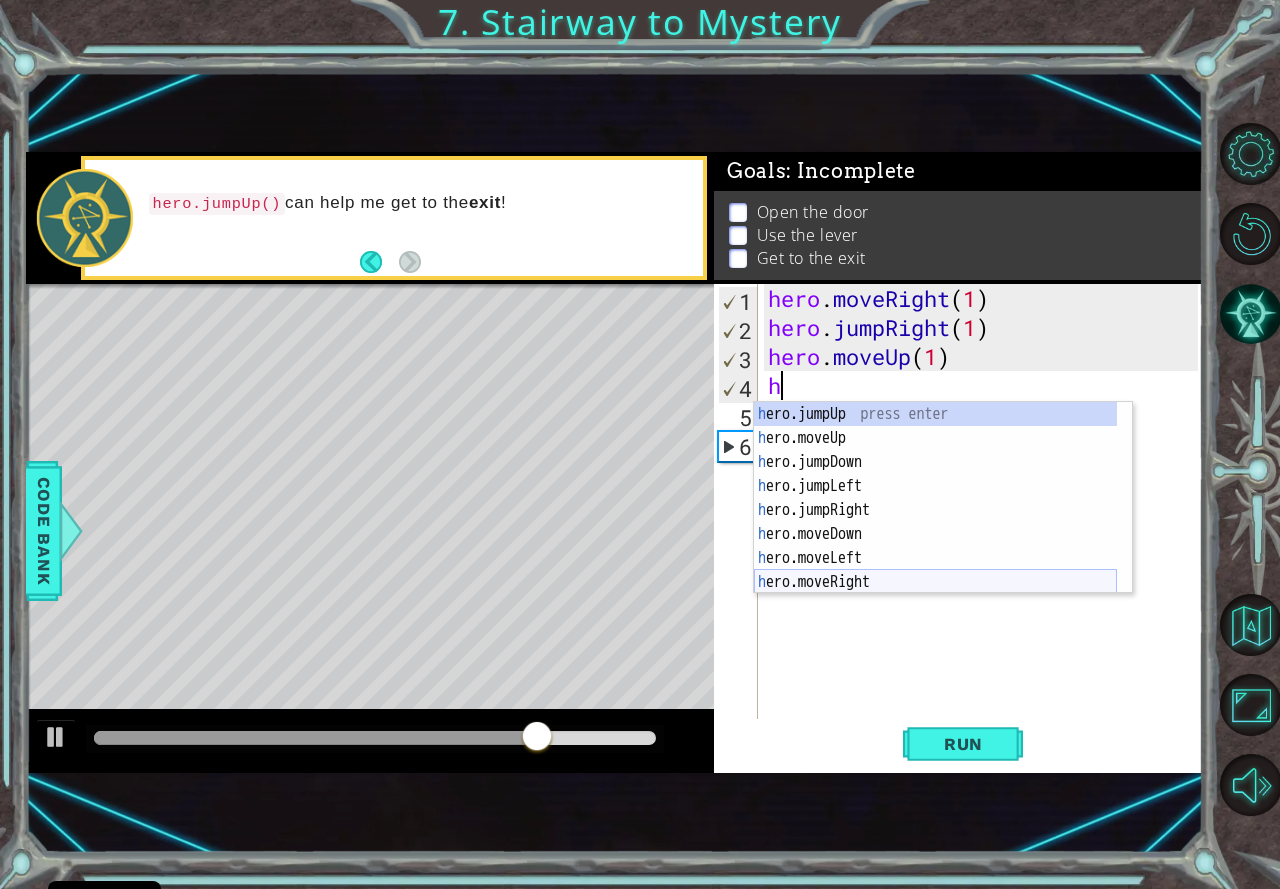 click on "h ero.jumpUp press enter h ero.moveUp press enter h ero.jumpDown press enter h ero.jumpLeft press enter h ero.jumpRight press enter h ero.moveDown press enter h ero.moveLeft press enter h ero.moveRight press enter h ero.use press enter" at bounding box center (935, 522) 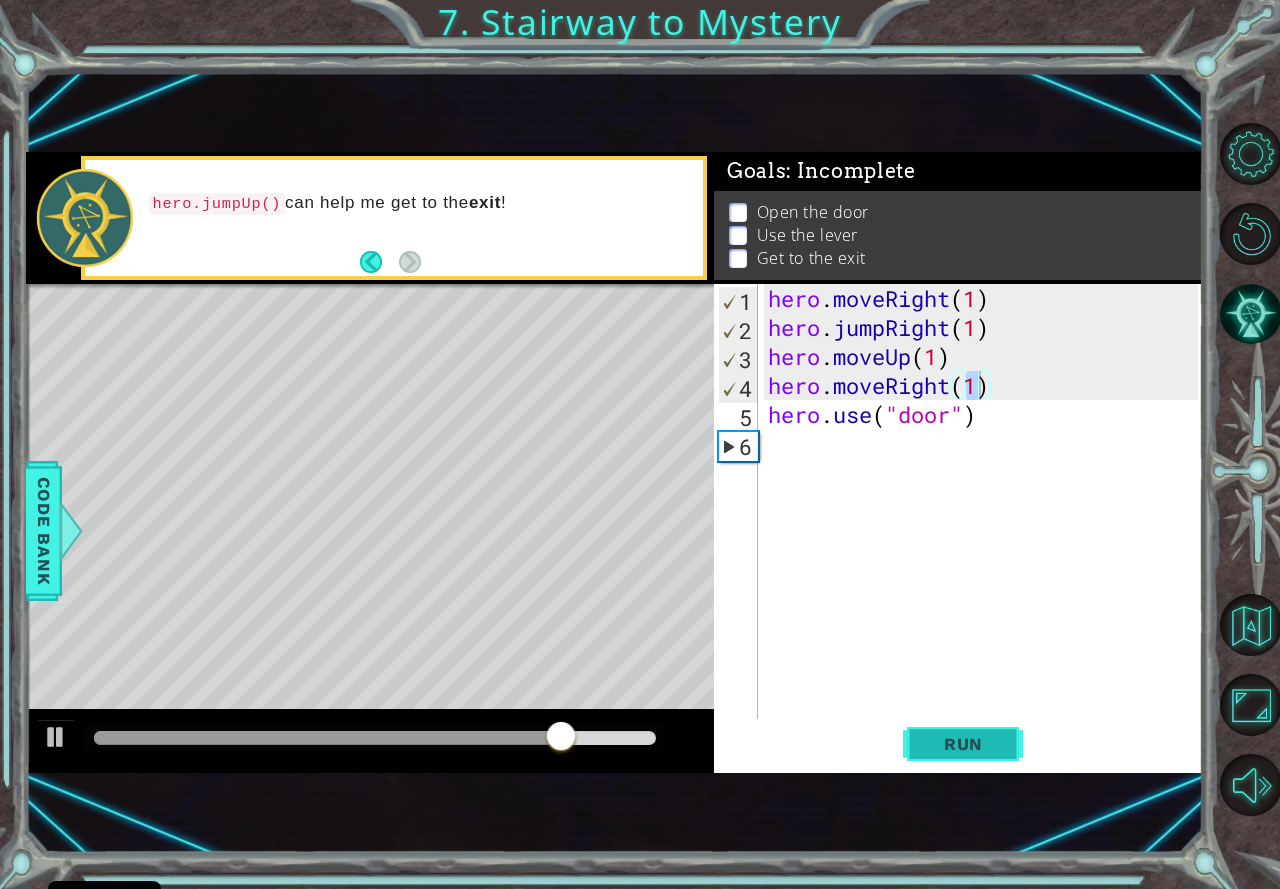 click on "Run" at bounding box center (963, 744) 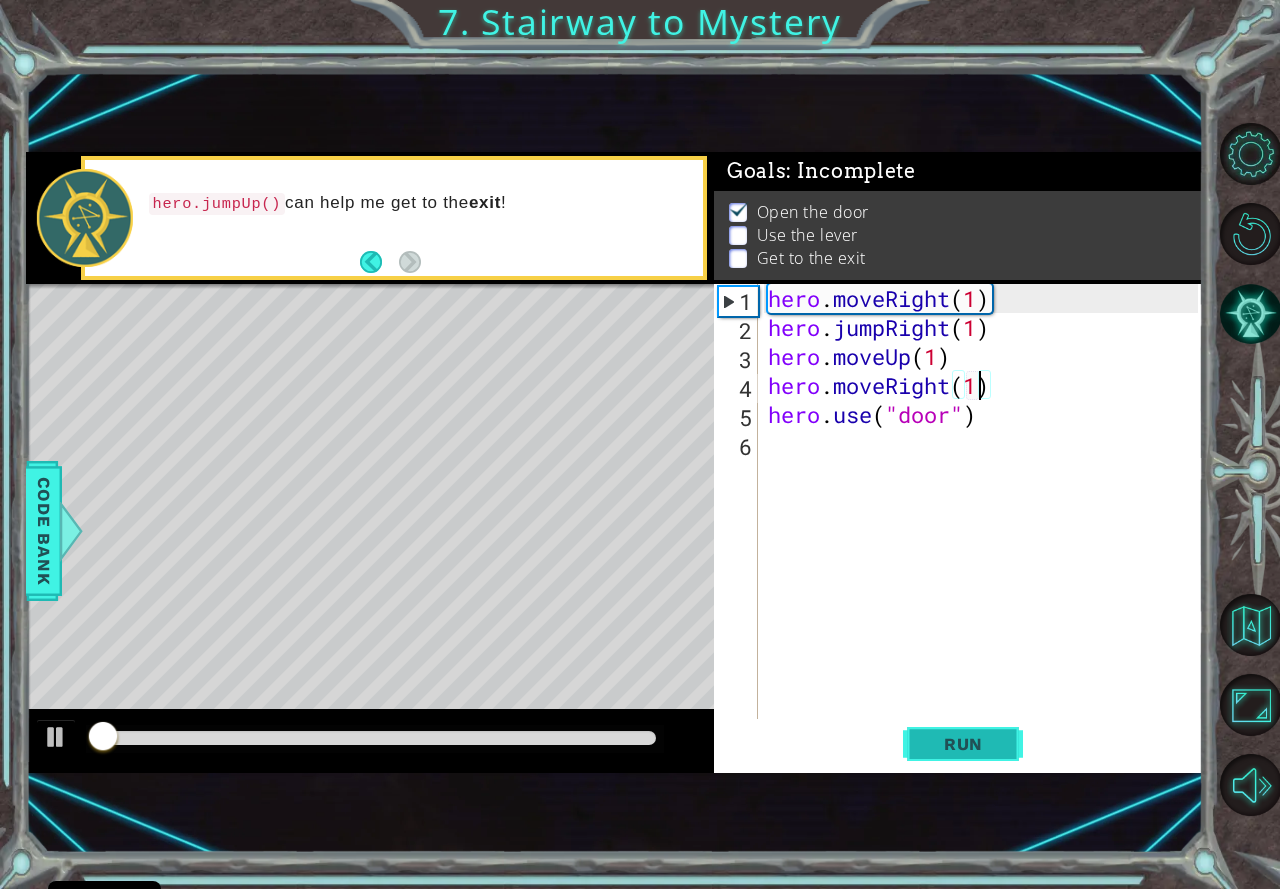 scroll, scrollTop: 11, scrollLeft: 0, axis: vertical 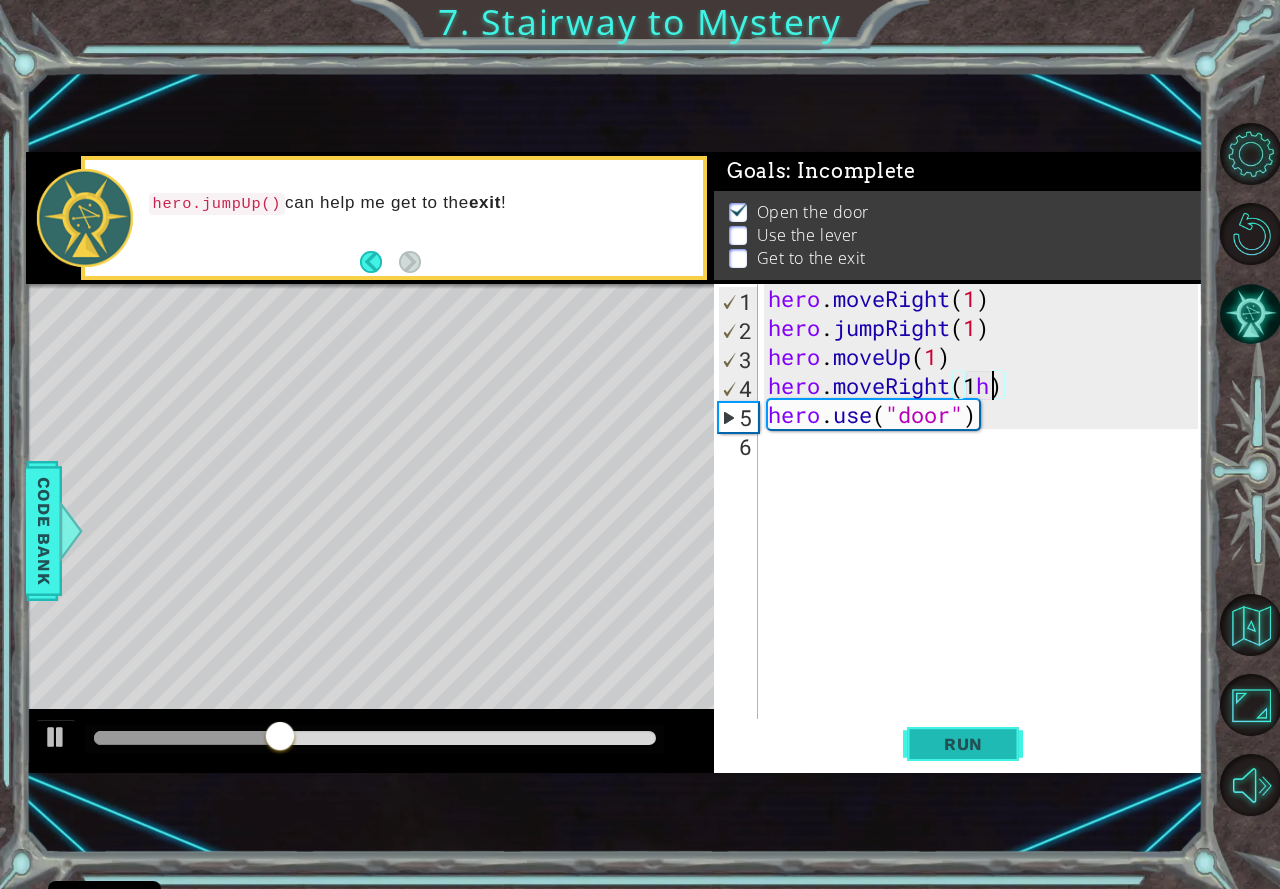 type on "hero.moveRight(1)" 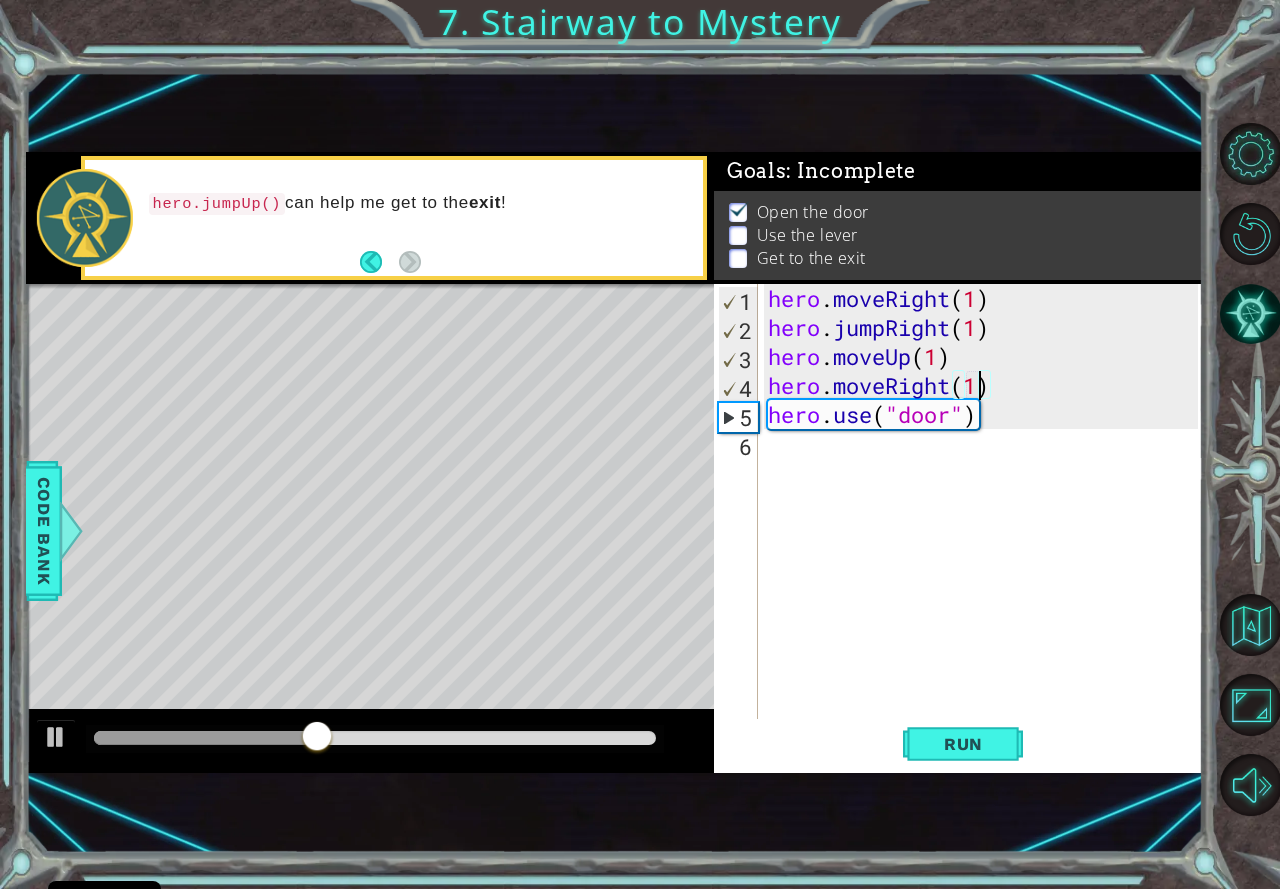 click on "hero.moveRight(1) 1 2 3 4 5 6 hero . moveRight ( 1 ) hero . jumpRight ( 1 ) hero . moveUp ( 1 ) hero . moveRight ( 1 ) hero . use ( "door" )     הההההההההההההההההההההההההההההההההההההההההההההההההההההההההההההההההההההההההההההההההההההההההההההההההההההההההההההההההההההההההההההההההההההההההההההההההההההההההההההההההההההההההההההההההההההההההההההההההההההההההההההההההההההההההההההההההההההההההההההההההההההההההההההההה XXXXXXXXXXXXXXXXXXXXXXXXXXXXXXXXXXXXXXXXXXXXXXXXXXXXXXXXXXXXXXXXXXXXXXXXXXXXXXXXXXXXXXXXXXXXXXXXXXXXXXXXXXXXXXXXXXXXXXXXXXXXXXXXXXXXXXXXXXXXXXXXXXXXXXXXXXXXXXXXXXXXXXXXXXXXXXXXXXXXXXXXXXXXXXXXXXXXXXXXXXXXXXXXXXXXXXXXXXXXXXXXXXXXXXXXXXXXXXXXXXXXXXXXXXXXXXXX" at bounding box center [956, 501] 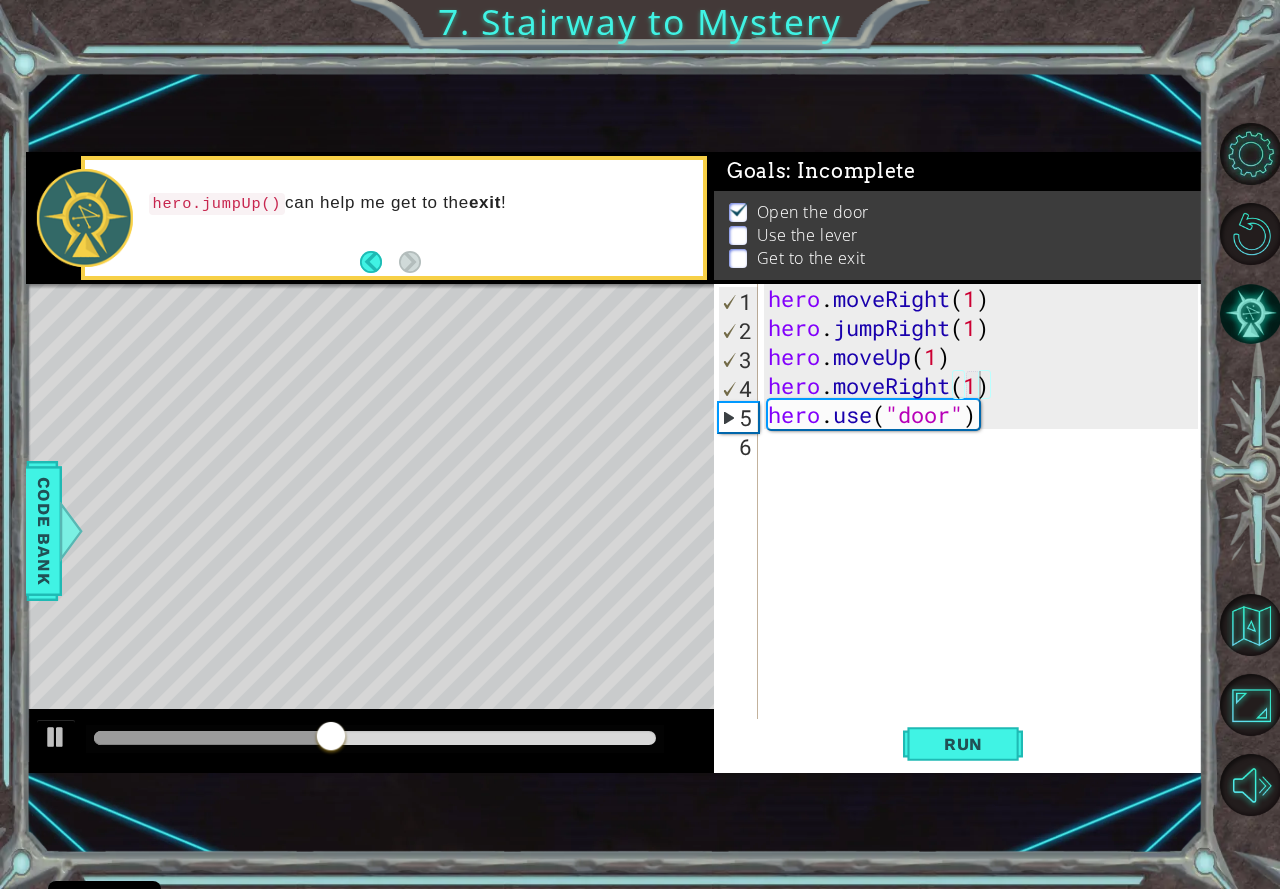 click on "hero.moveRight(1) 1 2 3 4 5 6 hero . moveRight ( 1 ) hero . jumpRight ( 1 ) hero . moveUp ( 1 ) hero . moveRight ( 1 ) hero . use ( "door" )     הההההההההההההההההההההההההההההההההההההההההההההההההההההההההההההההההההההההההההההההההההההההההההההההההההההההההההההההההההההההההההההההההההההההההההההההההההההההההההההההההההההההההההההההההההההההההההההההההההההההההההההההההההההההההההההההההההההההההההההההההההההההההההההההה XXXXXXXXXXXXXXXXXXXXXXXXXXXXXXXXXXXXXXXXXXXXXXXXXXXXXXXXXXXXXXXXXXXXXXXXXXXXXXXXXXXXXXXXXXXXXXXXXXXXXXXXXXXXXXXXXXXXXXXXXXXXXXXXXXXXXXXXXXXXXXXXXXXXXXXXXXXXXXXXXXXXXXXXXXXXXXXXXXXXXXXXXXXXXXXXXXXXXXXXXXXXXXXXXXXXXXXXXXXXXXXXXXXXXXXXXXXXXXXXXXXXXXXXXXXXXXXX" at bounding box center [956, 501] 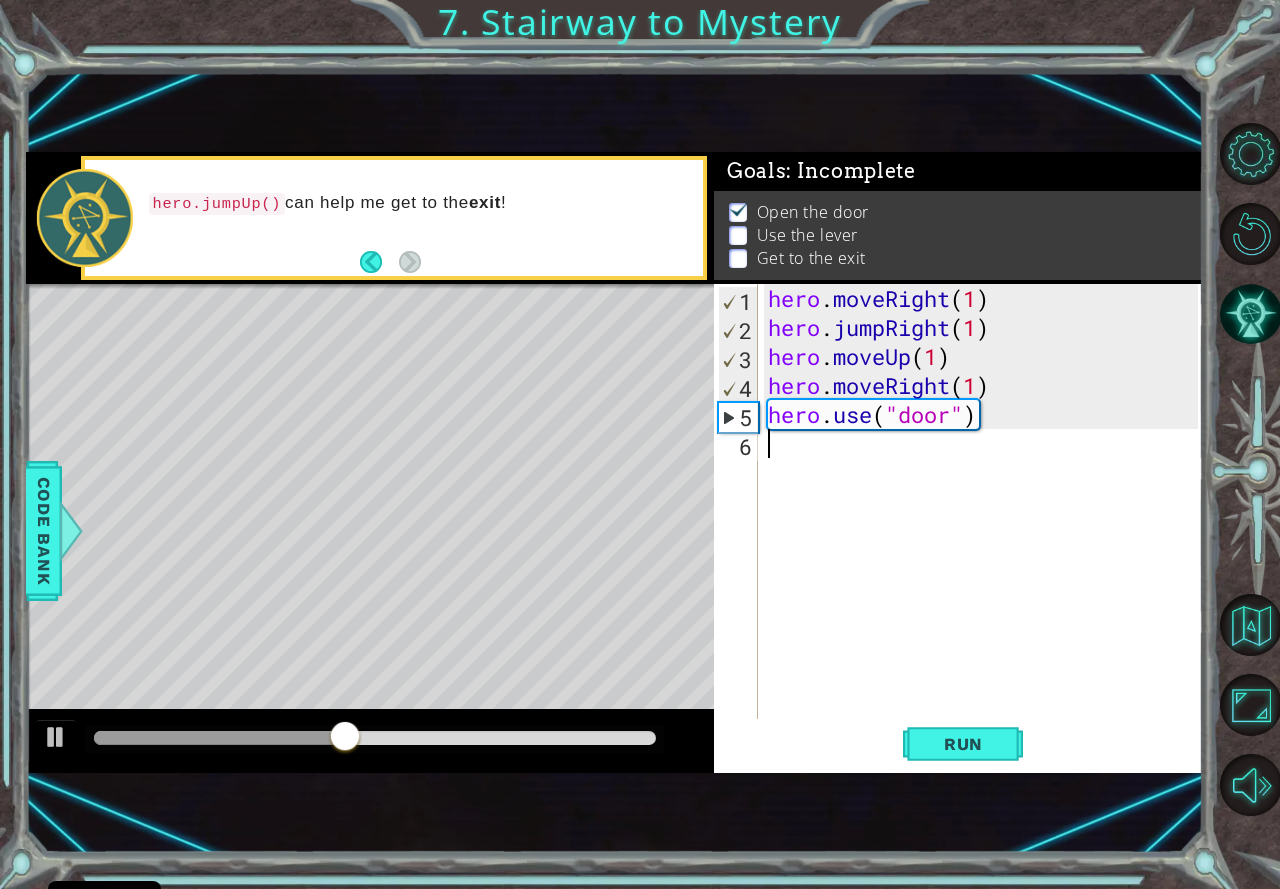 click on "hero . moveRight ( 1 ) hero . jumpRight ( 1 ) hero . moveUp ( 1 ) hero . moveRight ( 1 ) hero . use ( "door" )" at bounding box center [986, 530] 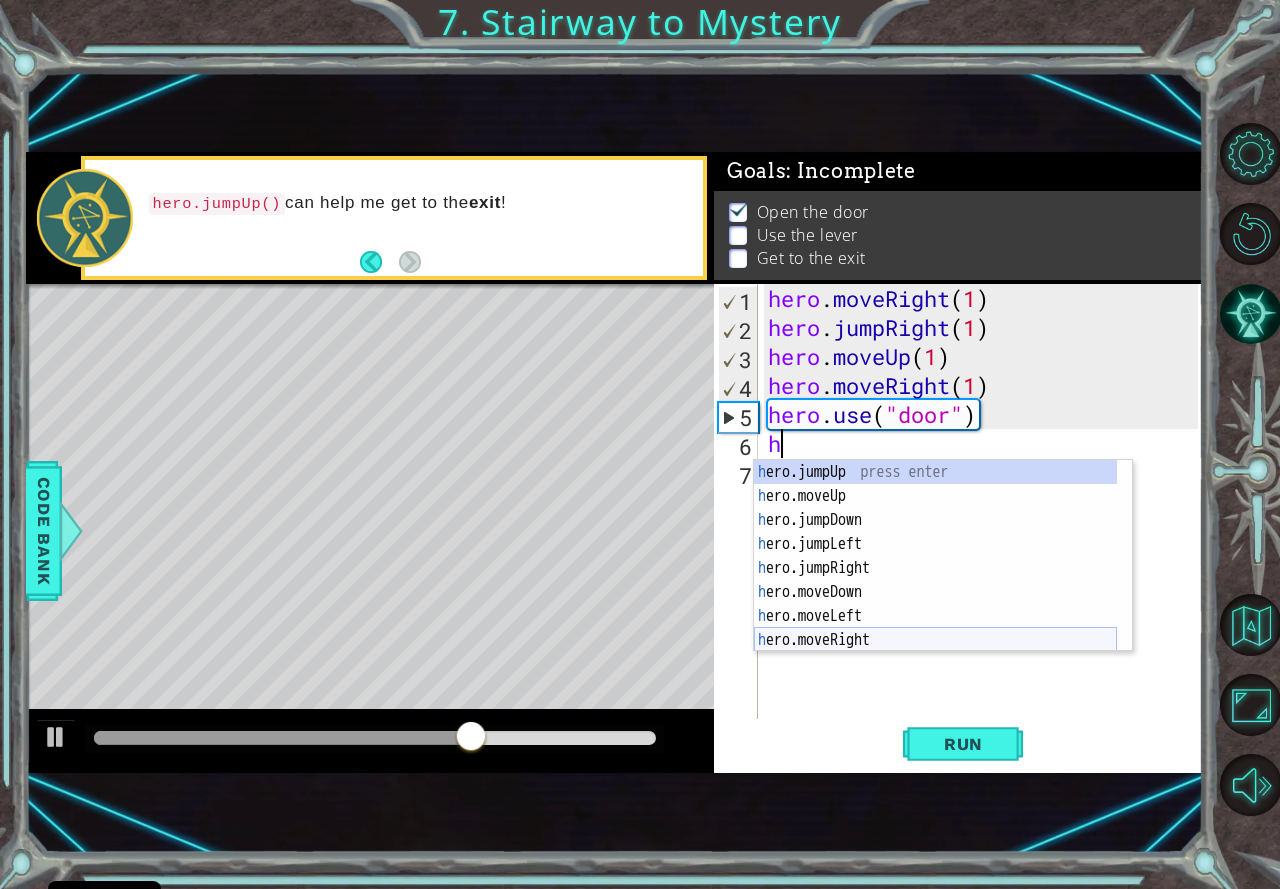 click on "h ero.jumpUp press enter h ero.moveUp press enter h ero.jumpDown press enter h ero.jumpLeft press enter h ero.jumpRight press enter h ero.moveDown press enter h ero.moveLeft press enter h ero.moveRight press enter h ero.use press enter" at bounding box center (935, 580) 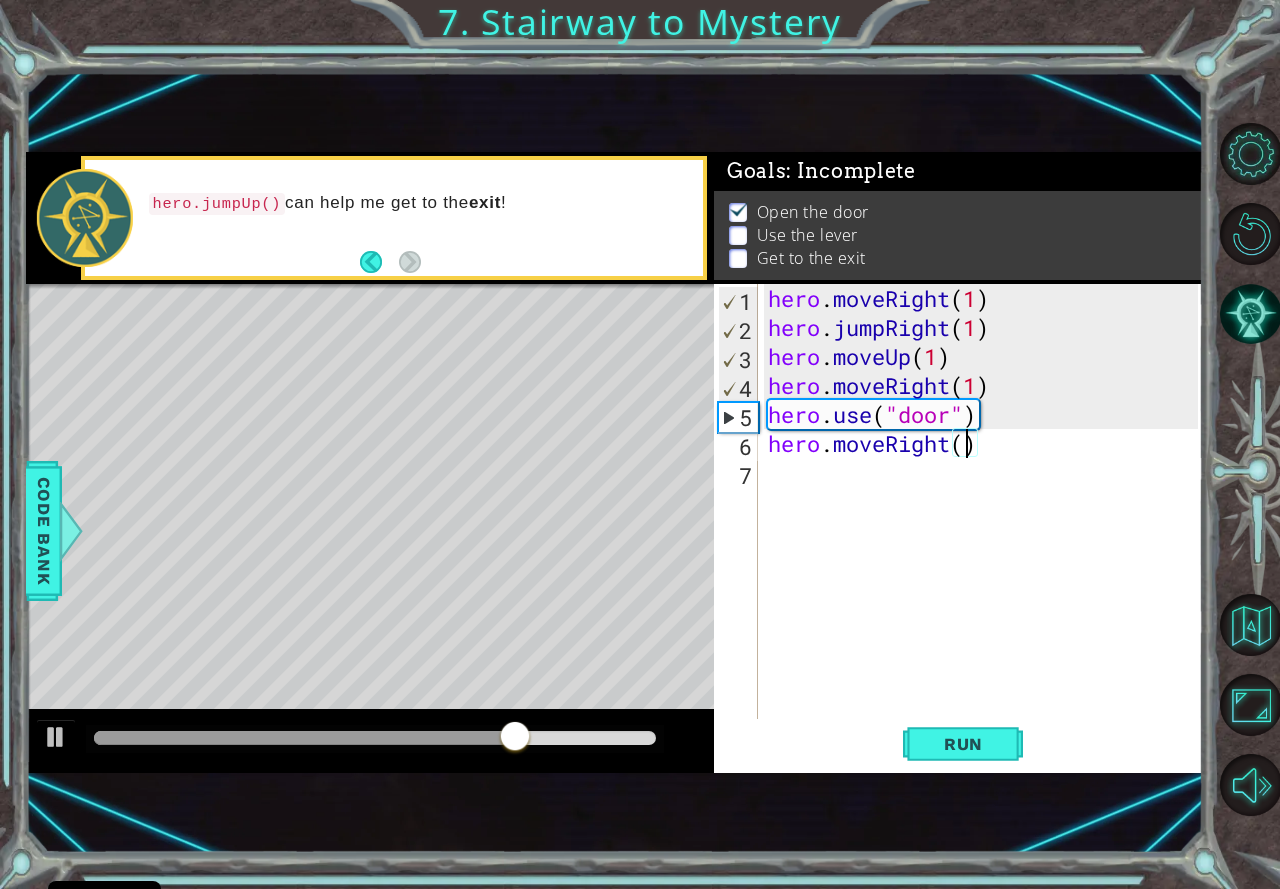 type on "hero.moveRight(2)" 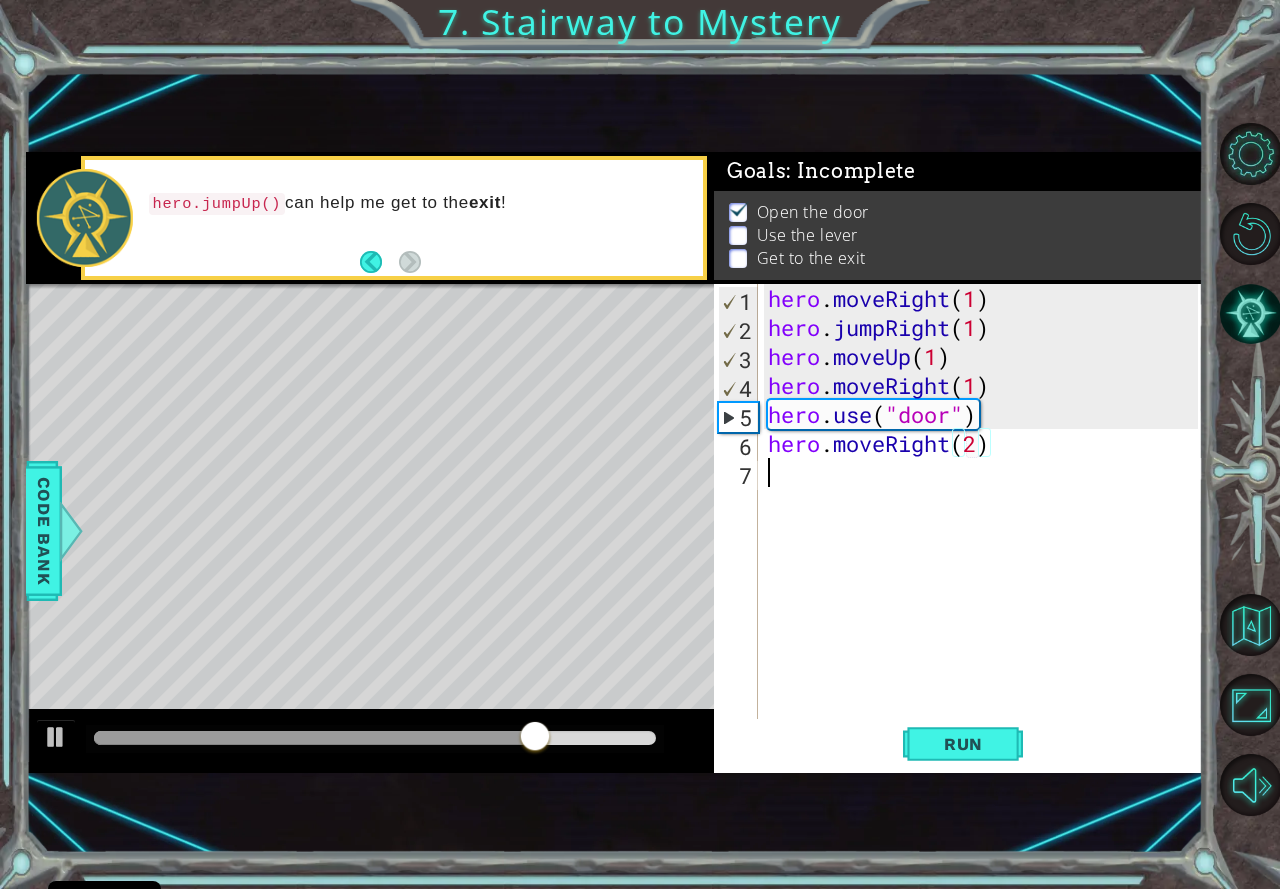 click on "hero . moveRight ( 1 ) hero . jumpRight ( 1 ) hero . moveUp ( 1 ) hero . moveRight ( 1 ) hero . use ( "door" ) hero . moveRight ( 2 )" at bounding box center [986, 530] 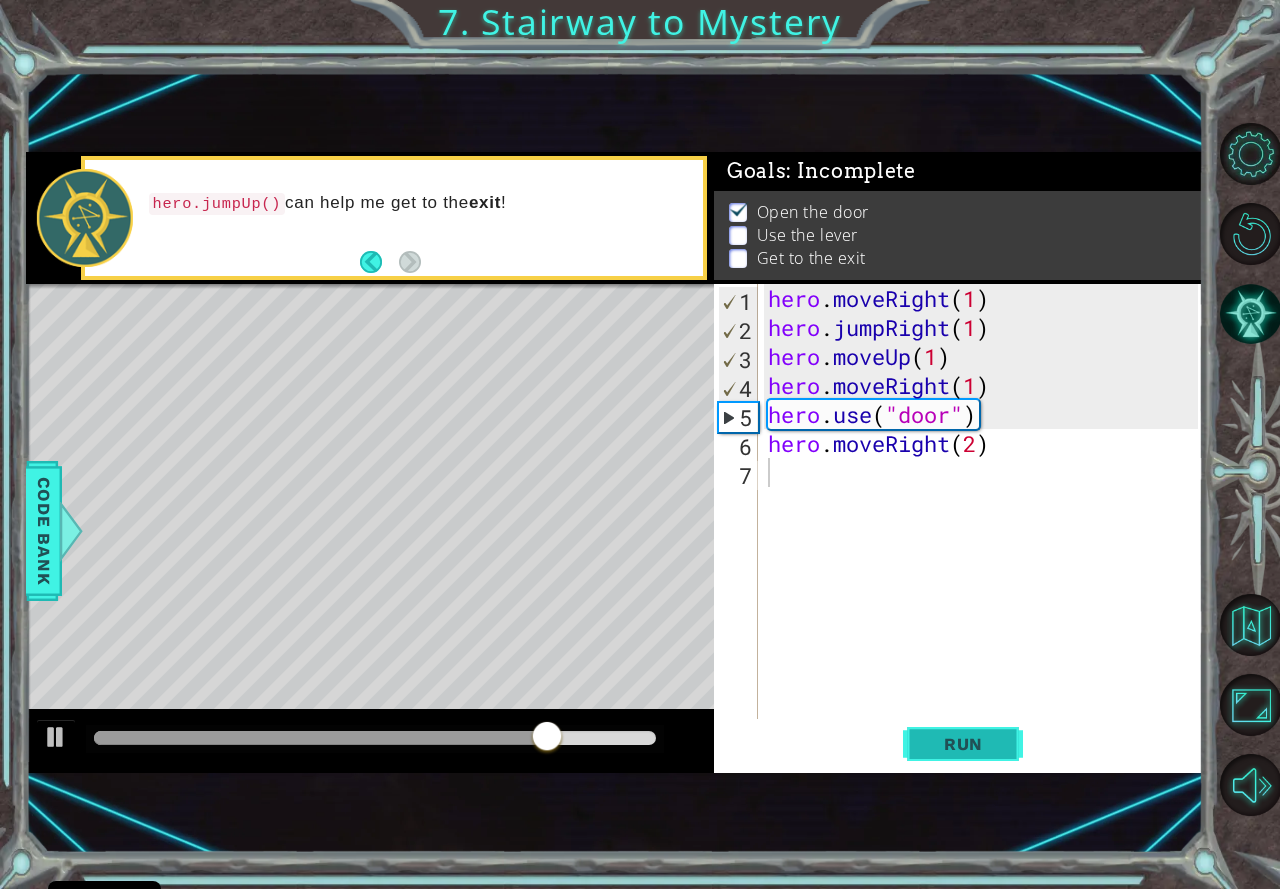 click on "Run" at bounding box center [963, 744] 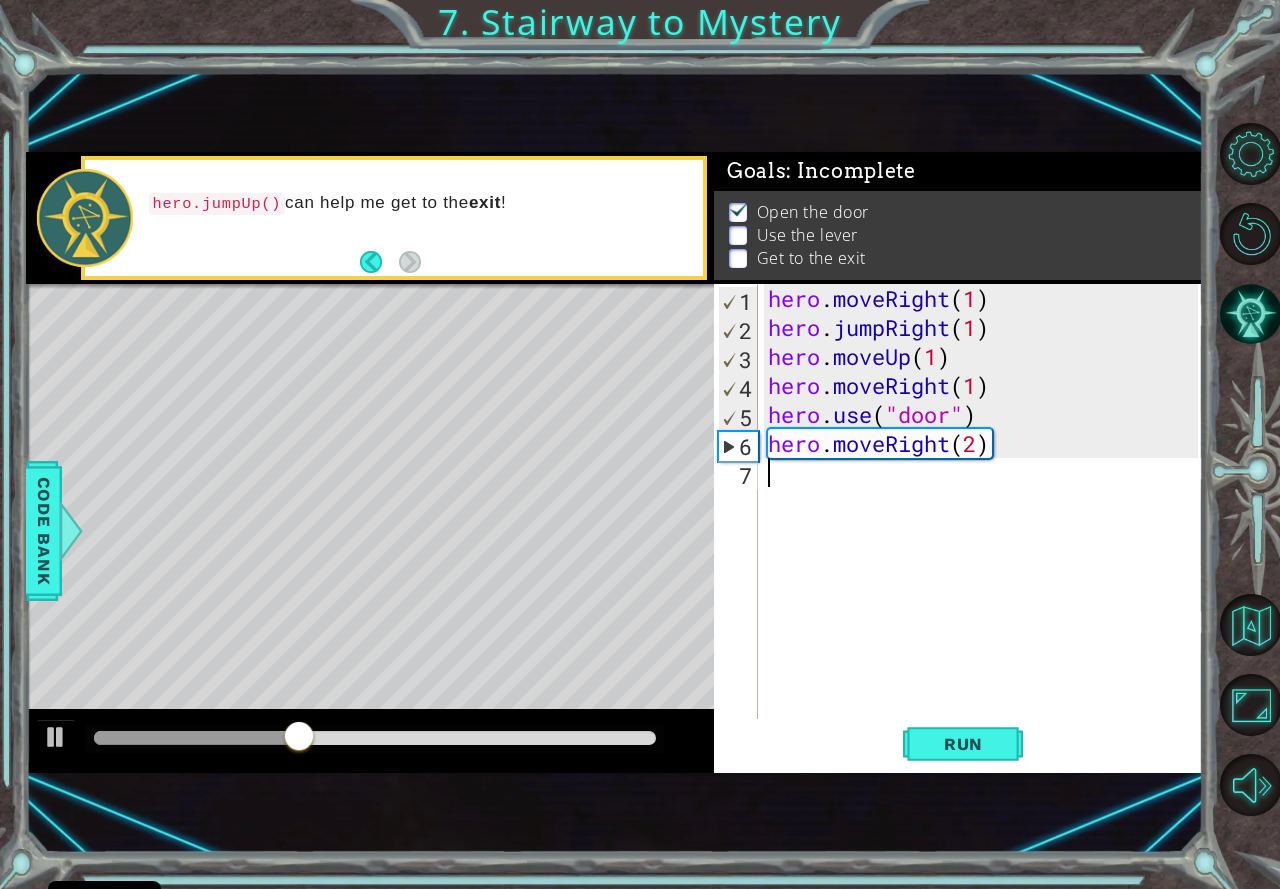 click on "hero . moveRight ( 1 ) hero . jumpRight ( 1 ) hero . moveUp ( 1 ) hero . moveRight ( 1 ) hero . use ( "door" ) hero . moveRight ( 2 )" at bounding box center (986, 530) 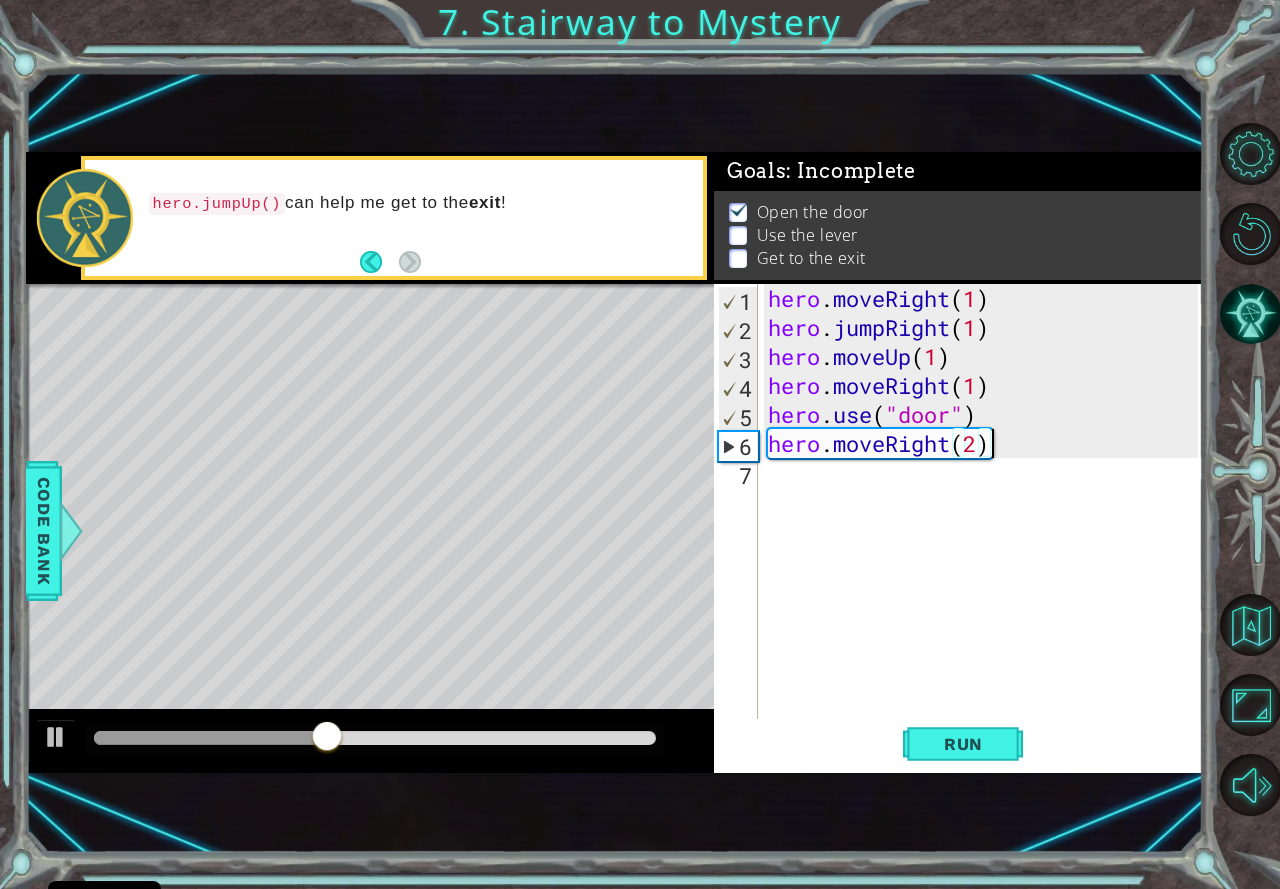 click on "hero . moveRight ( 1 ) hero . jumpRight ( 1 ) hero . moveUp ( 1 ) hero . moveRight ( 1 ) hero . use ( "door" ) hero . moveRight ( 2 )" at bounding box center (986, 530) 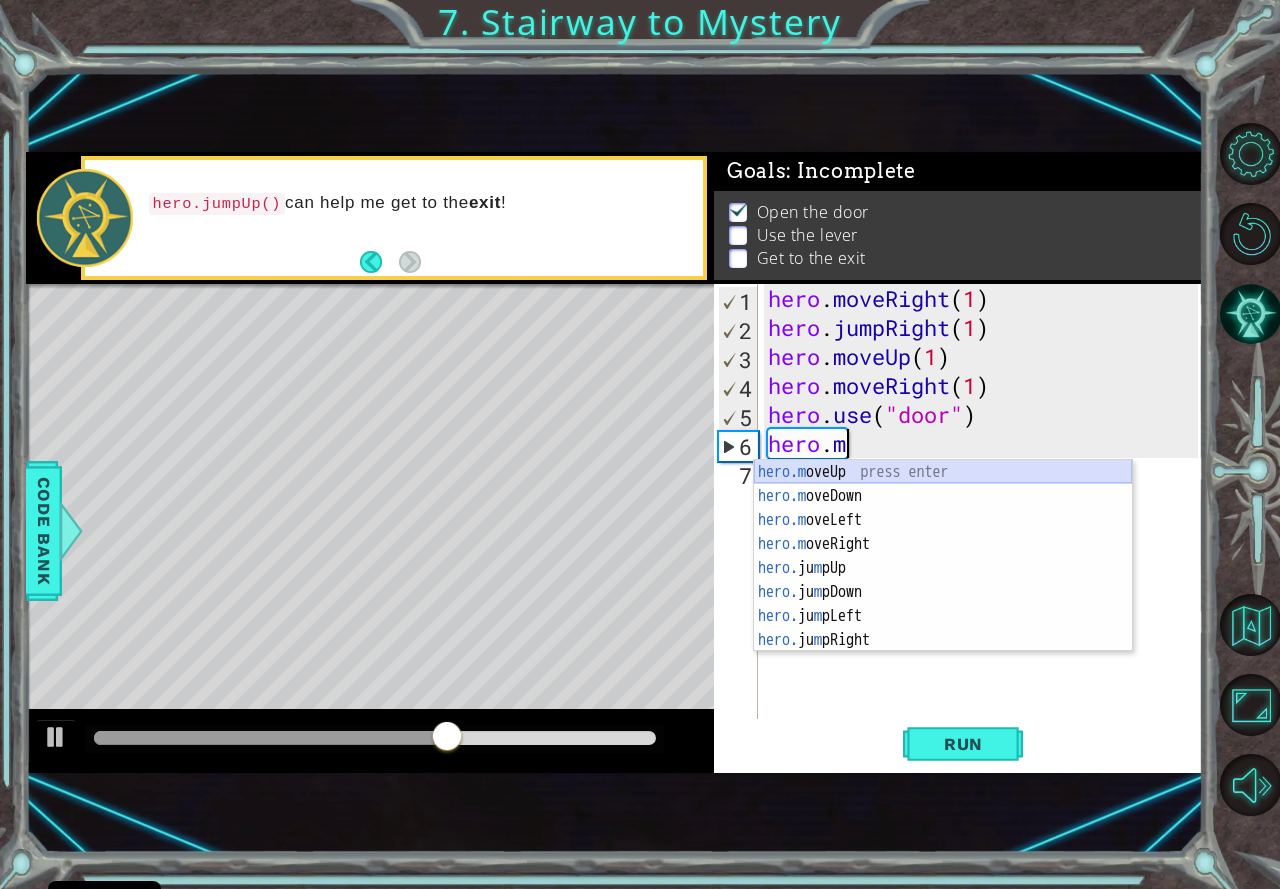 click on "hero.m oveUp press enter hero.m oveDown press enter hero.m oveLeft press enter hero.m oveRight press enter hero. ju m pUp press enter hero. ju m pDown press enter hero. ju m pLeft press enter hero. ju m pRight press enter" at bounding box center [943, 580] 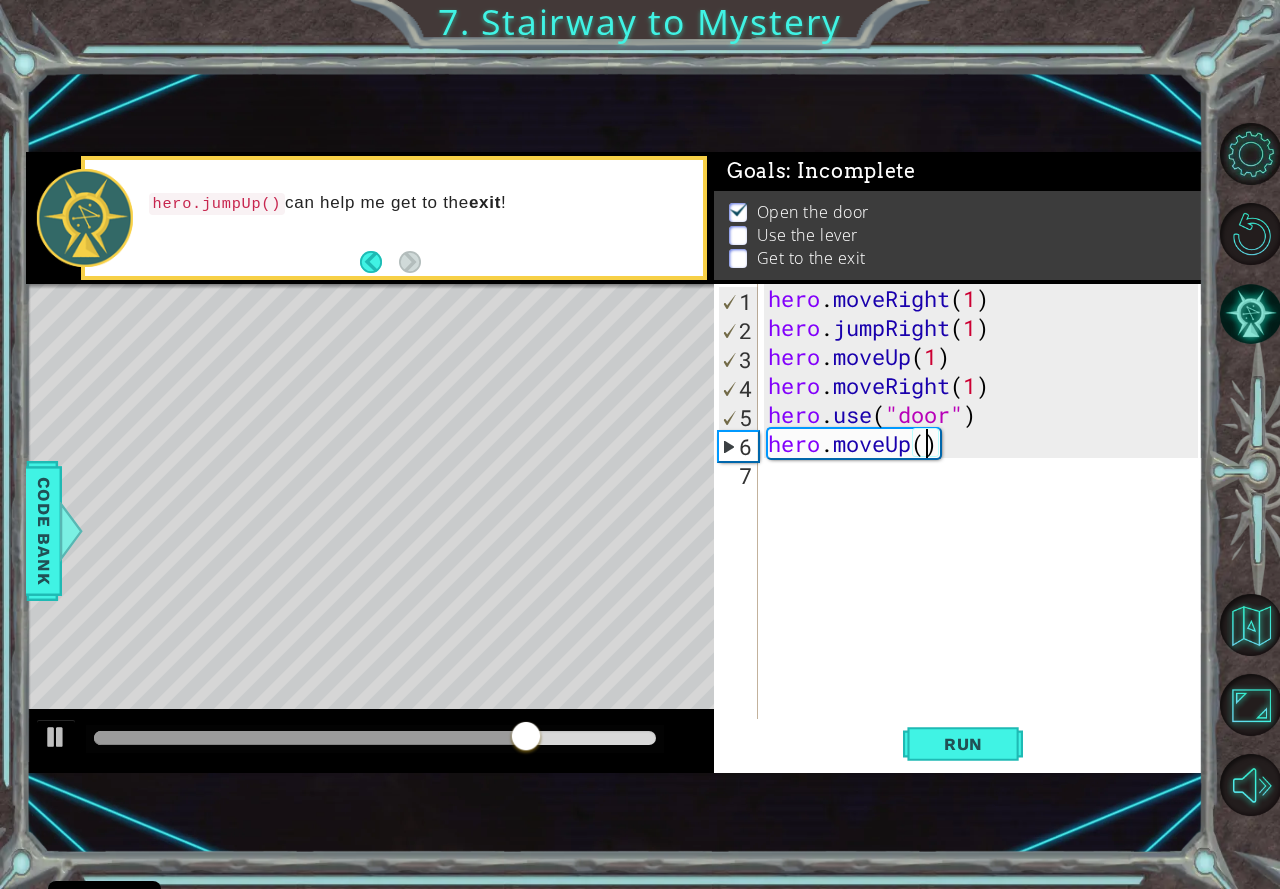 scroll, scrollTop: 0, scrollLeft: 7, axis: horizontal 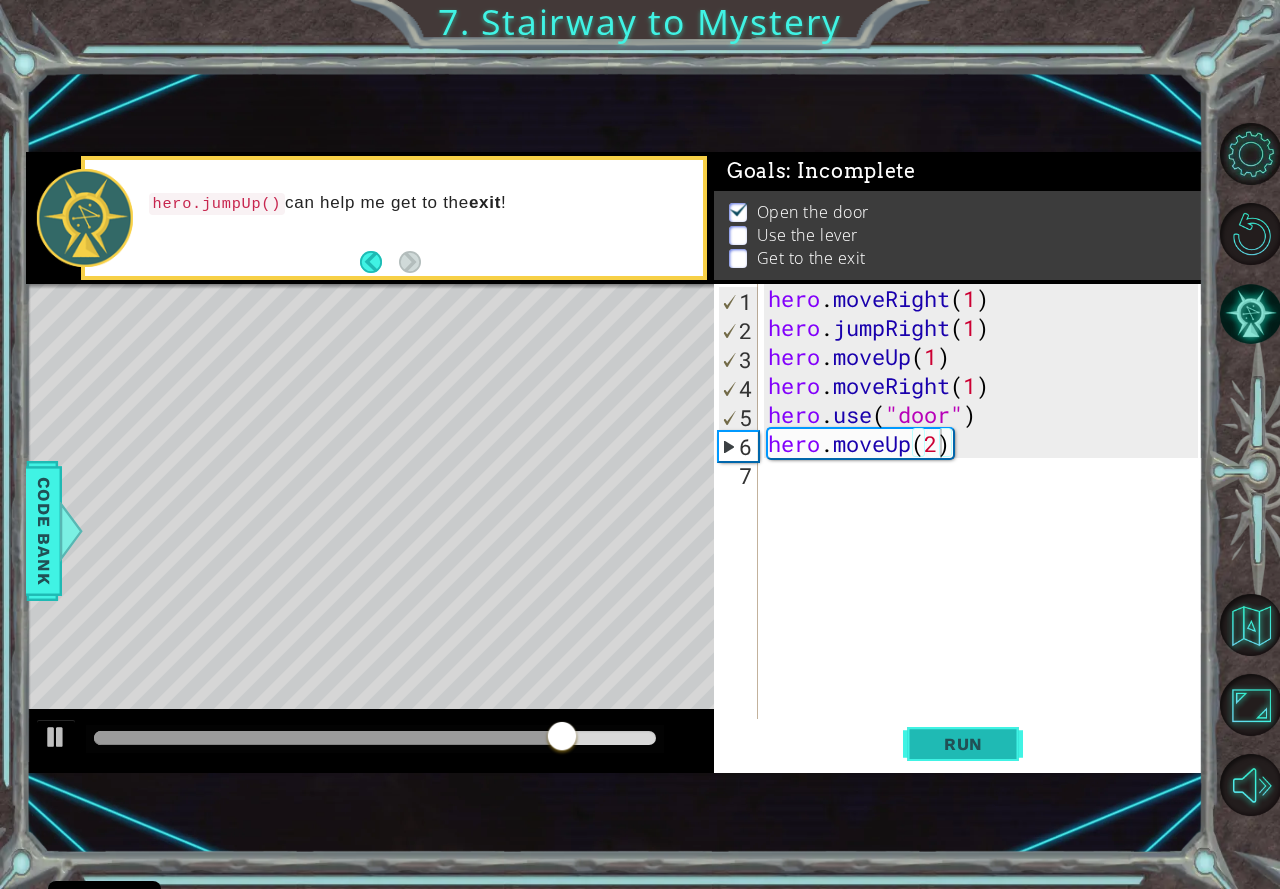 click on "Run" at bounding box center (963, 744) 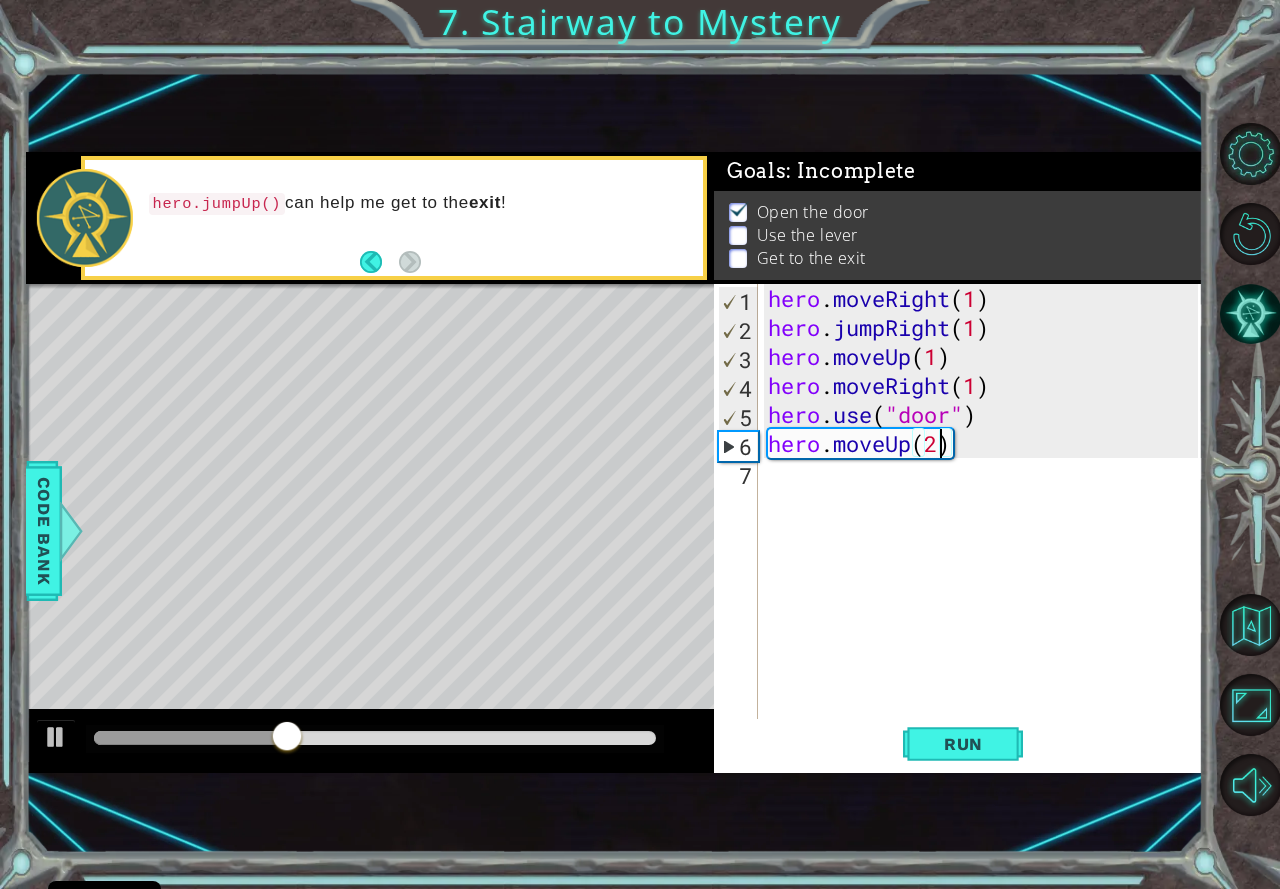 scroll, scrollTop: 0, scrollLeft: 8, axis: horizontal 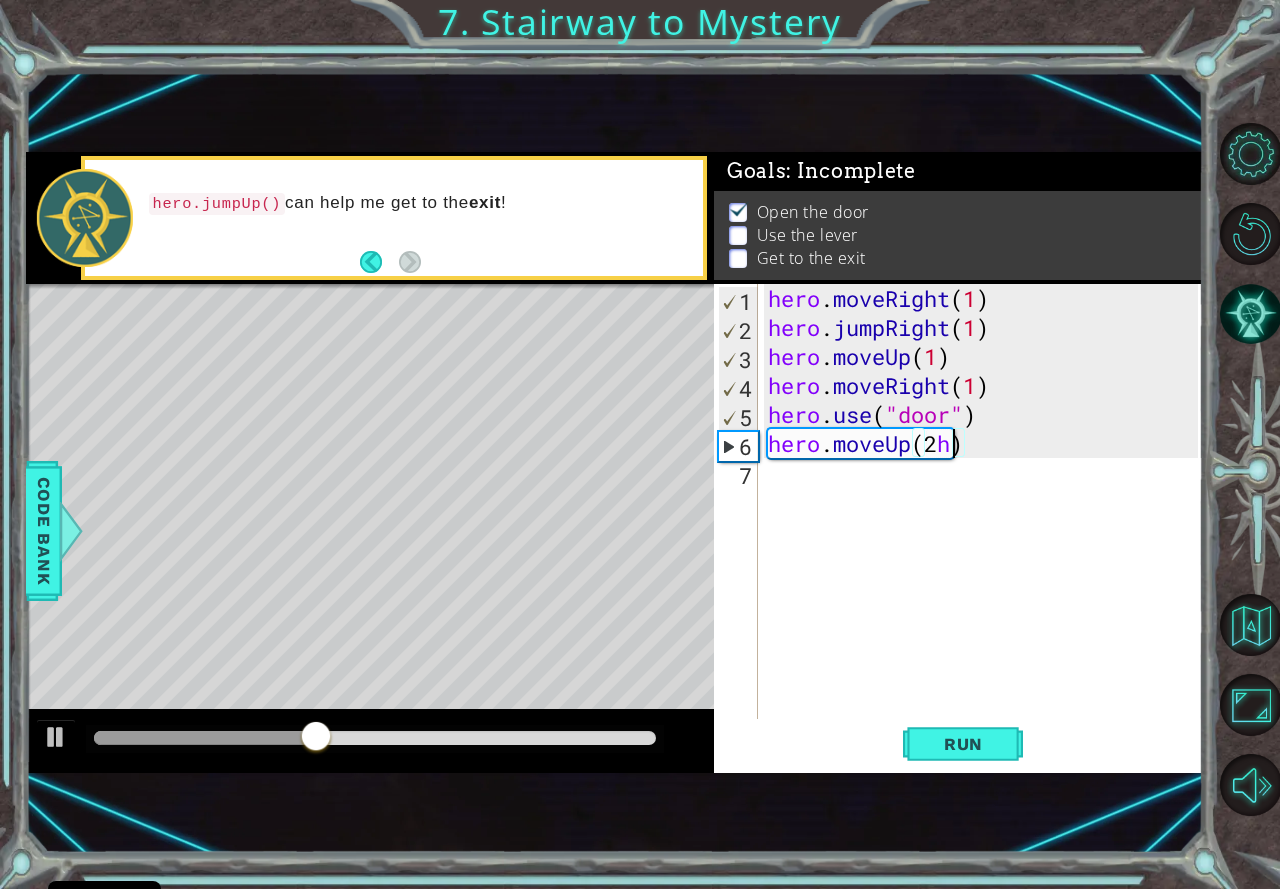 type on "hero.moveUp(2)" 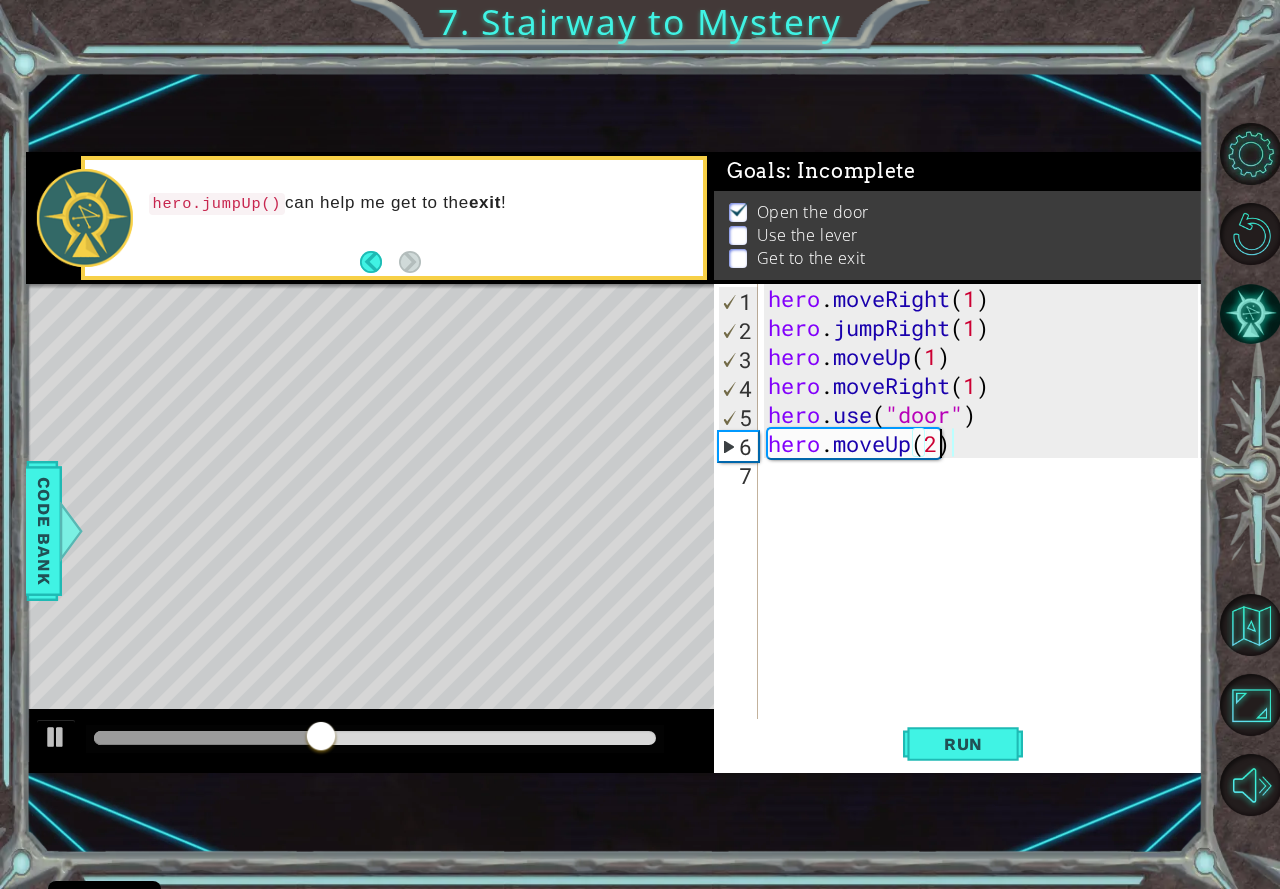 scroll, scrollTop: 0, scrollLeft: 7, axis: horizontal 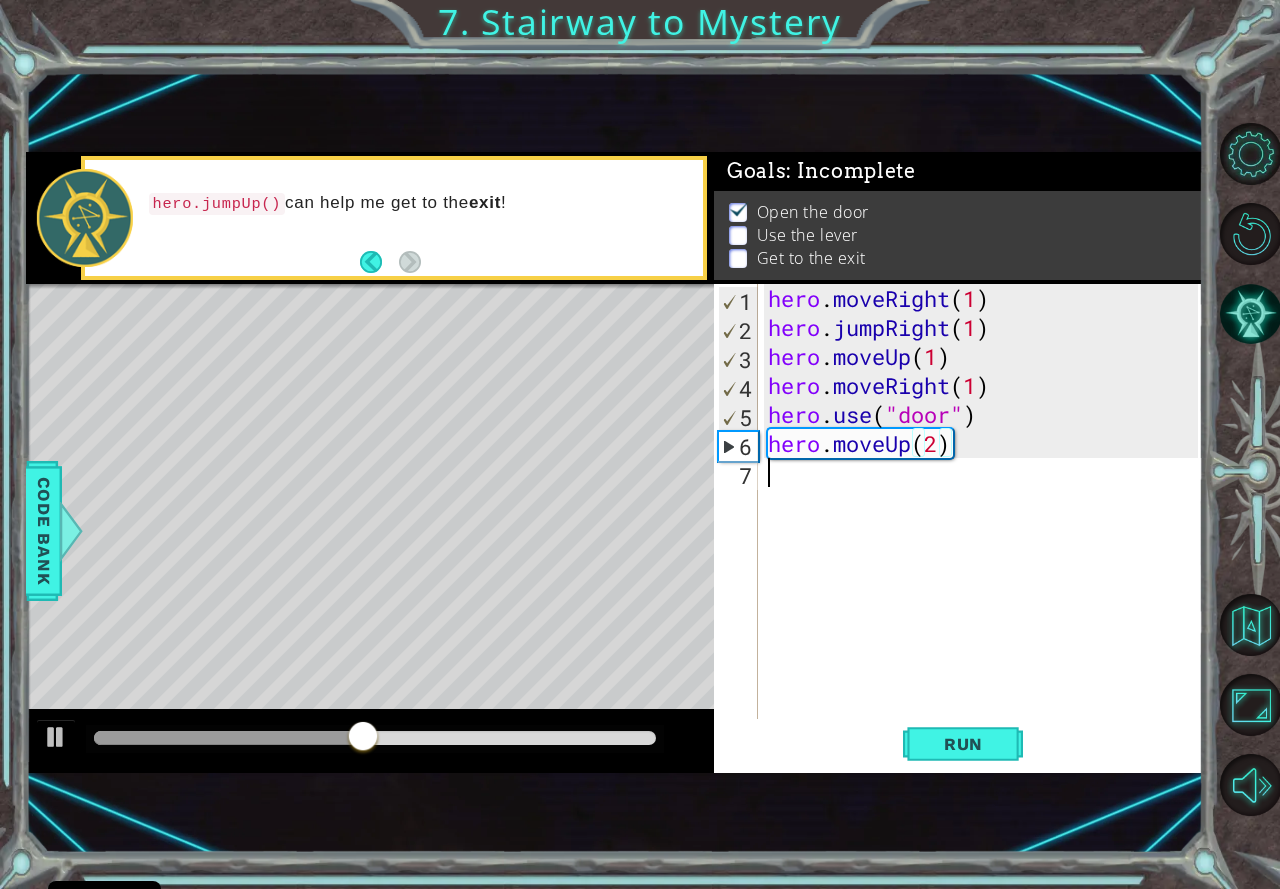 click on "hero . moveRight ( 1 ) hero . jumpRight ( 1 ) hero . moveUp ( 1 ) hero . moveRight ( 1 ) hero . use ( "door" ) hero . moveUp ( 2 )" at bounding box center [986, 530] 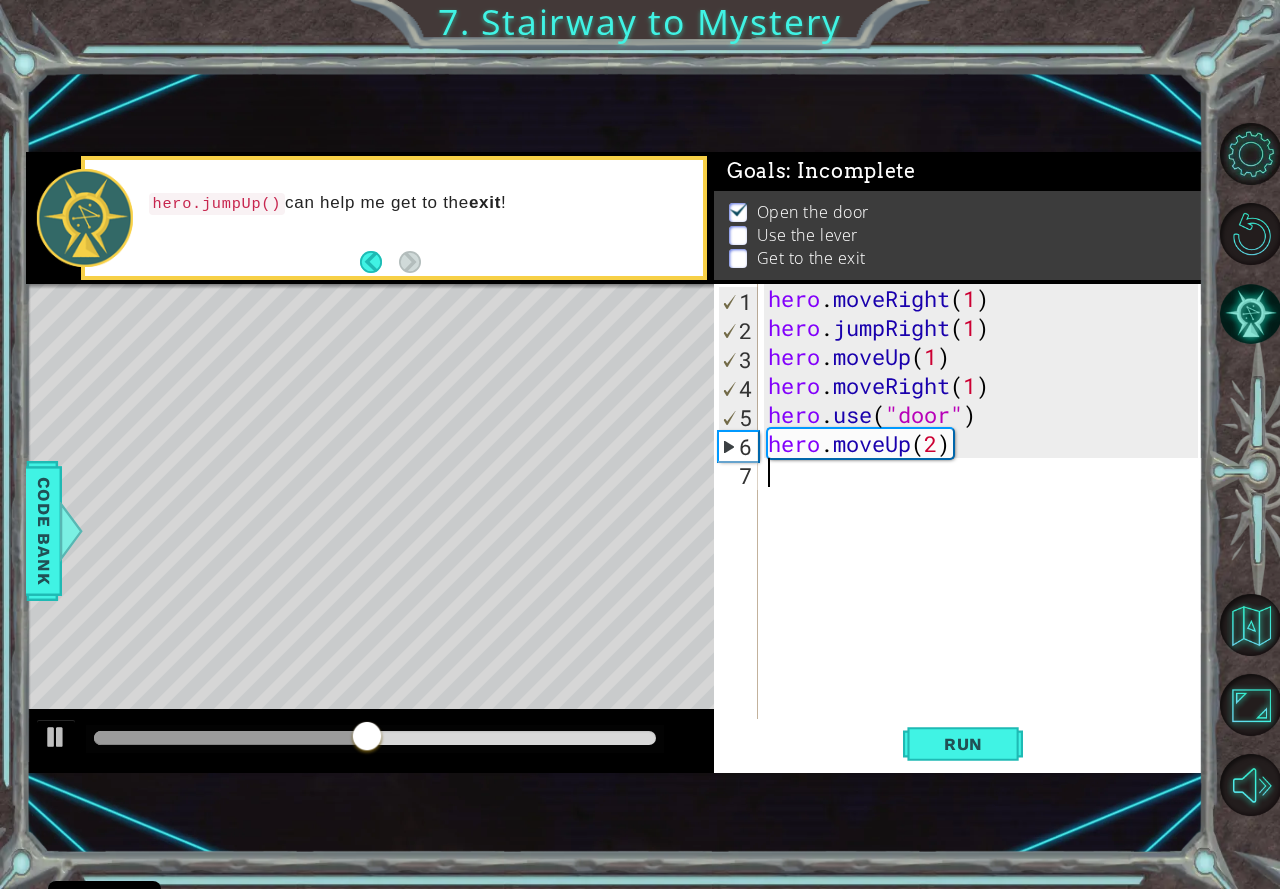 scroll, scrollTop: 0, scrollLeft: 0, axis: both 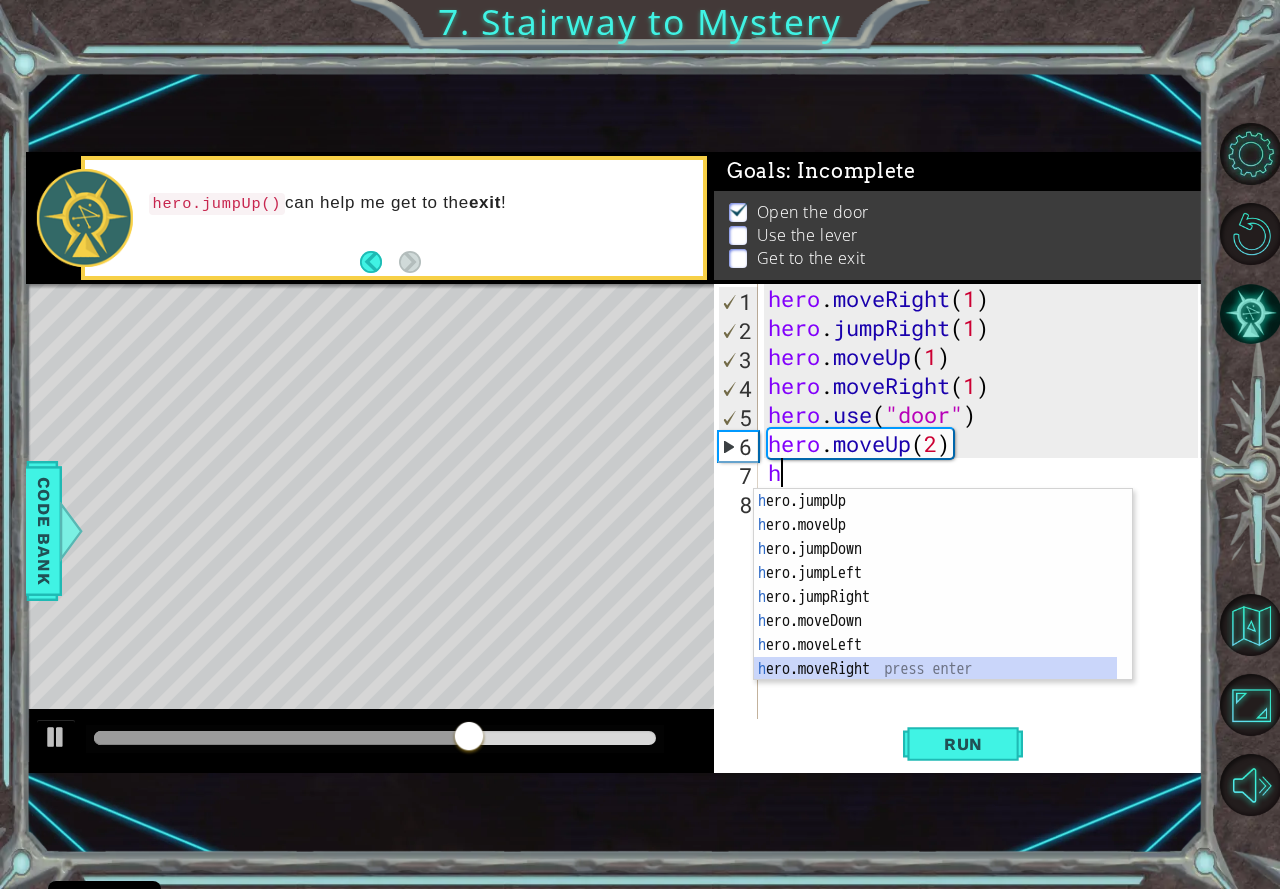 drag, startPoint x: 879, startPoint y: 658, endPoint x: 921, endPoint y: 679, distance: 46.957428 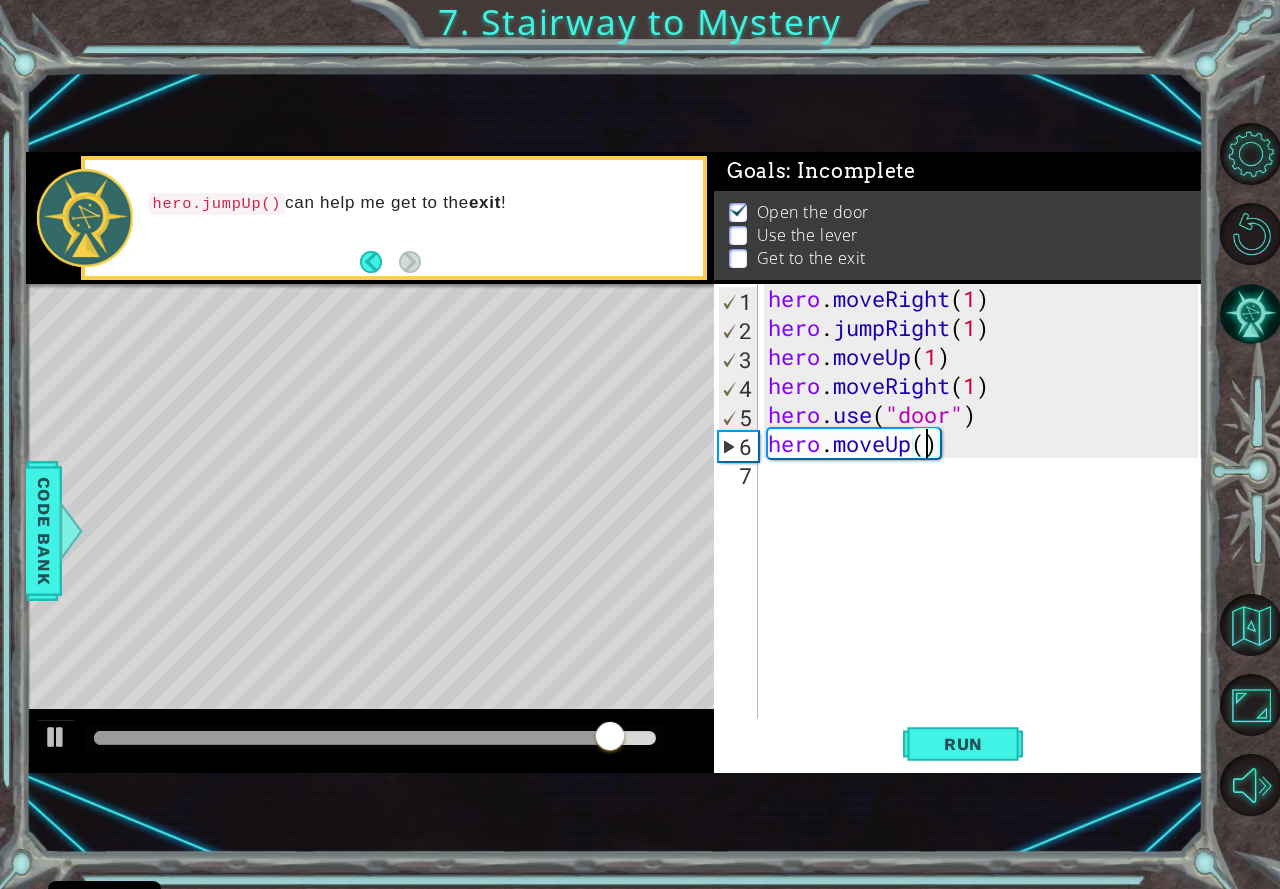 type on "hero.moveUp(2)" 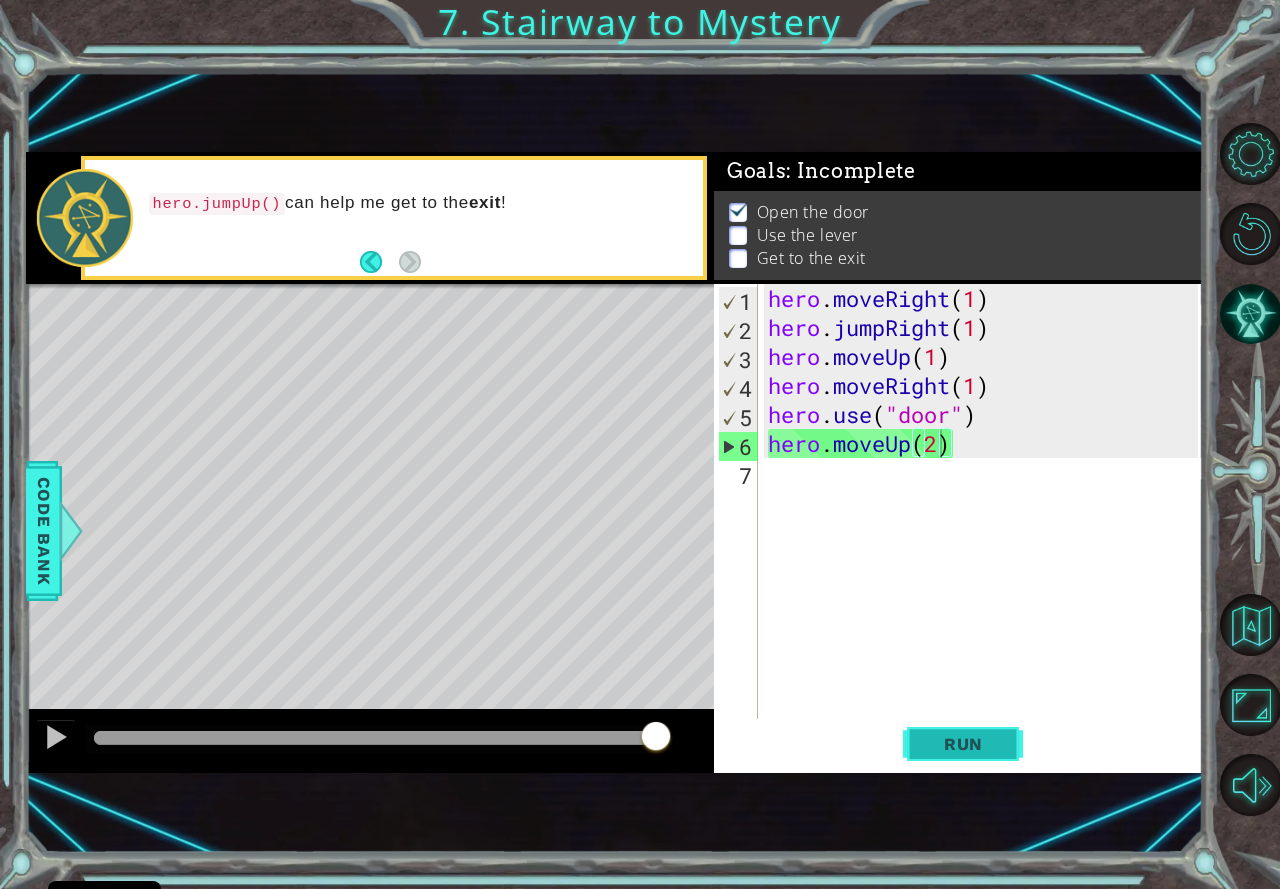 click on "Run" at bounding box center [963, 744] 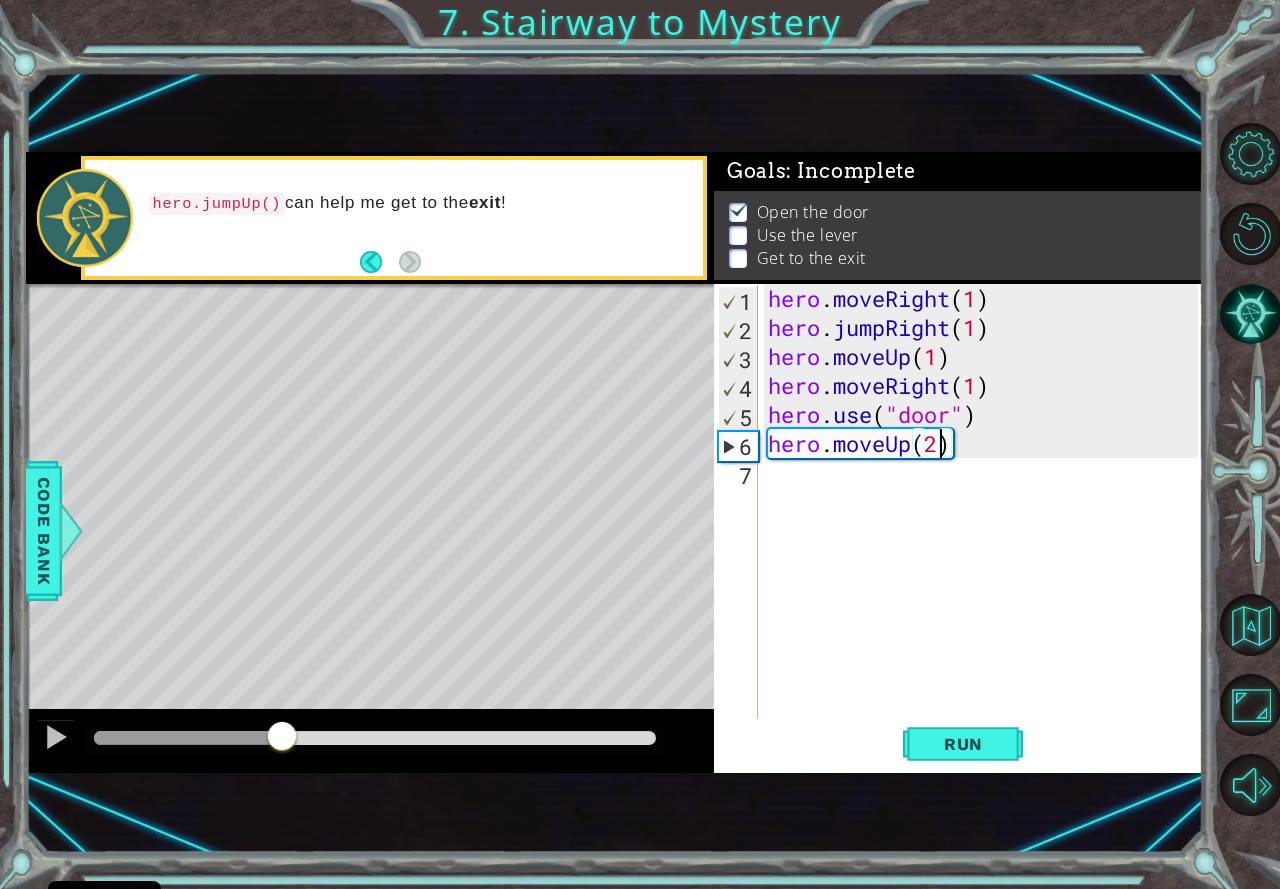 click at bounding box center [375, 738] 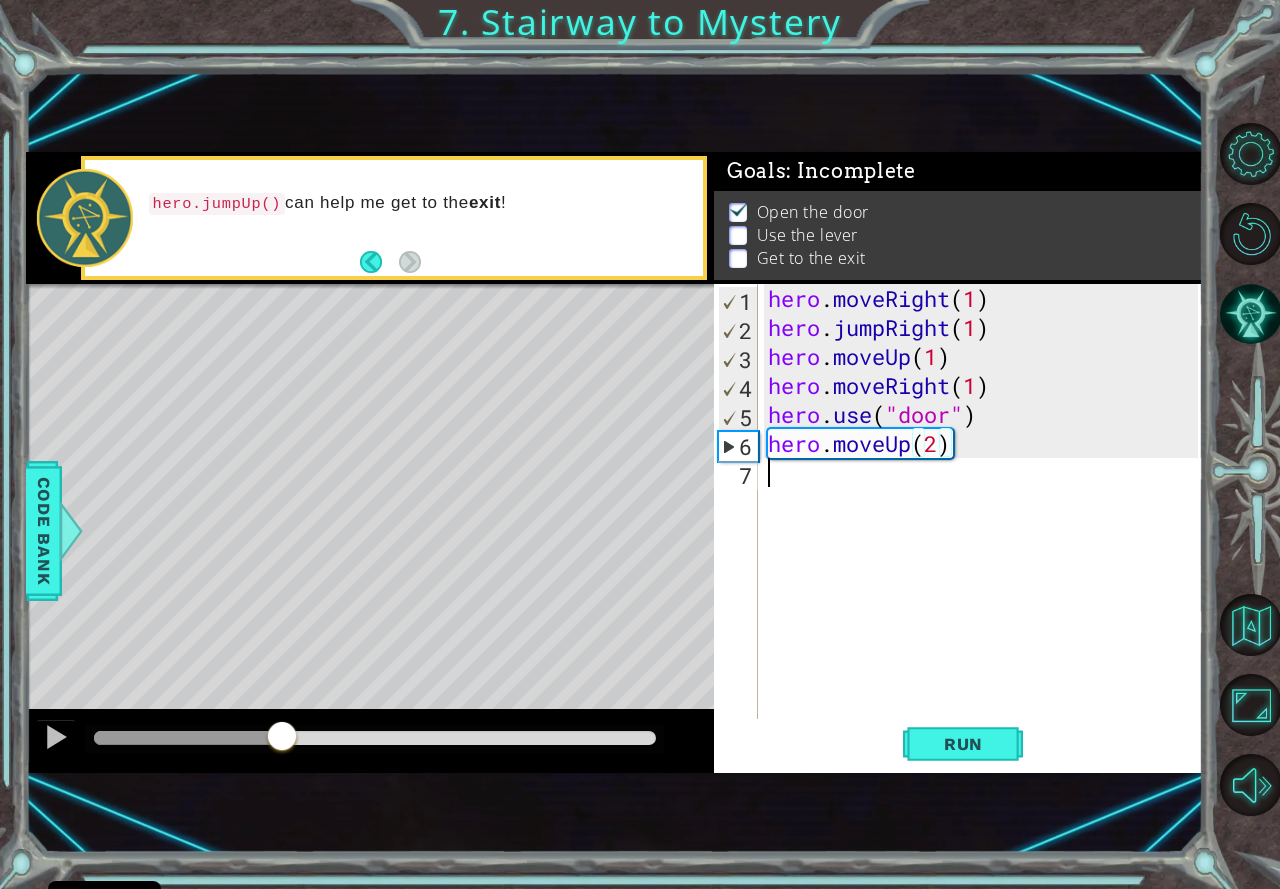 drag, startPoint x: 789, startPoint y: 484, endPoint x: 783, endPoint y: 473, distance: 12.529964 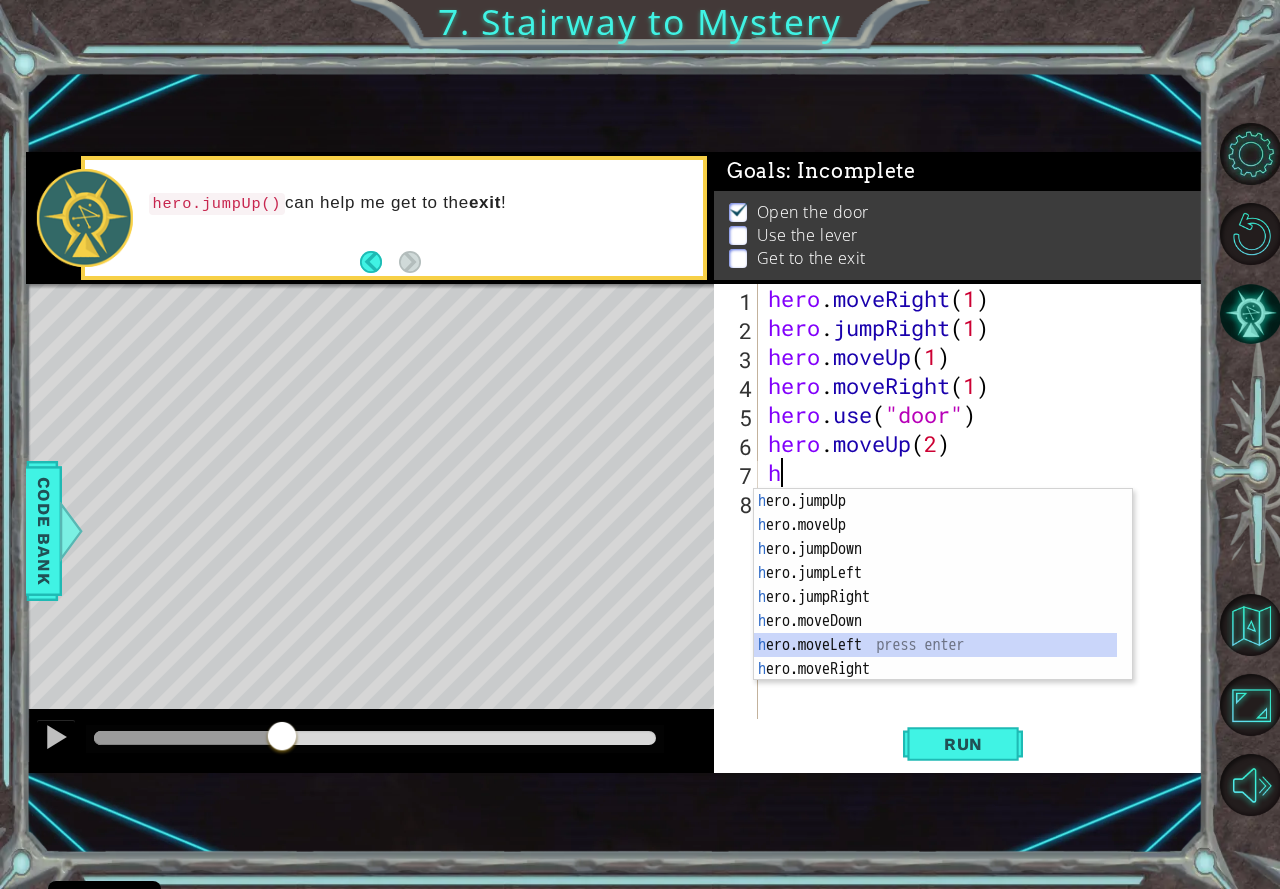 click on "h ero.jumpUp press enter h ero.moveUp press enter h ero.jumpDown press enter h ero.jumpLeft press enter h ero.jumpRight press enter h ero.moveDown press enter h ero.moveLeft press enter h ero.moveRight press enter h ero.use press enter" at bounding box center [935, 609] 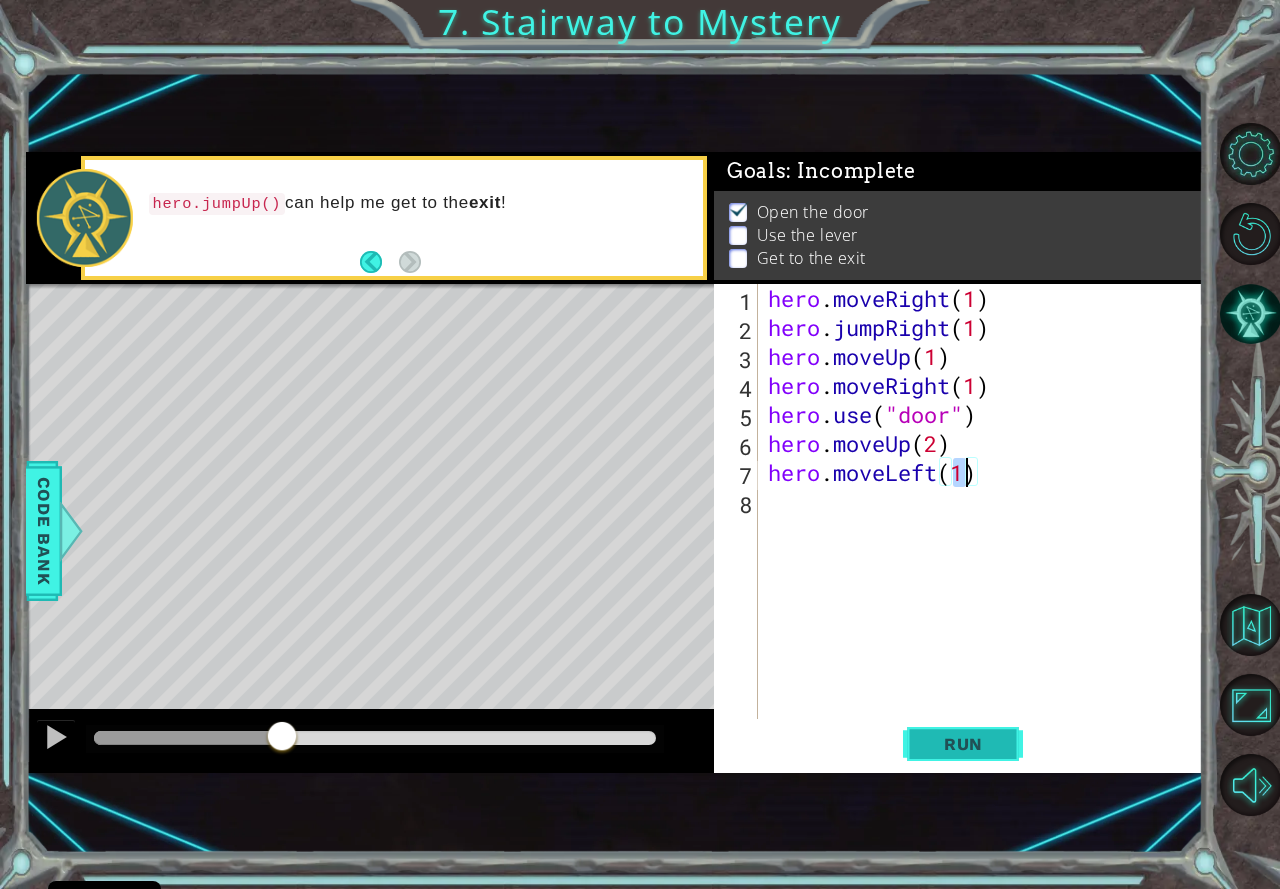 type on "hero.moveLeft(1)" 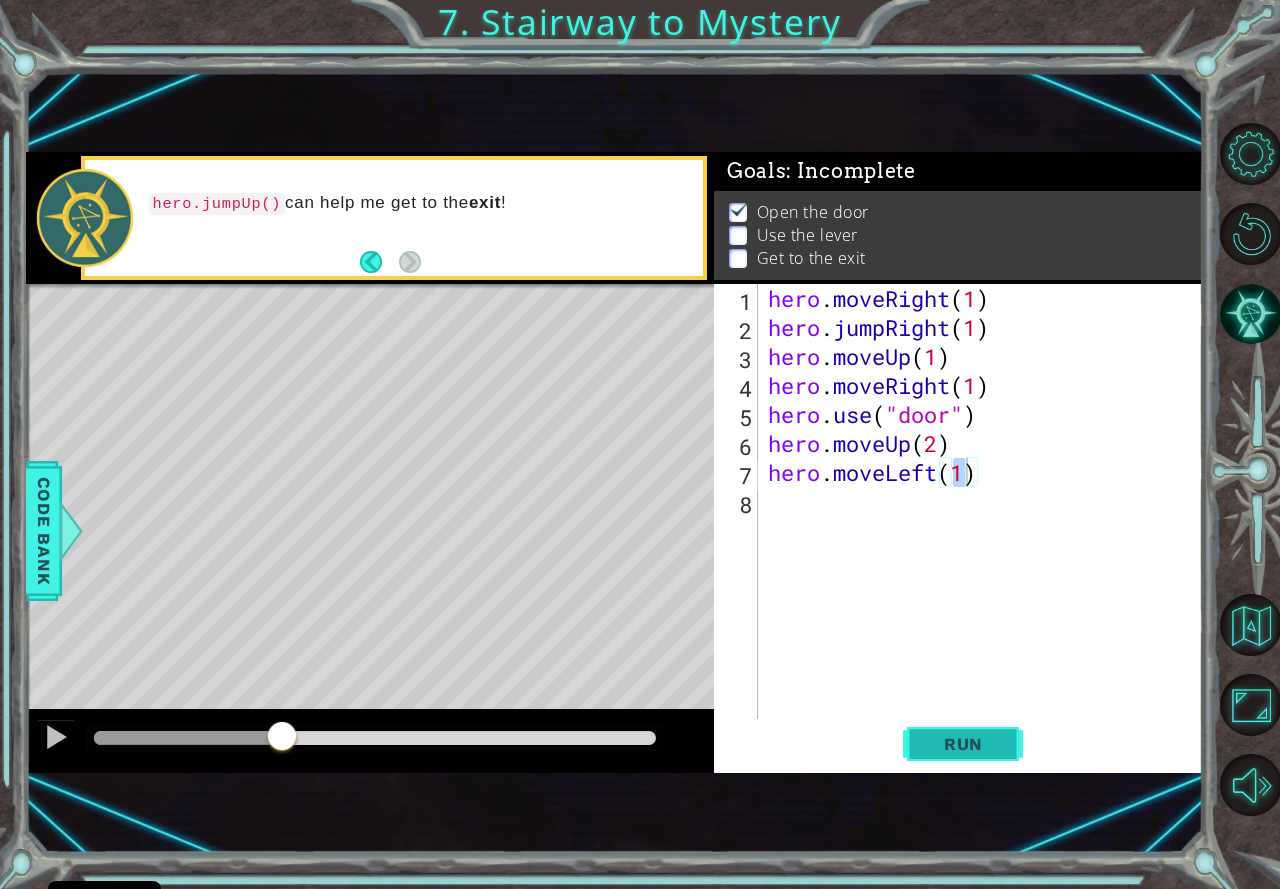 click on "Run" at bounding box center [963, 744] 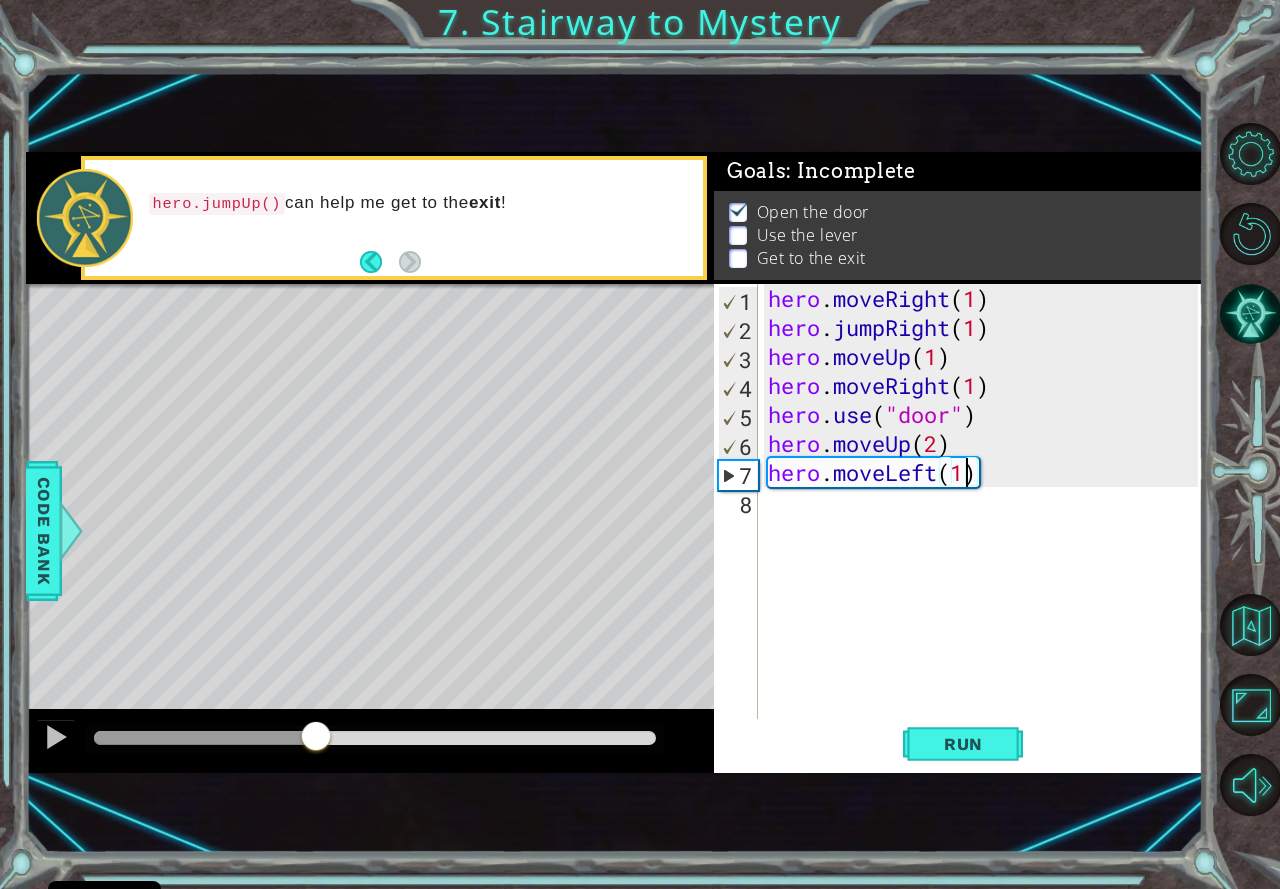 click at bounding box center (375, 738) 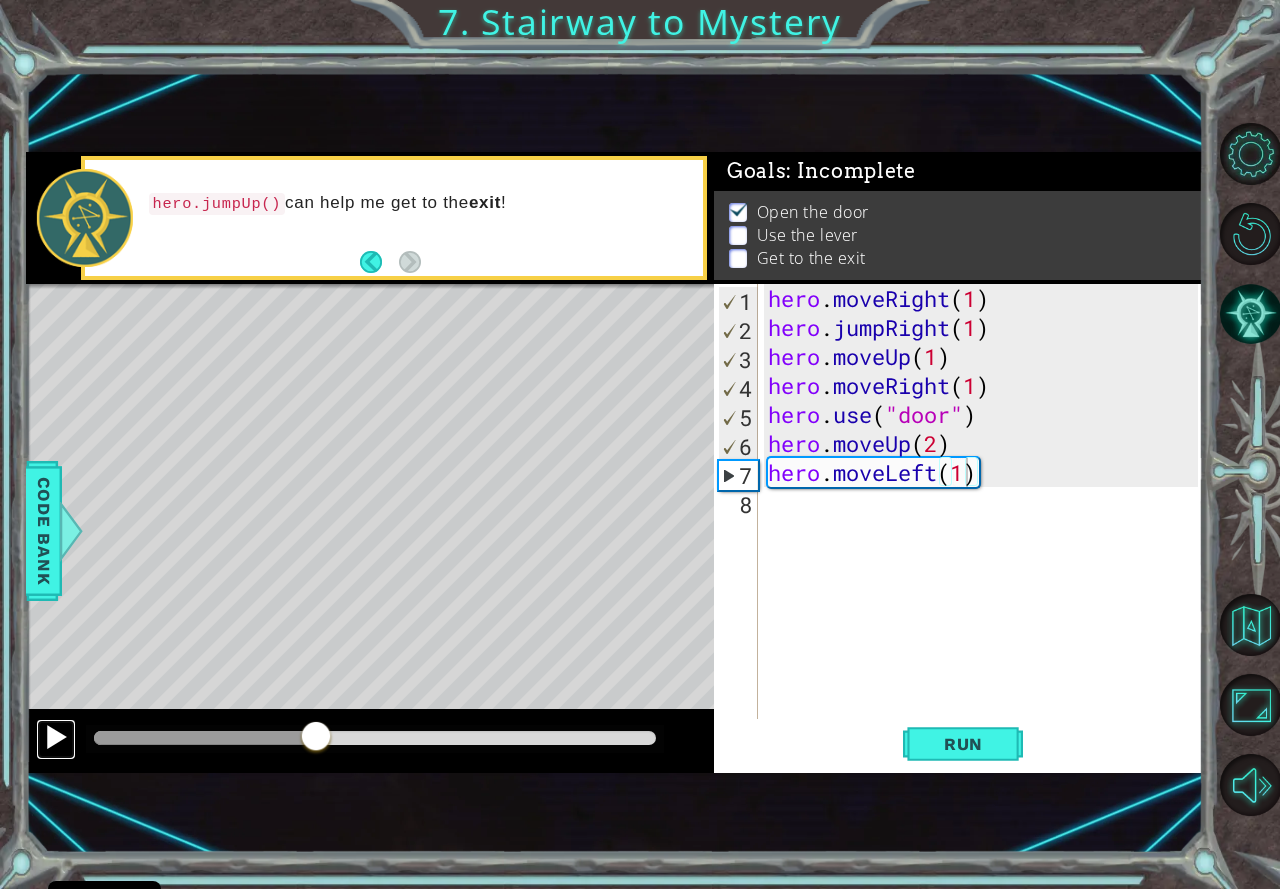 click at bounding box center (56, 739) 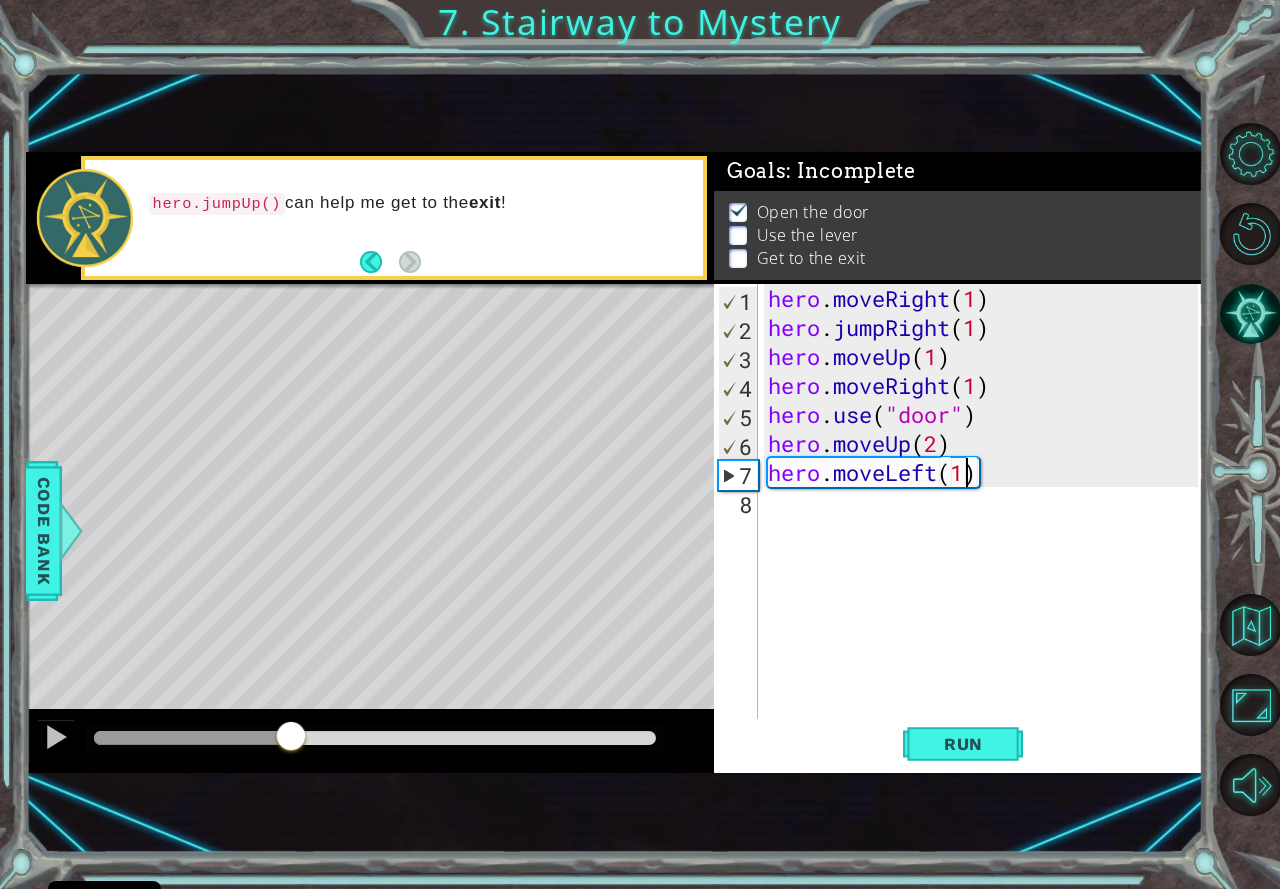 click at bounding box center [192, 738] 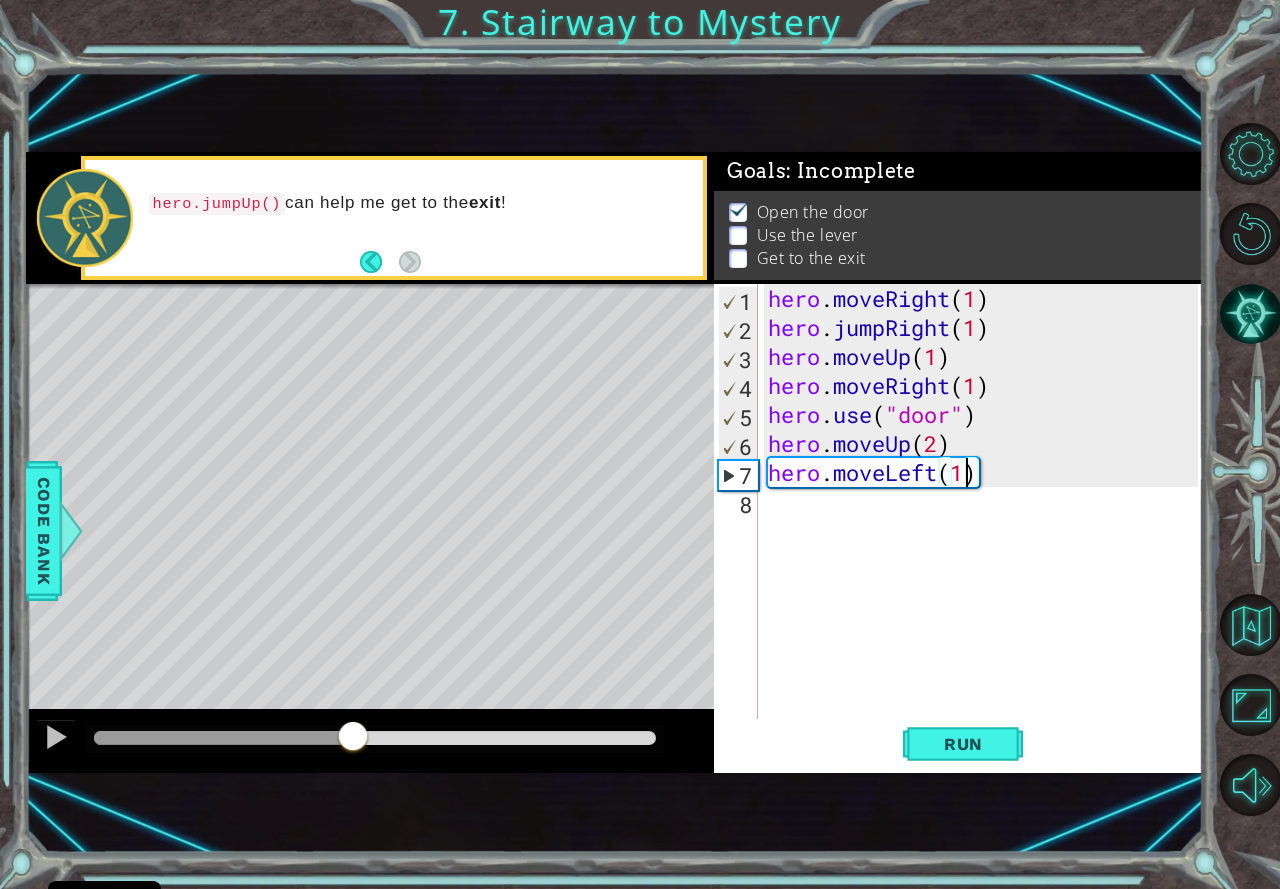 click at bounding box center [224, 738] 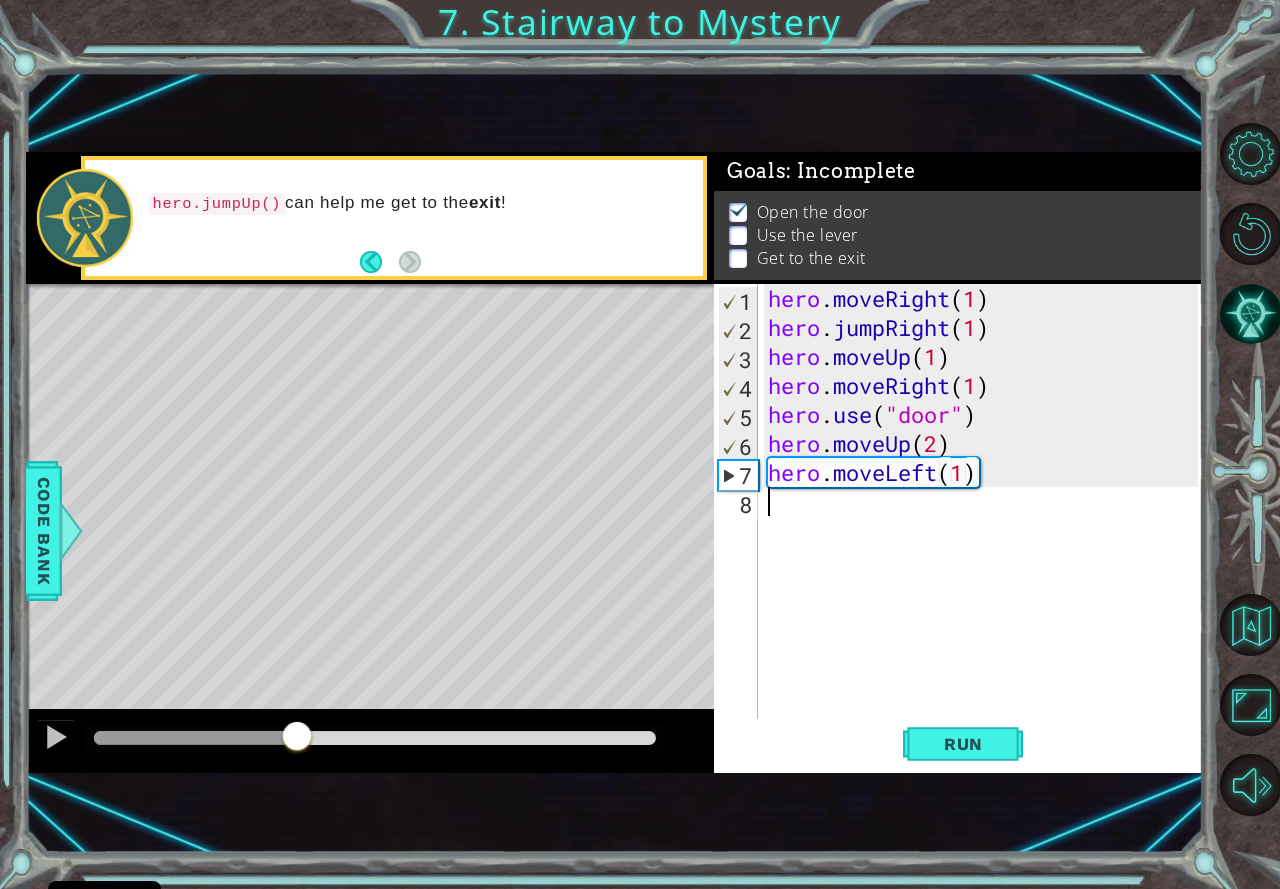 click on "hero . moveRight ( 1 ) hero . jumpRight ( 1 ) hero . moveUp ( 1 ) hero . moveRight ( 1 ) hero . use ( "door" ) hero . moveUp ( 2 ) hero . moveLeft ( 1 )" at bounding box center (986, 530) 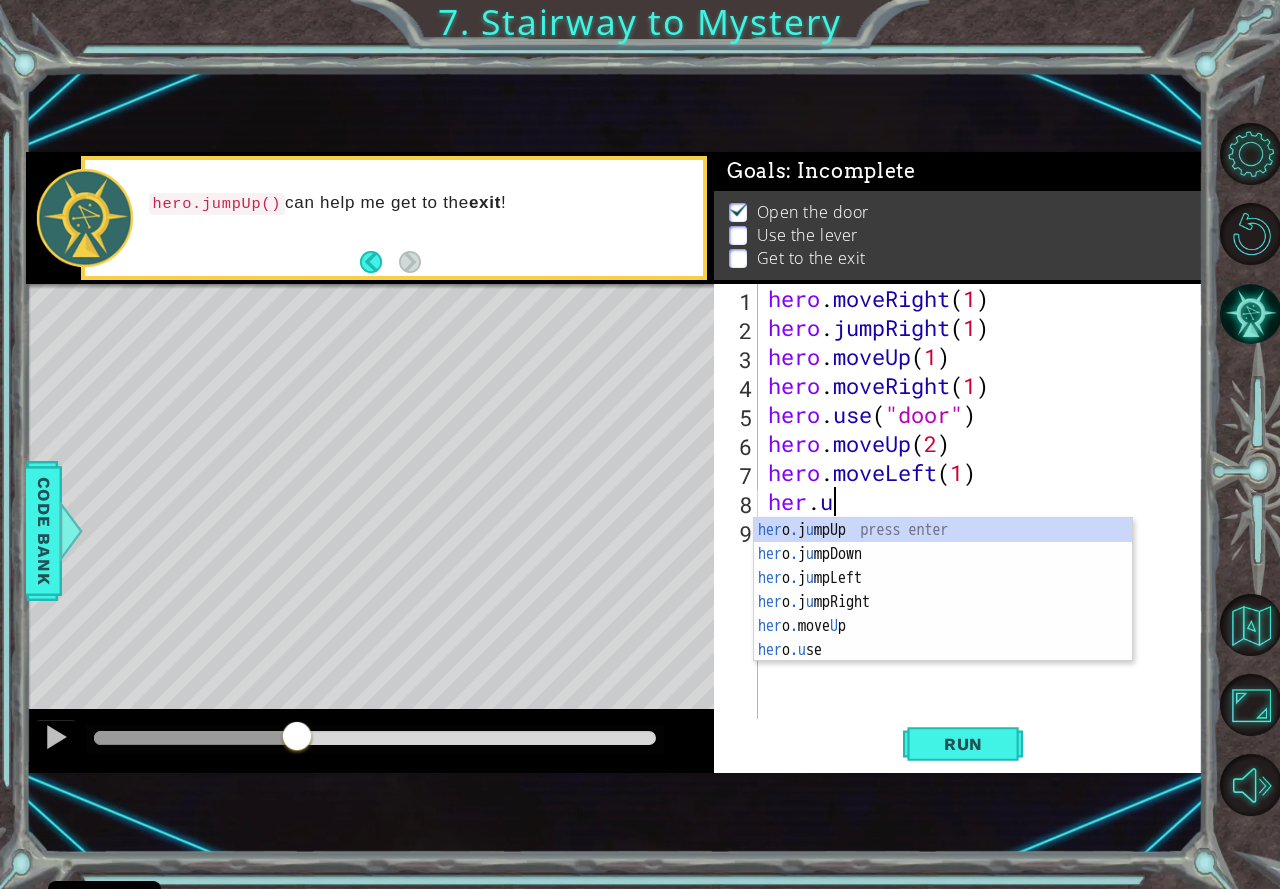 scroll, scrollTop: 0, scrollLeft: 2, axis: horizontal 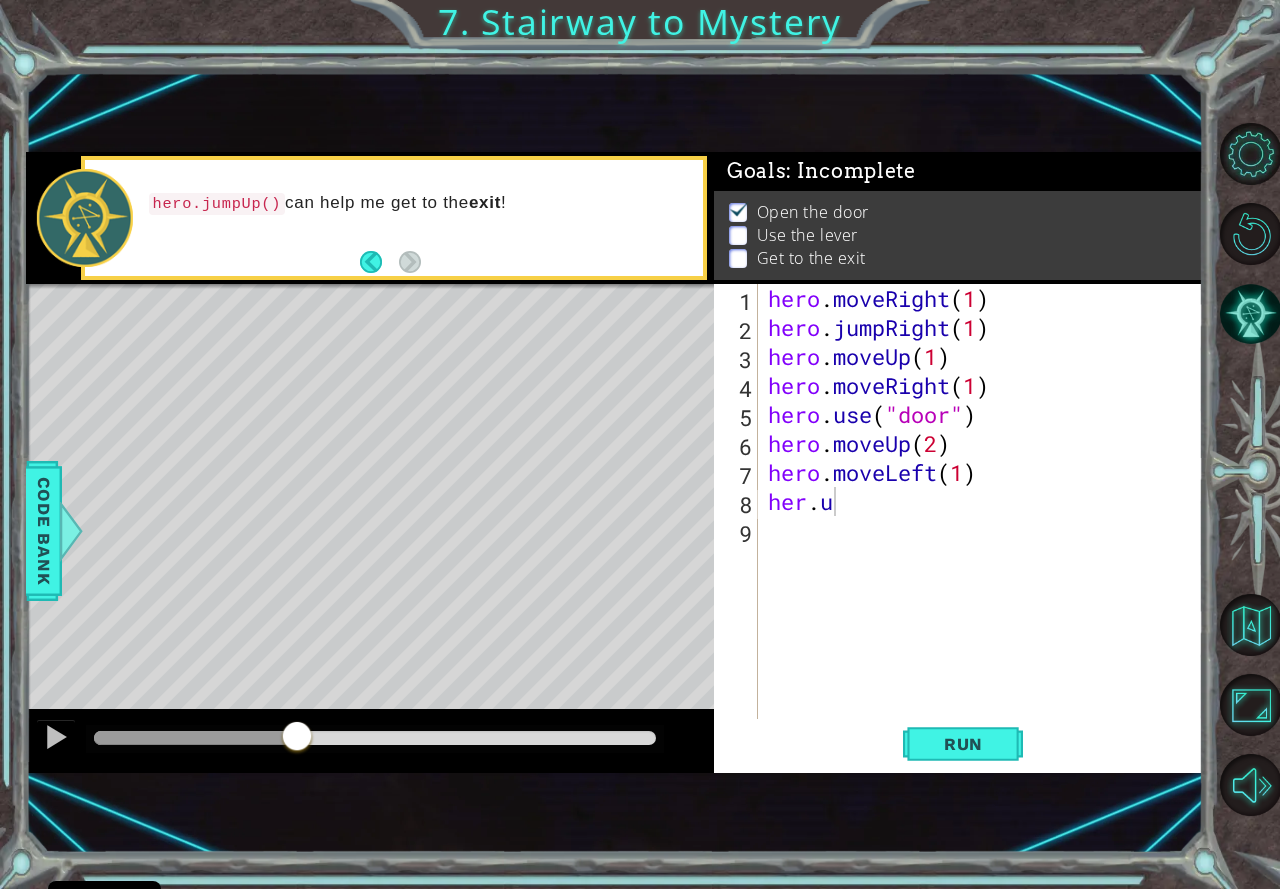 click on "Cookie Policy CodeCombat uses a few essential and non-essential cookies.  Privacy Notice Decline non-essential cookies Allow cookies 1     הההההההההההההההההההההההההההההההההההההההההההההההההההההההההההההההההההההההההההההההההההההההההההההההההההההההההההההההההההההההההההההההההההההההההההההההההההההההההההההההההההההההההההההההההההההההההההההההההההההההההההההההההההההההההההההההההההההההההההההההההההההההההההההההה XXXXXXXXXXXXXXXXXXXXXXXXXXXXXXXXXXXXXXXXXXXXXXXXXXXXXXXXXXXXXXXXXXXXXXXXXXXXXXXXXXXXXXXXXXXXXXXXXXXXXXXXXXXXXXXXXXXXXXXXXXXXXXXXXXXXXXXXXXXXXXXXXXXXXXXXXXXXXXXXXXXXXXXXXXXXXXXXXXXXXXXXXXXXXXXXXXXXXXXXXXXXXXXXXXXXXXXXXXXXXXXXXXXXXXXXXXXXXXXXXXXXXXXXXXXXXXXX Solution × Goals : Incomplete       Open the door
Use the lever
Get to the exit
her.u 1 2 3 4" at bounding box center (640, 444) 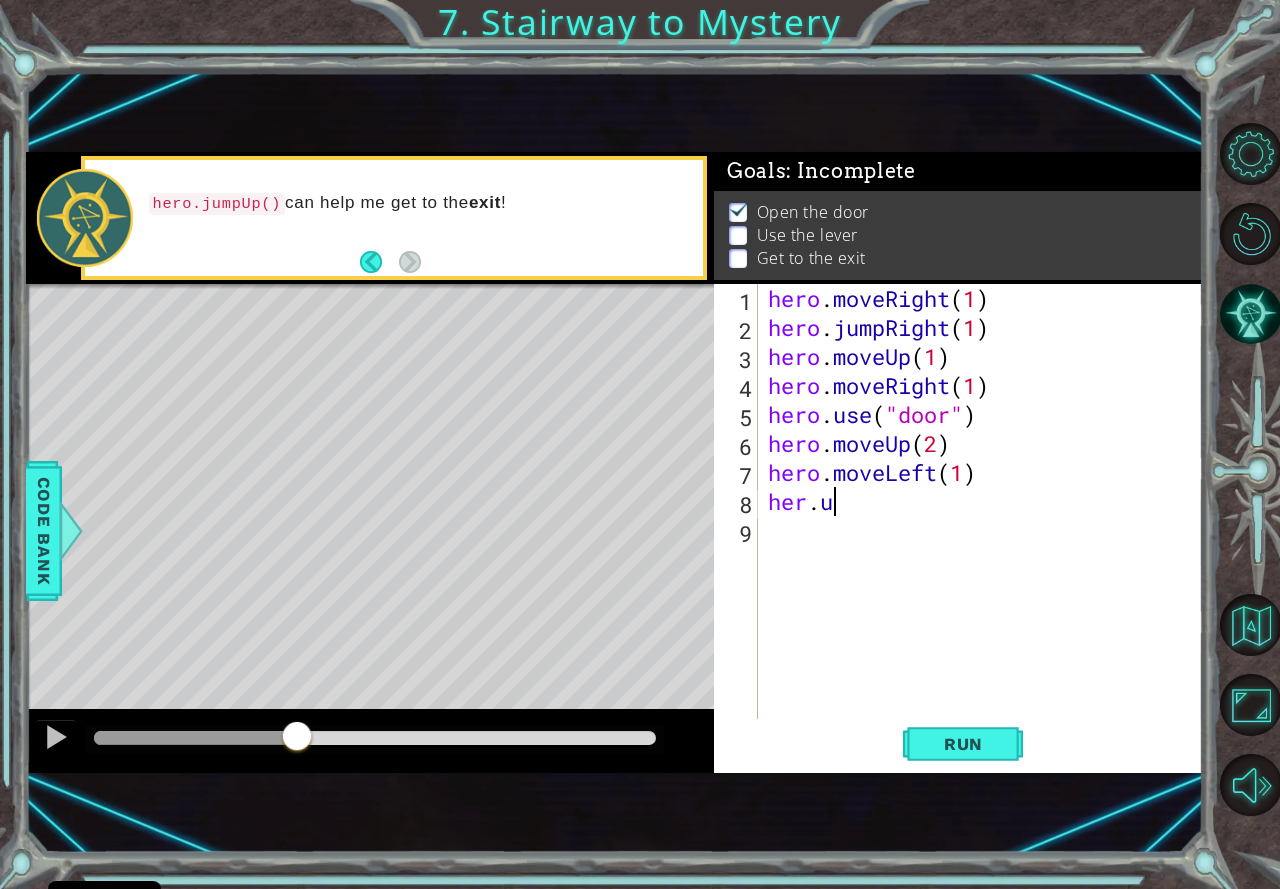 click on "hero . moveRight ( 1 ) hero . jumpRight ( 1 ) hero . moveUp ( 1 ) hero . moveRight ( 1 ) hero . use ( "door" ) hero . moveUp ( 2 ) hero . moveLeft ( 1 ) her . u" at bounding box center [986, 530] 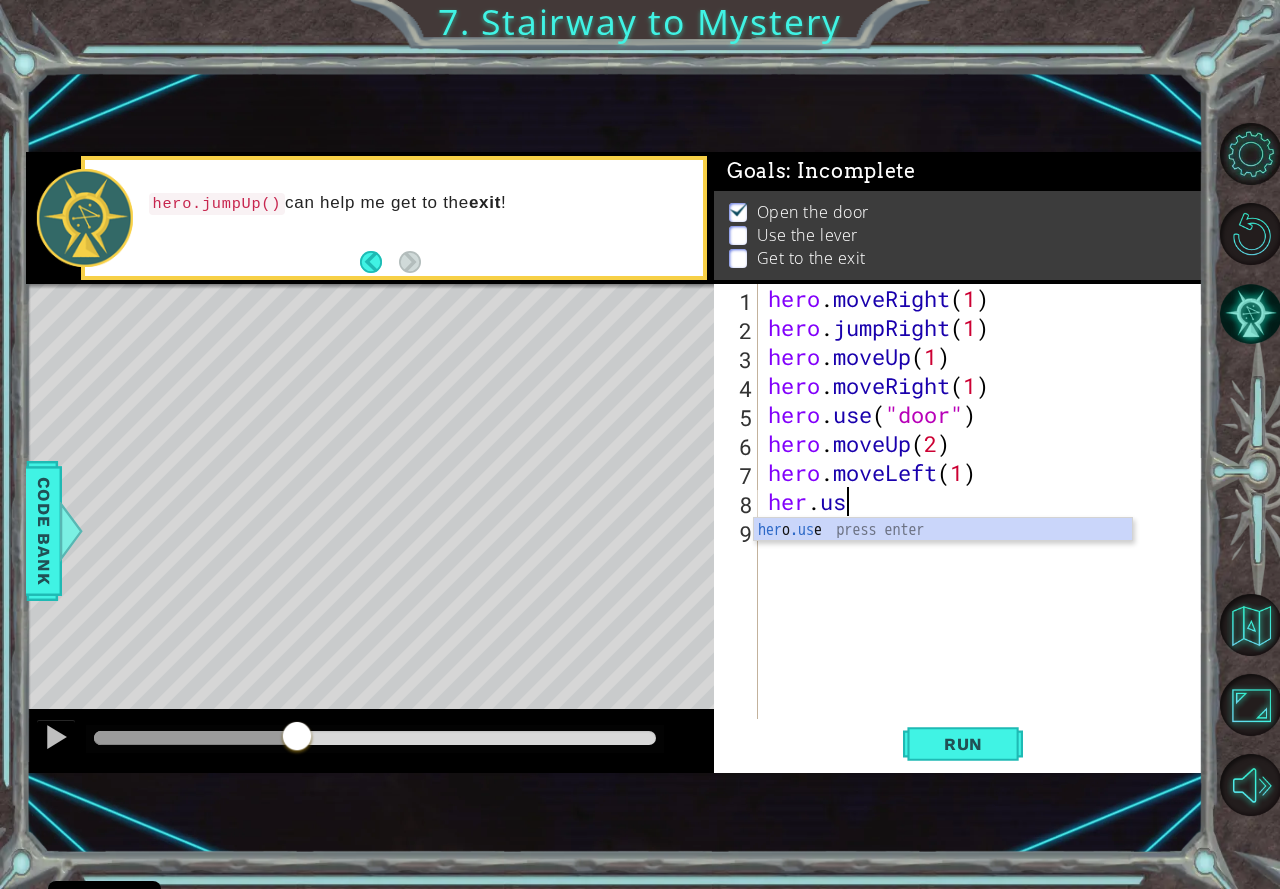 type on "her.use" 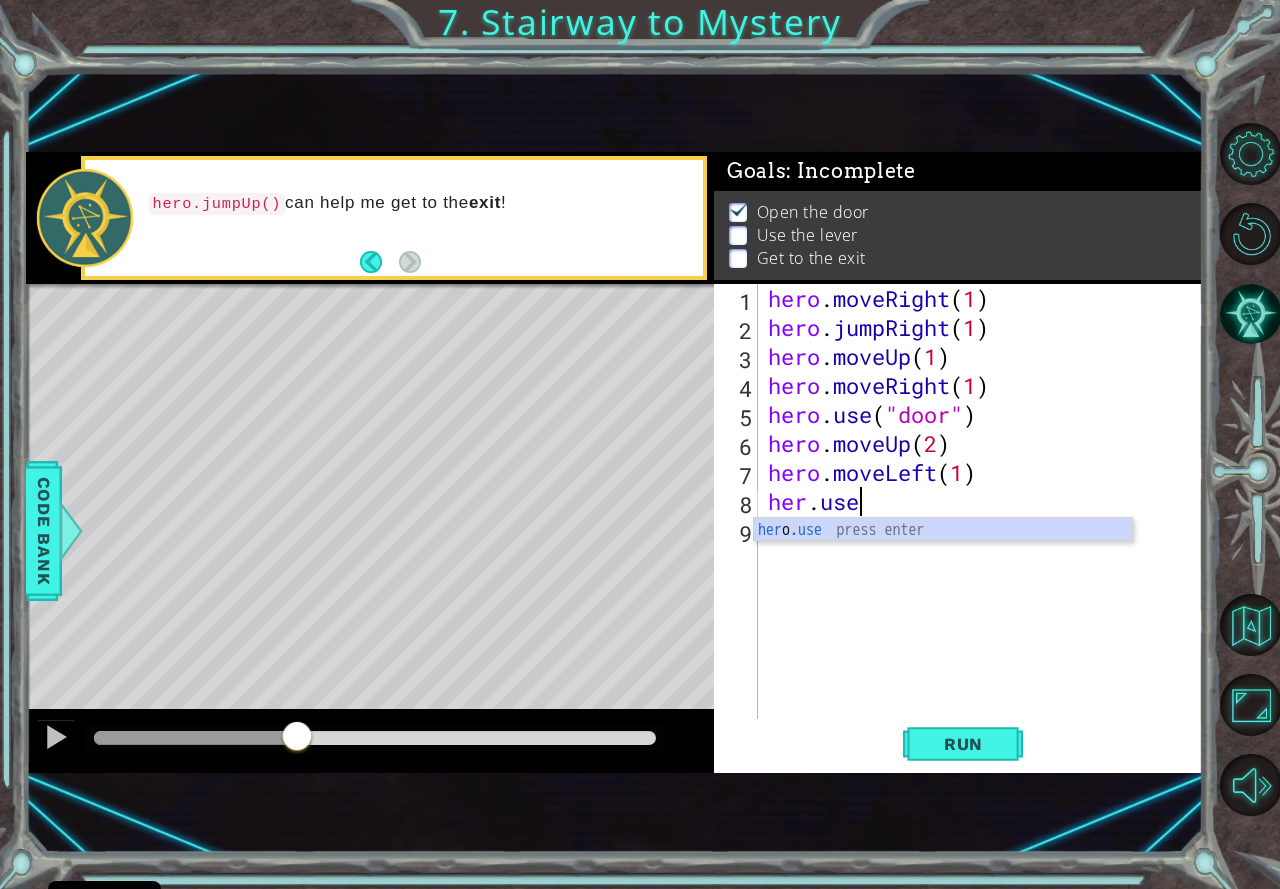 scroll, scrollTop: 0, scrollLeft: 3, axis: horizontal 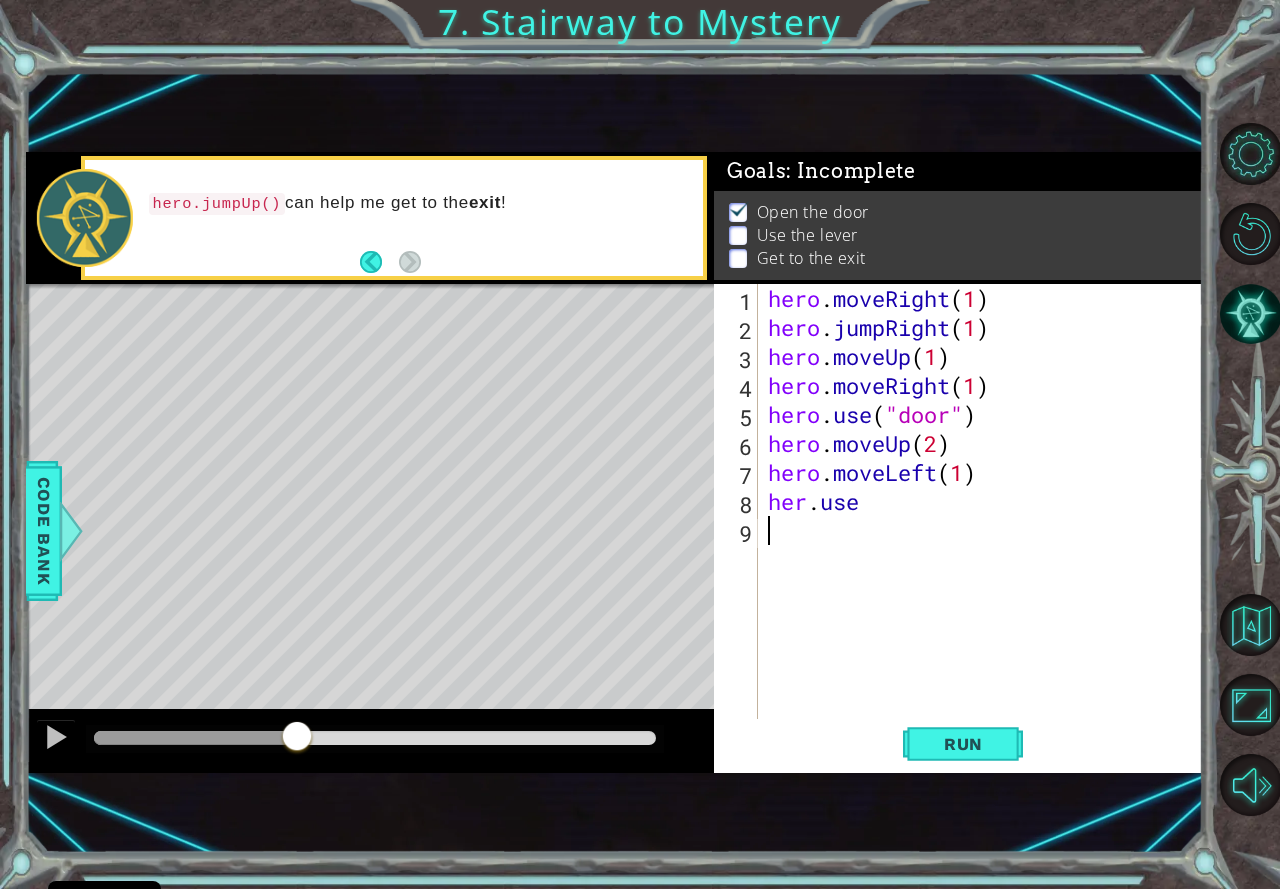 click on "hero . moveRight ( 1 ) hero . jumpRight ( 1 ) hero . moveUp ( 1 ) hero . moveRight ( 1 ) hero . use ( "door" ) hero . moveUp ( 2 ) hero . moveLeft ( 1 ) her . use" at bounding box center [986, 530] 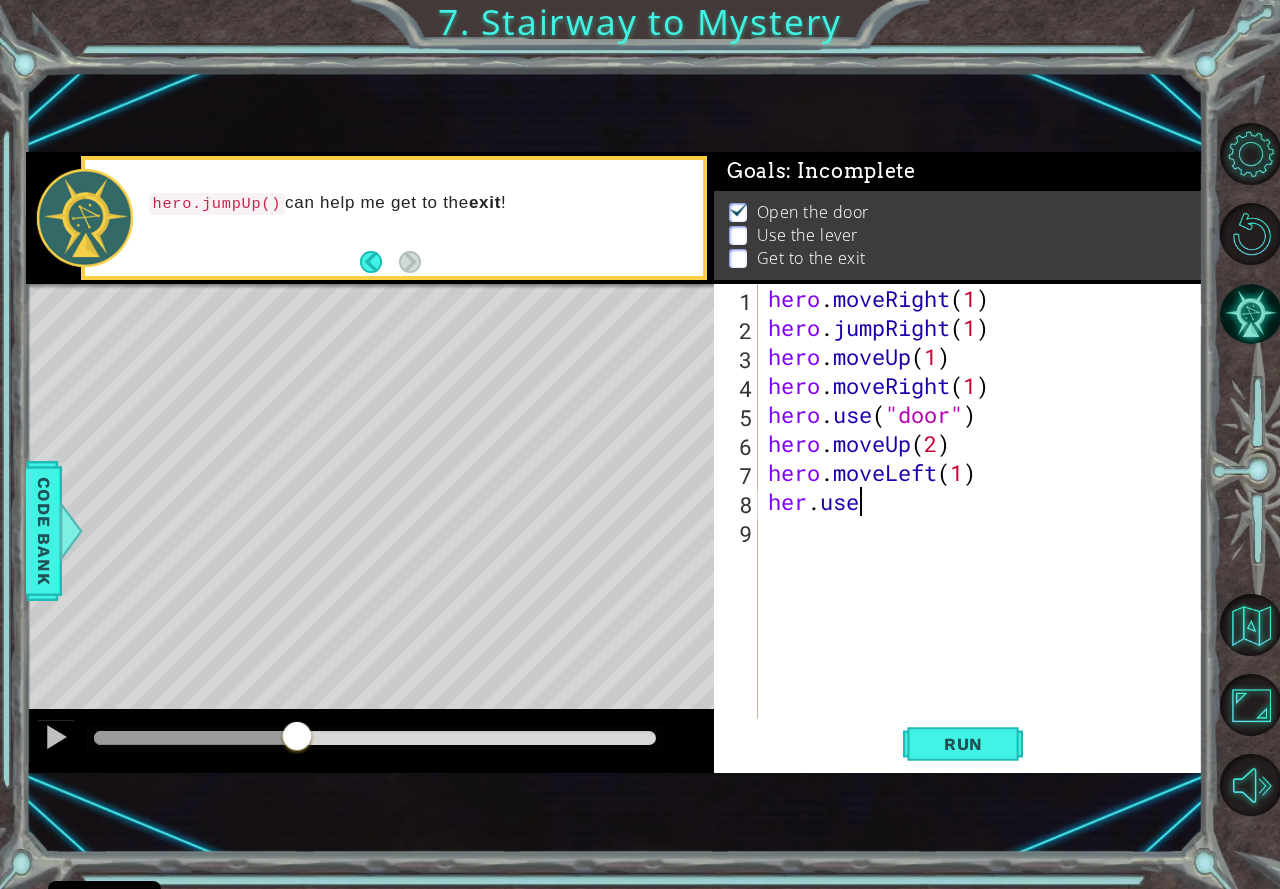 click on "hero . moveRight ( 1 ) hero . jumpRight ( 1 ) hero . moveUp ( 1 ) hero . moveRight ( 1 ) hero . use ( "door" ) hero . moveUp ( 2 ) hero . moveLeft ( 1 ) her . use" at bounding box center [986, 530] 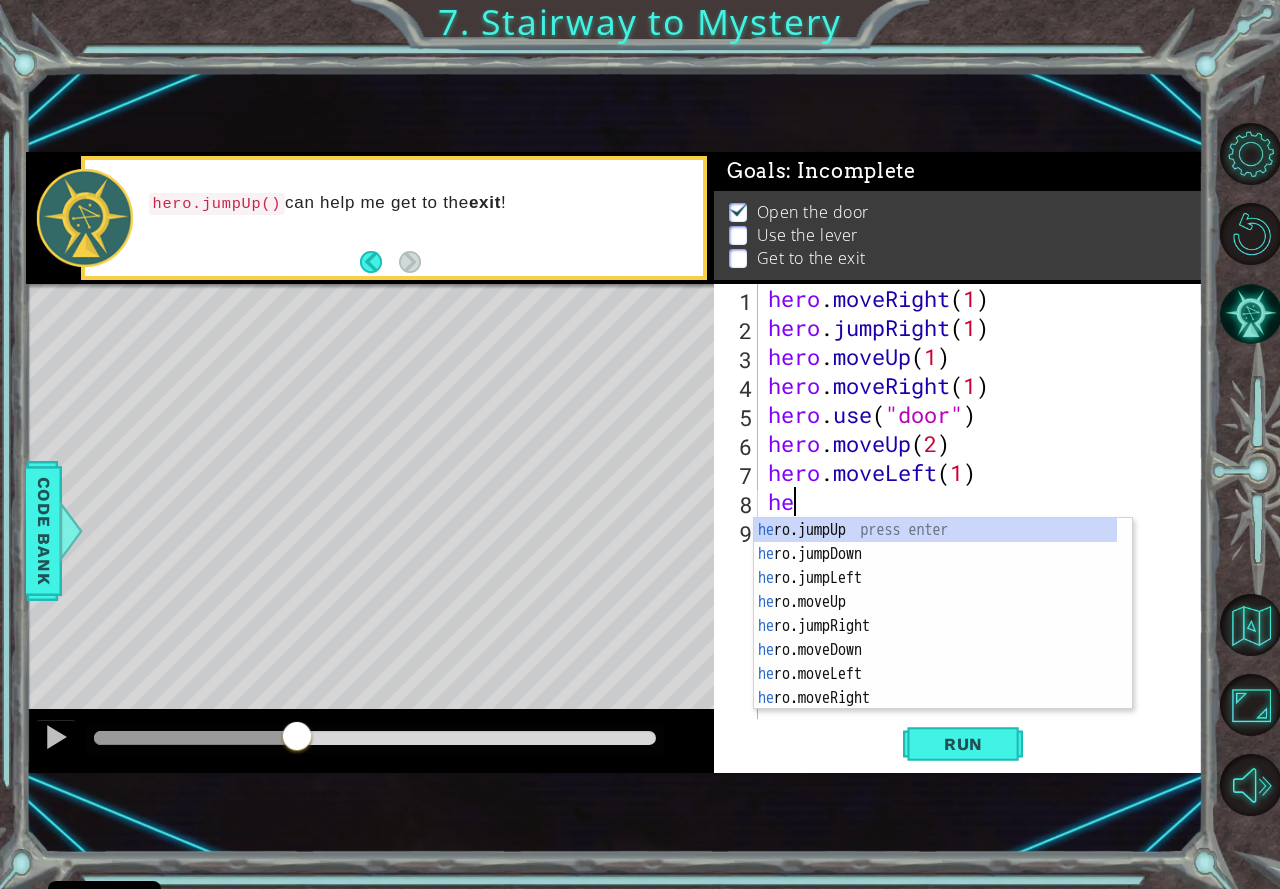 type on "h" 